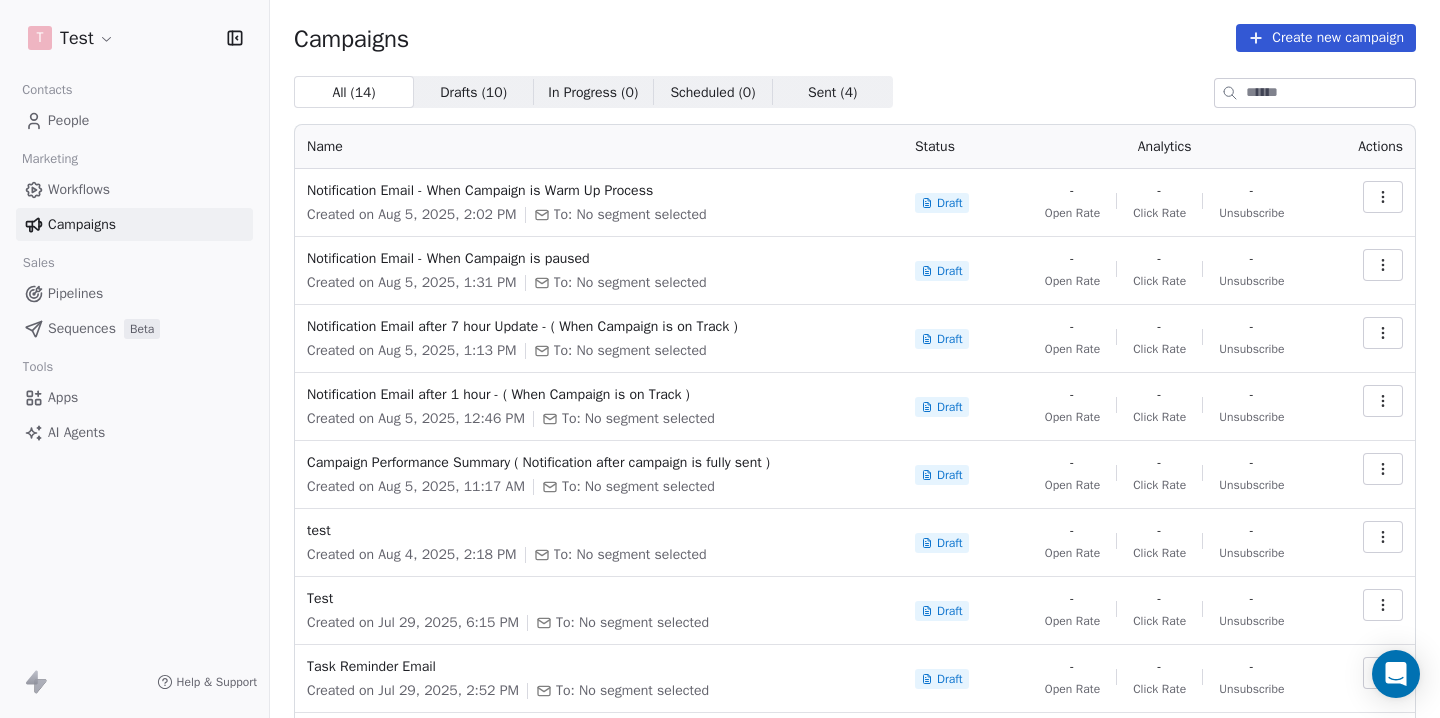 scroll, scrollTop: 0, scrollLeft: 0, axis: both 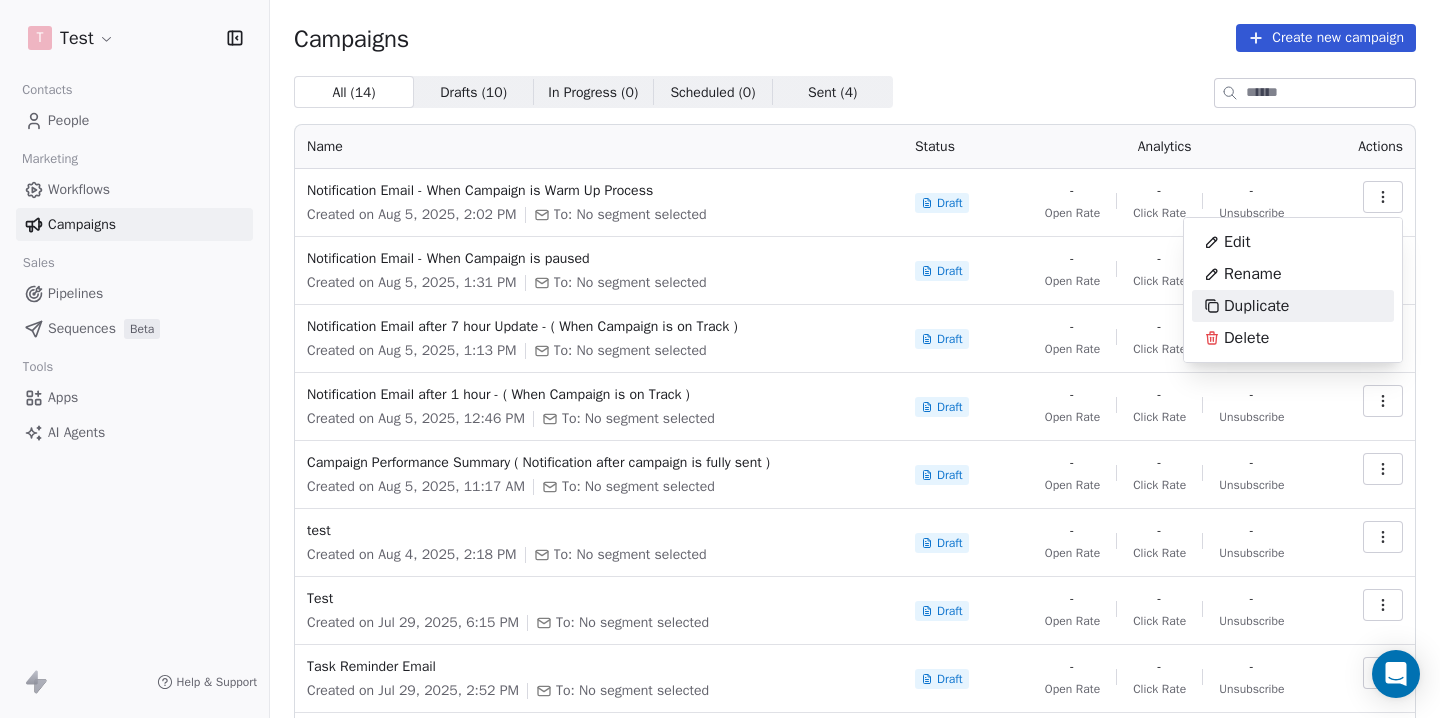click on "Duplicate" at bounding box center [1256, 306] 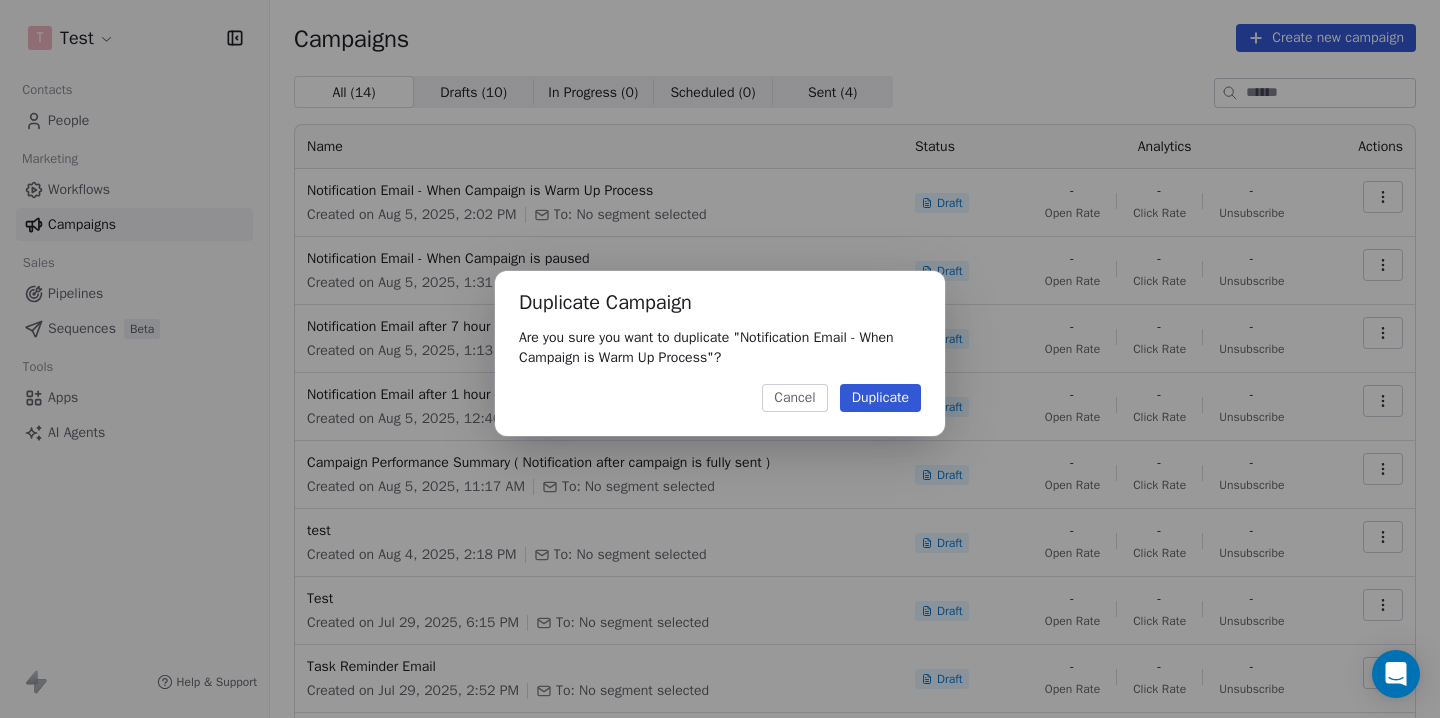 click on "Duplicate" at bounding box center (880, 398) 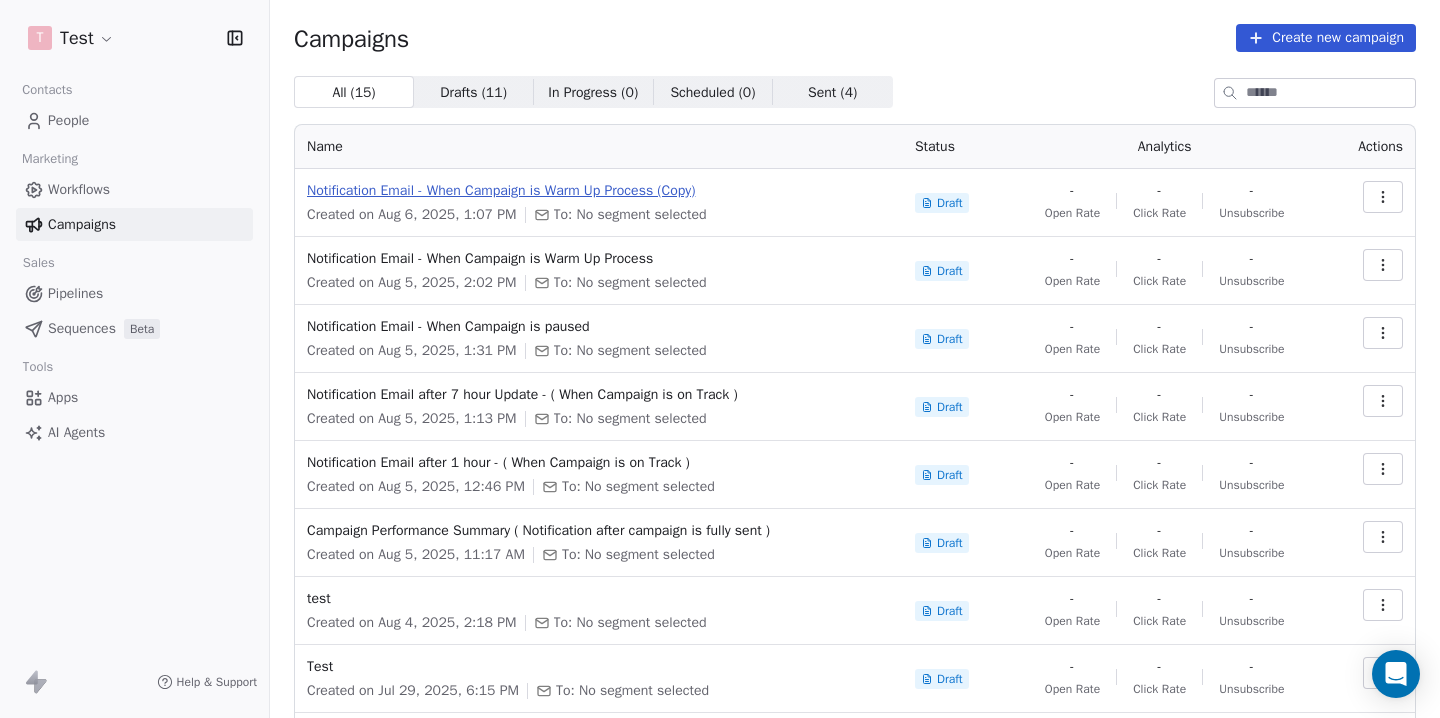 click on "Notification Email - When Campaign is Warm Up Process (Copy)" at bounding box center [599, 191] 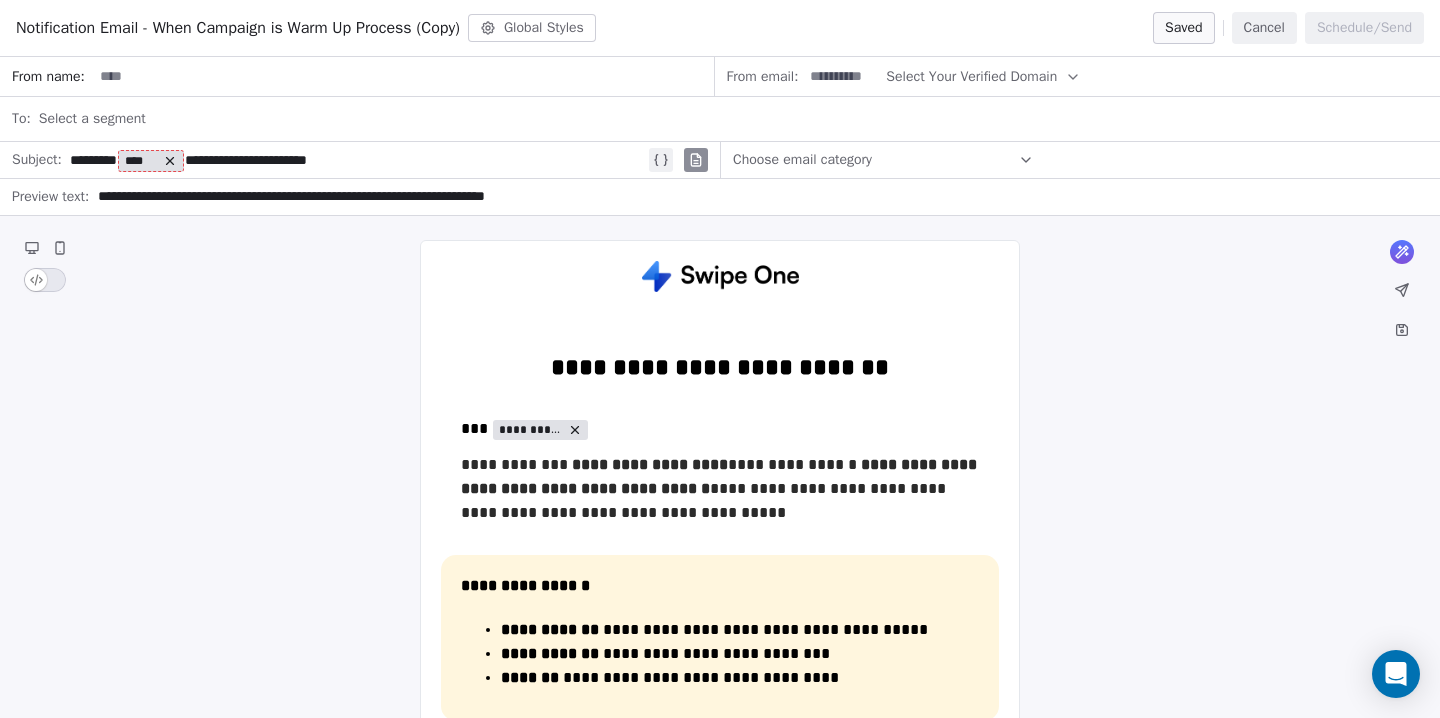 click on "**********" at bounding box center (357, 160) 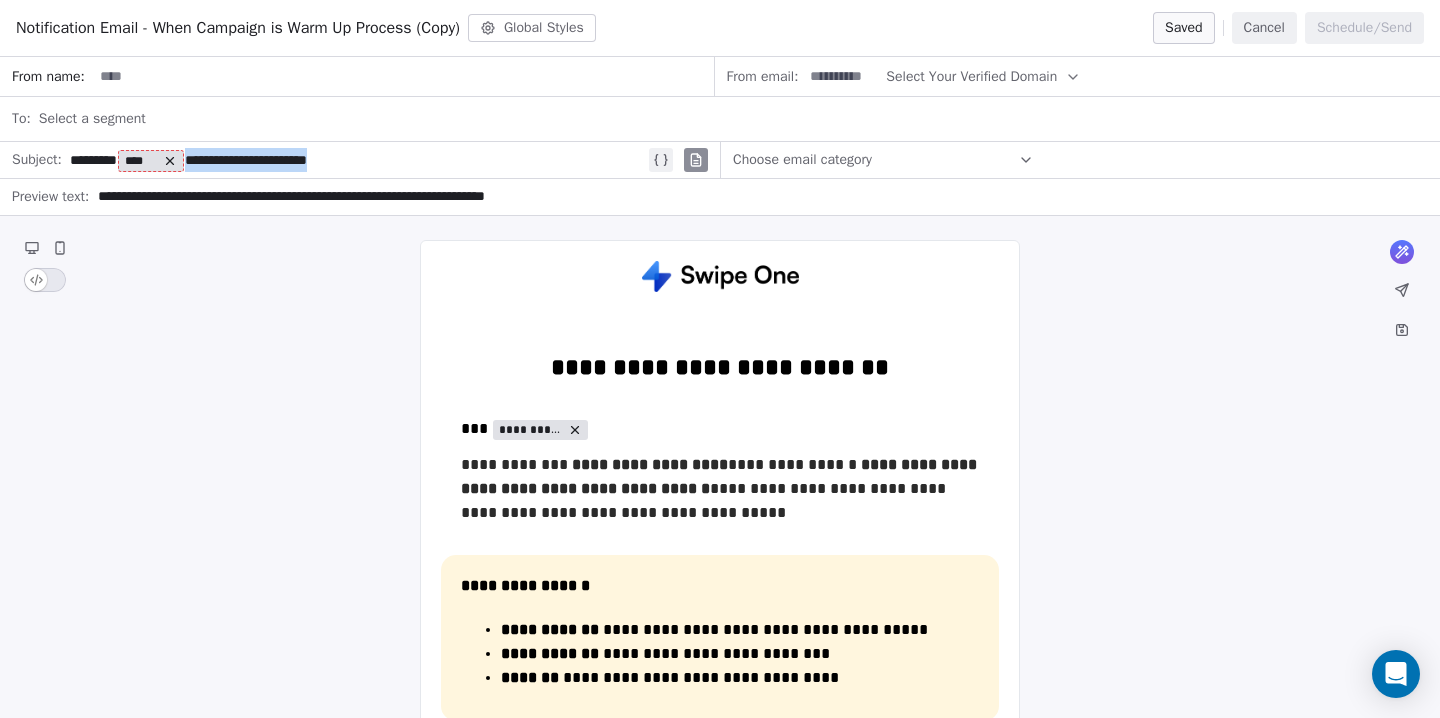 click on "**********" at bounding box center [357, 160] 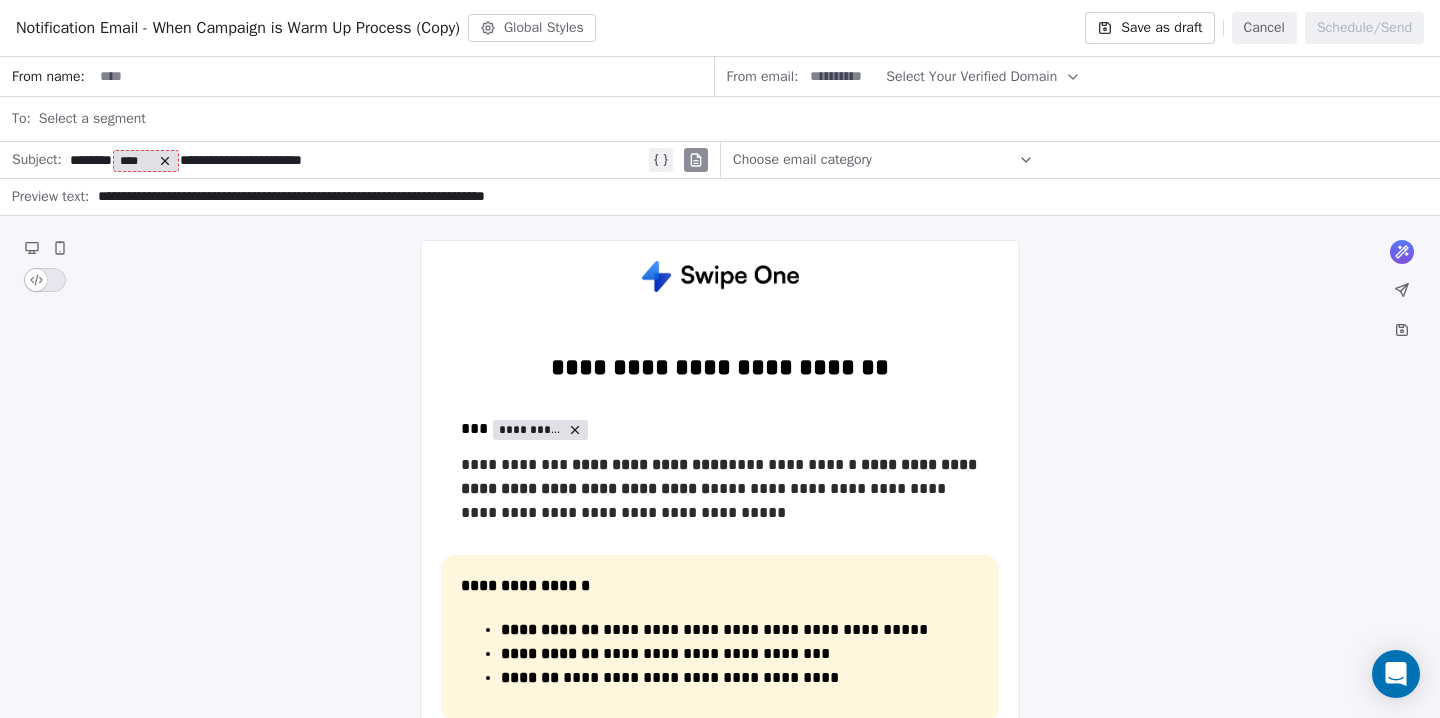 click 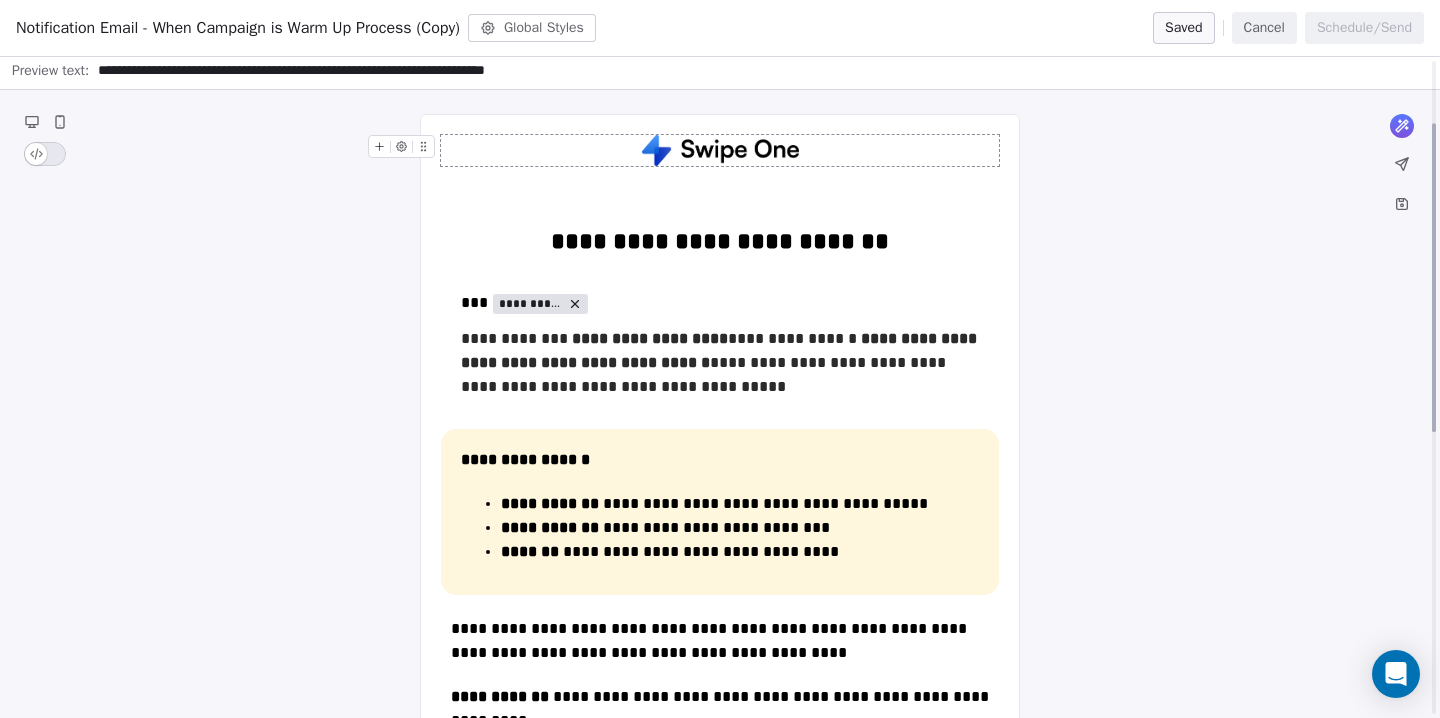 scroll, scrollTop: 139, scrollLeft: 0, axis: vertical 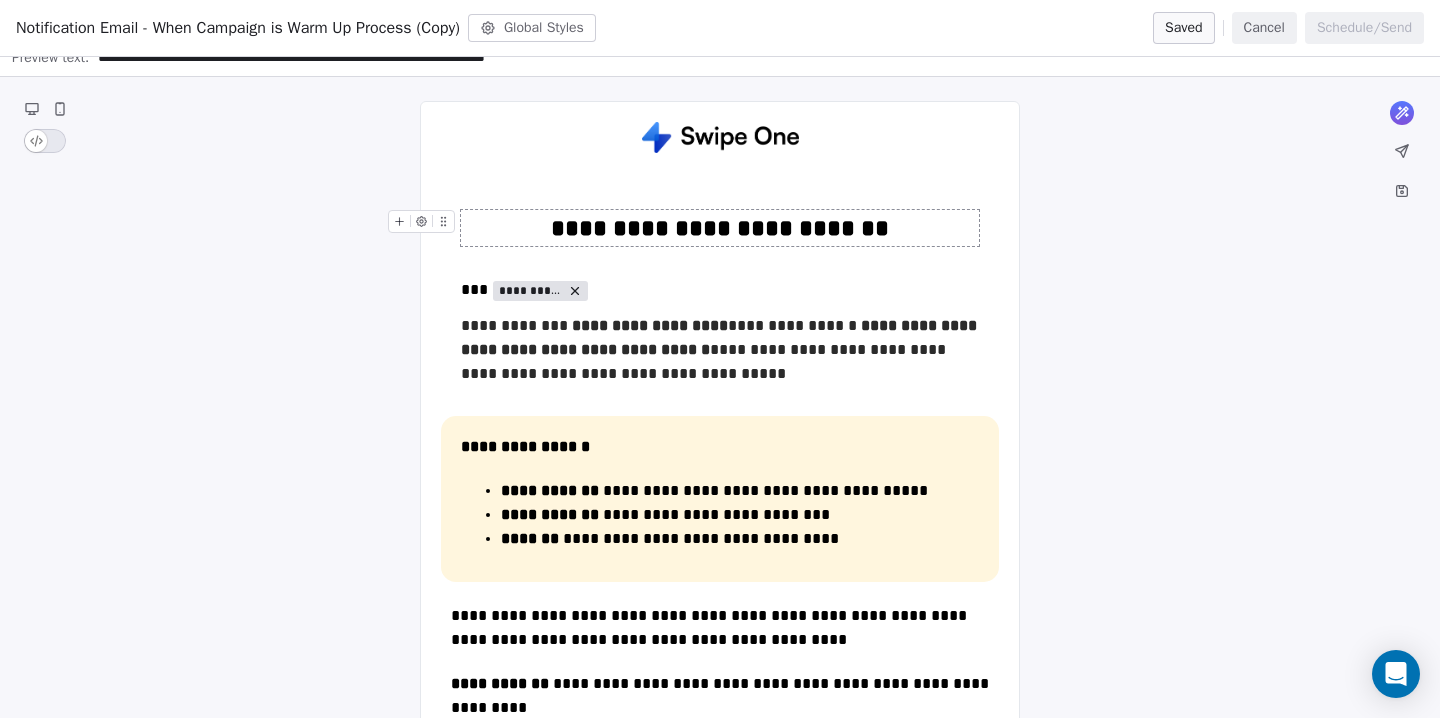 click on "**********" at bounding box center [720, 228] 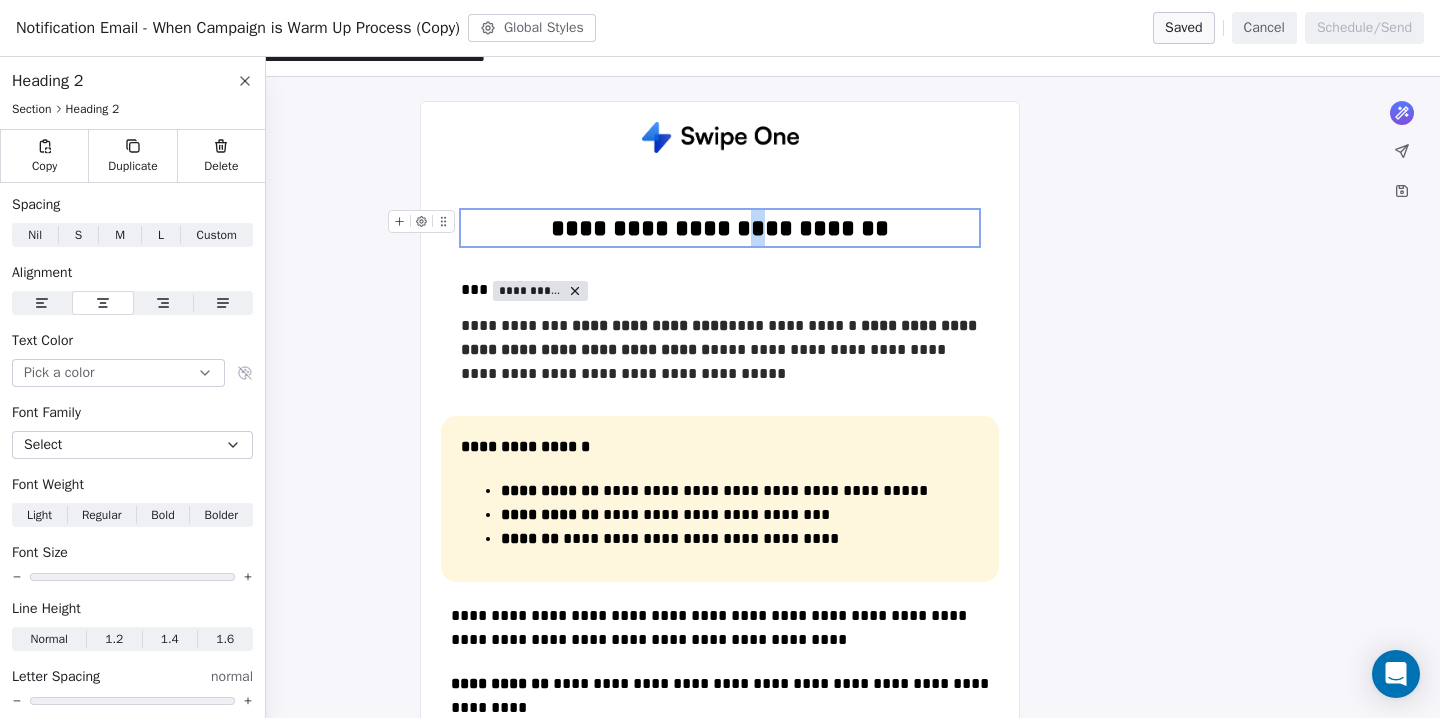 click on "**********" at bounding box center [720, 228] 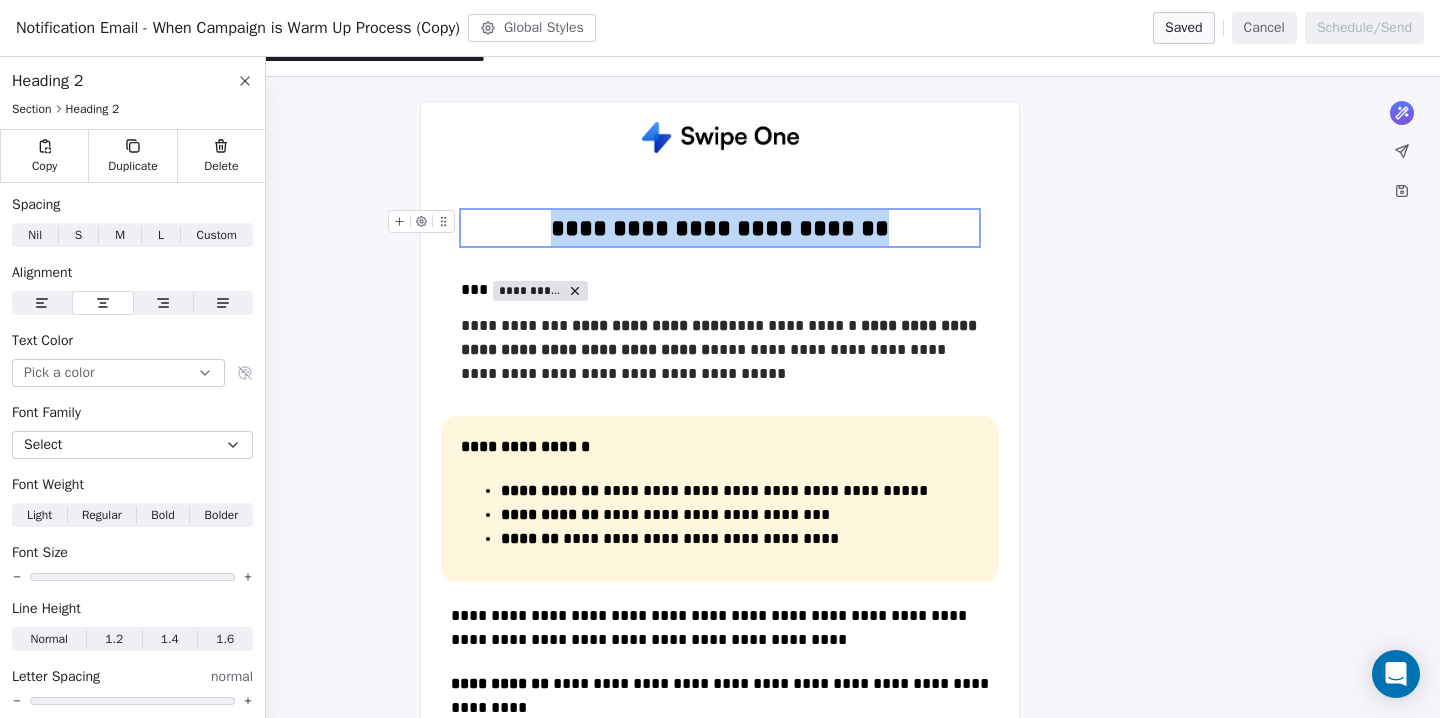 click on "**********" at bounding box center (720, 228) 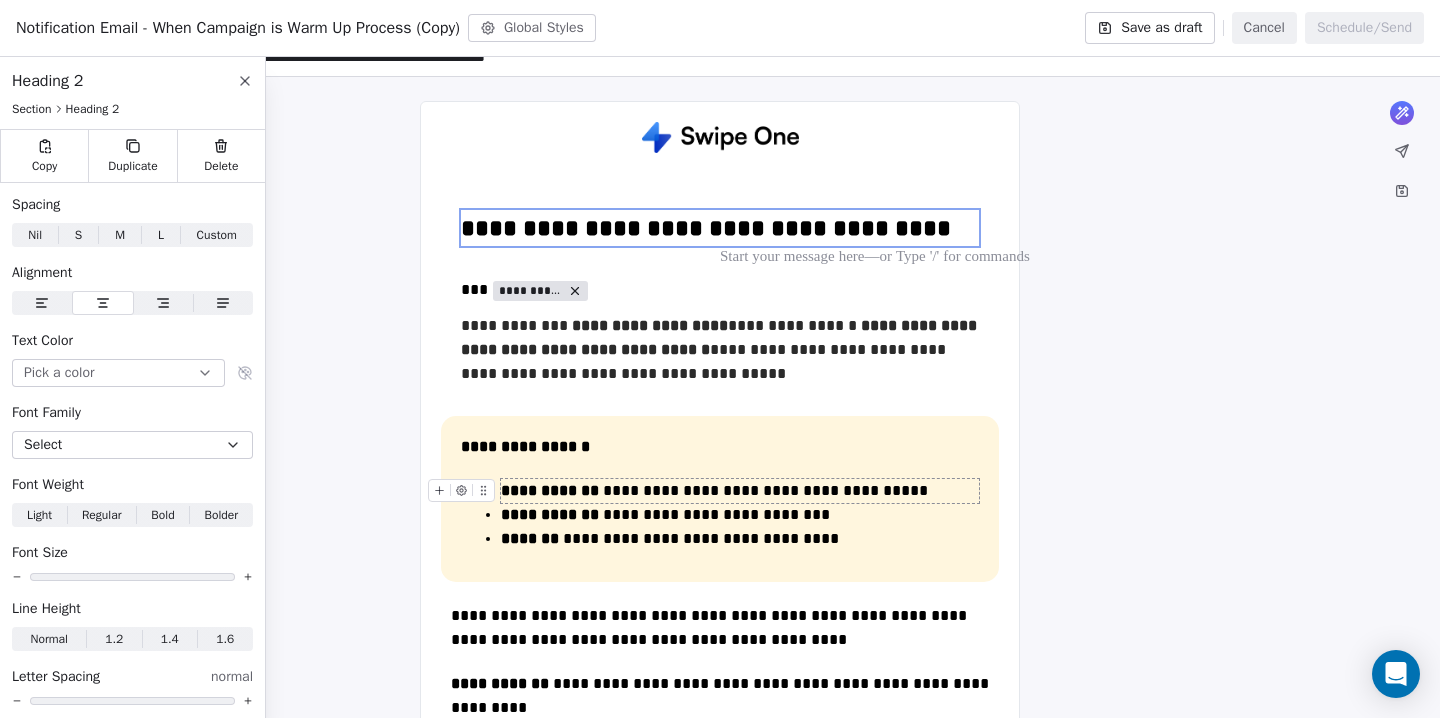click at bounding box center (465, 496) 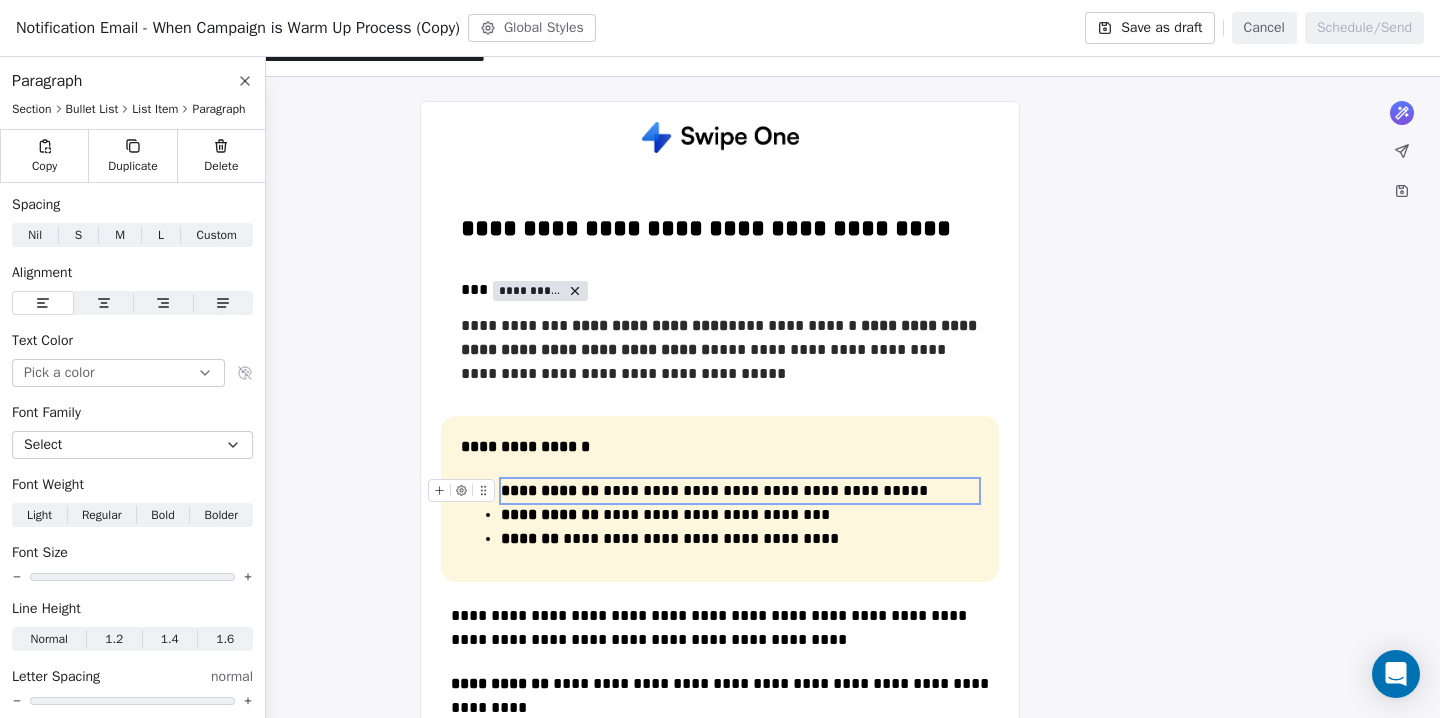 click on "**********" at bounding box center (550, 490) 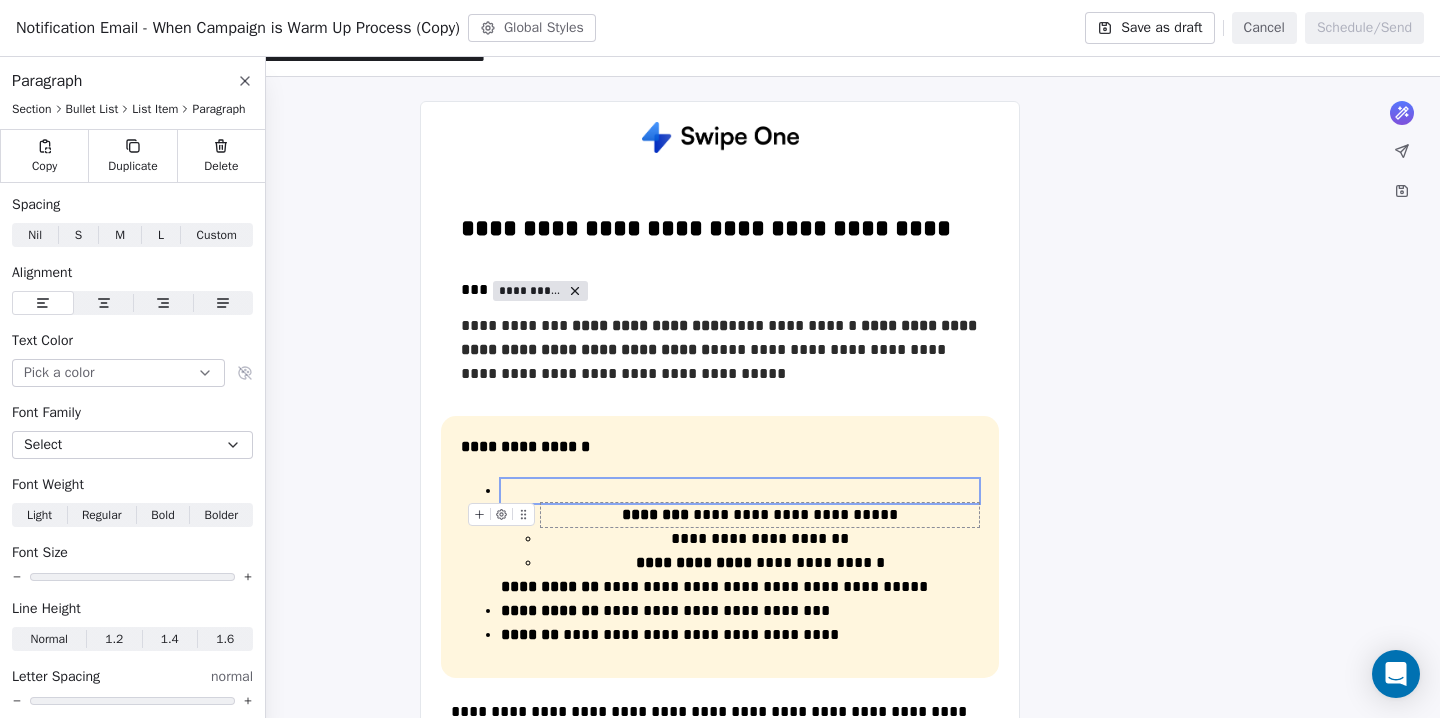 click on "**********" at bounding box center (760, 515) 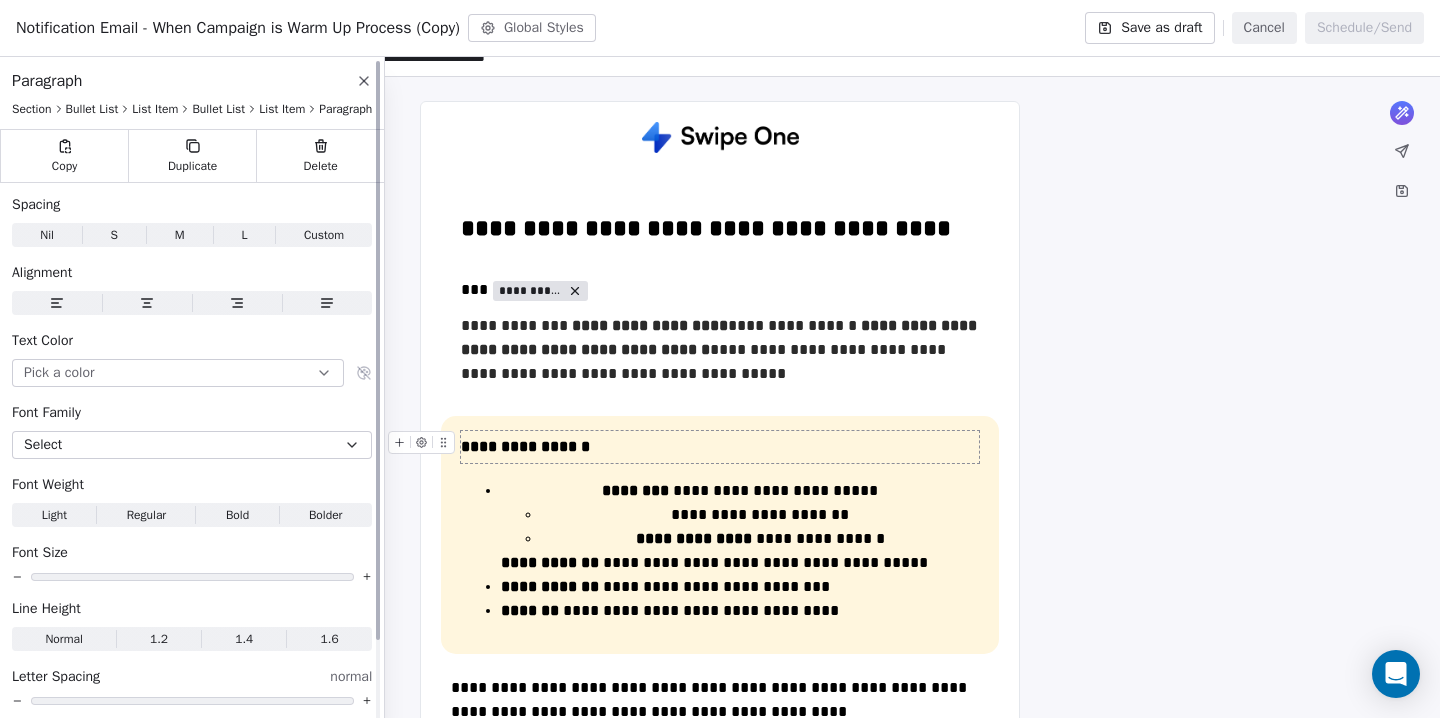 click 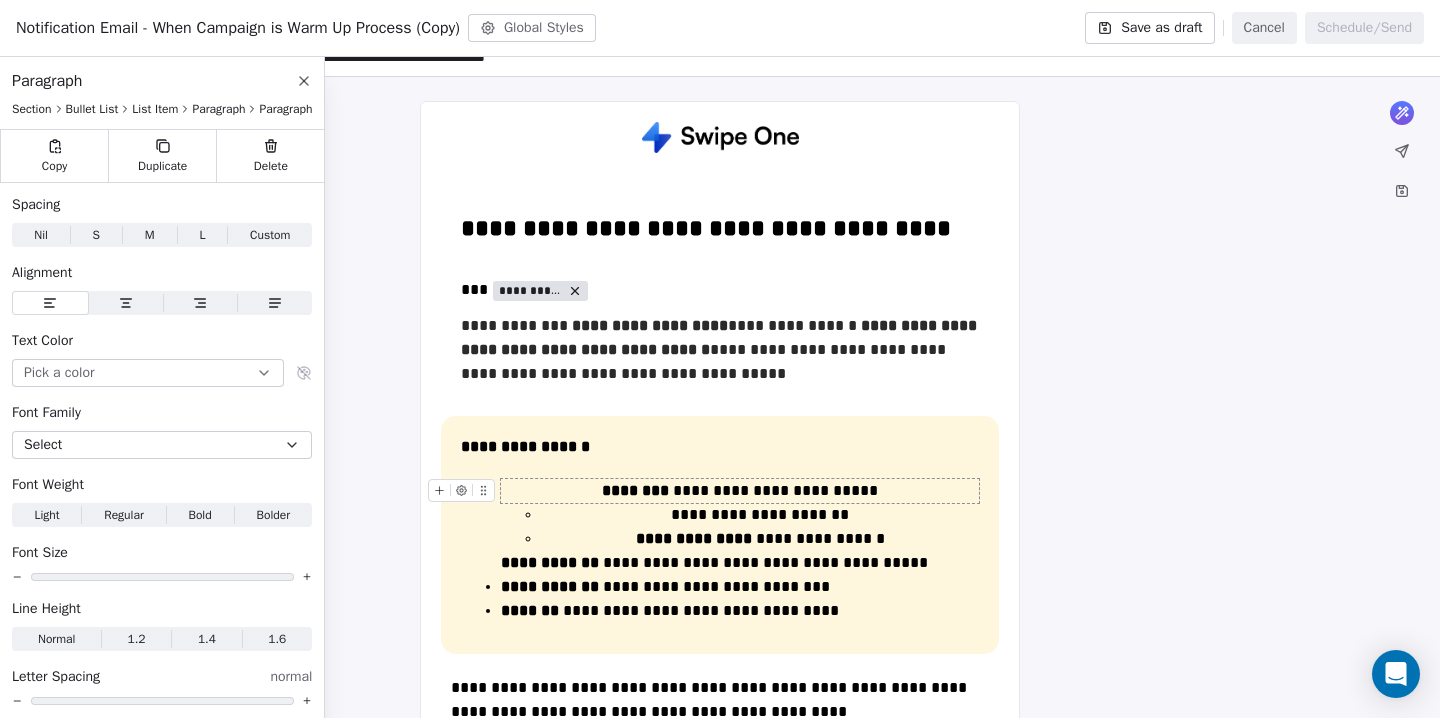click on "**********" at bounding box center [740, 491] 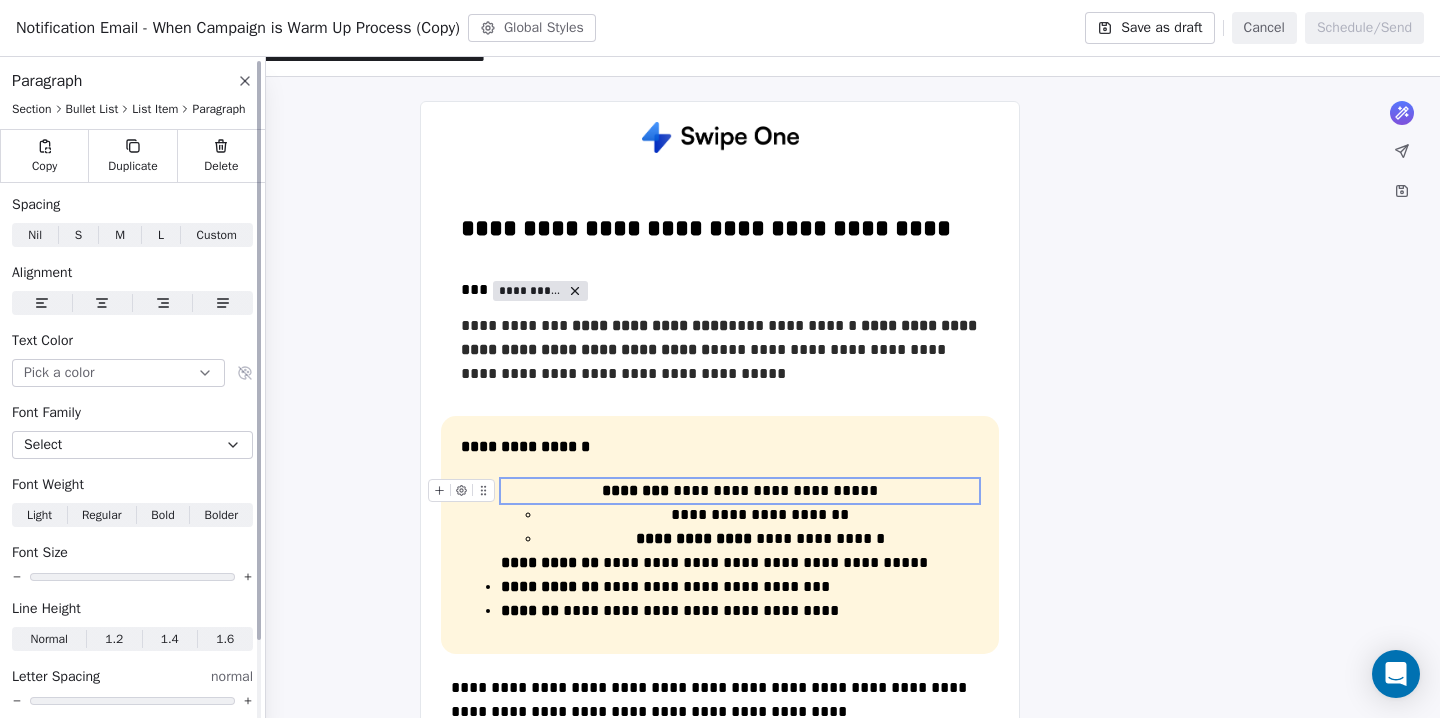 click 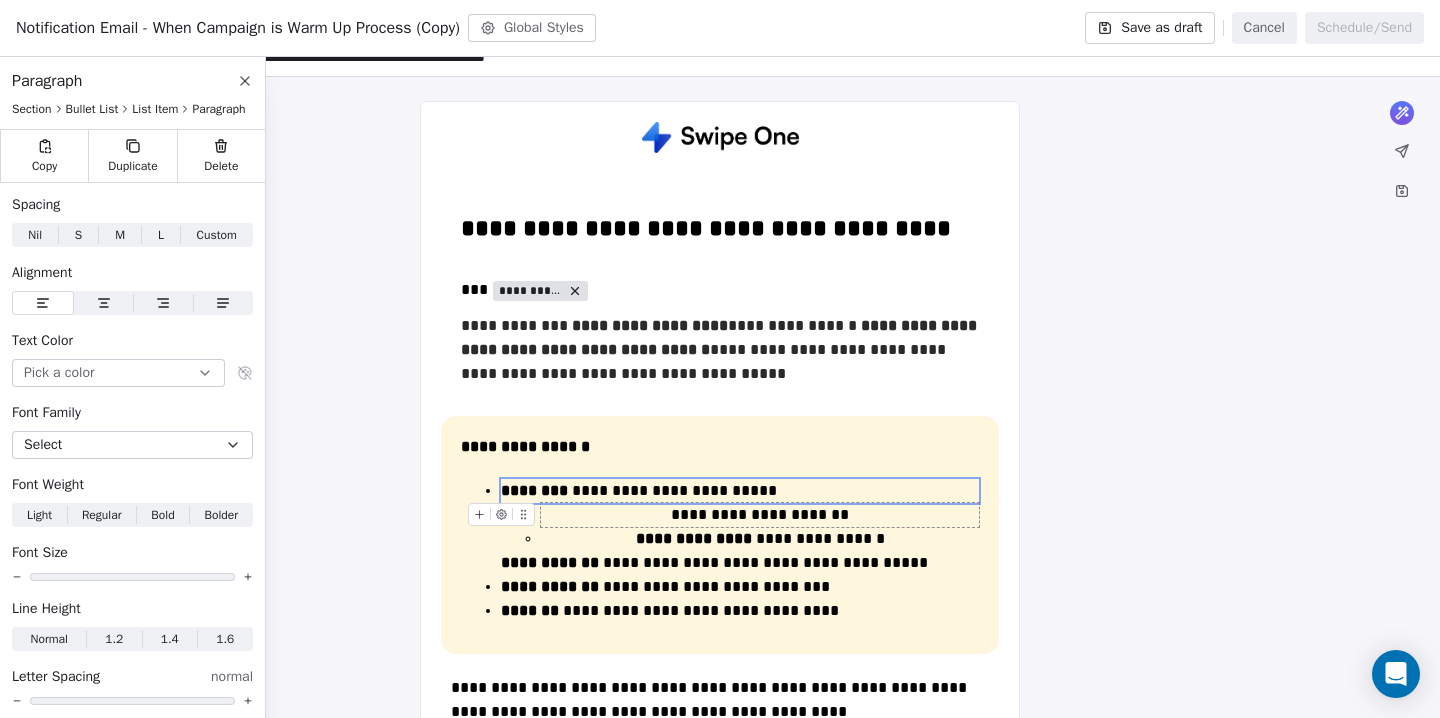 click on "**********" at bounding box center (760, 515) 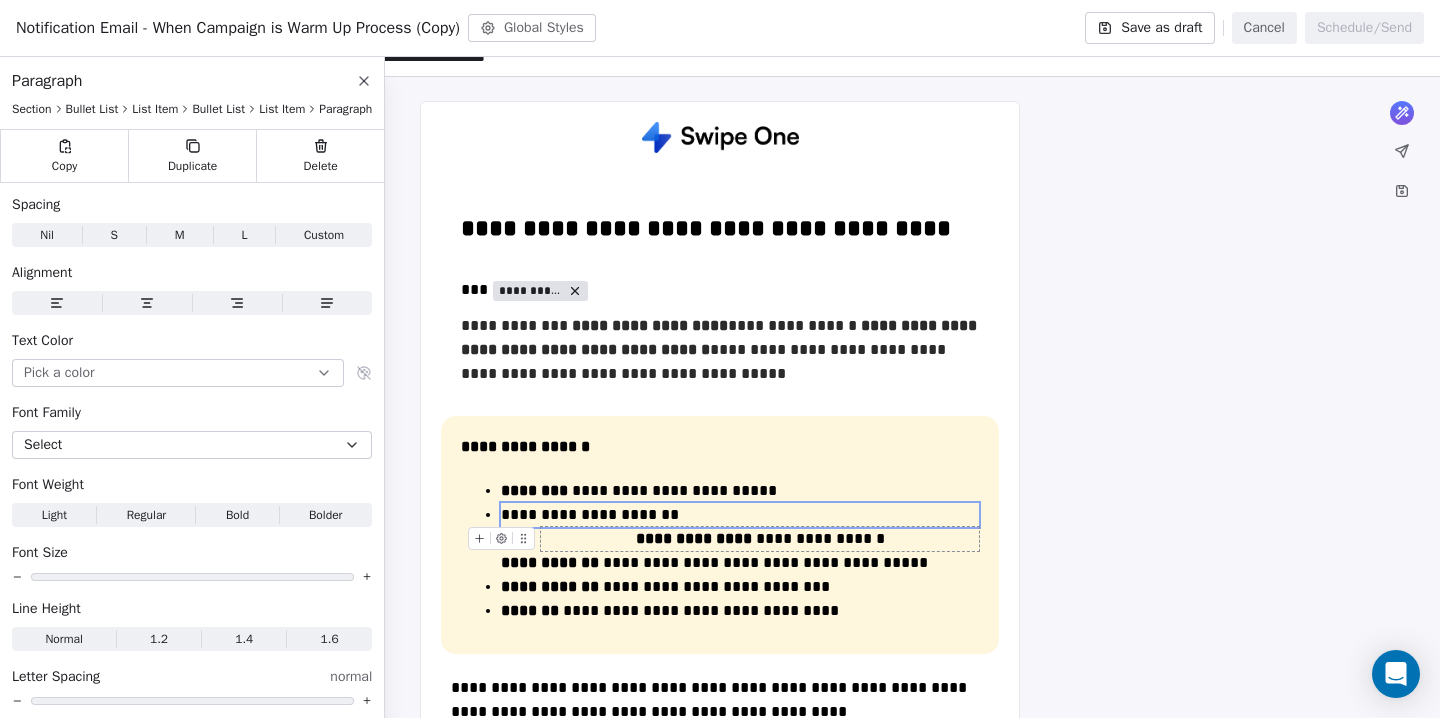 click on "**********" at bounding box center [694, 538] 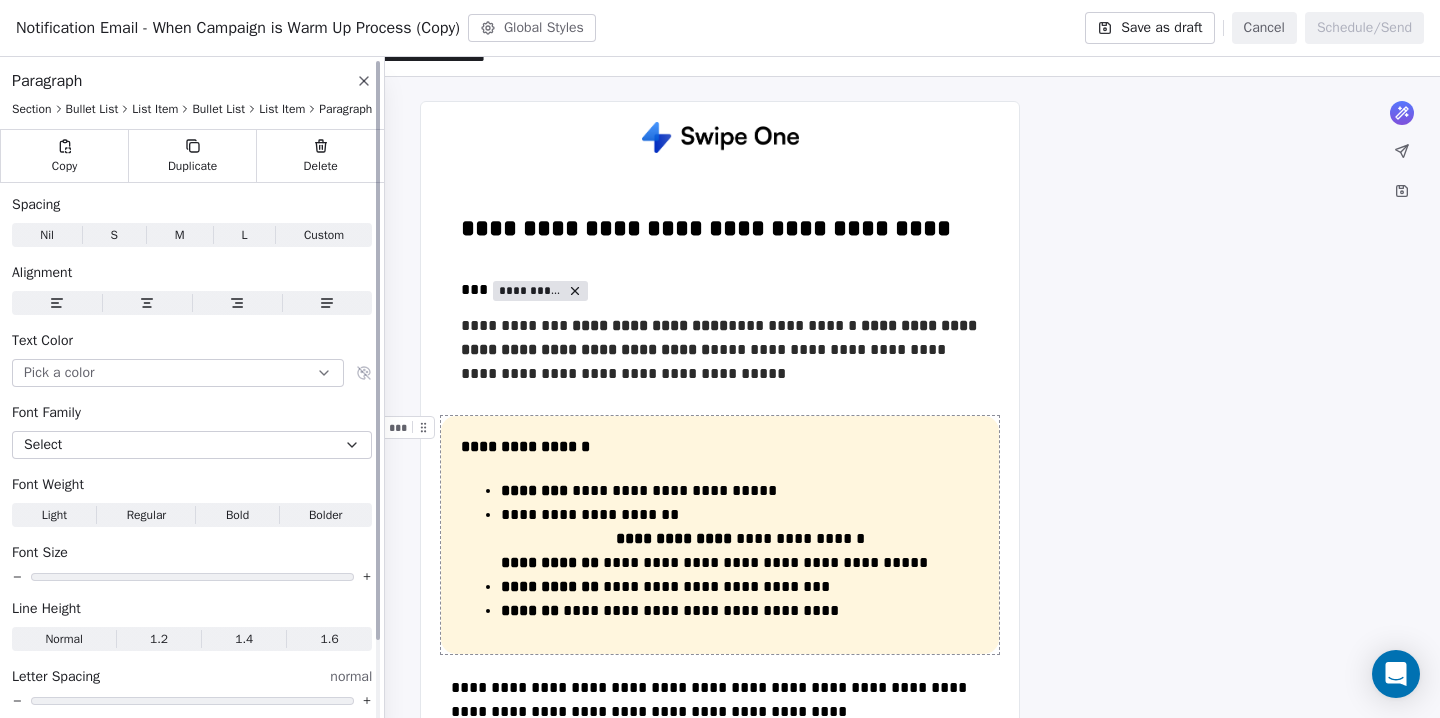 click 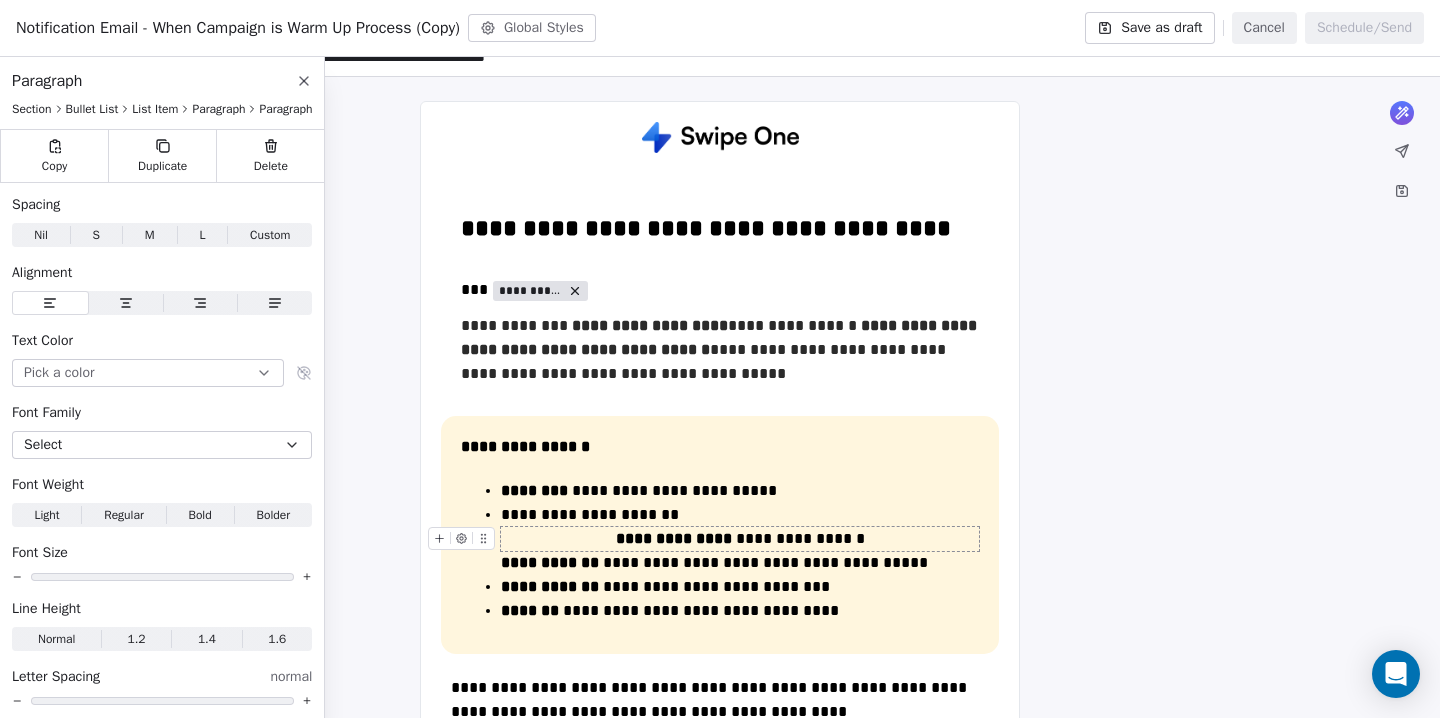click on "**********" at bounding box center (674, 538) 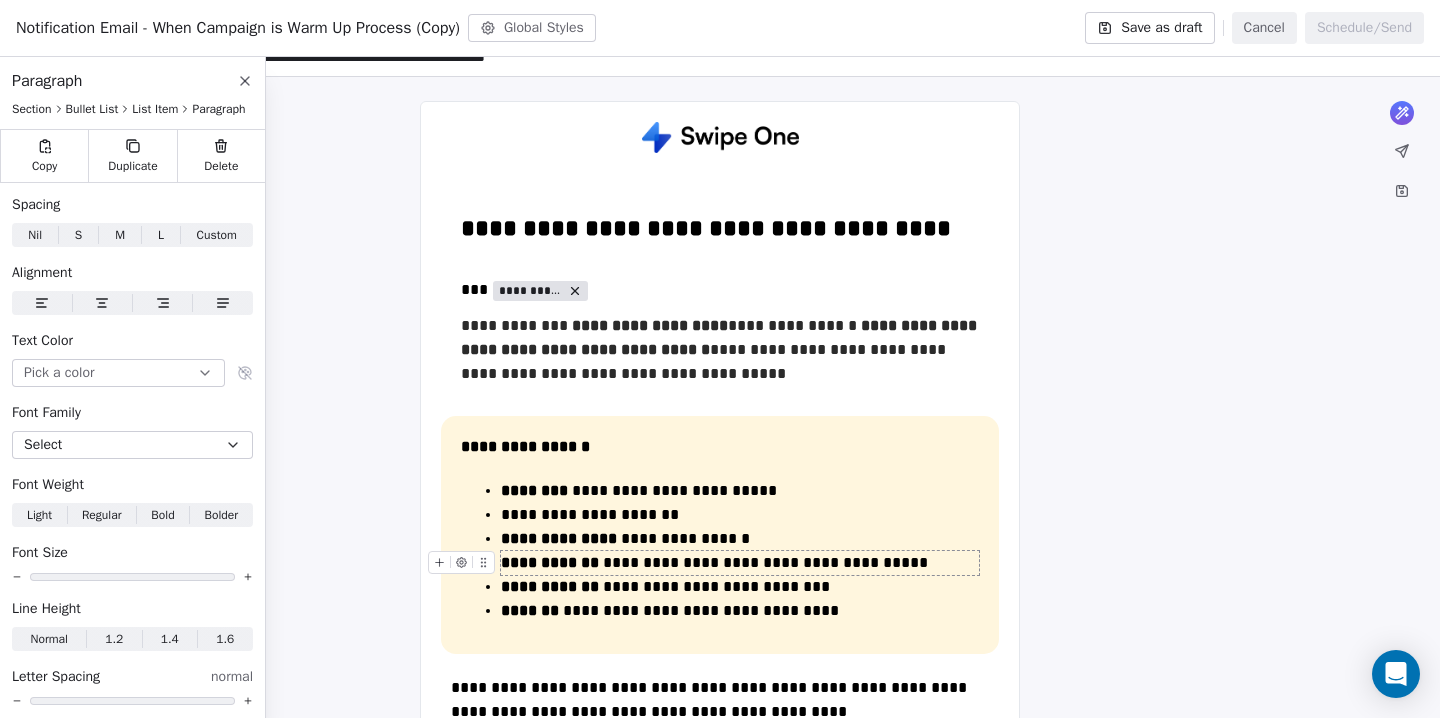 click on "**********" at bounding box center [740, 563] 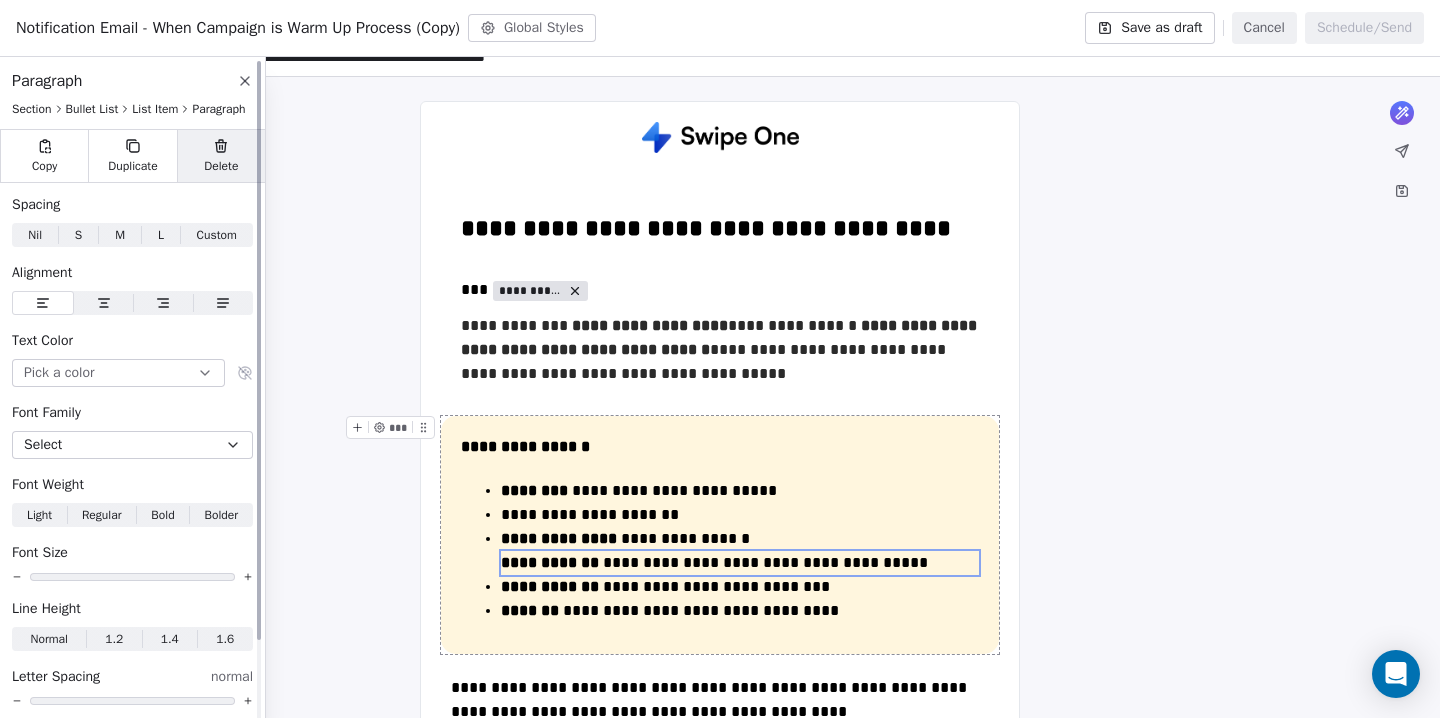 click 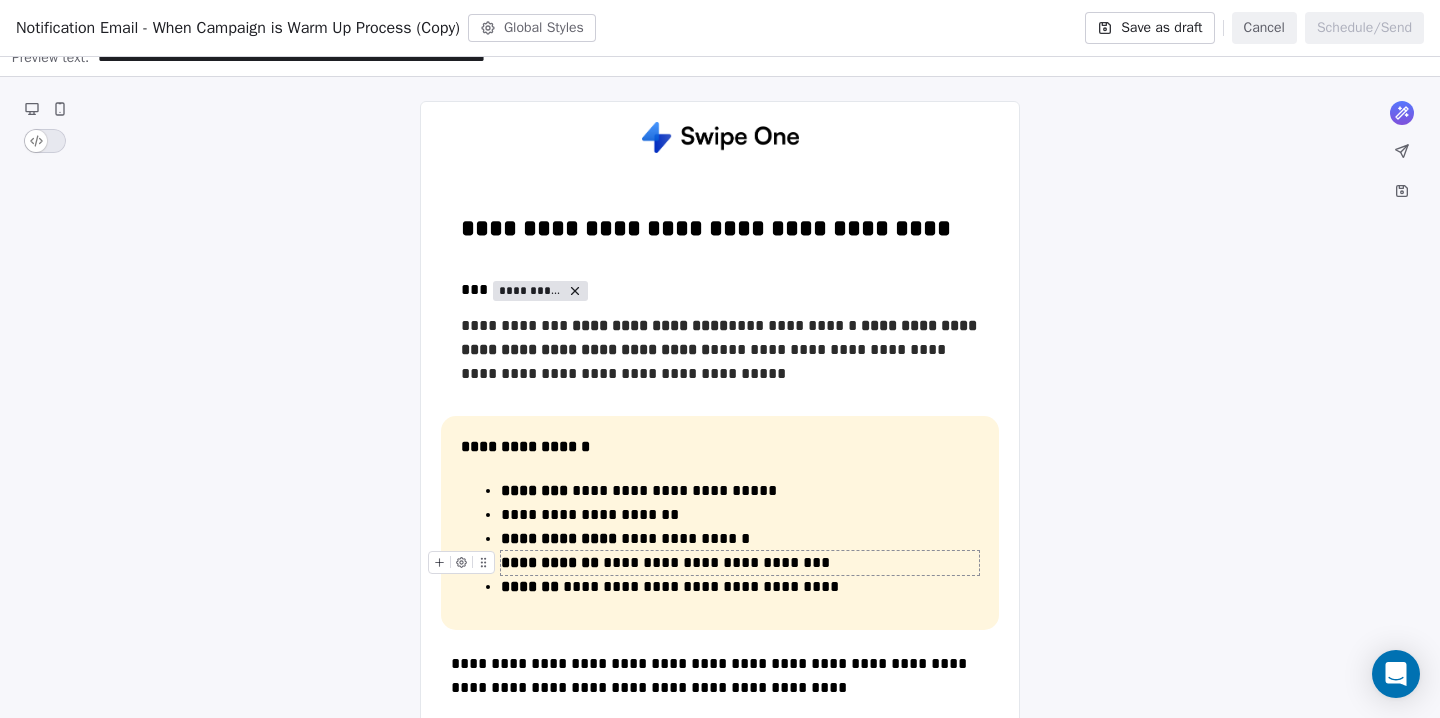 click on "**********" at bounding box center [740, 563] 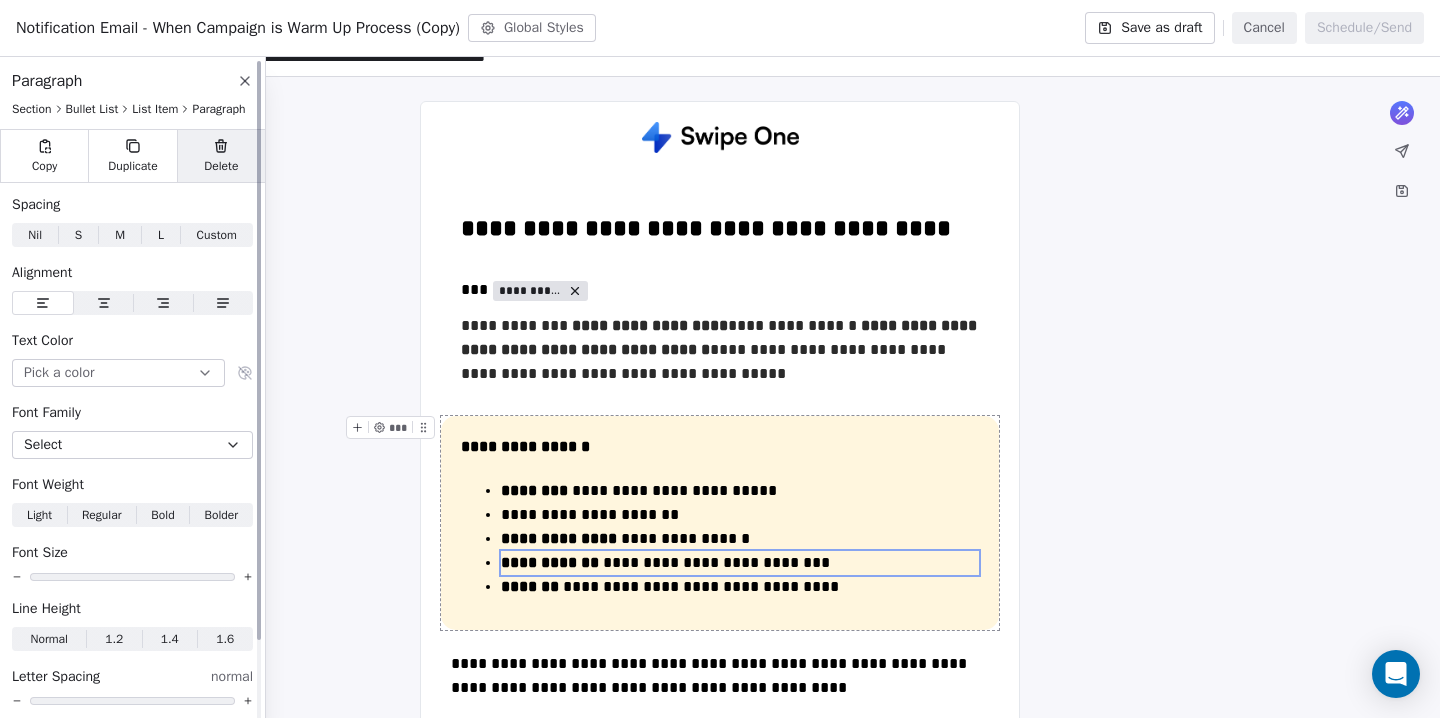click 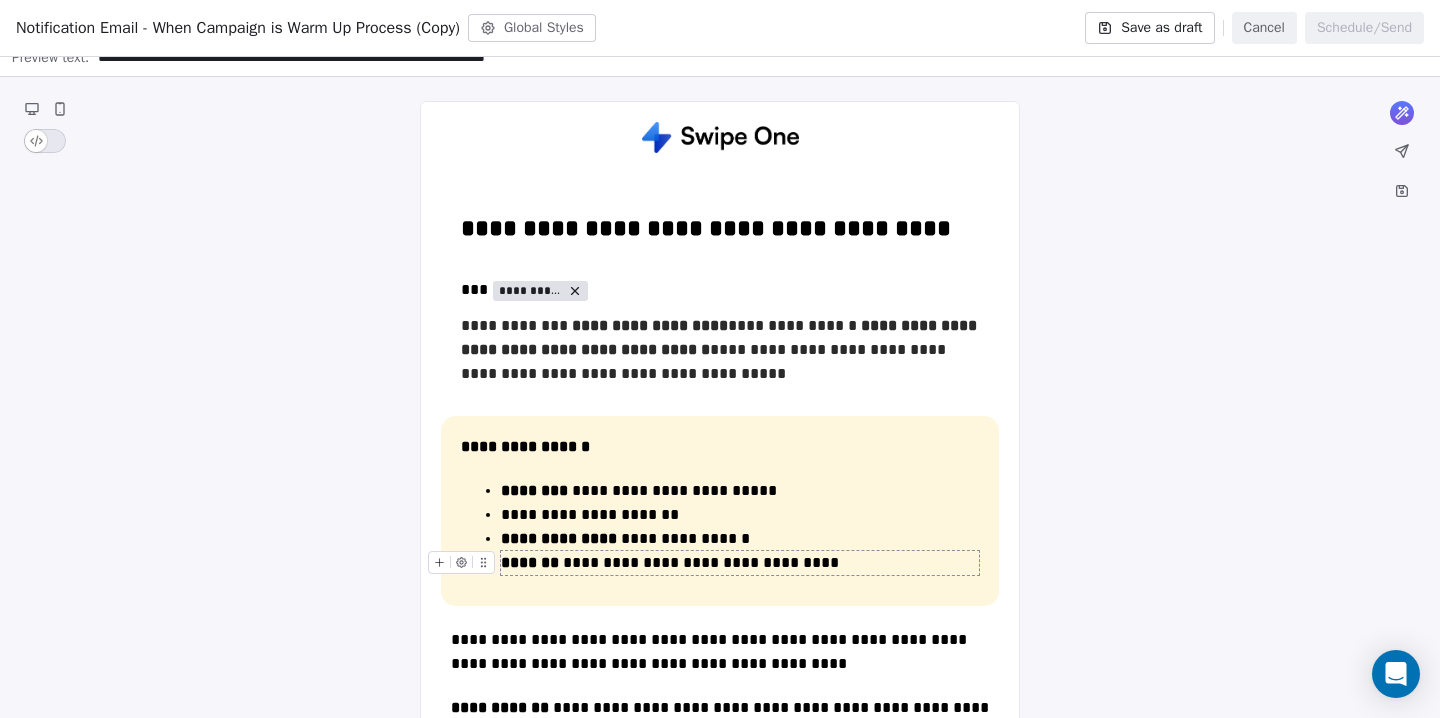 click on "**********" at bounding box center [740, 563] 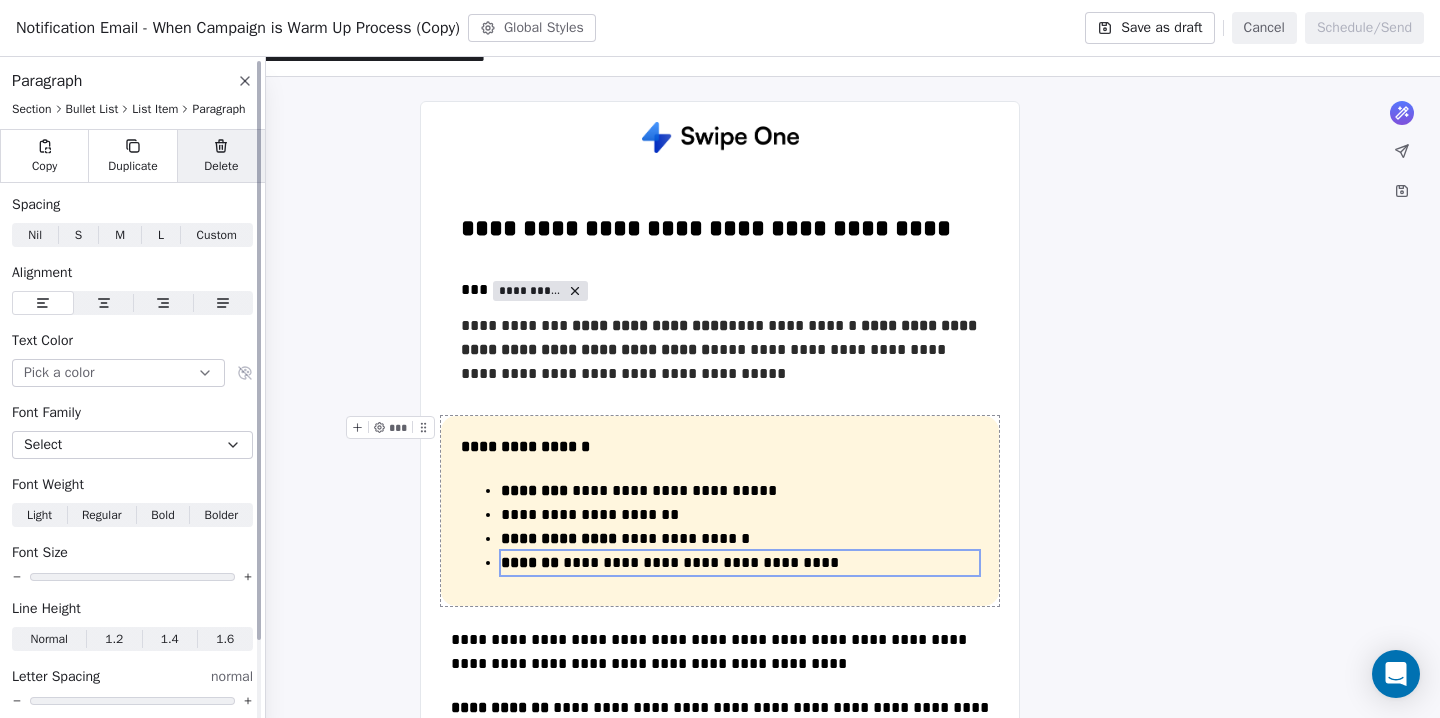 click on "Delete" at bounding box center [221, 156] 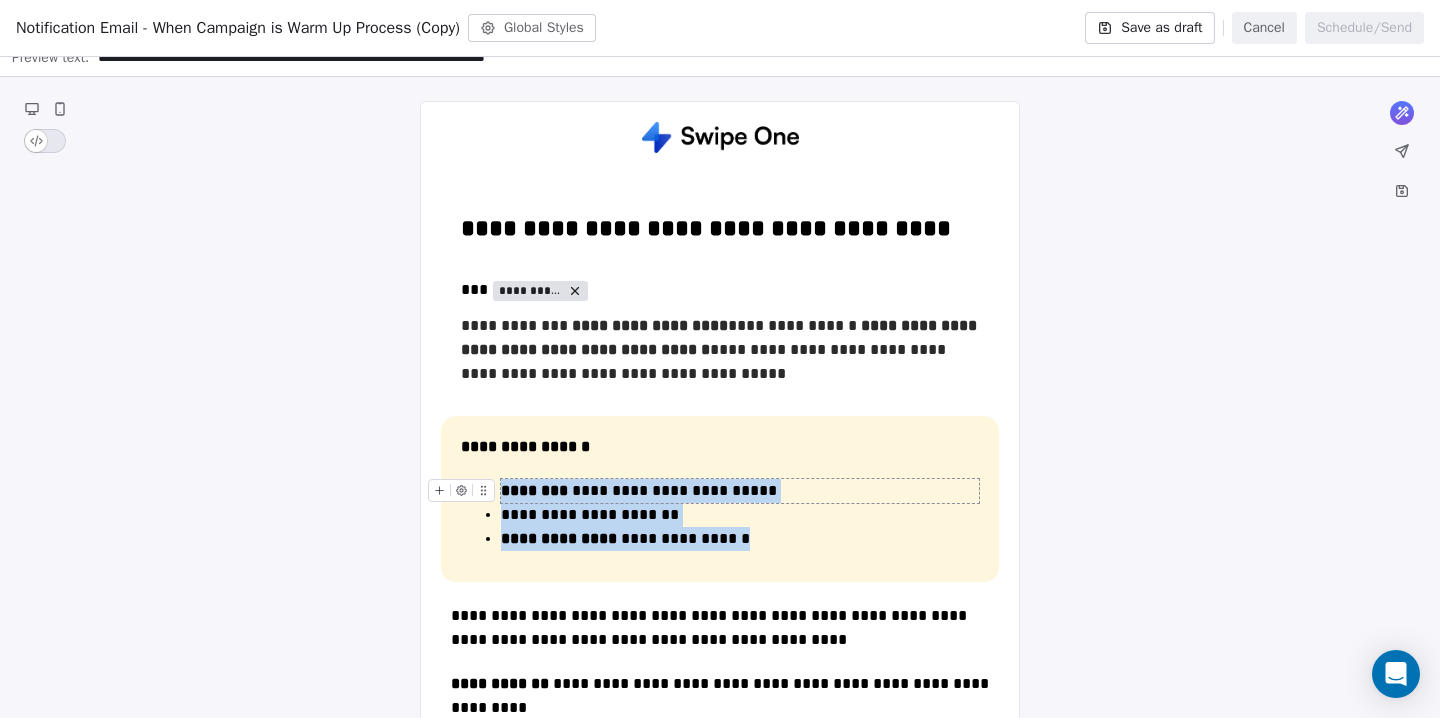click on "**********" at bounding box center (740, 491) 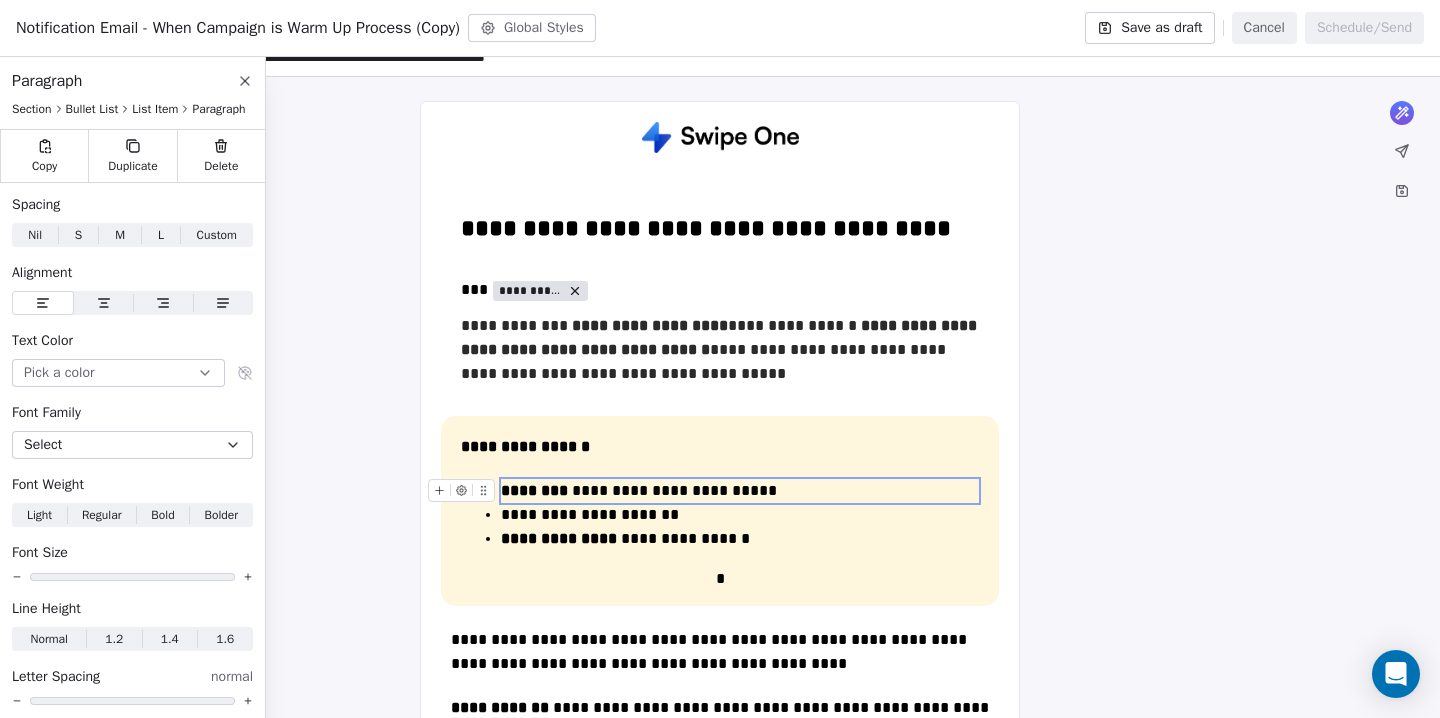 type 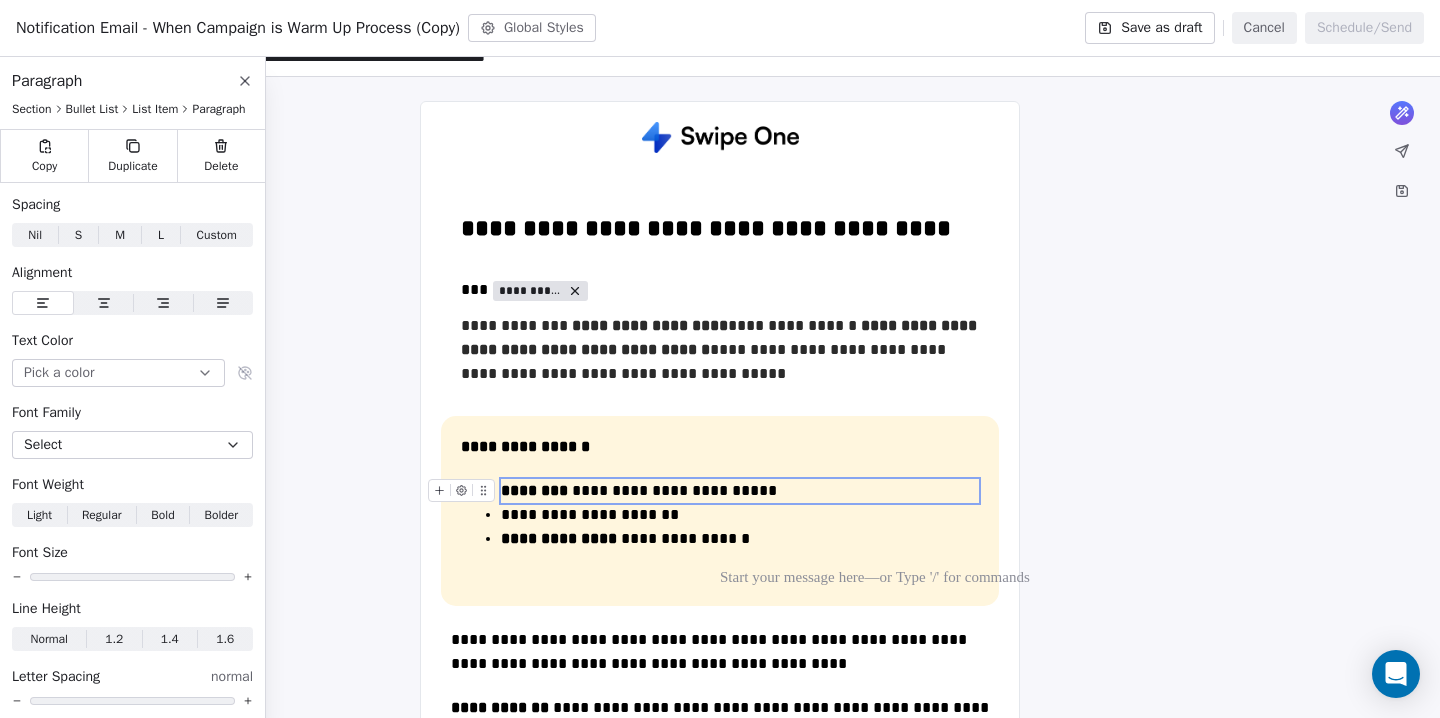 click on "**********" at bounding box center (740, 491) 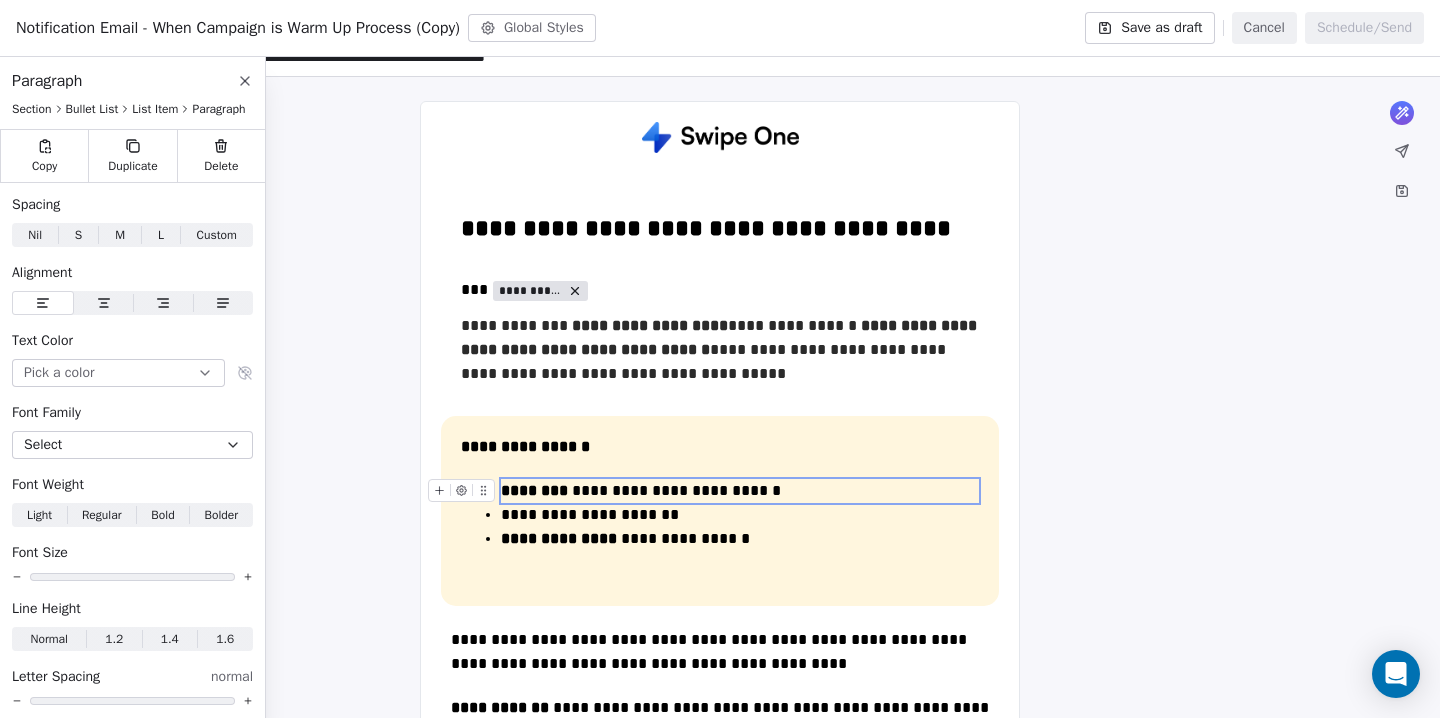 click on "**********" at bounding box center (740, 491) 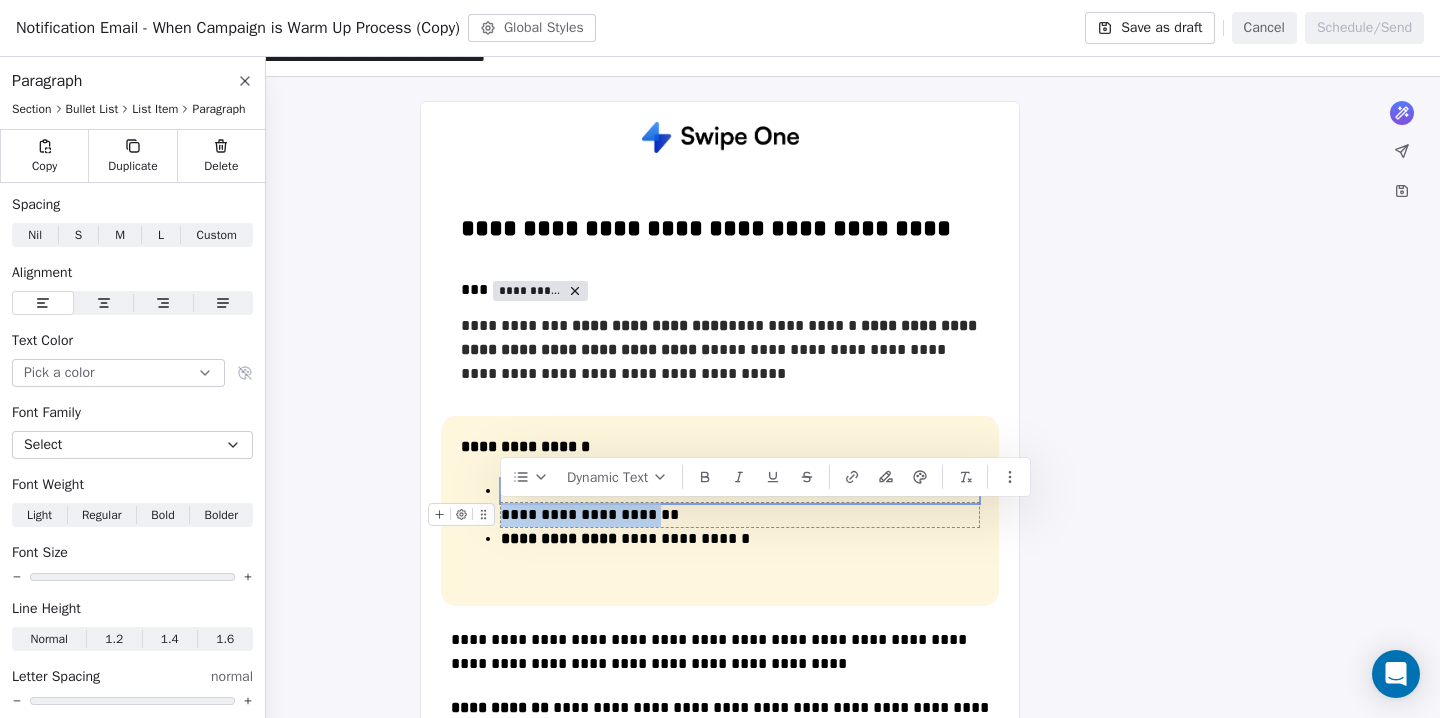 drag, startPoint x: 646, startPoint y: 518, endPoint x: 497, endPoint y: 518, distance: 149 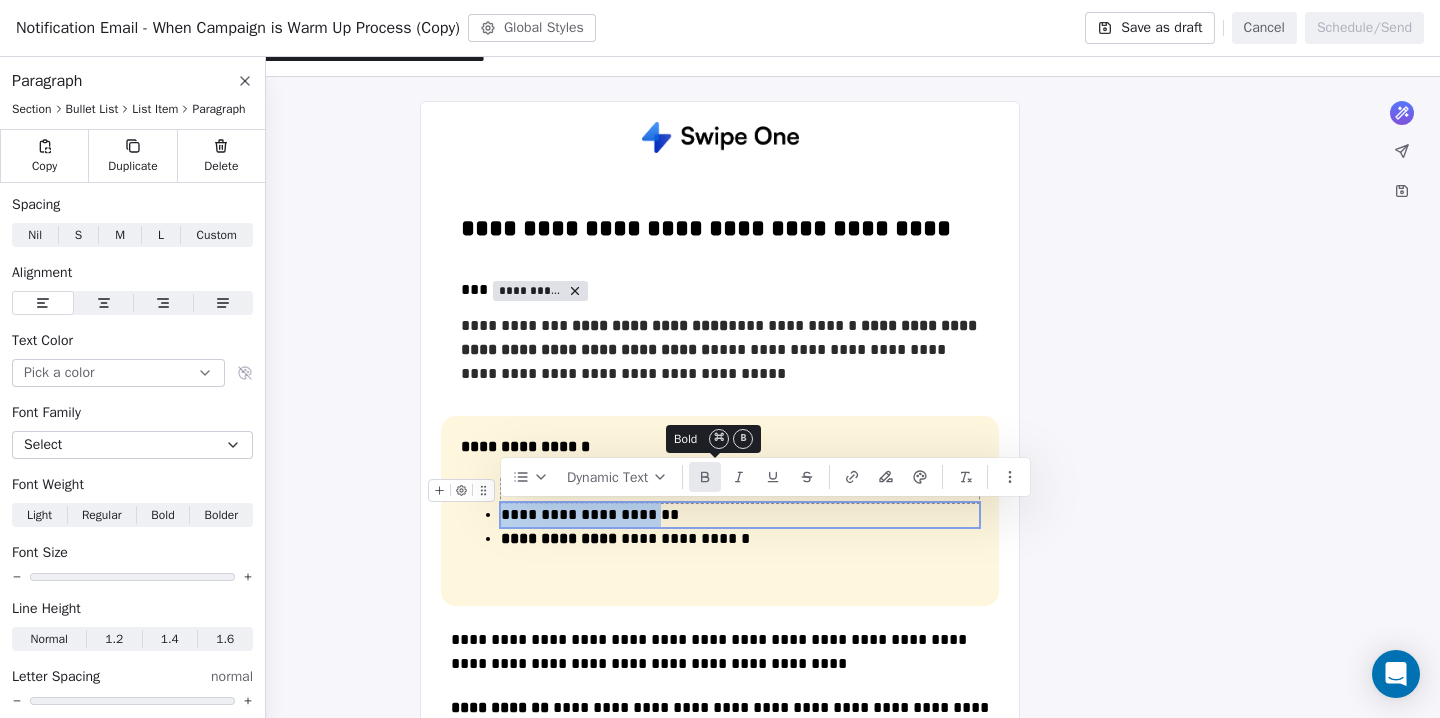 click 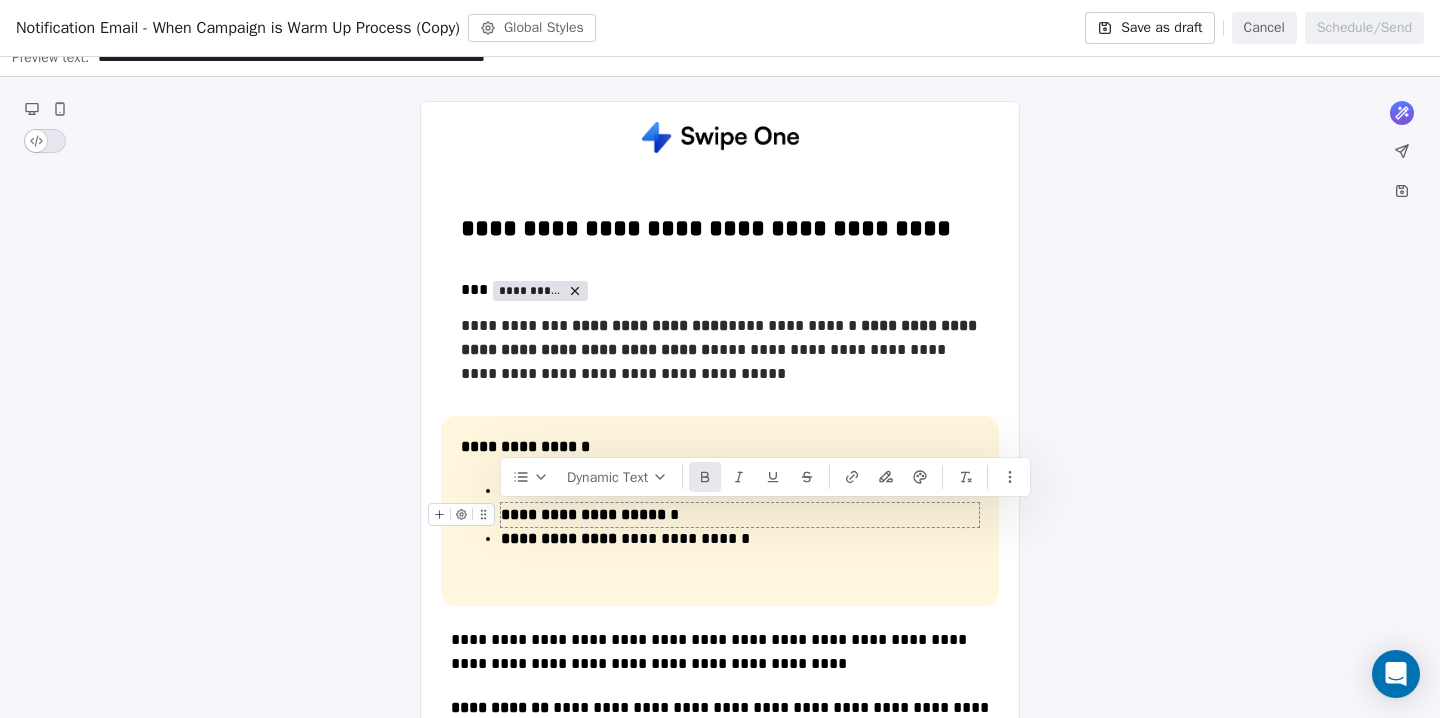 click on "**********" at bounding box center (740, 515) 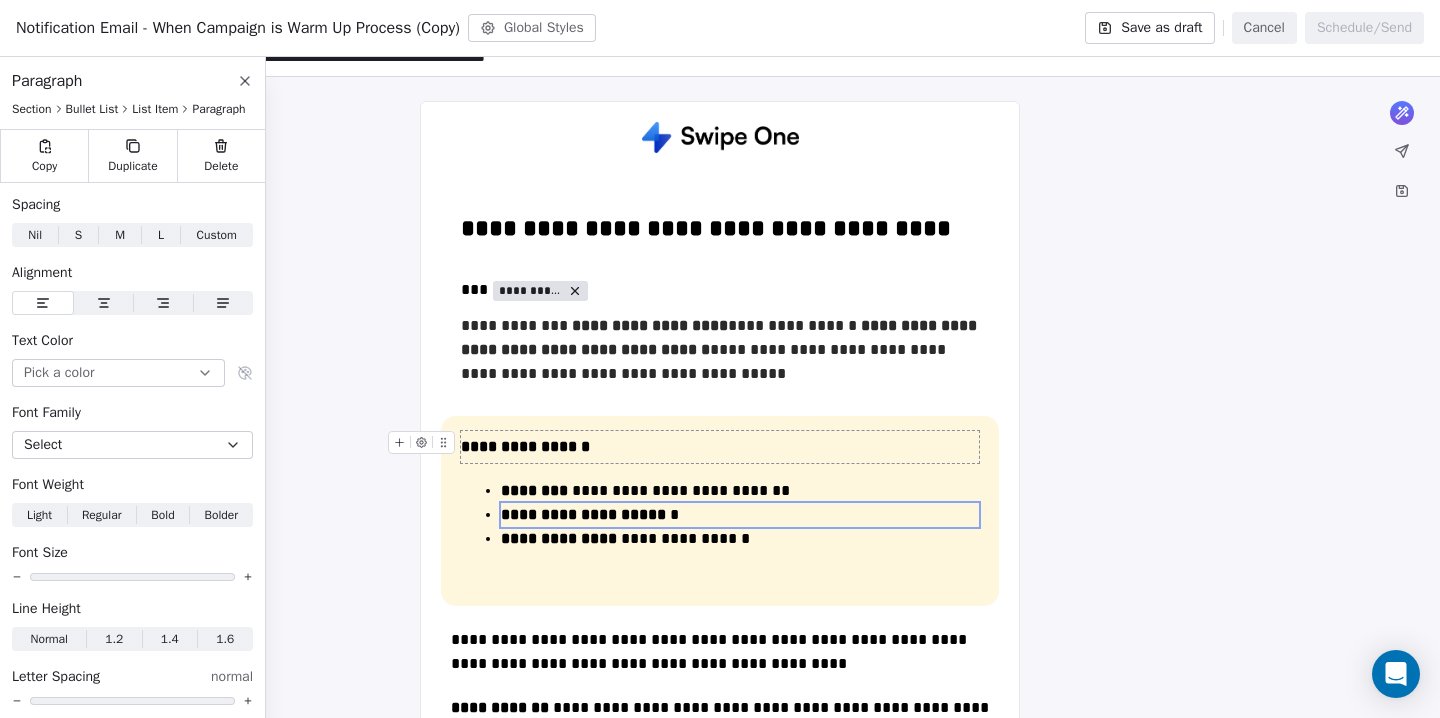 click on "**********" at bounding box center [720, 447] 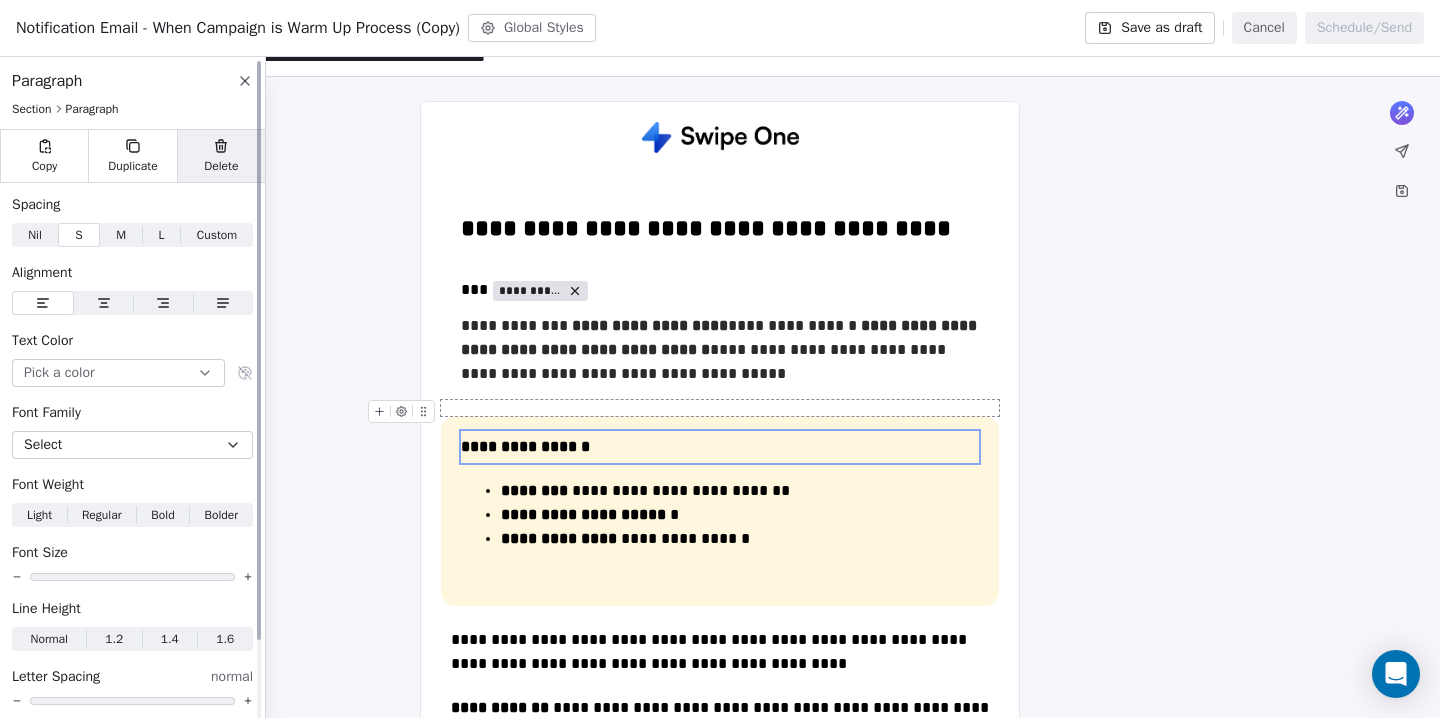 click on "Delete" at bounding box center (221, 156) 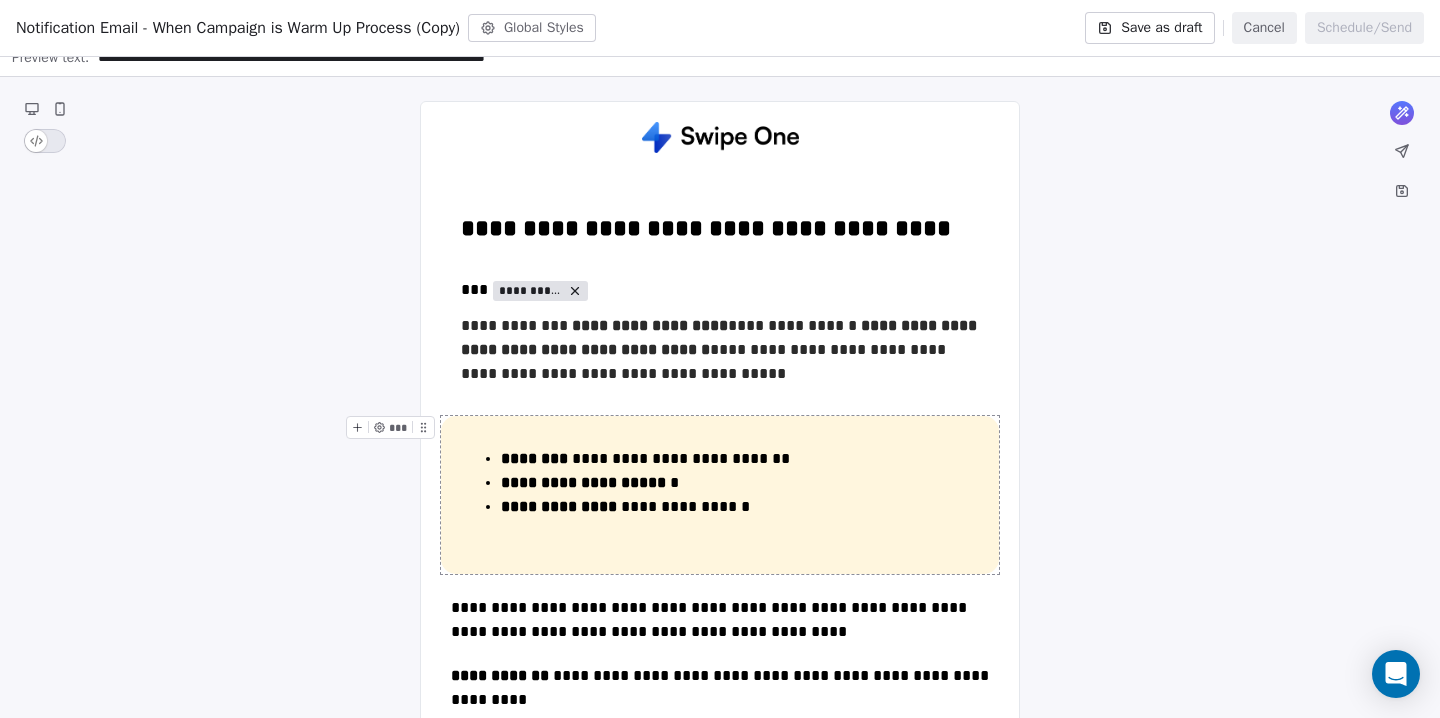 click on "**********" at bounding box center [720, 495] 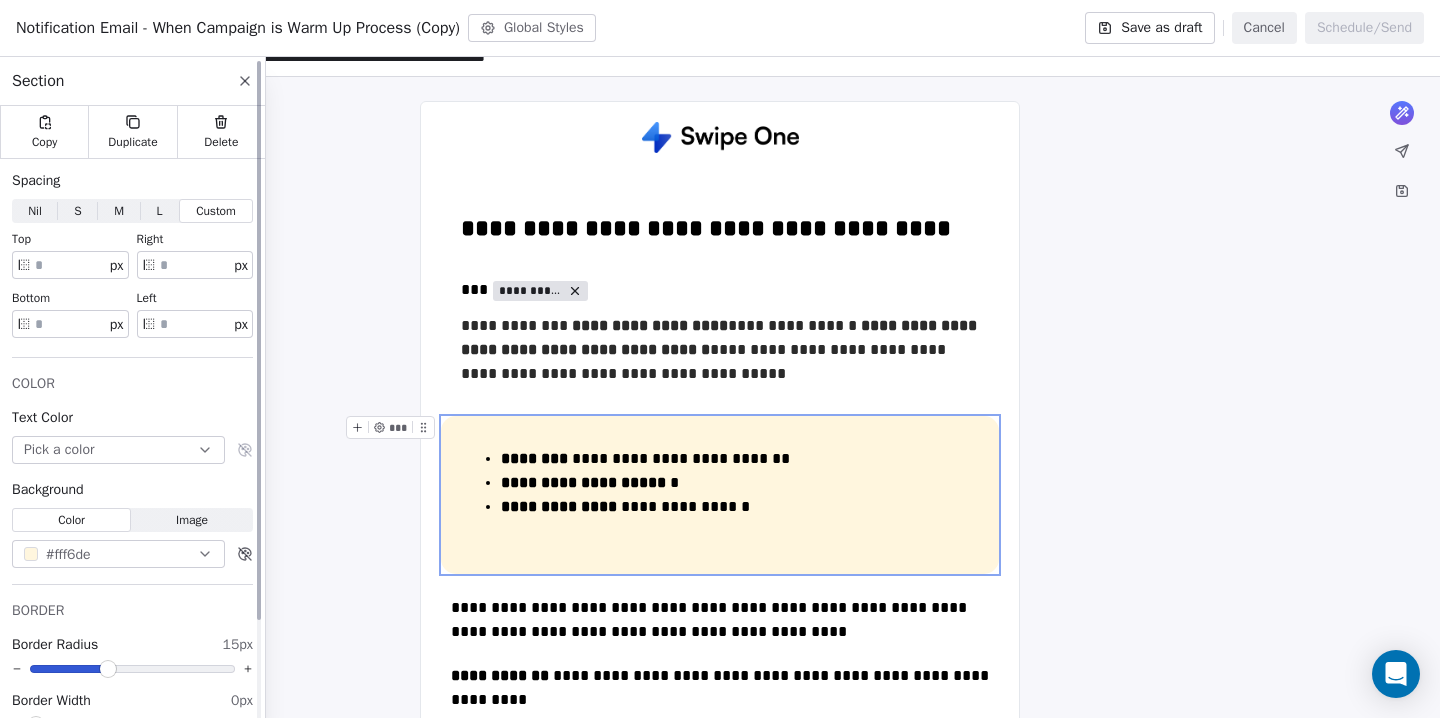 click on "M" at bounding box center [119, 211] 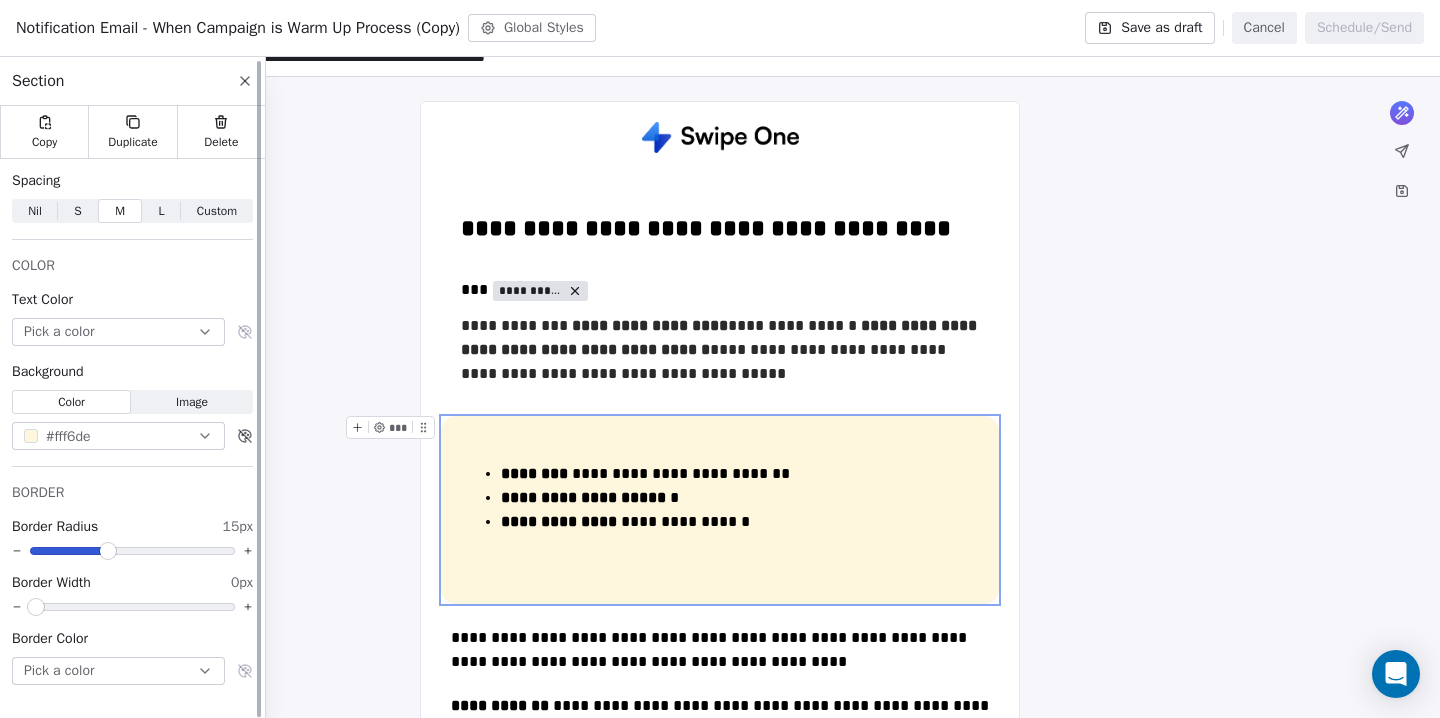 click on "S S" at bounding box center [78, 211] 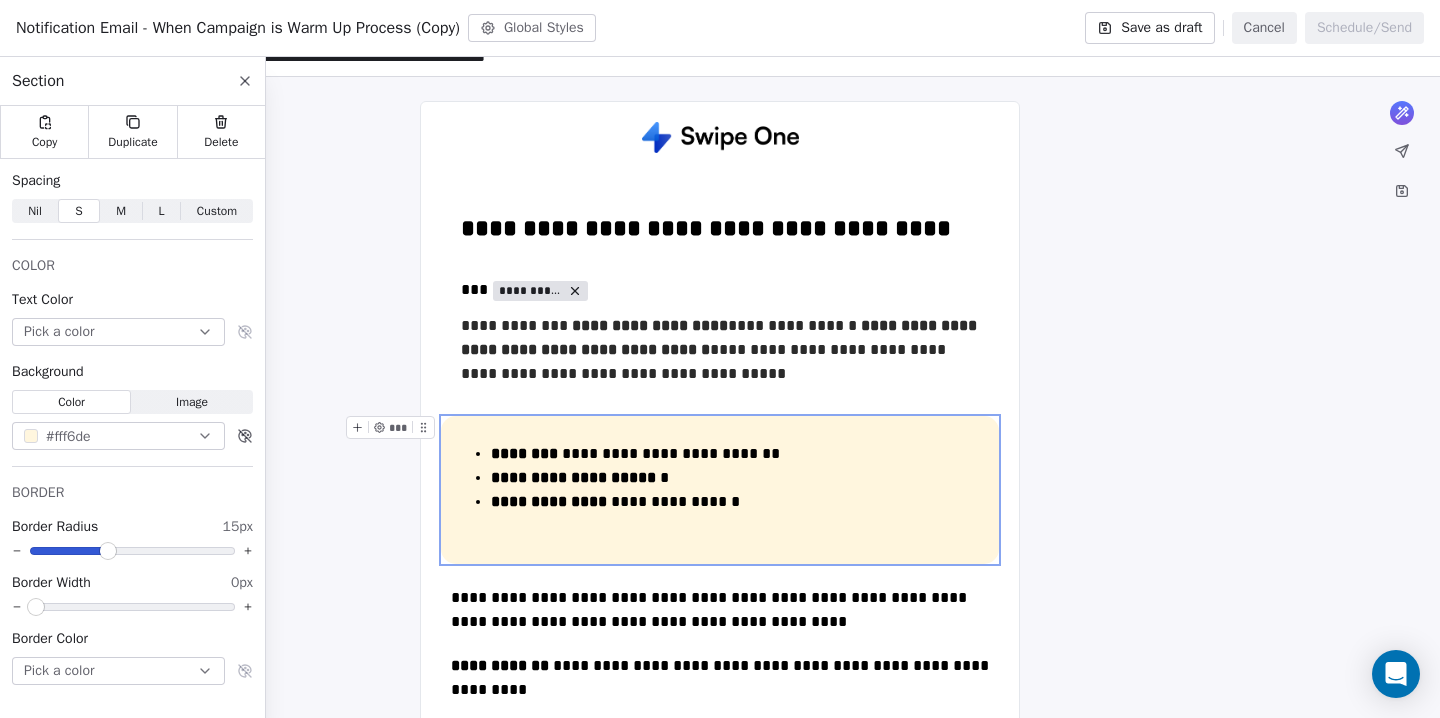 click on "**********" at bounding box center (720, 490) 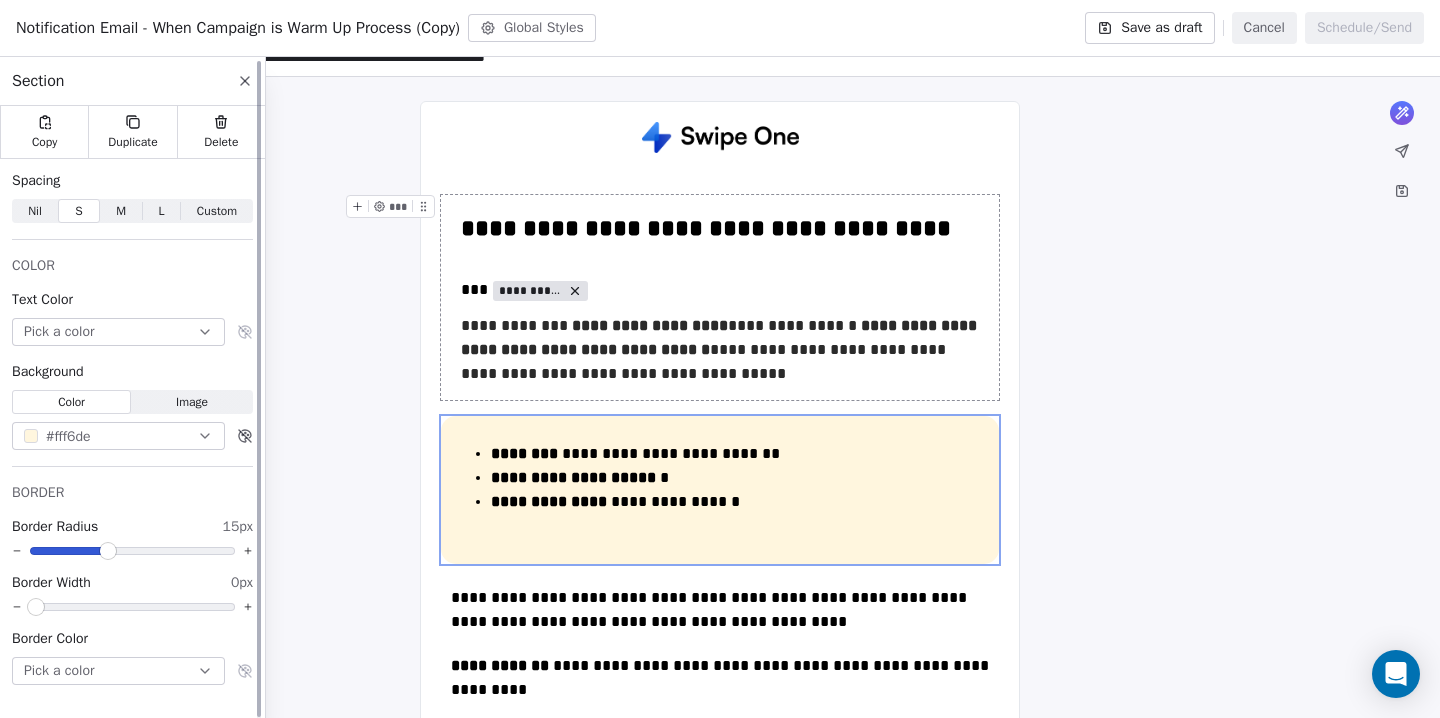 click on "Custom" at bounding box center [217, 211] 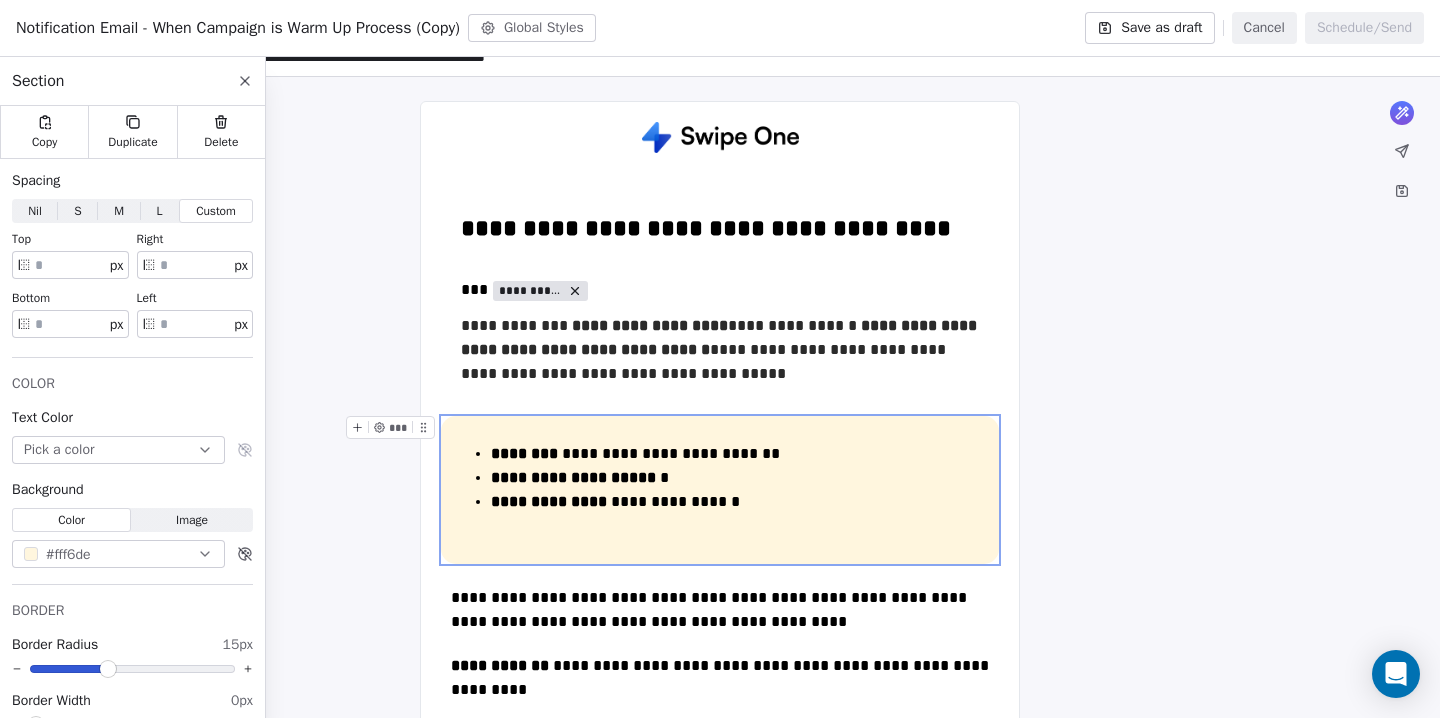 click on "**********" at bounding box center [720, 490] 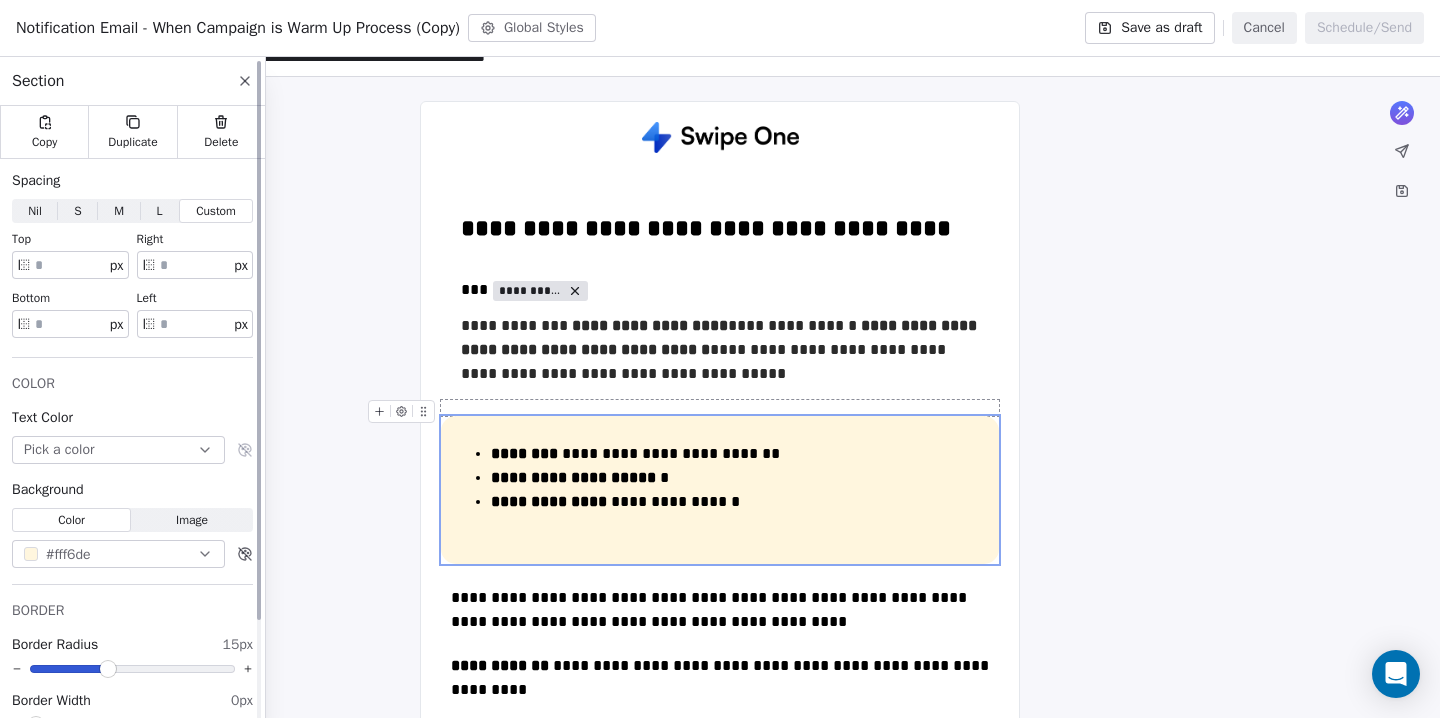click on "**" at bounding box center (70, 265) 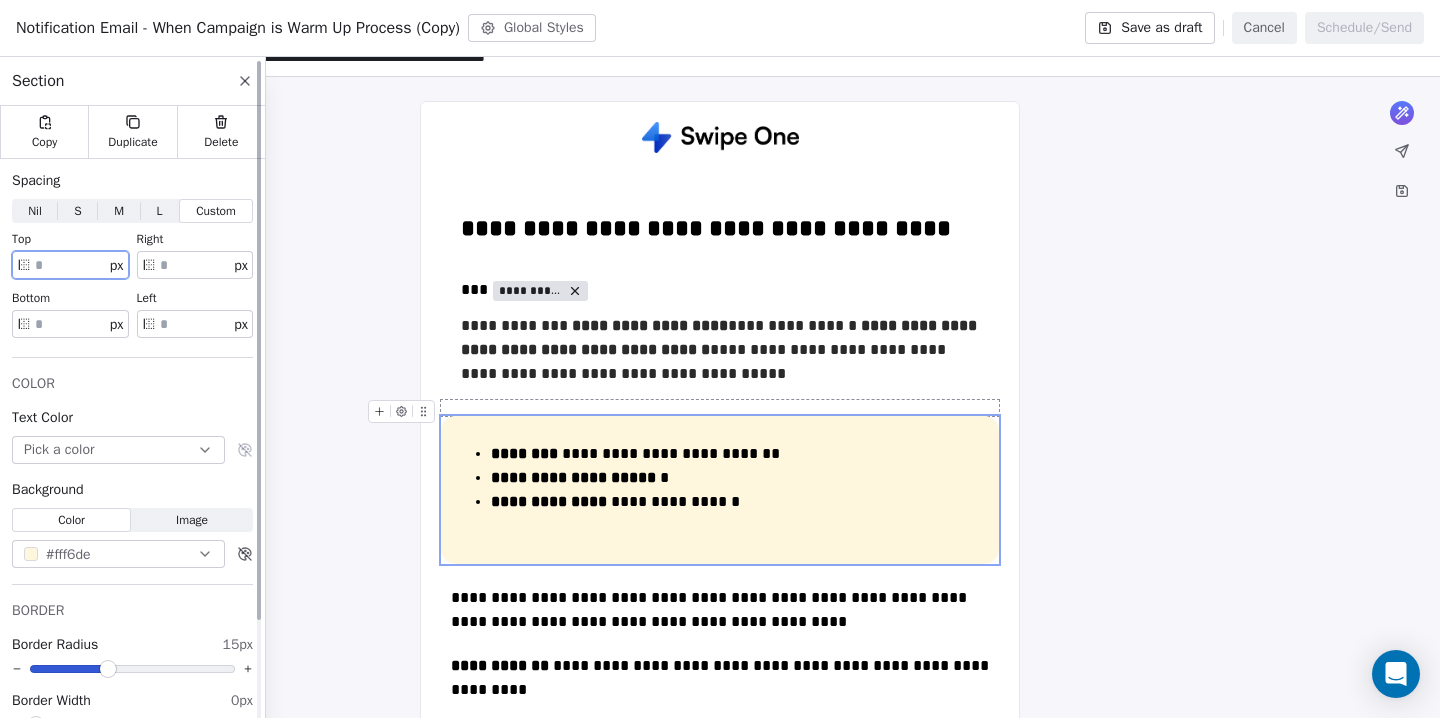 click on "**" at bounding box center [70, 265] 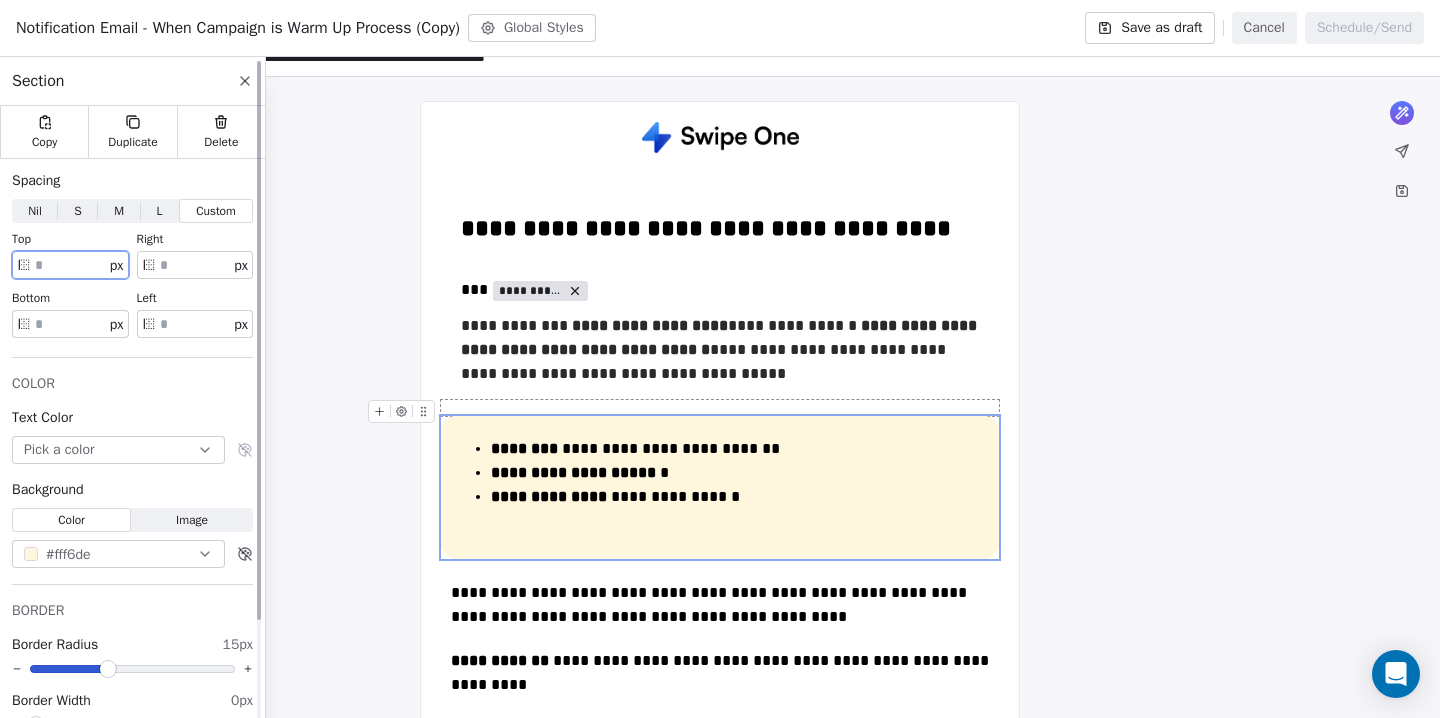 type on "**" 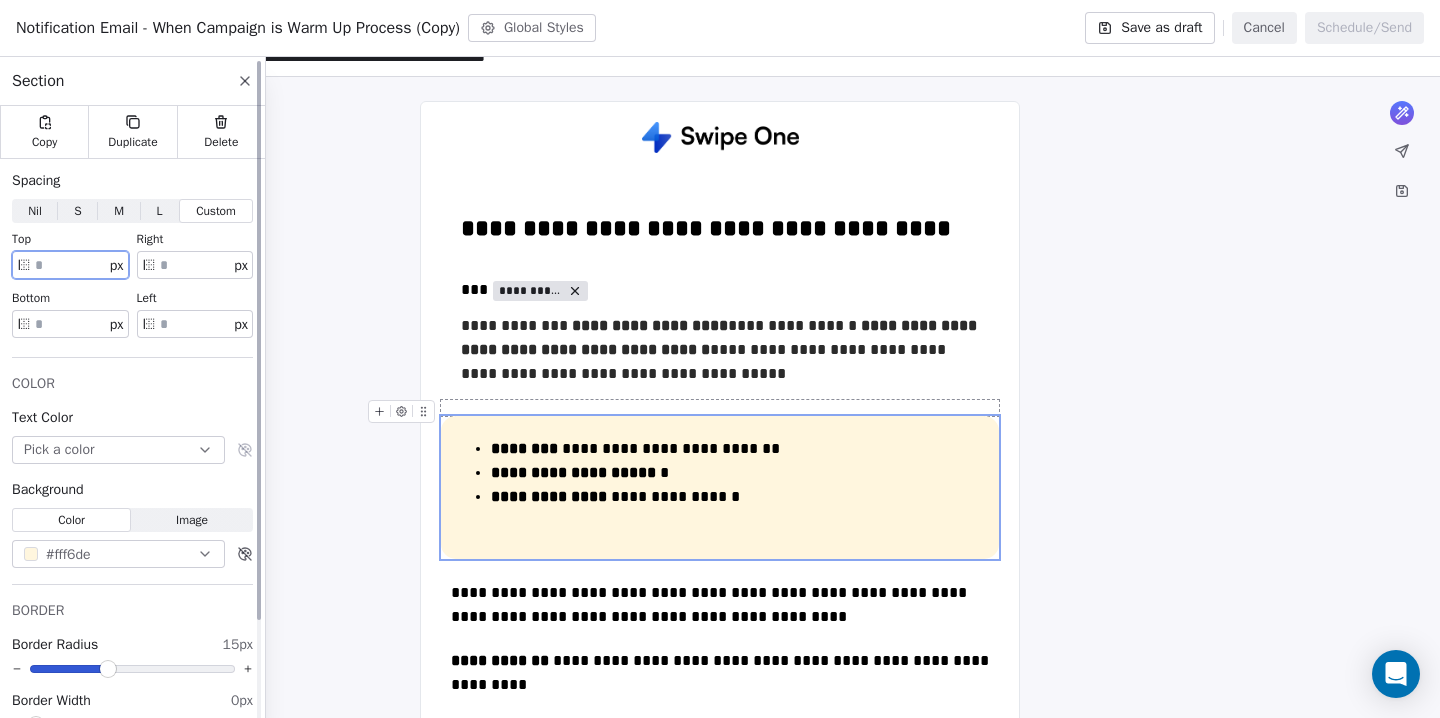 click on "**" at bounding box center (70, 324) 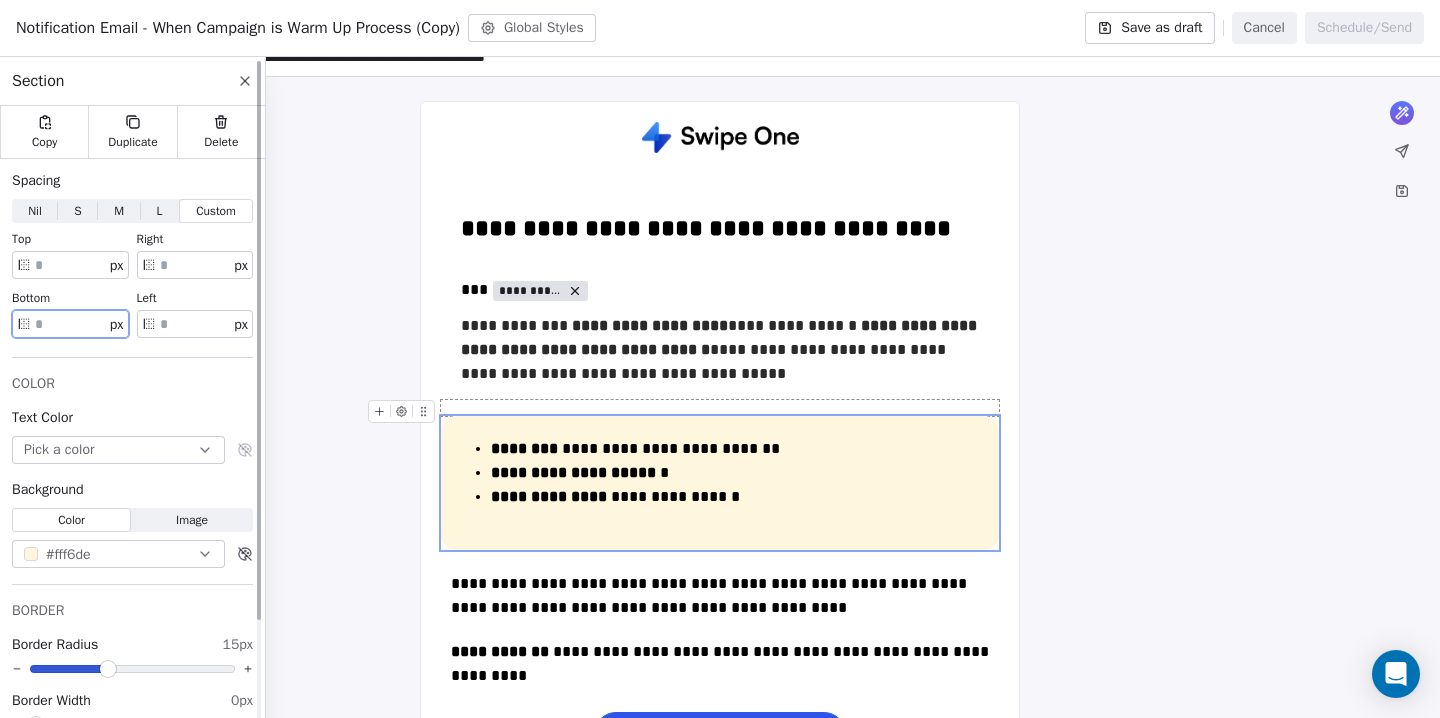 type on "*" 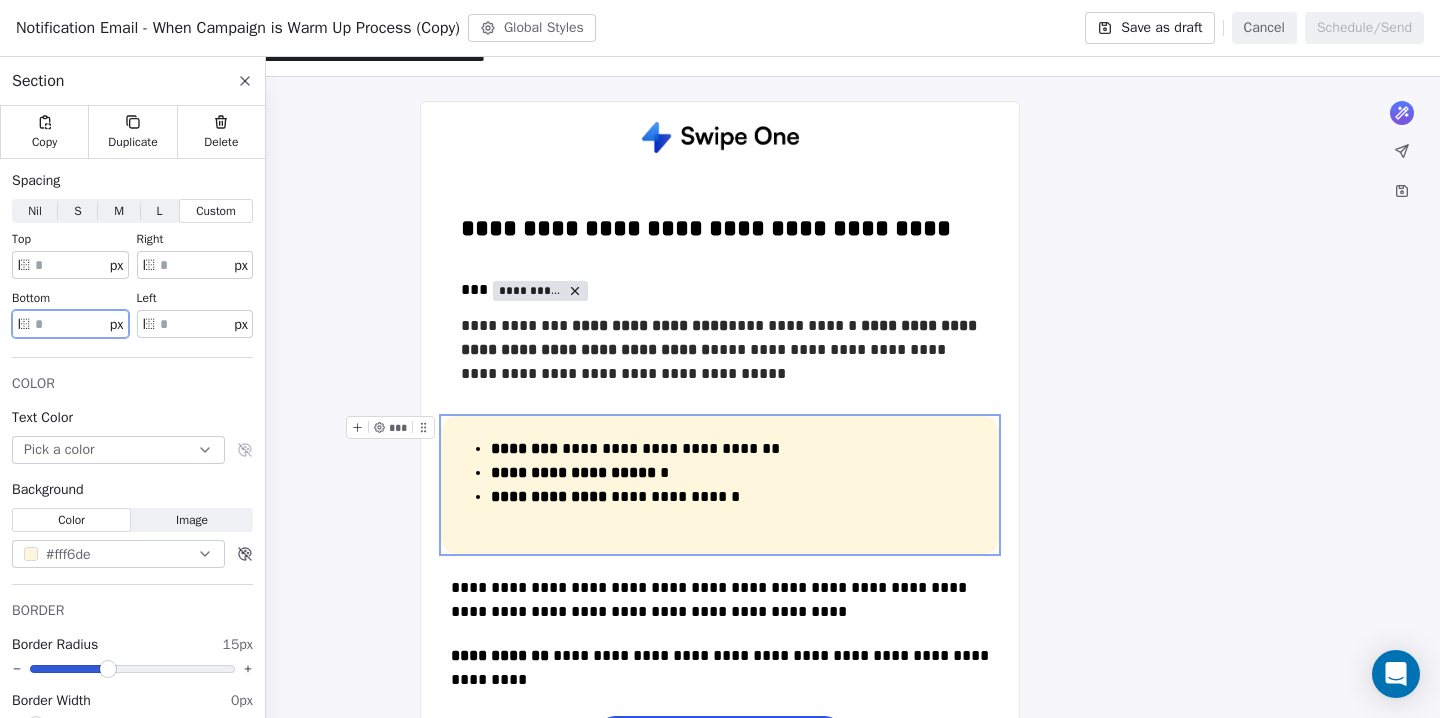 type on "*" 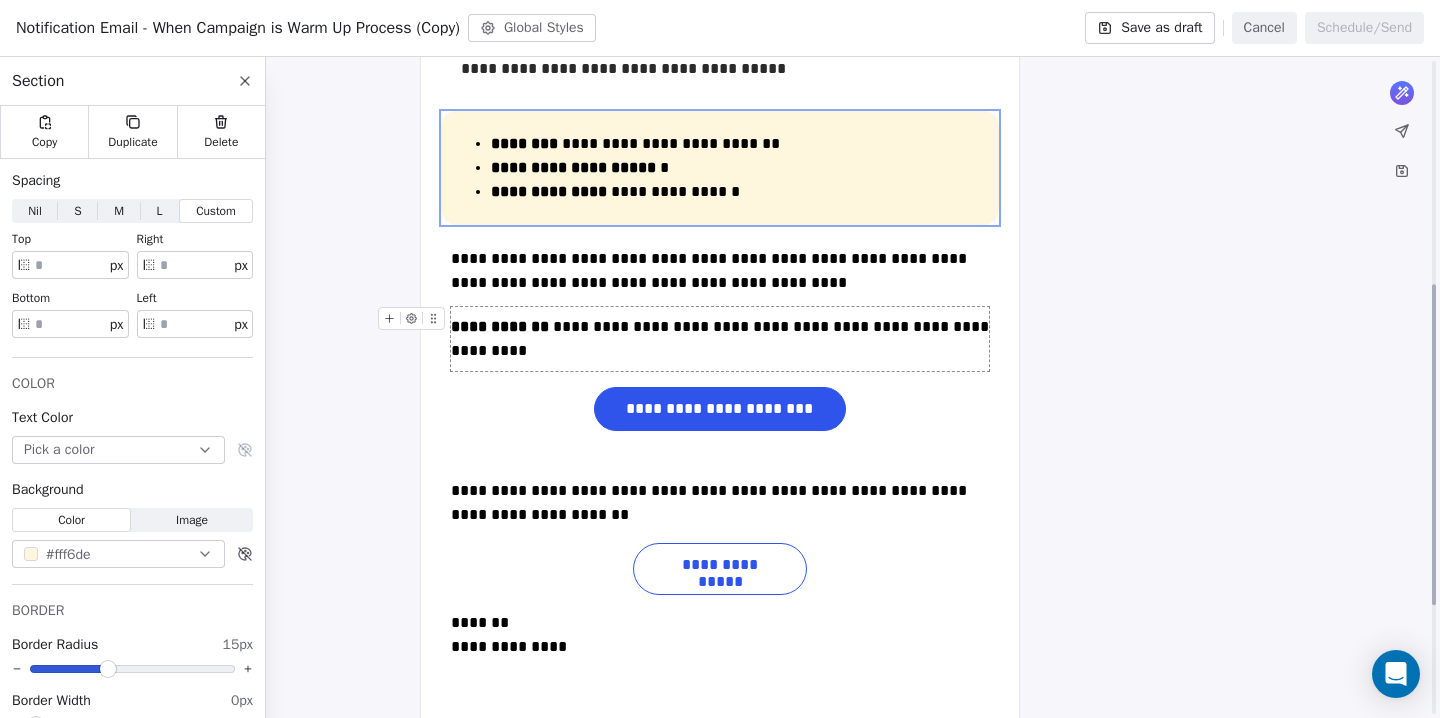 scroll, scrollTop: 460, scrollLeft: 0, axis: vertical 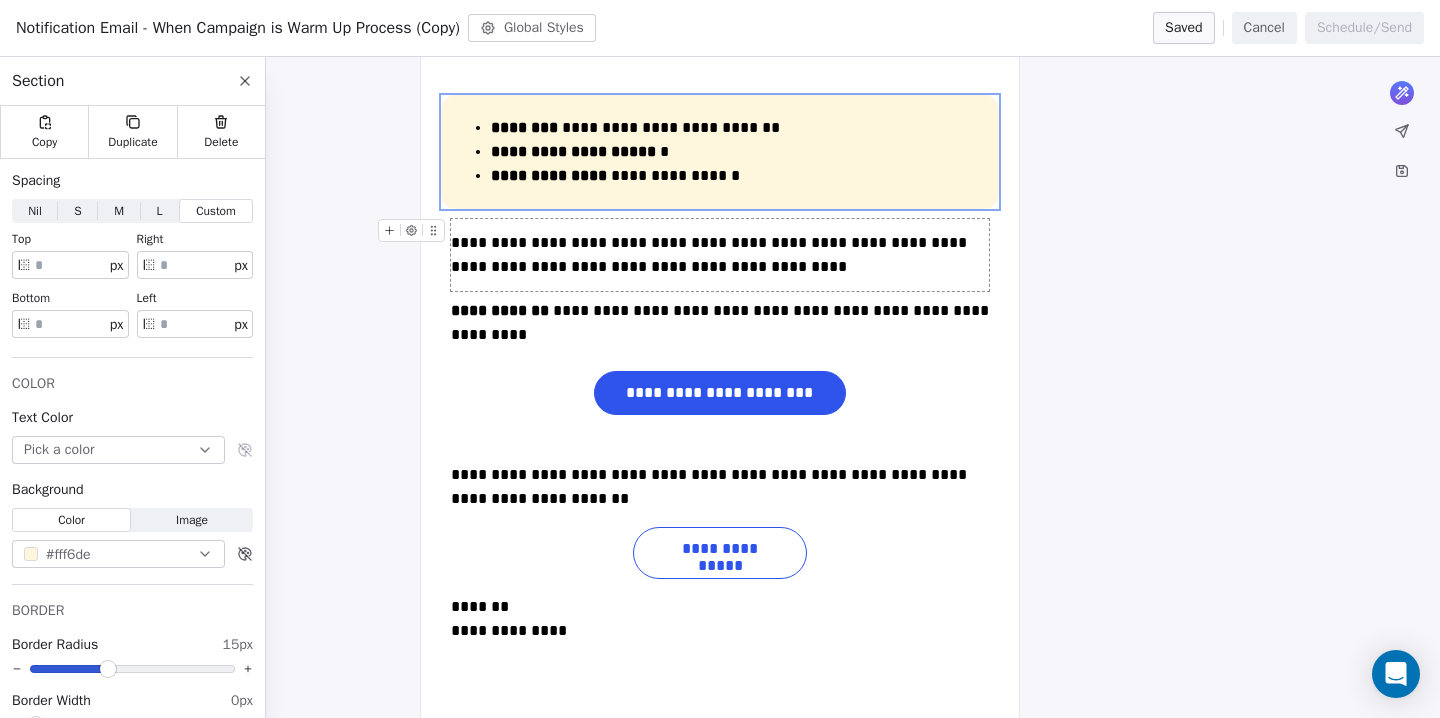 click on "**********" at bounding box center (720, 255) 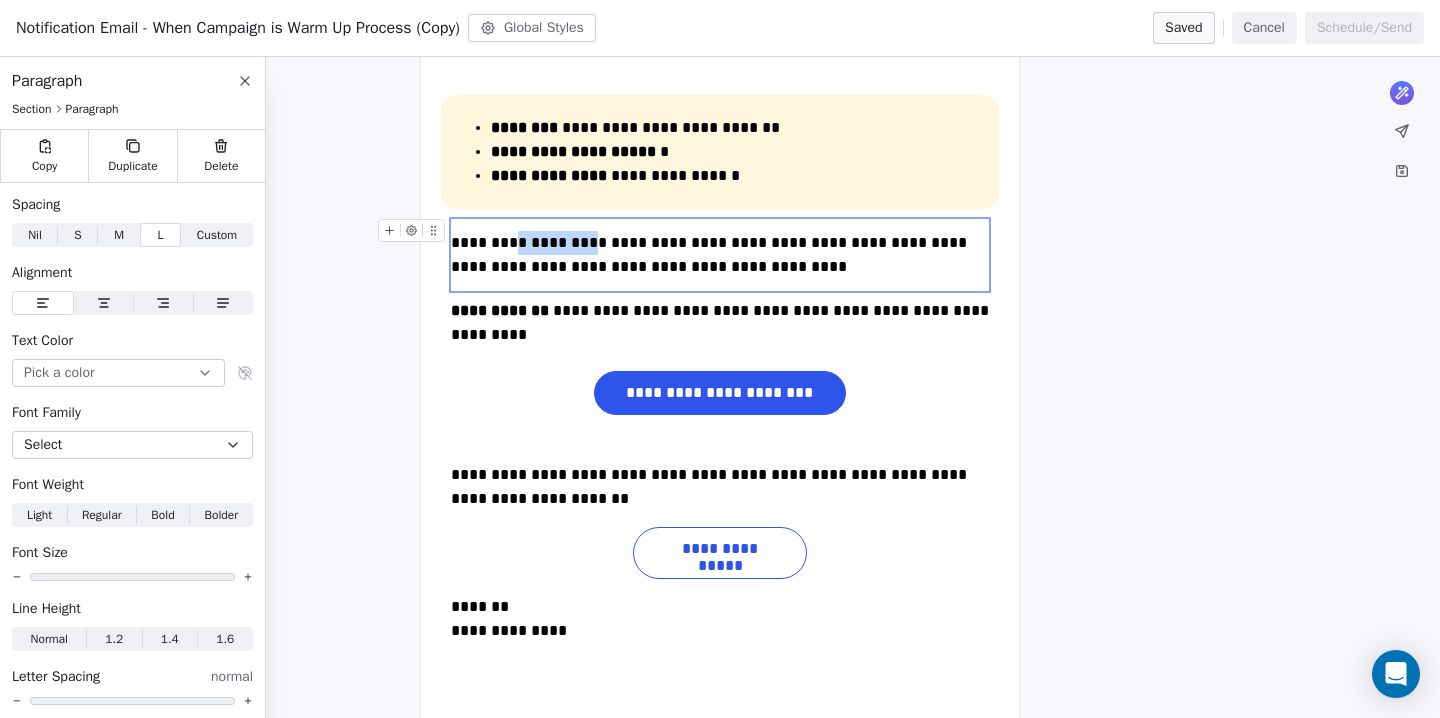 click on "**********" at bounding box center [720, 255] 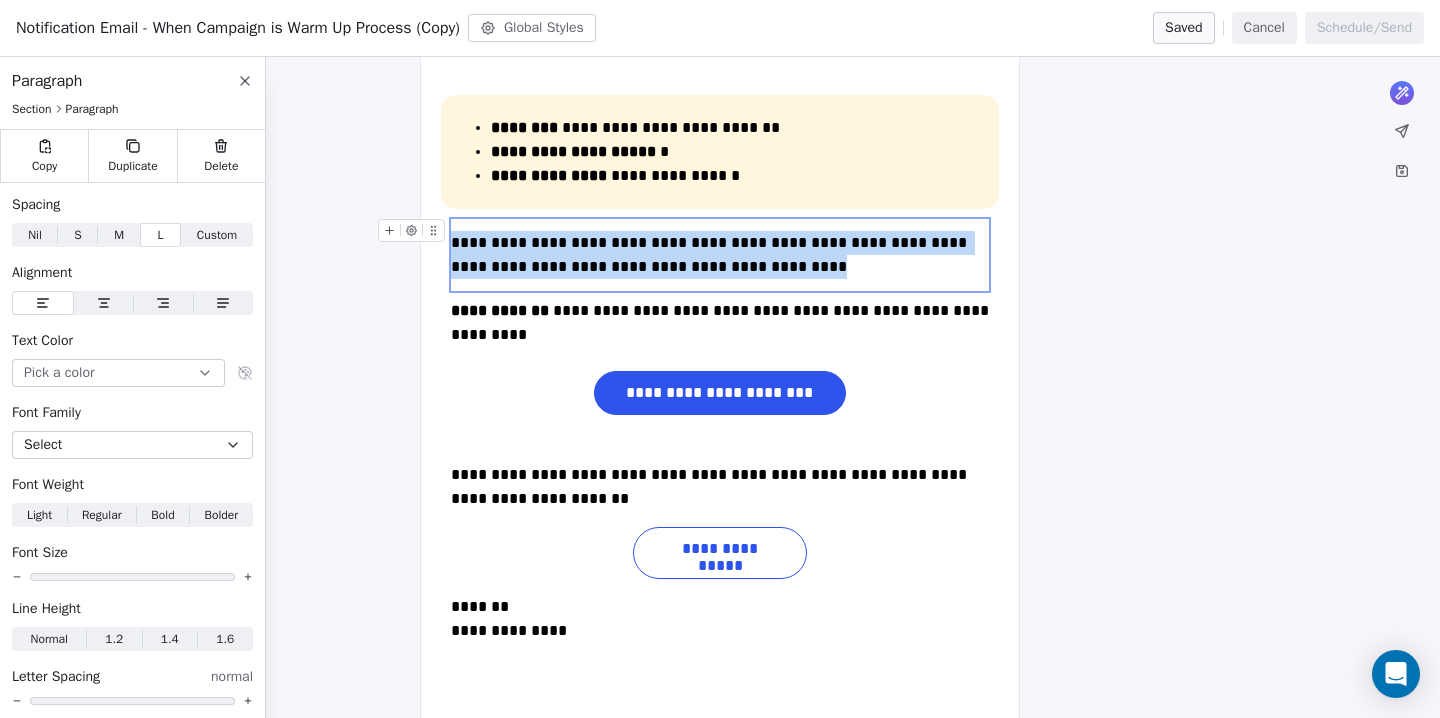 click on "**********" at bounding box center [720, 255] 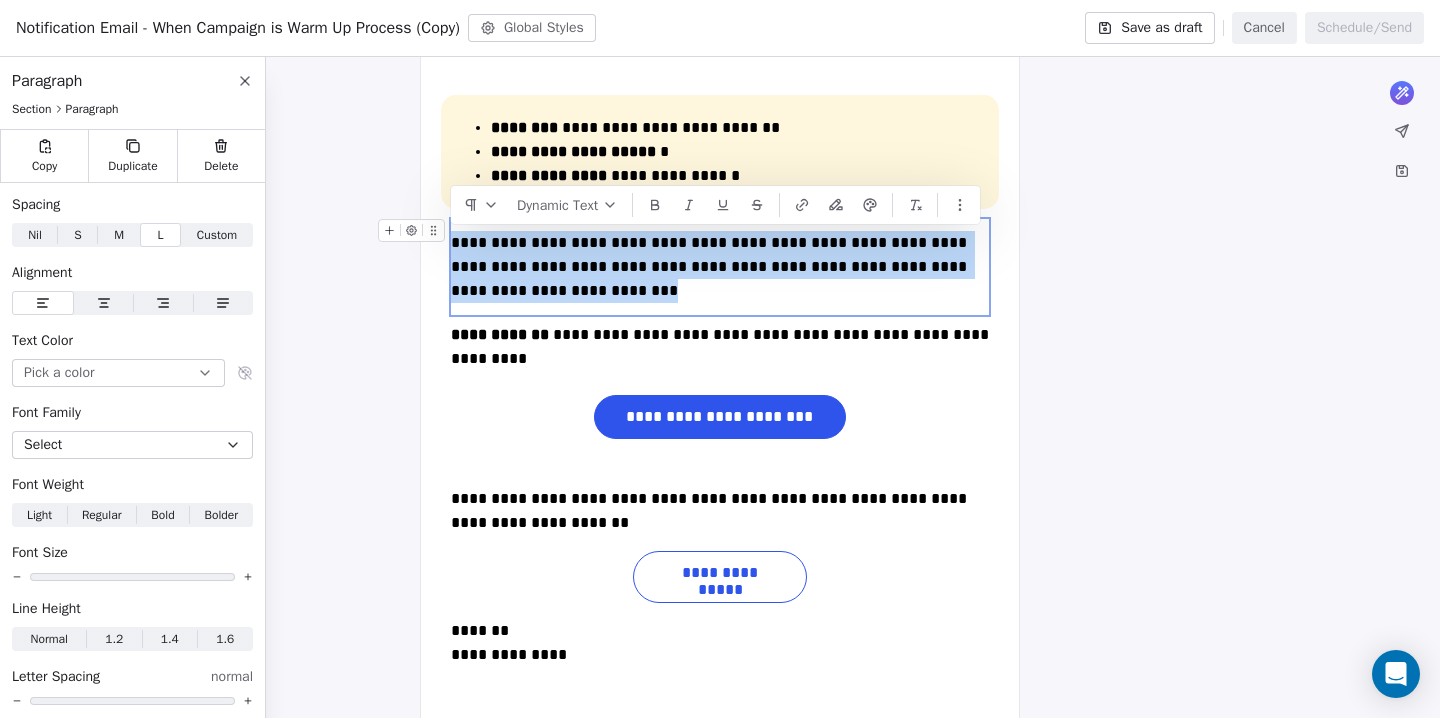 click on "**********" at bounding box center (720, 267) 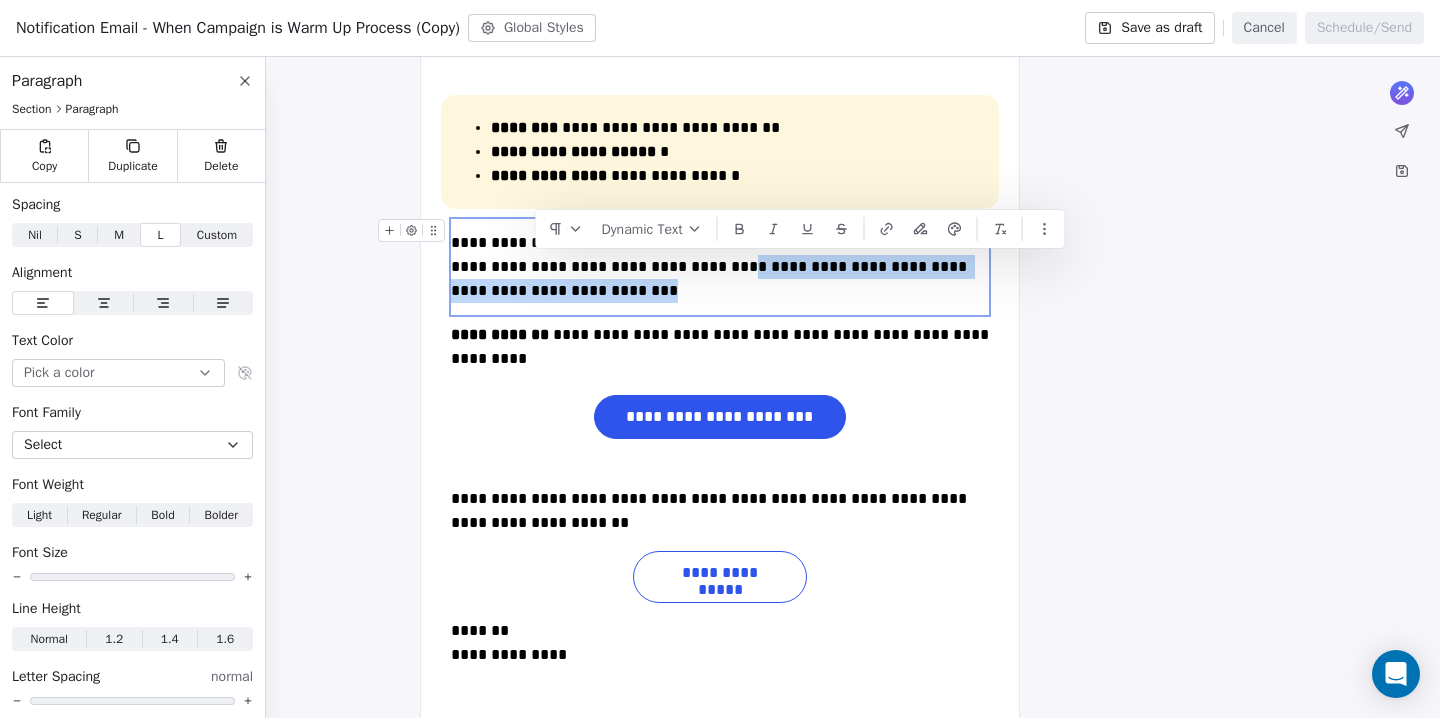 drag, startPoint x: 645, startPoint y: 269, endPoint x: 646, endPoint y: 287, distance: 18.027756 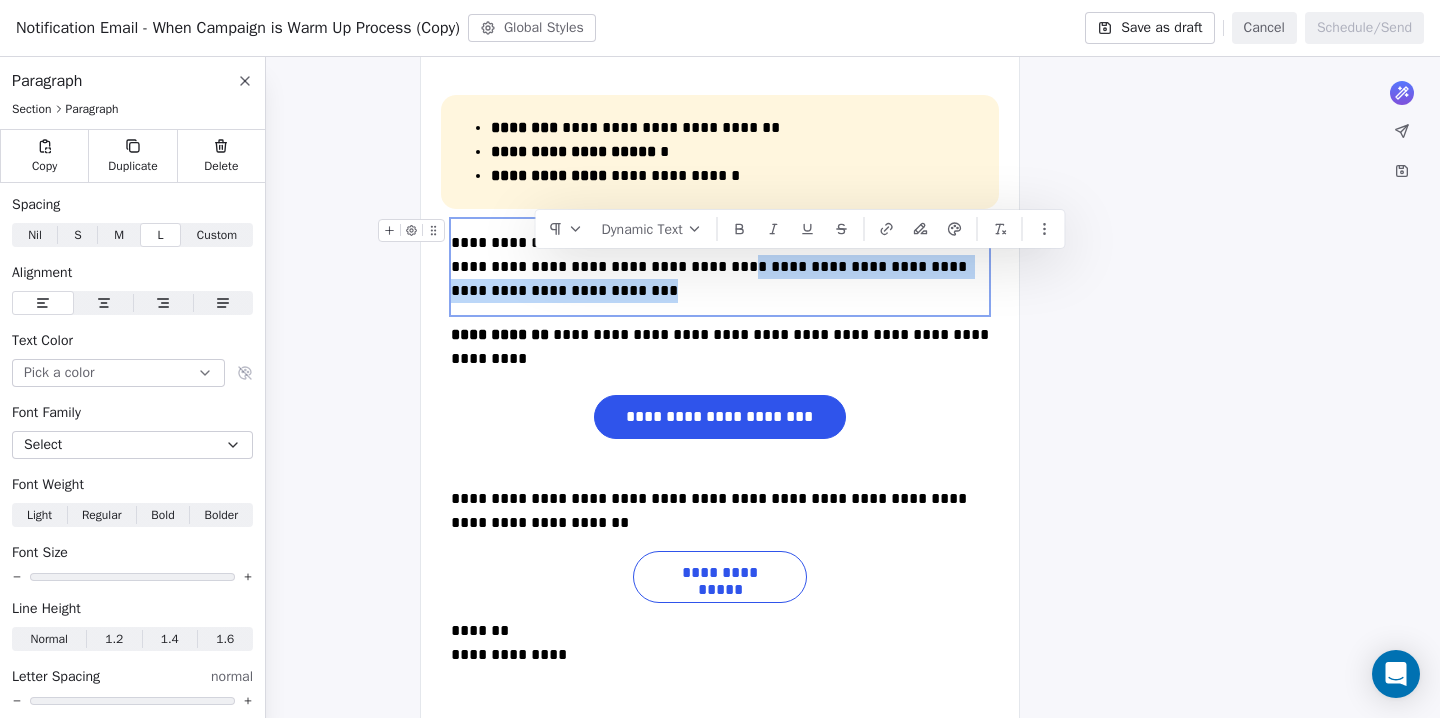 click on "**********" at bounding box center (720, 267) 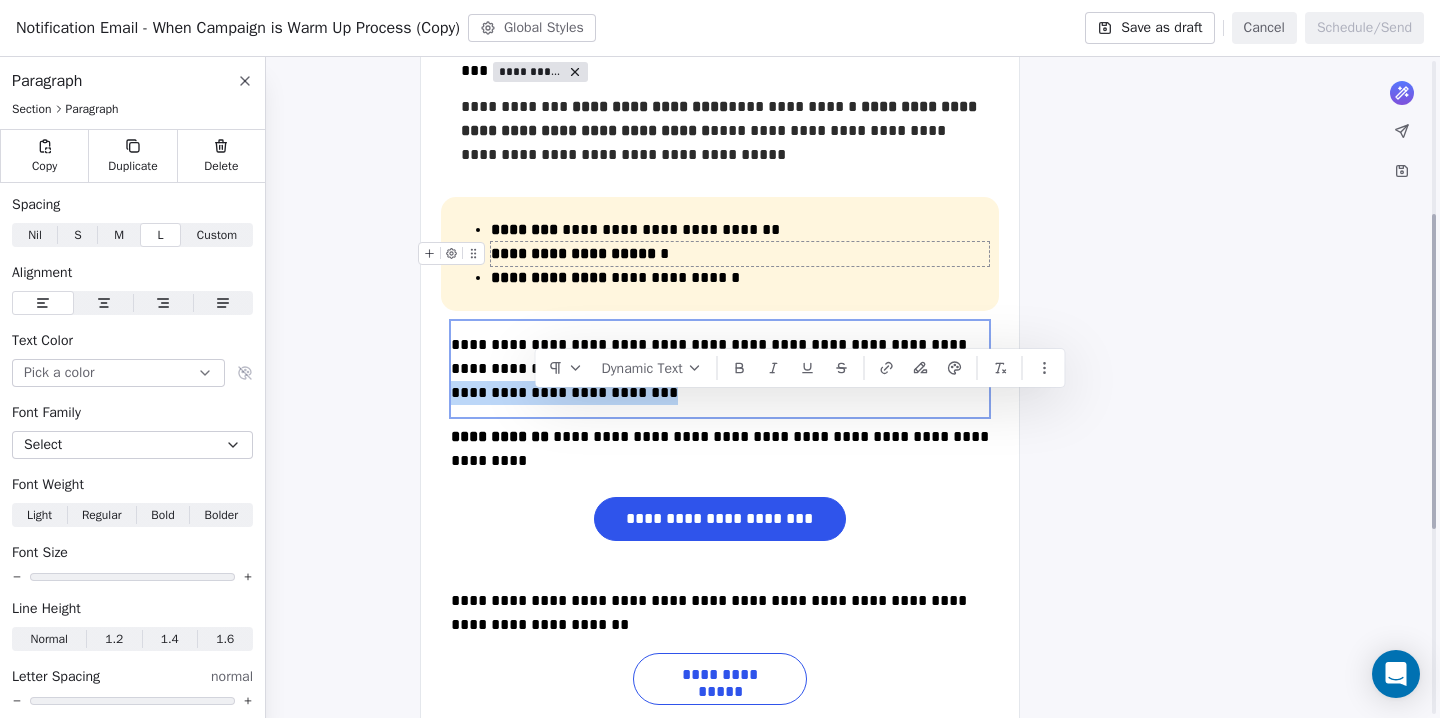 scroll, scrollTop: 321, scrollLeft: 0, axis: vertical 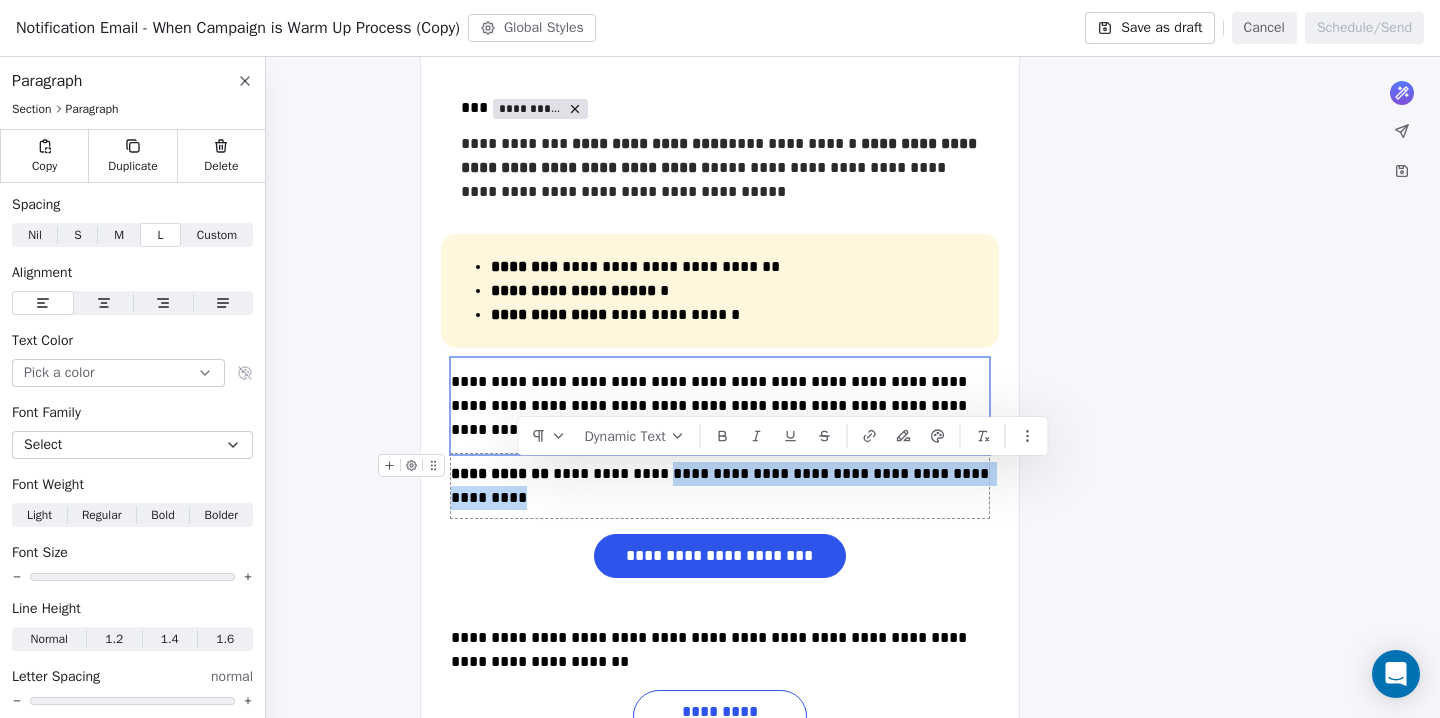 drag, startPoint x: 651, startPoint y: 479, endPoint x: 652, endPoint y: 495, distance: 16.03122 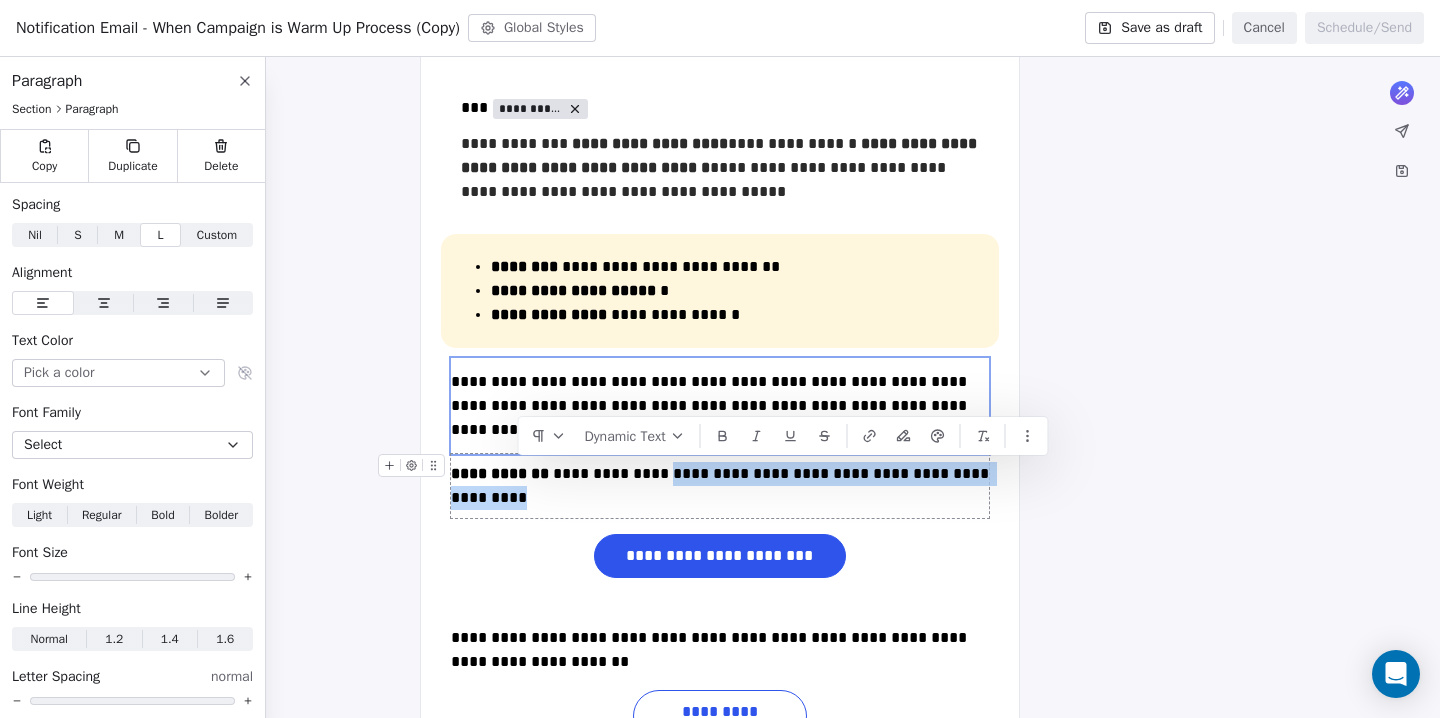 click on "**********" at bounding box center [720, 486] 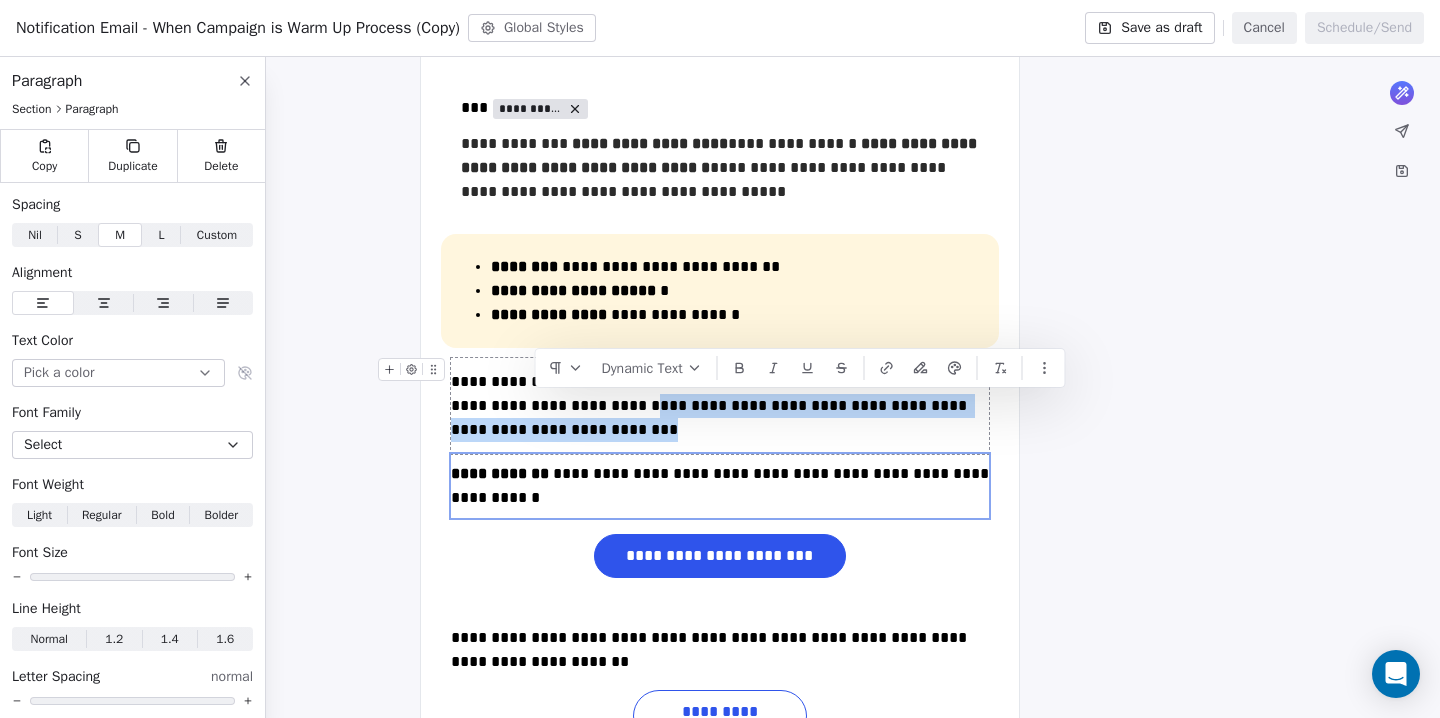 drag, startPoint x: 566, startPoint y: 409, endPoint x: 568, endPoint y: 424, distance: 15.132746 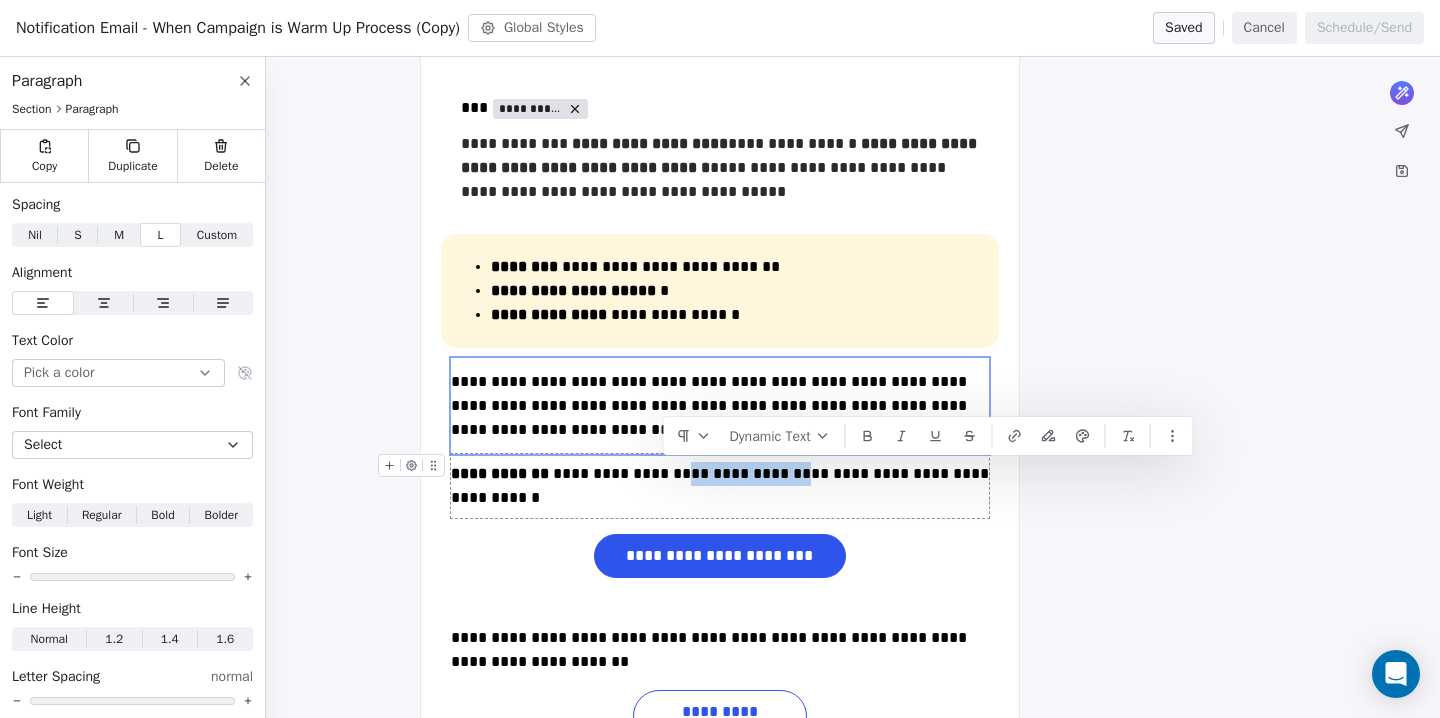 drag, startPoint x: 777, startPoint y: 476, endPoint x: 666, endPoint y: 477, distance: 111.0045 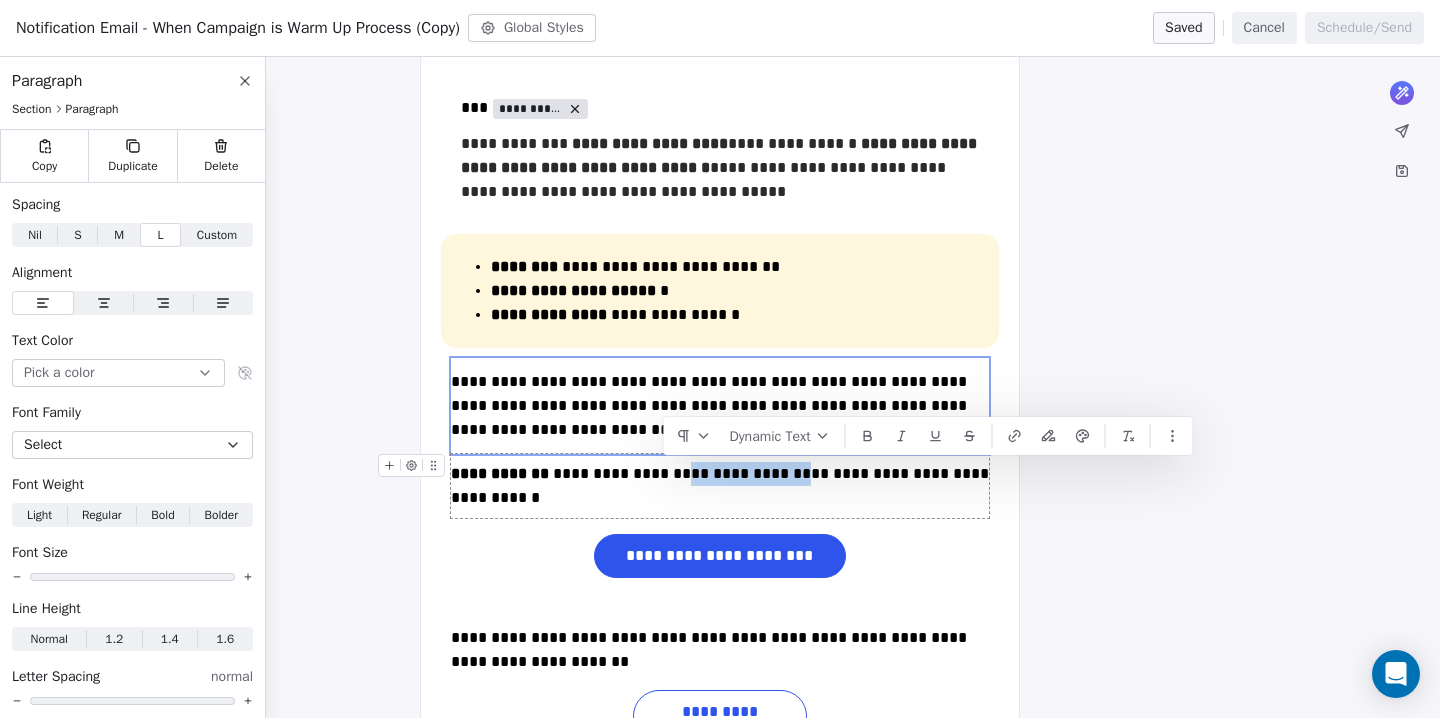 click on "**********" at bounding box center (720, 486) 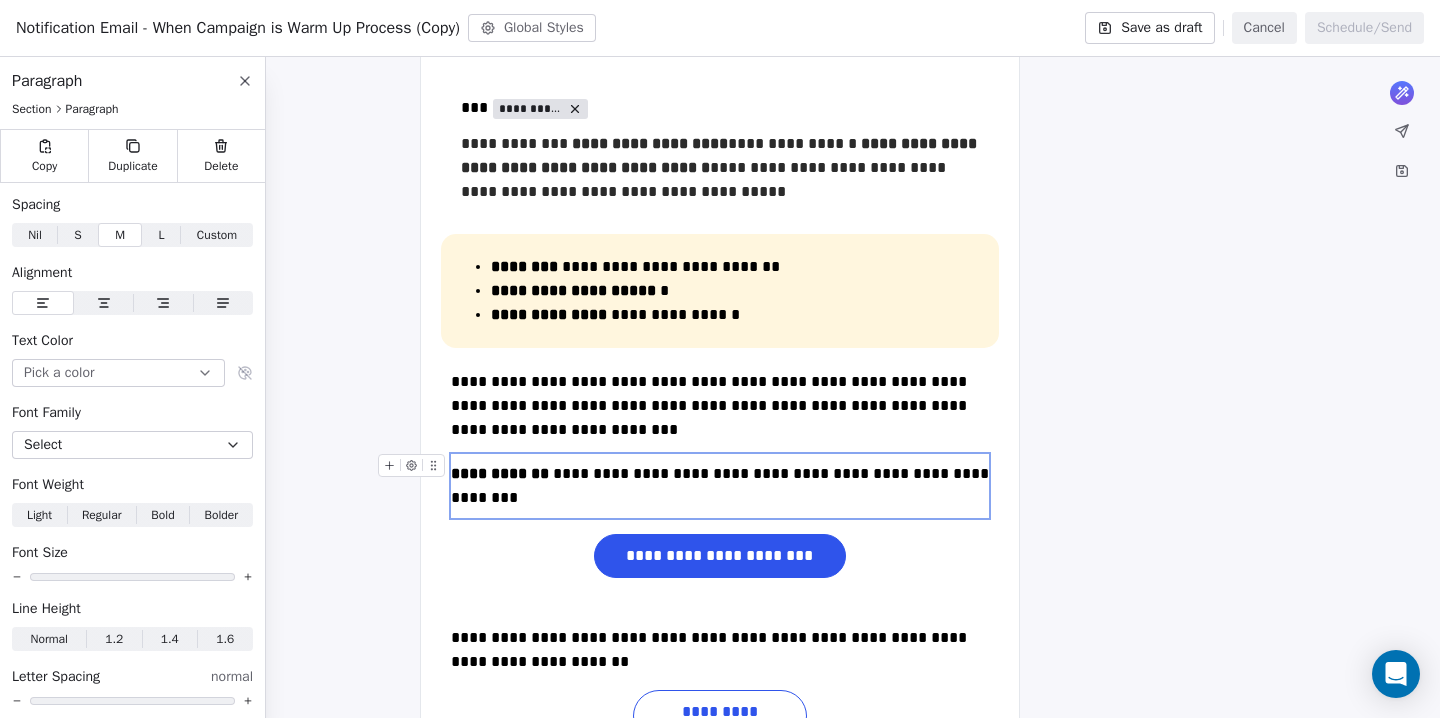 click on "**********" at bounding box center [720, 486] 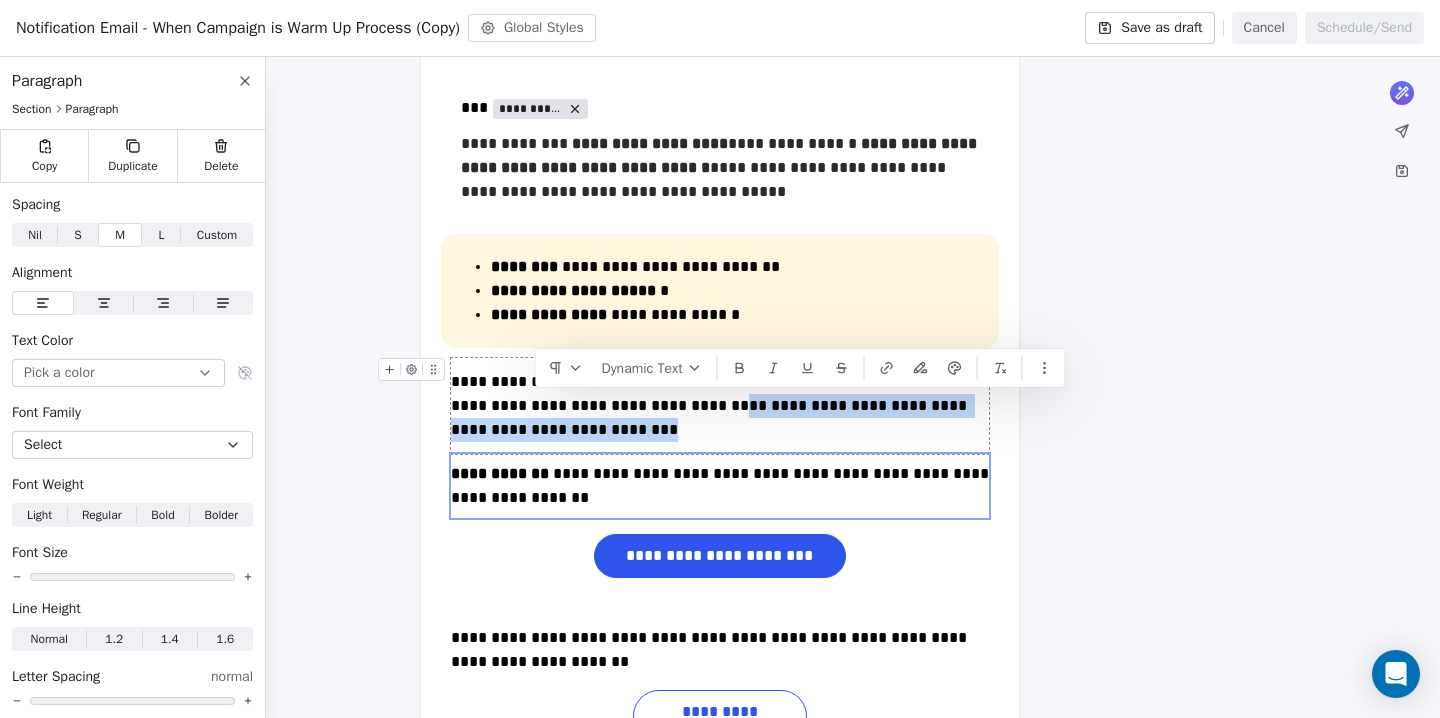 drag, startPoint x: 641, startPoint y: 409, endPoint x: 641, endPoint y: 424, distance: 15 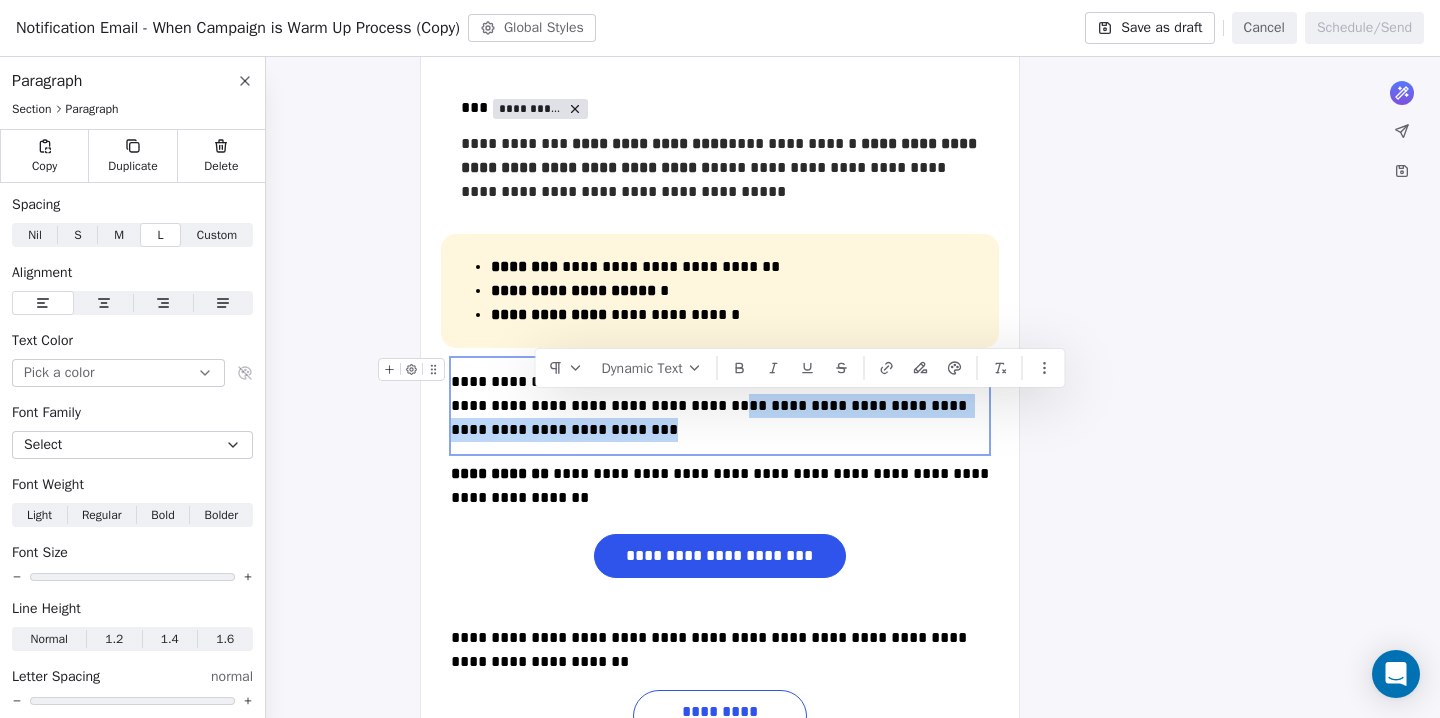 copy on "**********" 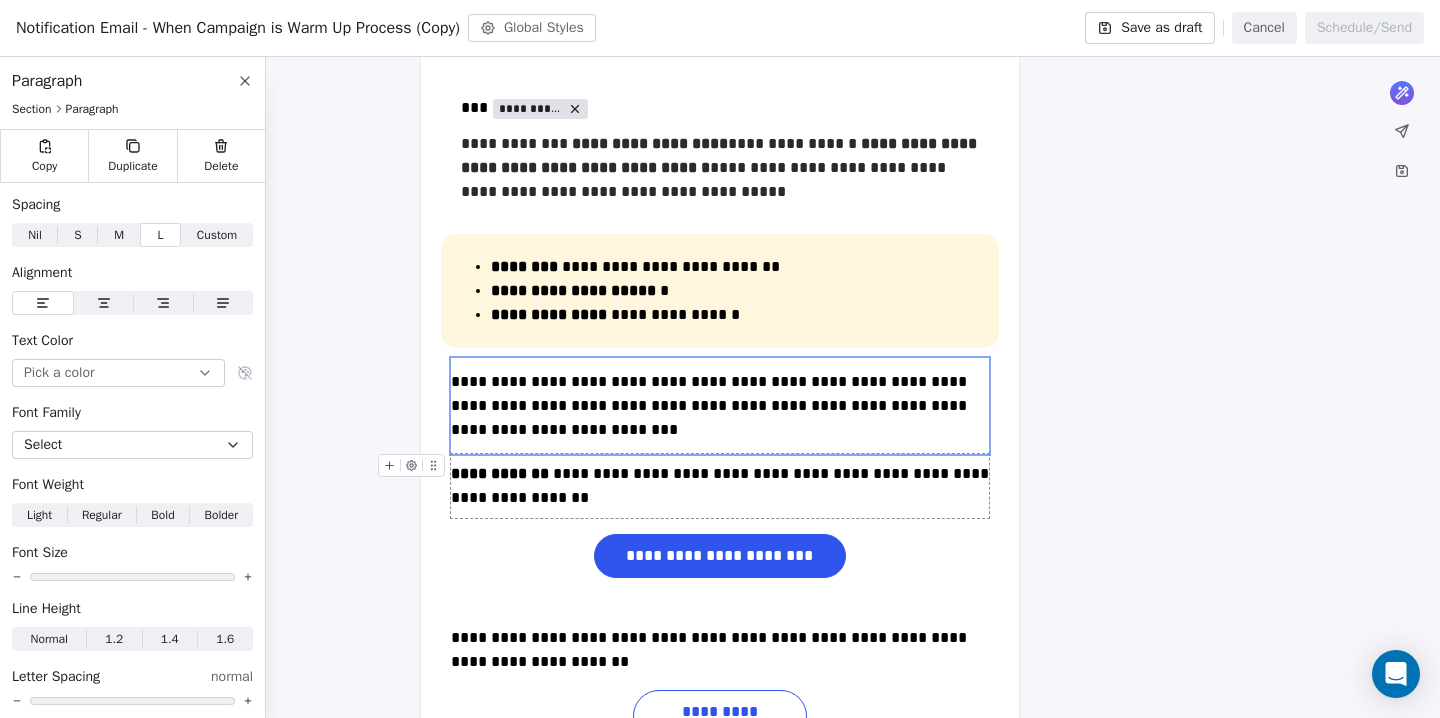 click on "**********" at bounding box center [720, 486] 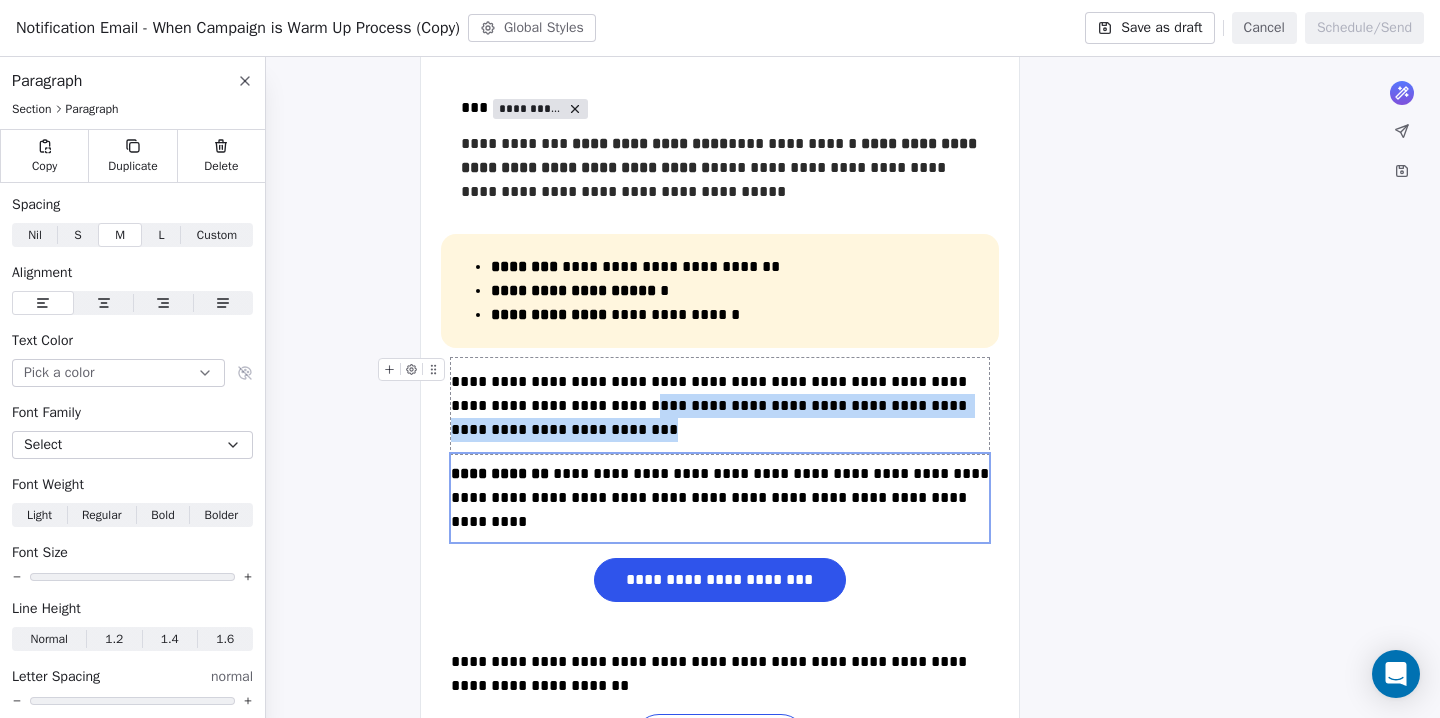 drag, startPoint x: 568, startPoint y: 409, endPoint x: 577, endPoint y: 422, distance: 15.811388 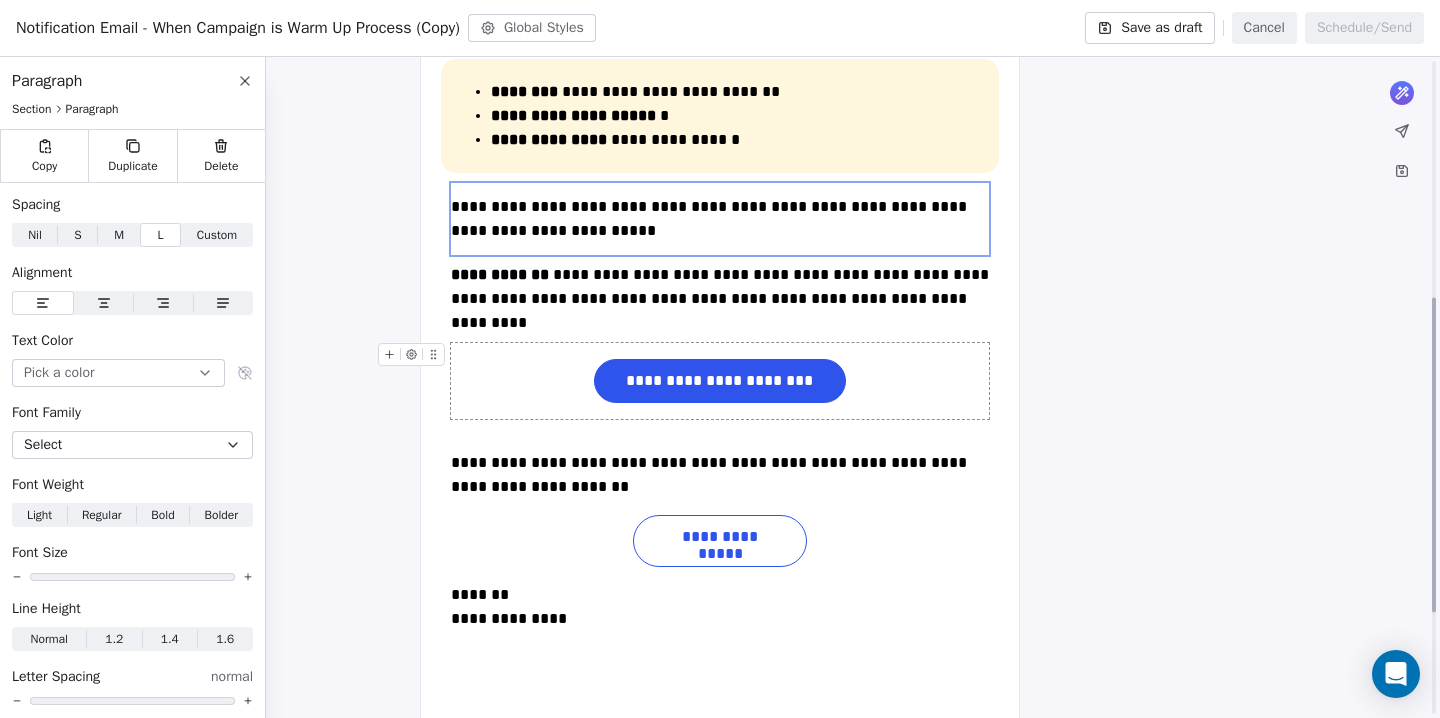 scroll, scrollTop: 499, scrollLeft: 0, axis: vertical 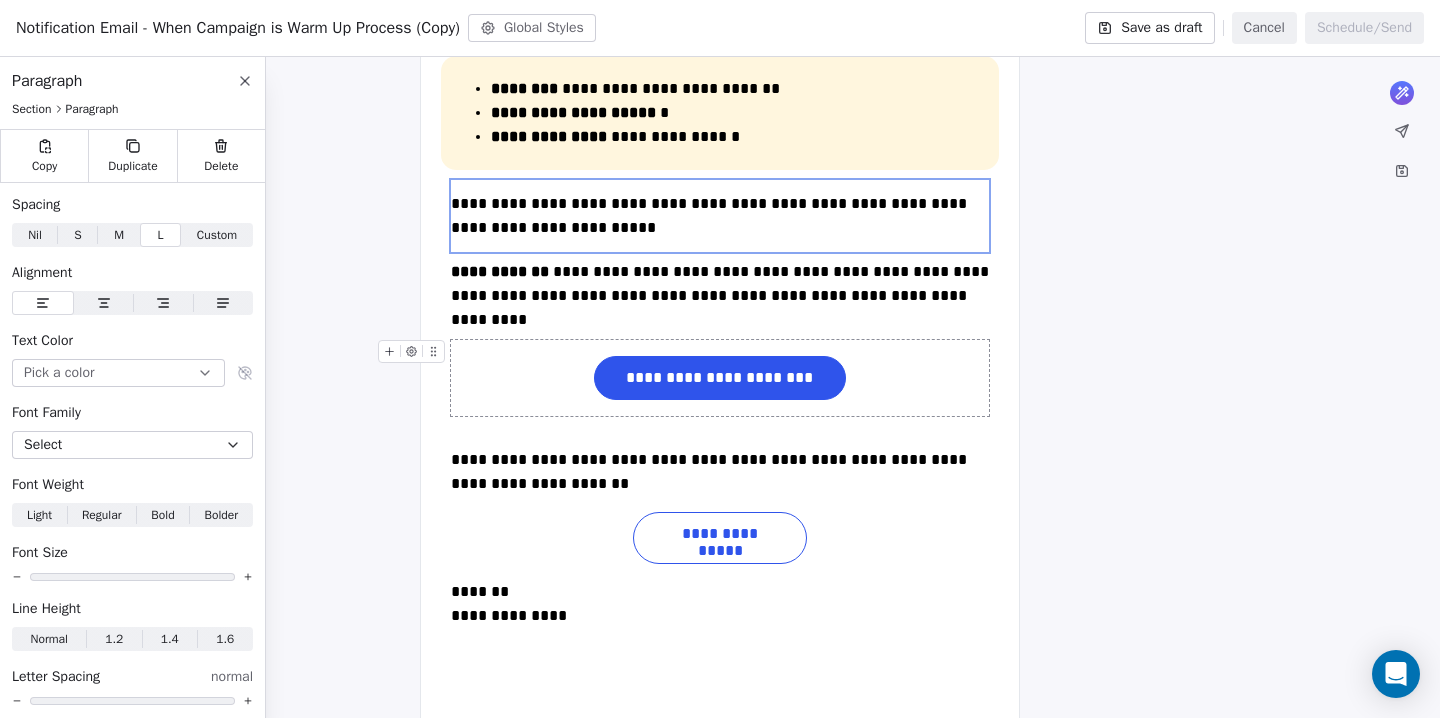 click on "**********" at bounding box center (720, 378) 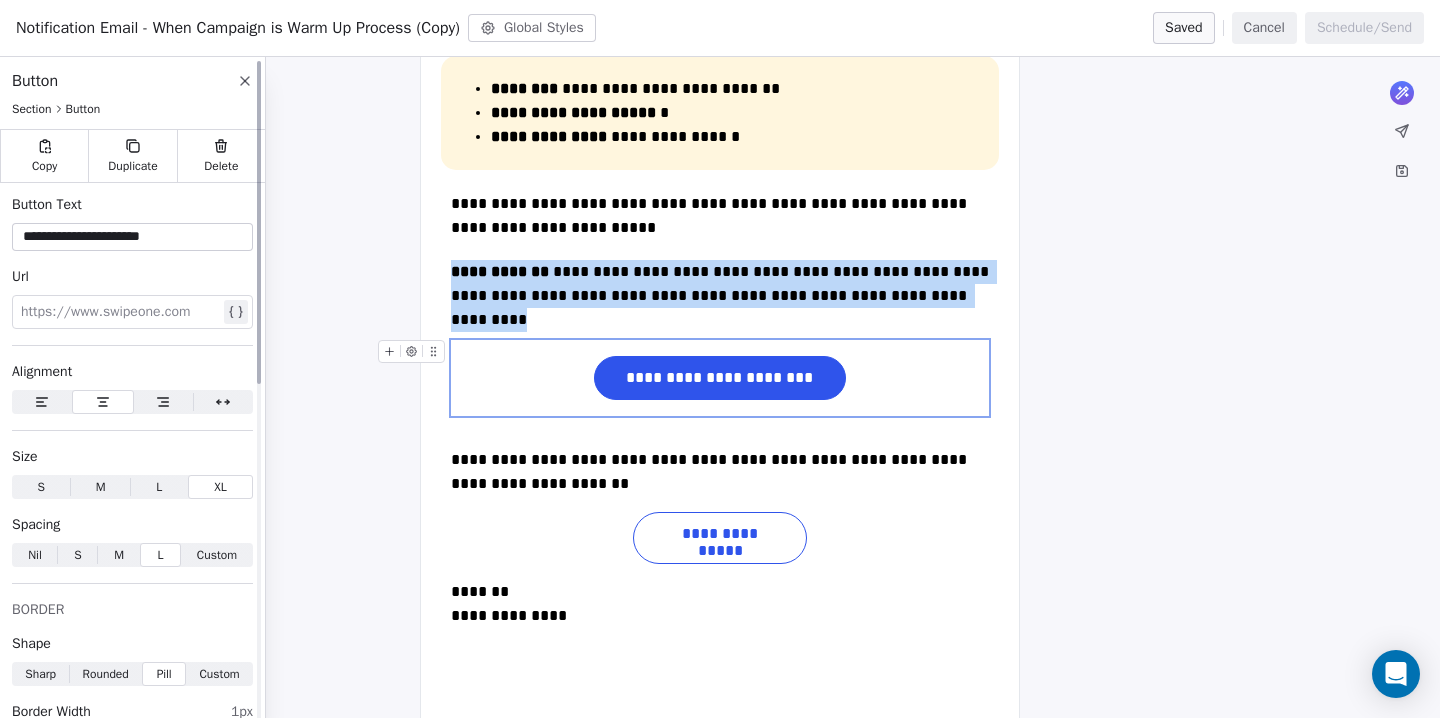 click on "Delete" at bounding box center (221, 166) 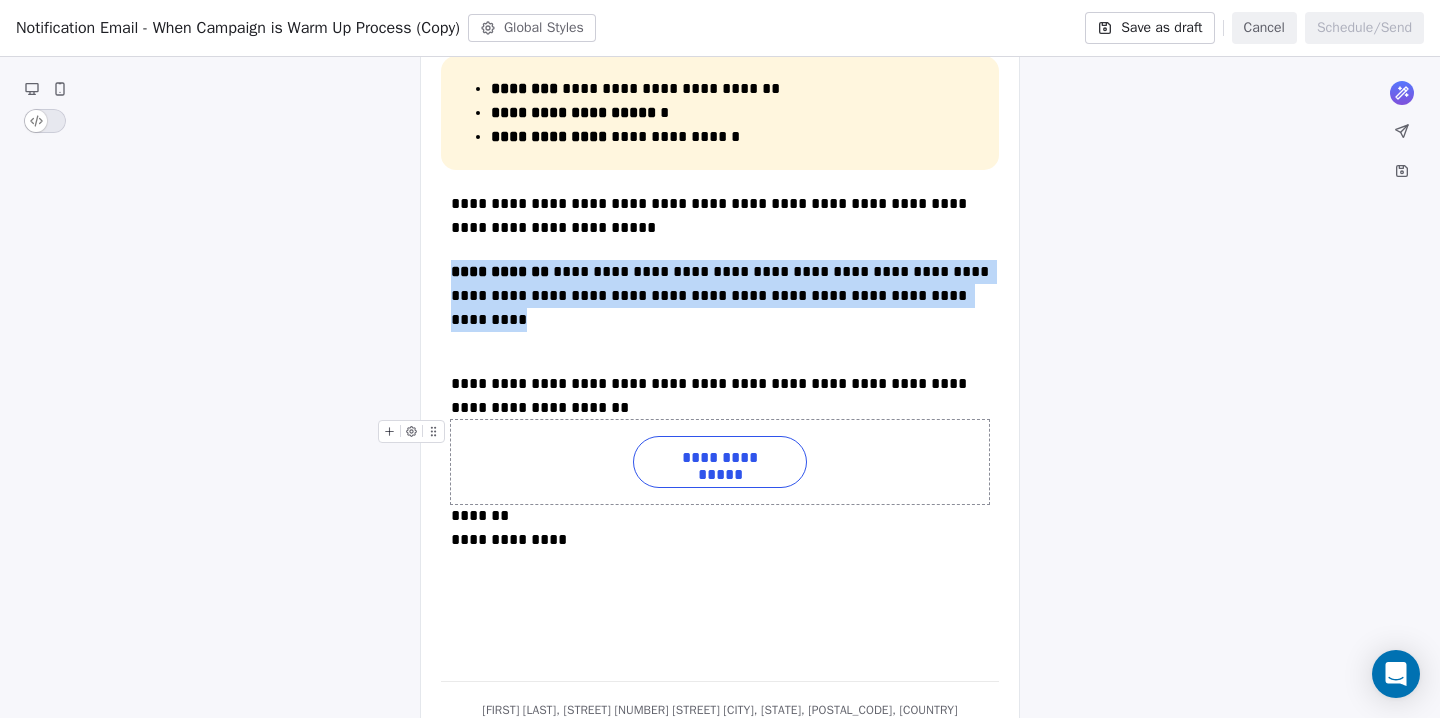 click on "**********" at bounding box center (720, 462) 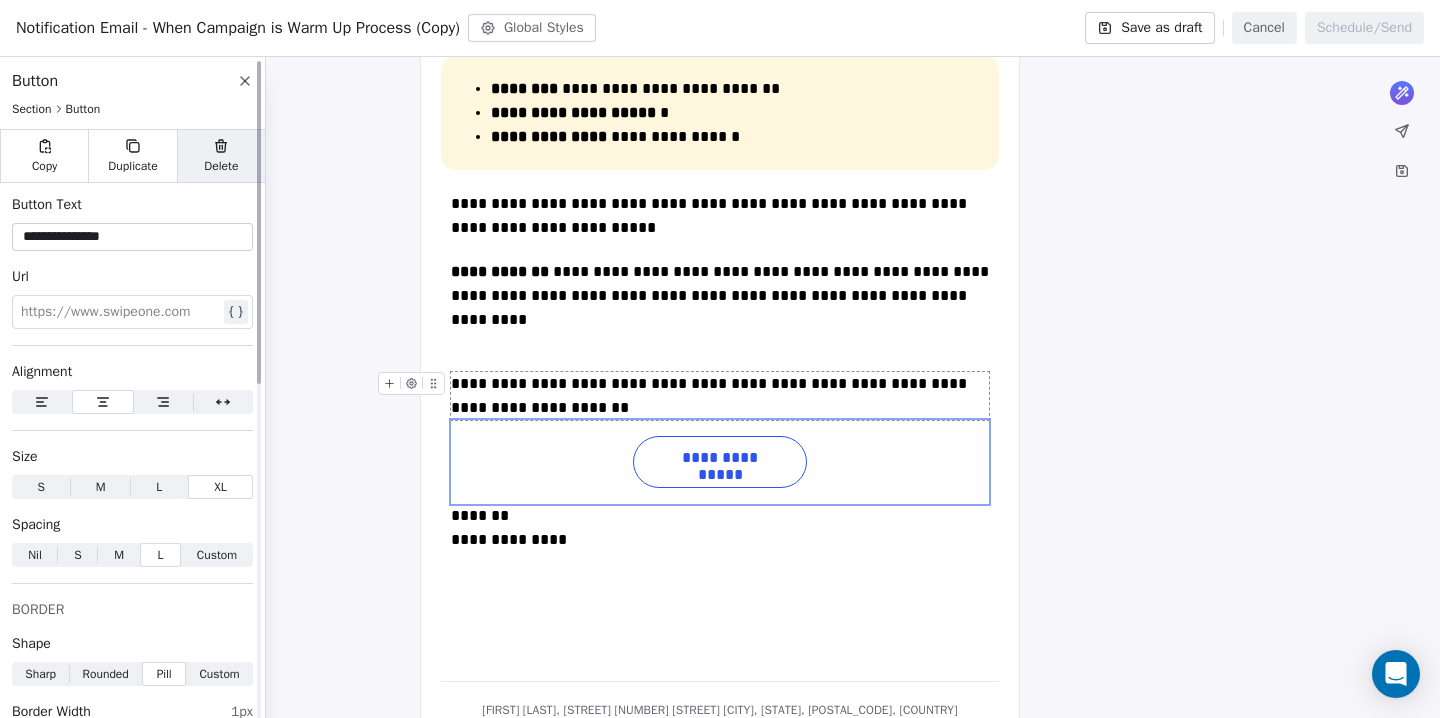 click on "Delete" at bounding box center (221, 156) 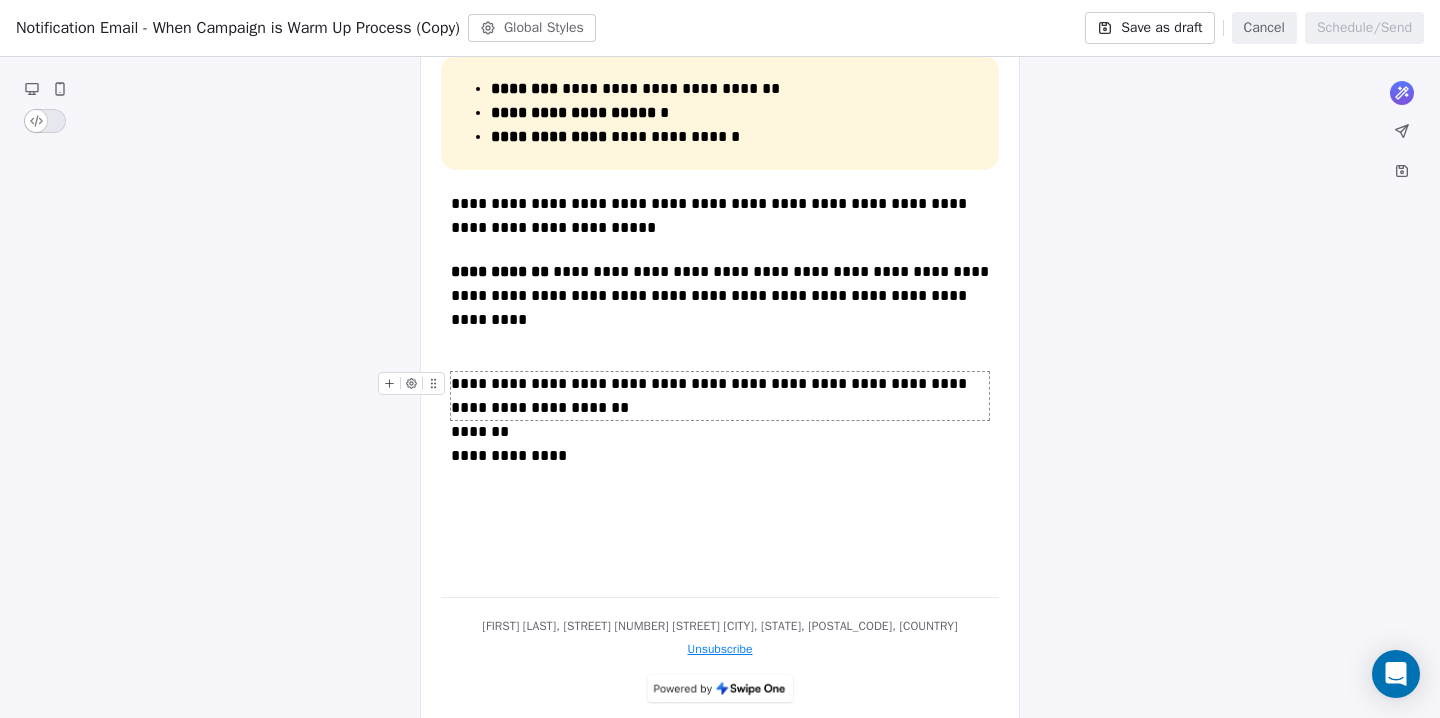 click on "**********" at bounding box center [720, 396] 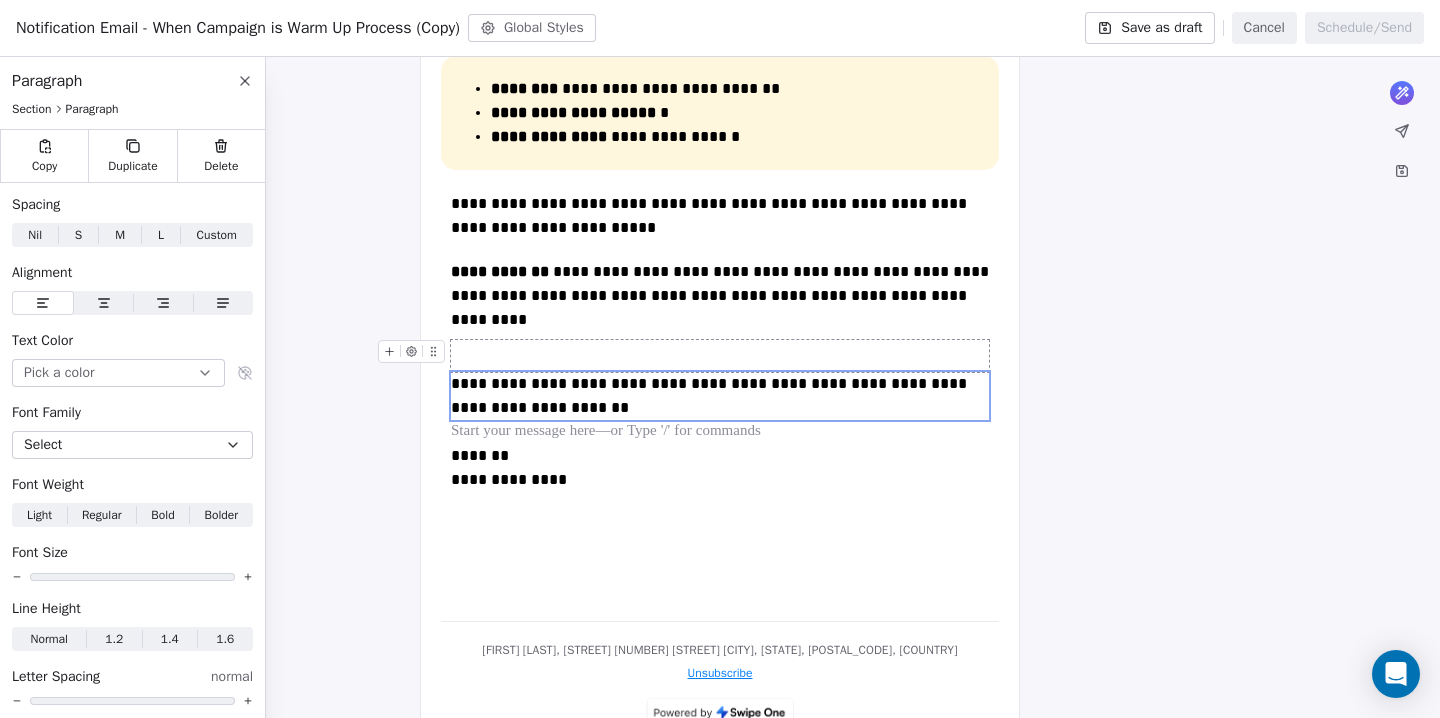 click at bounding box center [720, 356] 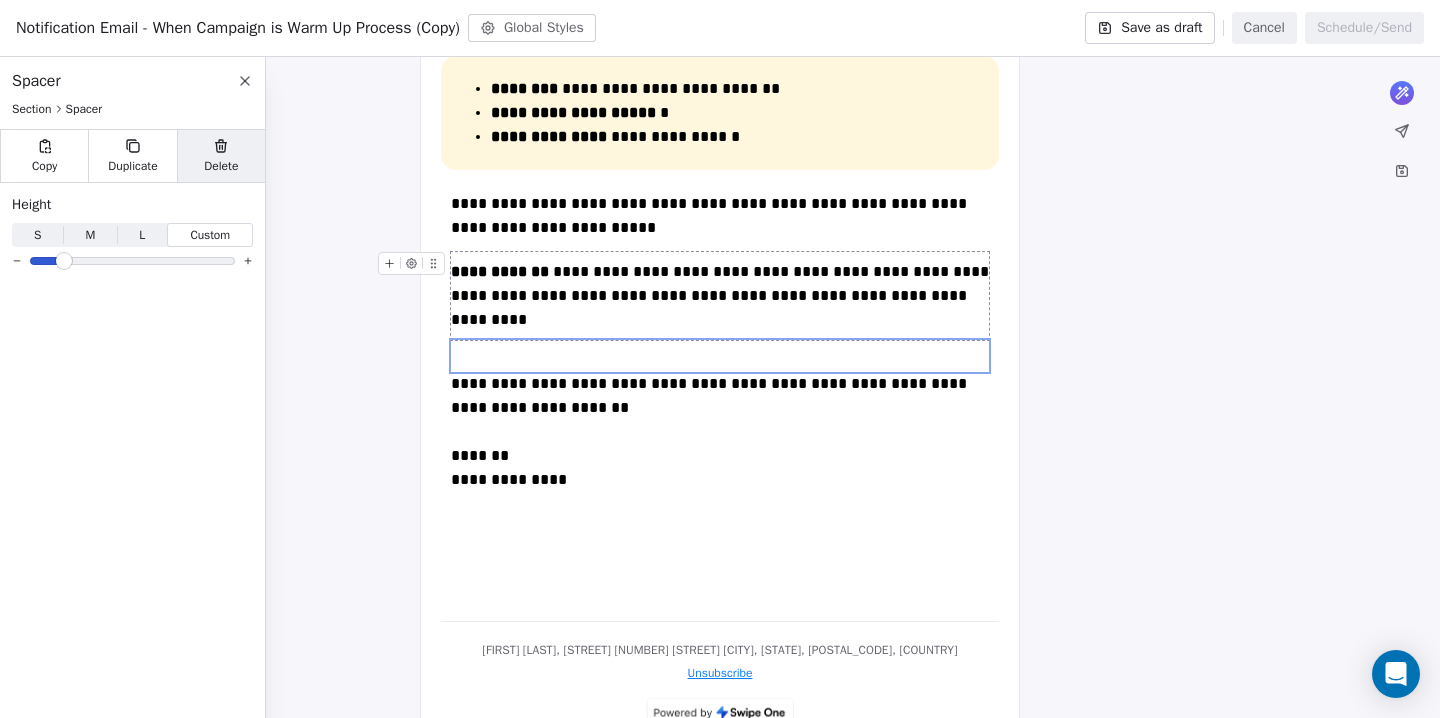 click on "Delete" at bounding box center (221, 166) 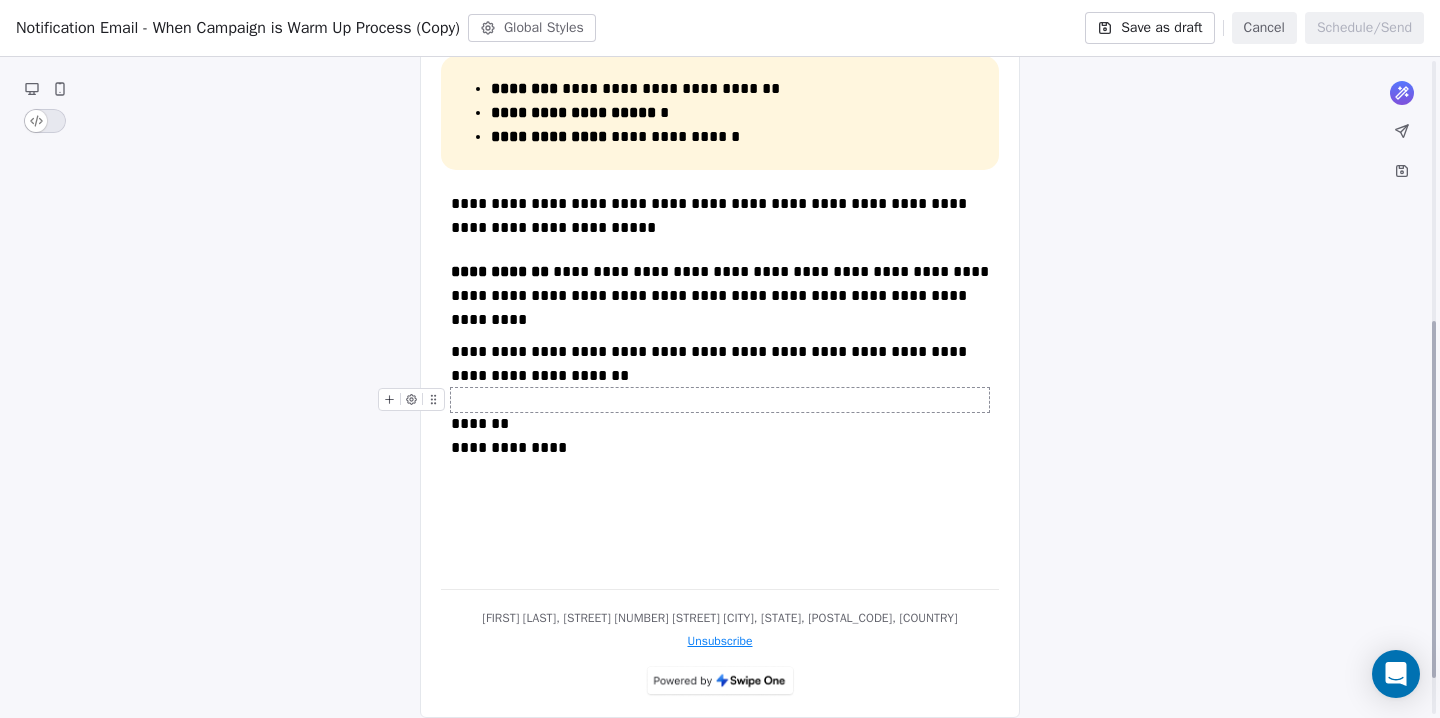 scroll, scrollTop: 479, scrollLeft: 0, axis: vertical 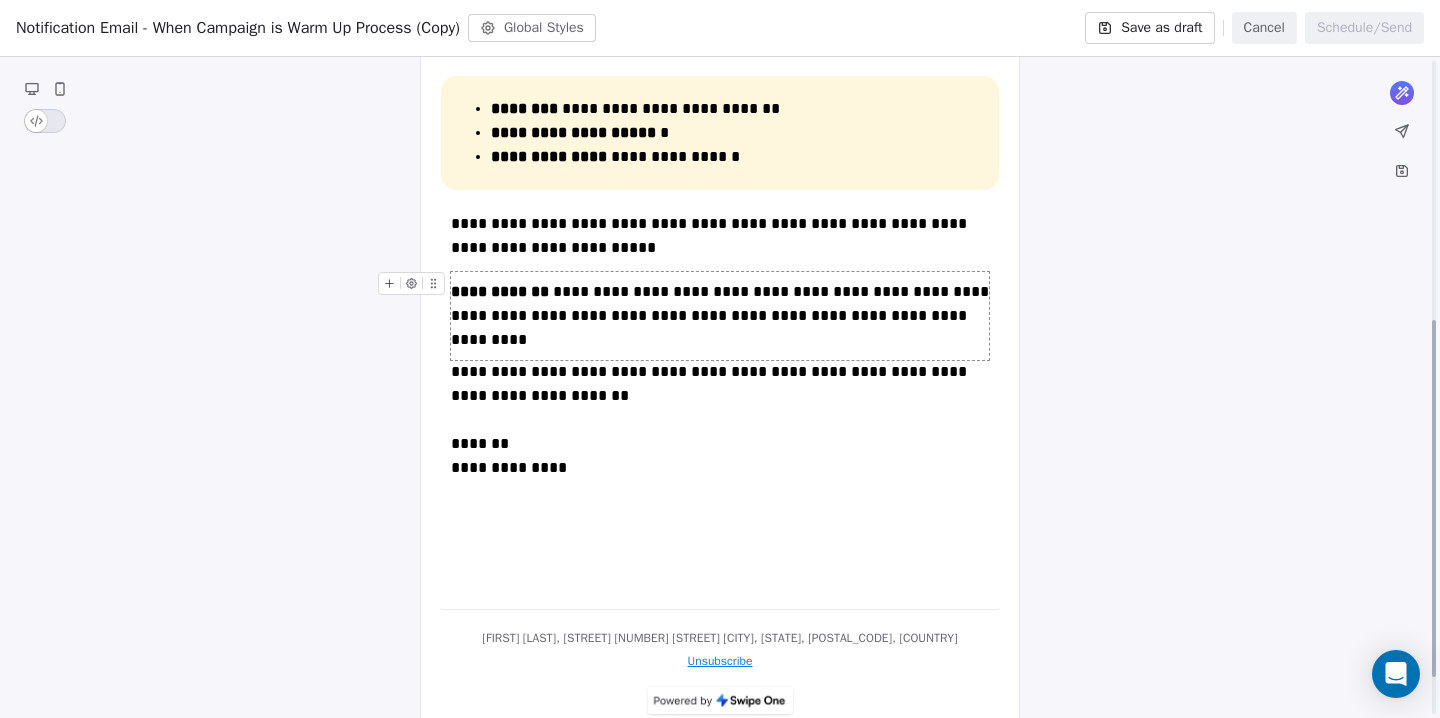 click on "**********" at bounding box center [720, 316] 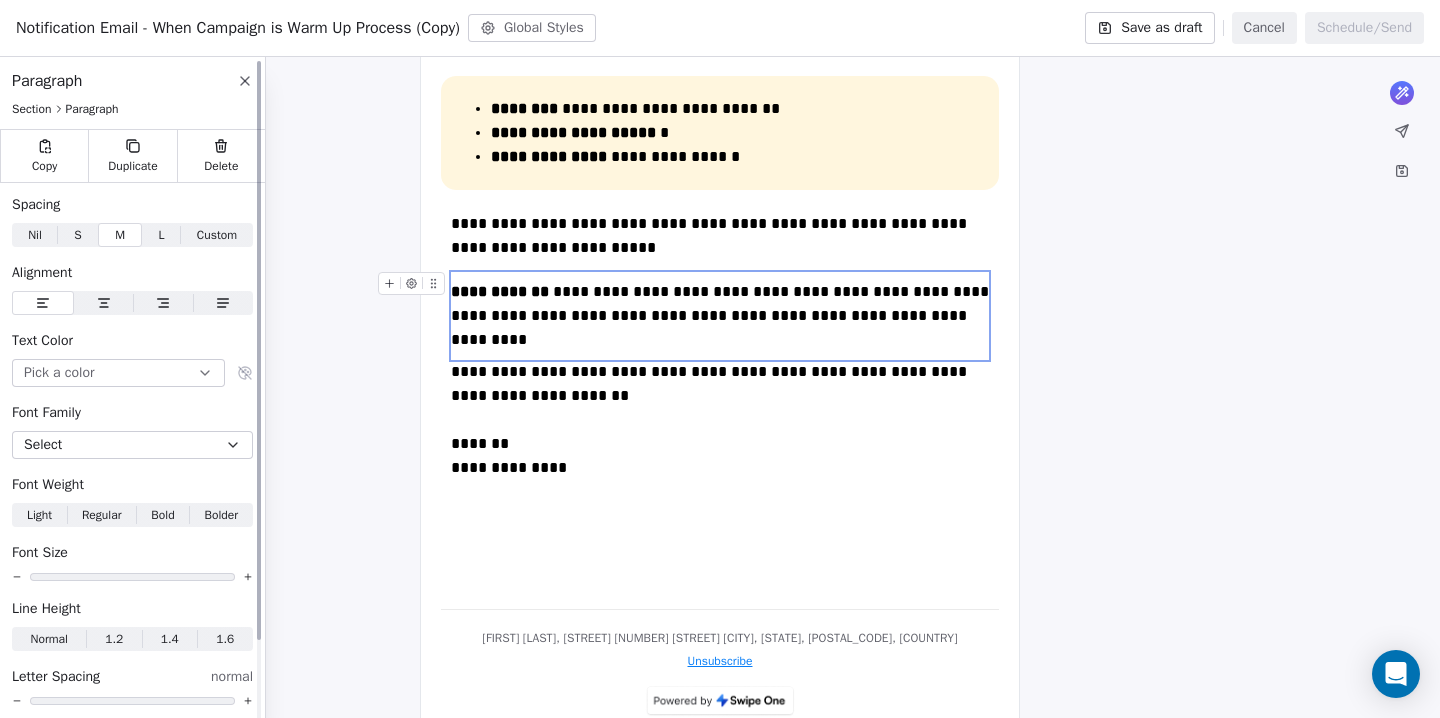 click on "L" at bounding box center [162, 235] 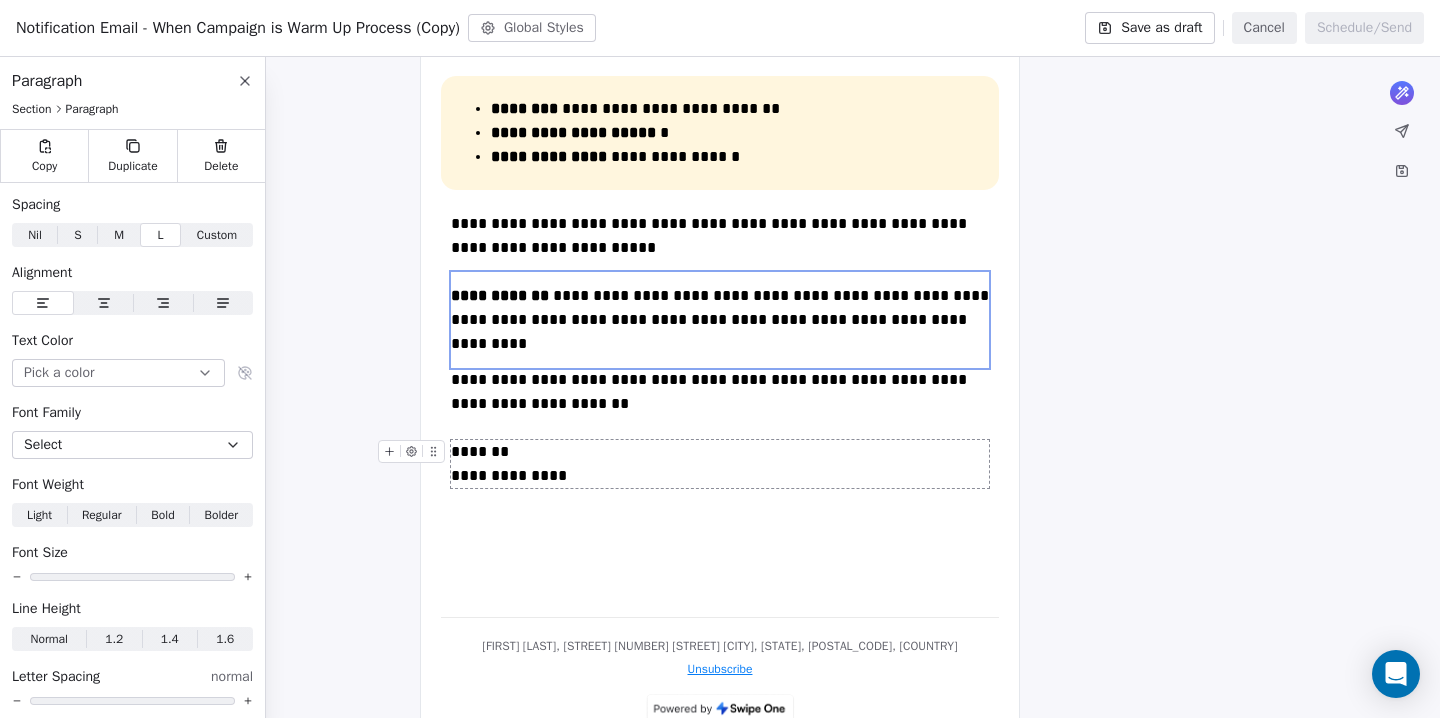 click on "**********" at bounding box center [720, 464] 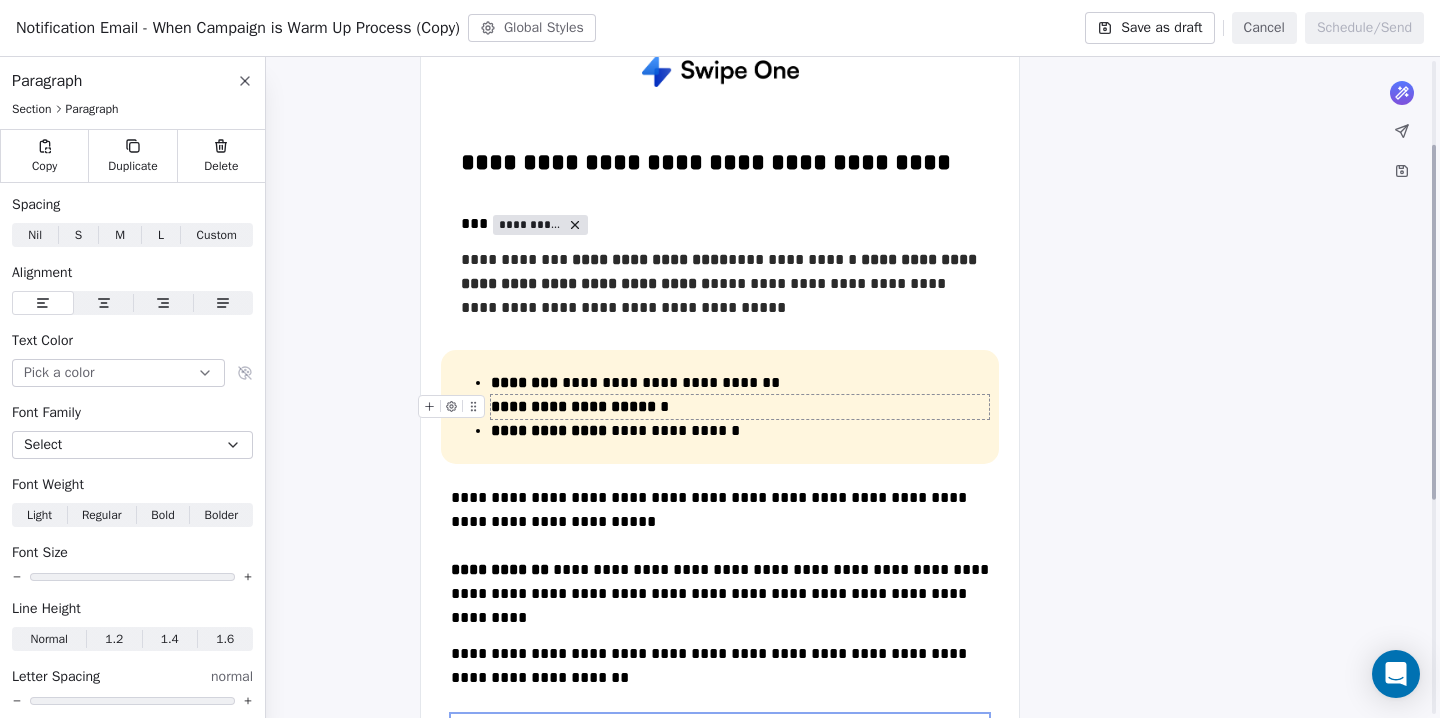 scroll, scrollTop: 156, scrollLeft: 0, axis: vertical 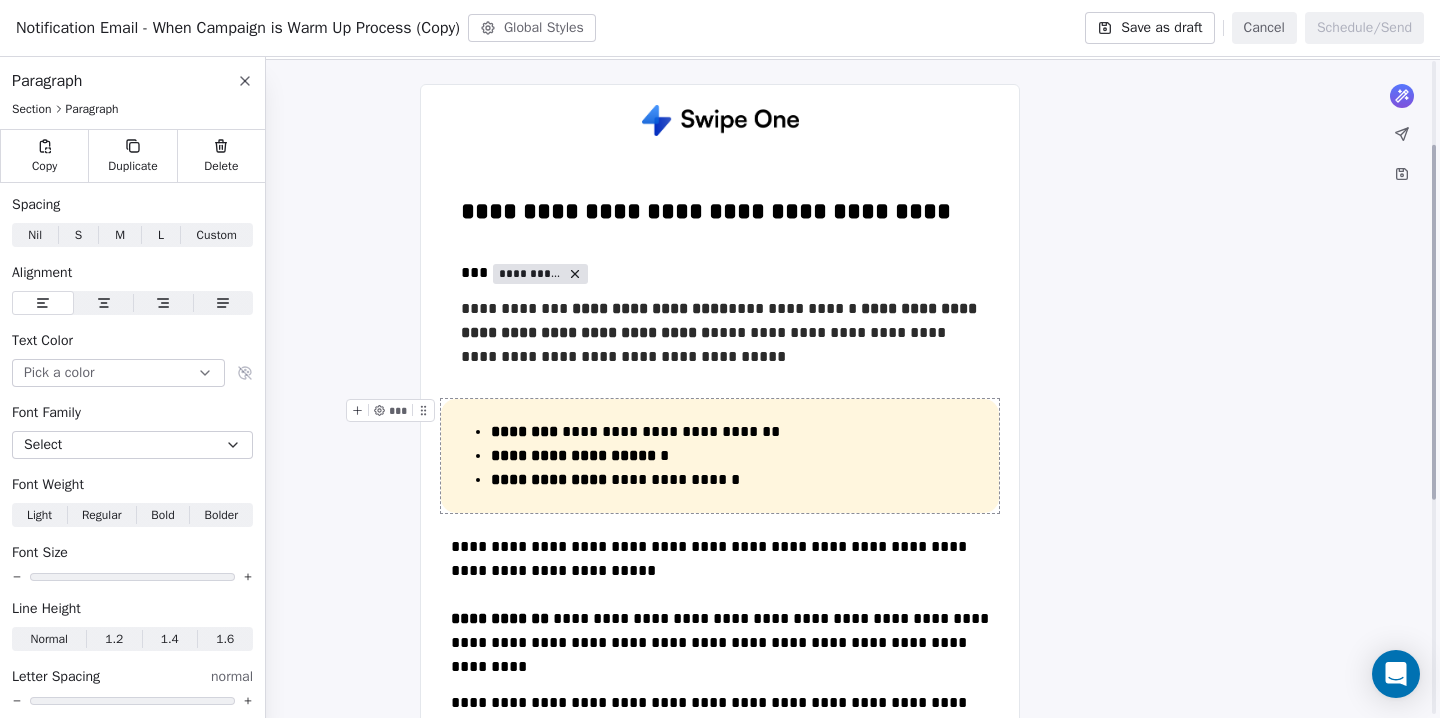 click on "**********" at bounding box center (720, 456) 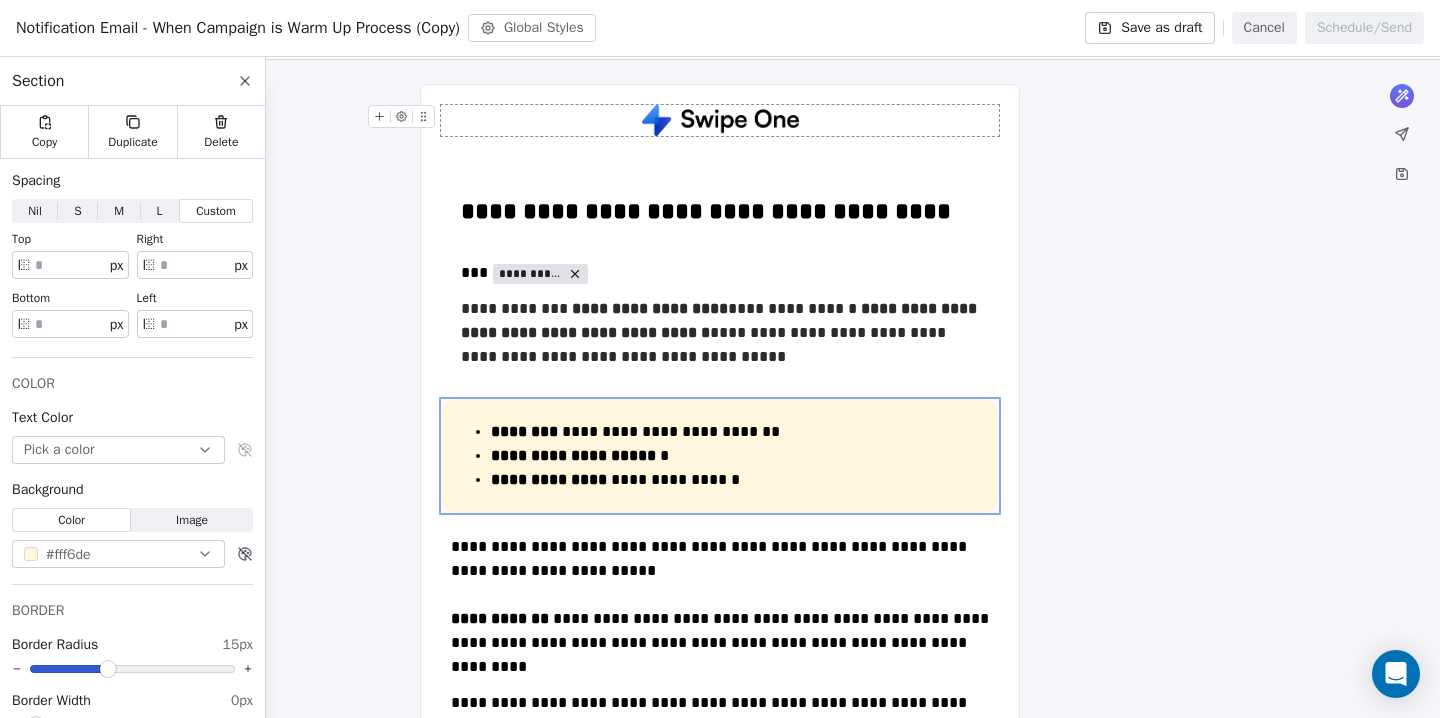 click at bounding box center [720, 120] 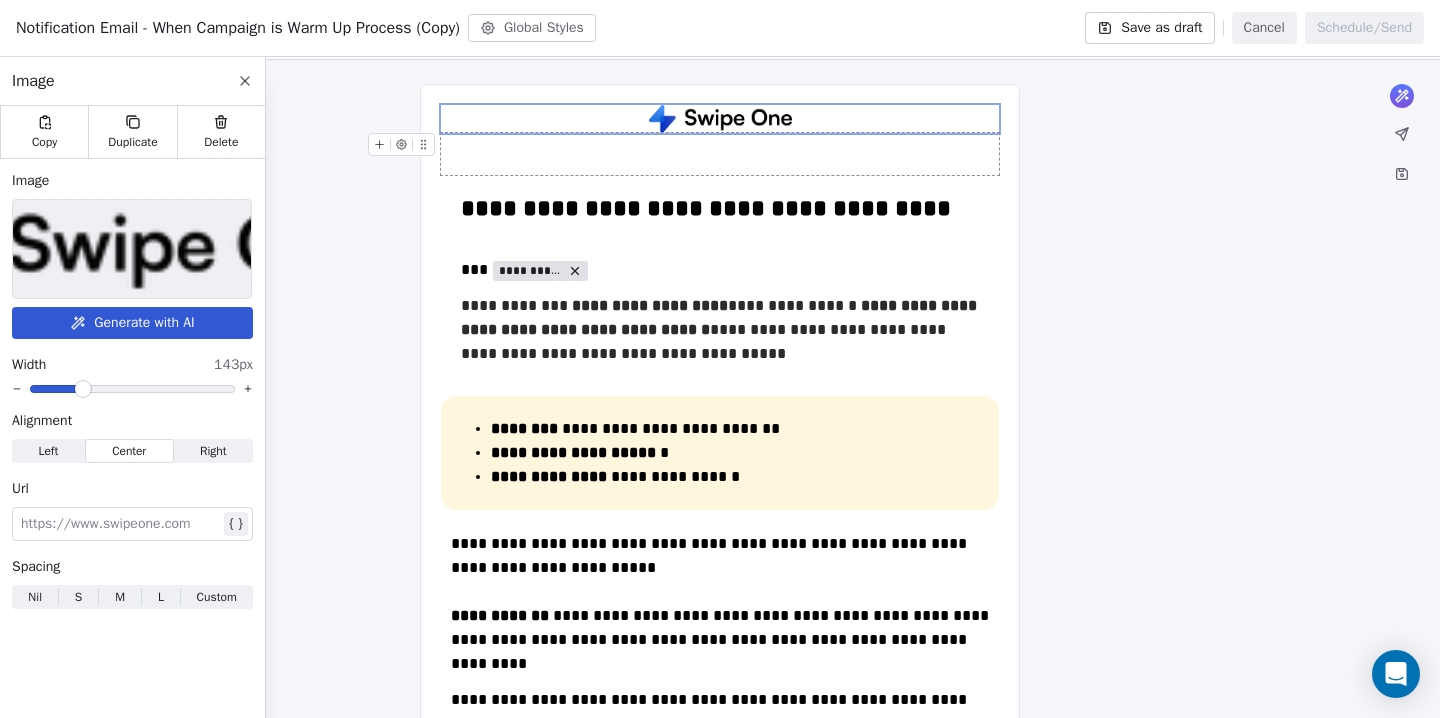 click at bounding box center (83, 389) 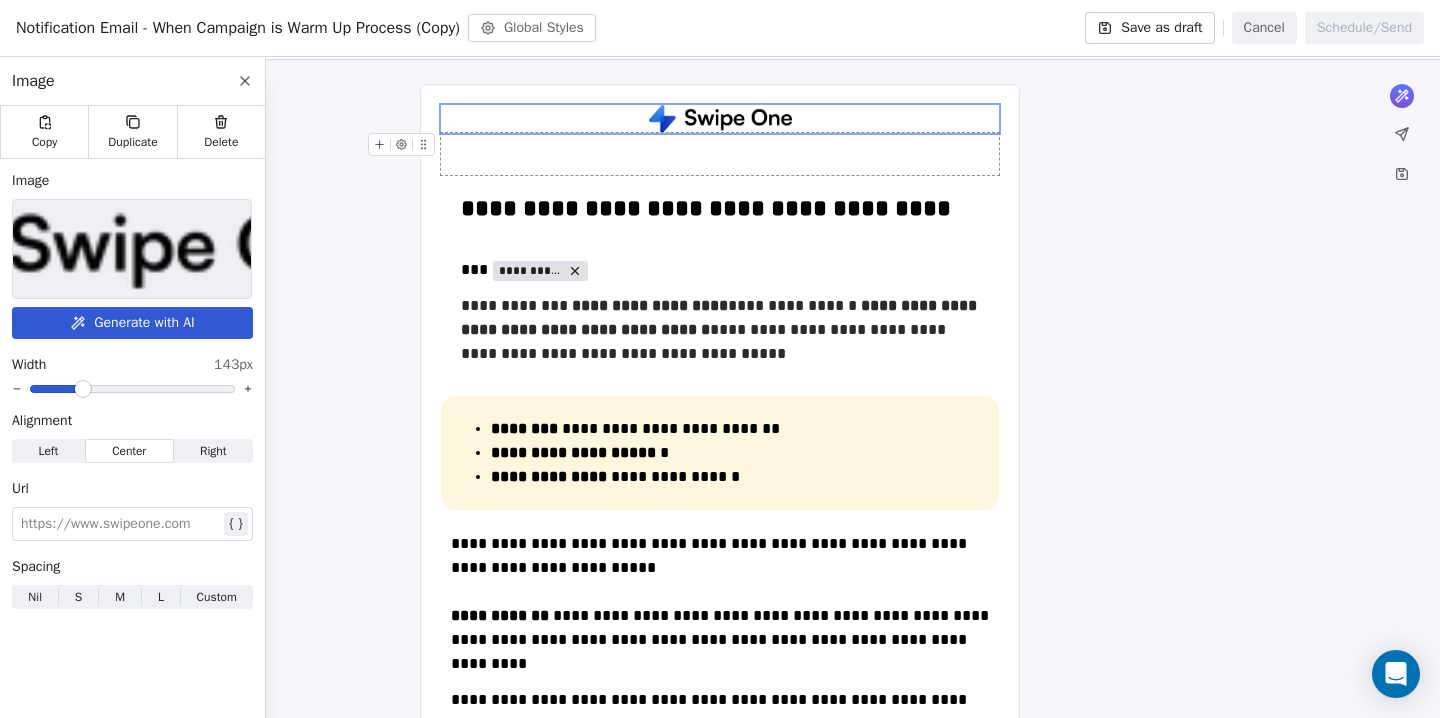click on "**********" at bounding box center (720, 575) 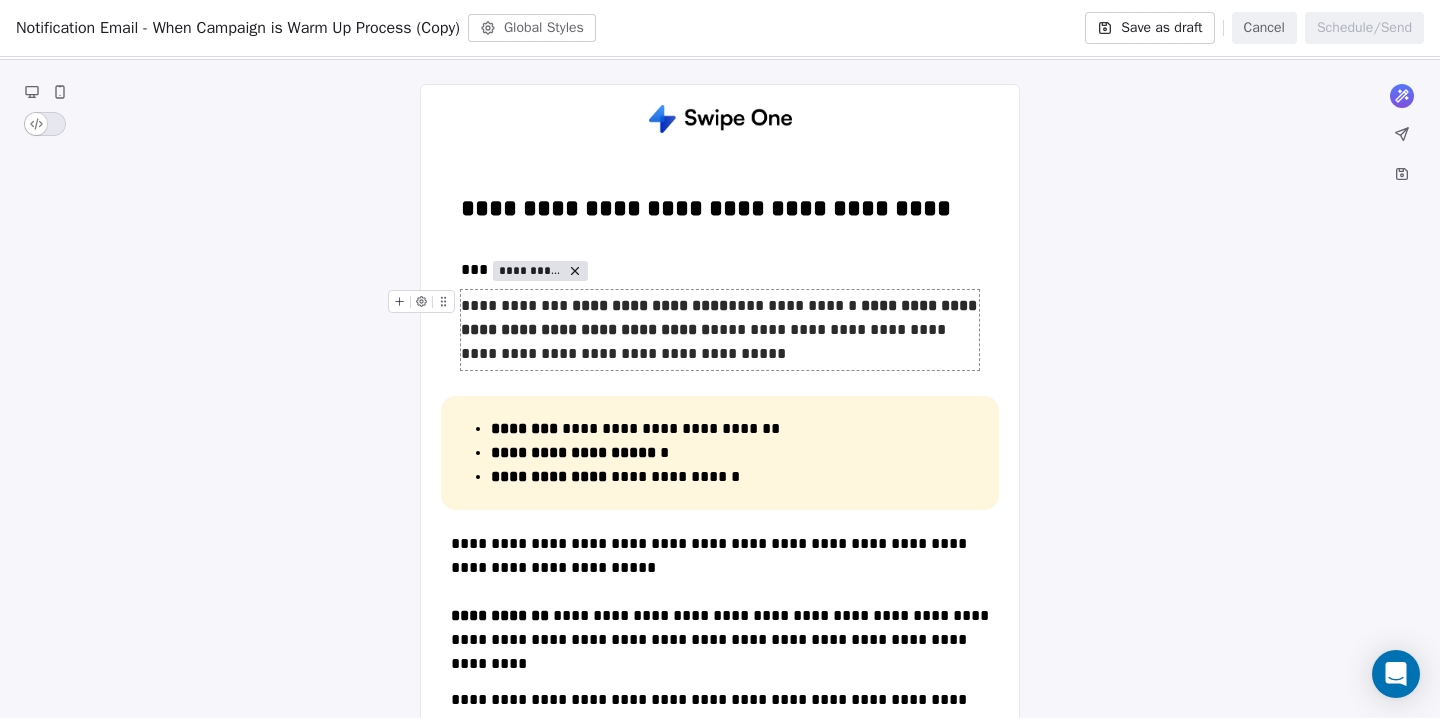 click on "**********" at bounding box center [720, 330] 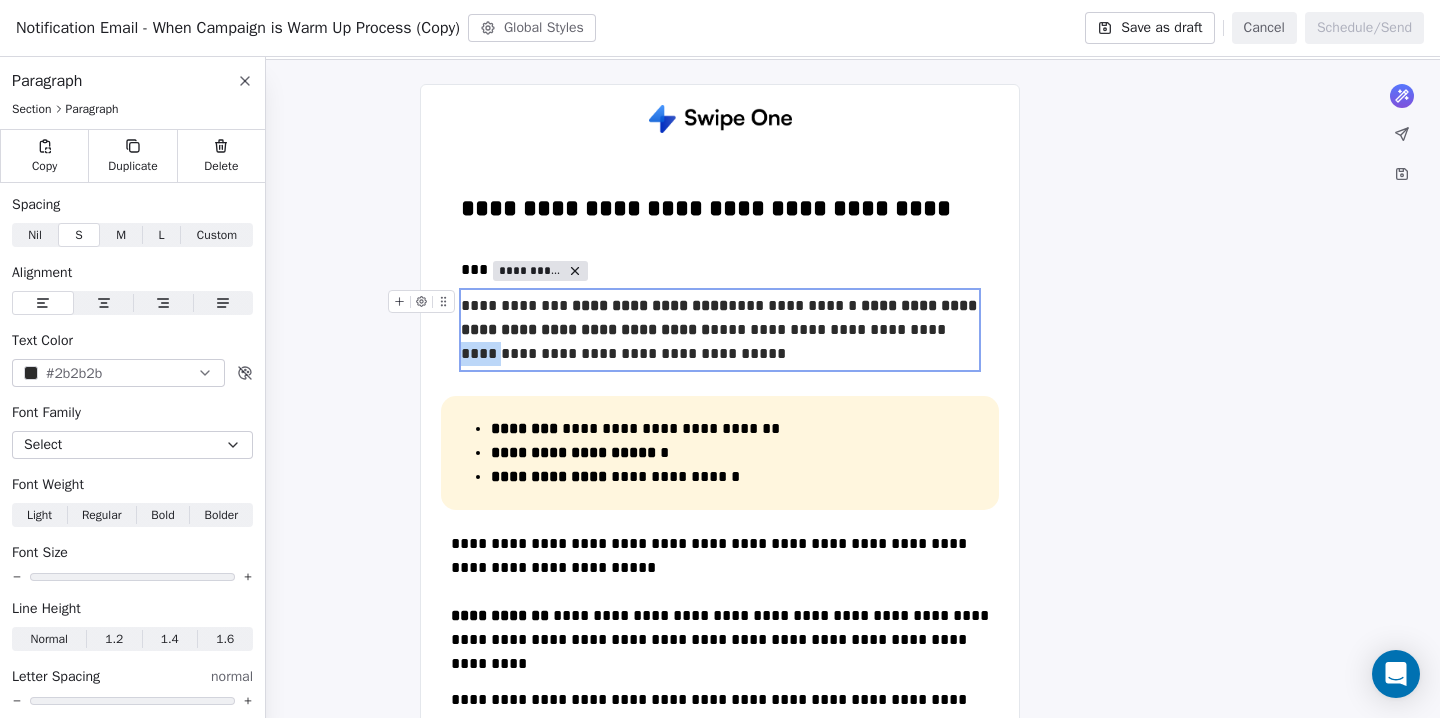 click on "**********" at bounding box center (720, 330) 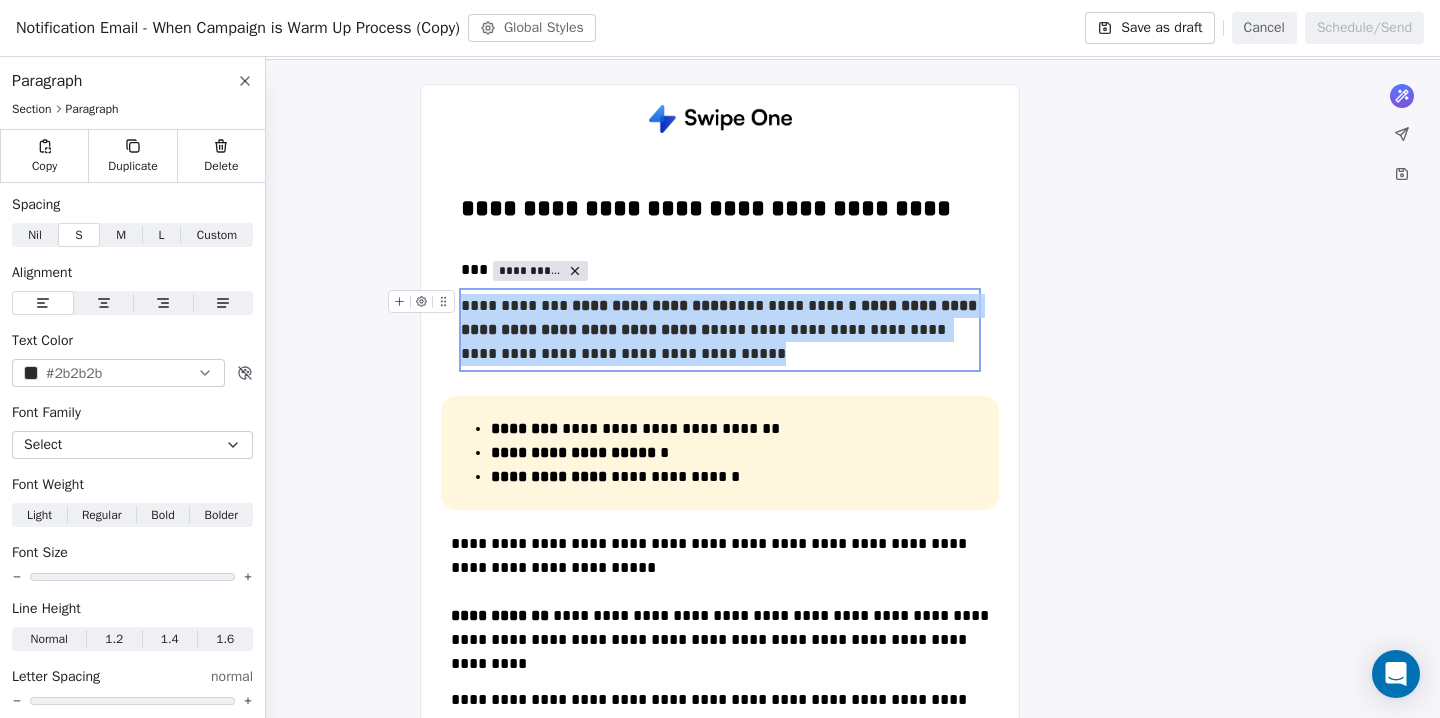 click on "**********" at bounding box center [720, 330] 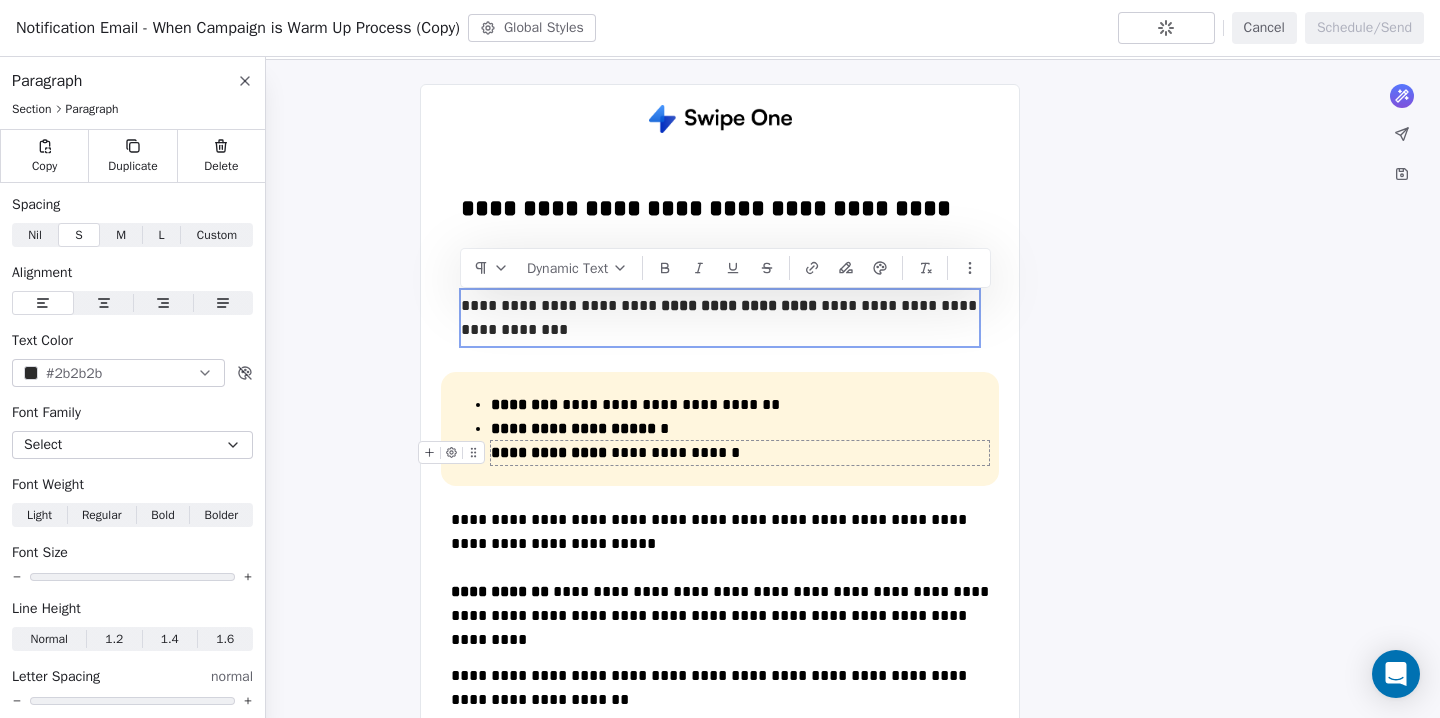 click on "**********" at bounding box center [549, 452] 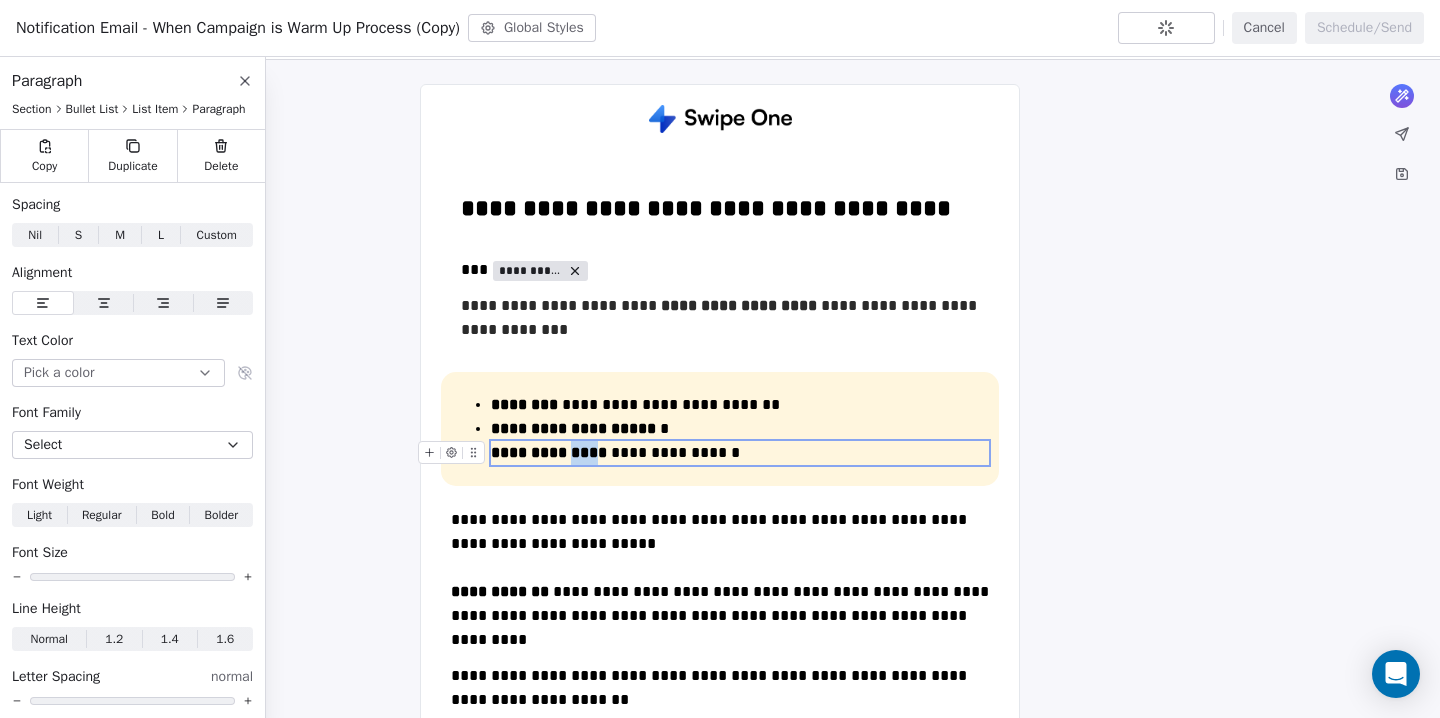 click on "**********" at bounding box center [549, 452] 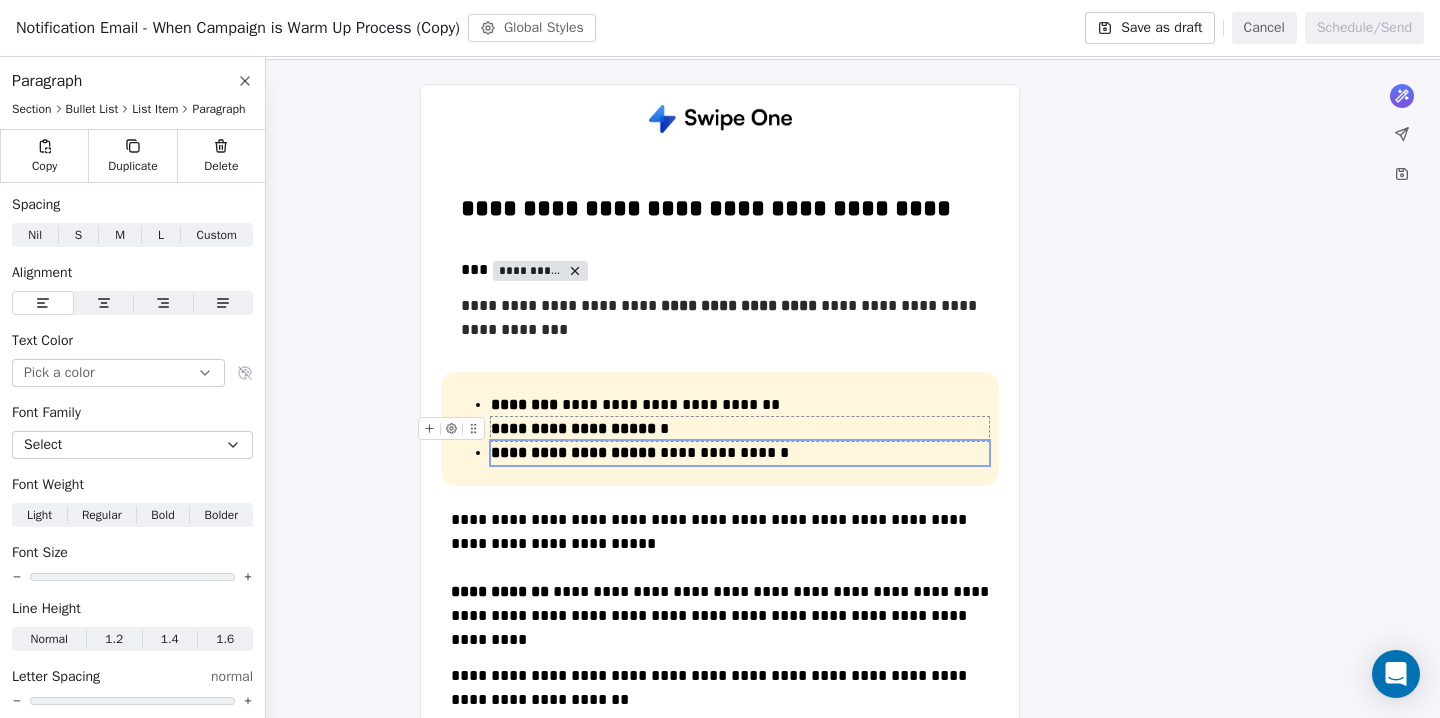 click on "**********" at bounding box center [740, 429] 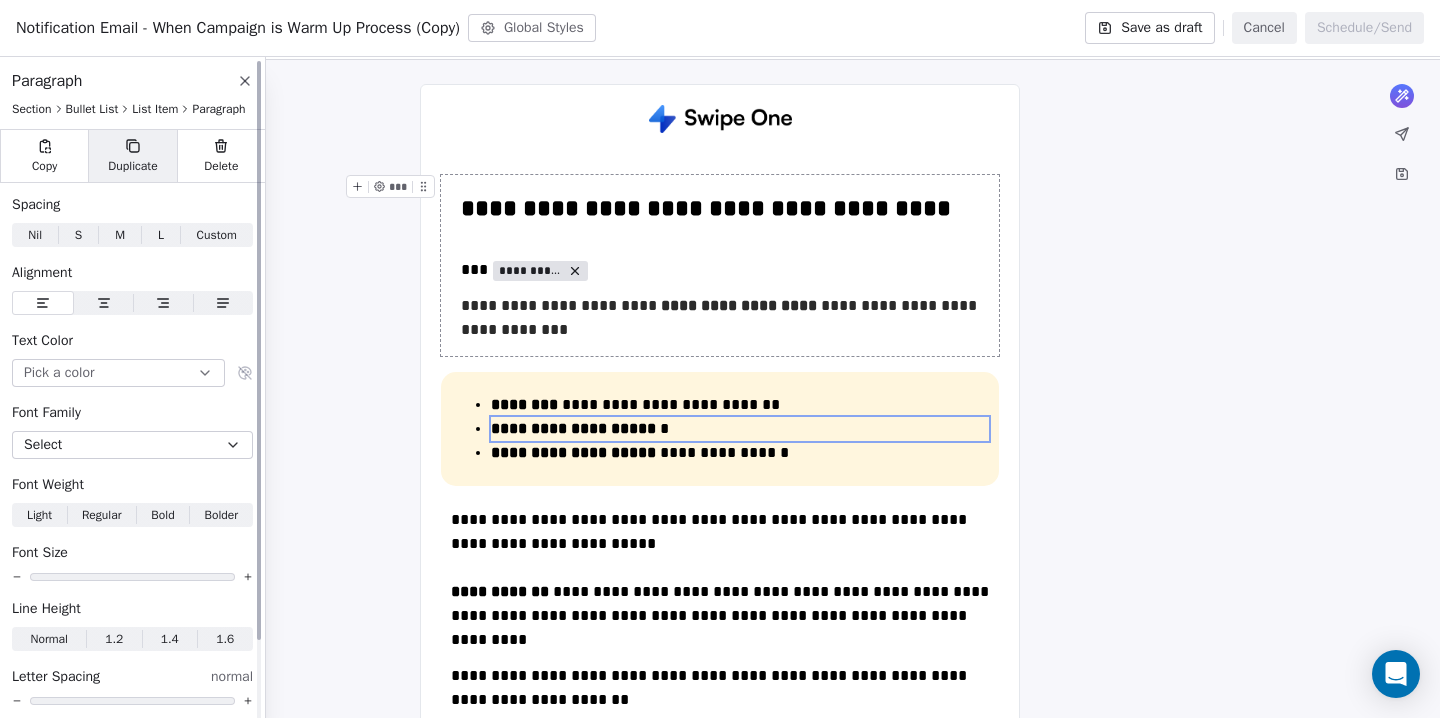 click on "Duplicate" at bounding box center [132, 156] 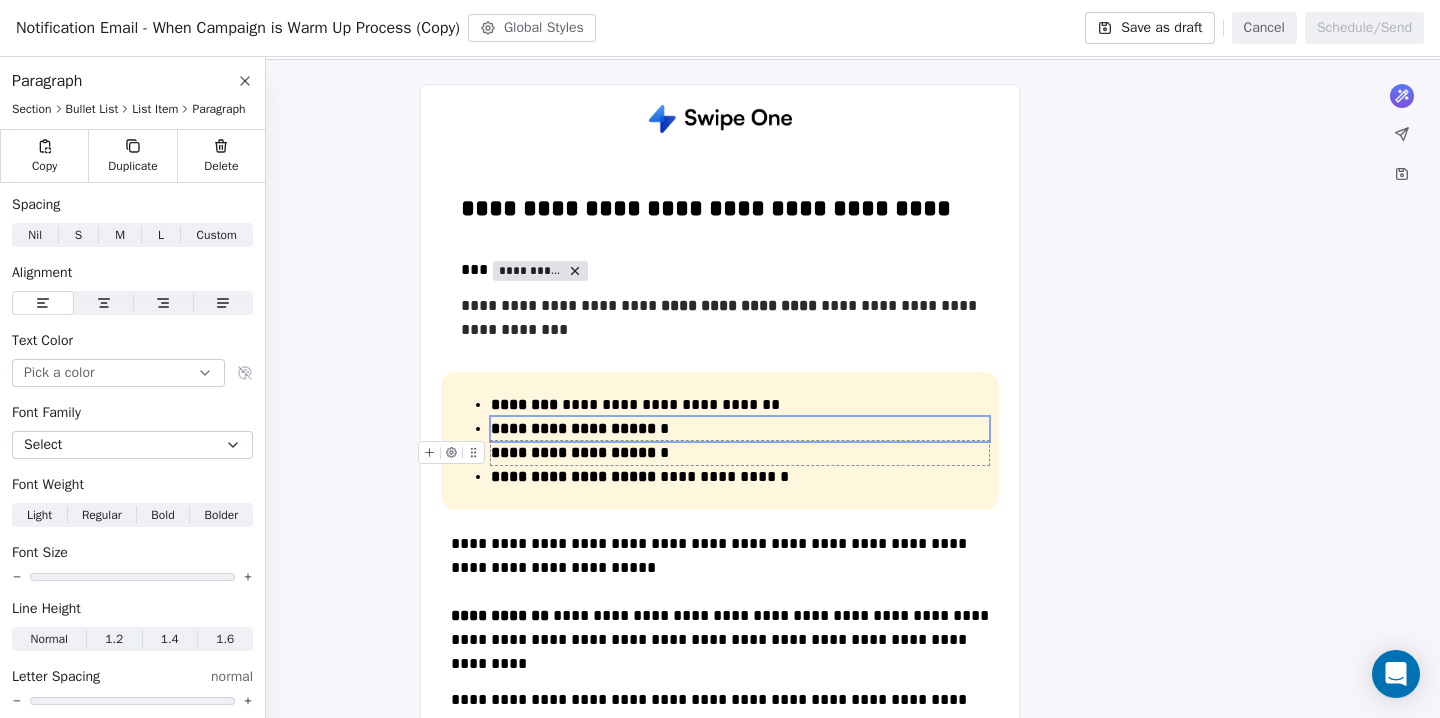 click on "**********" at bounding box center [573, 452] 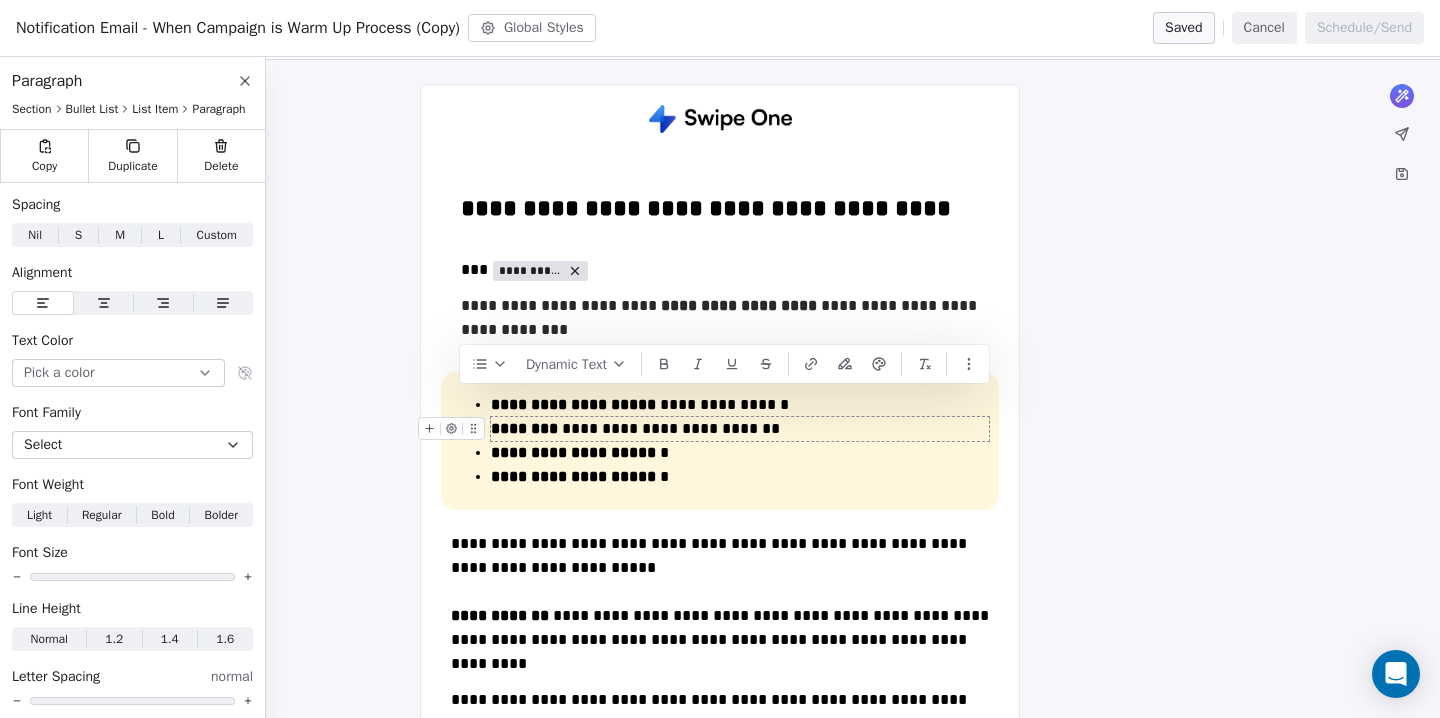 click on "********" at bounding box center [524, 428] 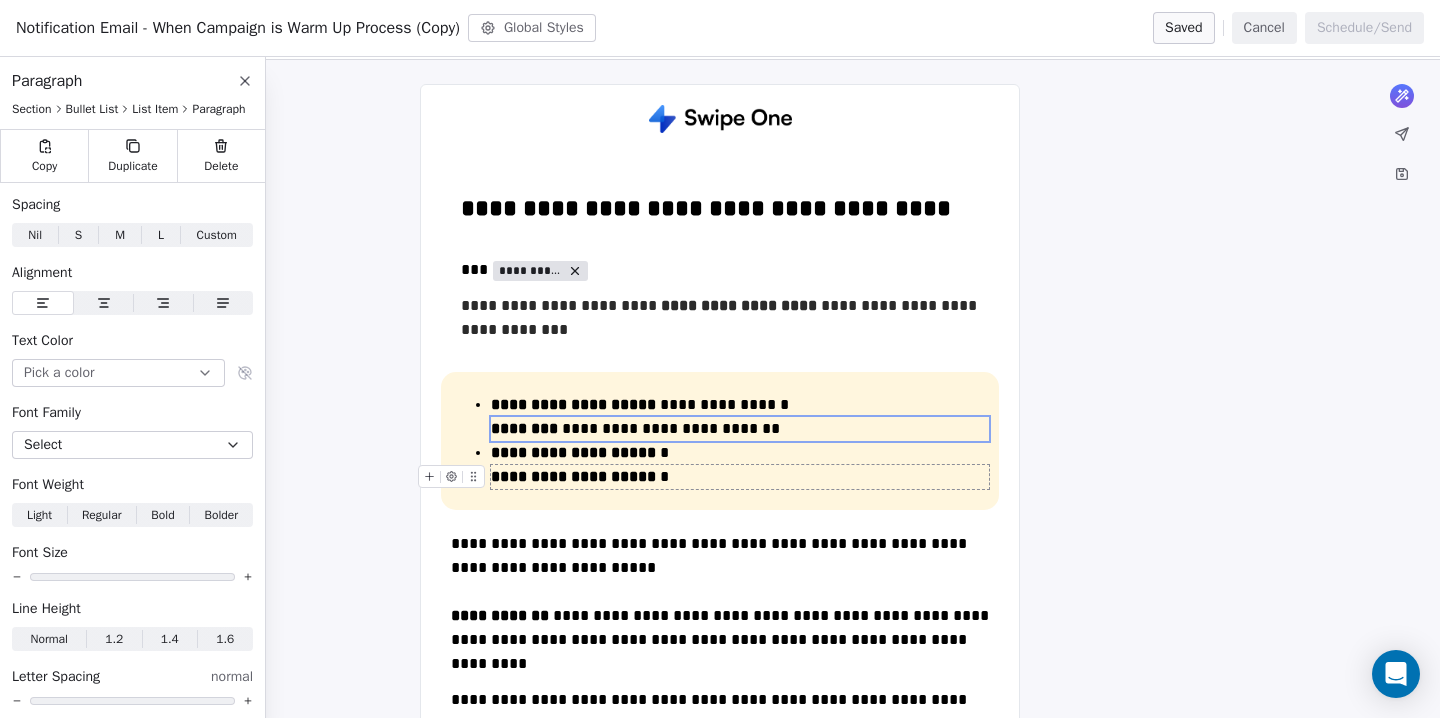 click on "**********" at bounding box center (573, 476) 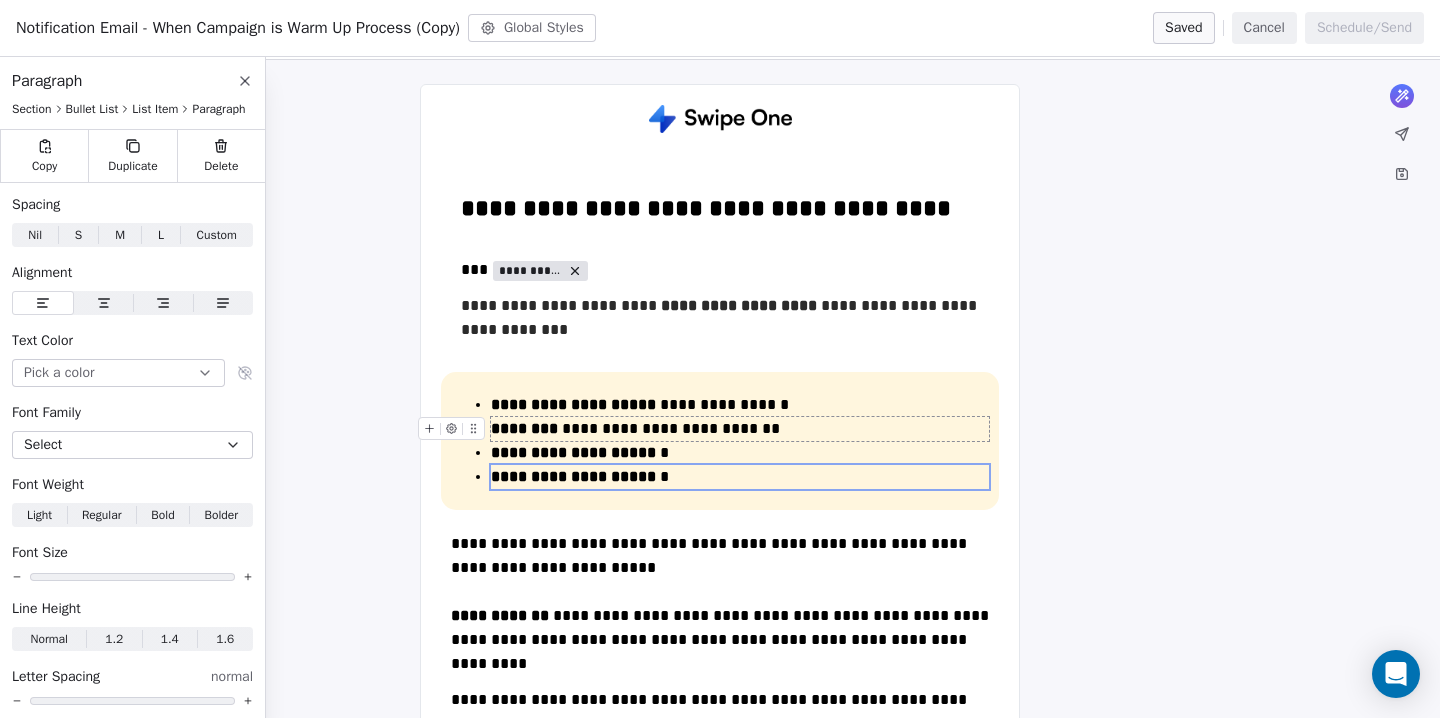 click on "********" at bounding box center [524, 428] 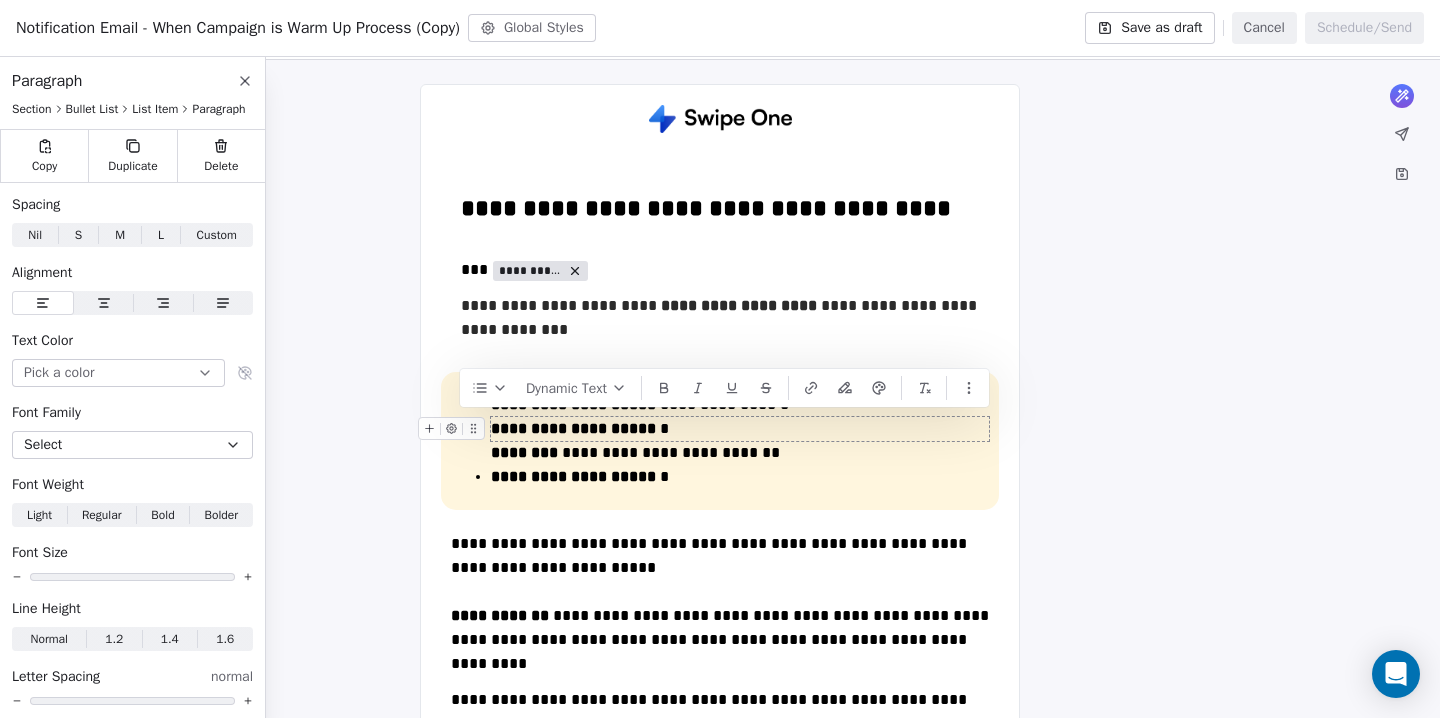 click on "**********" at bounding box center [573, 428] 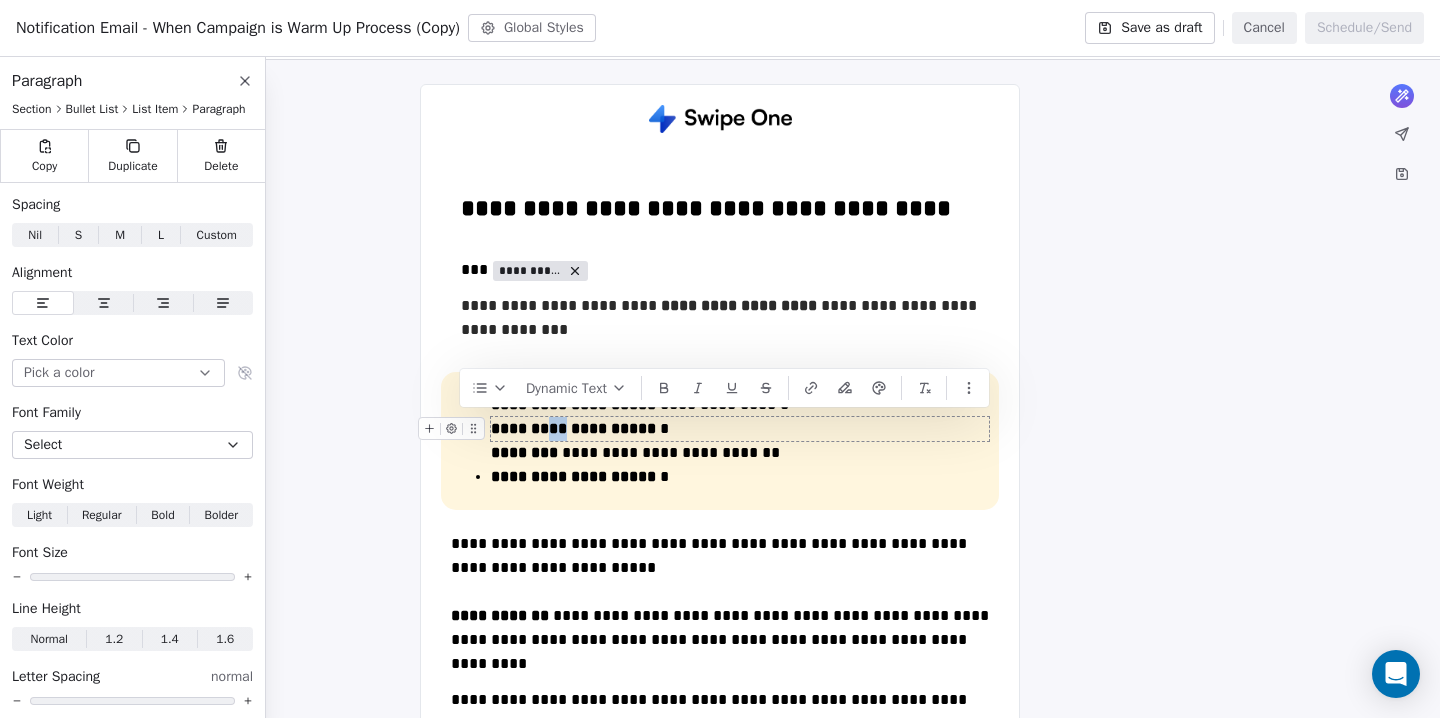 click on "**********" at bounding box center (573, 428) 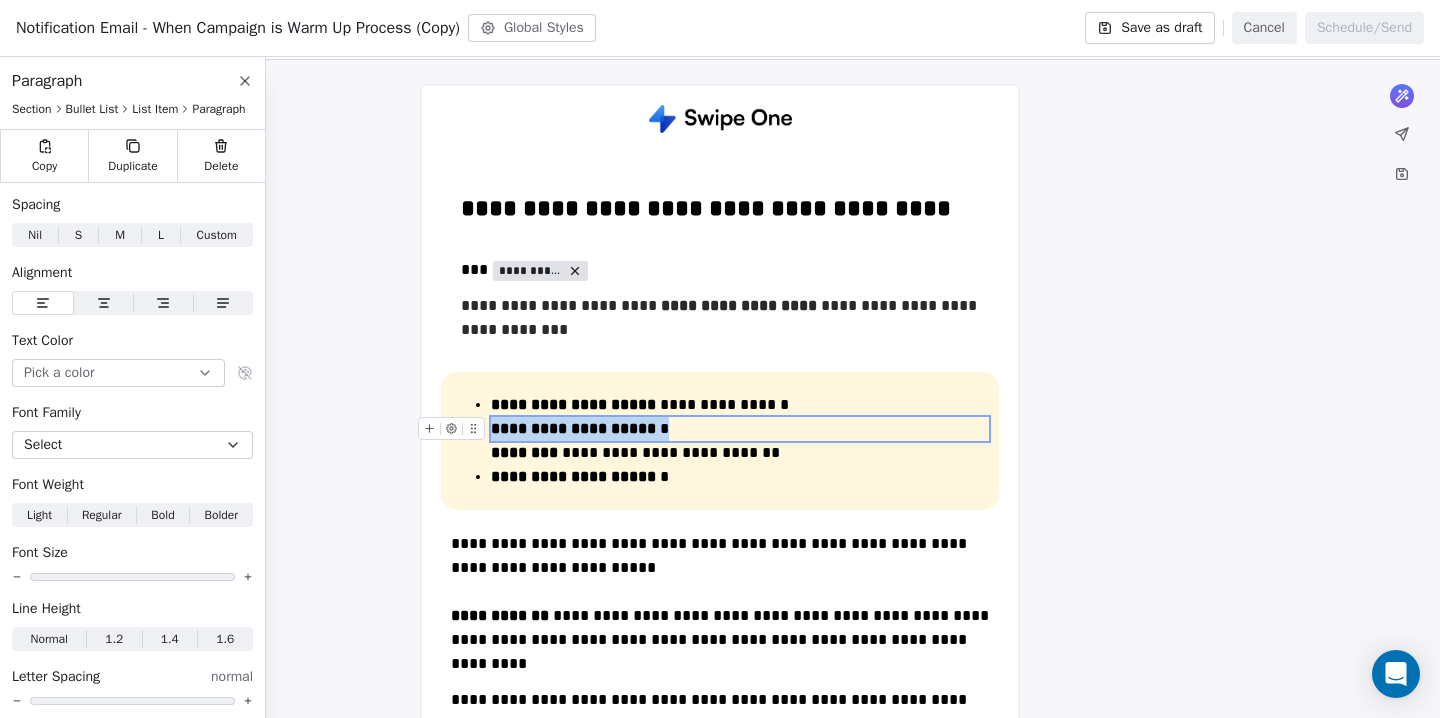 click on "**********" at bounding box center (573, 428) 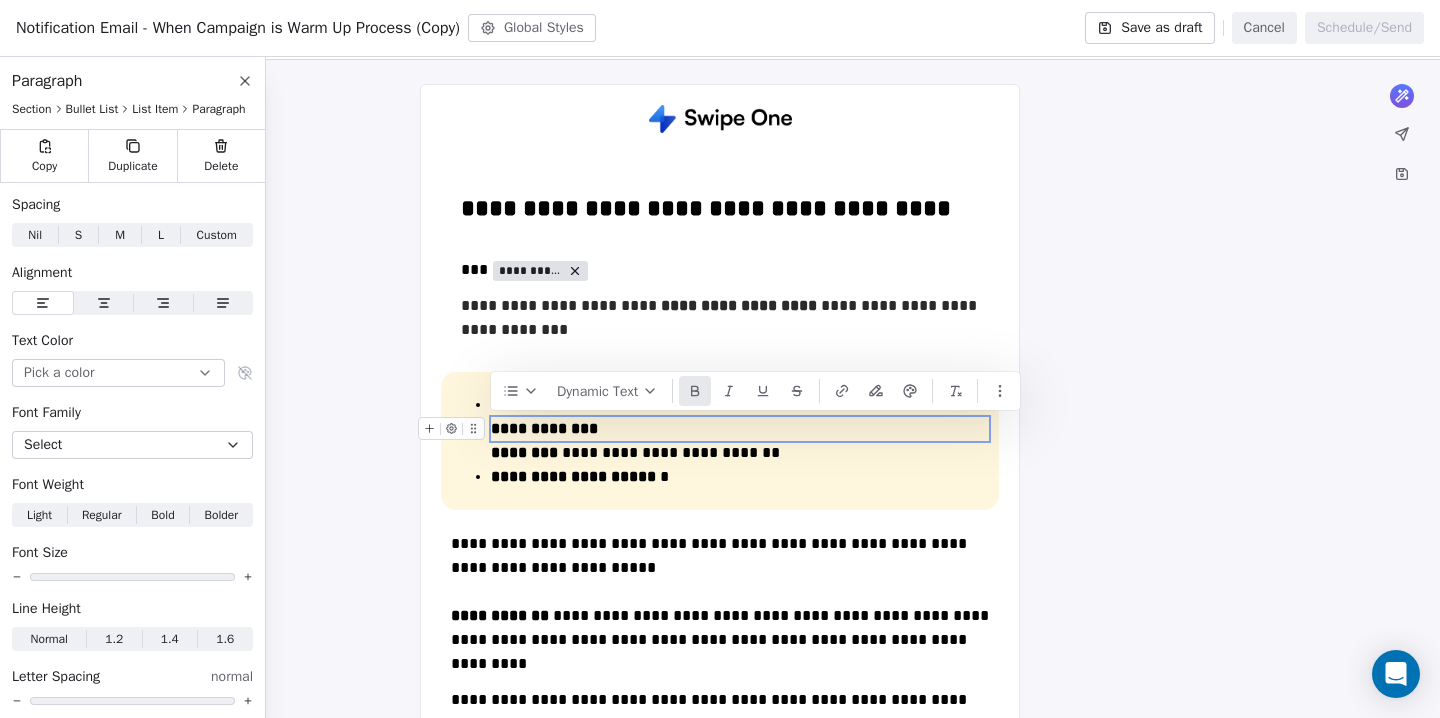 click on "**********" at bounding box center (740, 429) 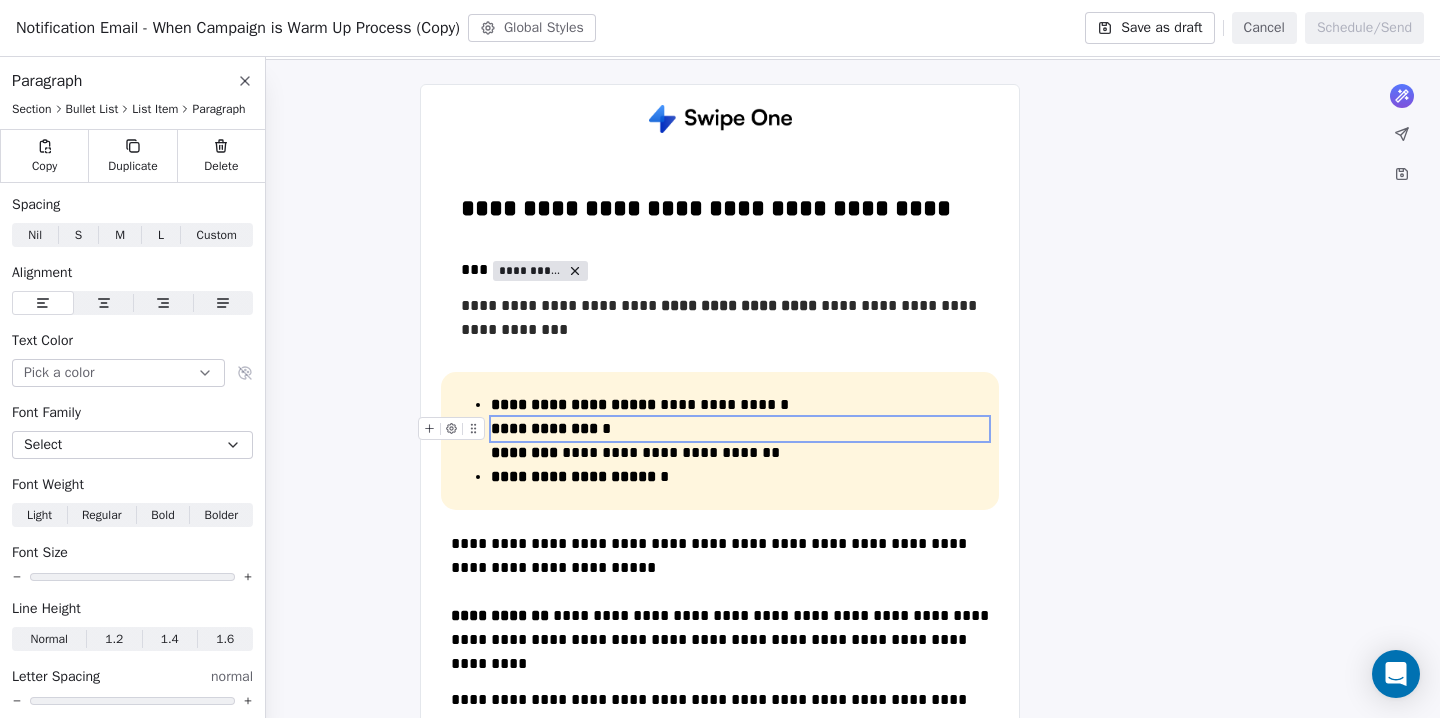 click on "**********" at bounding box center [544, 428] 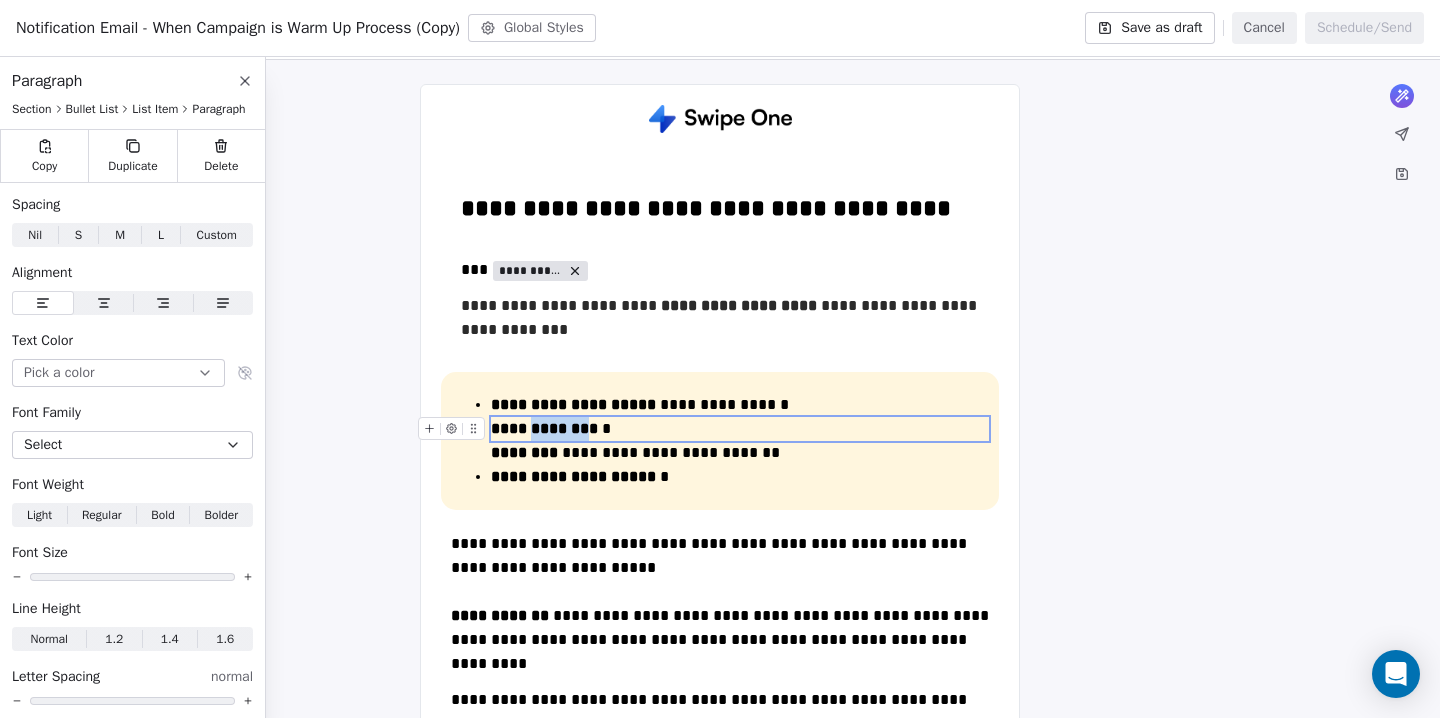 click on "**********" at bounding box center [544, 428] 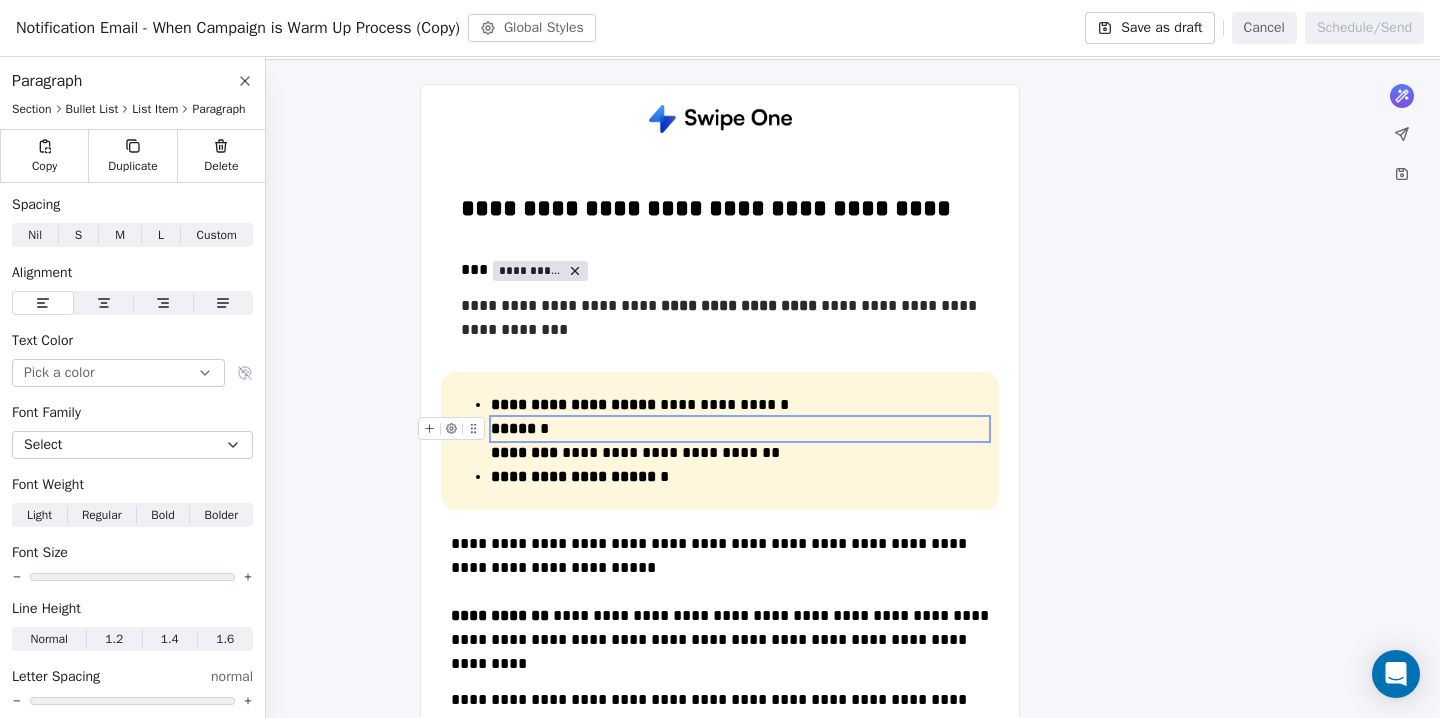 click on "***** *" at bounding box center (740, 429) 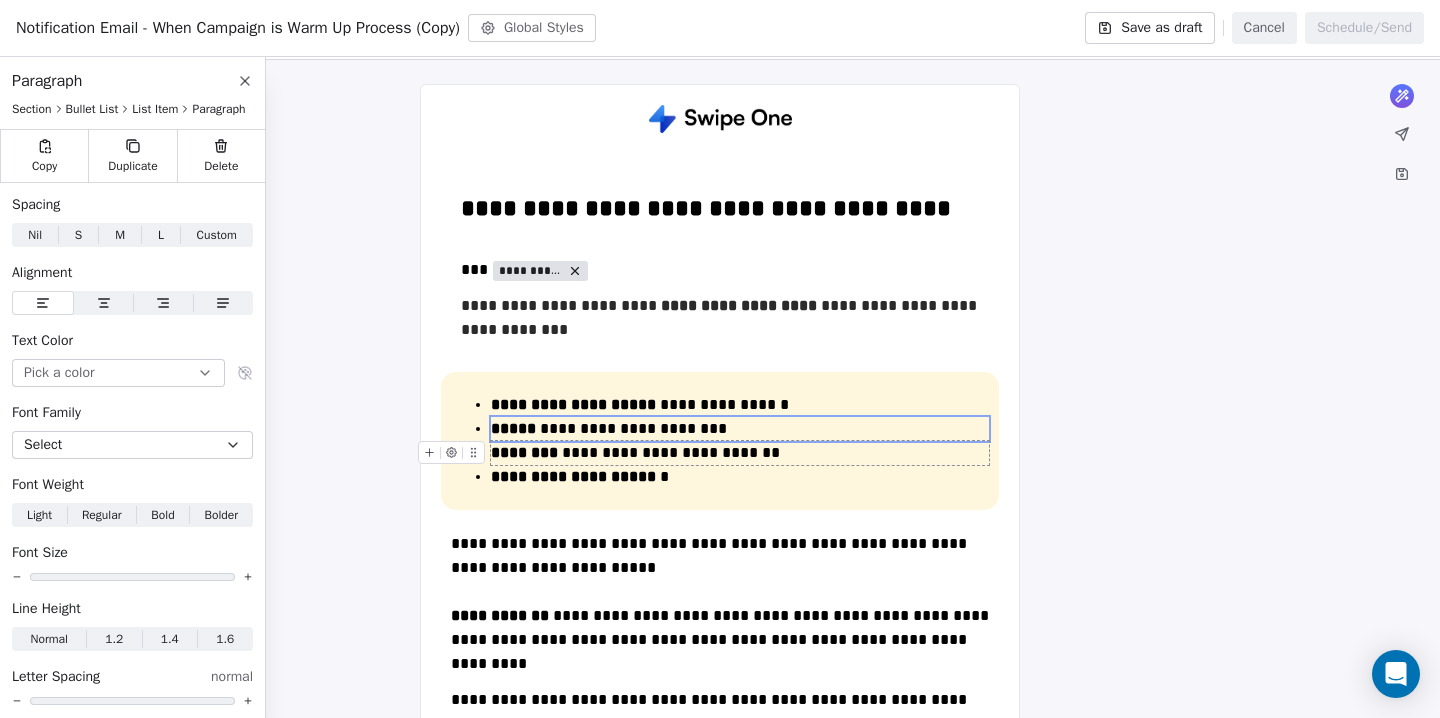 click on "**********" at bounding box center [740, 453] 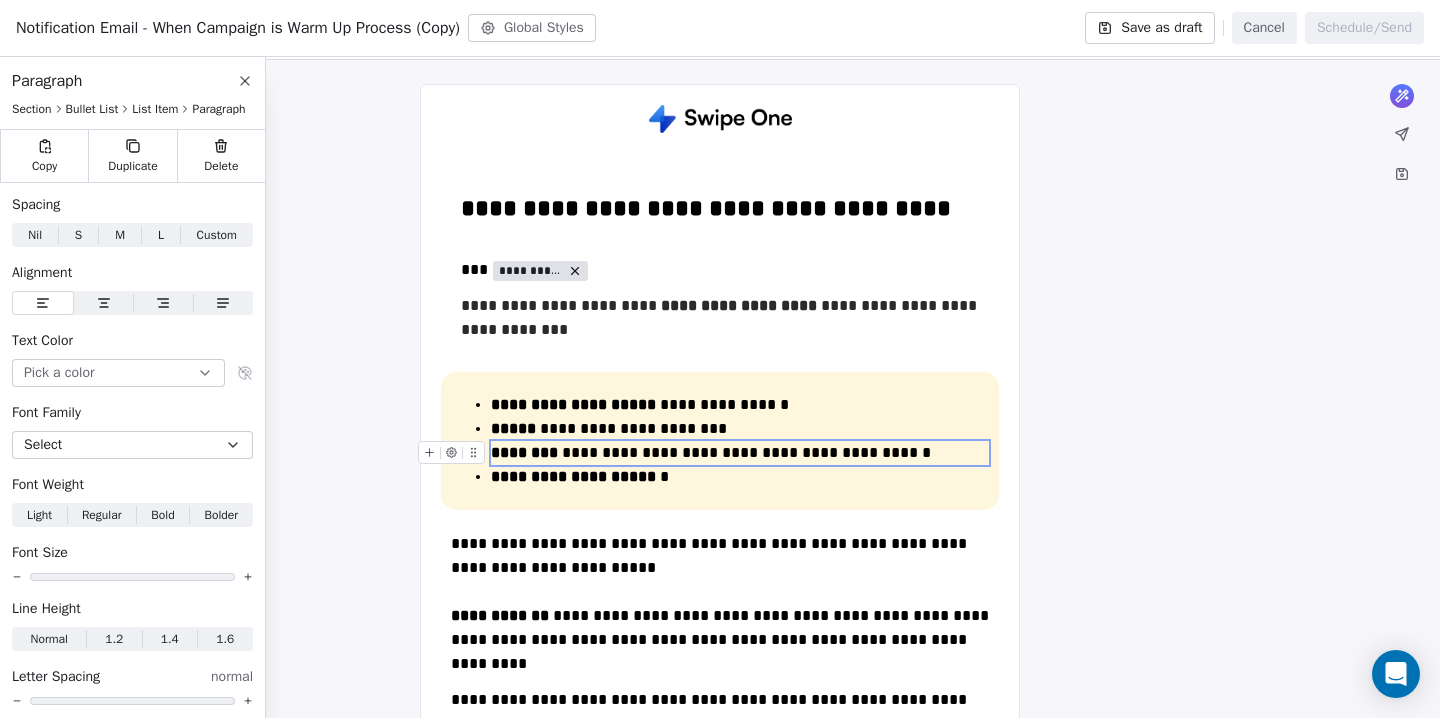 click on "********" at bounding box center [524, 452] 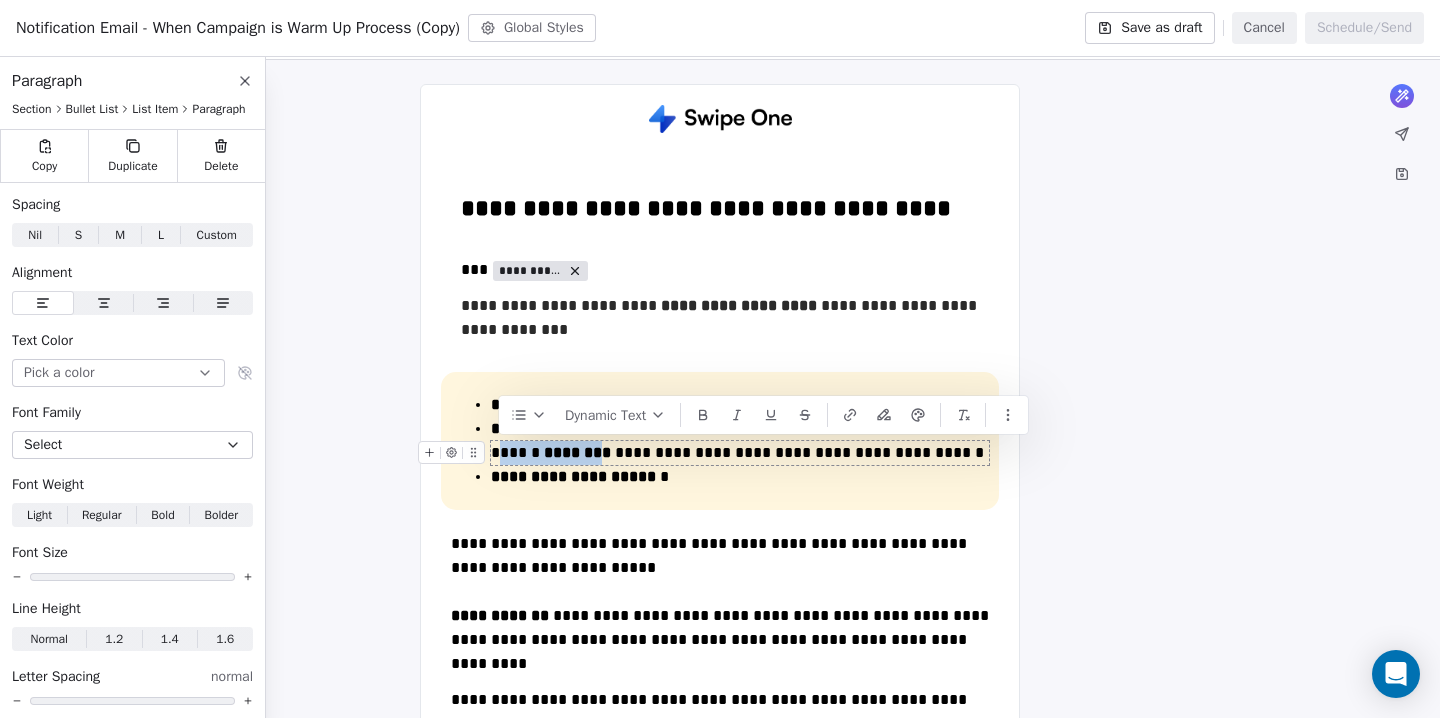 drag, startPoint x: 607, startPoint y: 456, endPoint x: 496, endPoint y: 458, distance: 111.01801 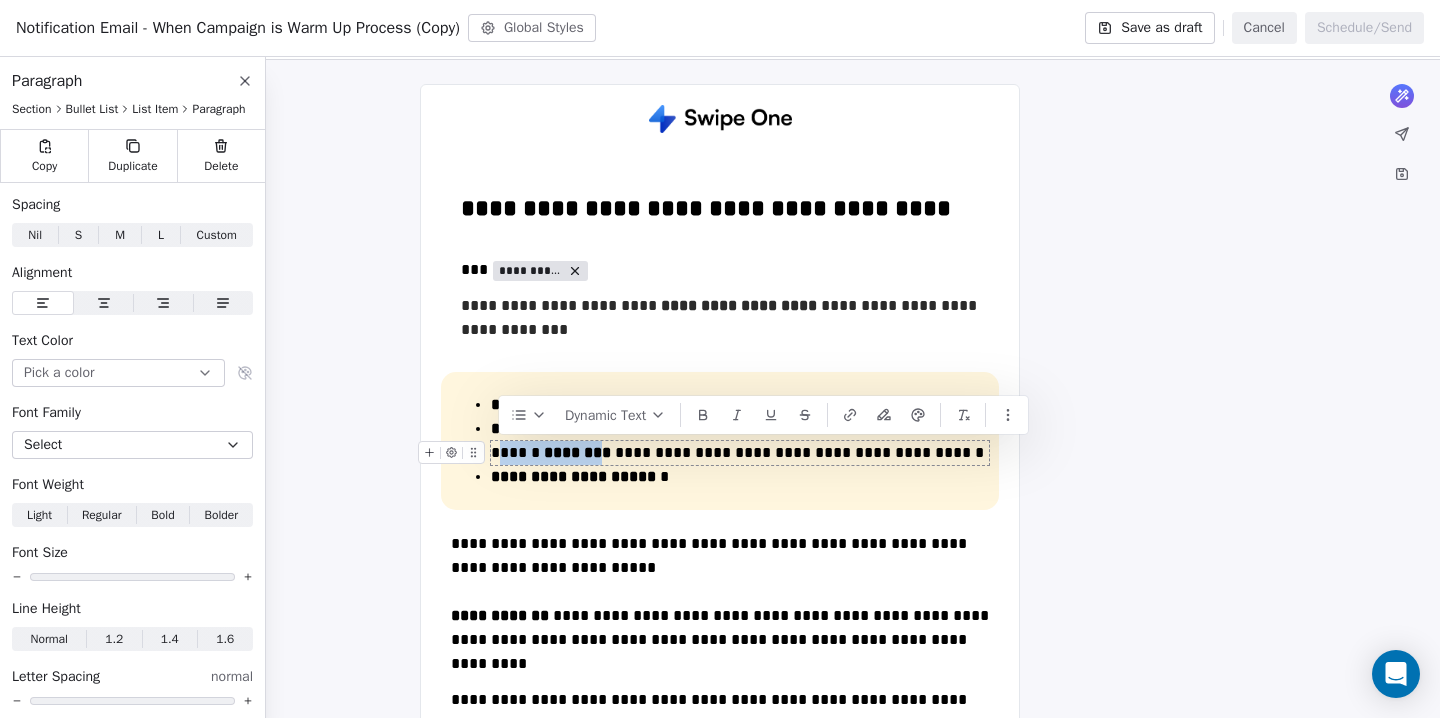 click on "**********" at bounding box center [740, 453] 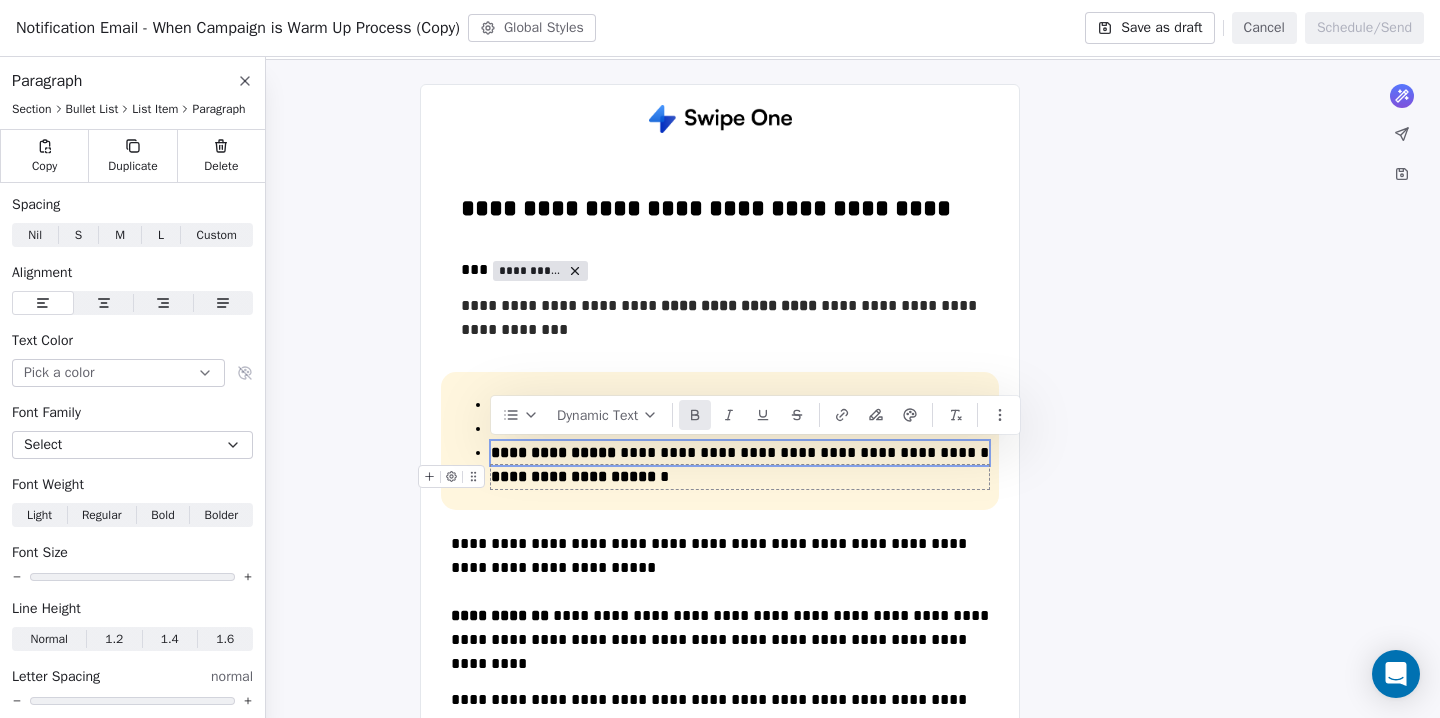 click on "**********" at bounding box center [740, 477] 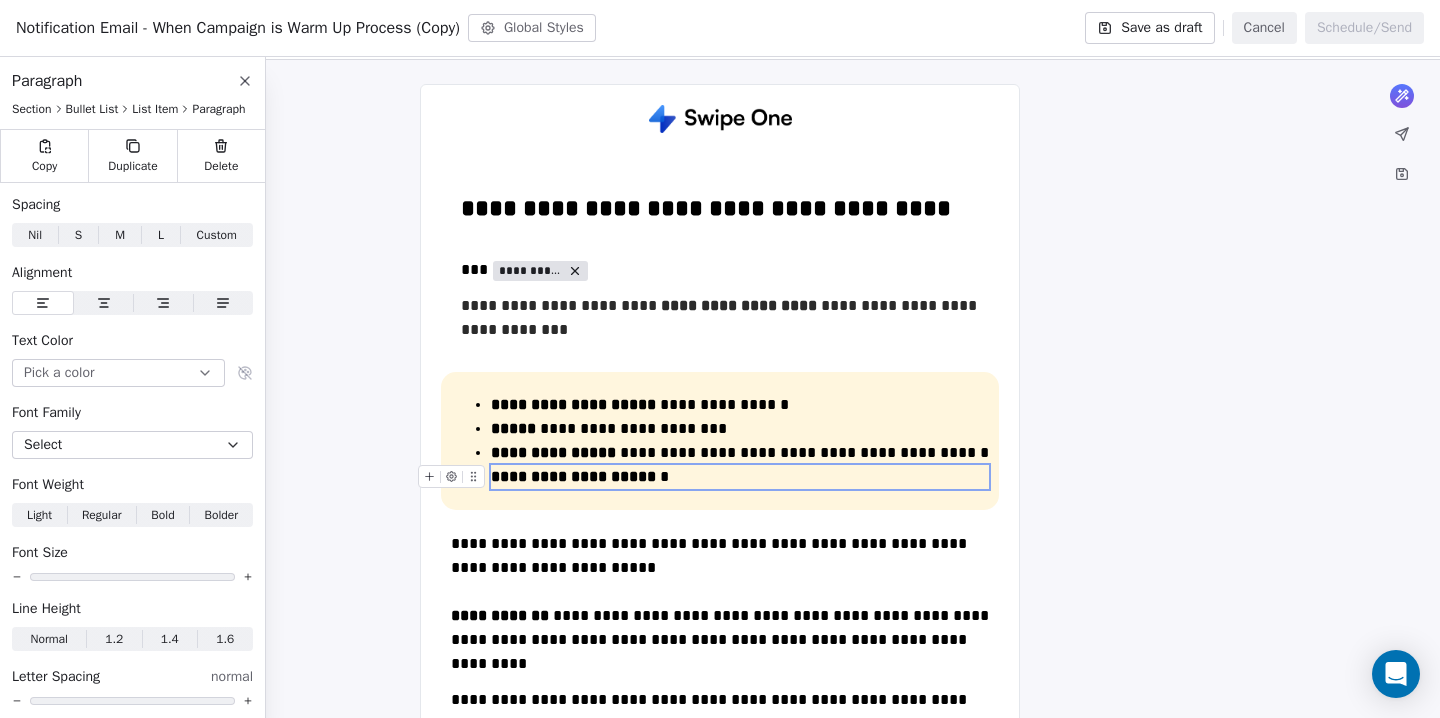 click on "**********" at bounding box center (740, 477) 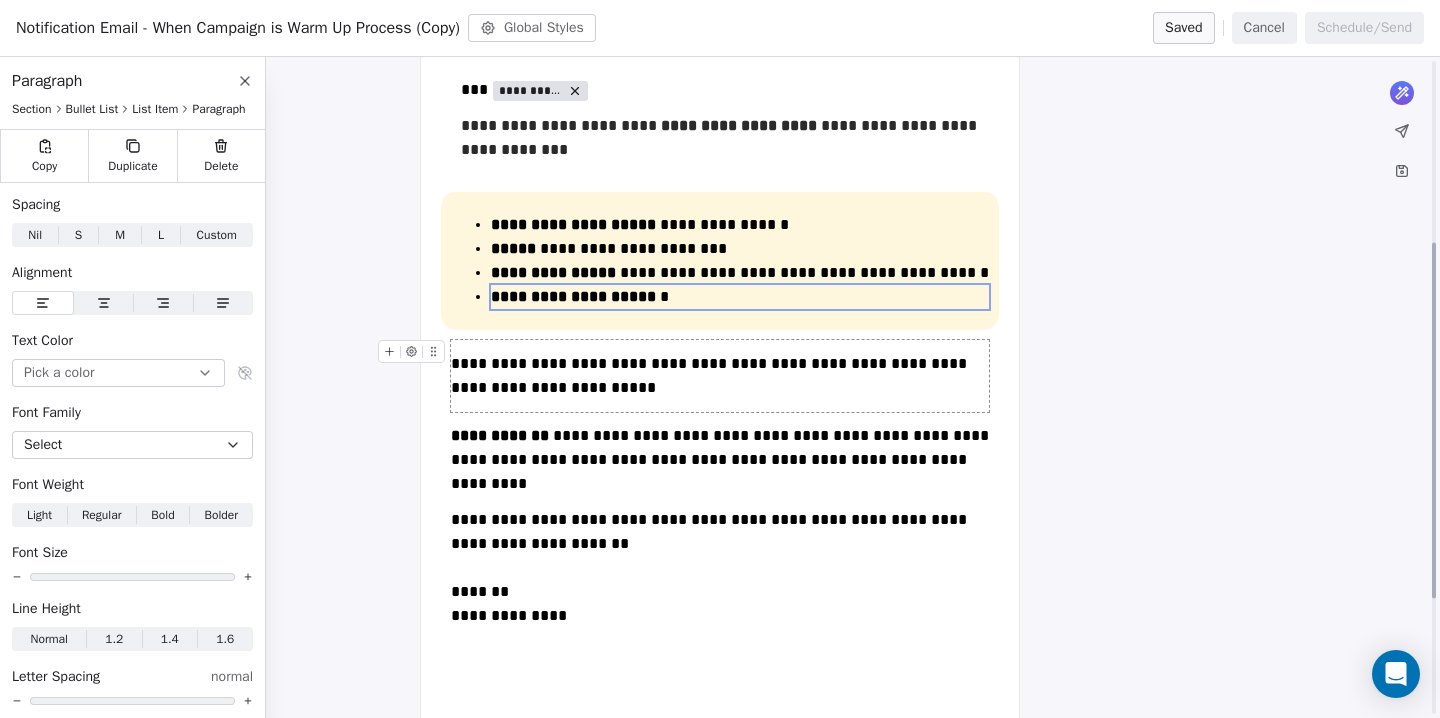 scroll, scrollTop: 337, scrollLeft: 0, axis: vertical 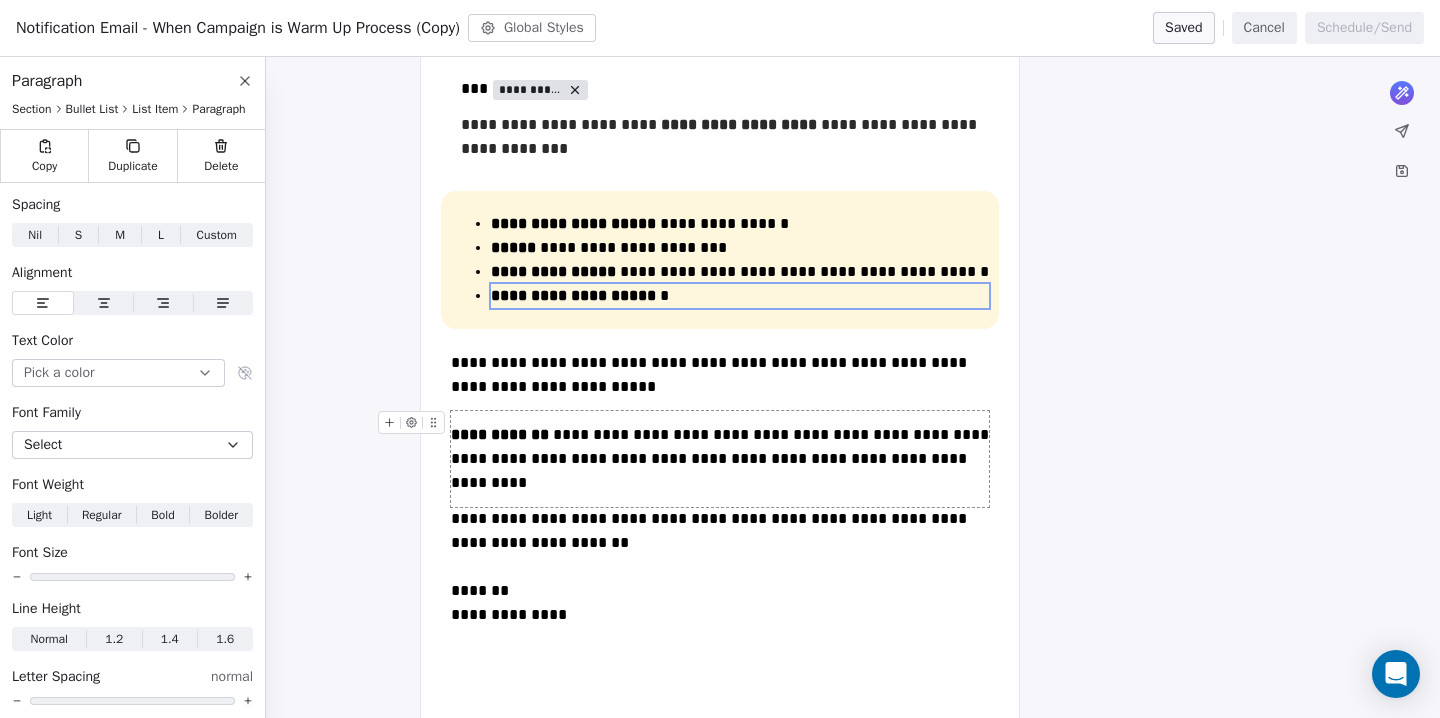 click on "**********" at bounding box center [720, 459] 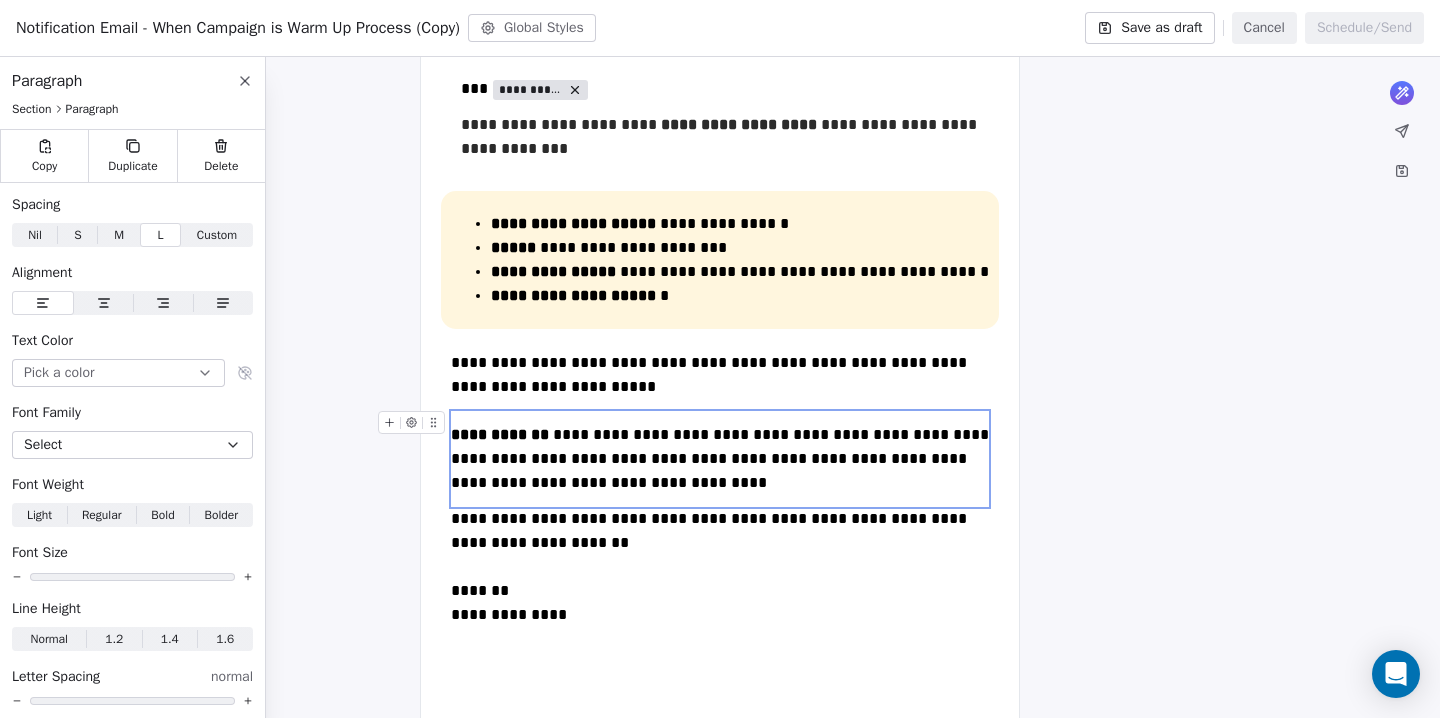 click on "**********" at bounding box center (720, 459) 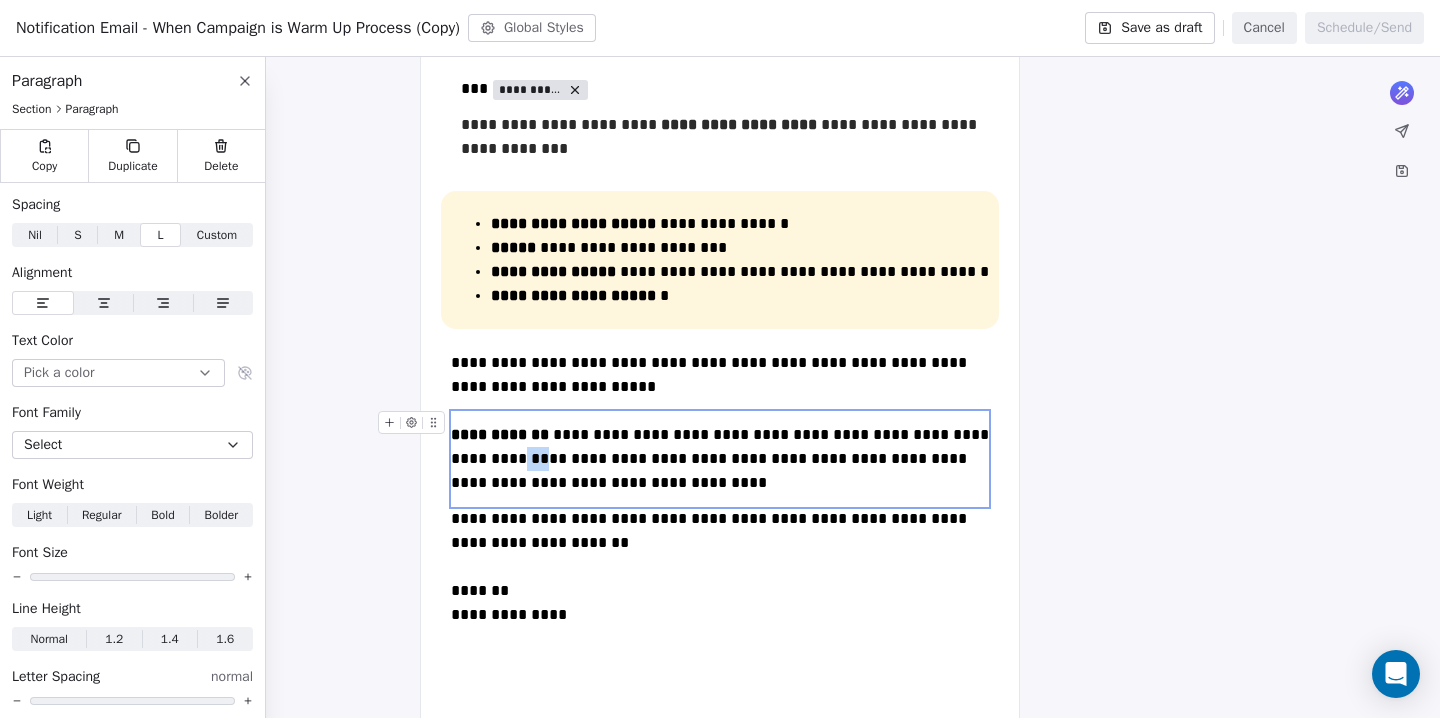 click on "**********" at bounding box center (720, 459) 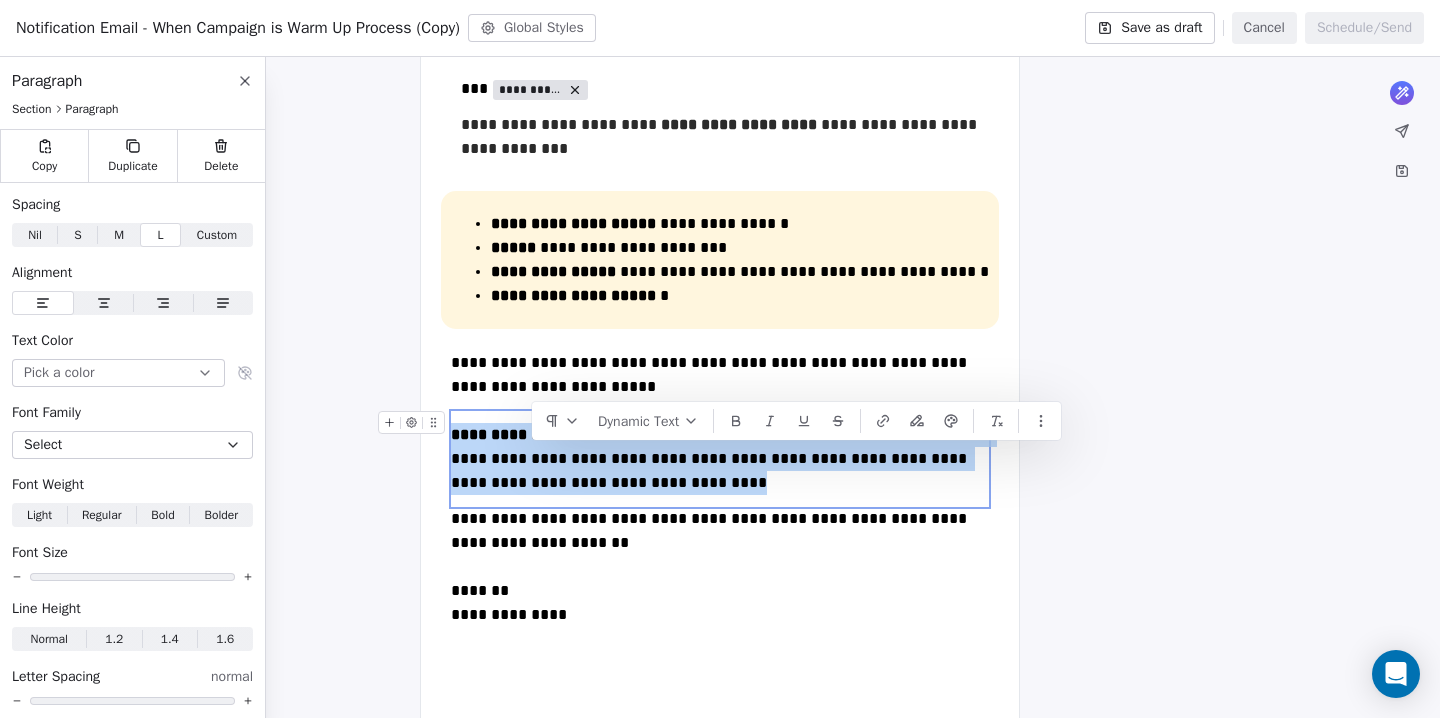 click on "**********" at bounding box center [720, 459] 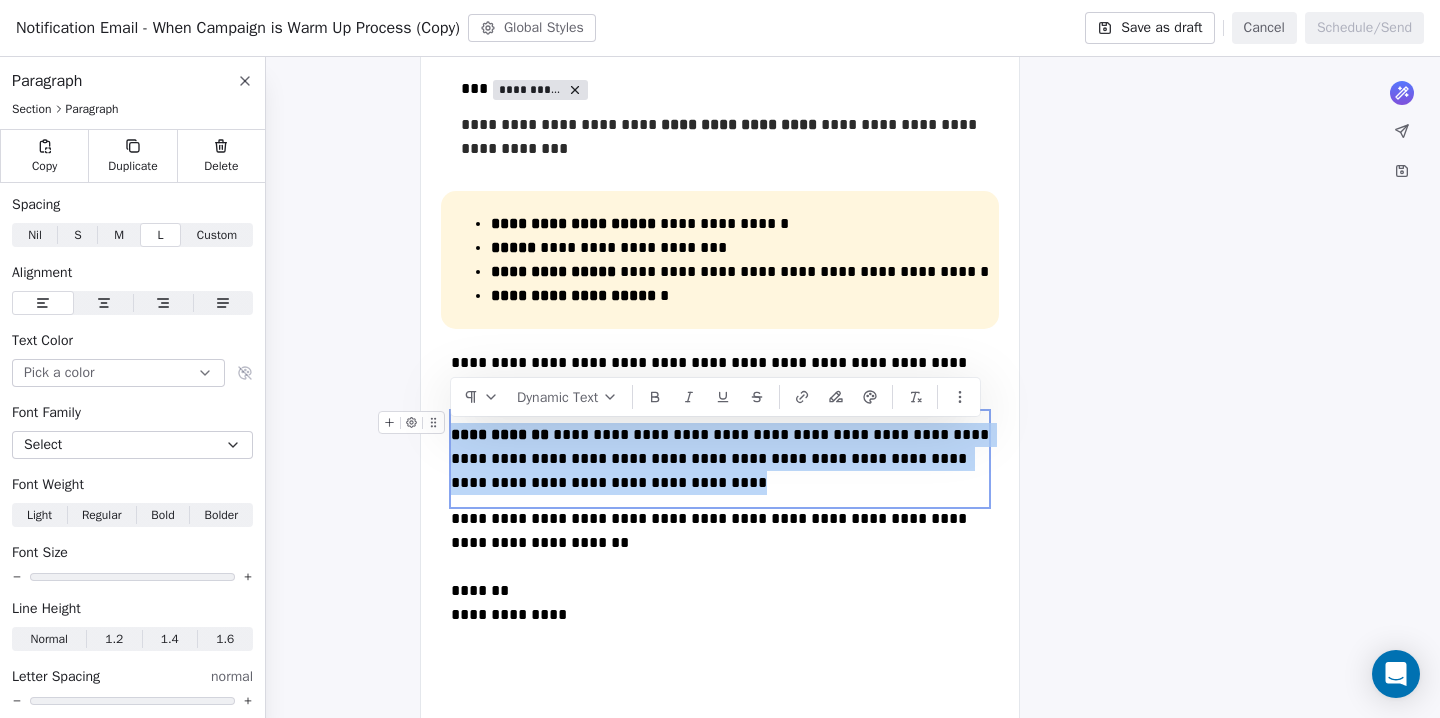 copy on "***" 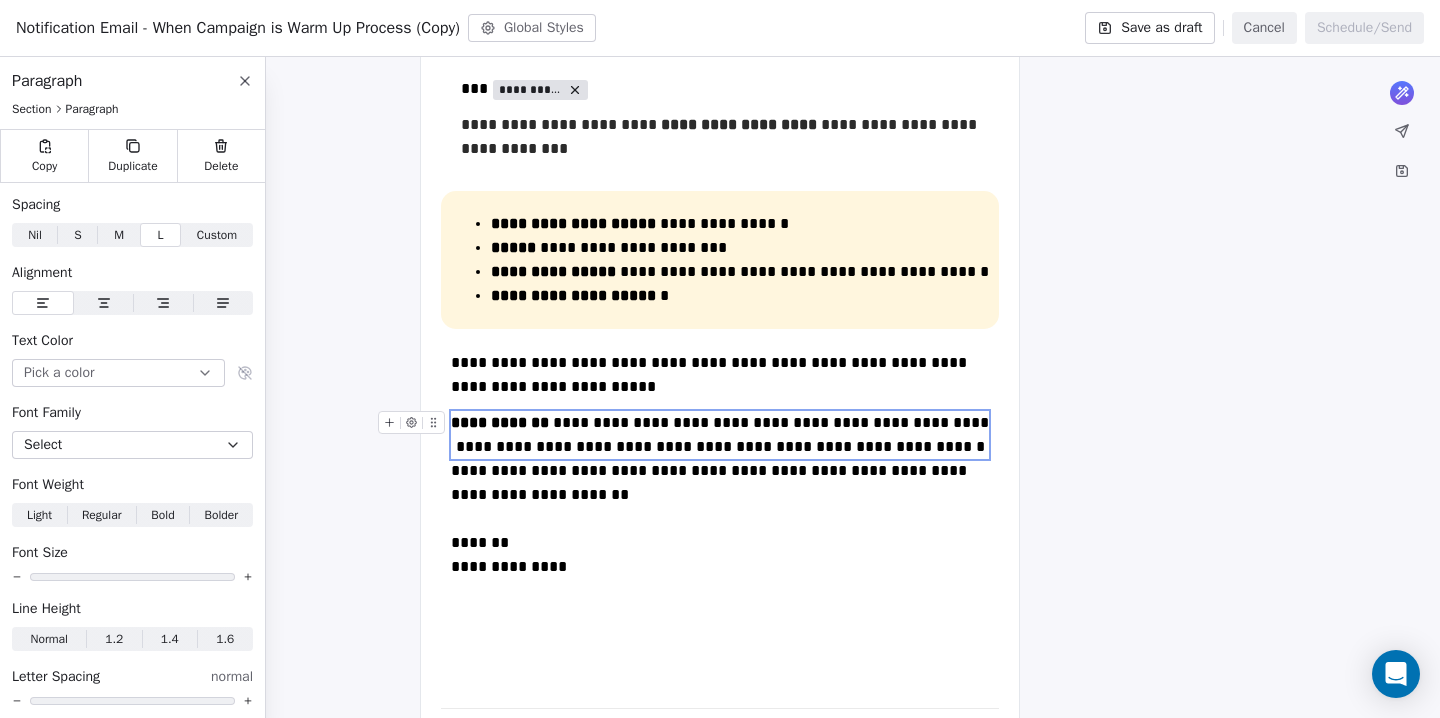 click on "**********" at bounding box center [720, 435] 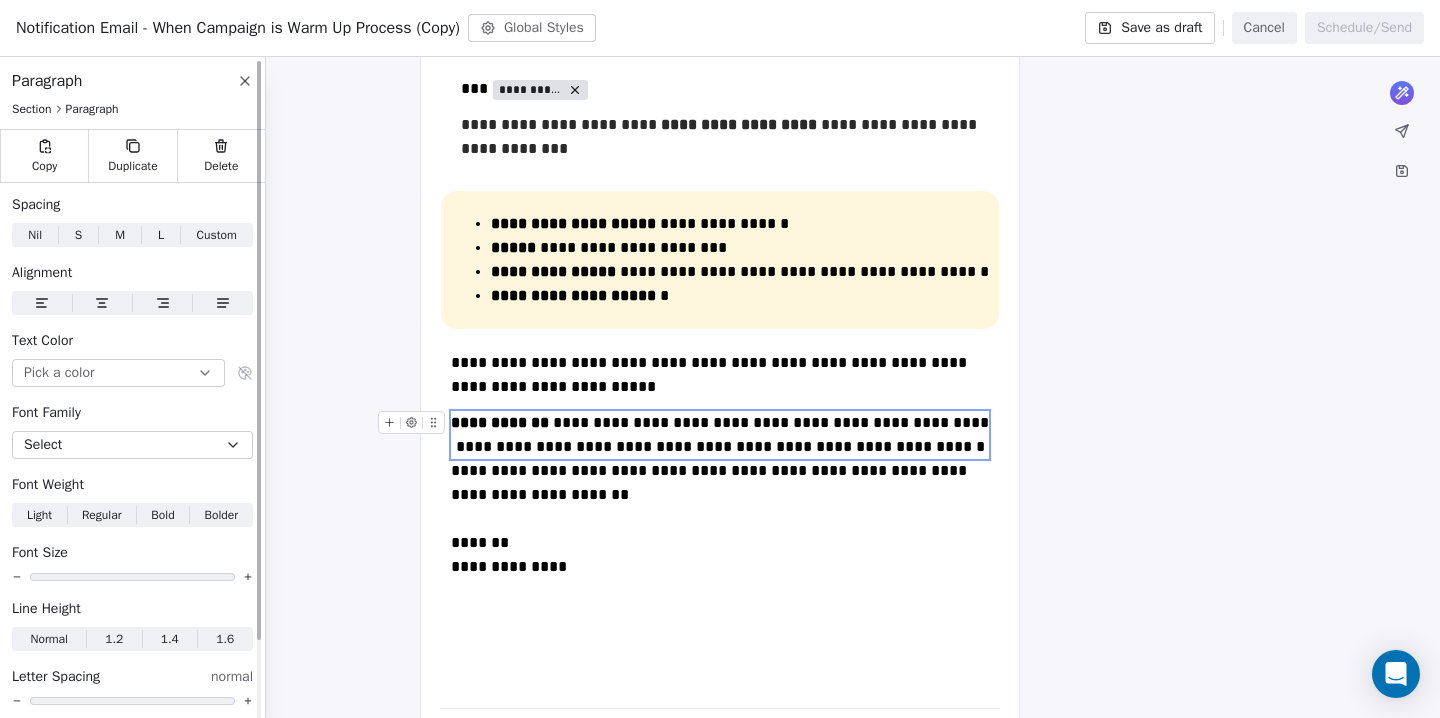 click 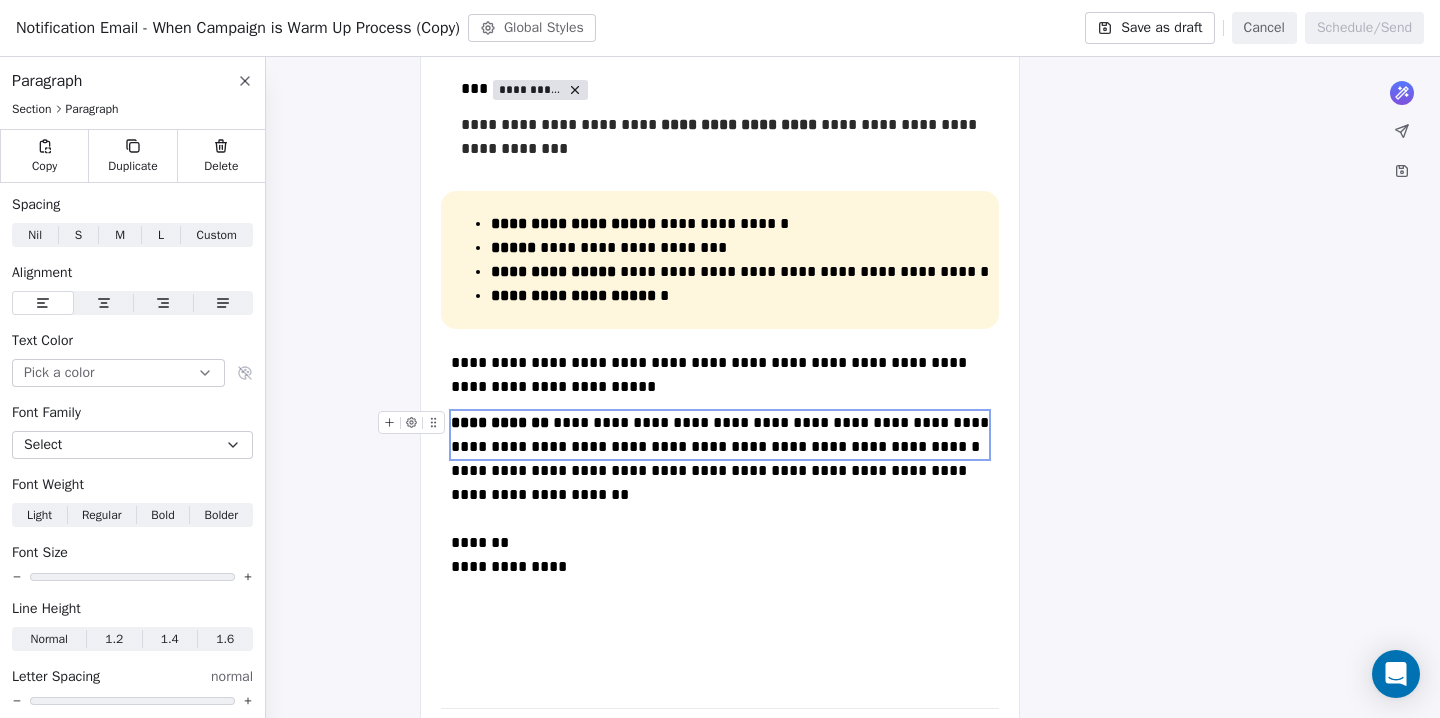 click on "**********" at bounding box center (720, 435) 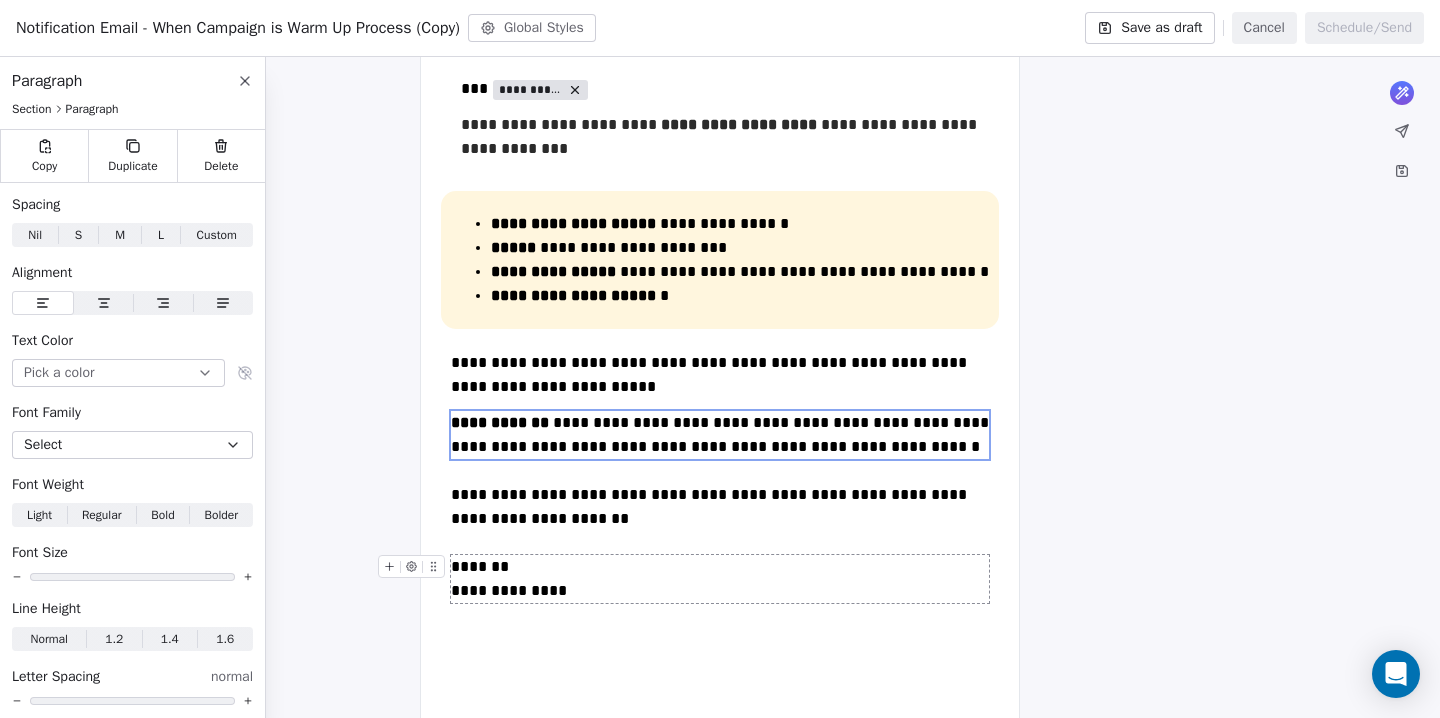 click on "**********" at bounding box center [720, 579] 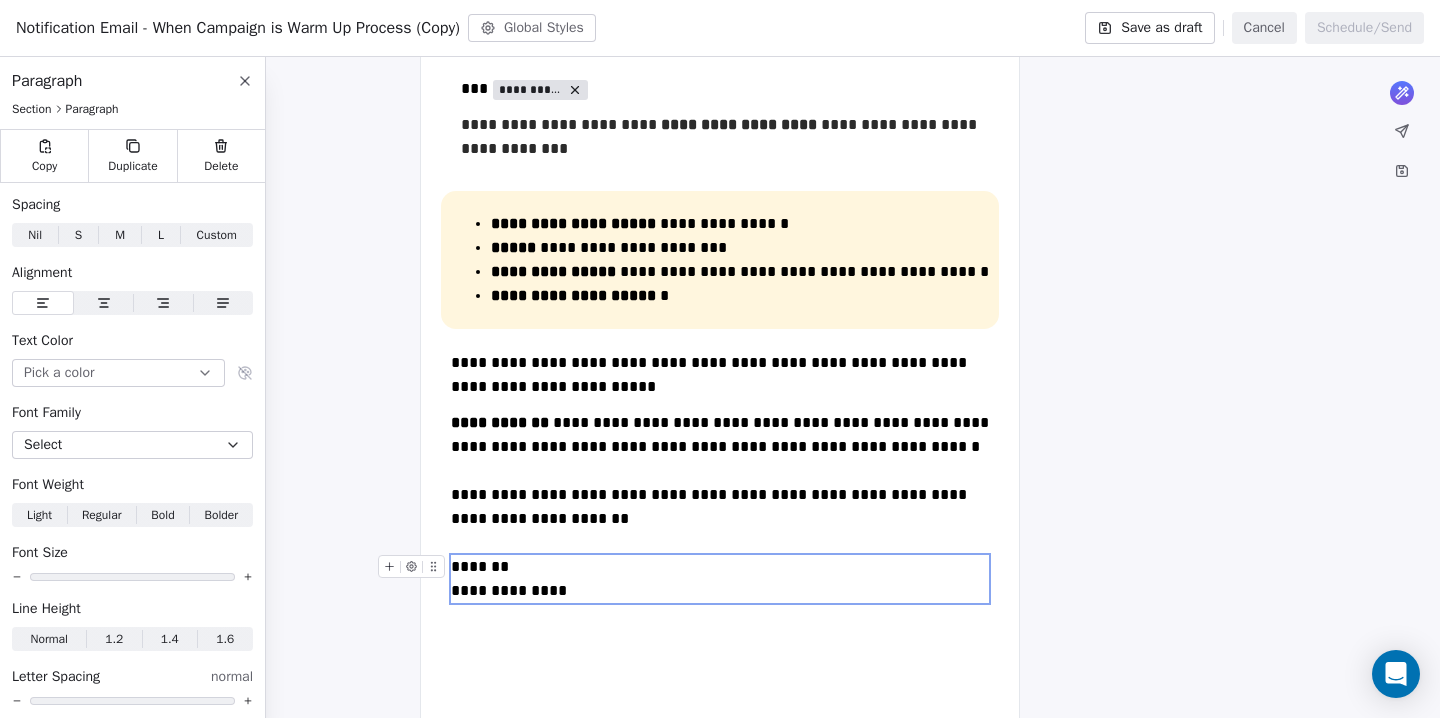 click on "**********" at bounding box center [720, 579] 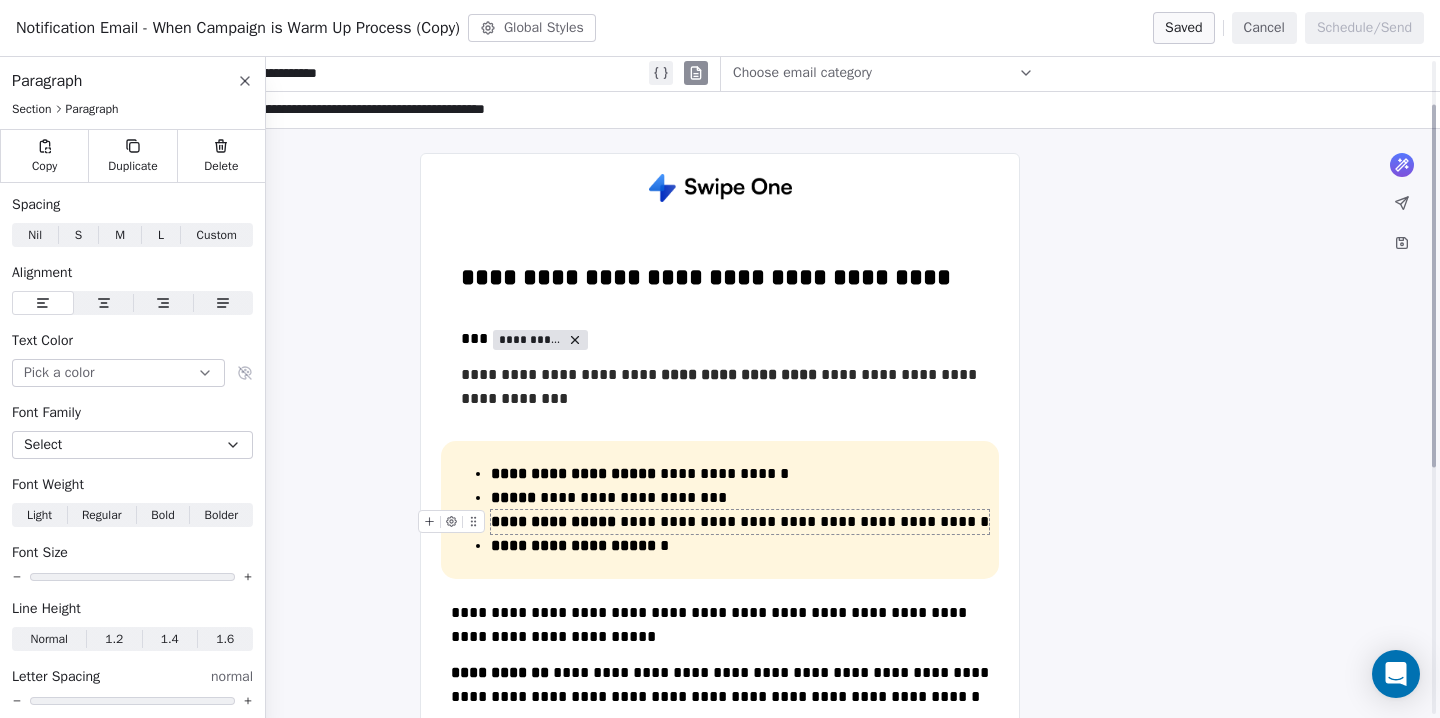 scroll, scrollTop: 79, scrollLeft: 0, axis: vertical 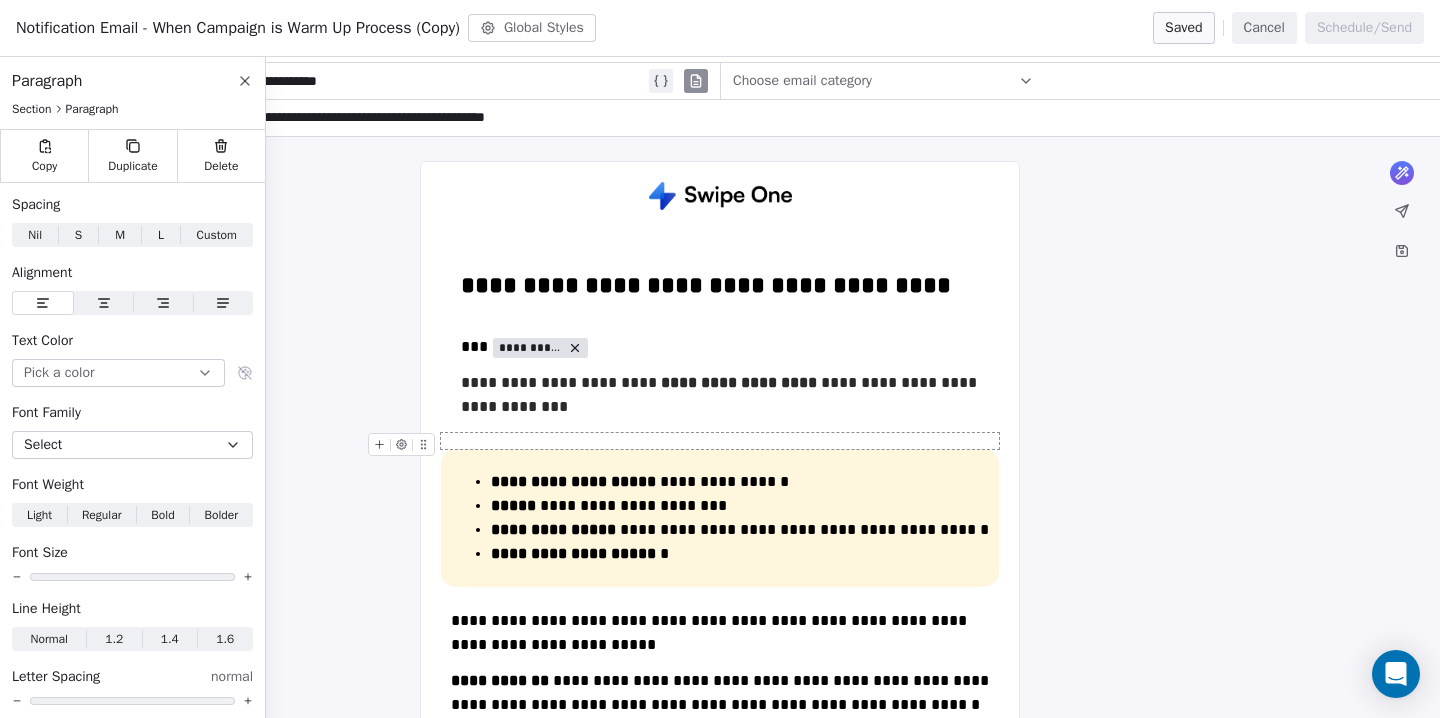 click at bounding box center (720, 441) 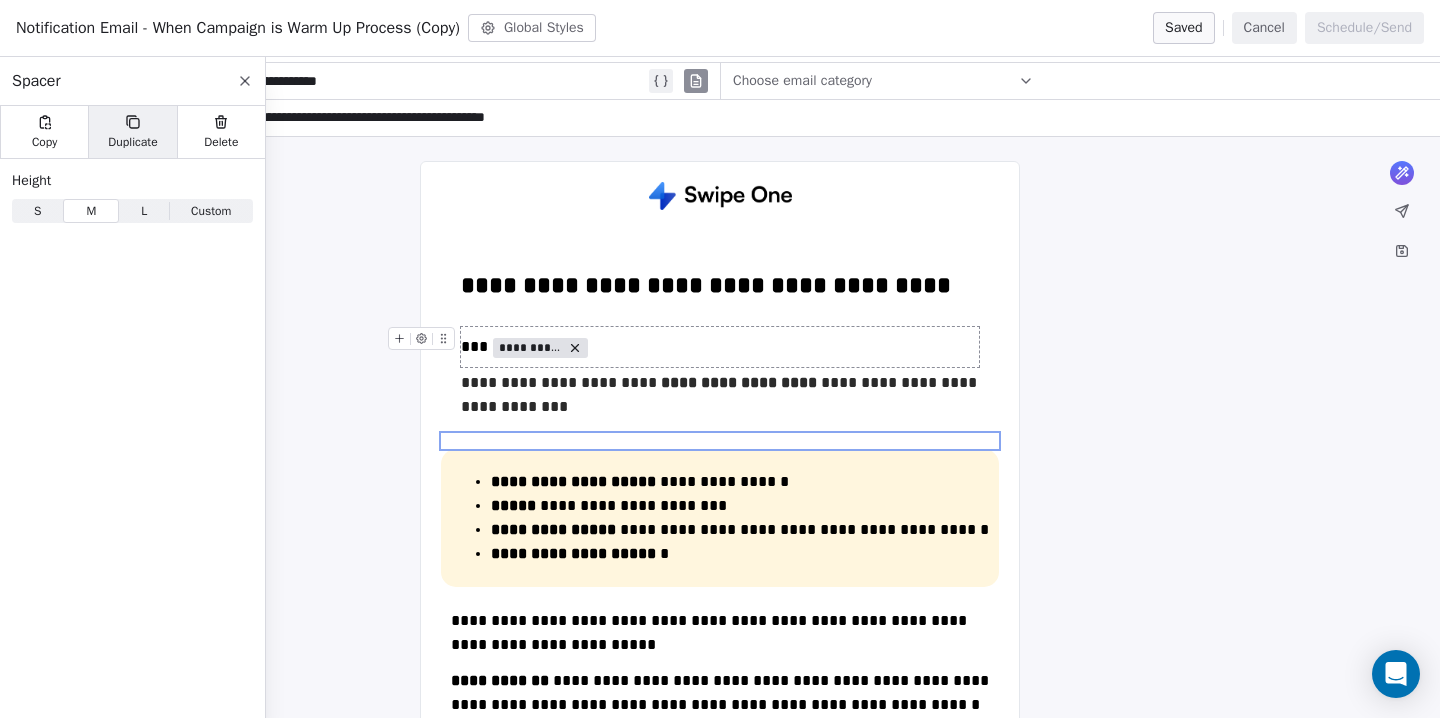 click on "Duplicate" at bounding box center (132, 132) 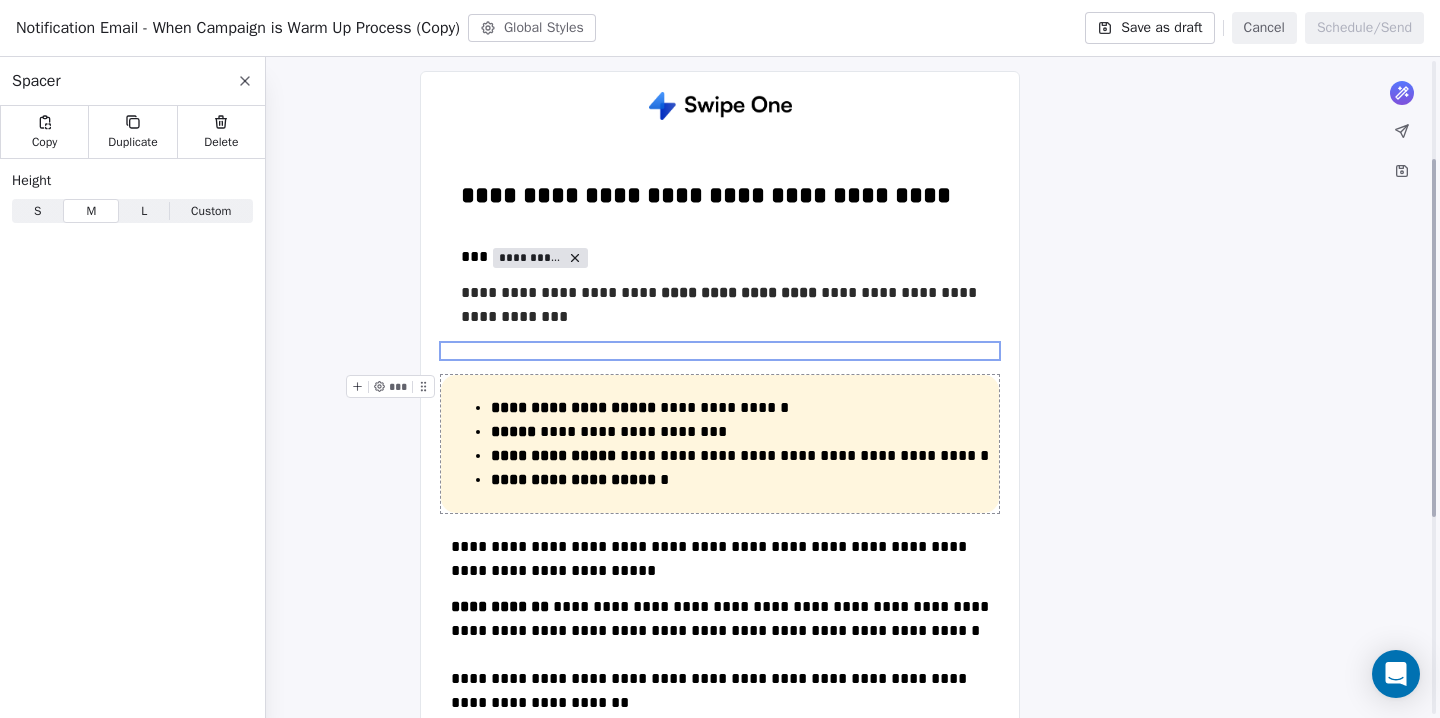 scroll, scrollTop: 181, scrollLeft: 0, axis: vertical 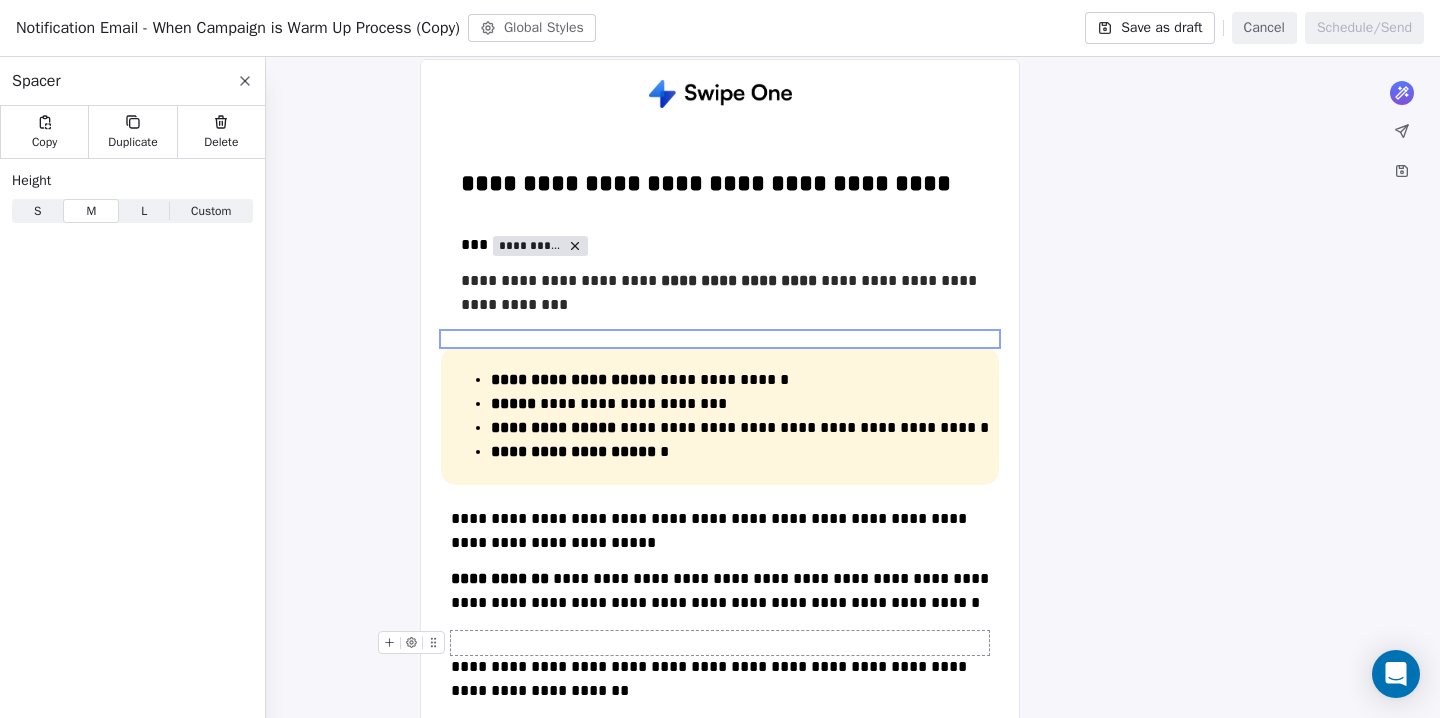 click at bounding box center [720, 643] 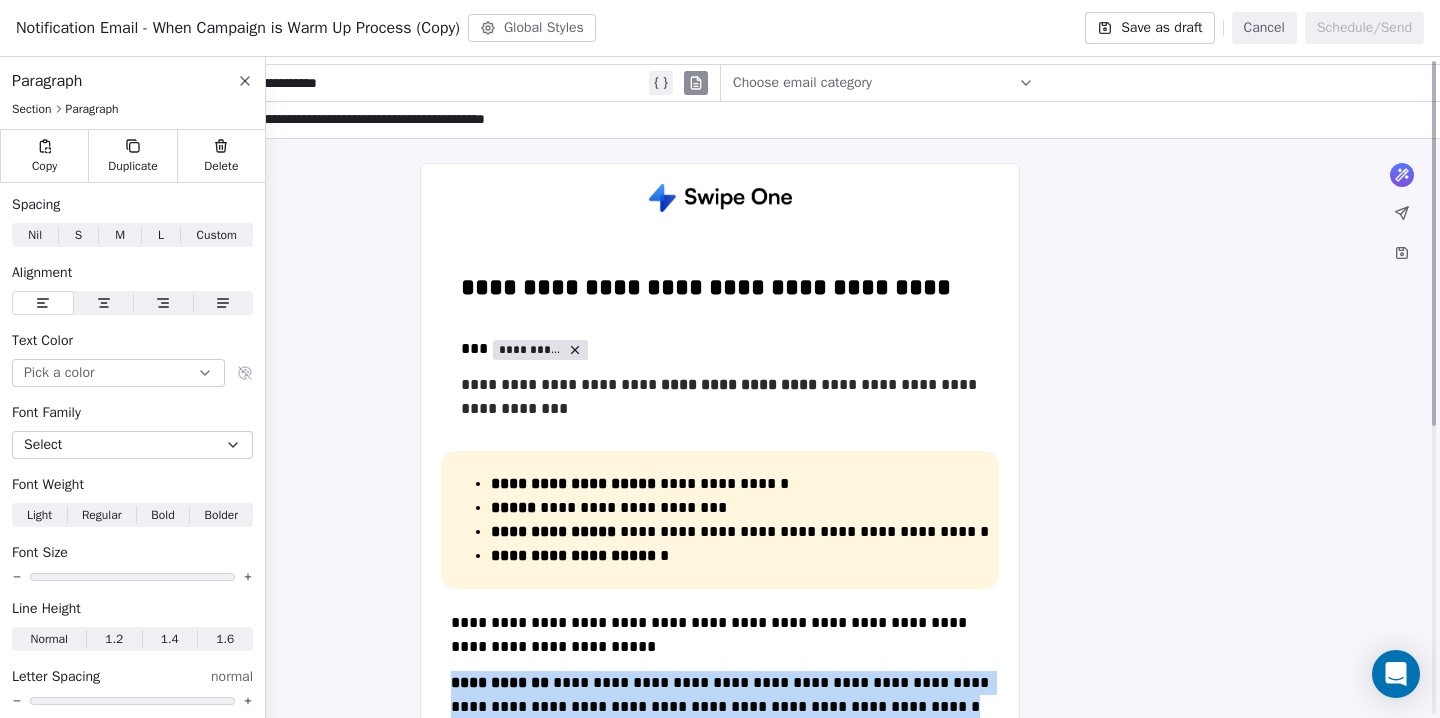 scroll, scrollTop: 0, scrollLeft: 0, axis: both 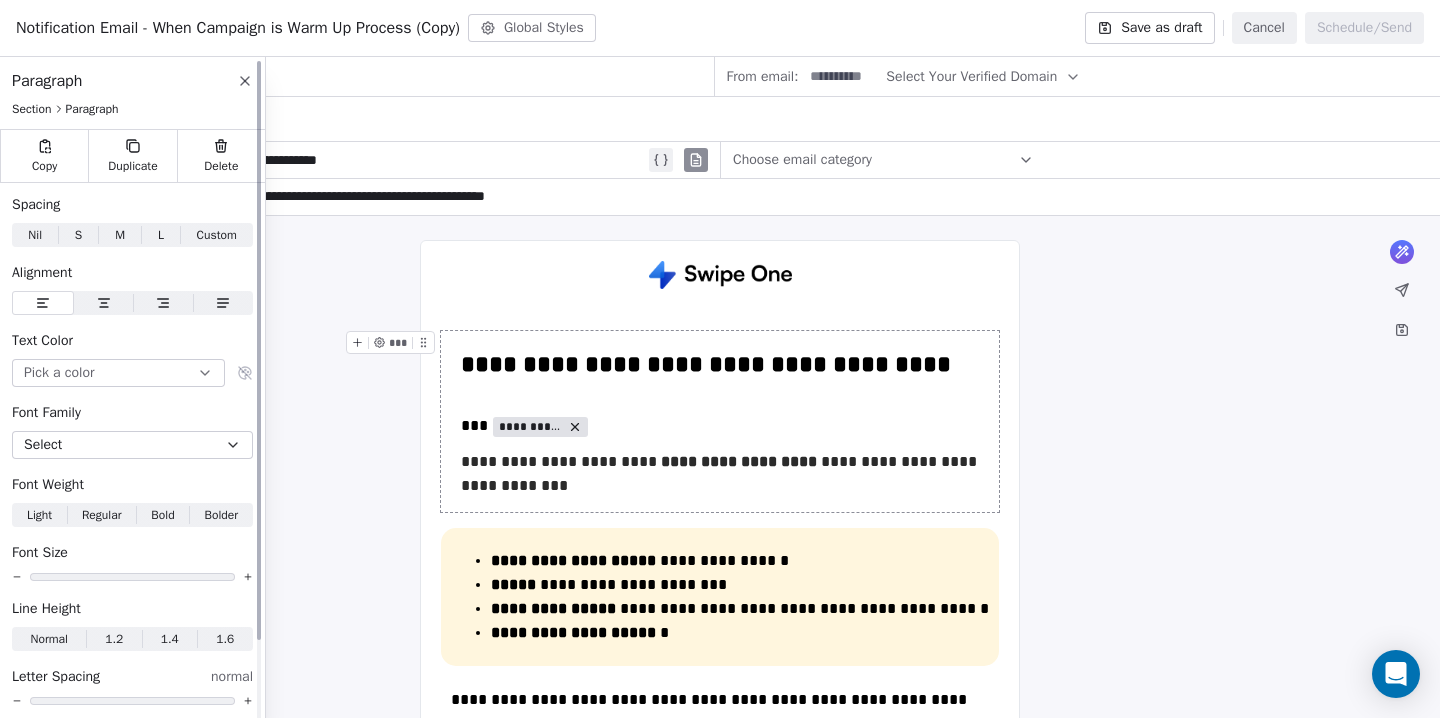 click 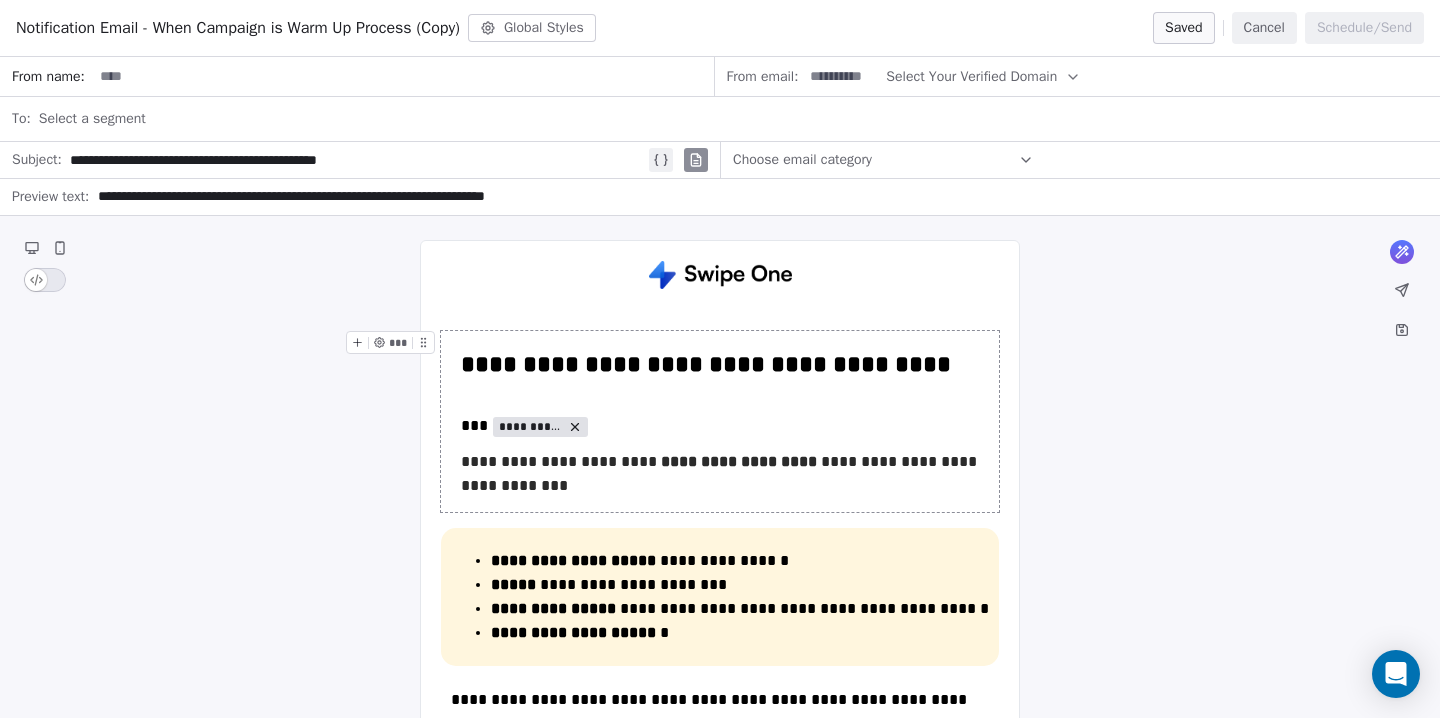 click on "**********" at bounding box center [757, 197] 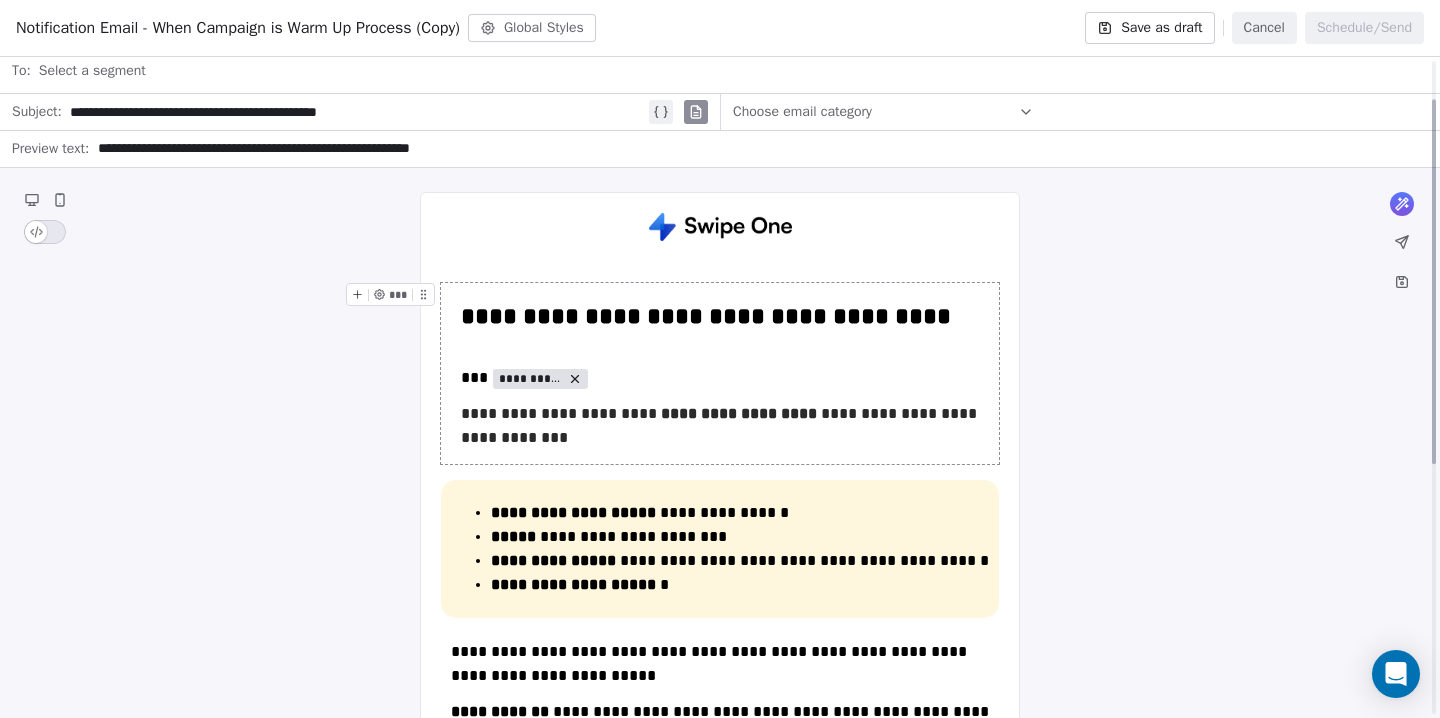 scroll, scrollTop: 70, scrollLeft: 0, axis: vertical 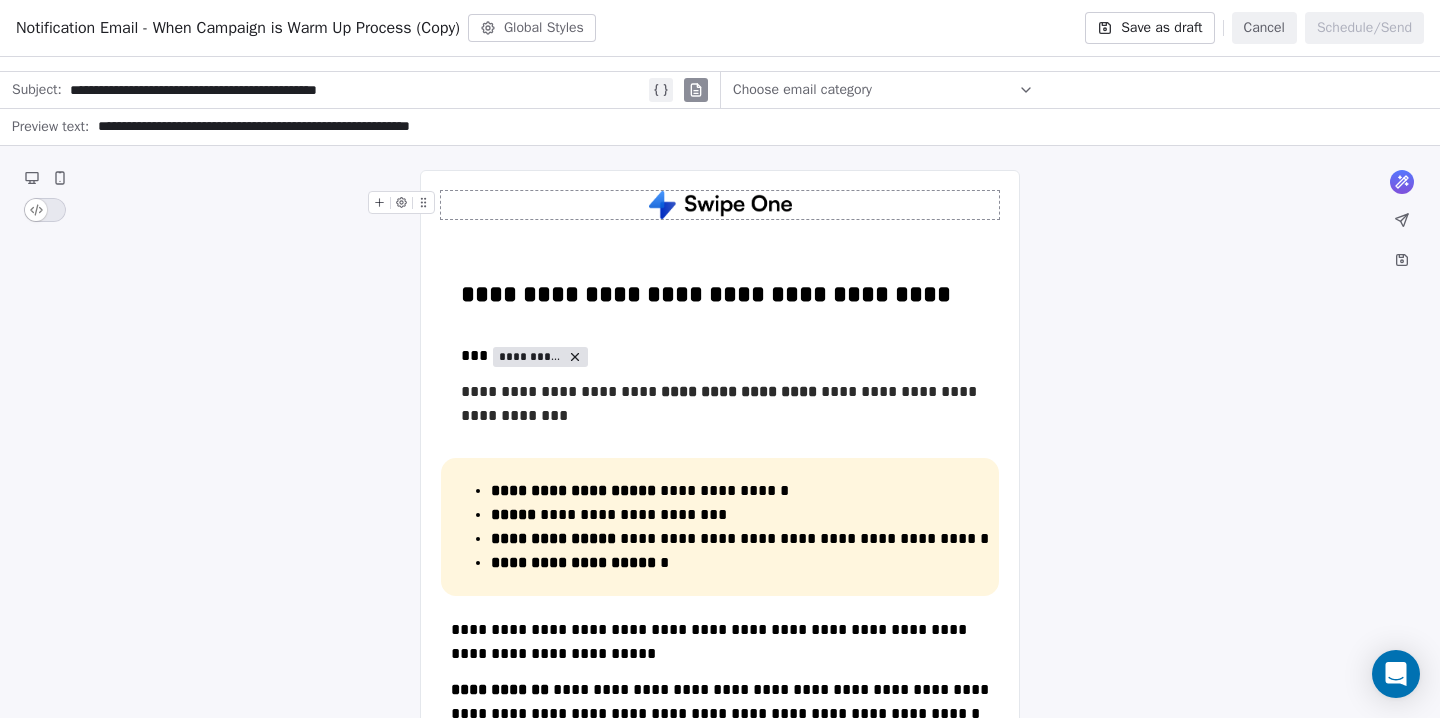 type on "**********" 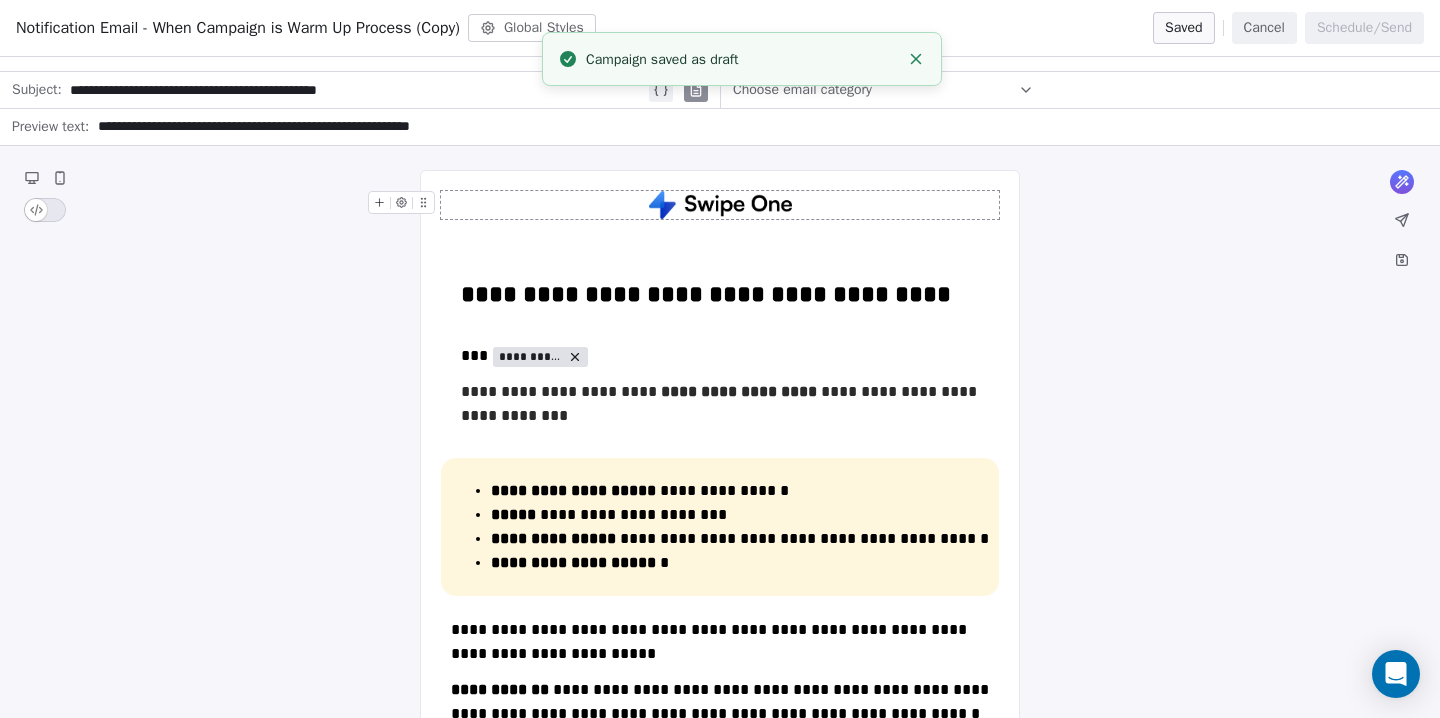 click on "Cancel" at bounding box center [1264, 28] 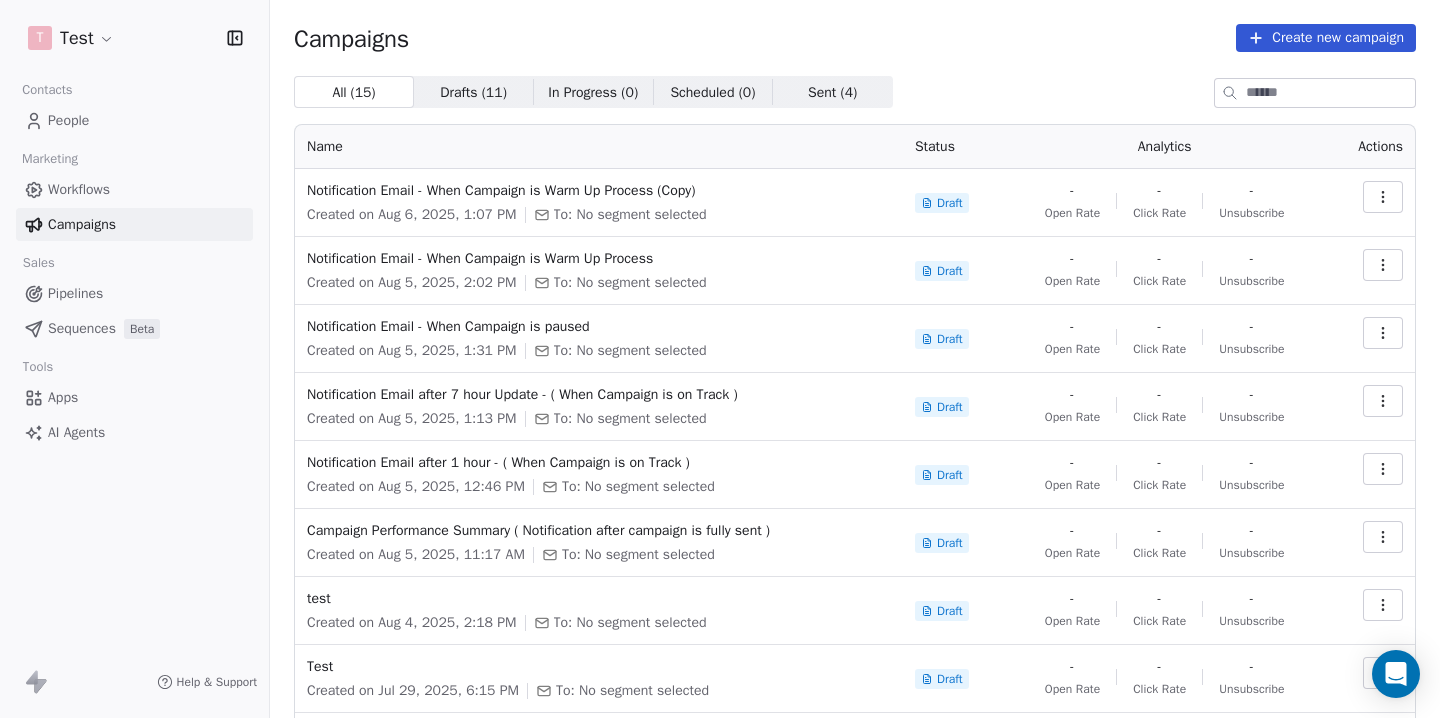 click 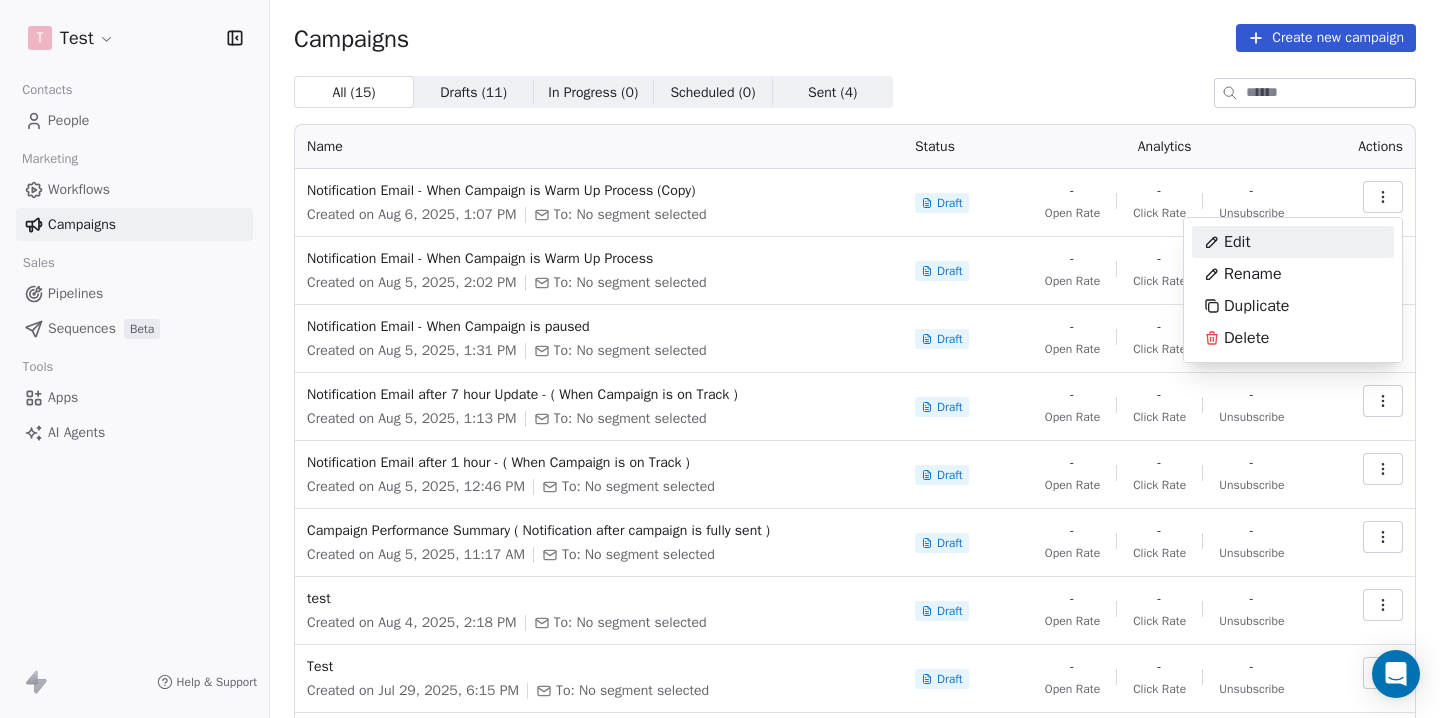 click on "Edit" at bounding box center [1293, 242] 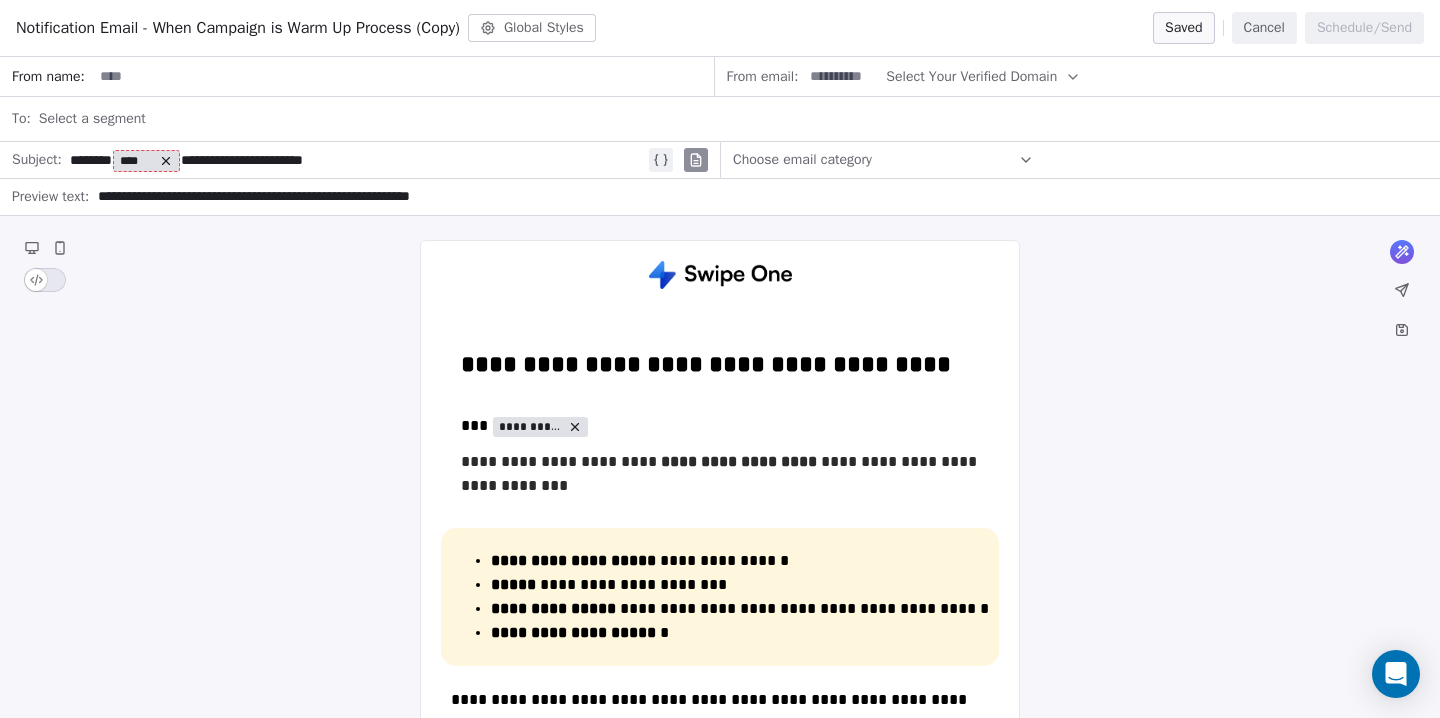 click on "Cancel" at bounding box center (1264, 28) 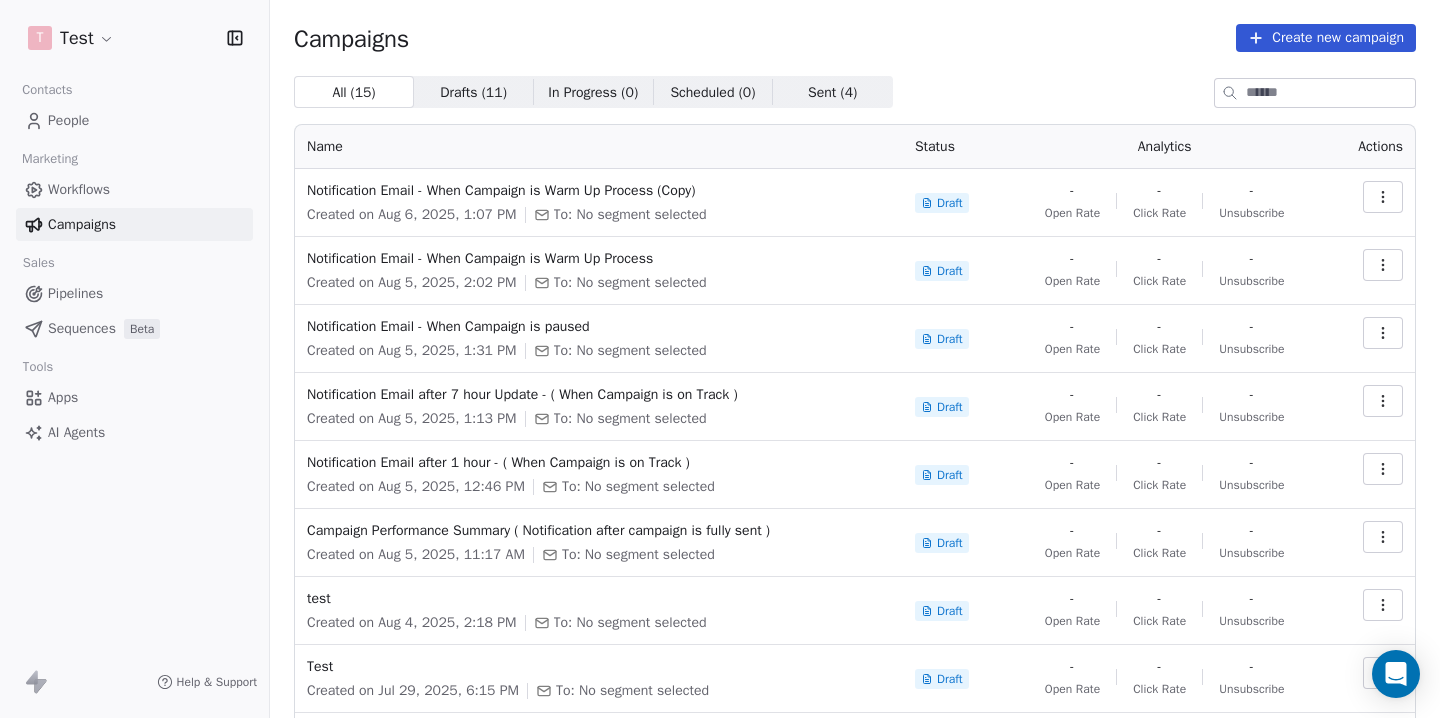 click at bounding box center [1383, 197] 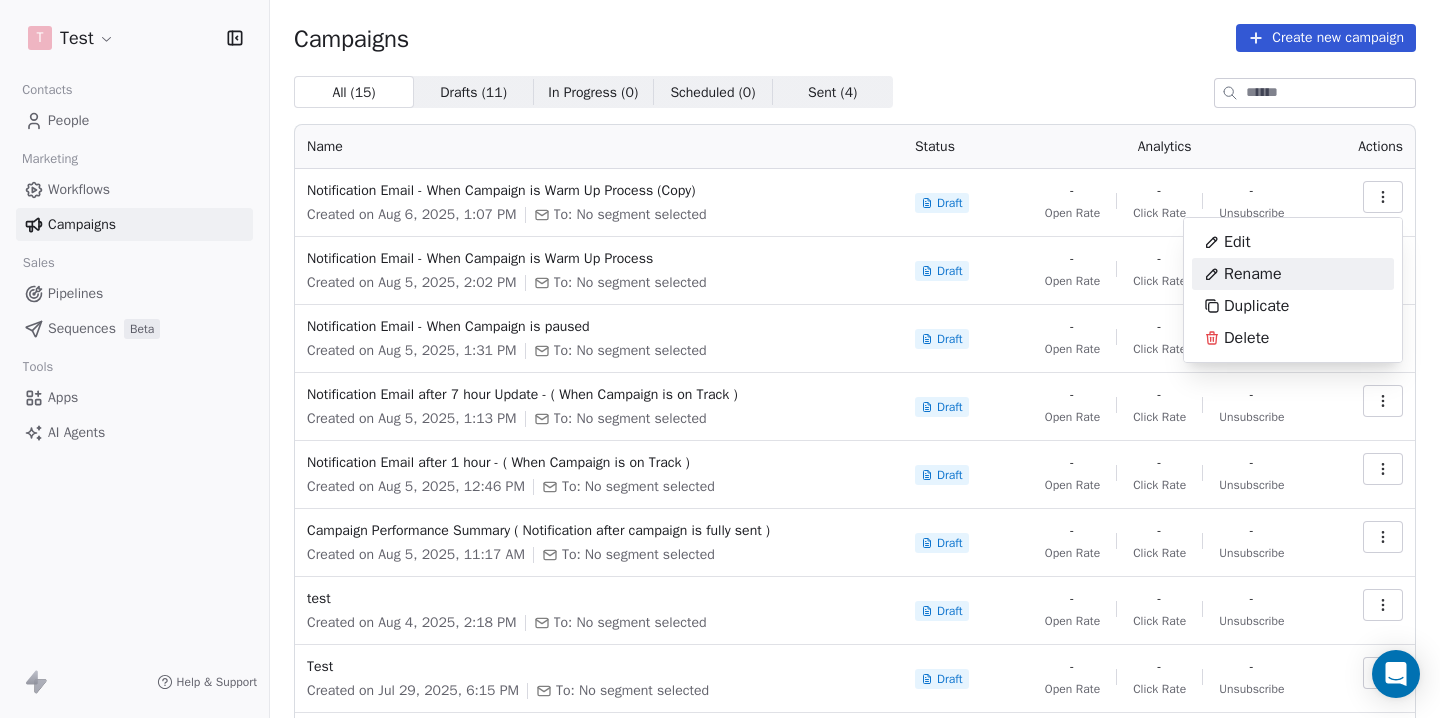 click on "Rename" at bounding box center [1293, 274] 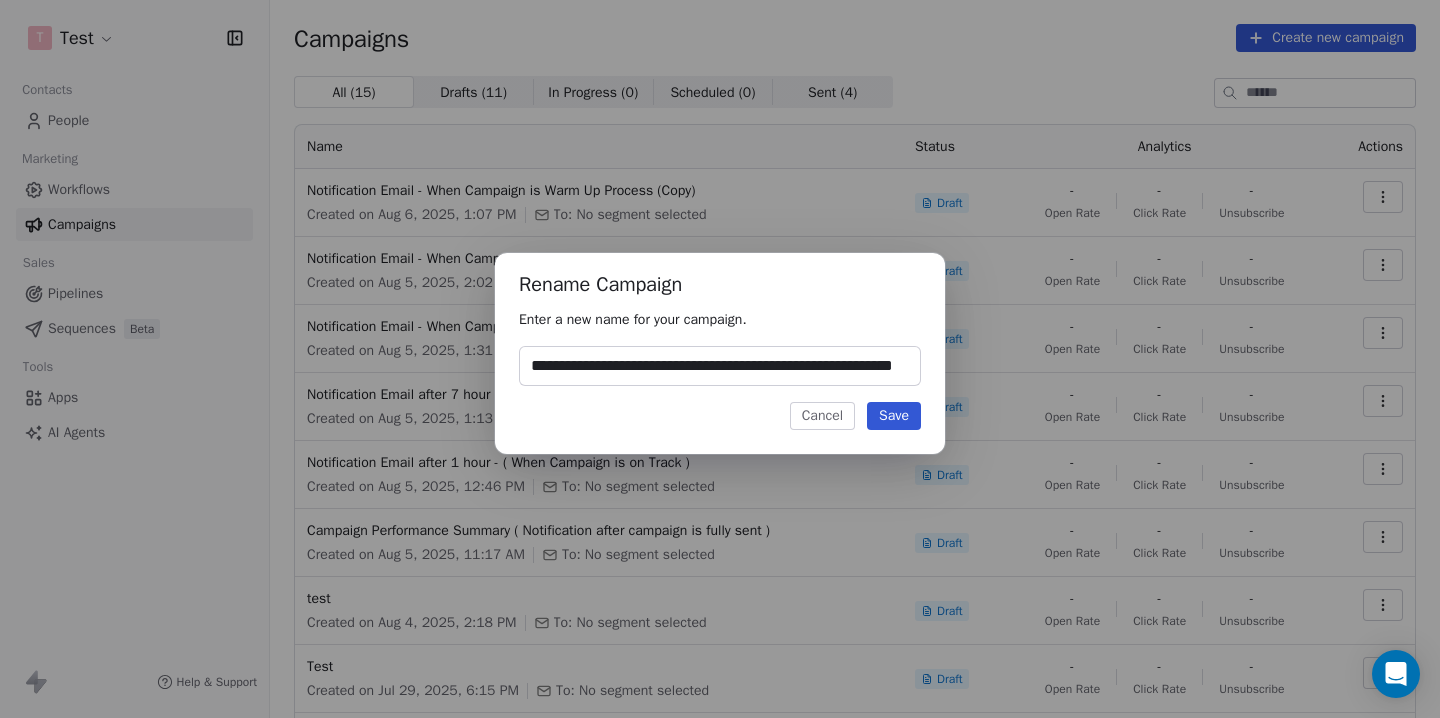 click on "**********" at bounding box center [720, 366] 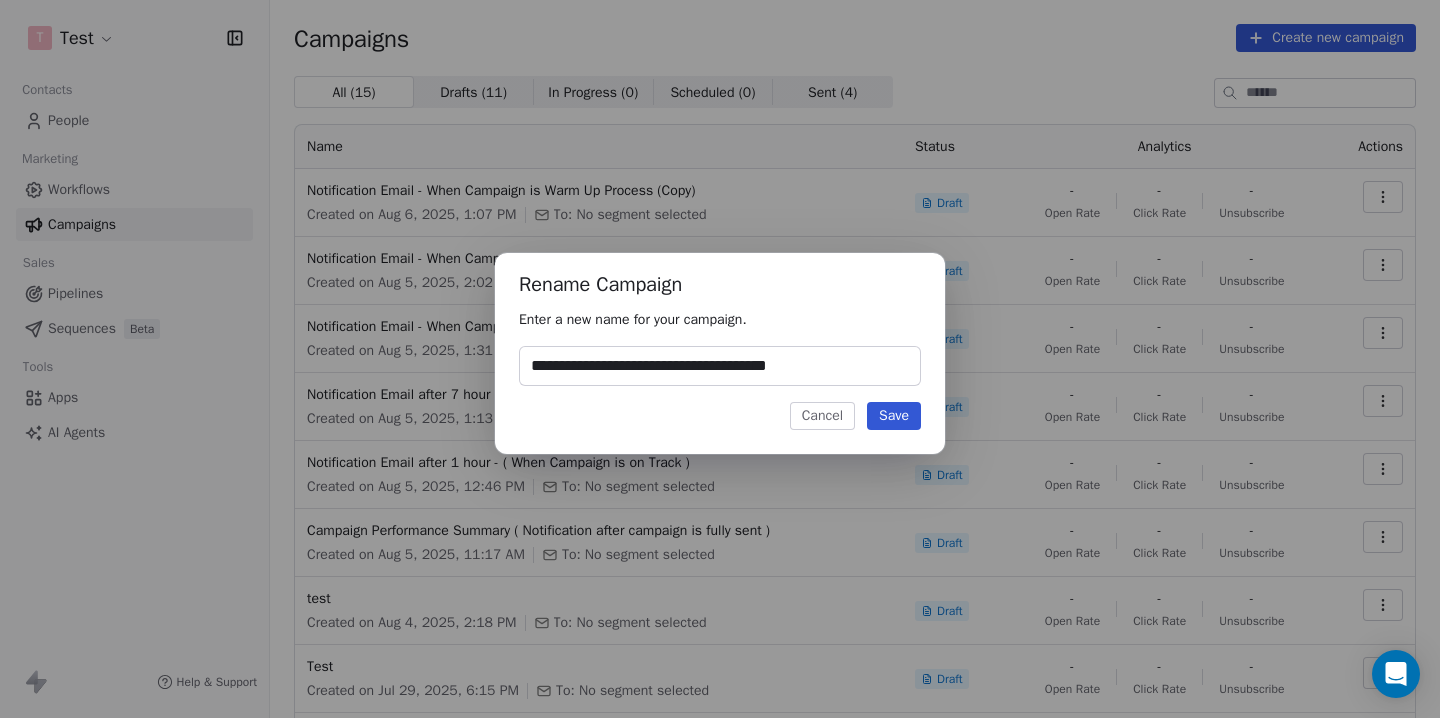 scroll, scrollTop: 0, scrollLeft: 0, axis: both 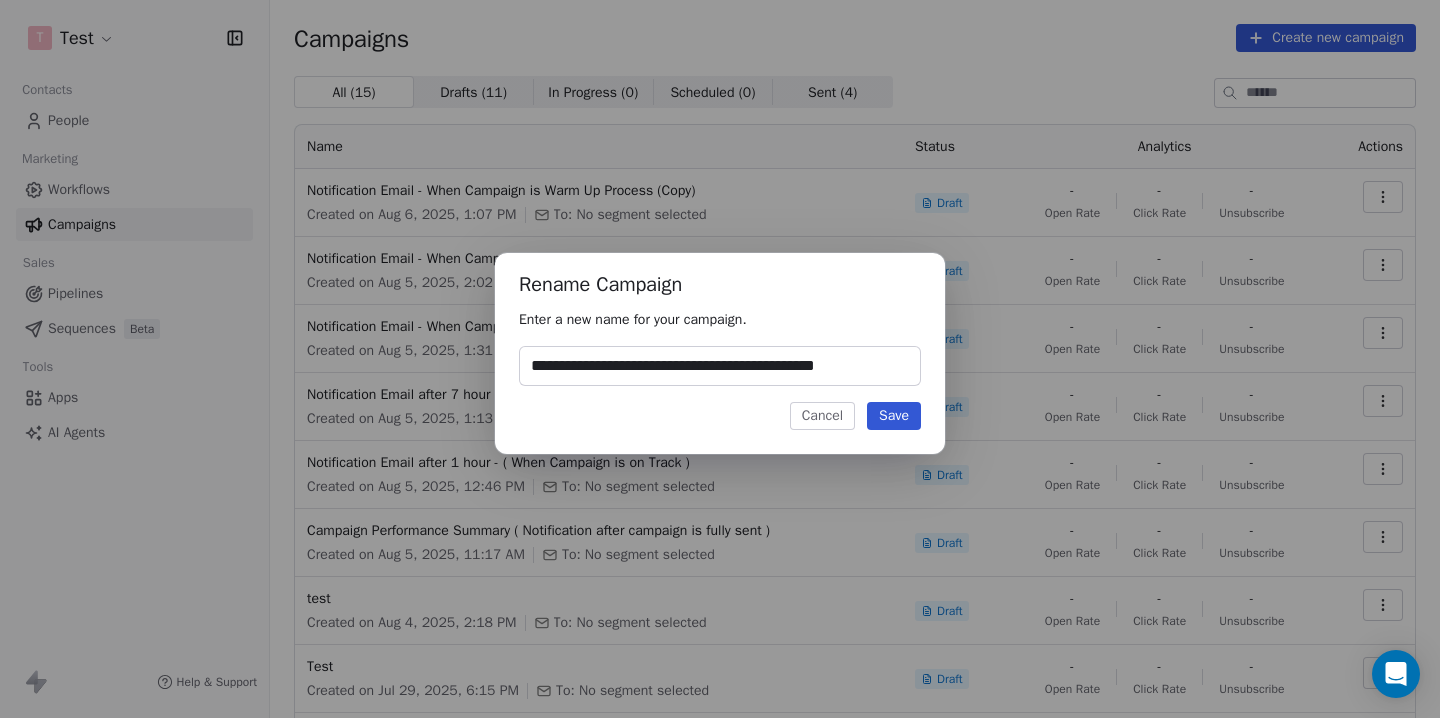 type on "**********" 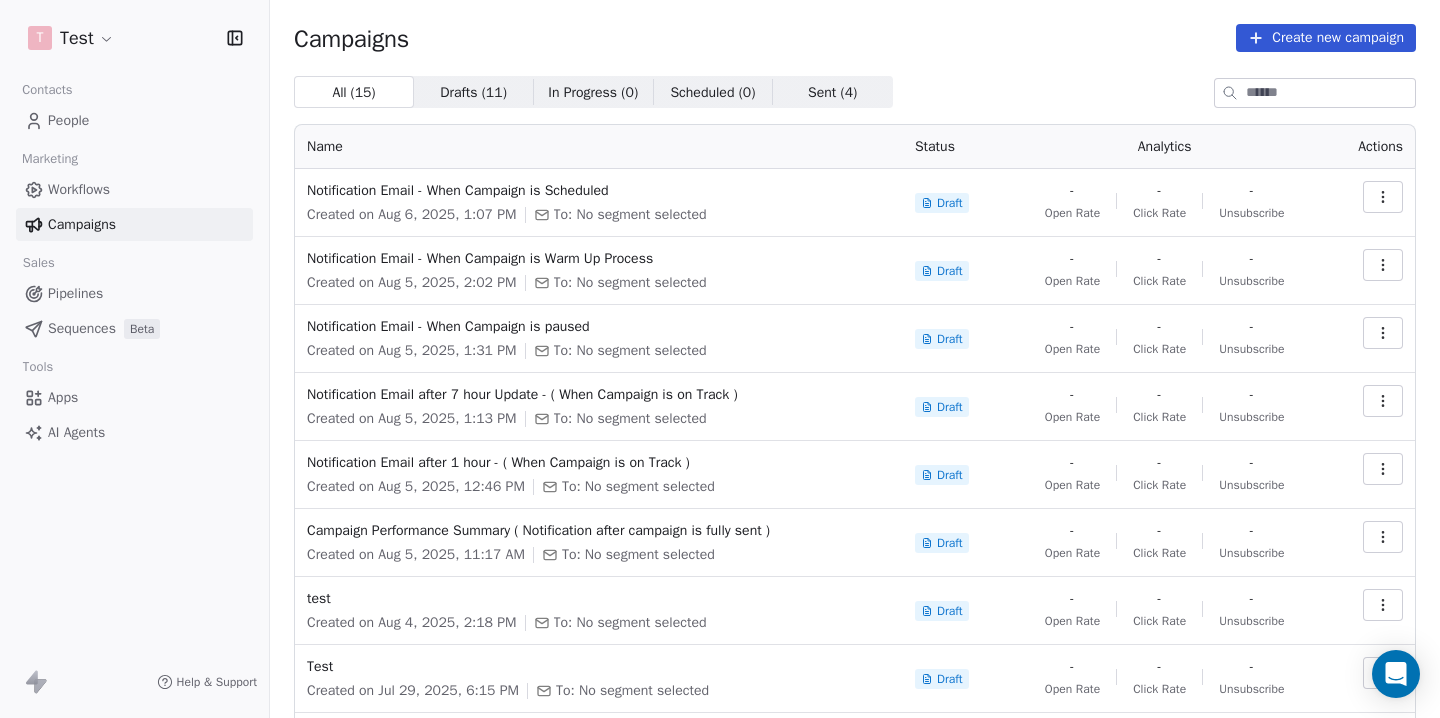 click 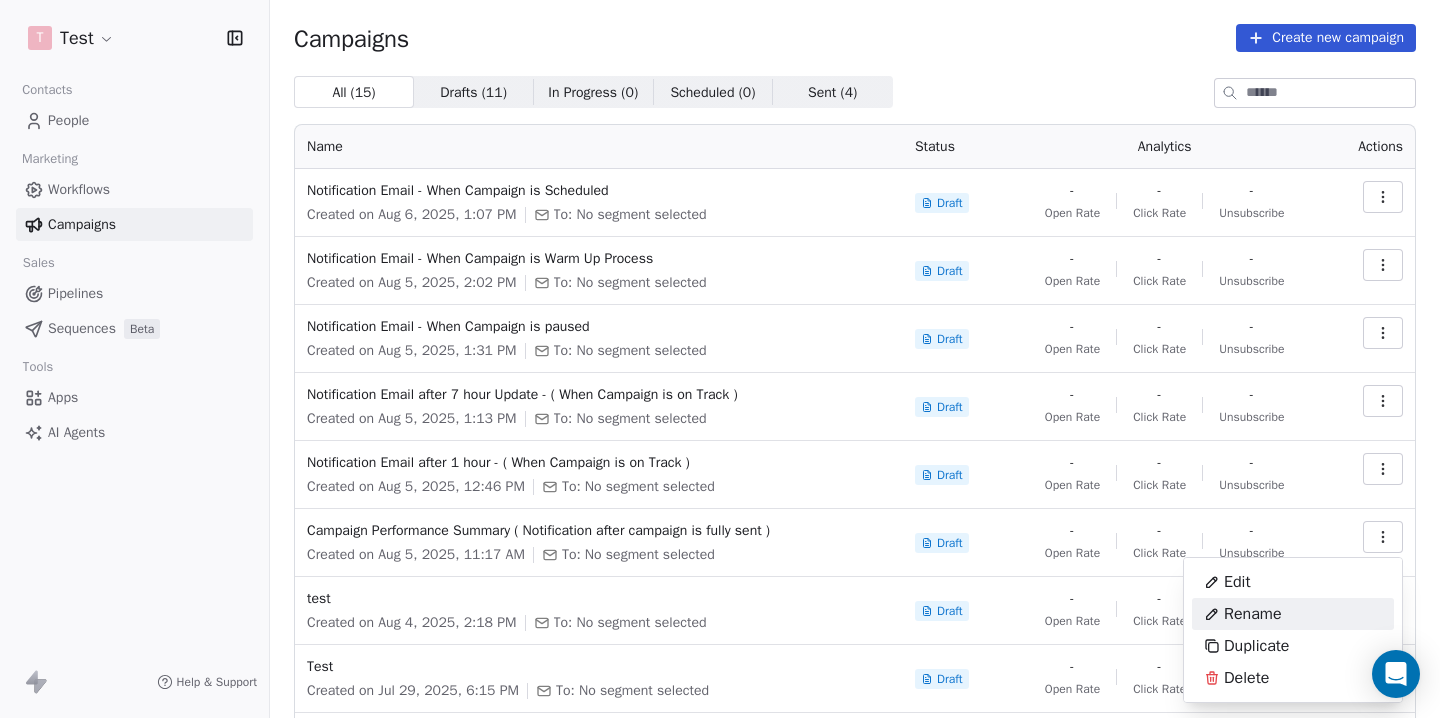click on "Rename" at bounding box center [1253, 614] 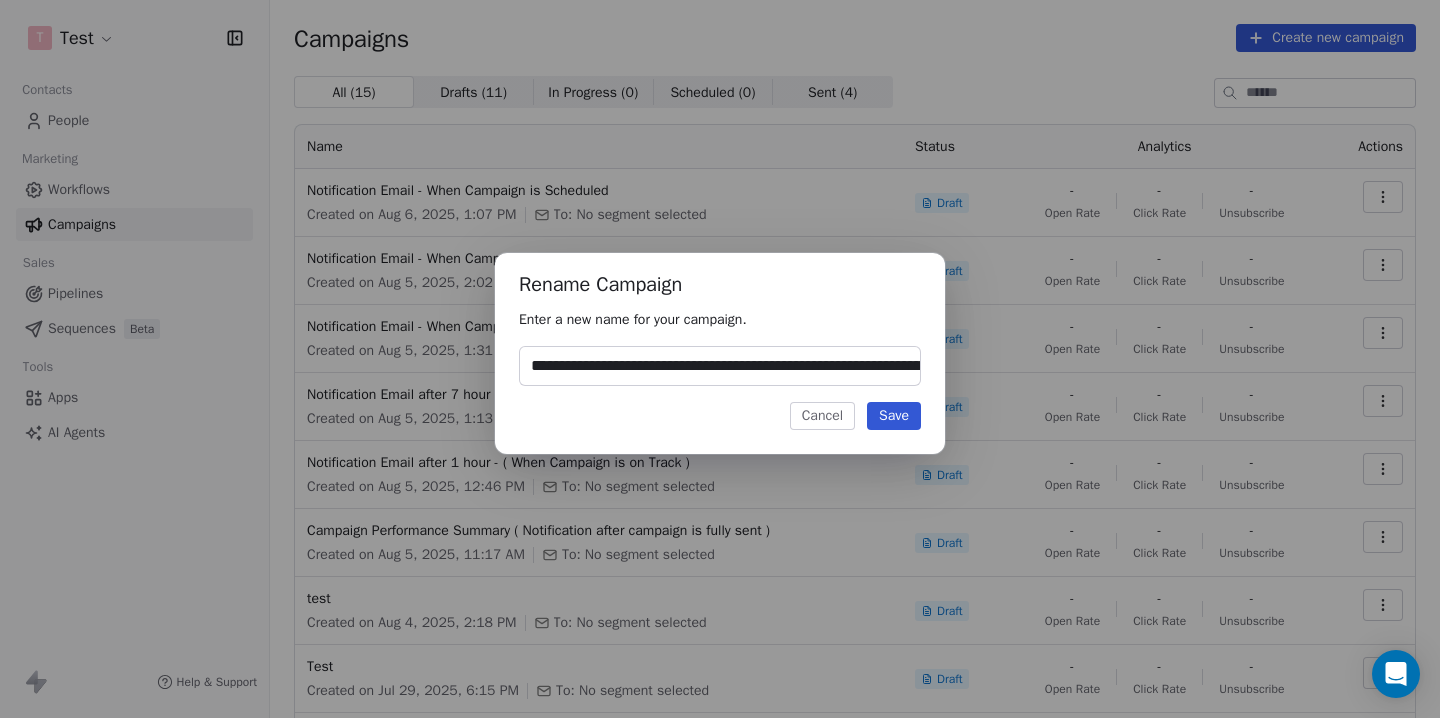 click on "**********" at bounding box center [720, 366] 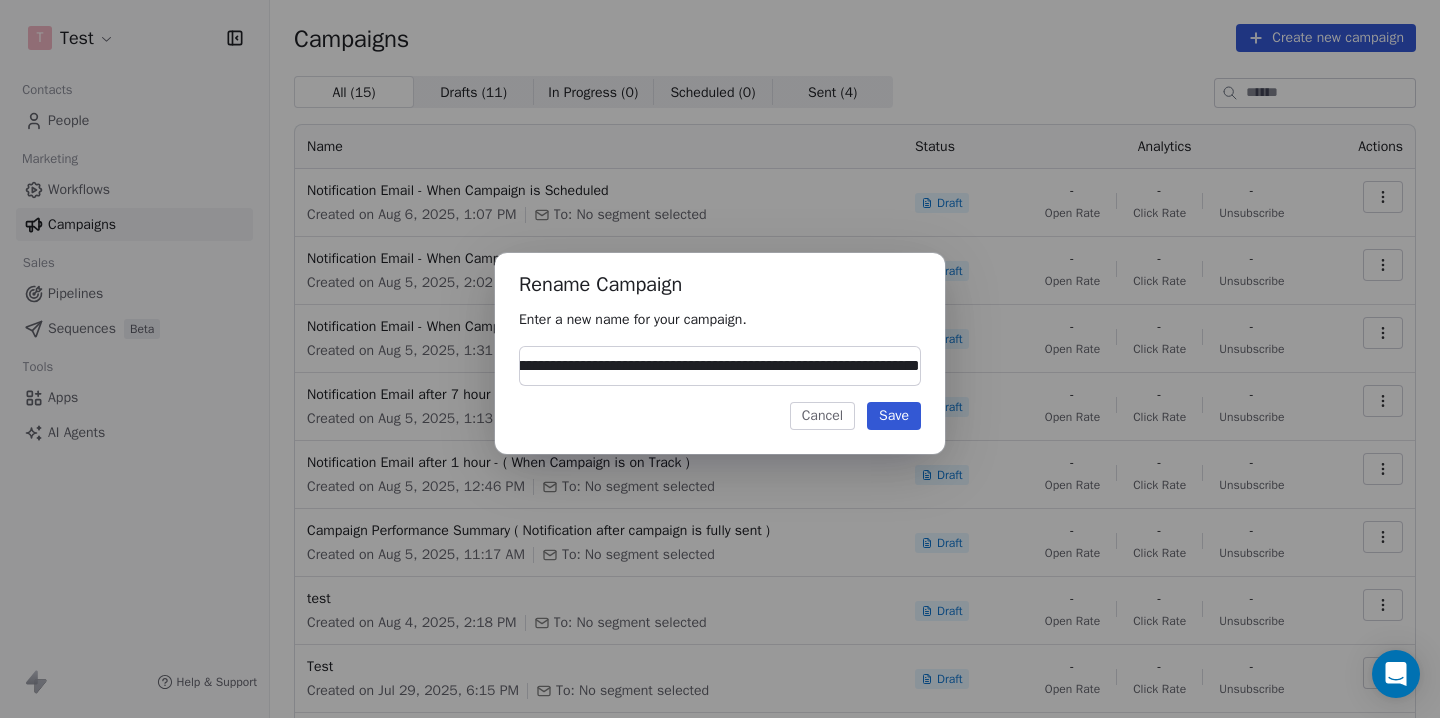 scroll, scrollTop: 0, scrollLeft: 162, axis: horizontal 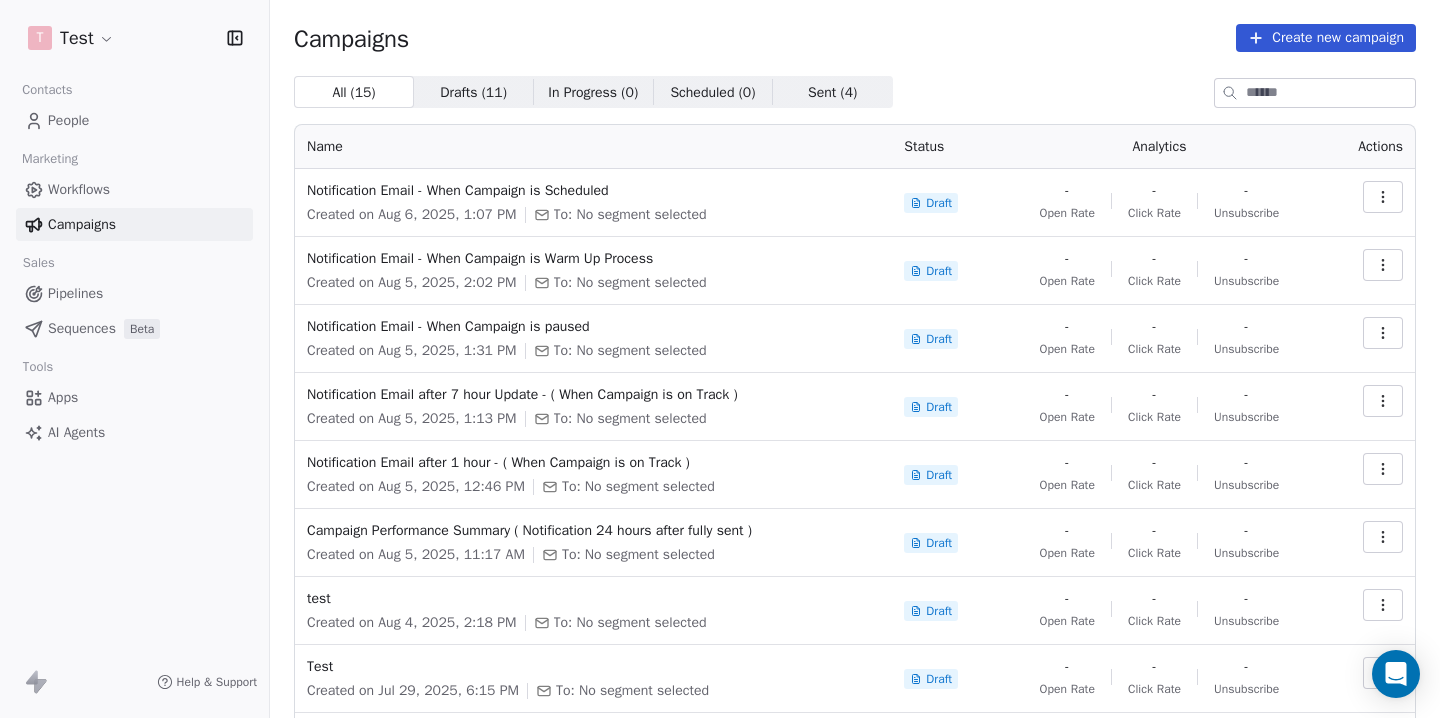 click 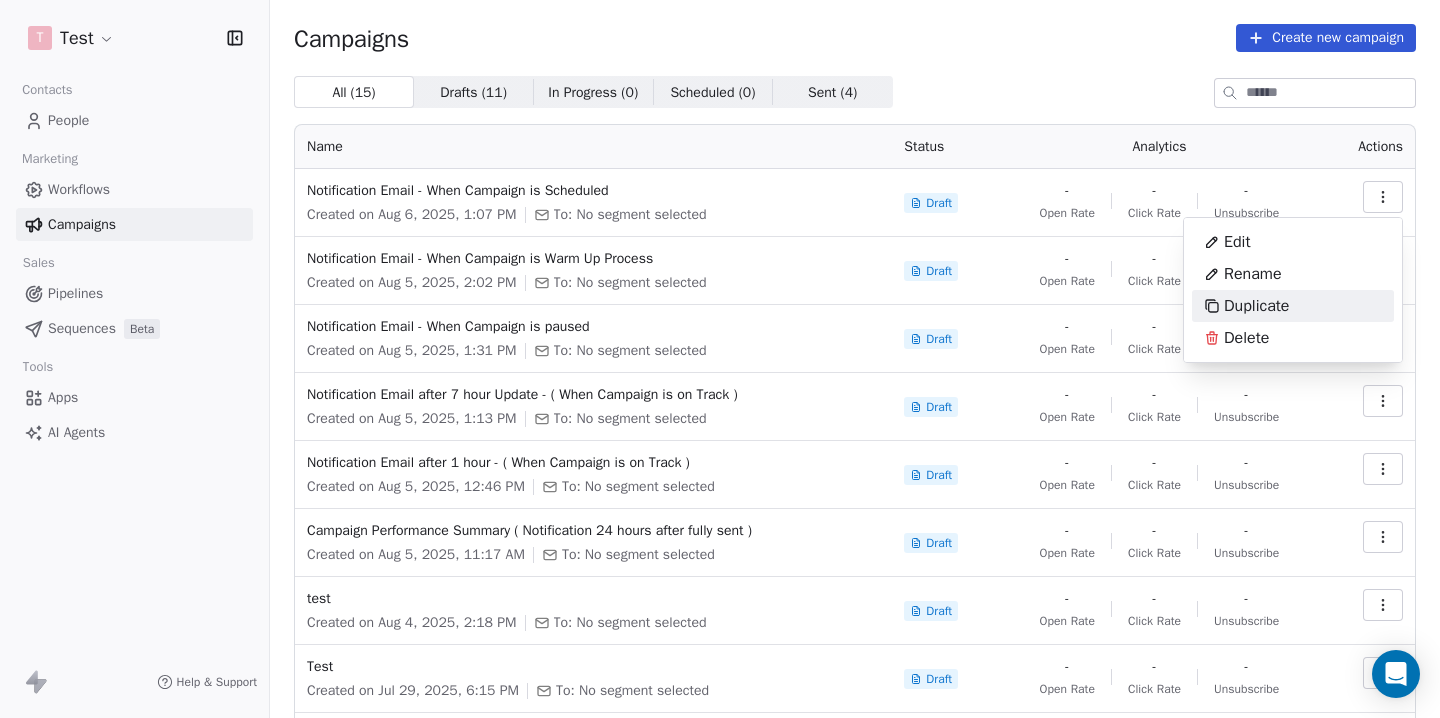 click on "Duplicate" at bounding box center [1293, 306] 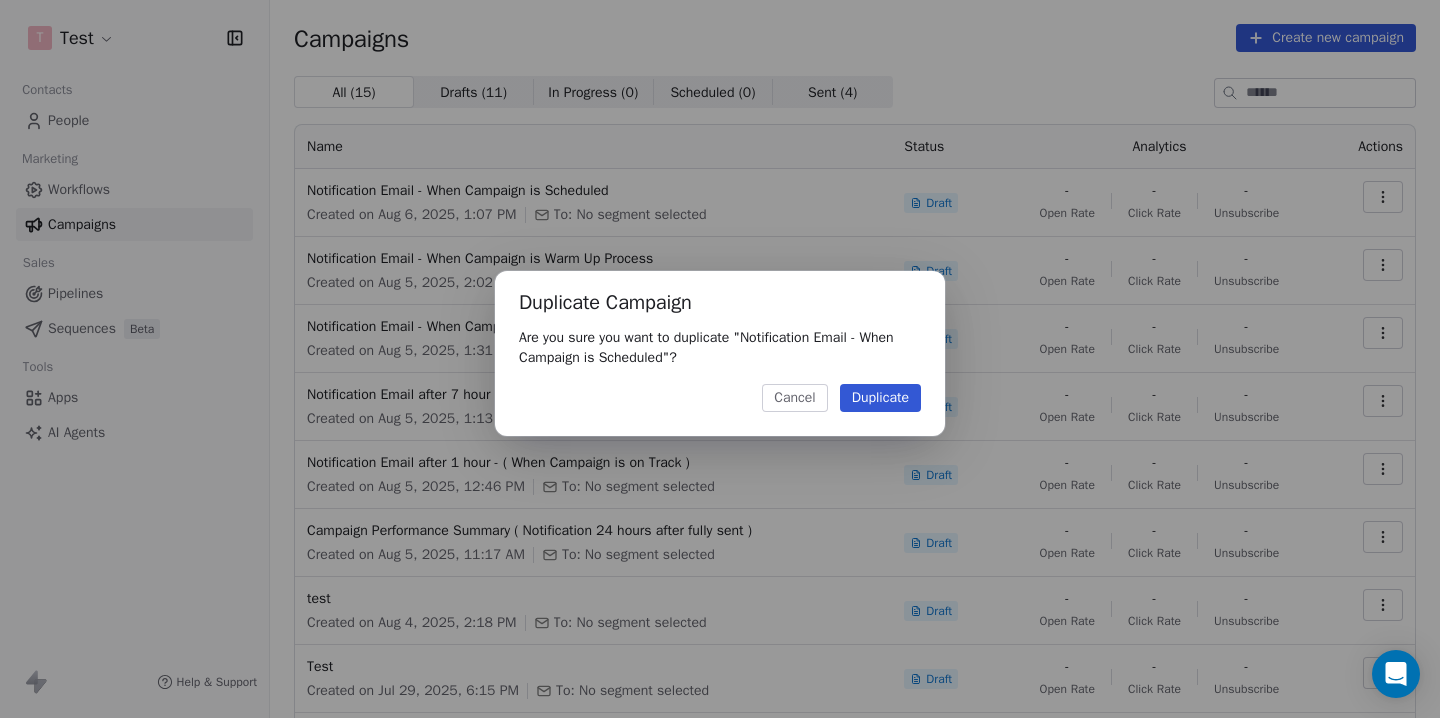 click on "Duplicate" at bounding box center (880, 398) 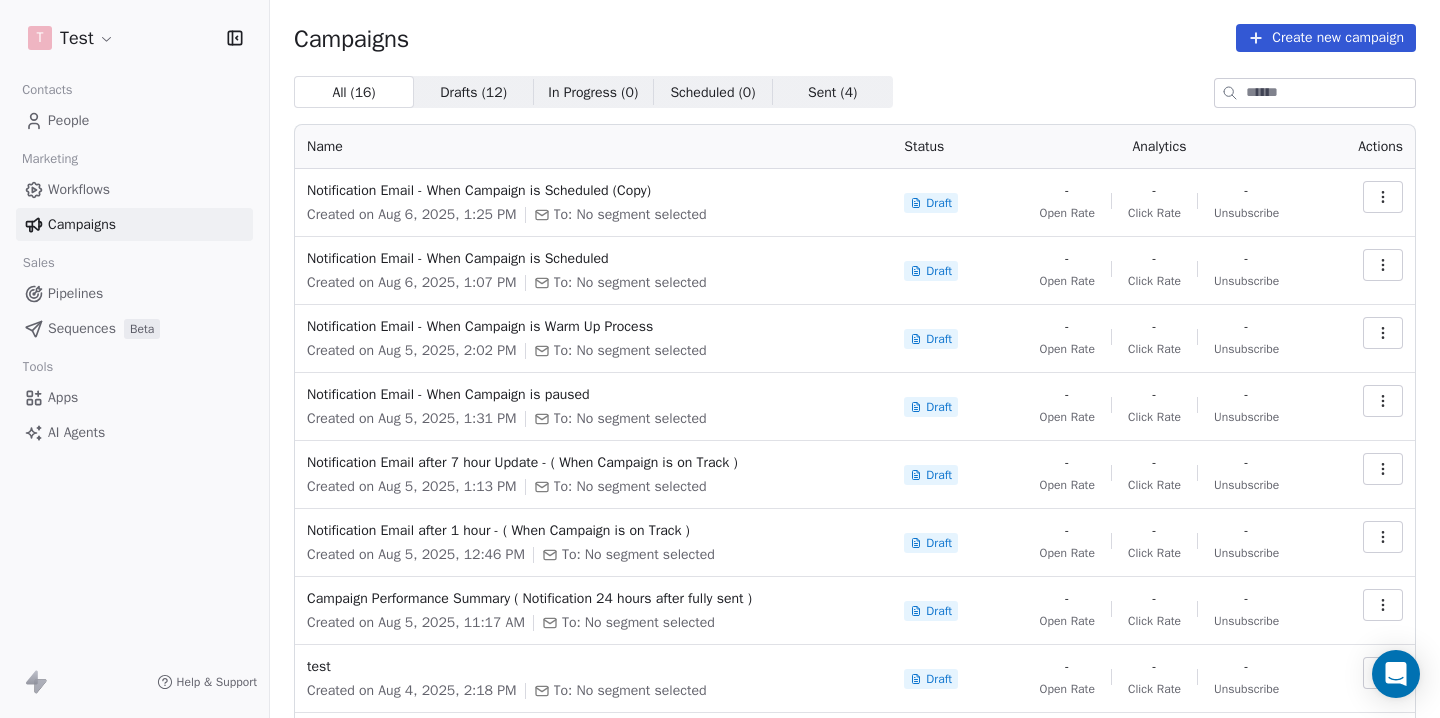 click 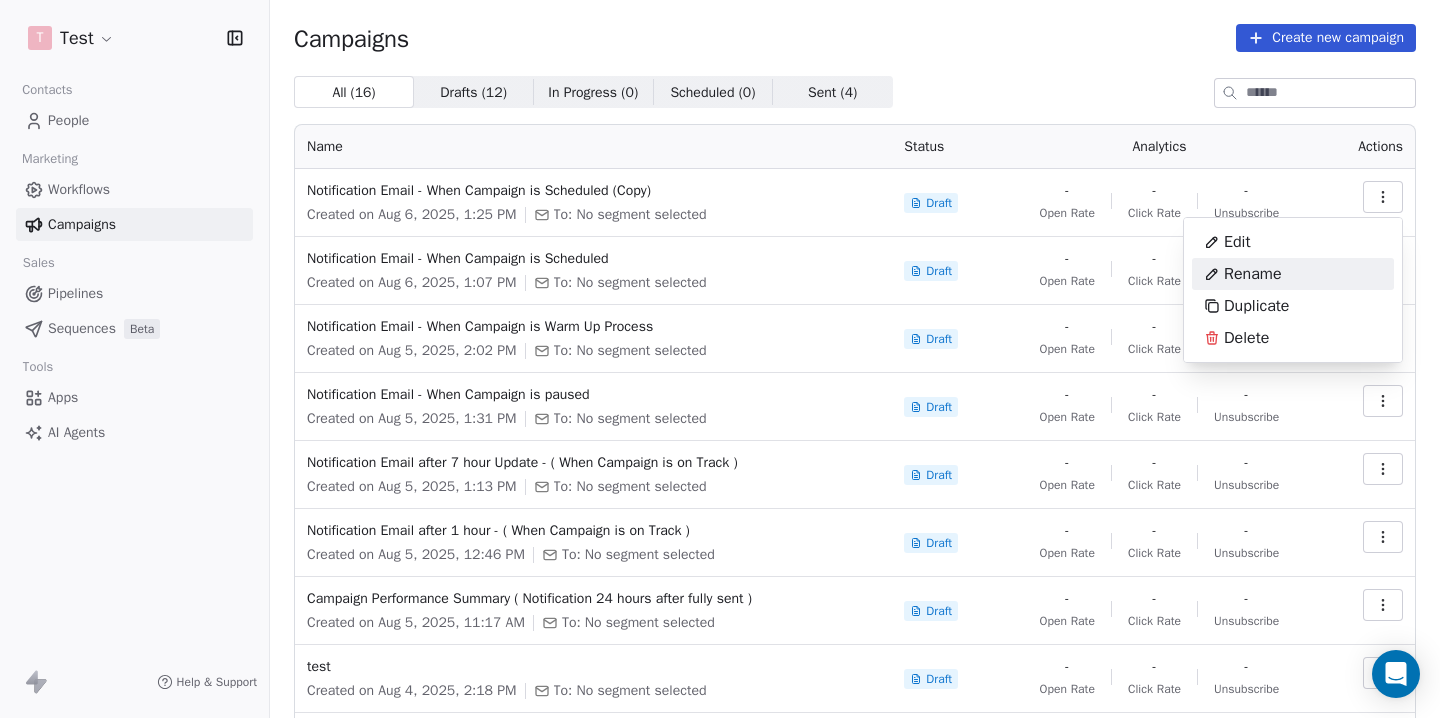 click on "Rename" at bounding box center (1253, 274) 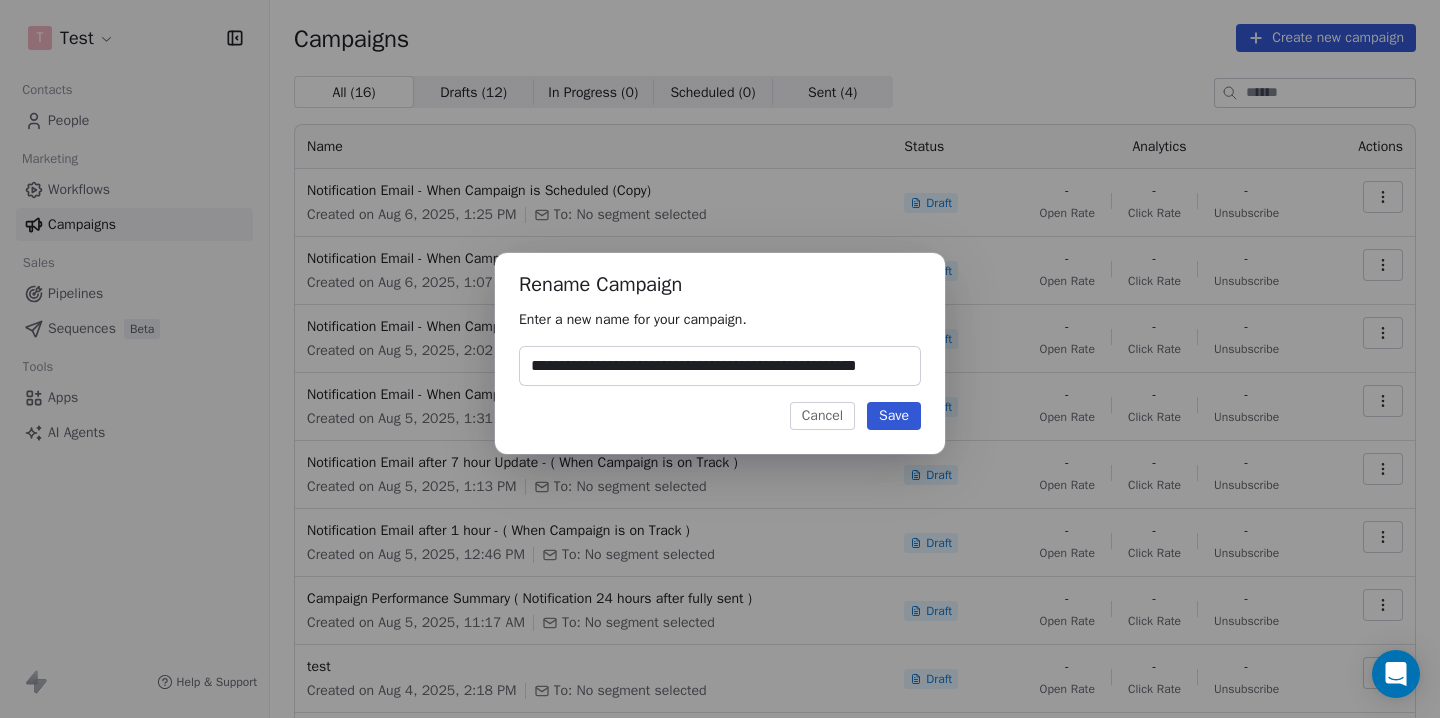 click on "**********" at bounding box center (720, 366) 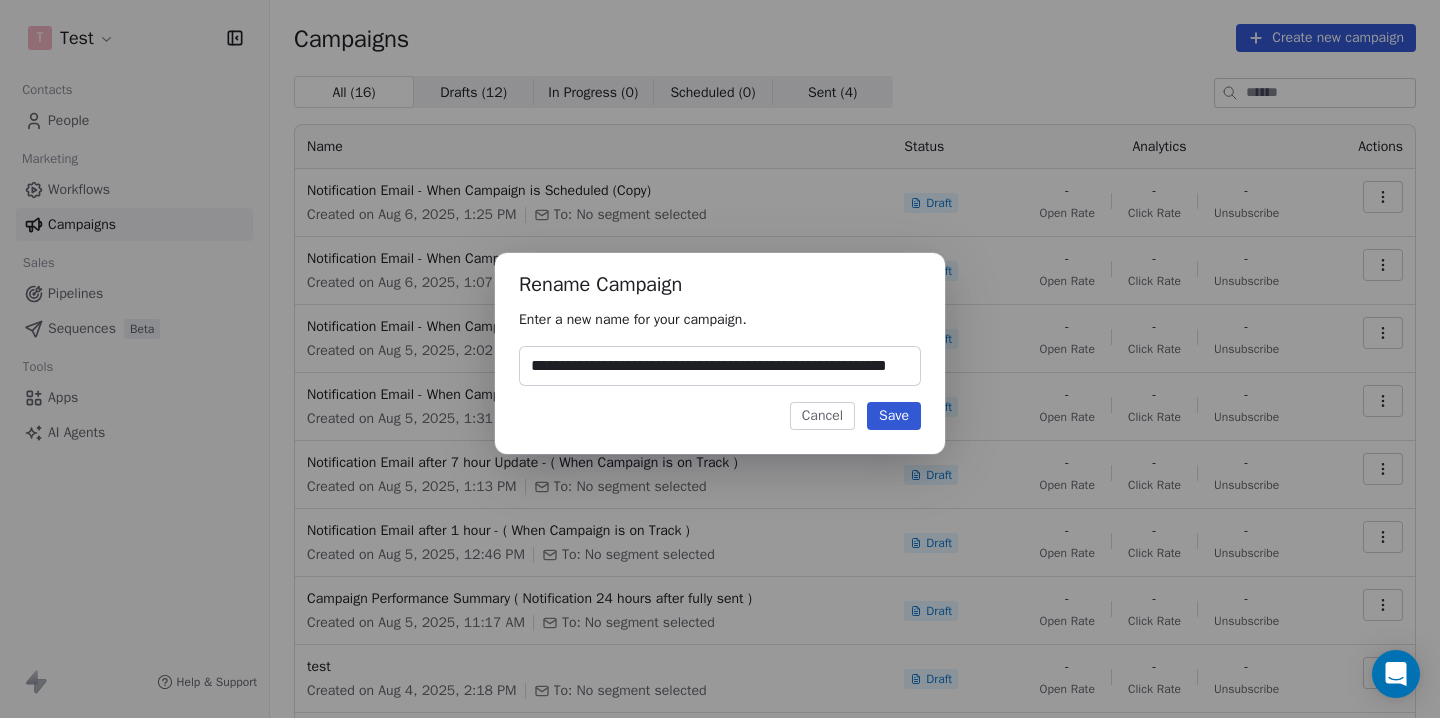 type on "**********" 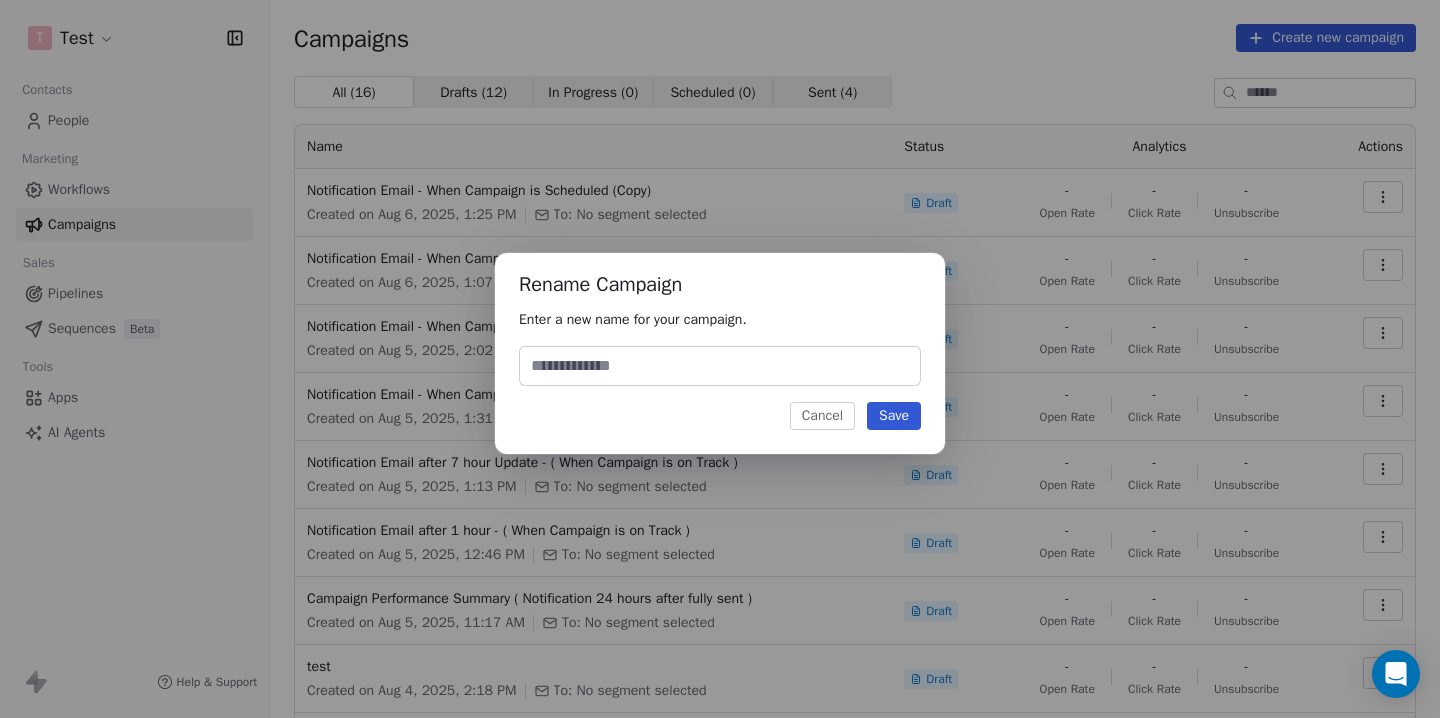 scroll, scrollTop: 0, scrollLeft: 0, axis: both 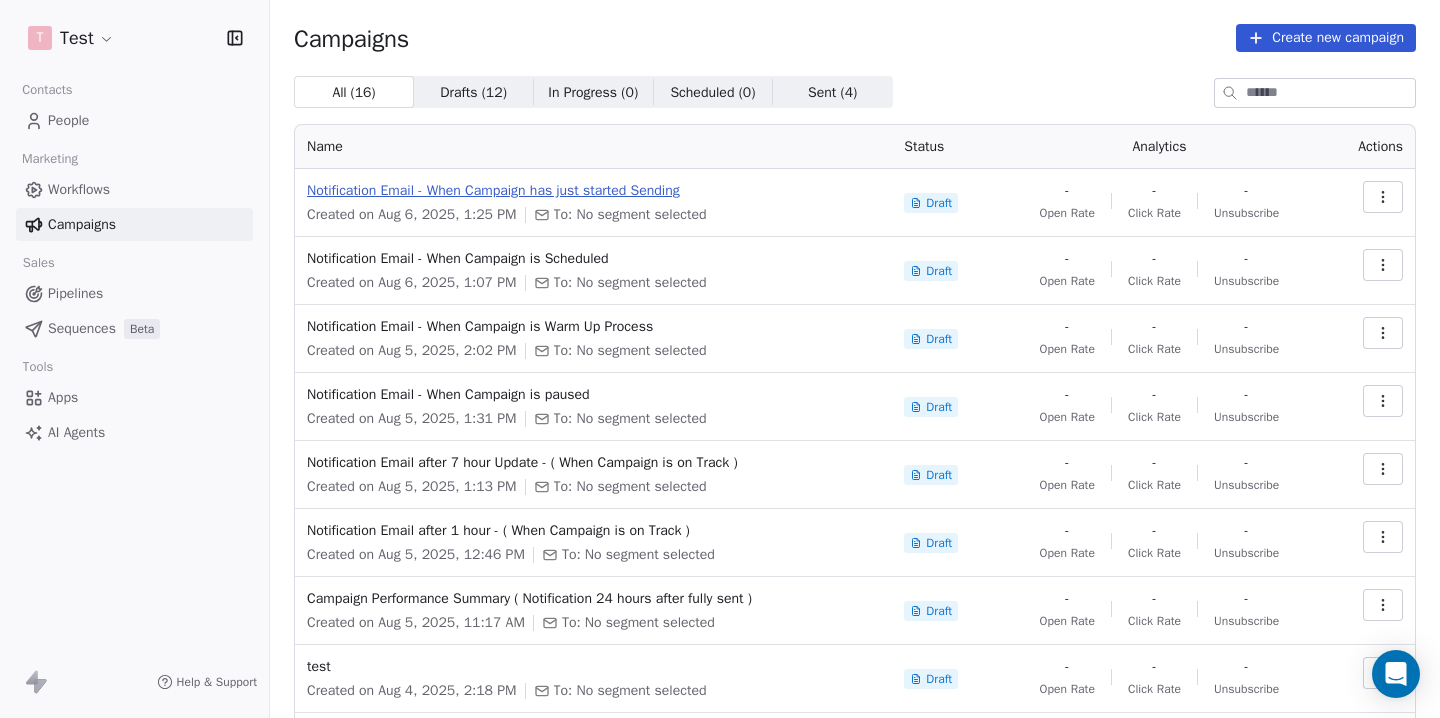 click on "Notification Email - When Campaign has just started Sending" at bounding box center [593, 191] 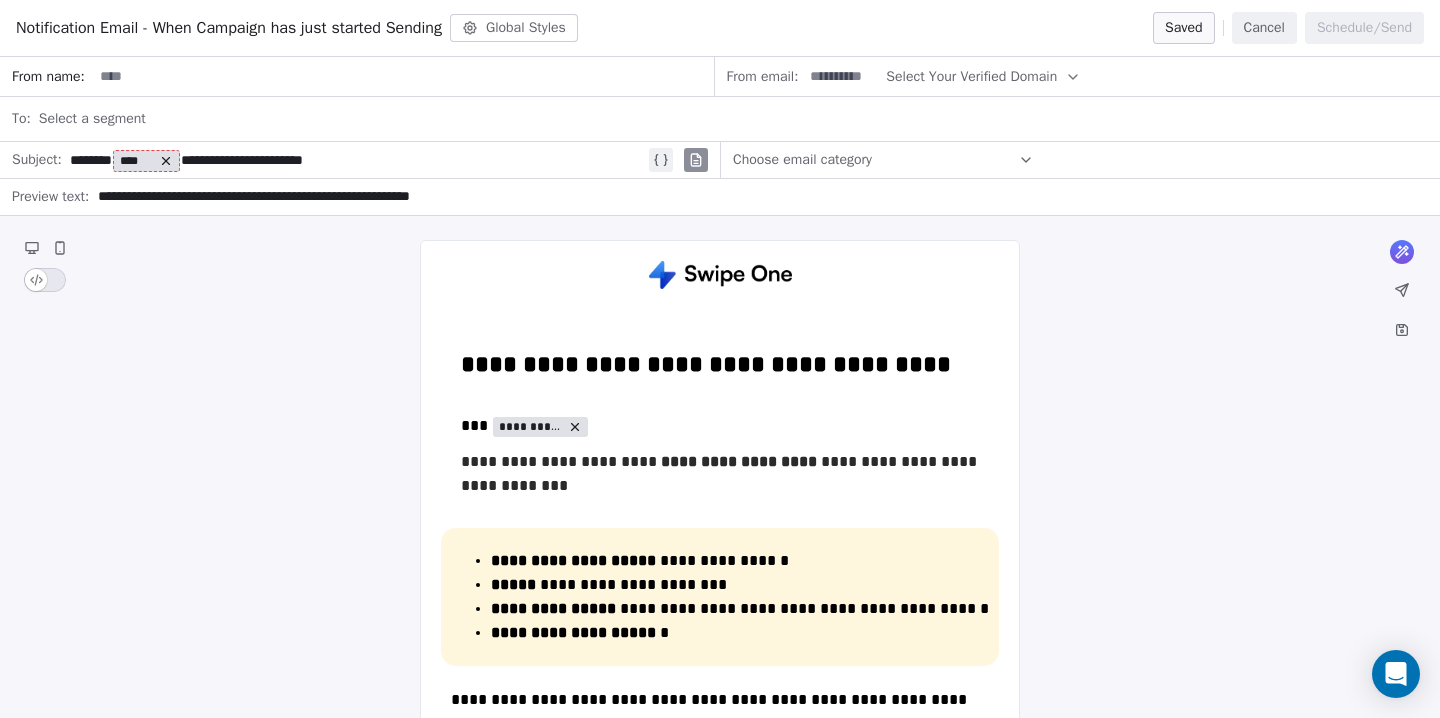 click on "**********" at bounding box center (357, 160) 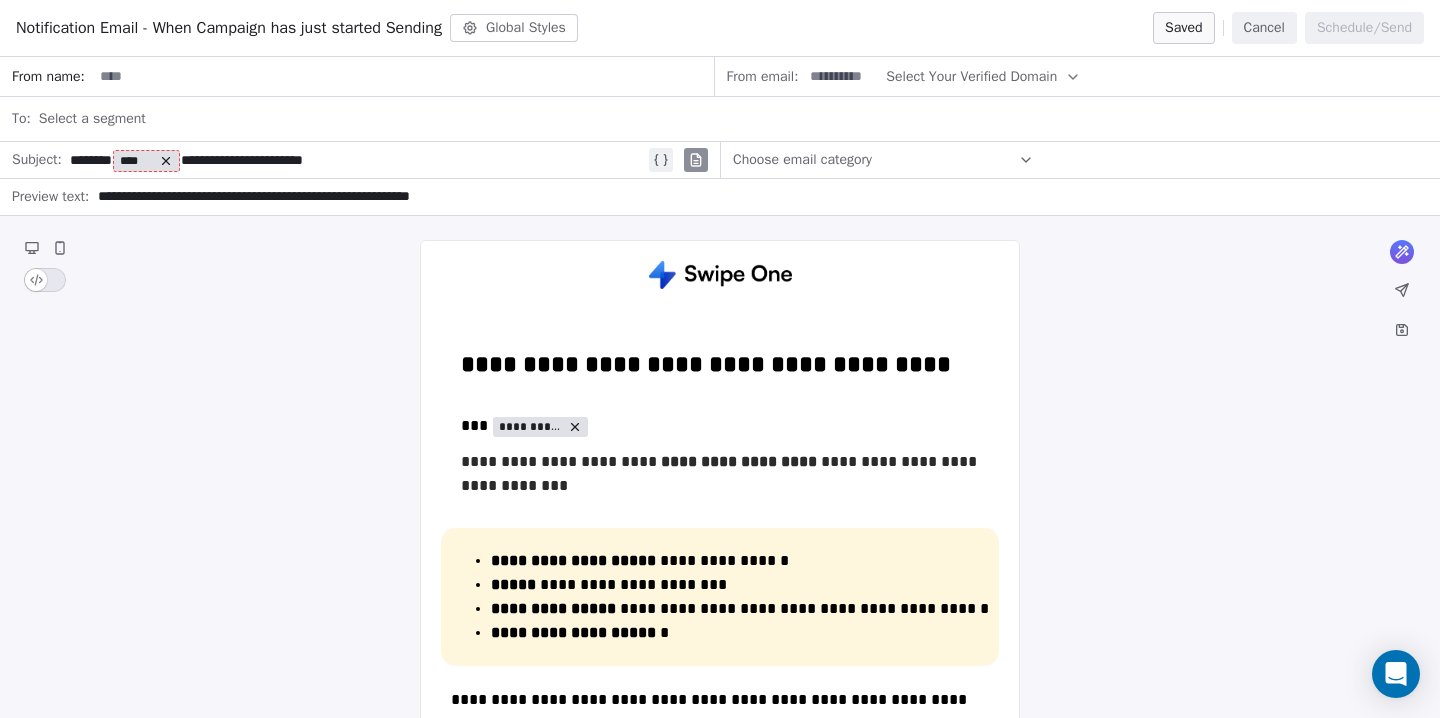 click on "**********" at bounding box center [357, 160] 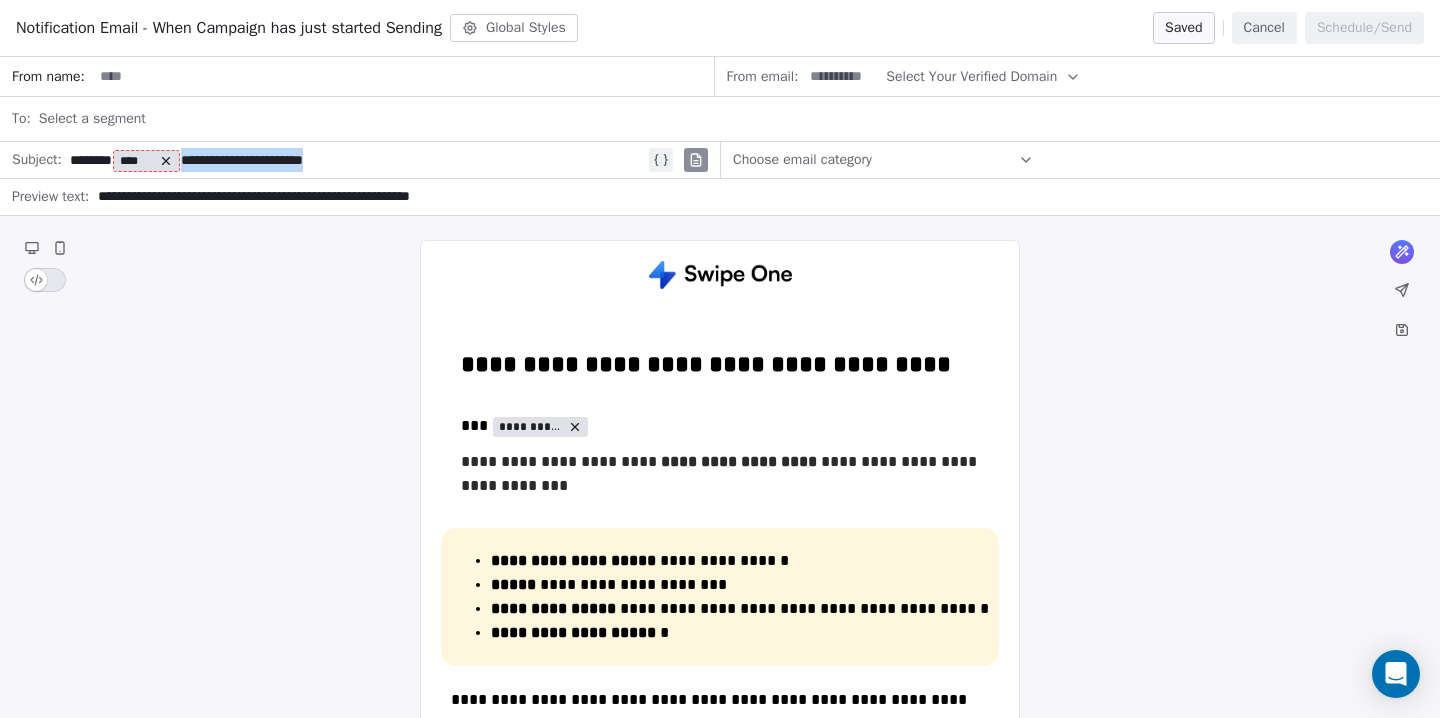 click on "**********" at bounding box center (357, 160) 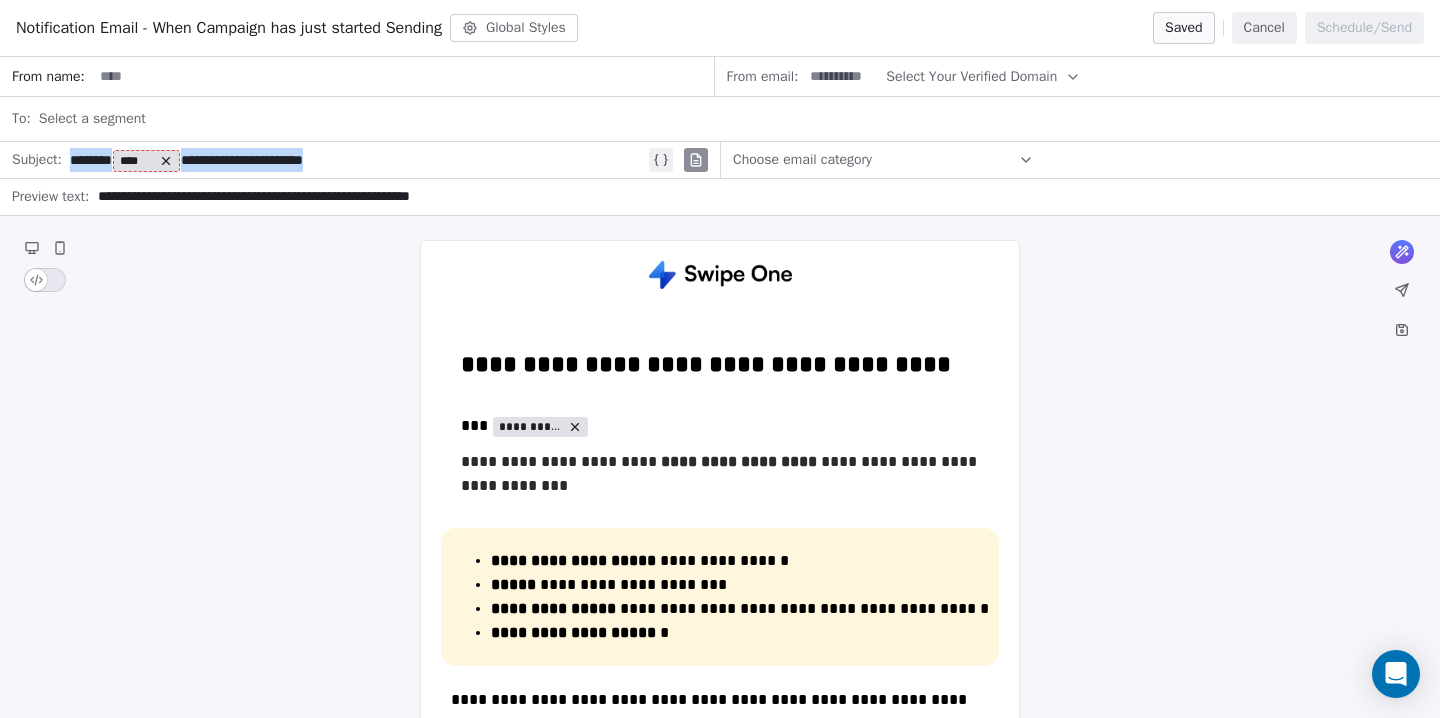 type 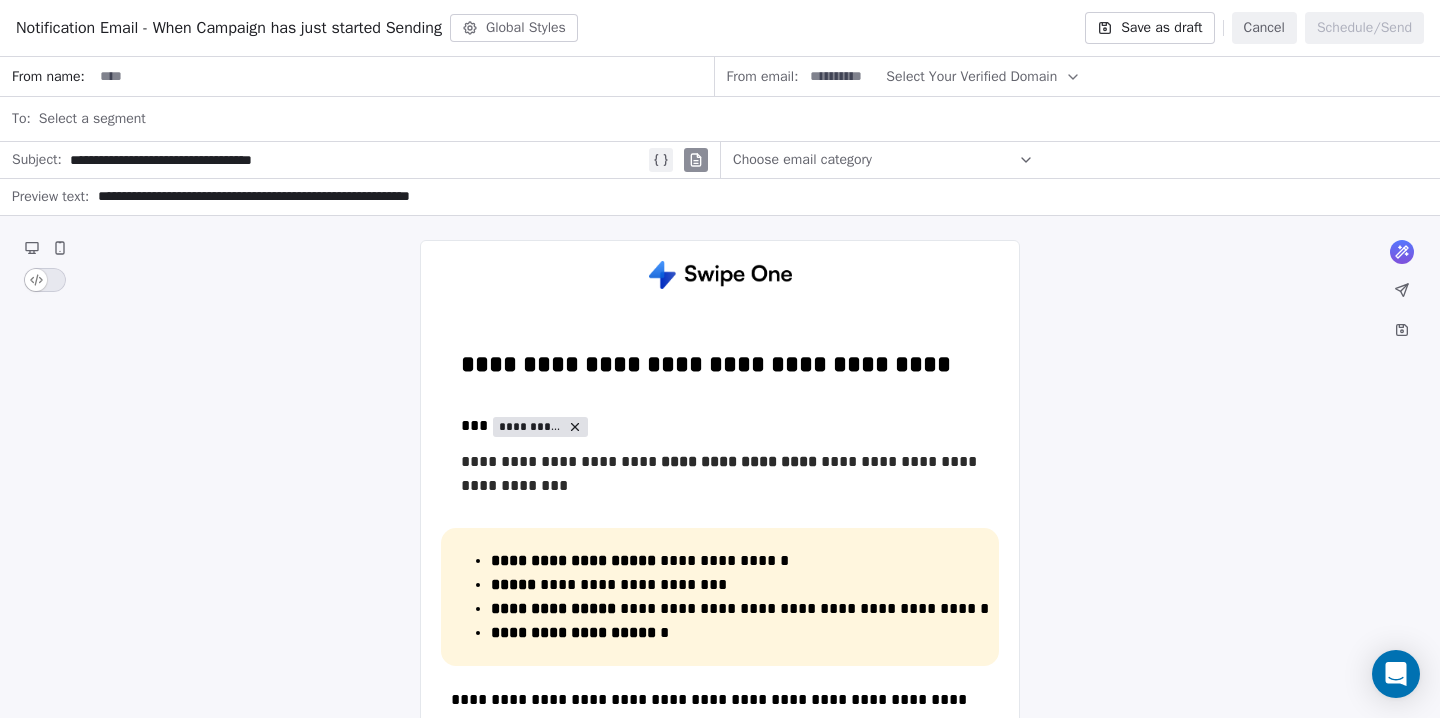 click on "**********" at bounding box center [199, 160] 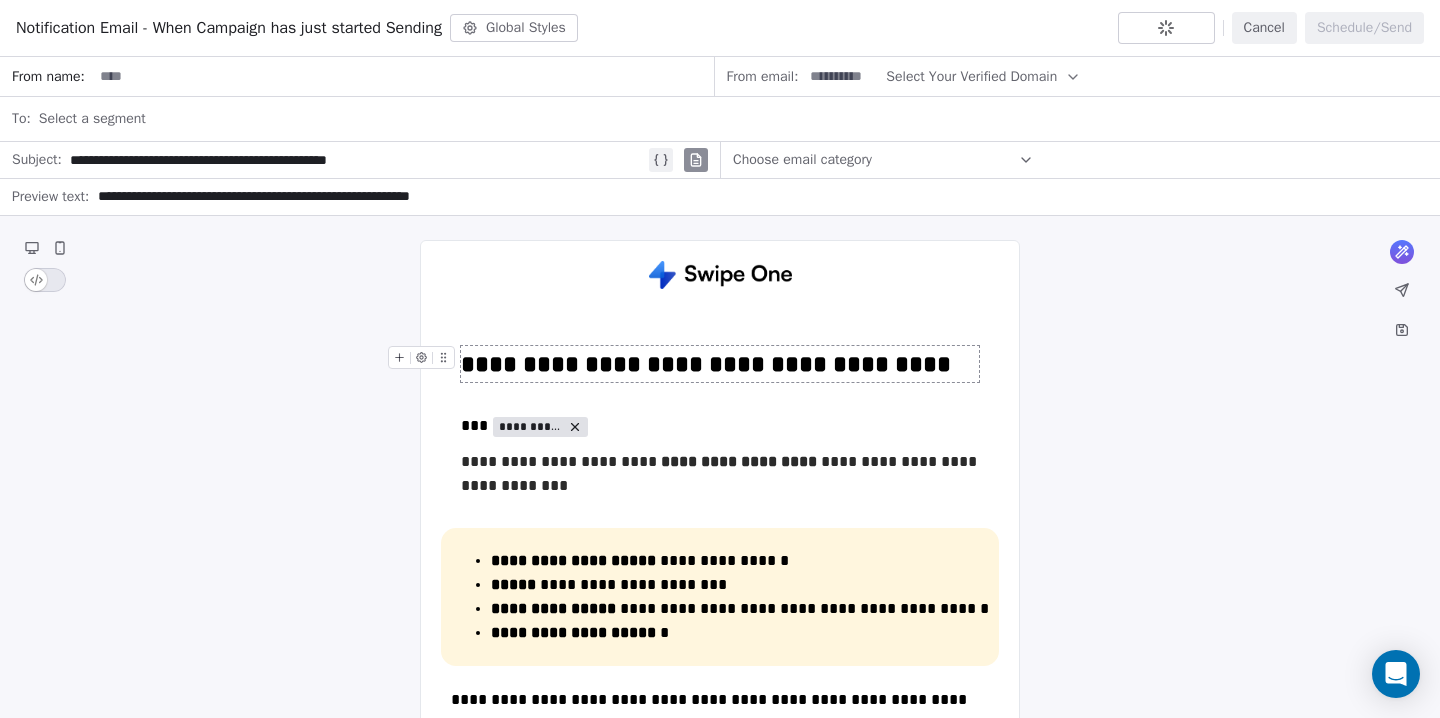 click on "**********" at bounding box center (720, 364) 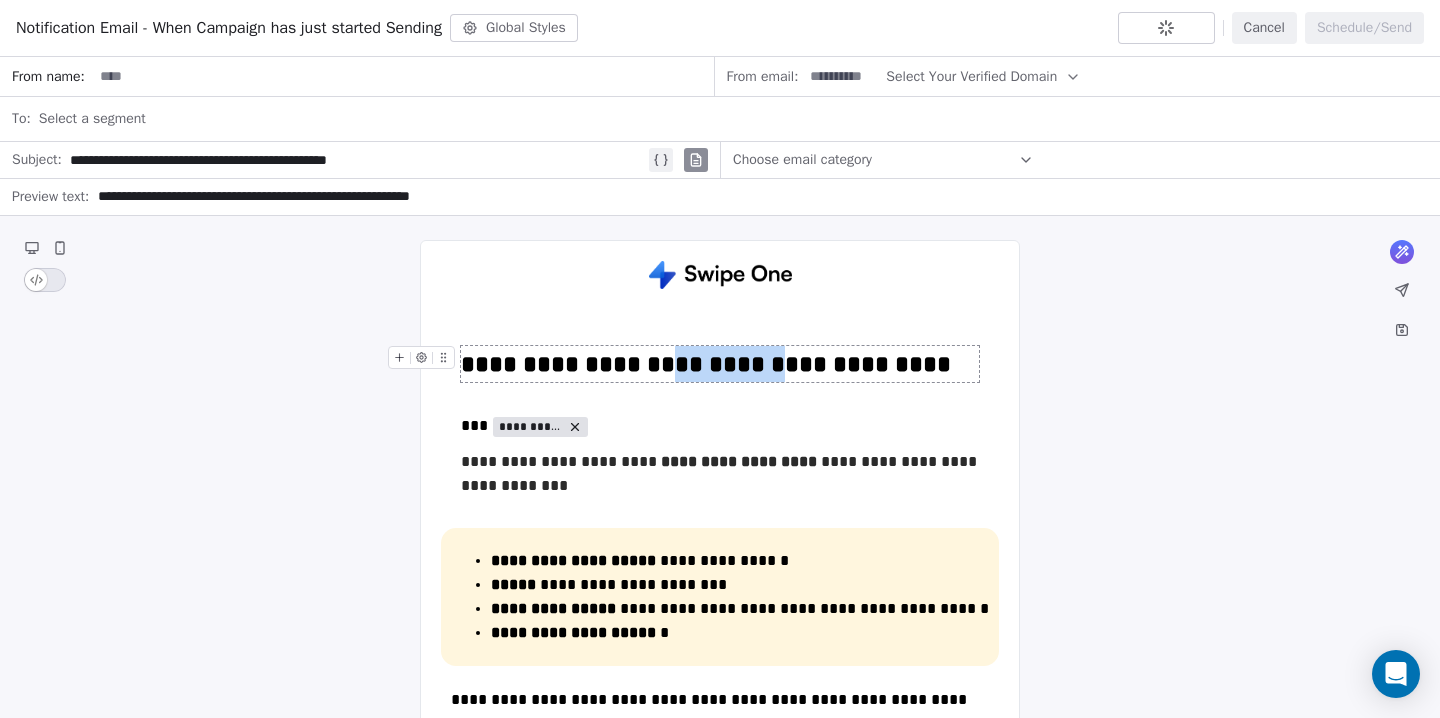 click on "**********" at bounding box center (720, 364) 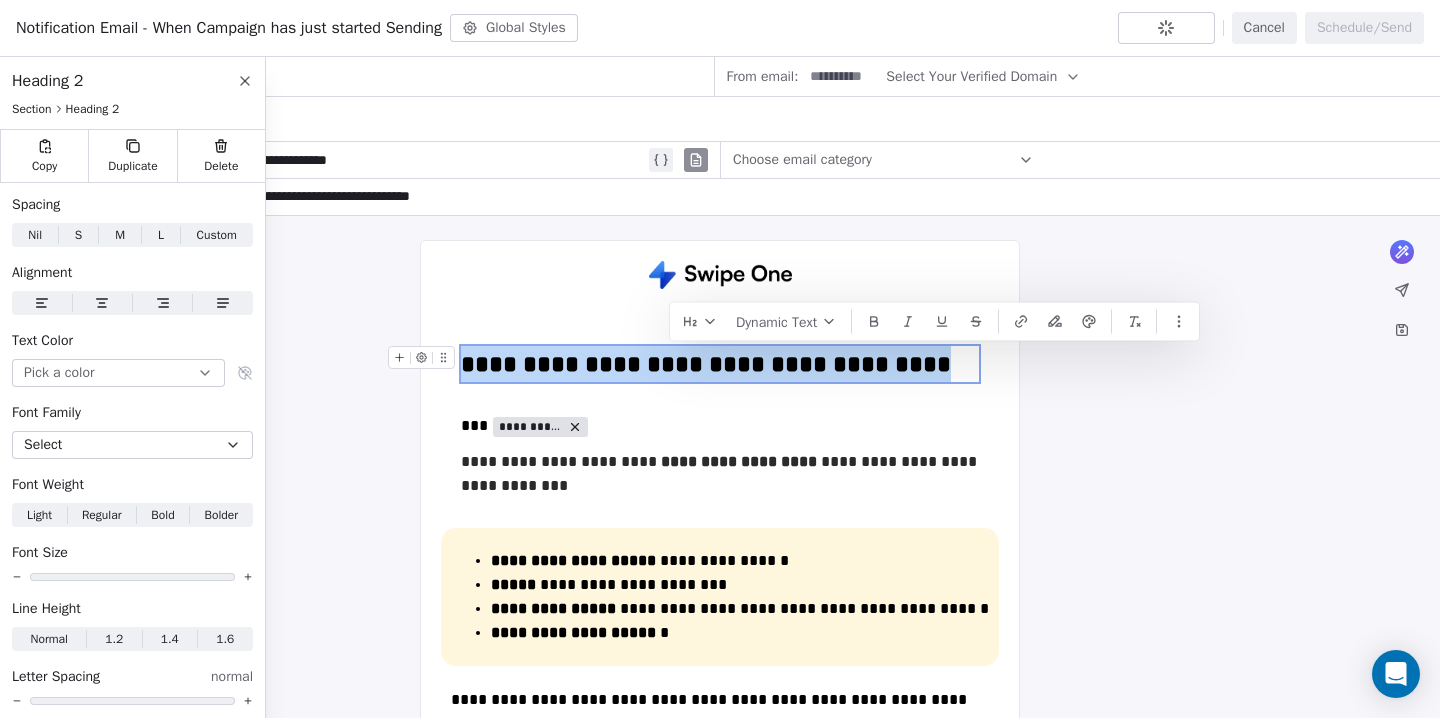 click on "**********" at bounding box center (720, 364) 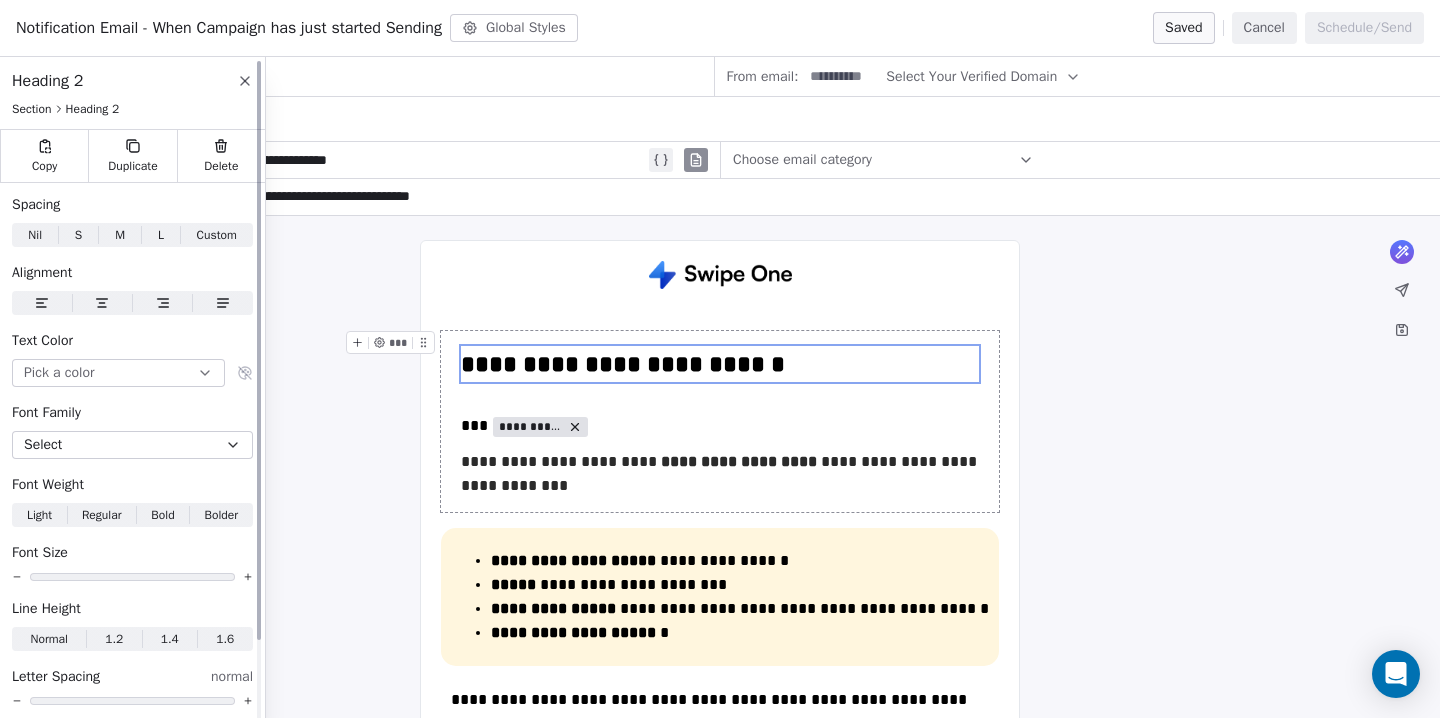 click at bounding box center (102, 303) 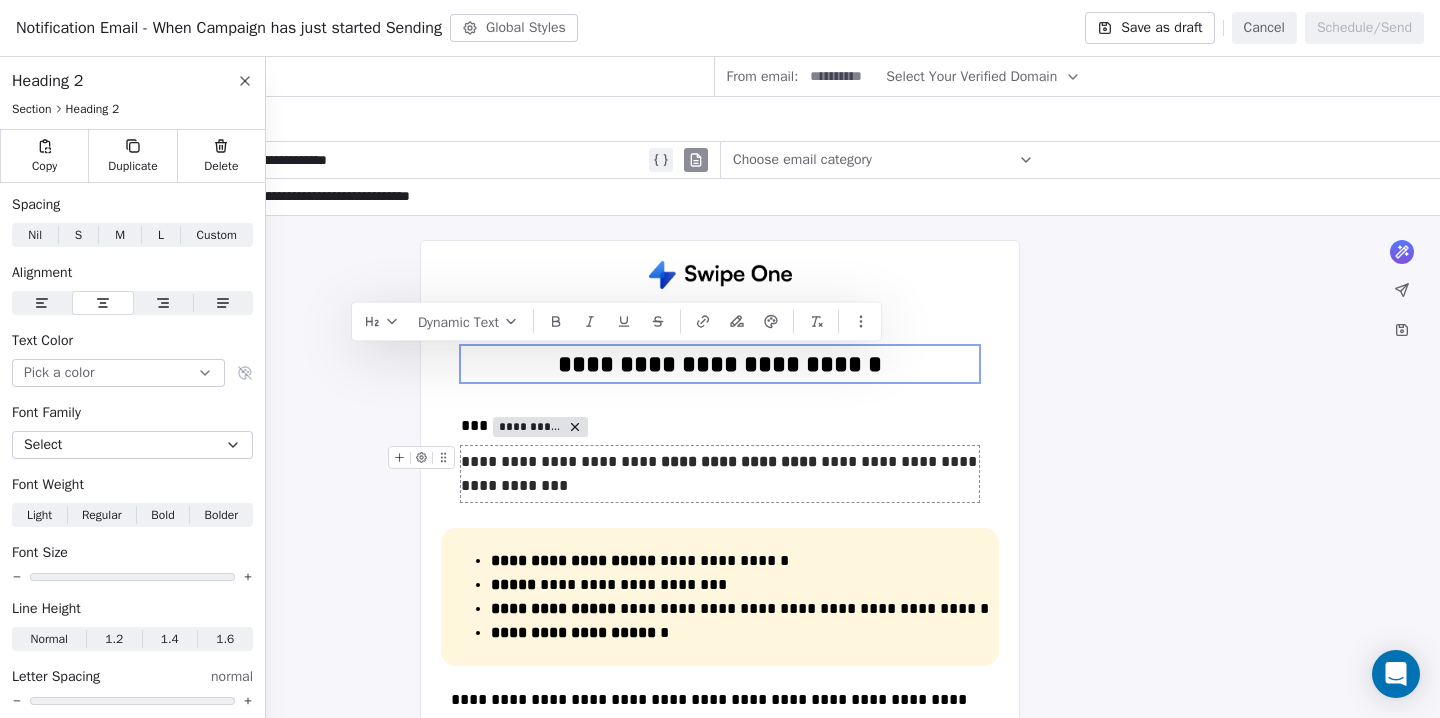 type 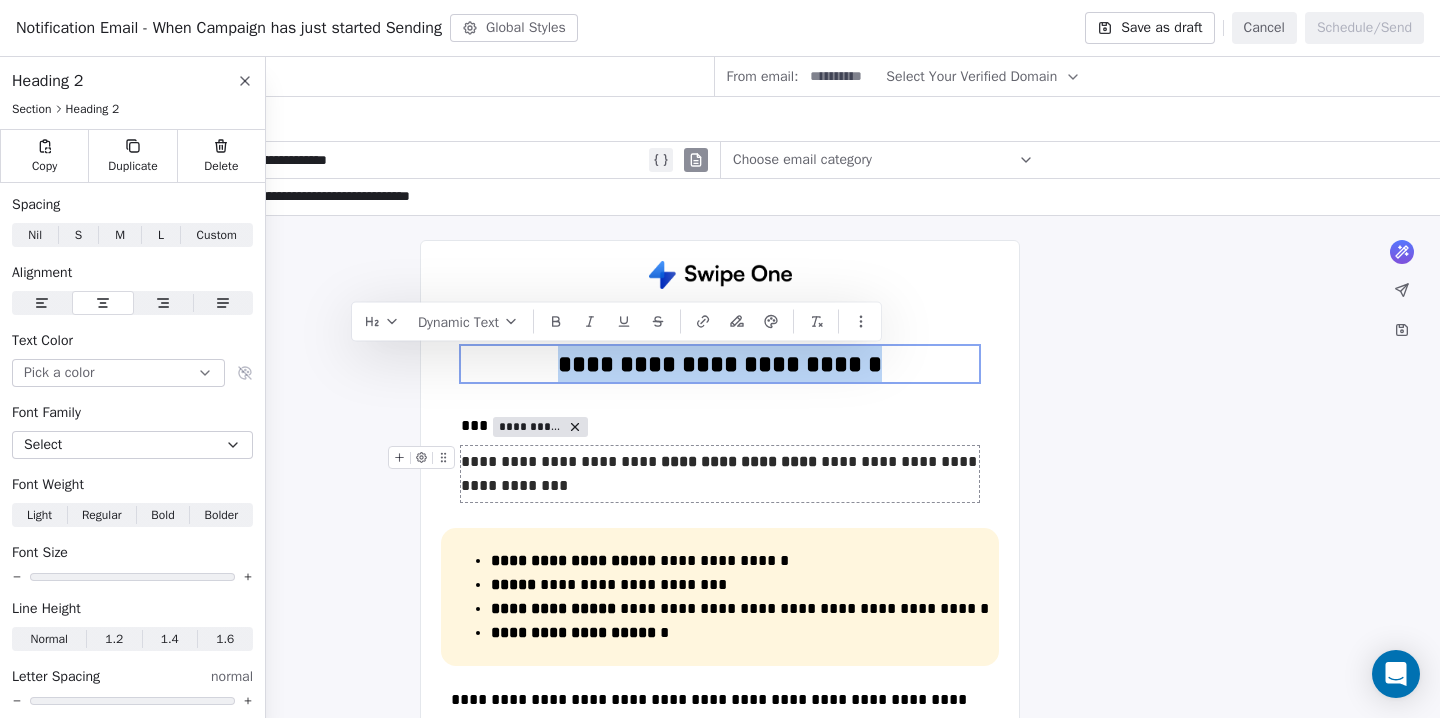 click on "**********" at bounding box center (720, 474) 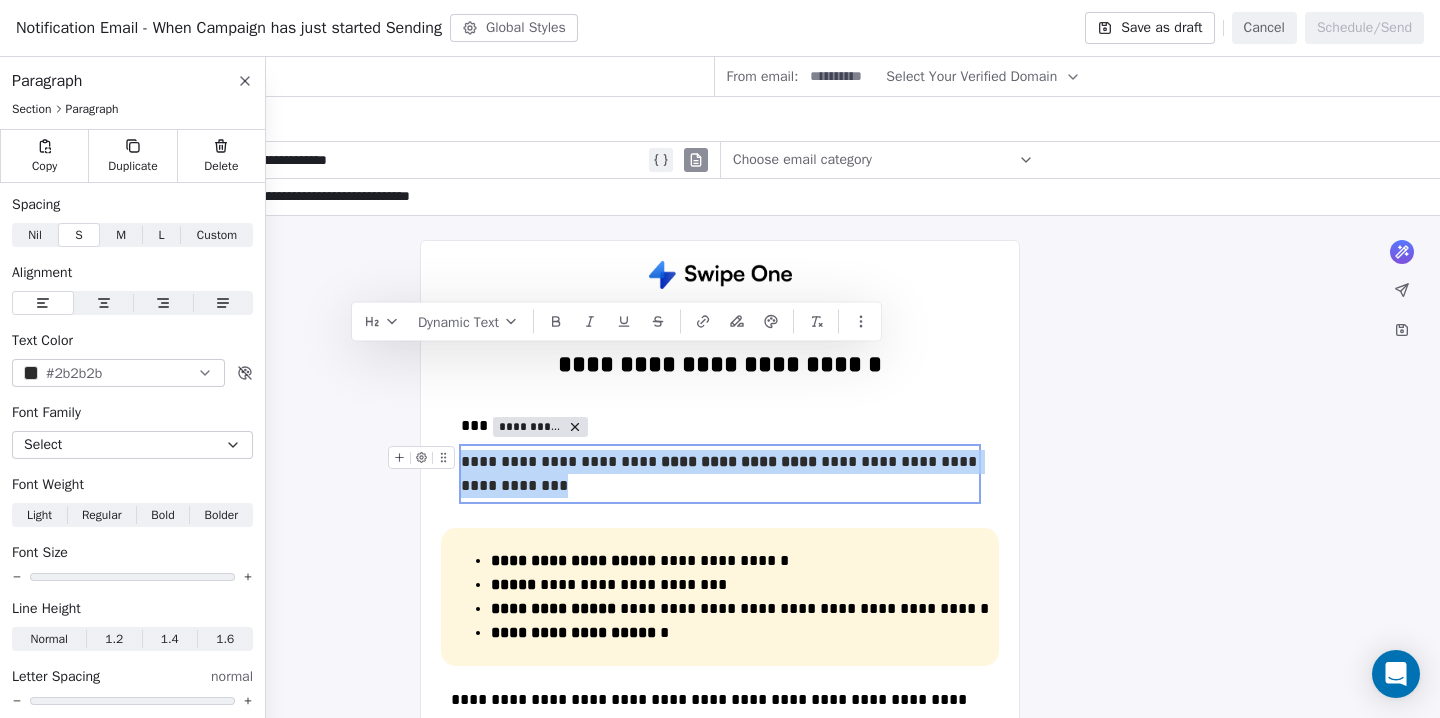 click on "**********" at bounding box center [720, 474] 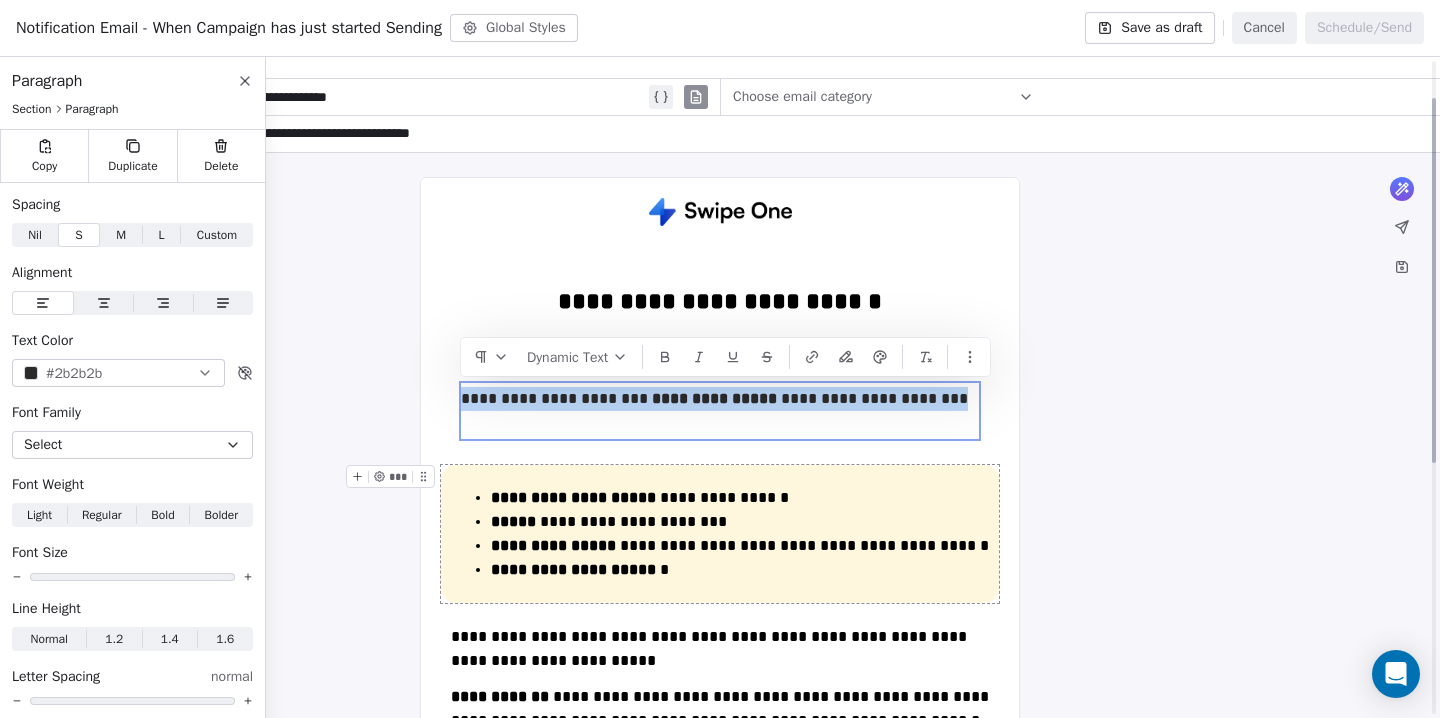 scroll, scrollTop: 68, scrollLeft: 0, axis: vertical 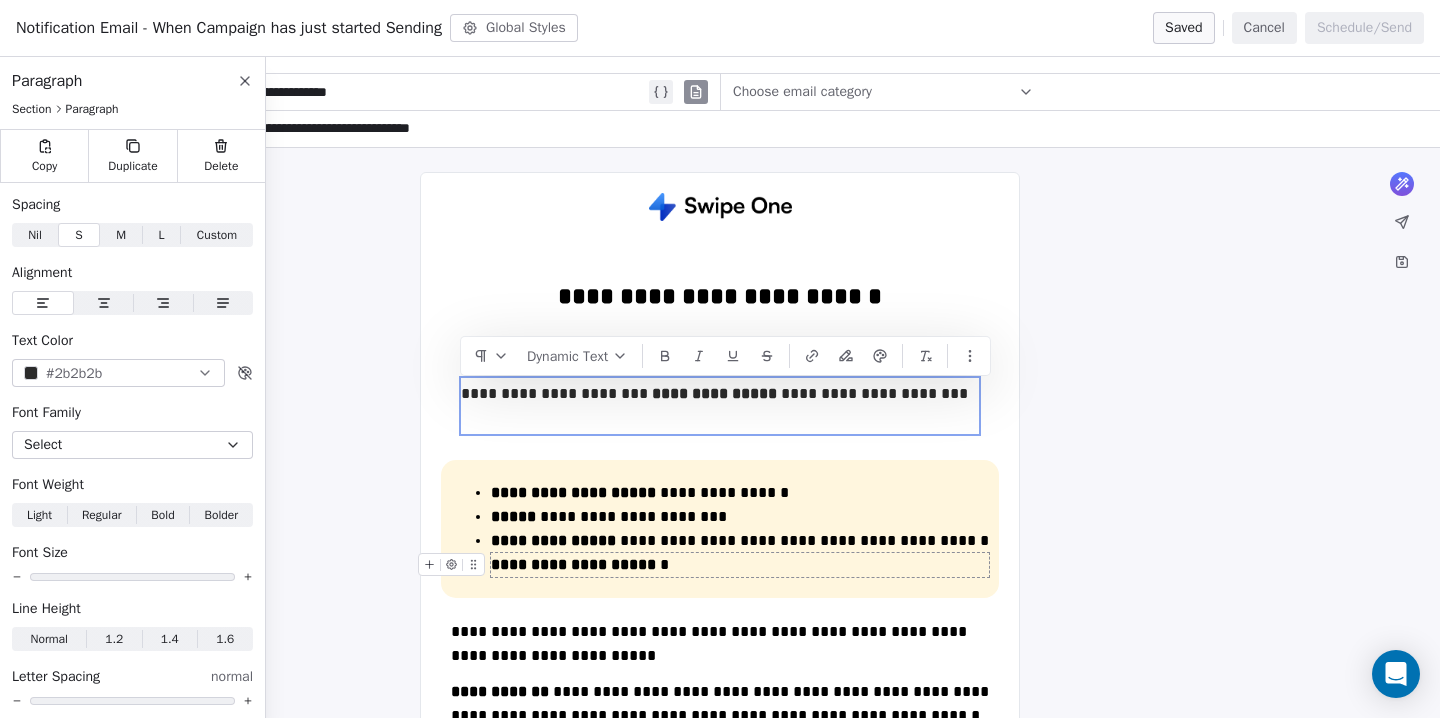 click on "**********" at bounding box center (740, 565) 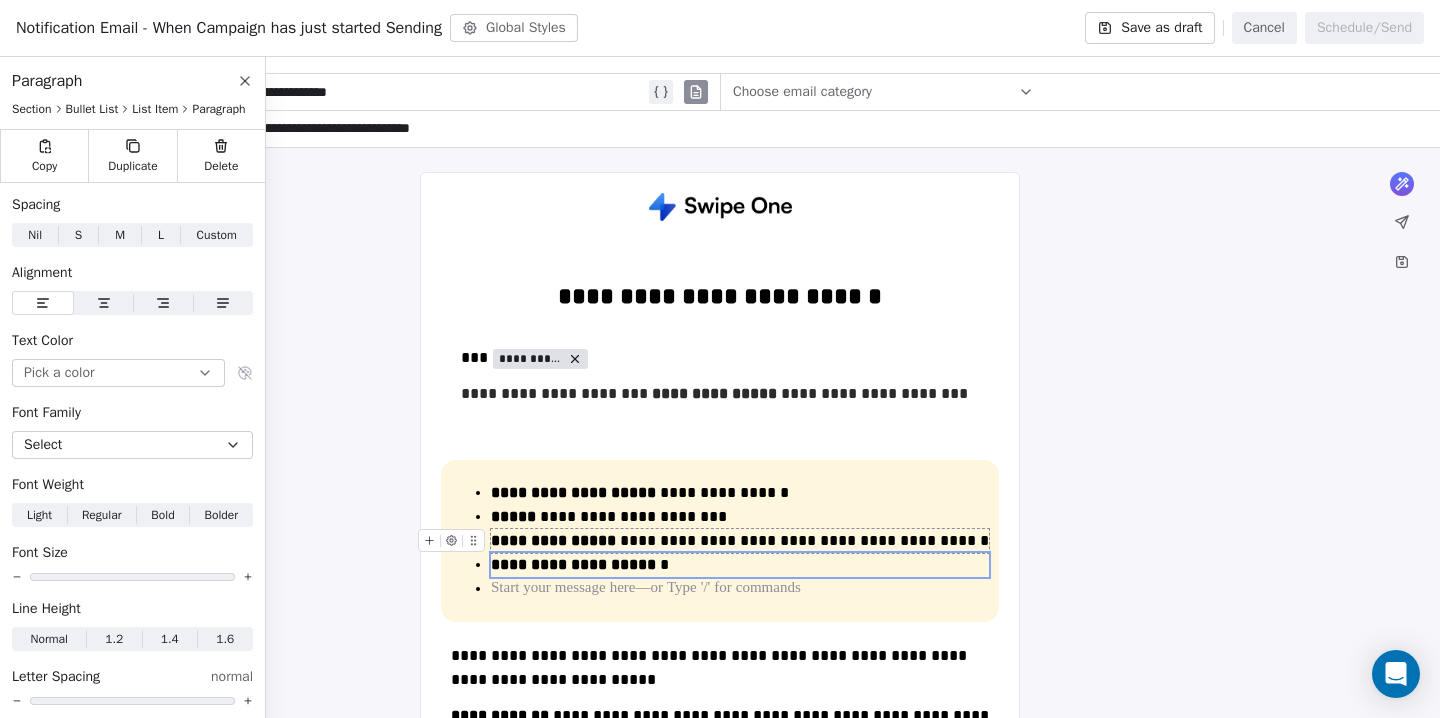 click on "**********" at bounding box center [553, 540] 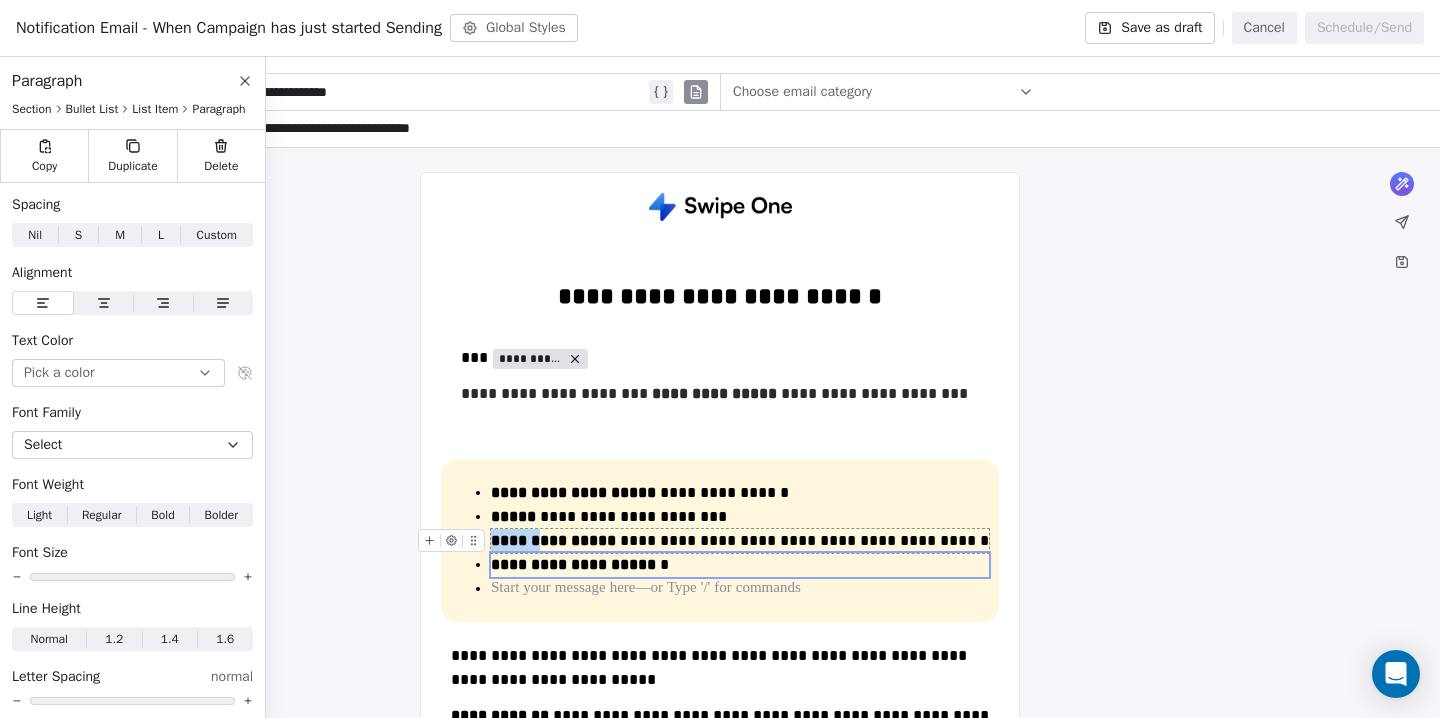 click on "**********" at bounding box center (553, 540) 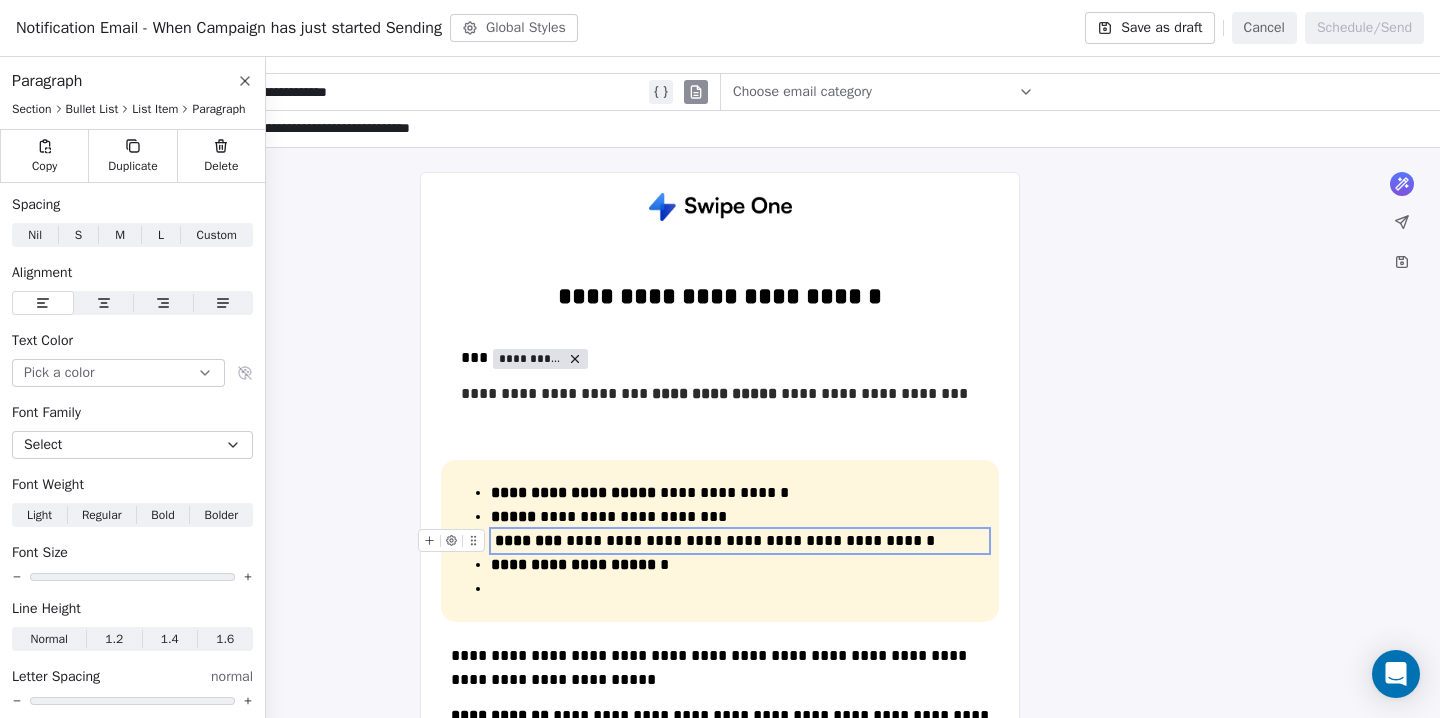 type 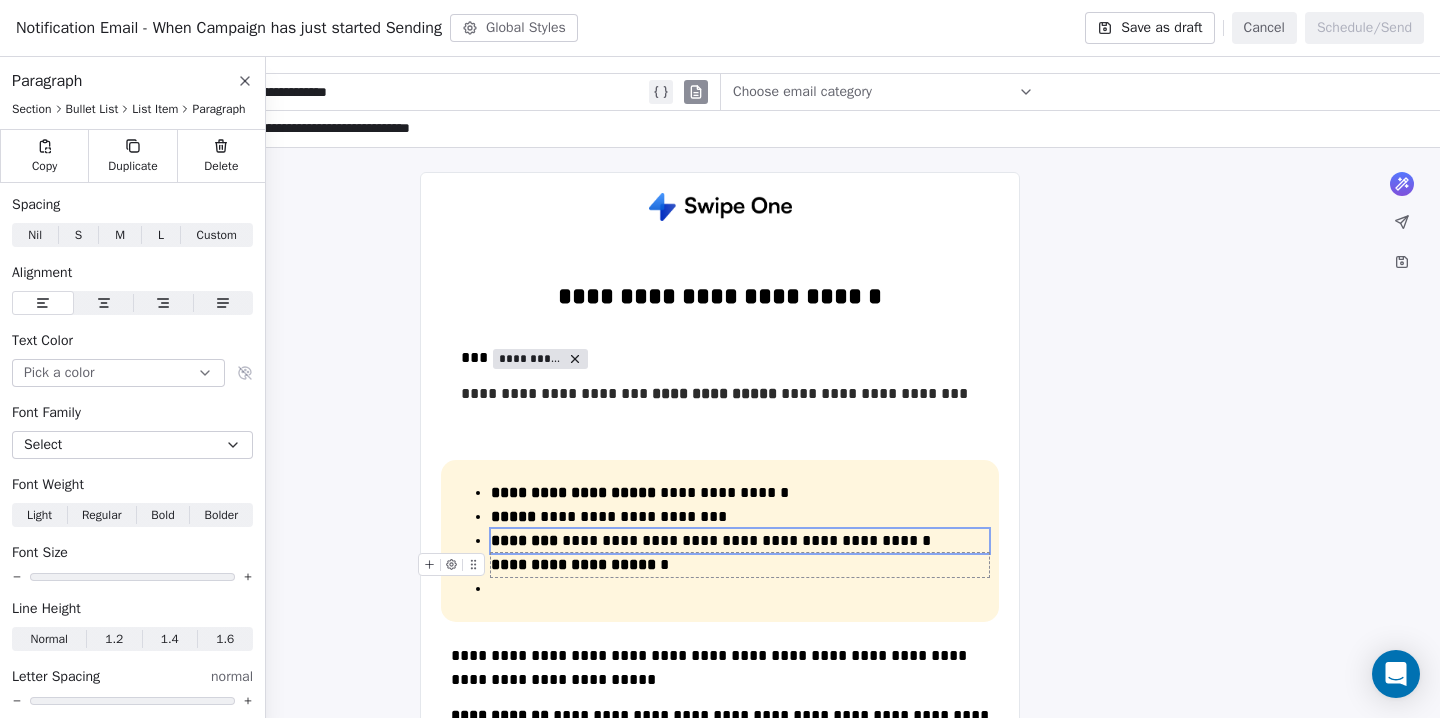click on "**********" at bounding box center [573, 564] 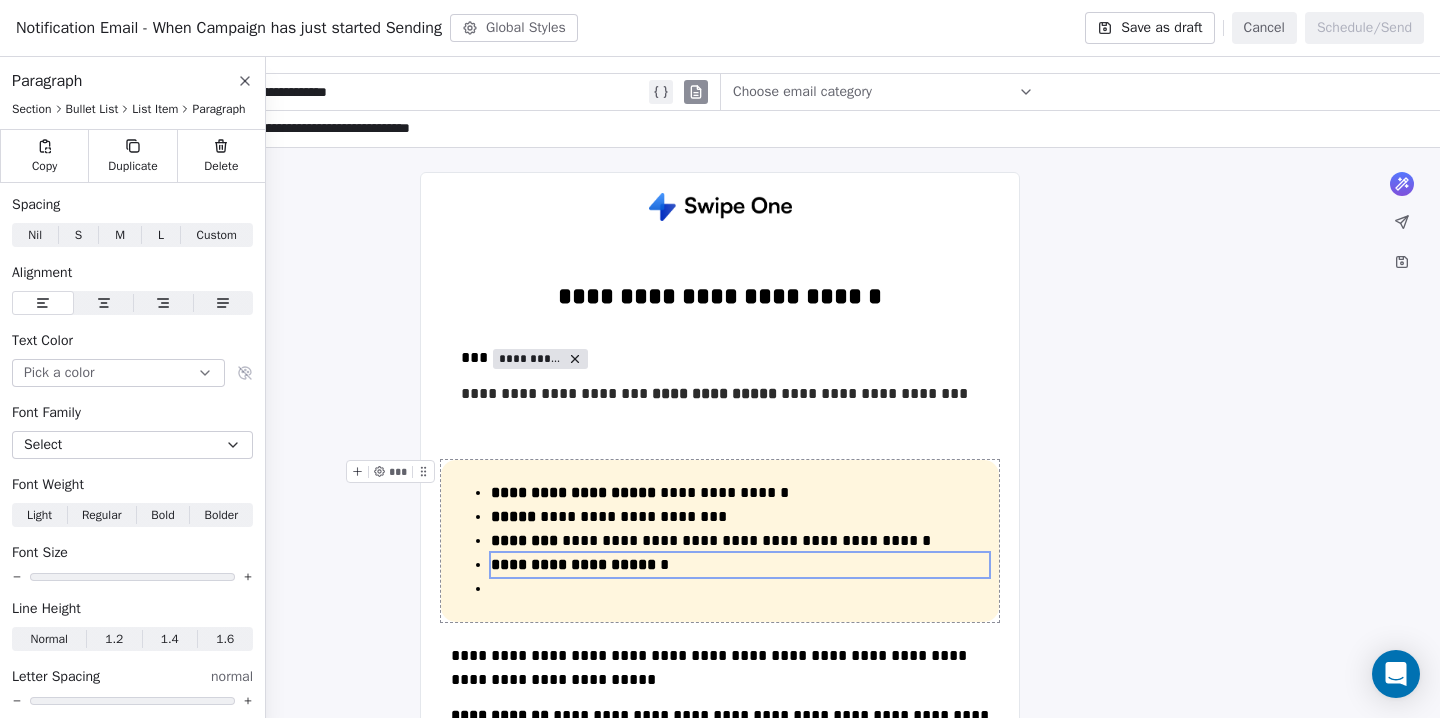 click on "**********" at bounding box center [720, 541] 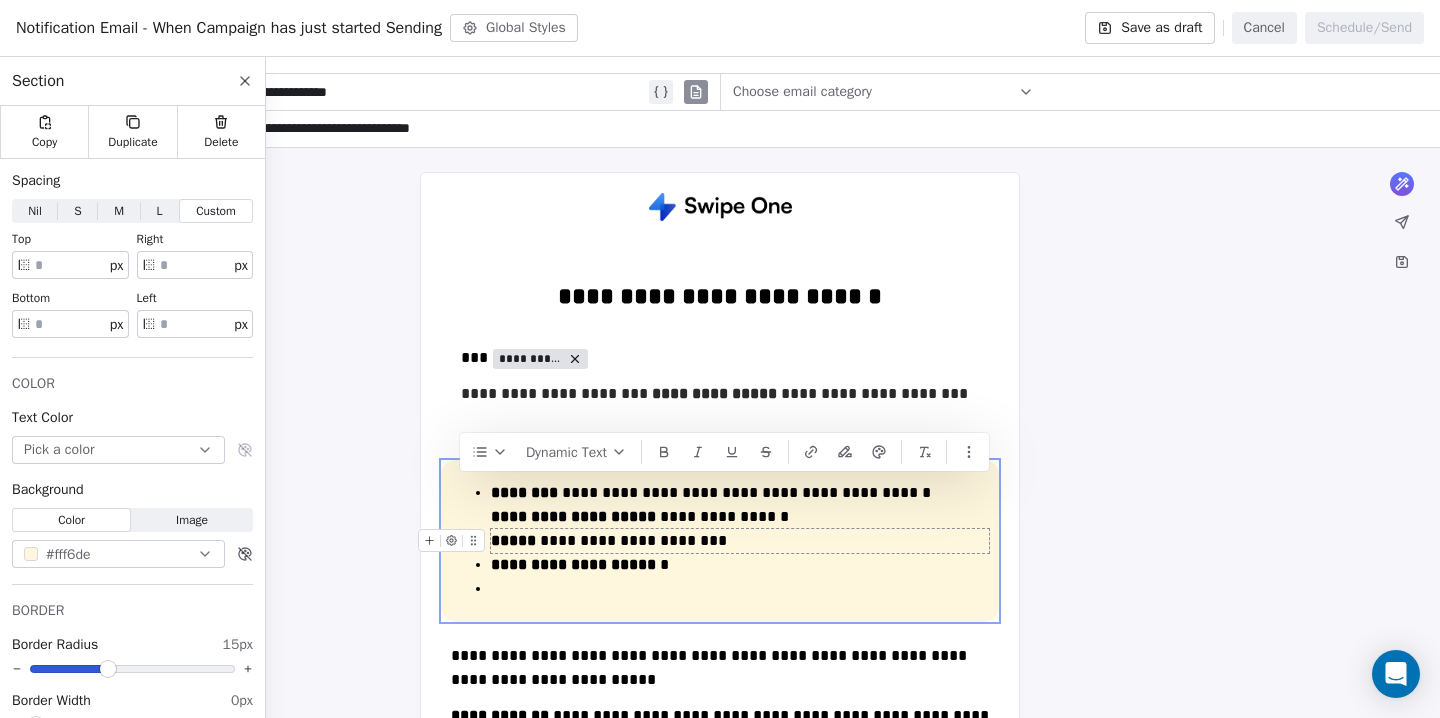 click at bounding box center [455, 546] 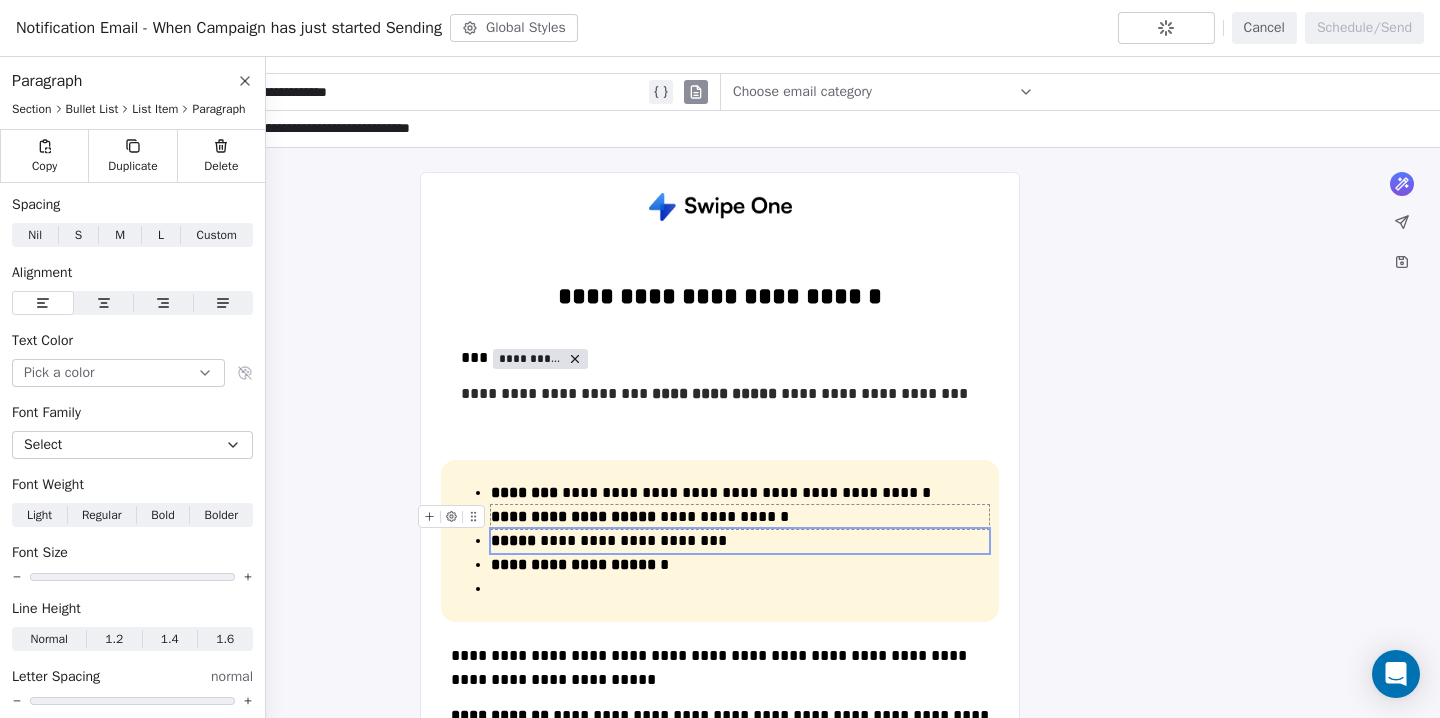 click on "**********" at bounding box center [573, 516] 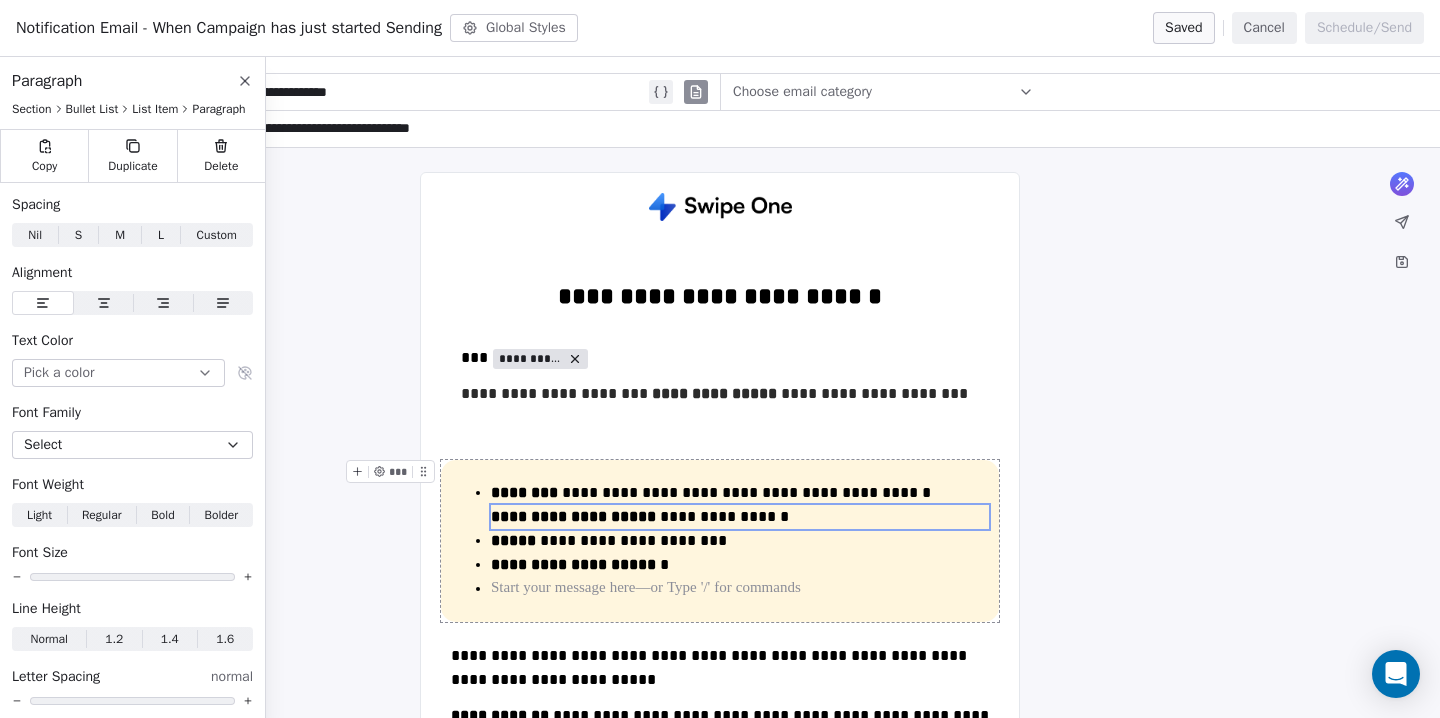 drag, startPoint x: 480, startPoint y: 517, endPoint x: 481, endPoint y: 575, distance: 58.00862 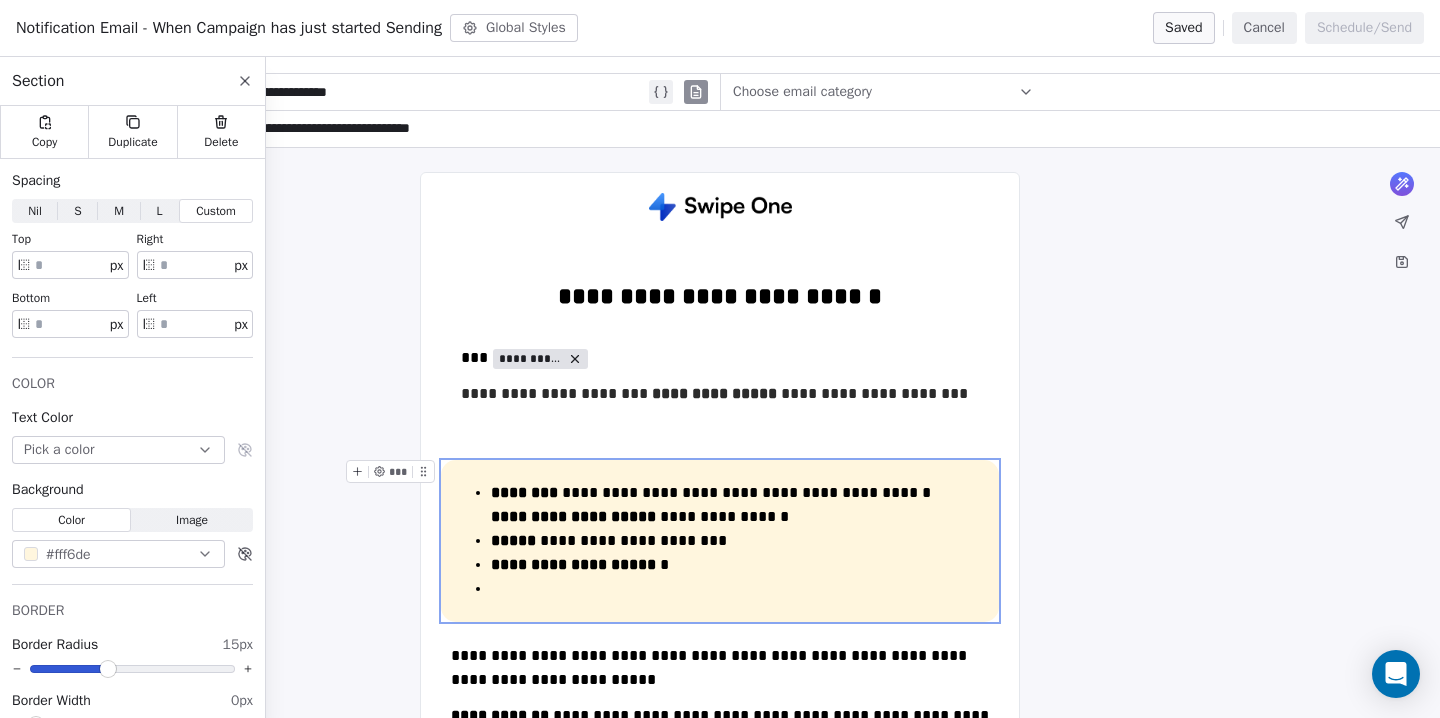 click on "**********" at bounding box center (720, 541) 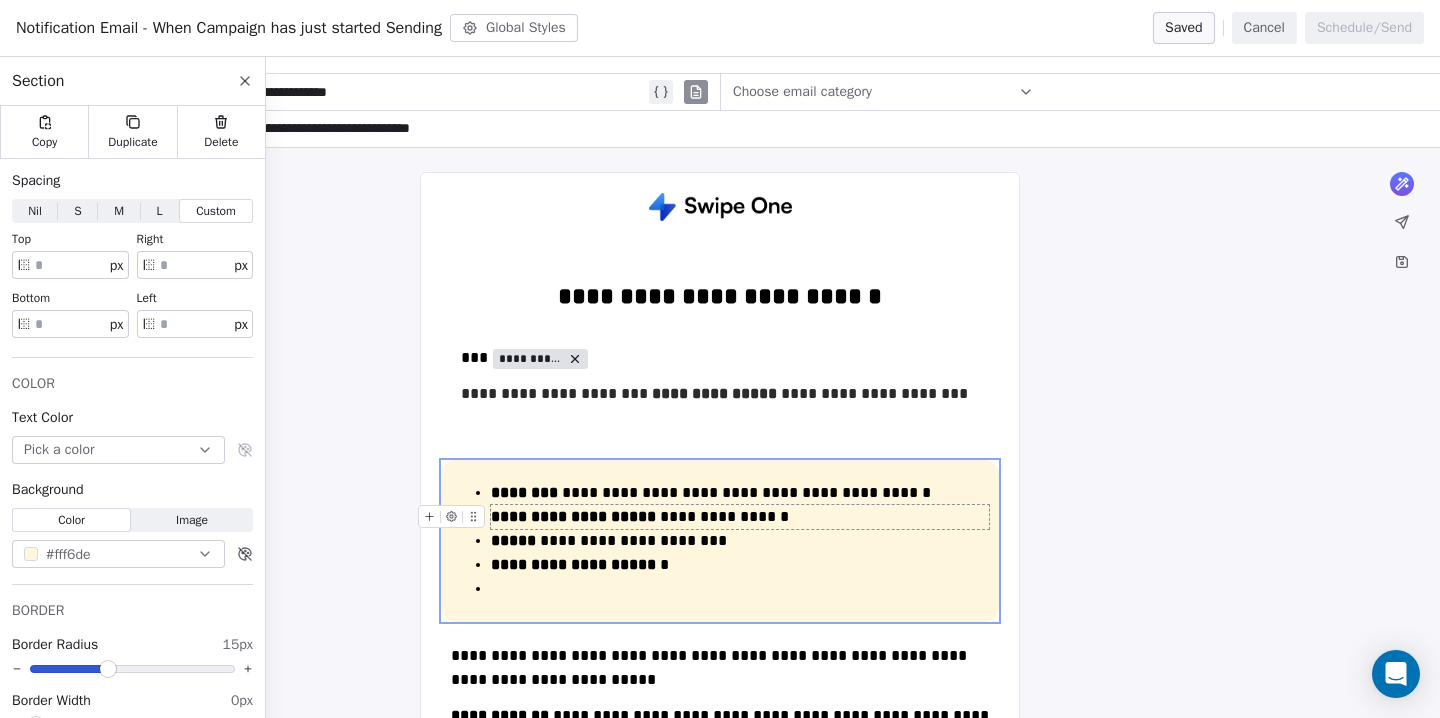 click on "**********" at bounding box center (573, 516) 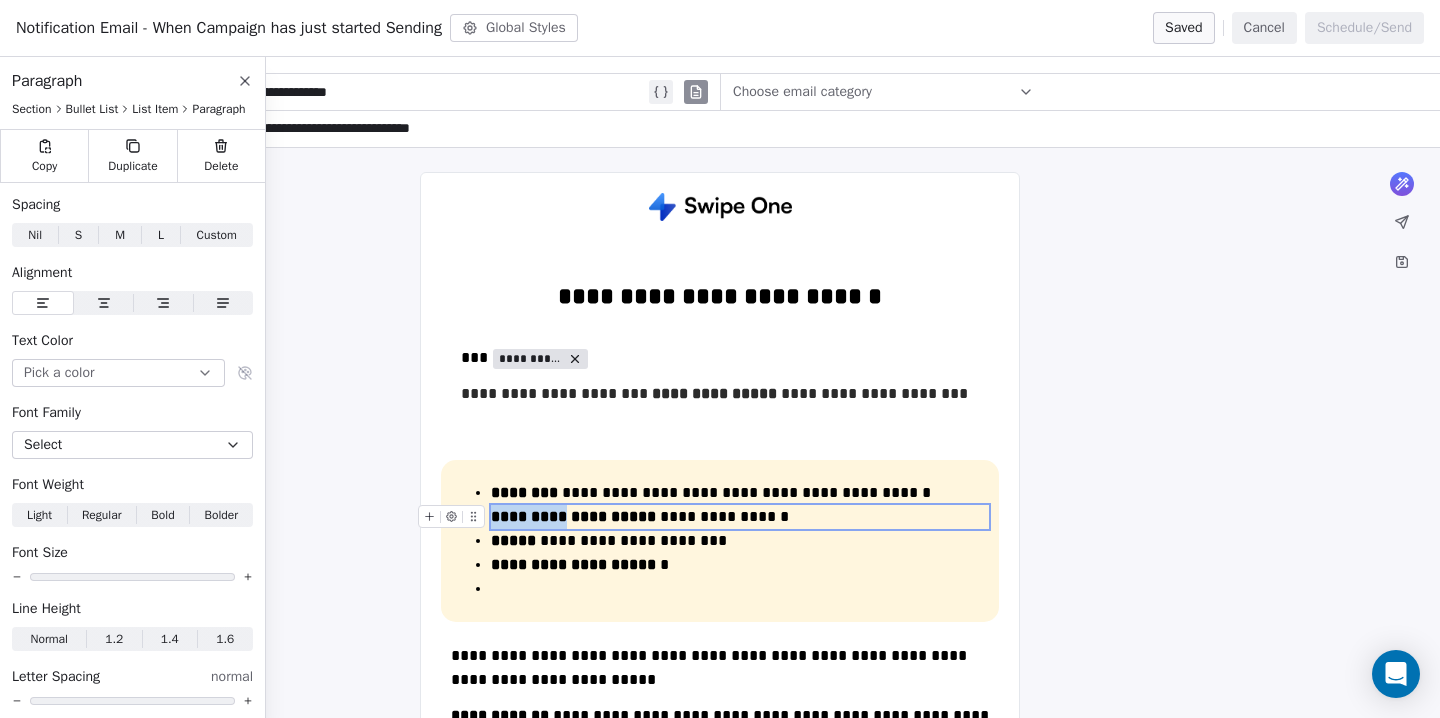 click on "**********" at bounding box center (573, 516) 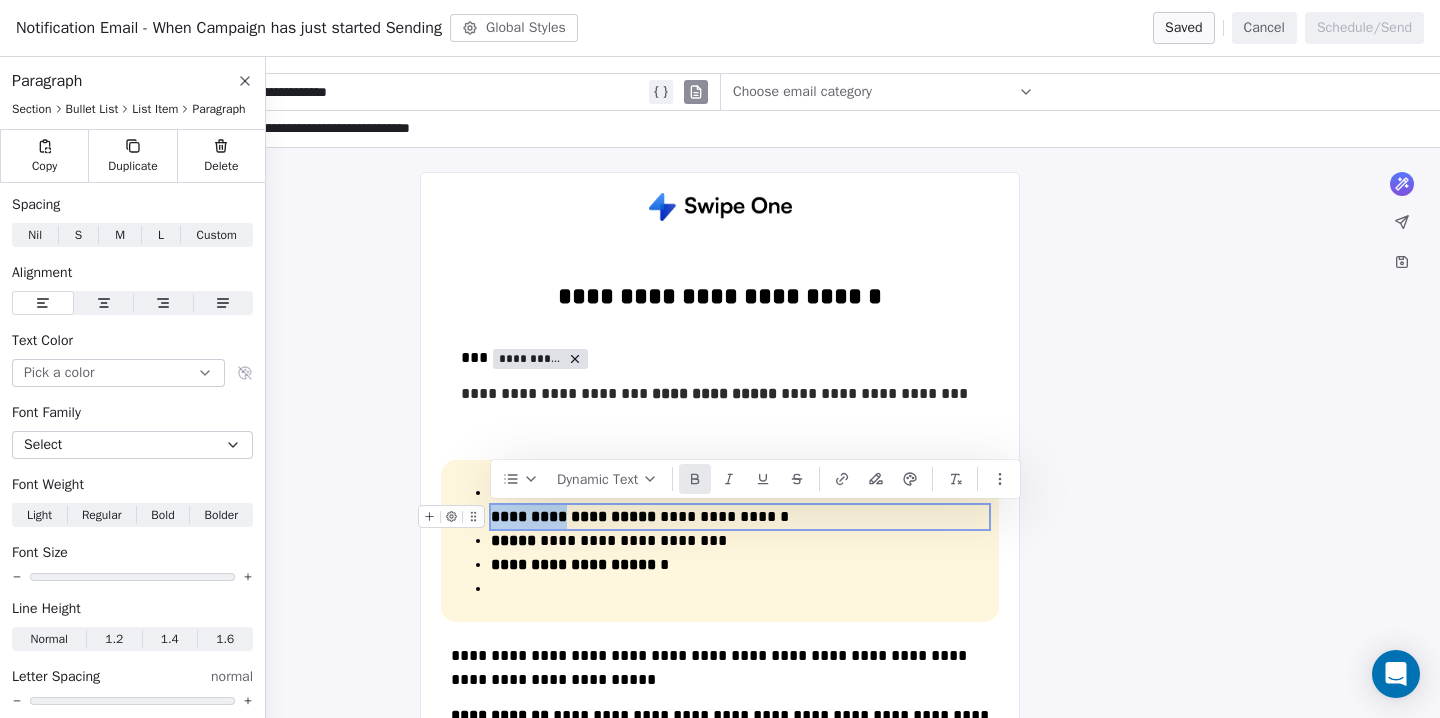 click on "**********" at bounding box center [573, 516] 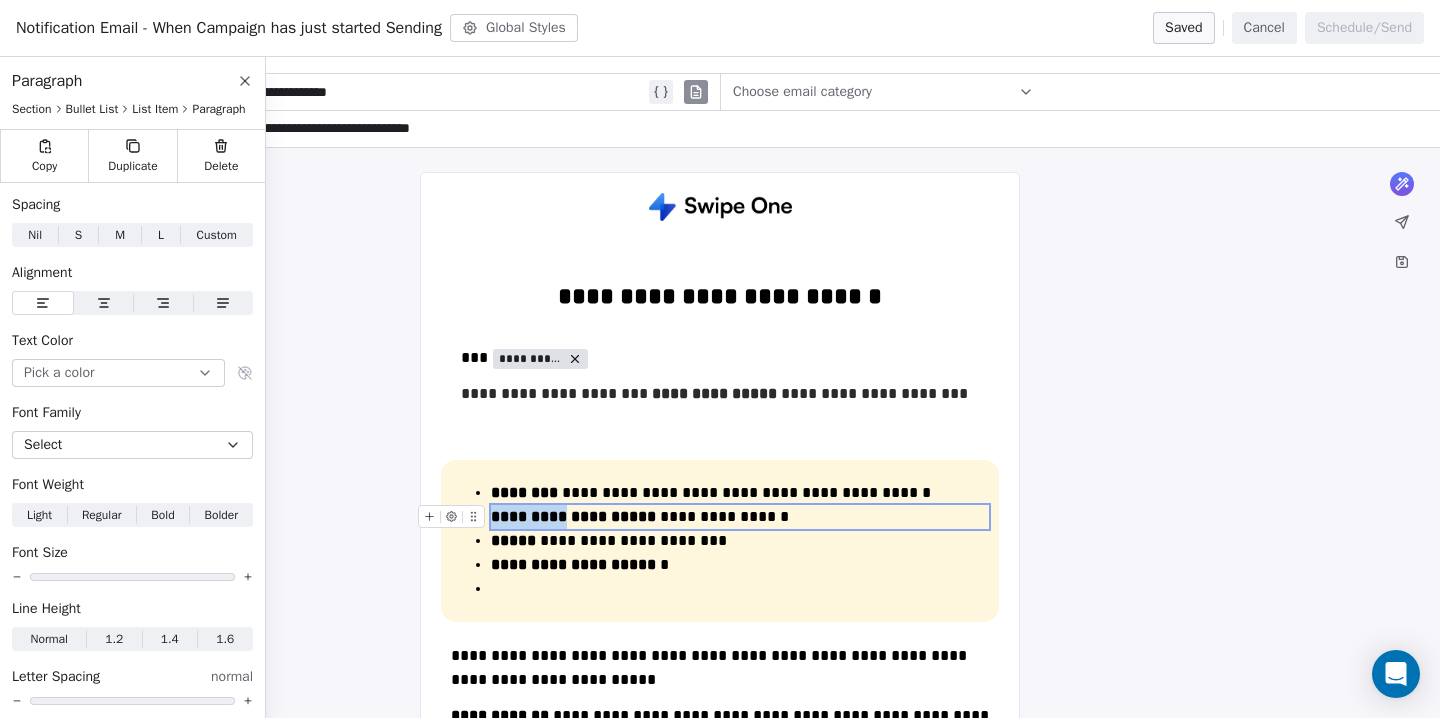 click on "**********" at bounding box center [573, 516] 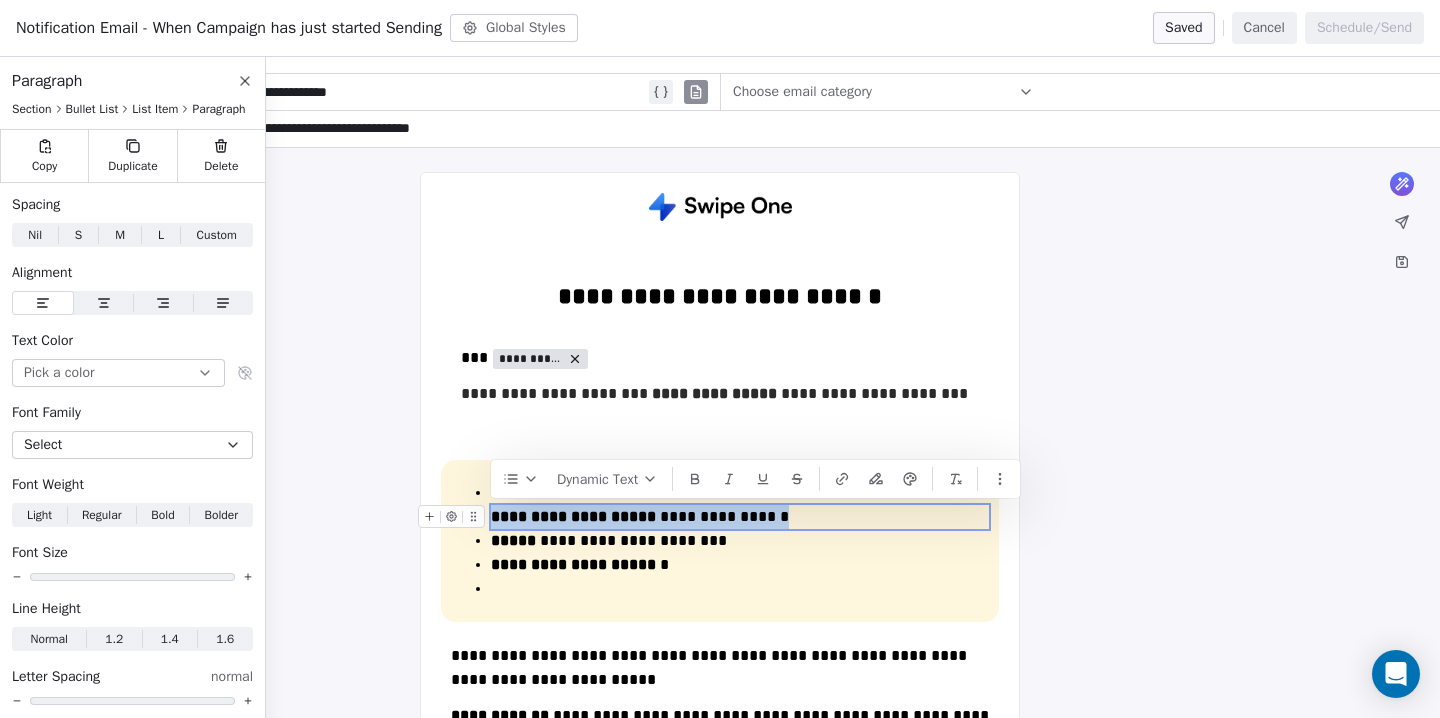 click on "**********" at bounding box center [573, 516] 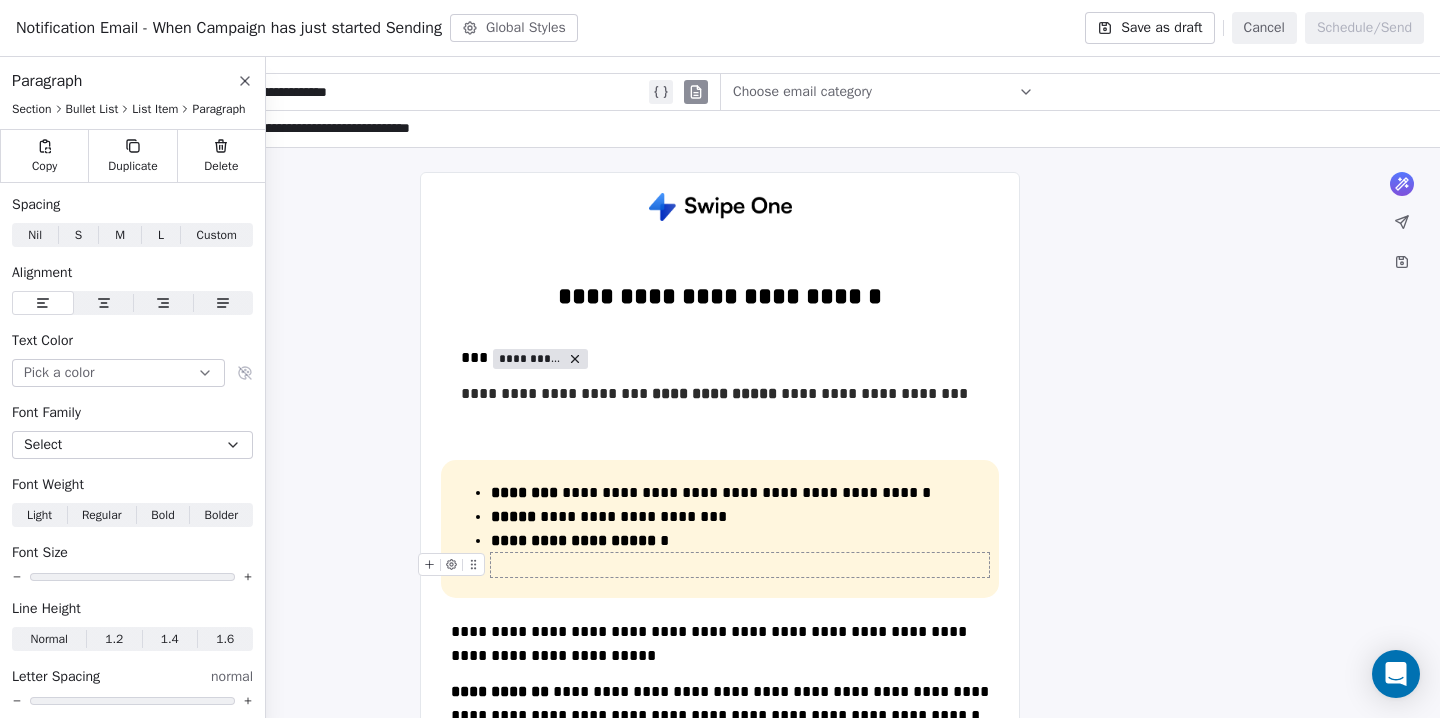 click at bounding box center [740, 565] 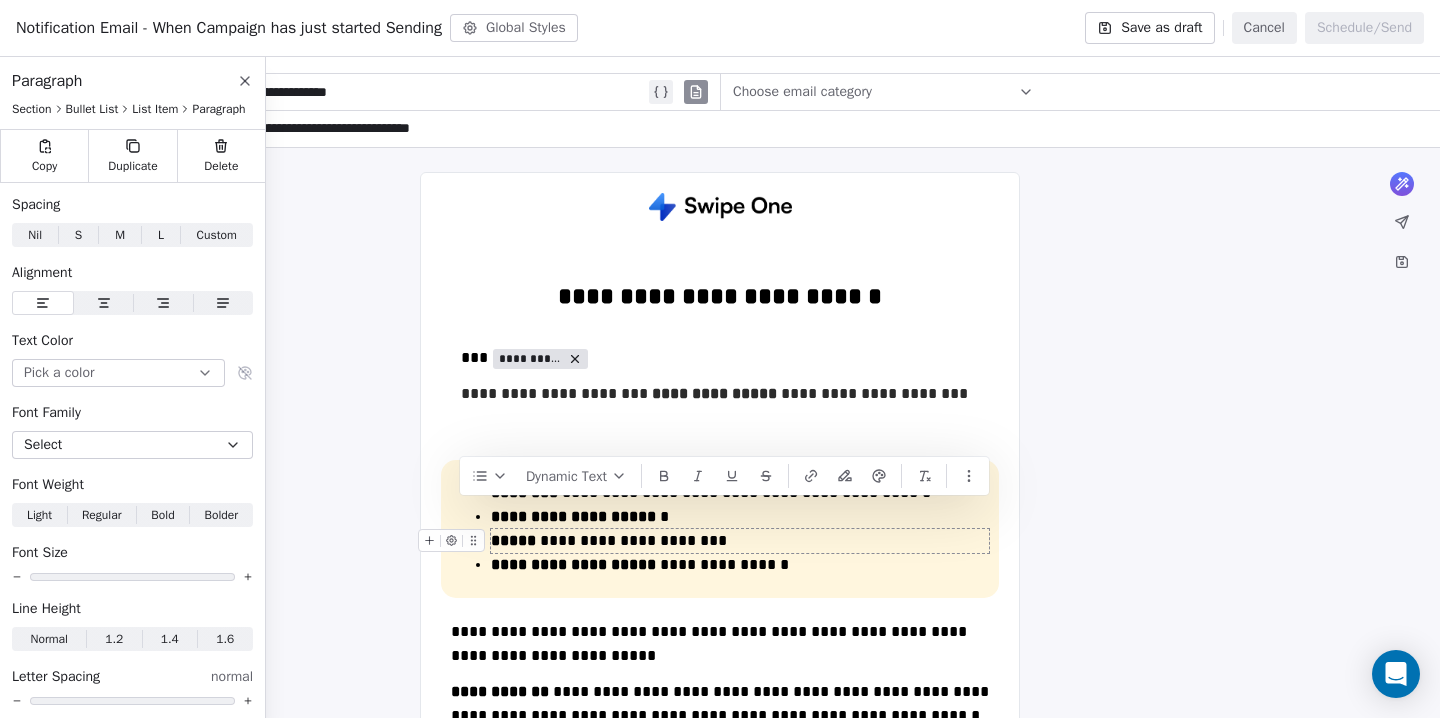 click on "*****" at bounding box center [513, 540] 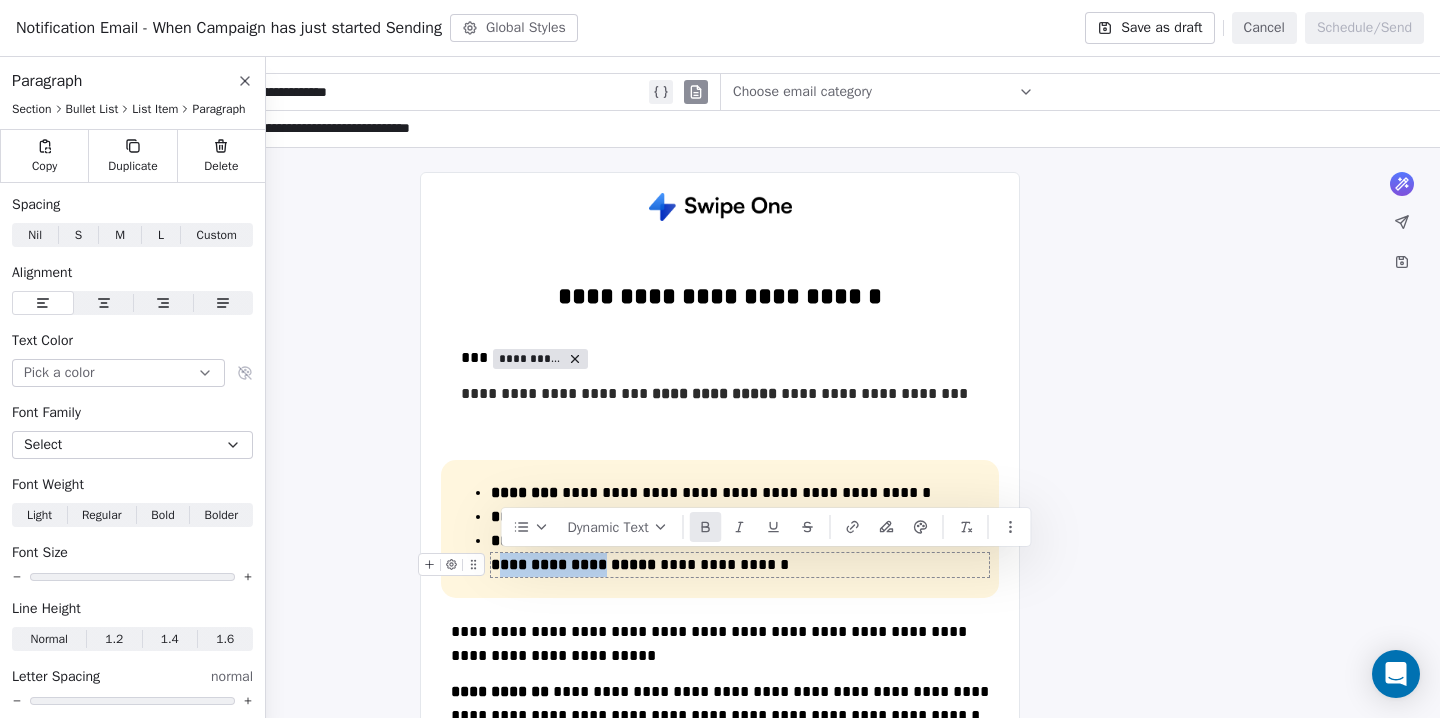 drag, startPoint x: 613, startPoint y: 569, endPoint x: 502, endPoint y: 571, distance: 111.01801 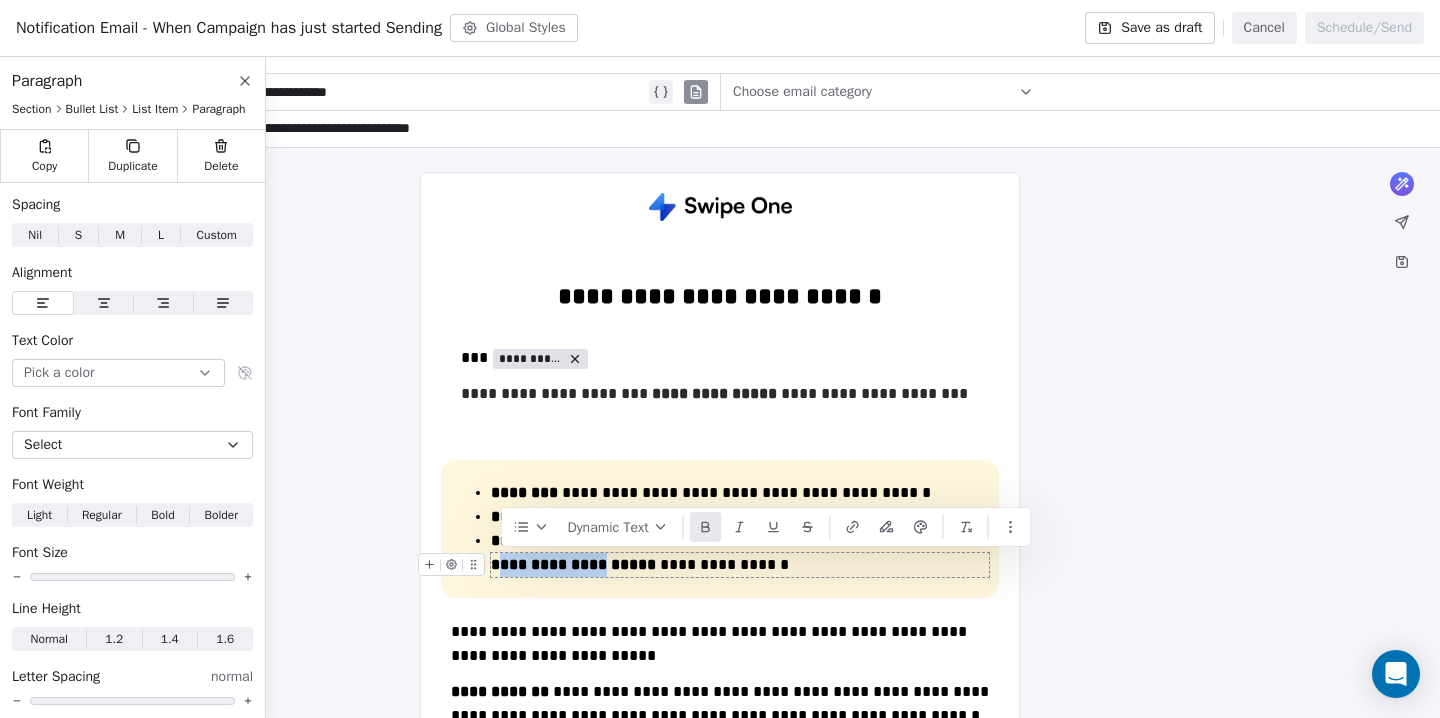 click on "**********" at bounding box center [573, 564] 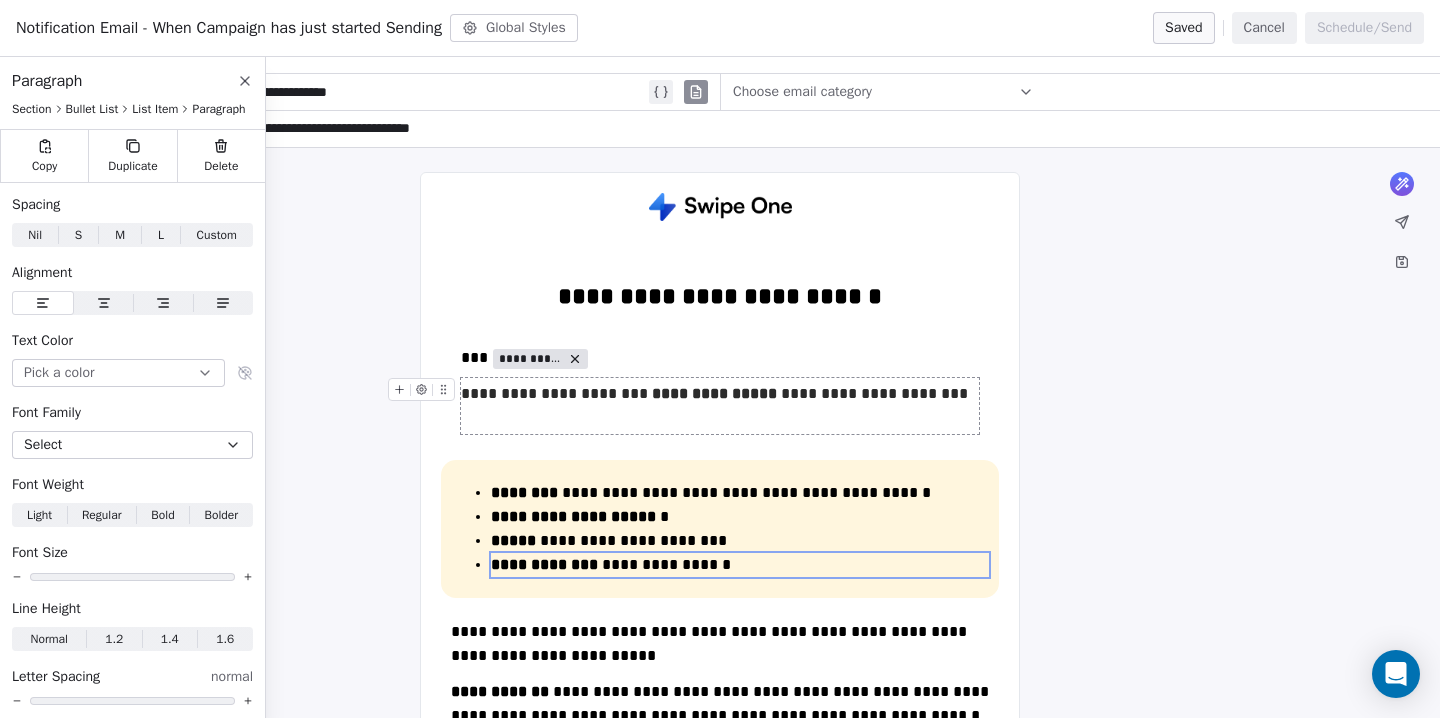 click on "**********" at bounding box center [720, 406] 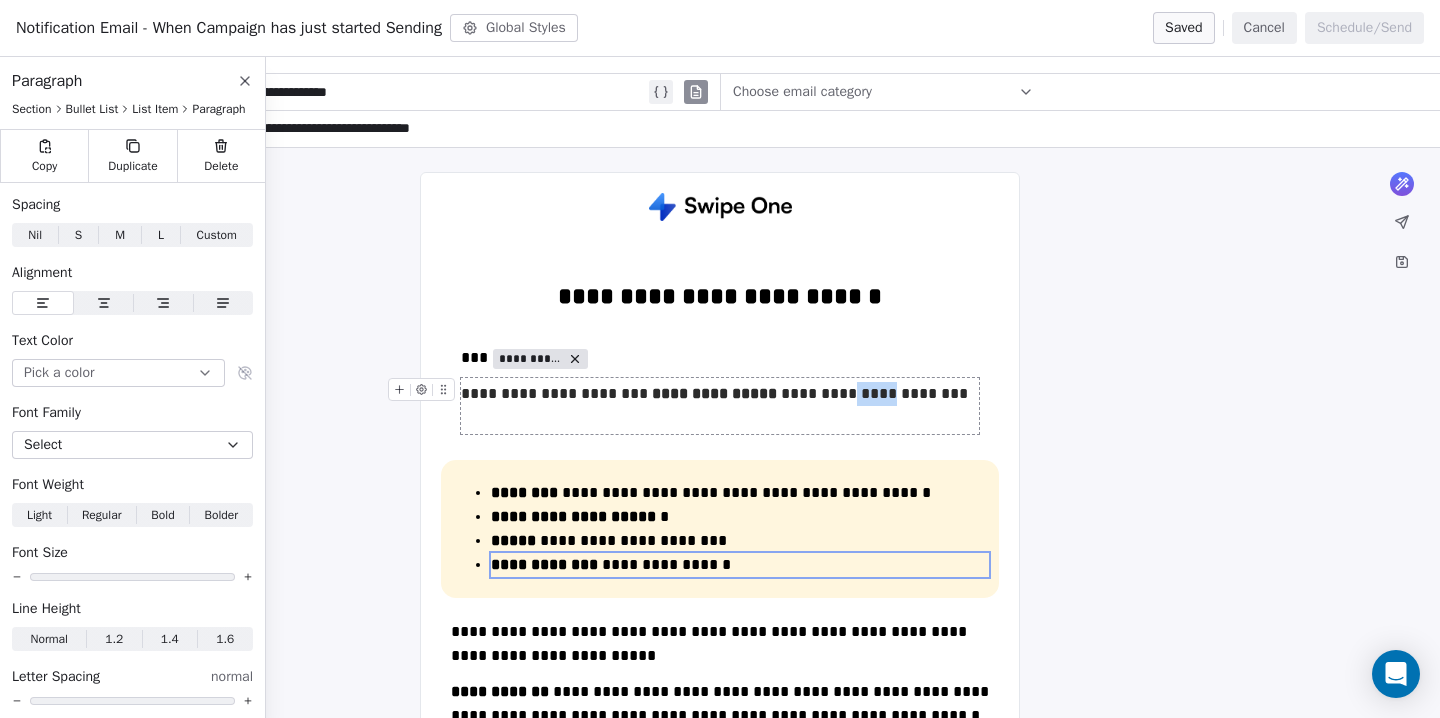 click on "**********" at bounding box center (720, 406) 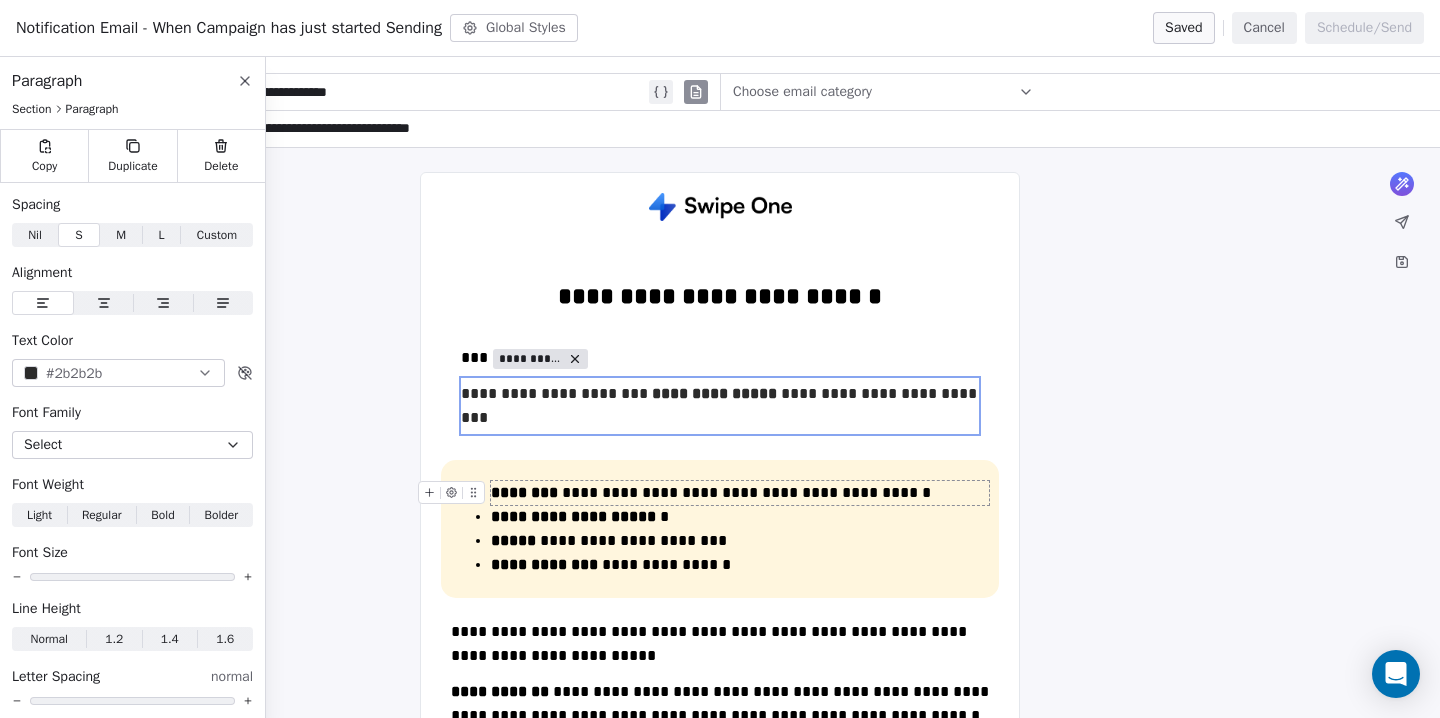 scroll, scrollTop: 142, scrollLeft: 0, axis: vertical 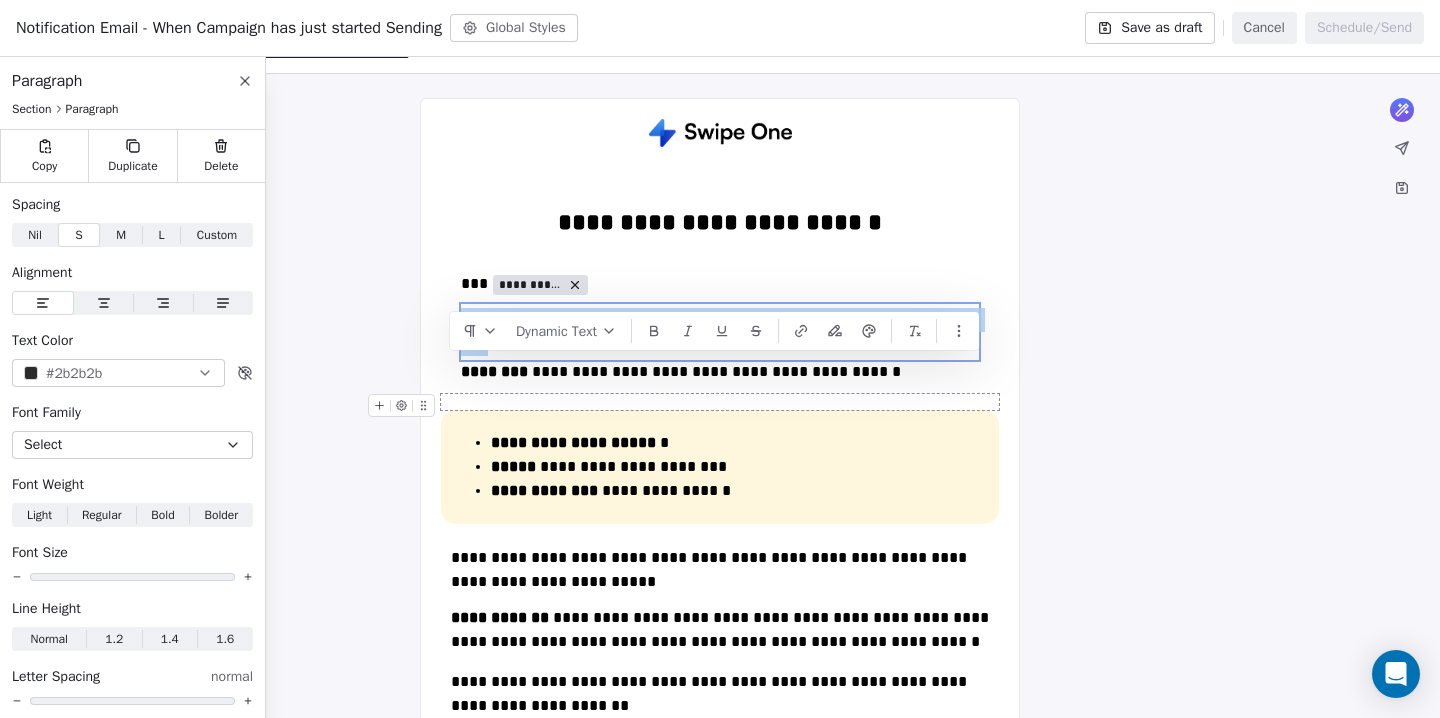 click at bounding box center (720, 402) 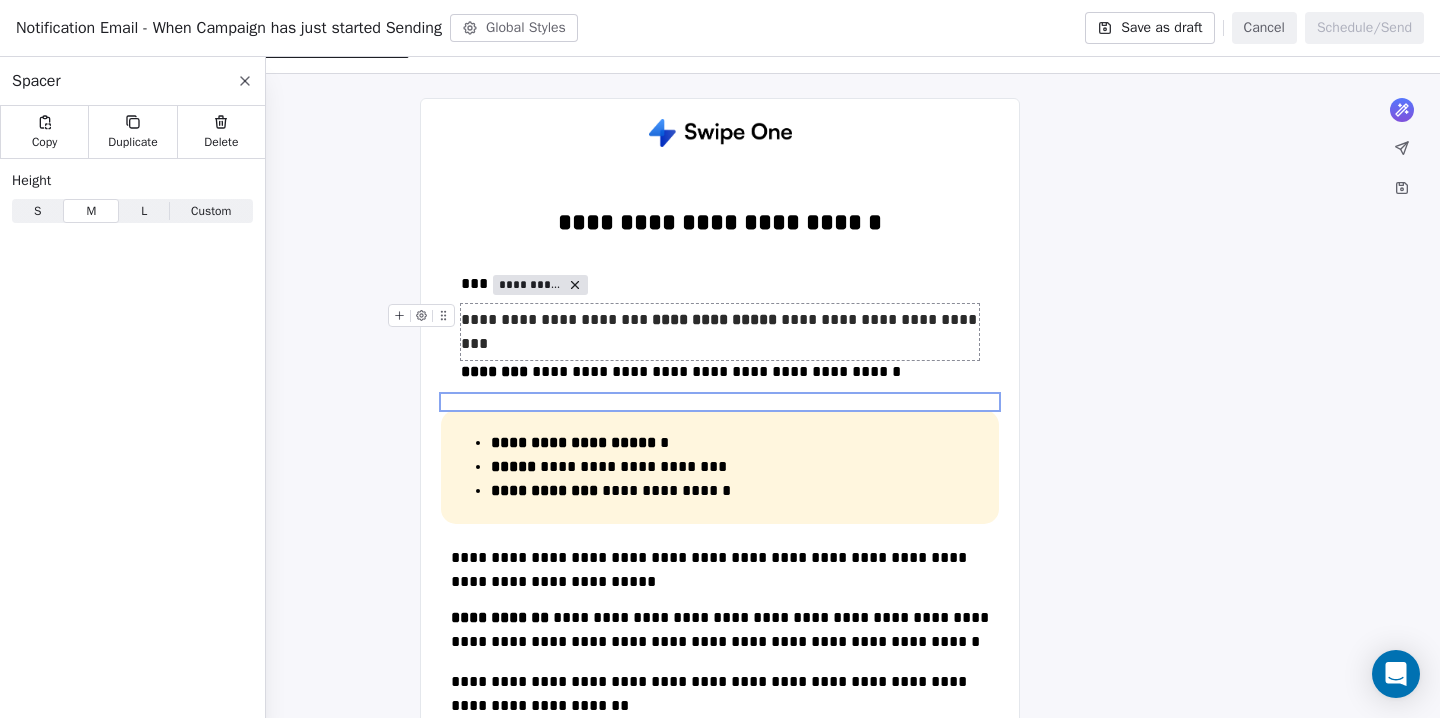click on "**********" at bounding box center (720, 332) 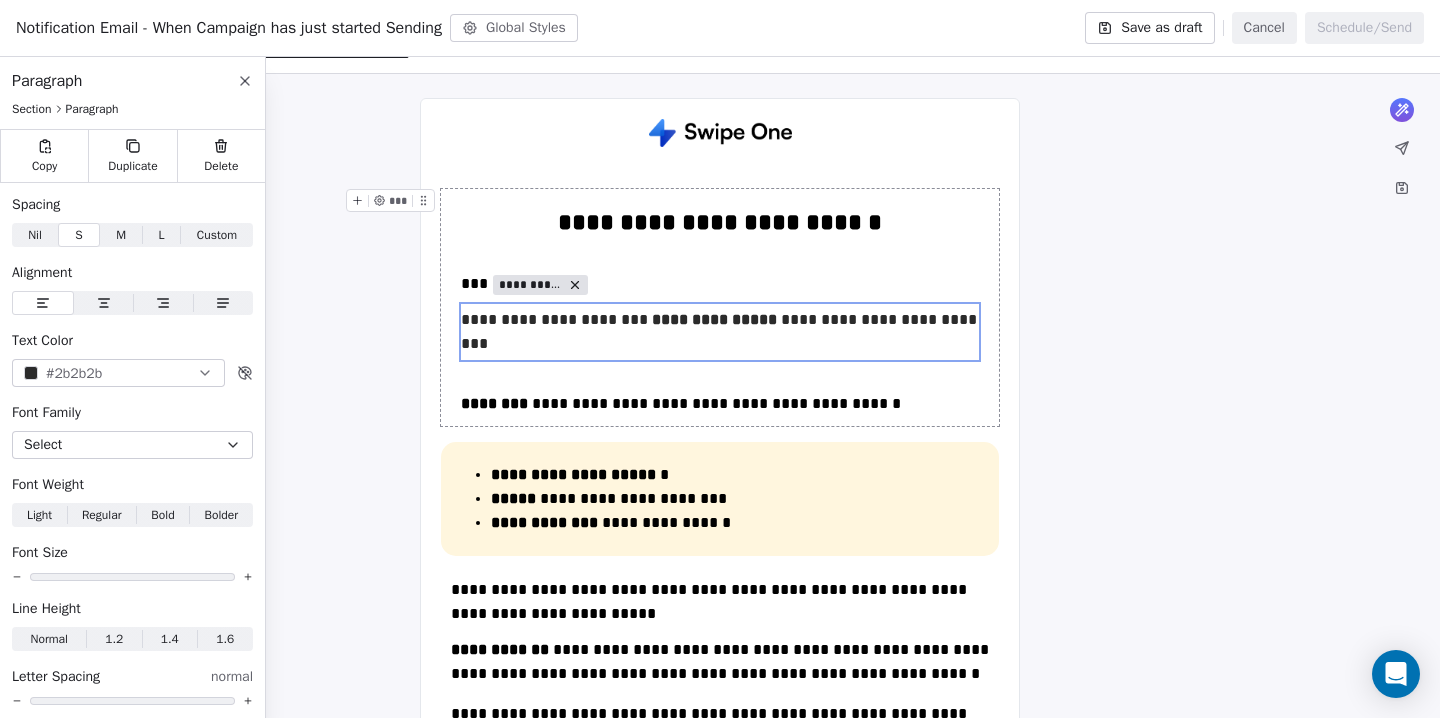 drag, startPoint x: 480, startPoint y: 477, endPoint x: 481, endPoint y: 422, distance: 55.00909 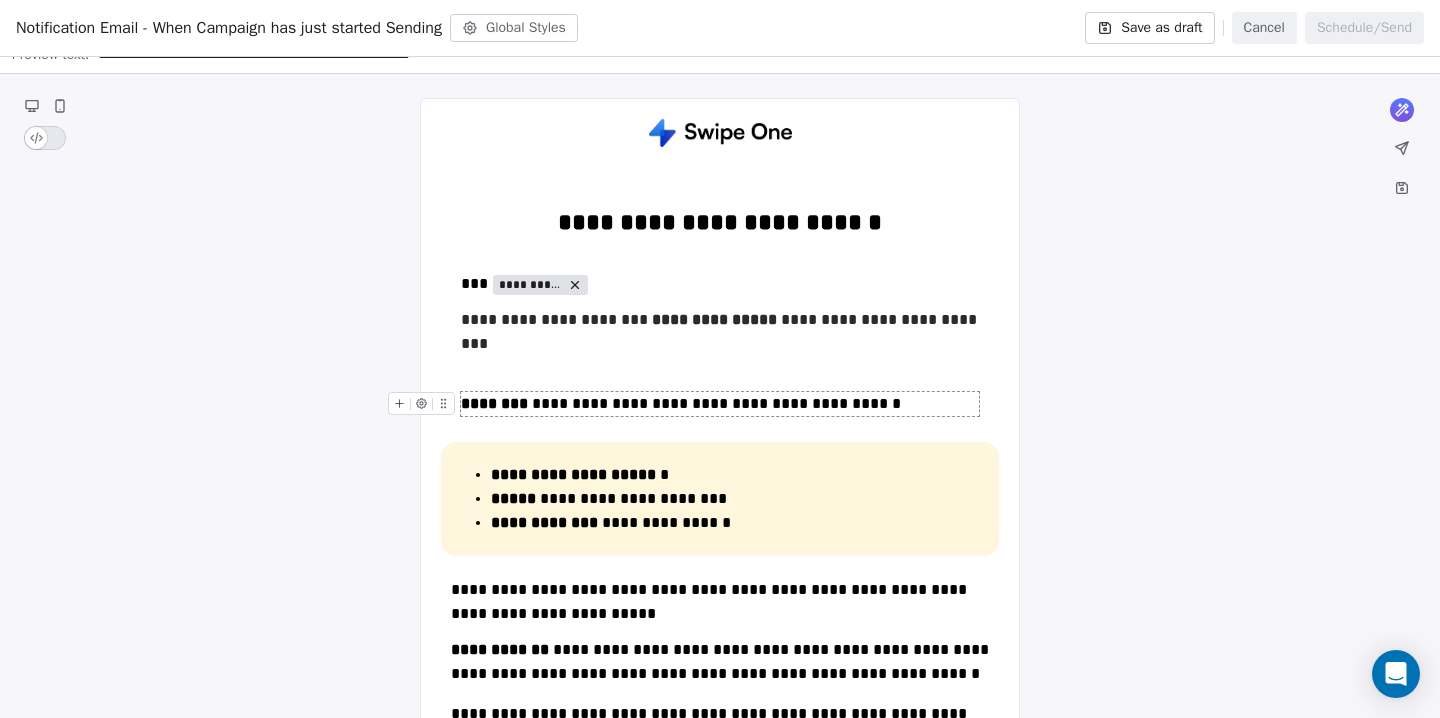click on "**********" at bounding box center (720, 404) 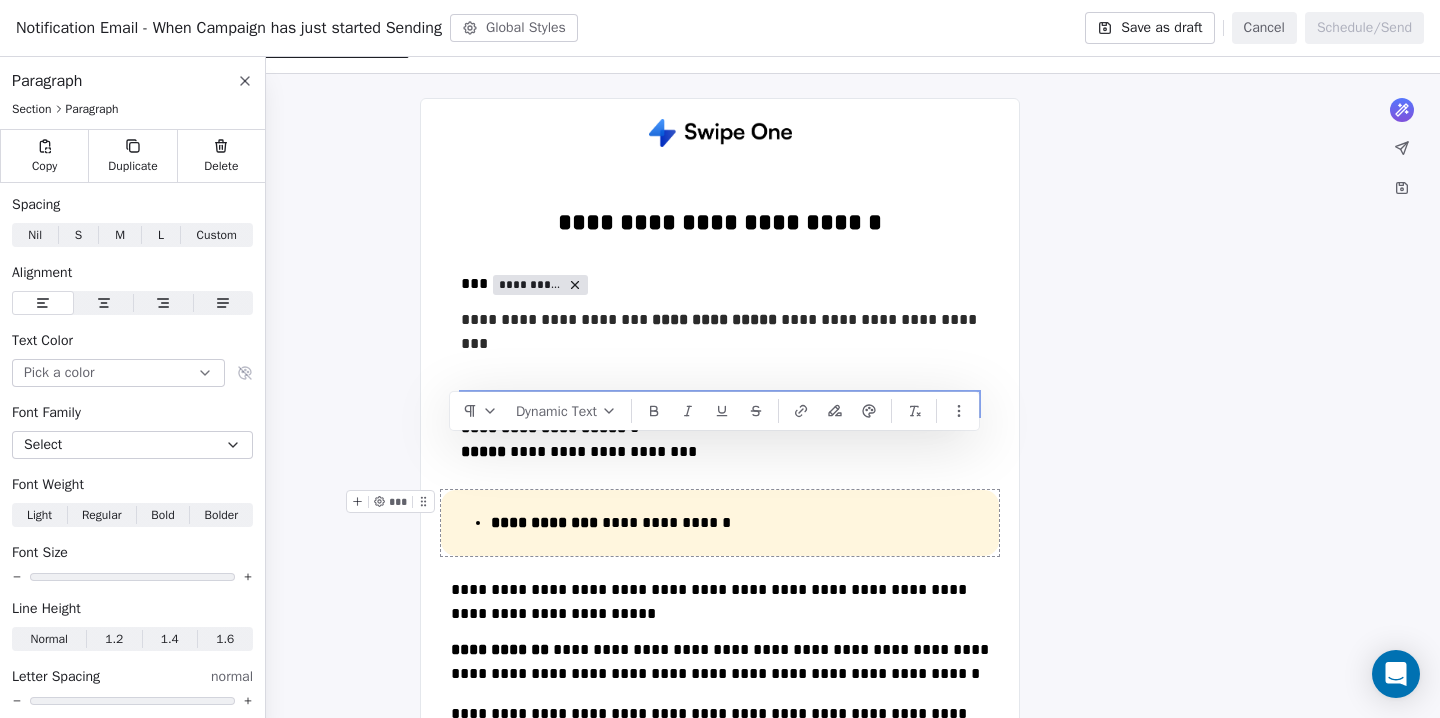 click on "**********" at bounding box center [720, 523] 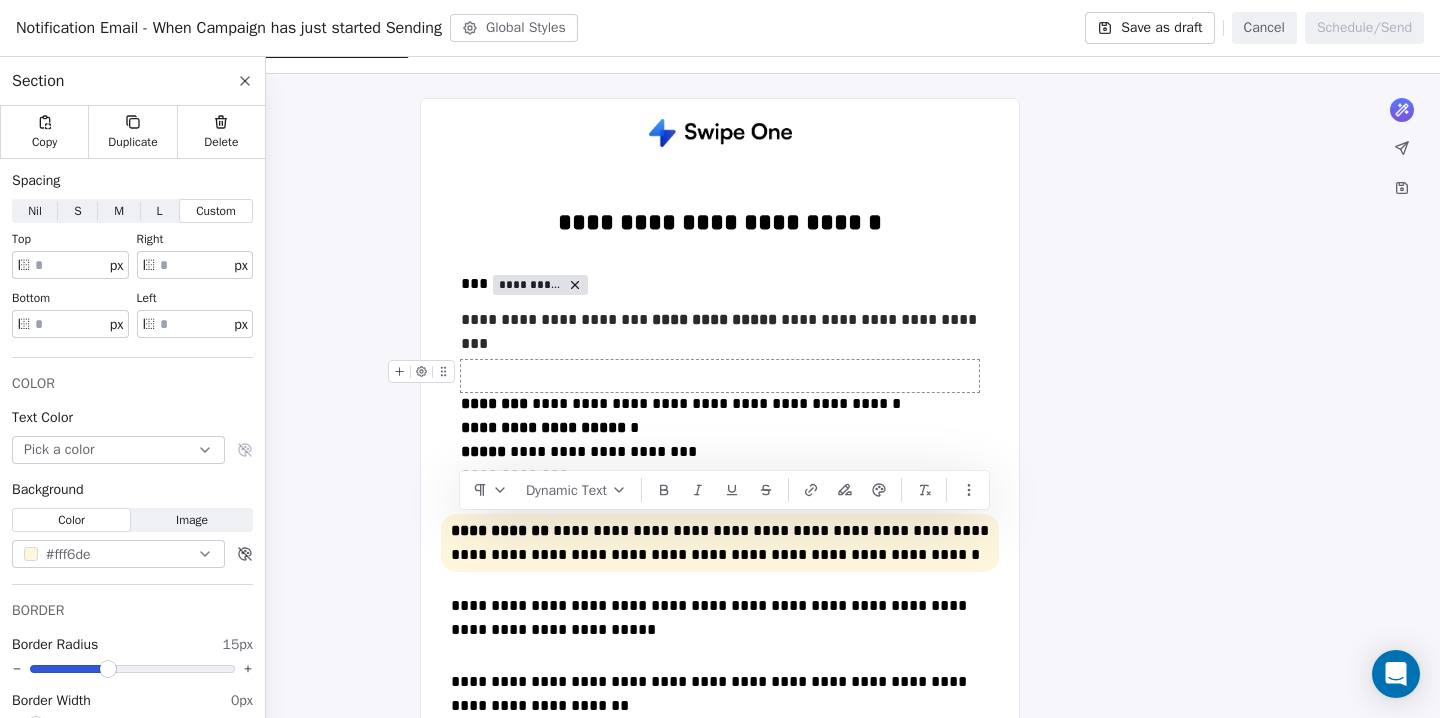 click at bounding box center [720, 376] 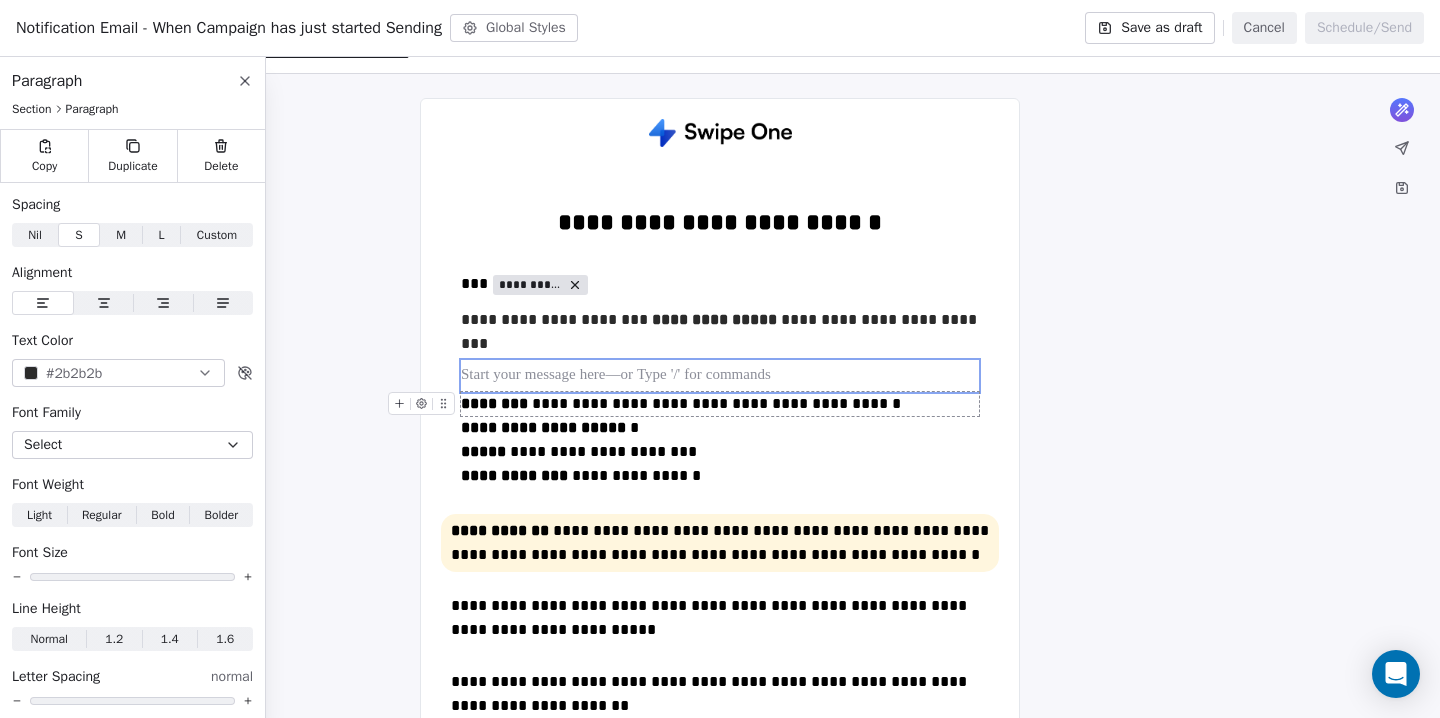 click on "********" at bounding box center [494, 403] 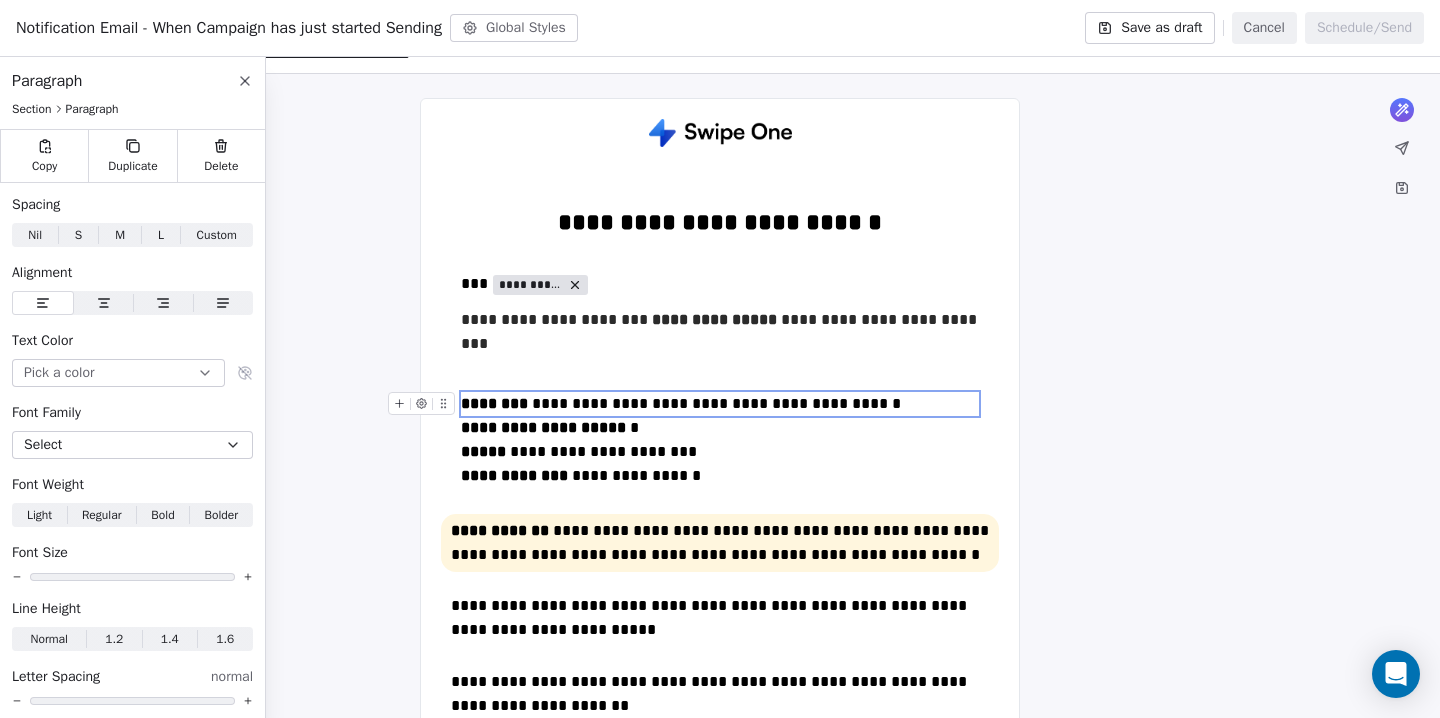 click on "********" at bounding box center (494, 403) 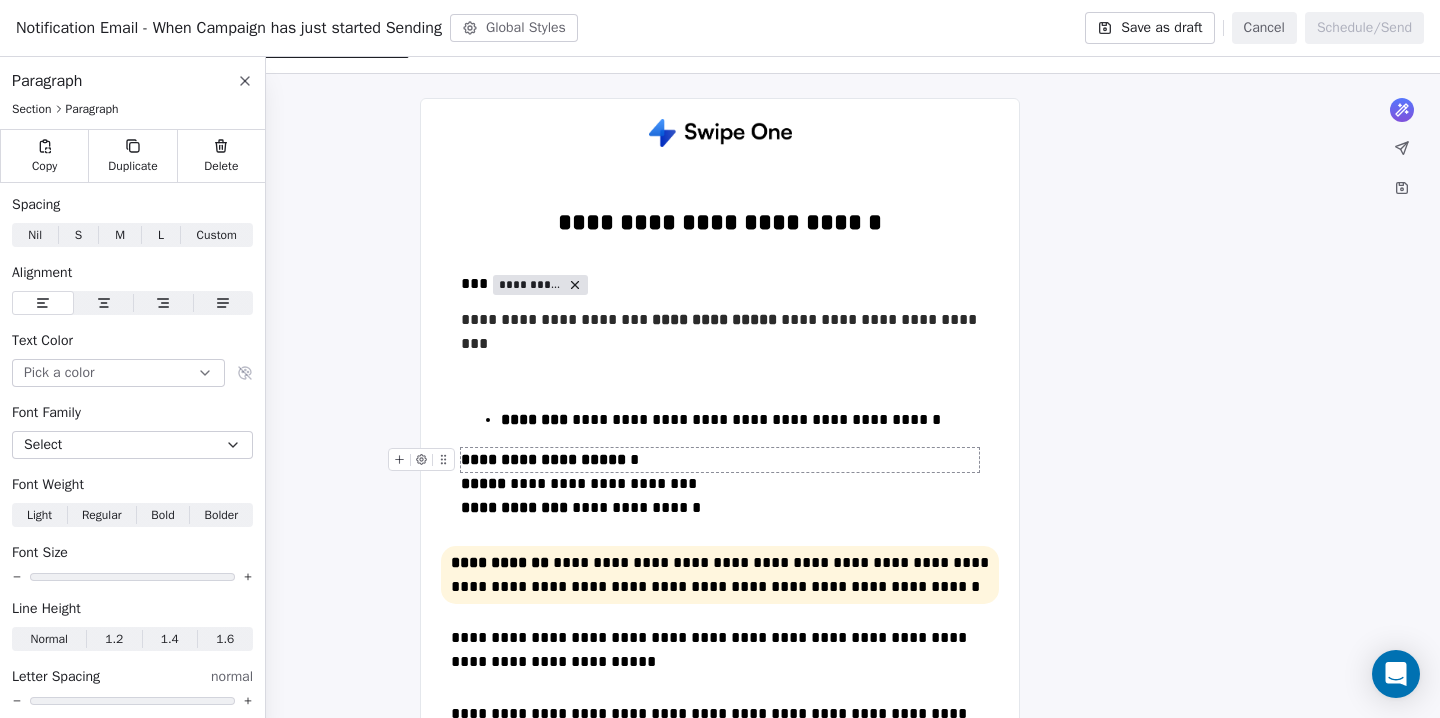 click on "**********" at bounding box center [543, 459] 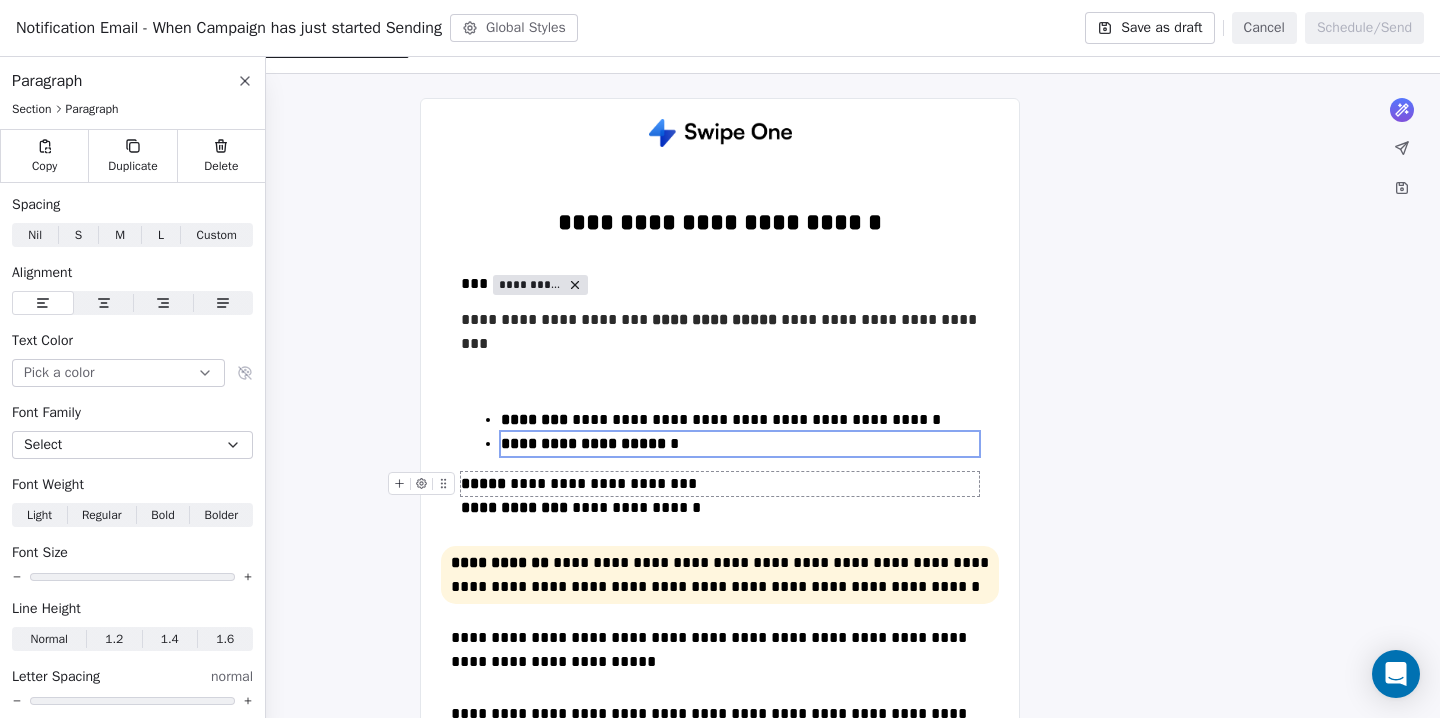 click on "*****" at bounding box center (483, 483) 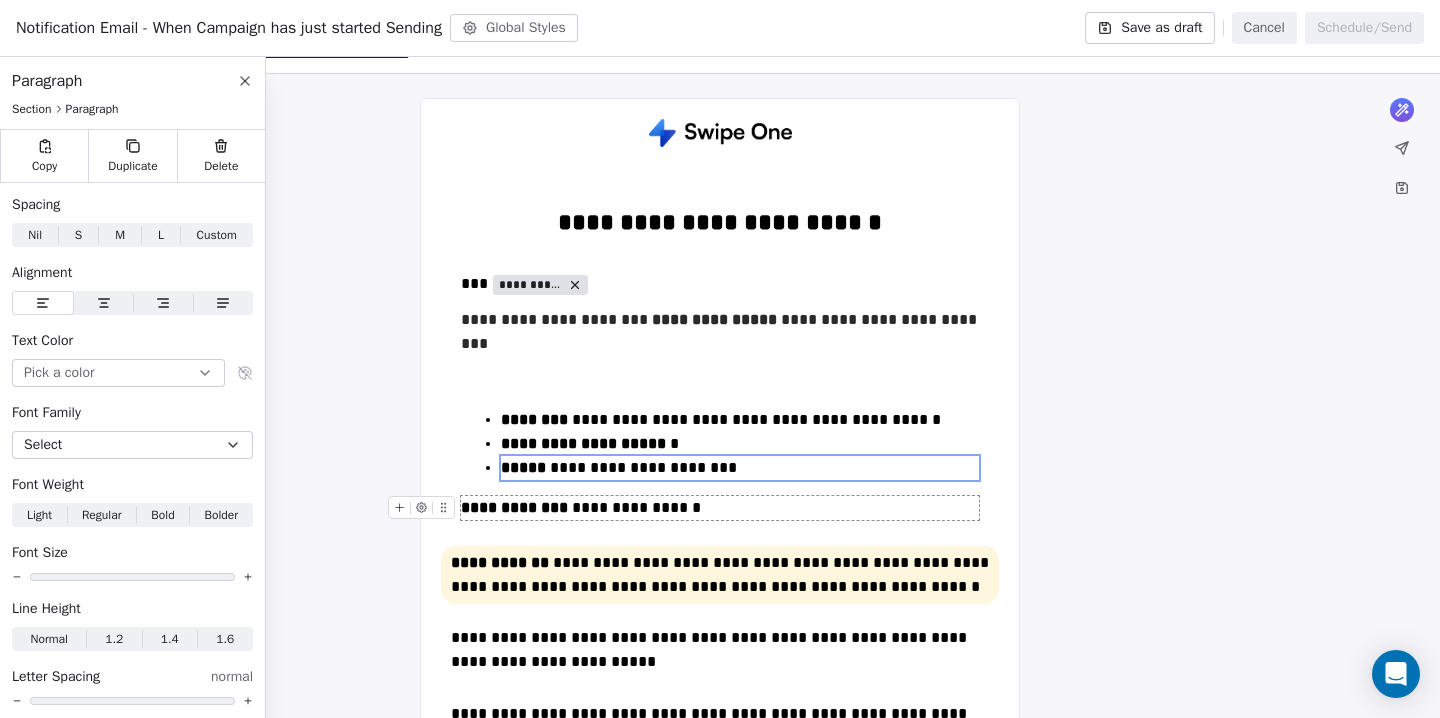 click on "**********" at bounding box center [514, 507] 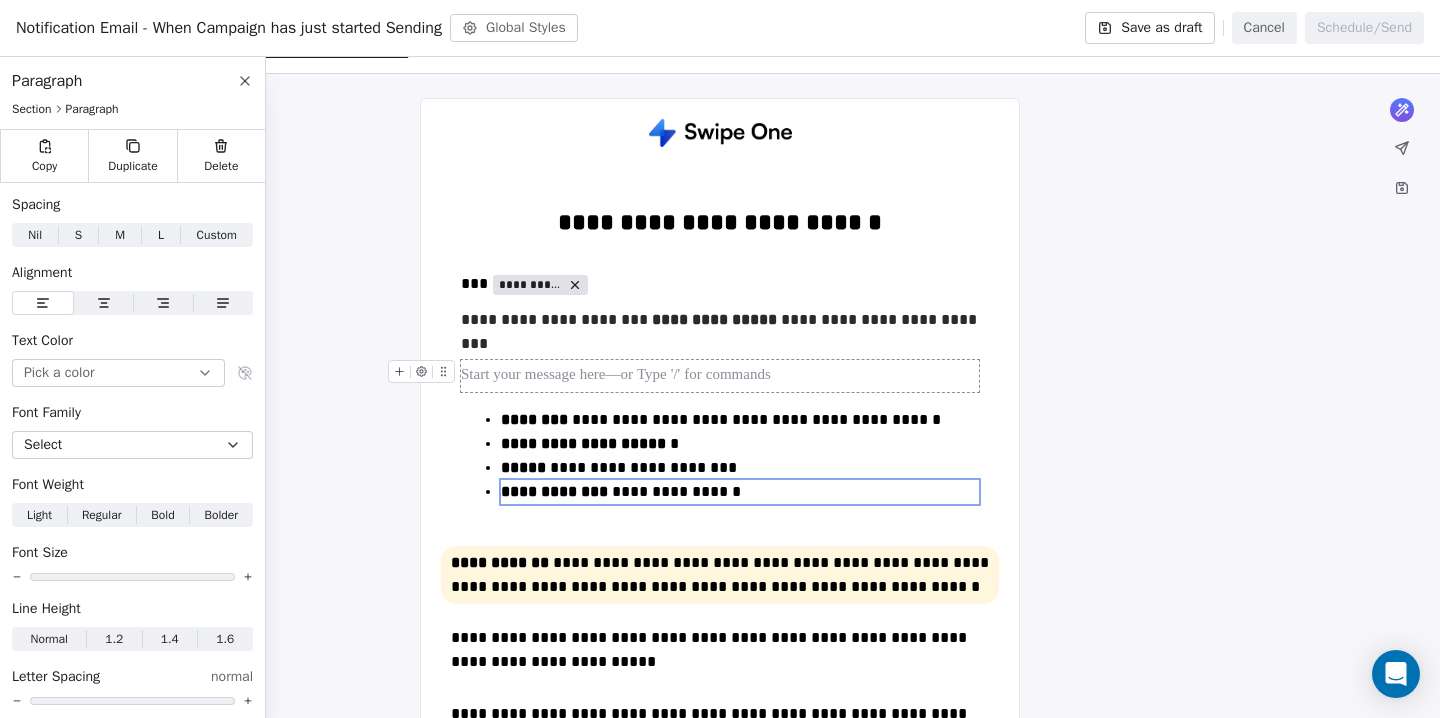 click at bounding box center [720, 376] 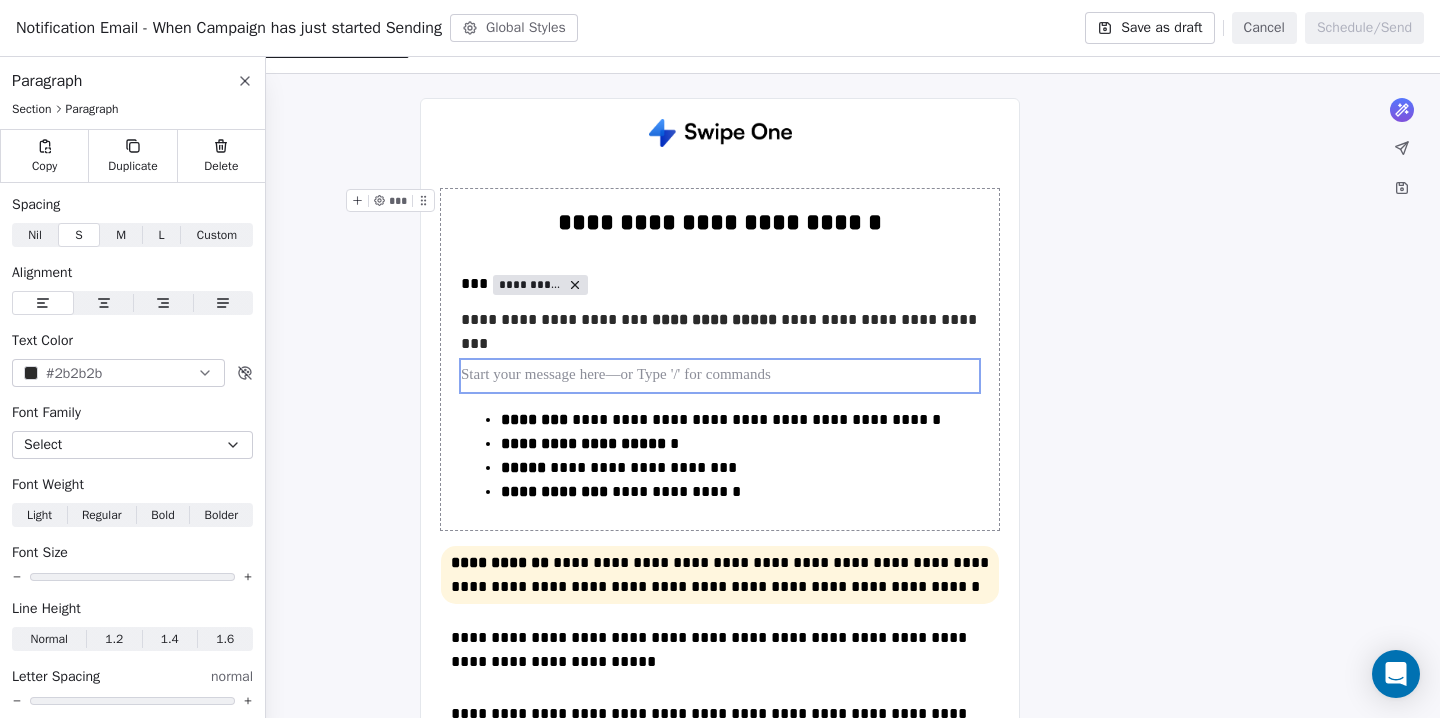 click on "**********" at bounding box center [720, 354] 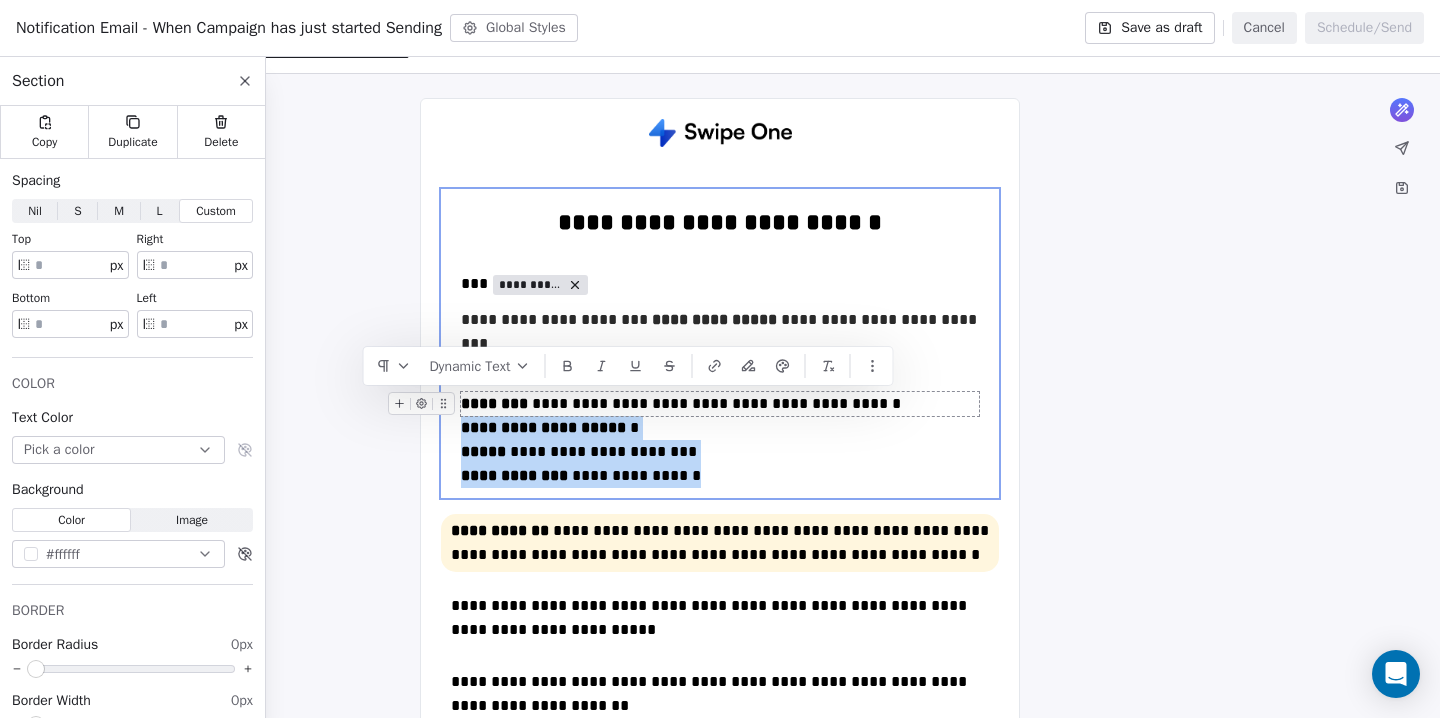 drag, startPoint x: 711, startPoint y: 479, endPoint x: 462, endPoint y: 411, distance: 258.1182 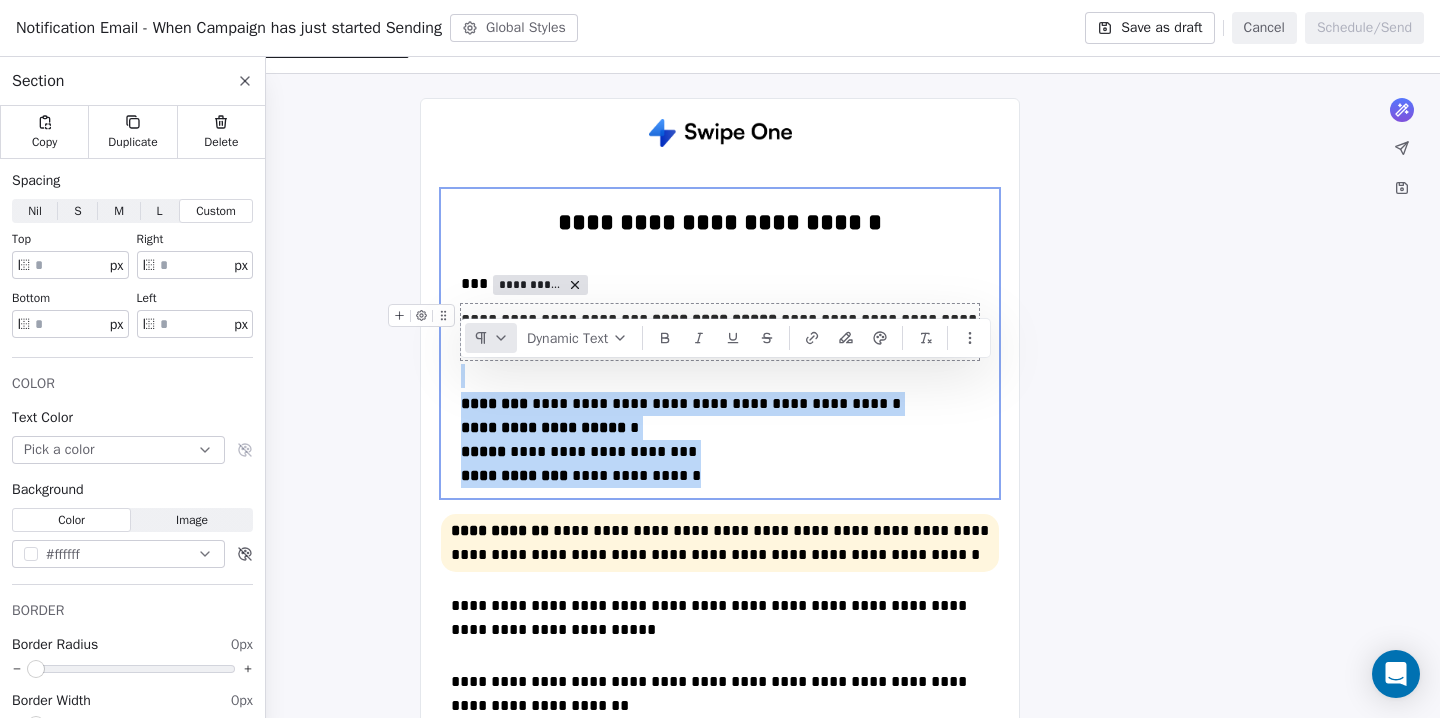 click at bounding box center (491, 338) 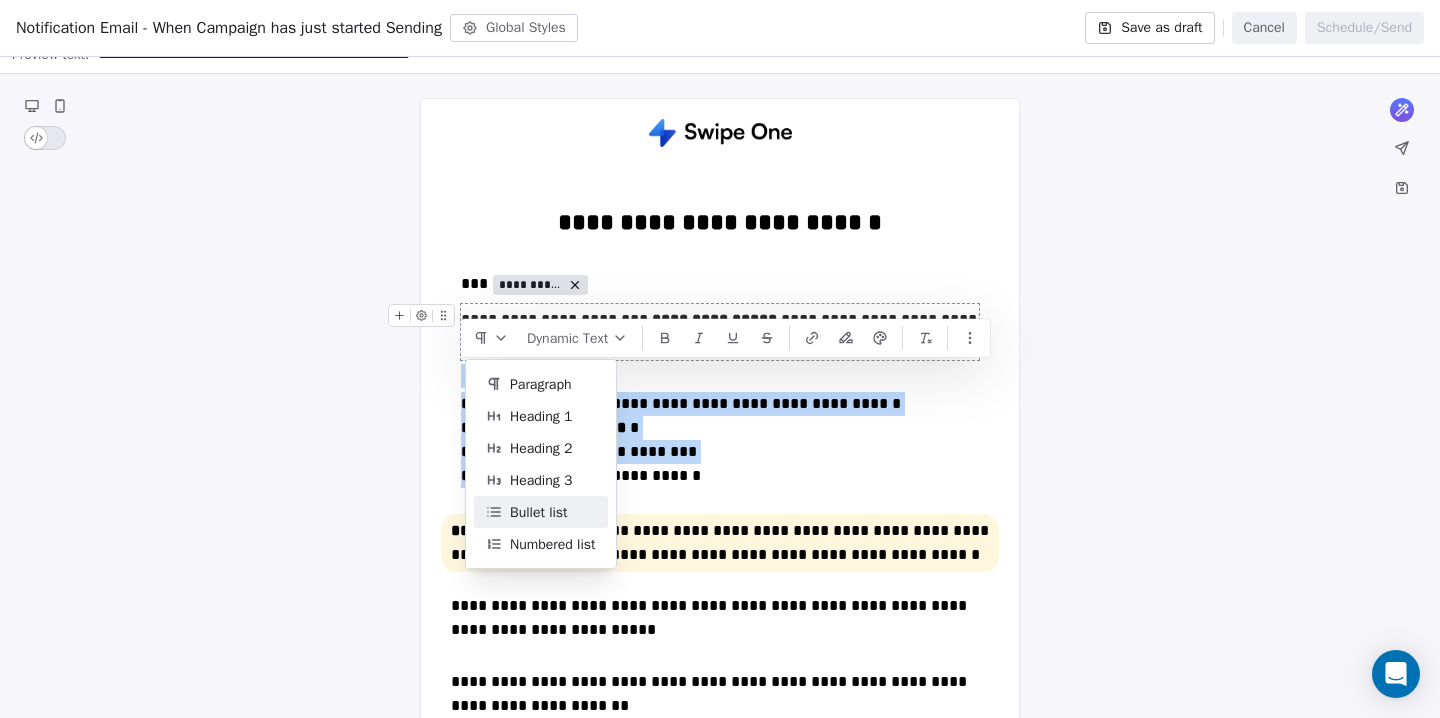 click on "Bullet list" at bounding box center [539, 512] 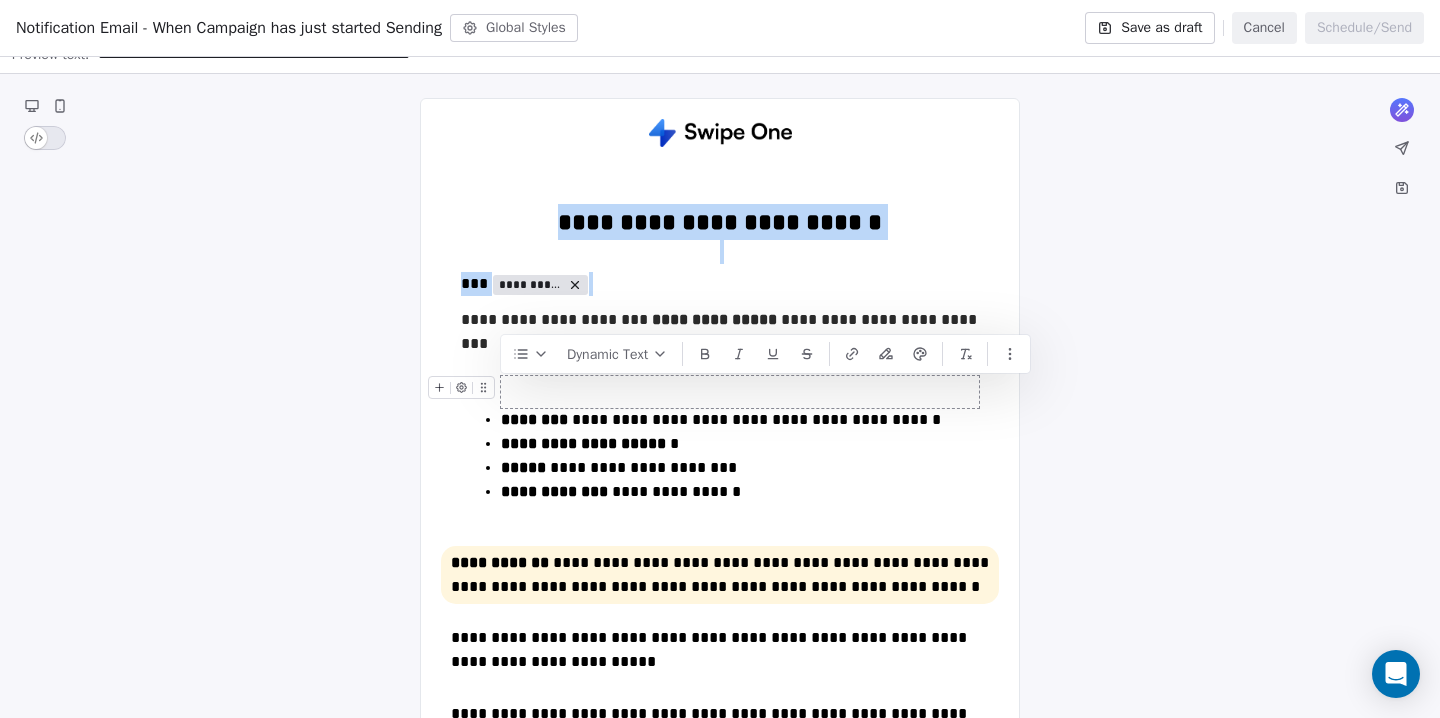 click at bounding box center [740, 392] 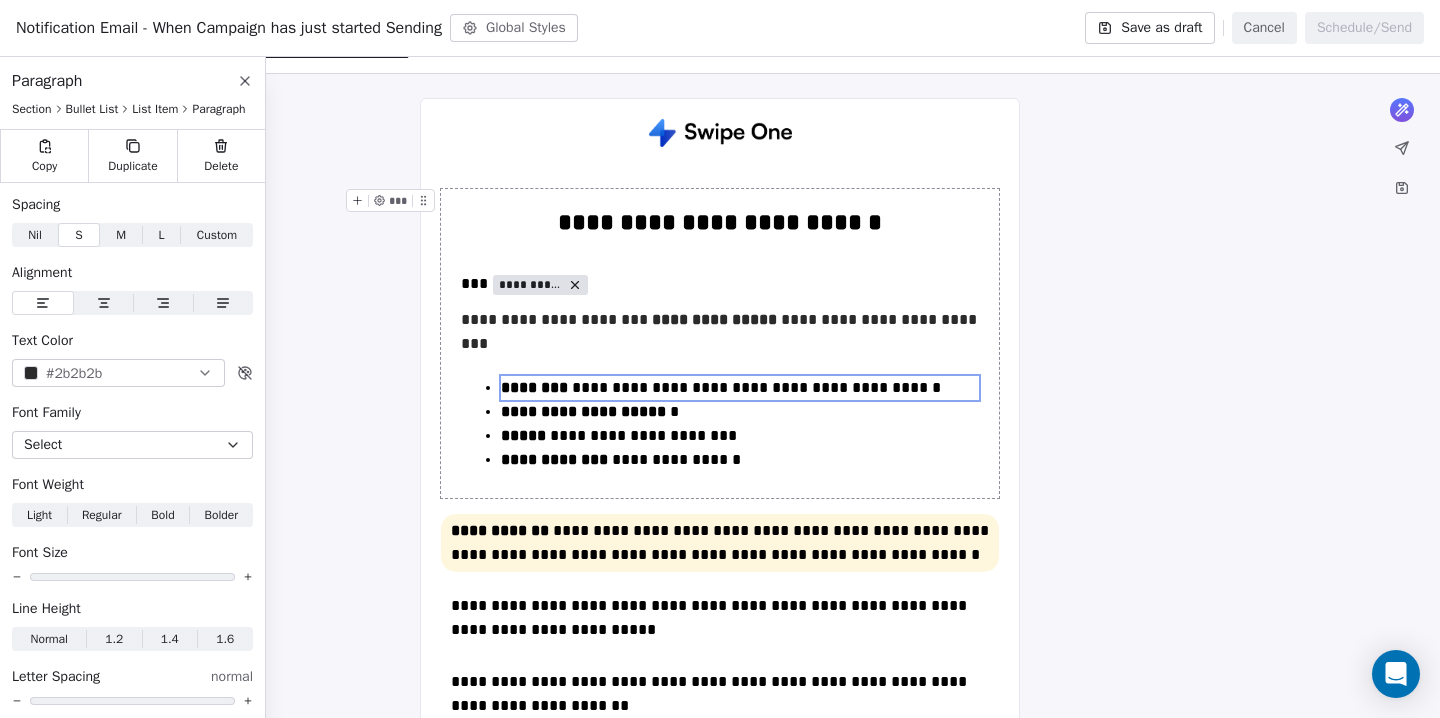 click on "**********" at bounding box center (720, 343) 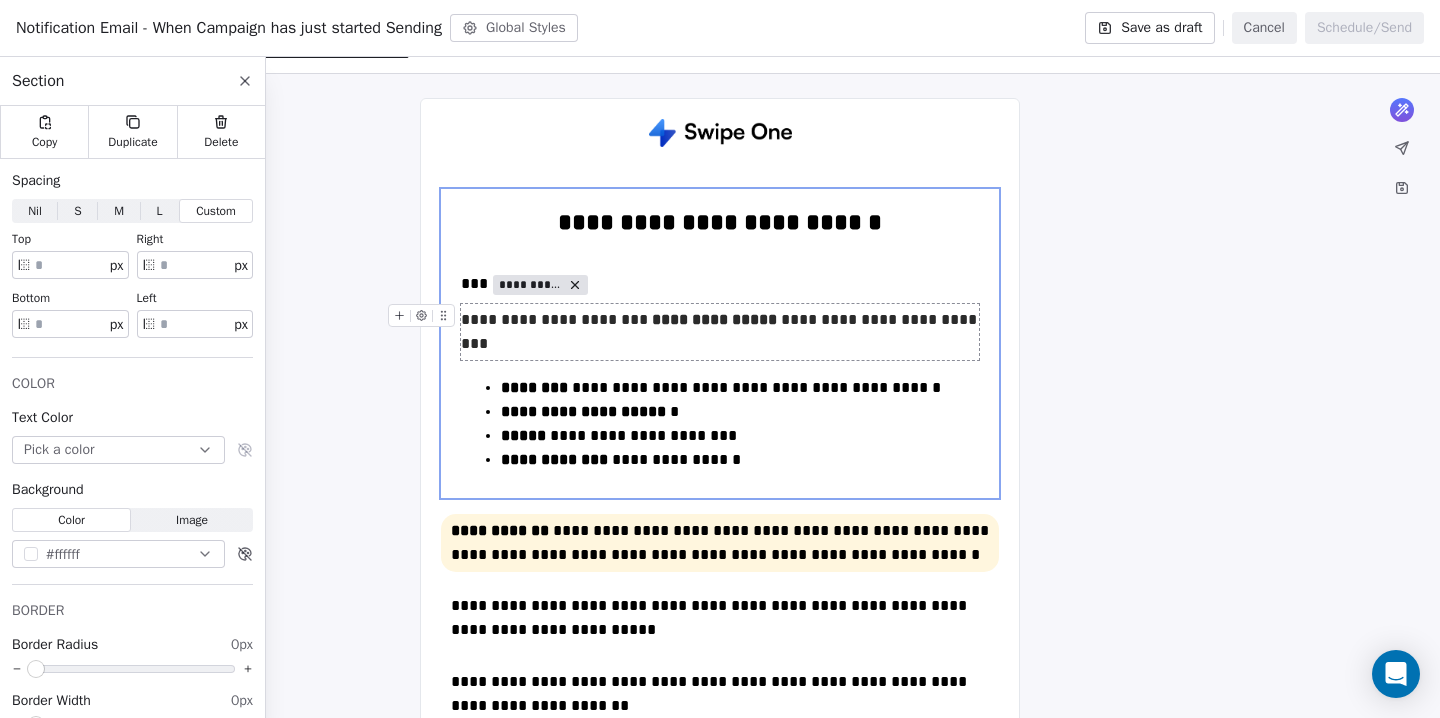 click on "**********" at bounding box center (720, 332) 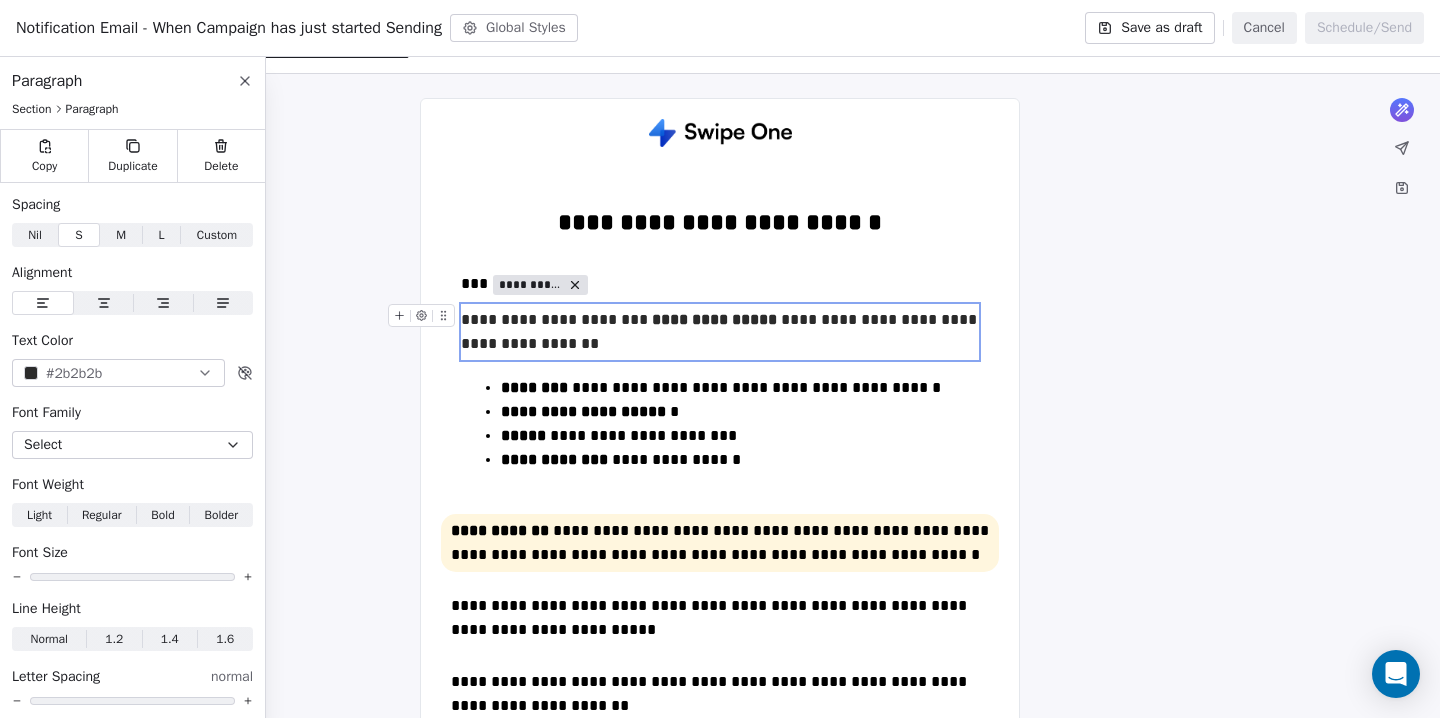click on "**********" at bounding box center [720, 332] 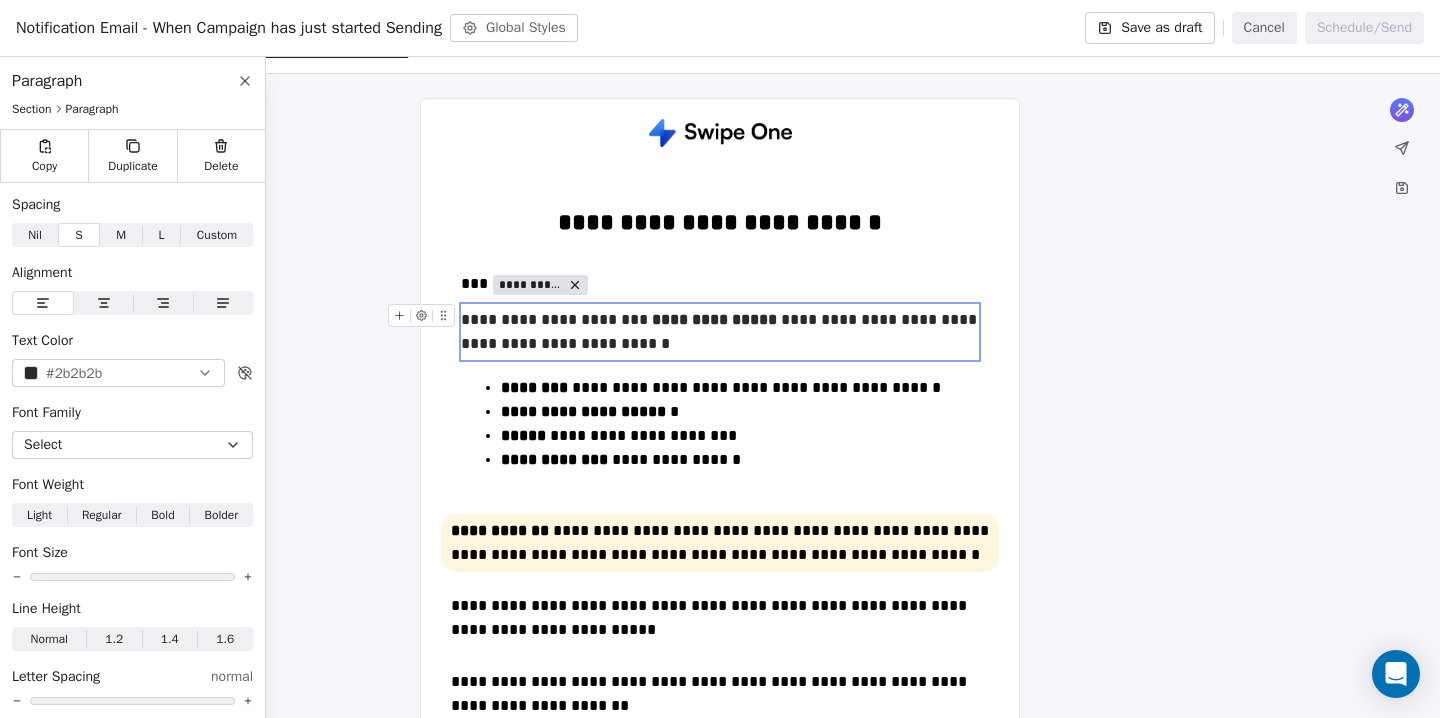 click on "**********" at bounding box center [720, 332] 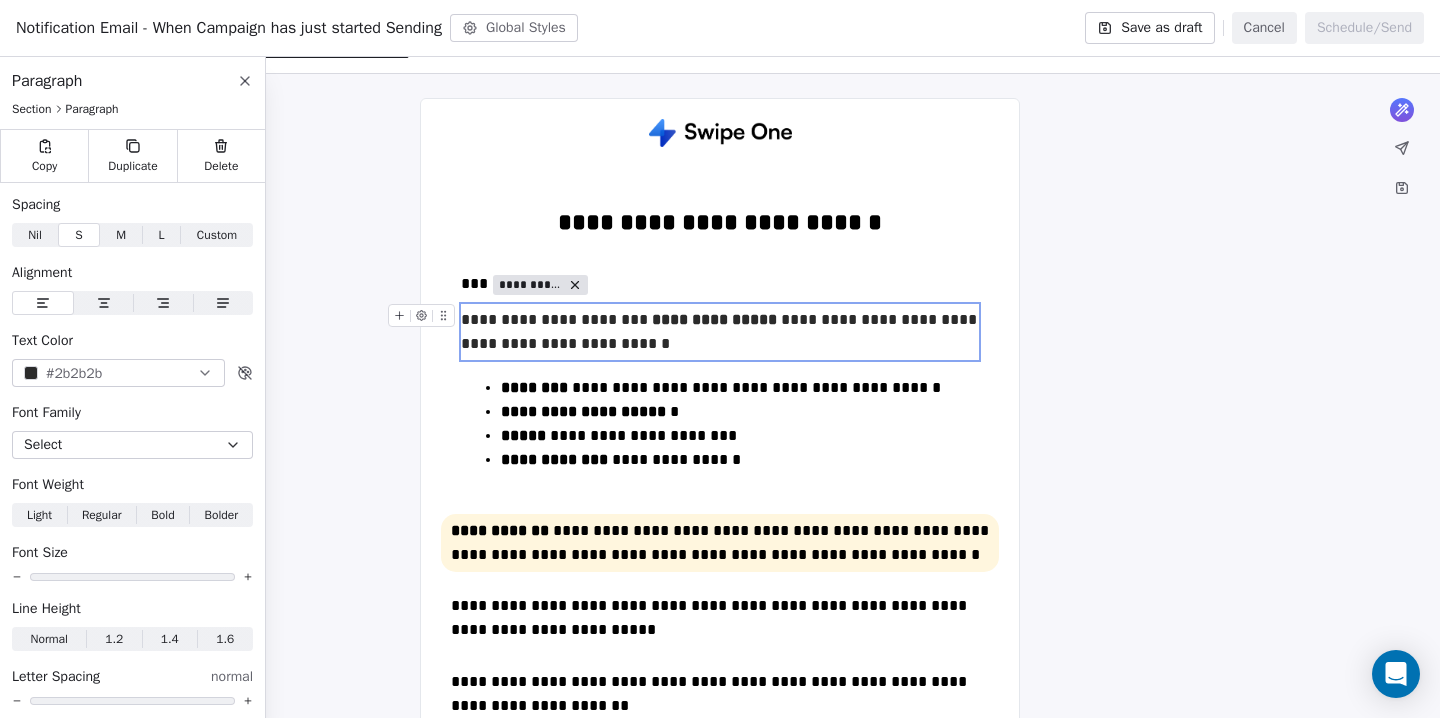 click on "**********" at bounding box center (720, 332) 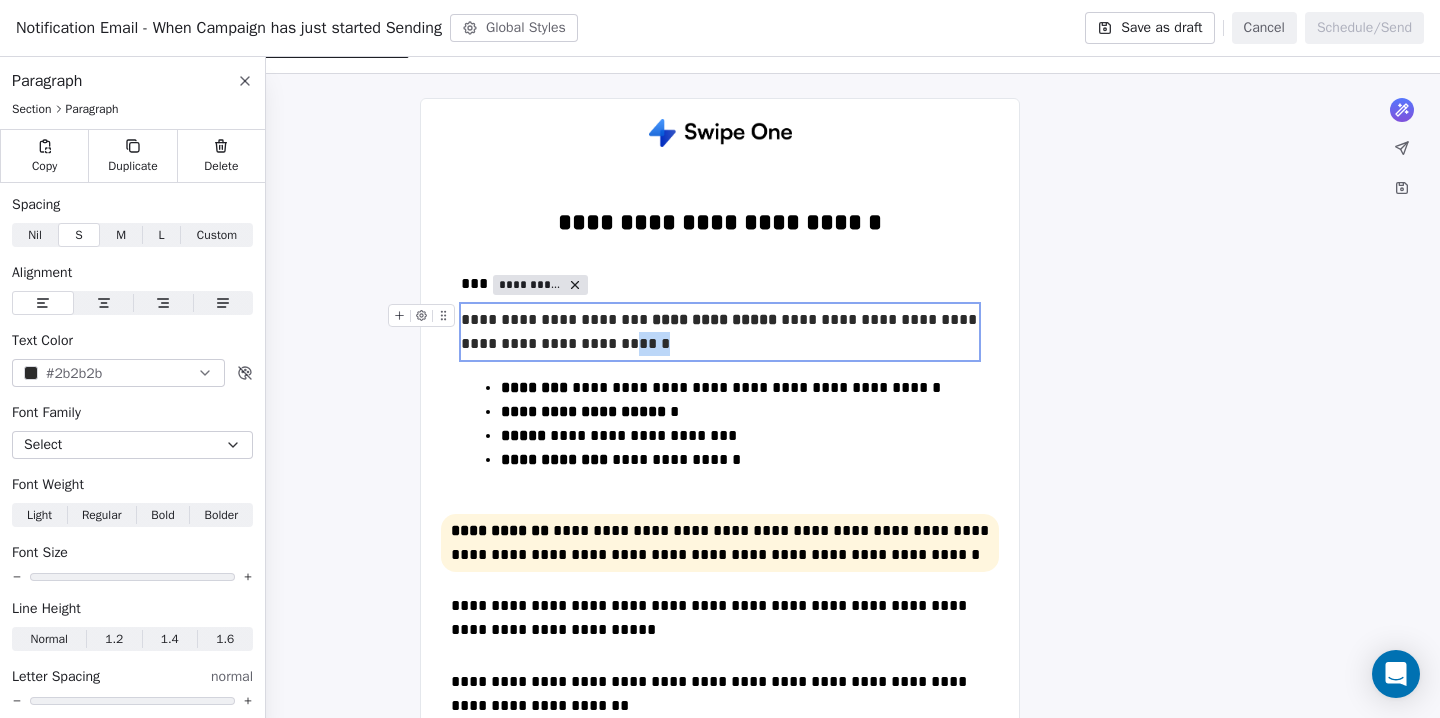 click on "**********" at bounding box center (720, 332) 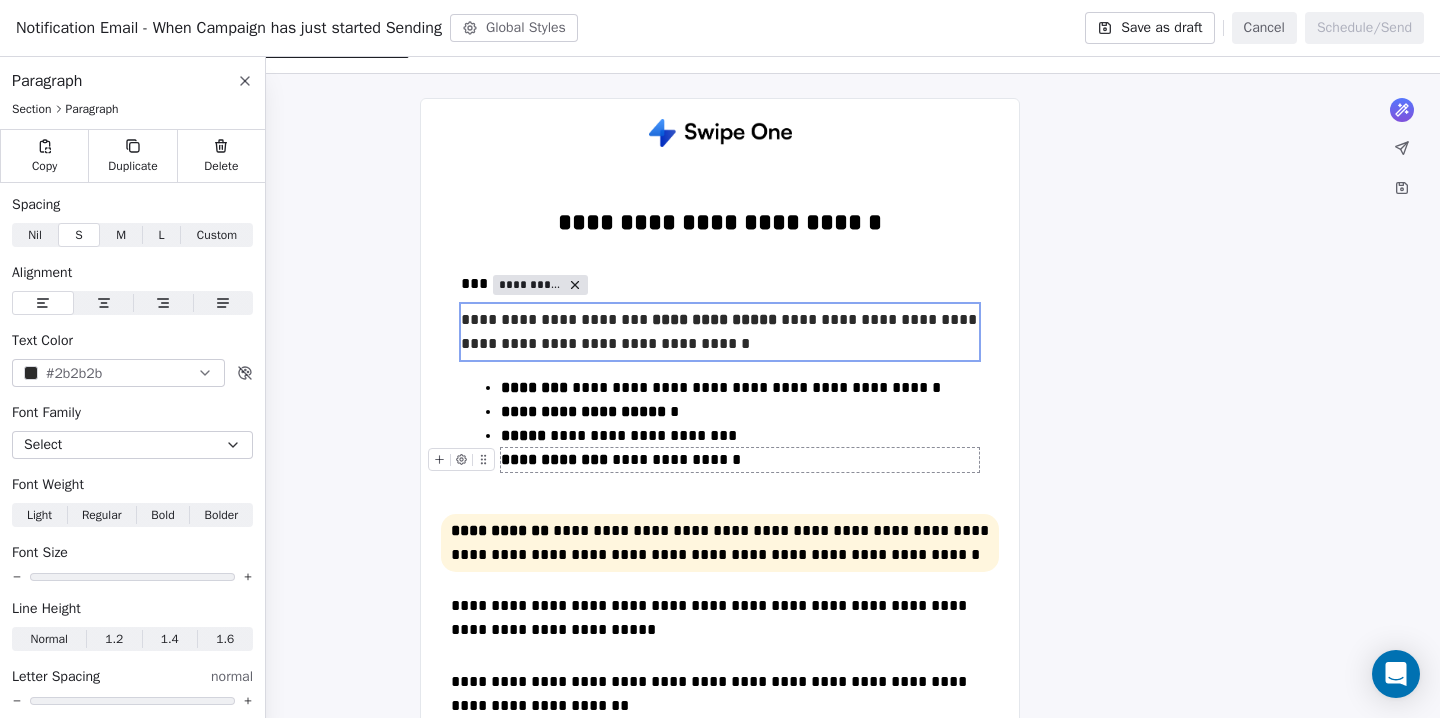 click on "**********" at bounding box center (740, 460) 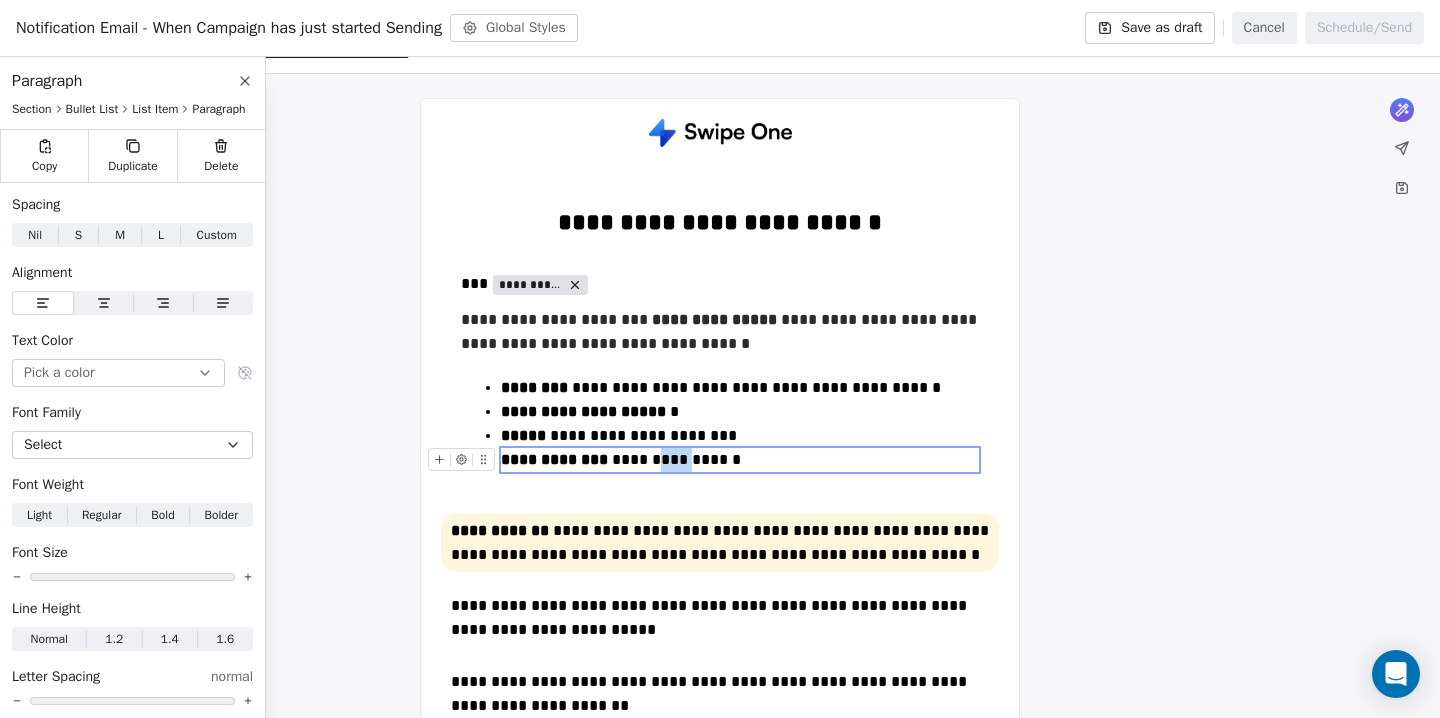 click on "**********" at bounding box center [740, 460] 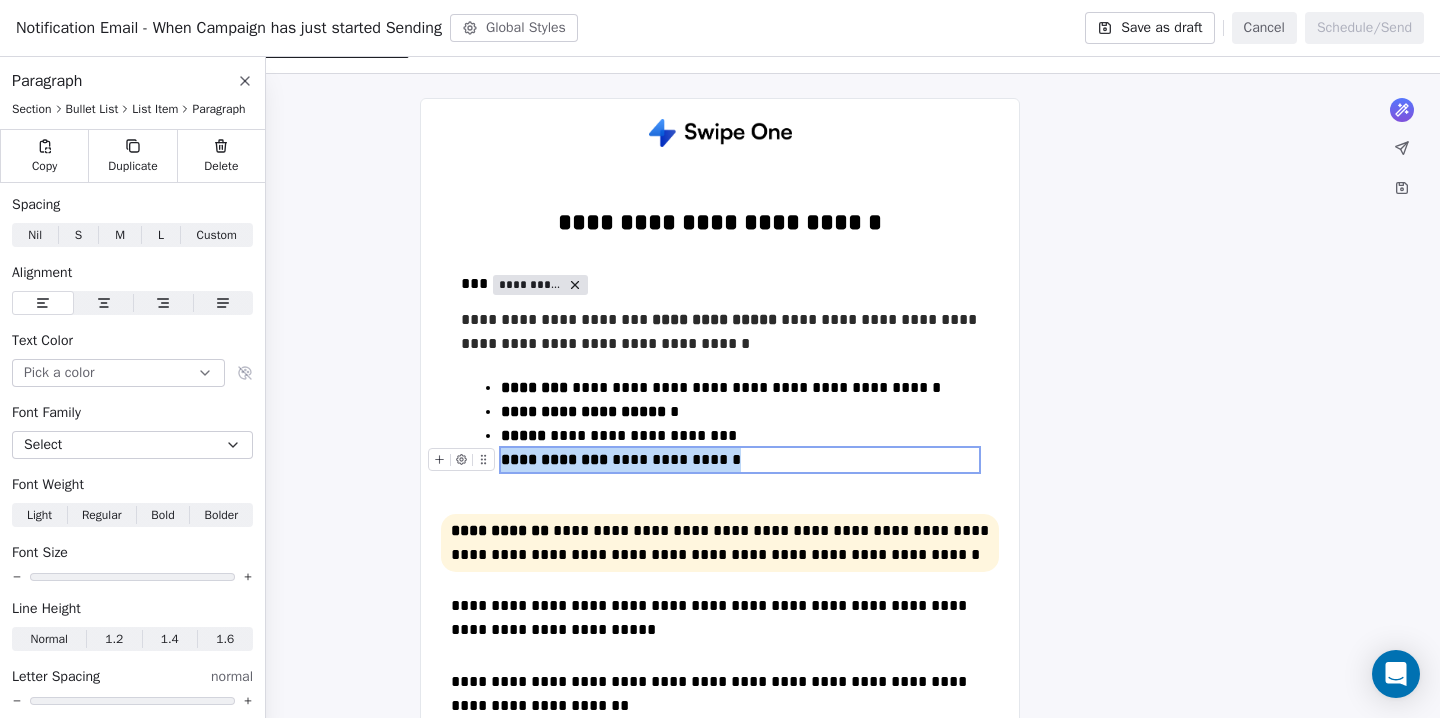 click on "**********" at bounding box center [740, 460] 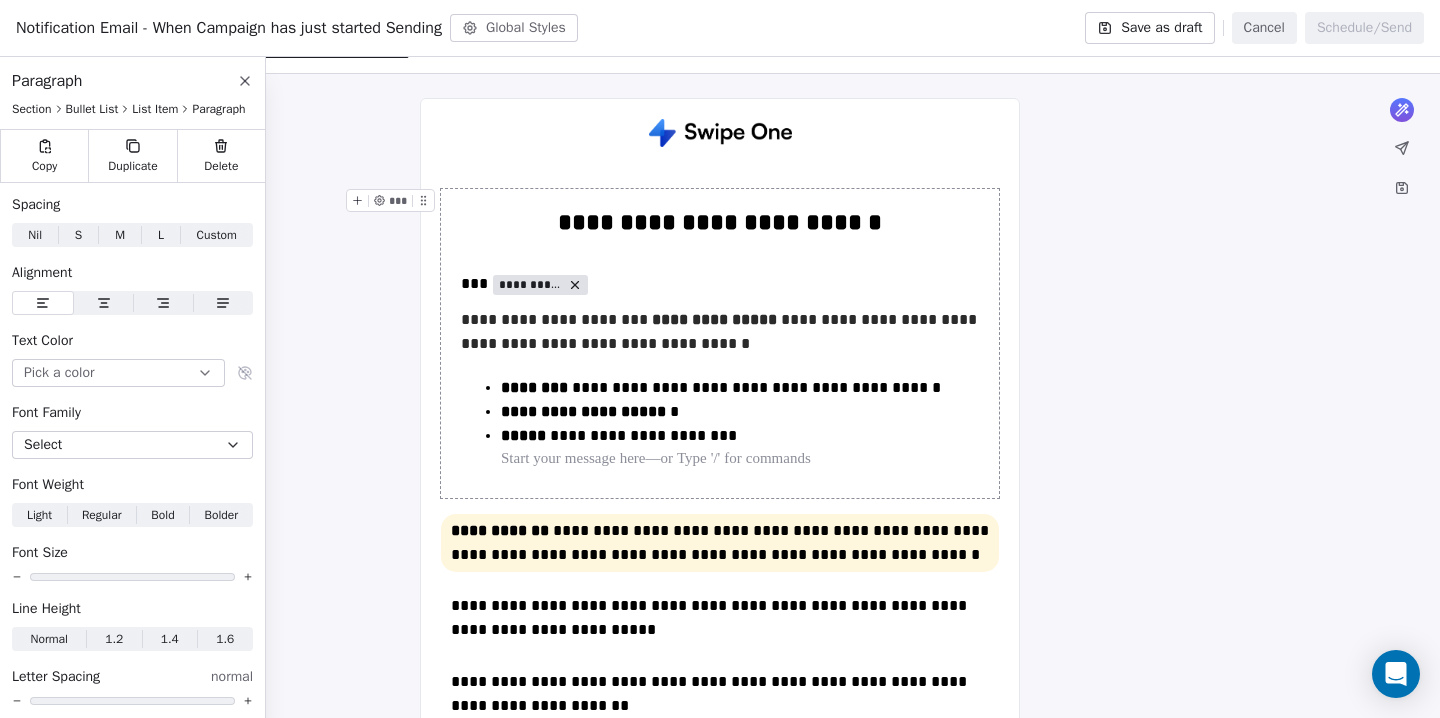 click on "**********" at bounding box center (720, 343) 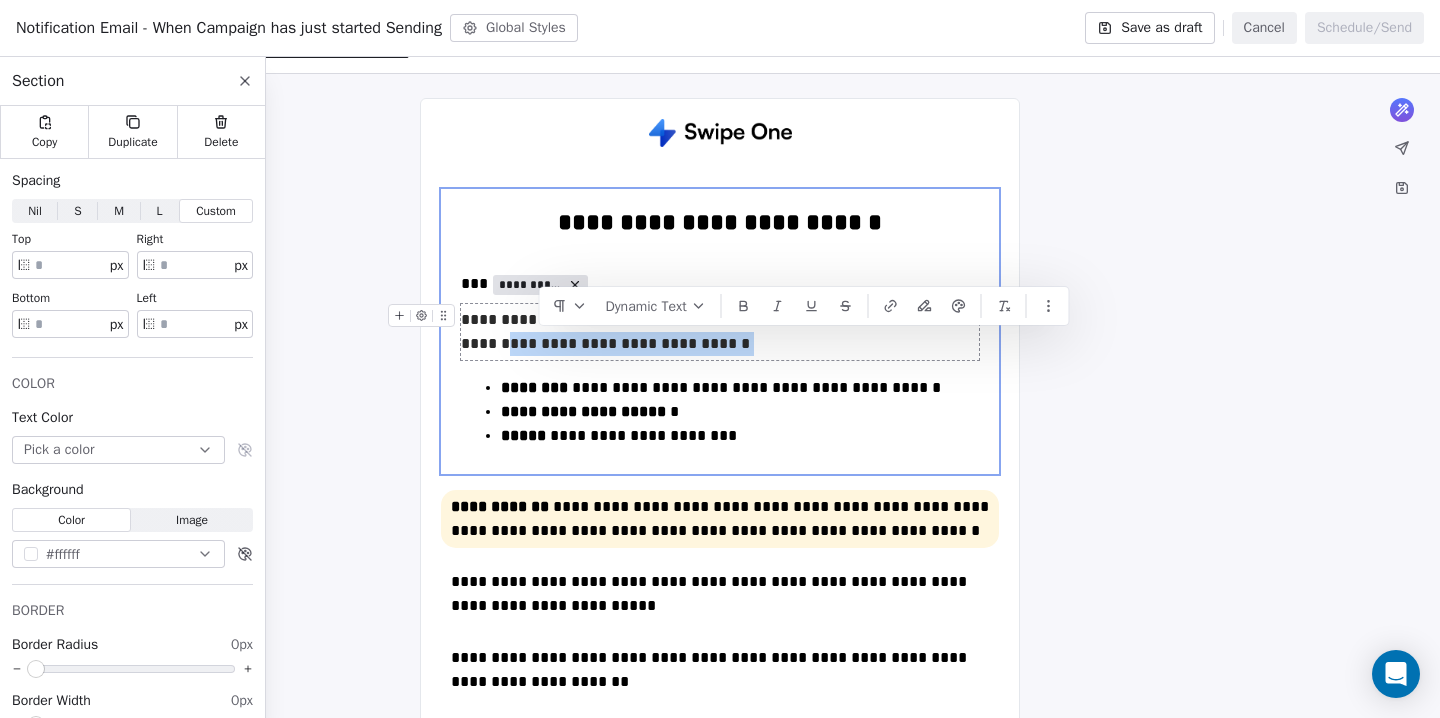 drag, startPoint x: 540, startPoint y: 346, endPoint x: 782, endPoint y: 346, distance: 242 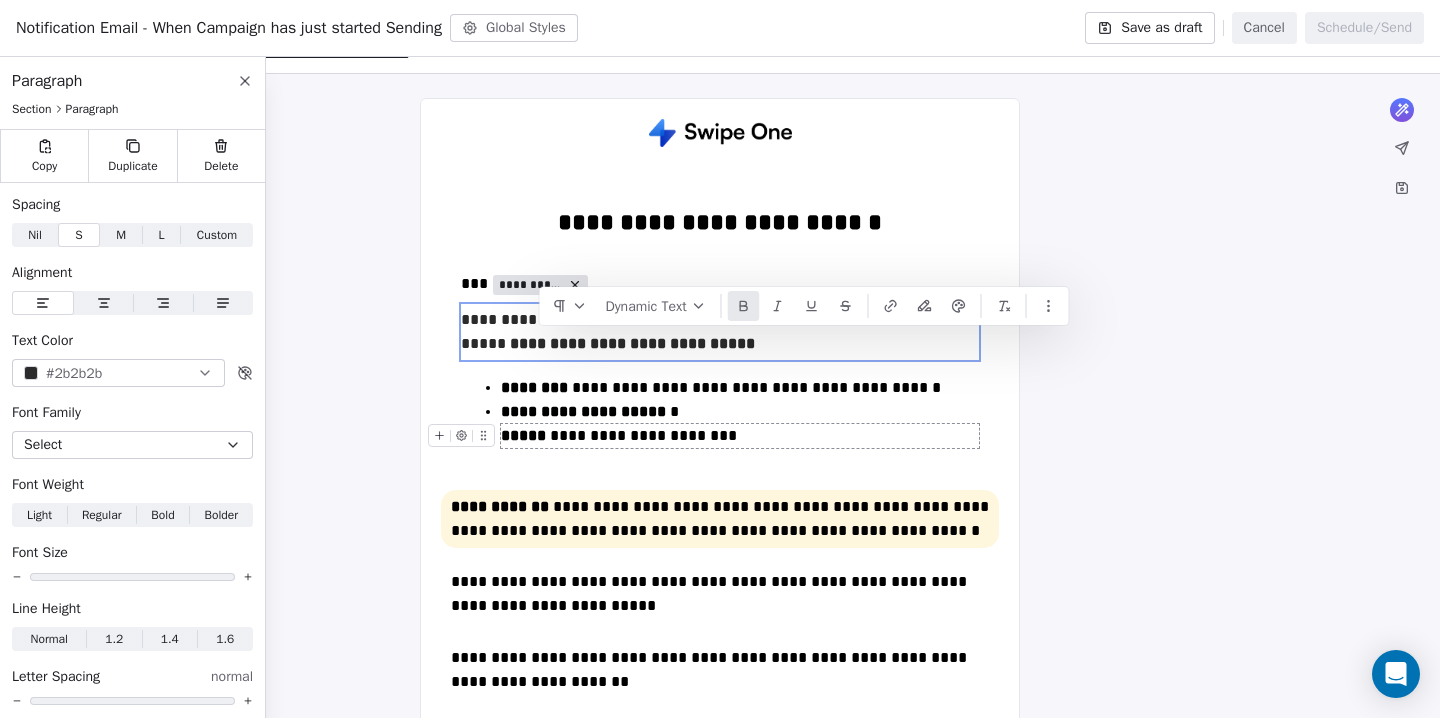 click on "**********" at bounding box center [740, 436] 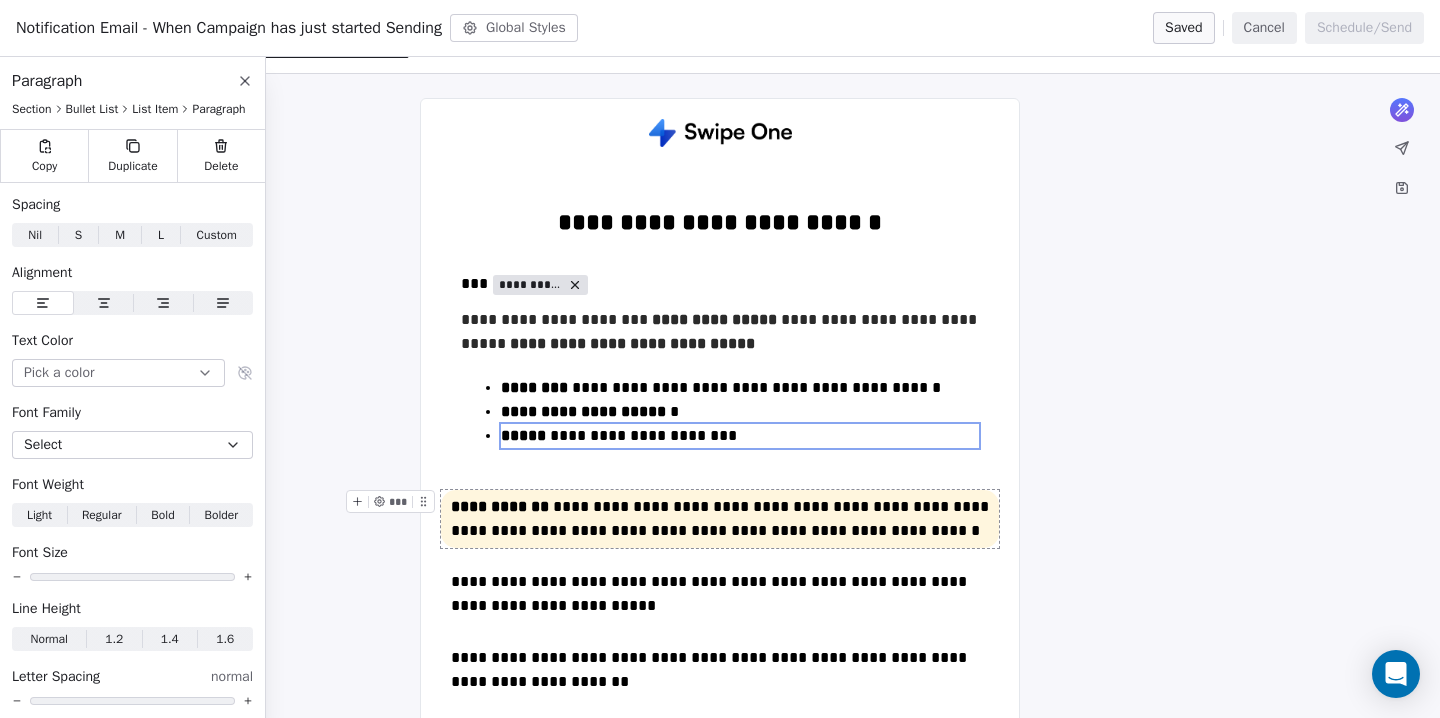 click on "**********" at bounding box center [720, 519] 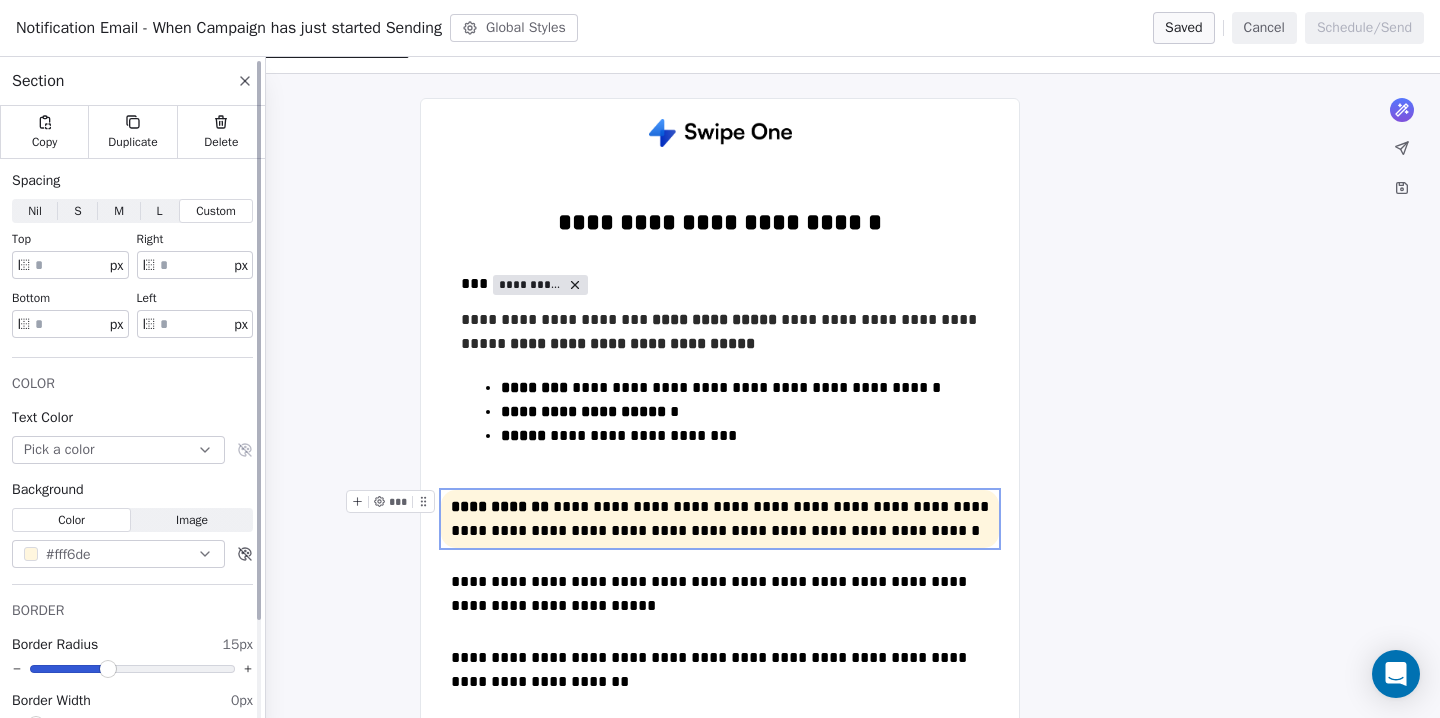 click on "M M" at bounding box center [119, 211] 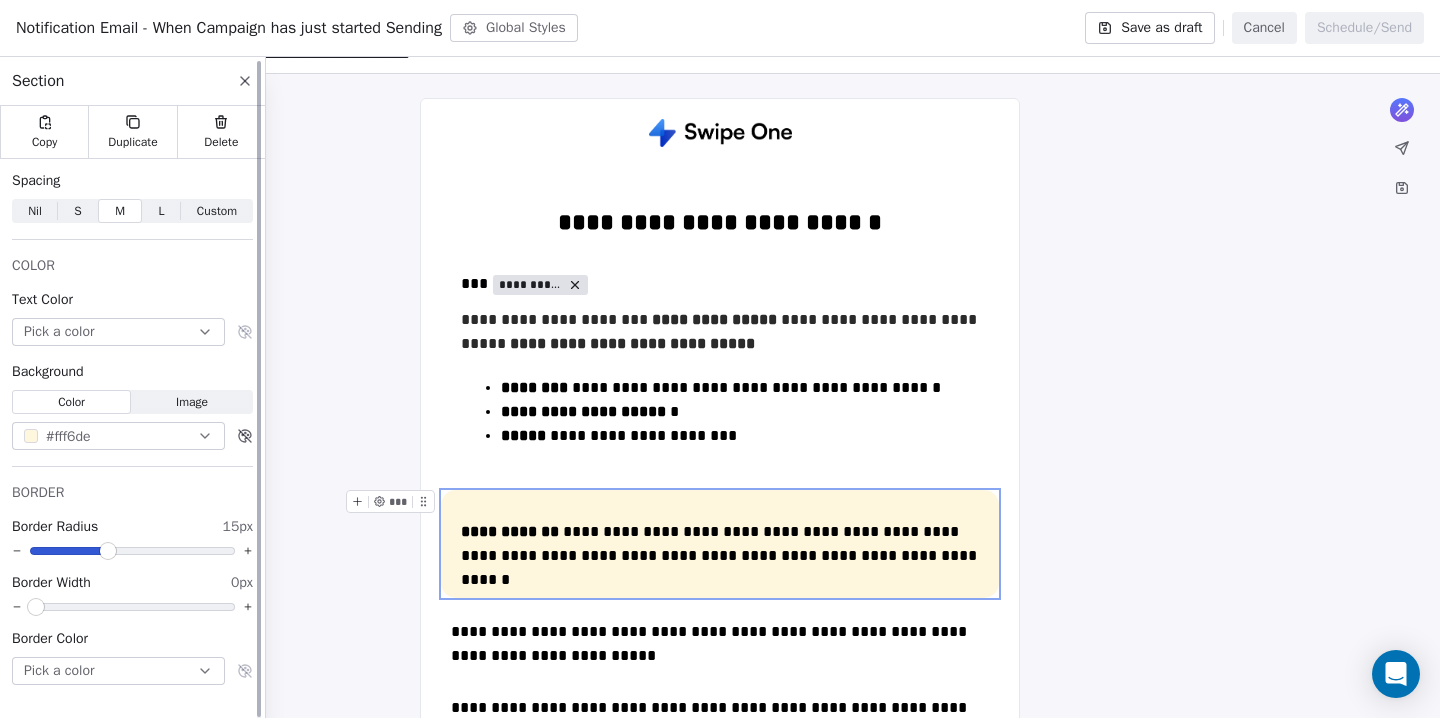 click on "S S" at bounding box center (78, 211) 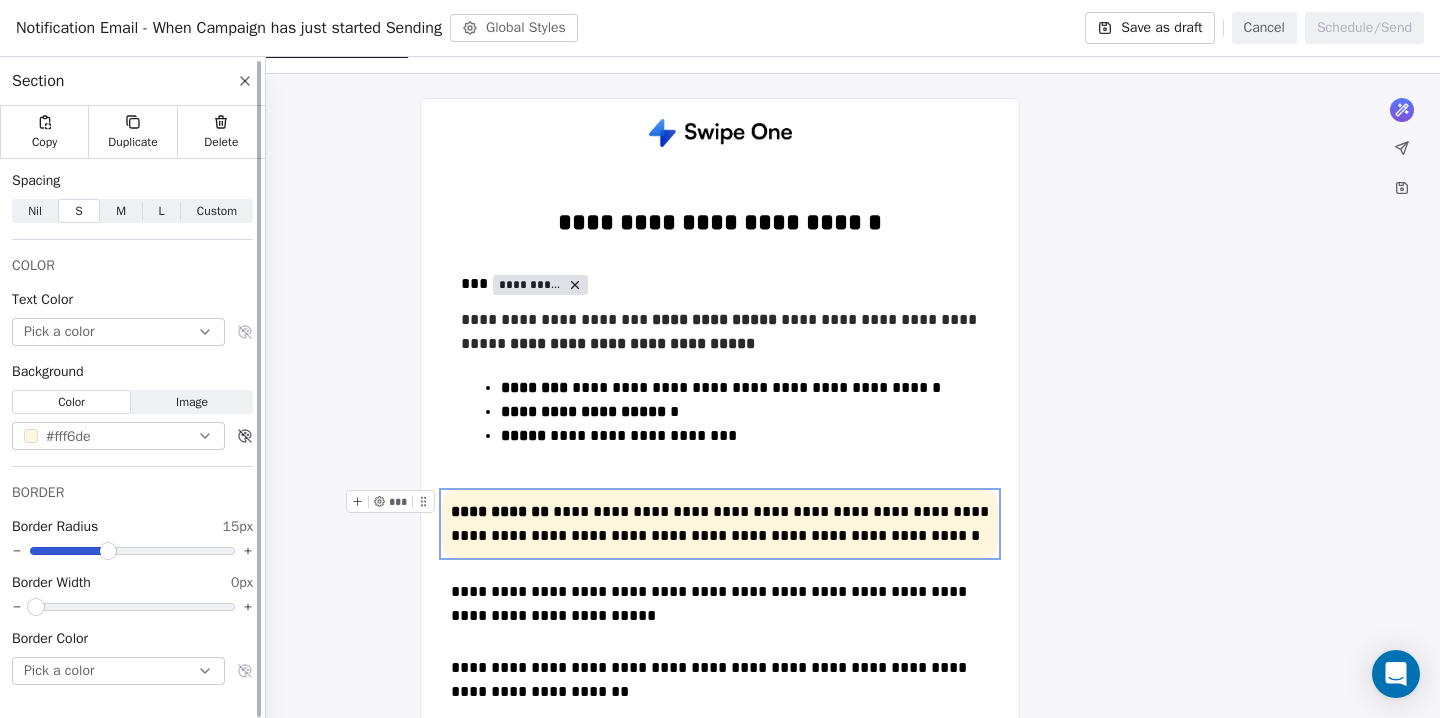 click on "Custom" at bounding box center (217, 211) 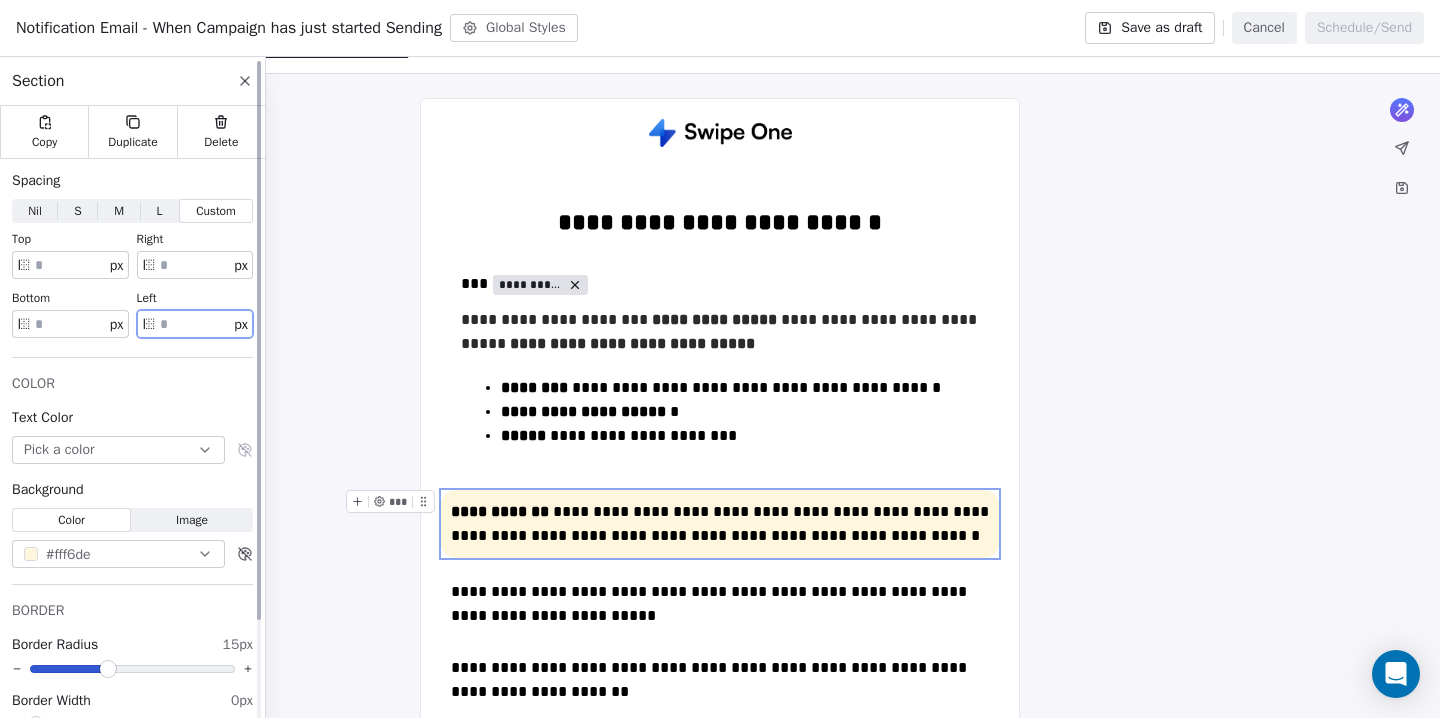 click on "**" at bounding box center [195, 324] 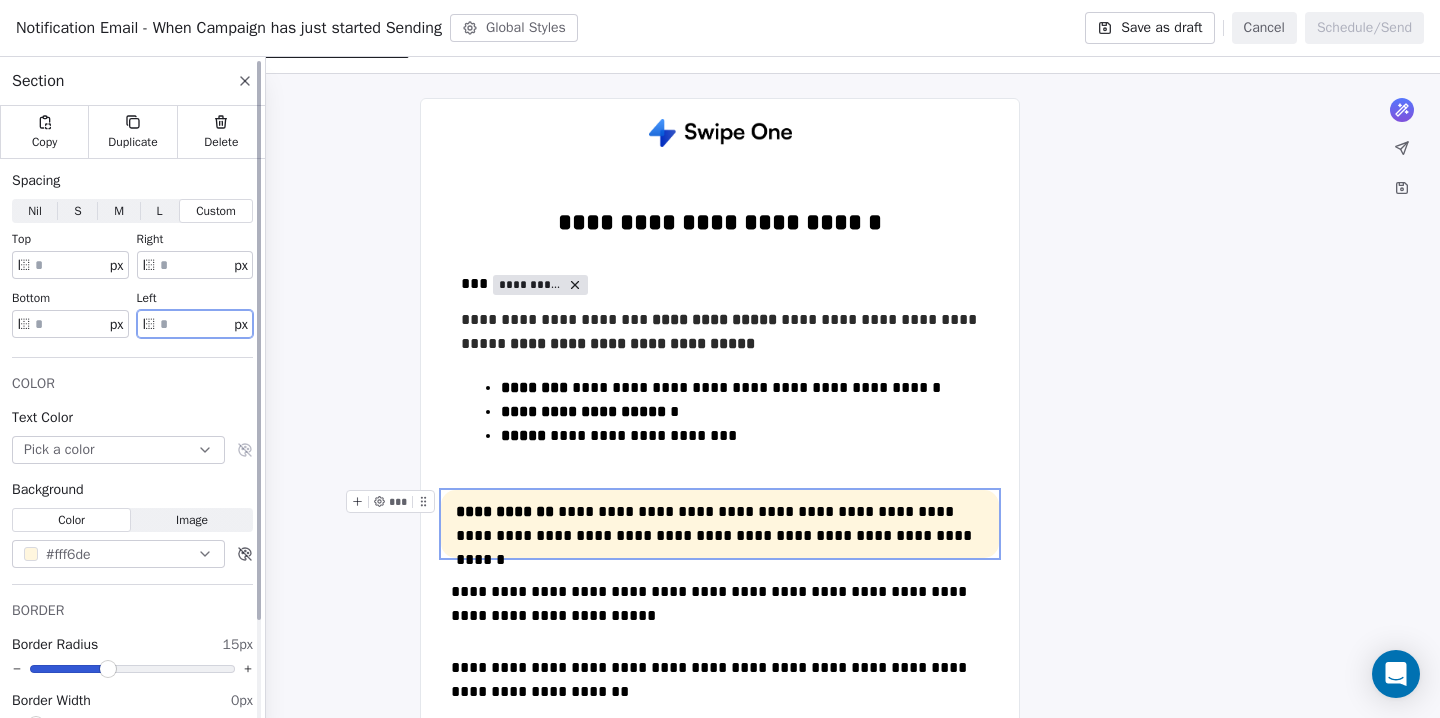 type on "**" 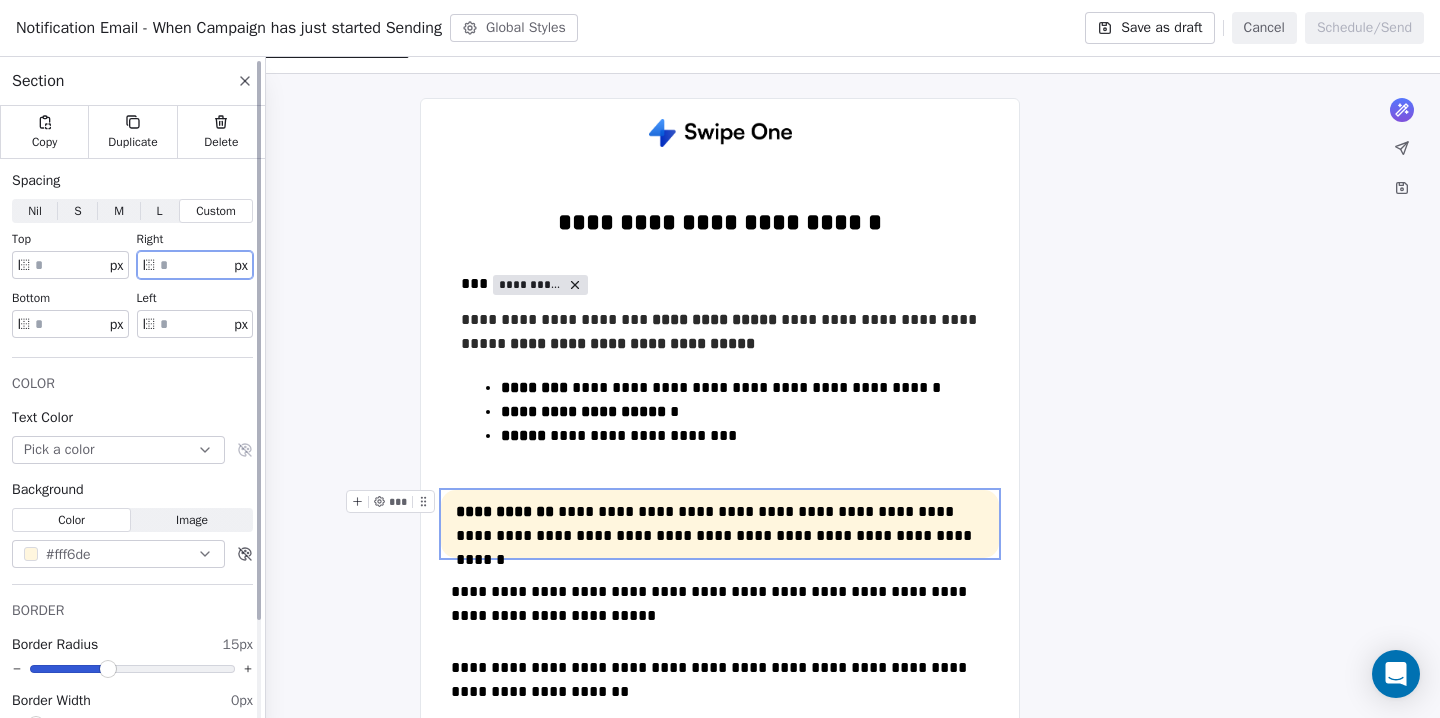 type on "**" 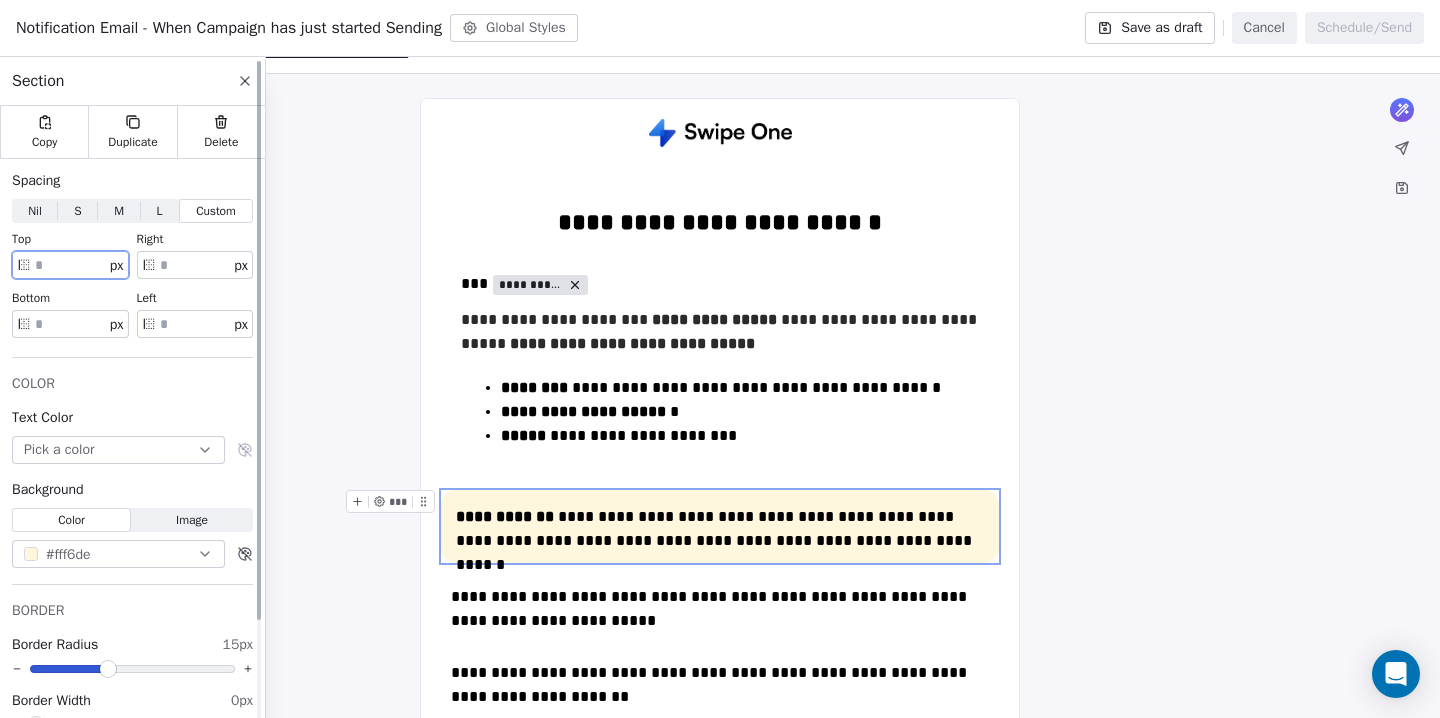 type on "**" 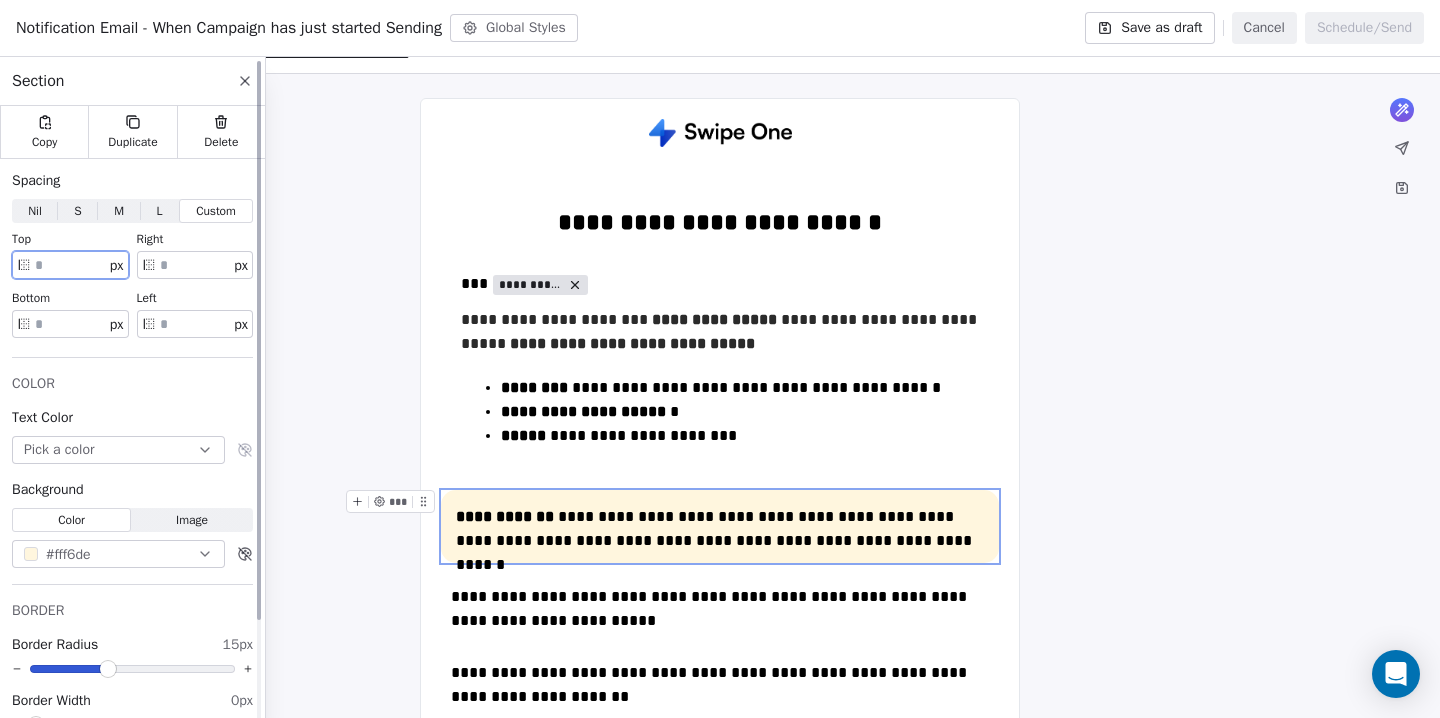 click on "**" at bounding box center [70, 324] 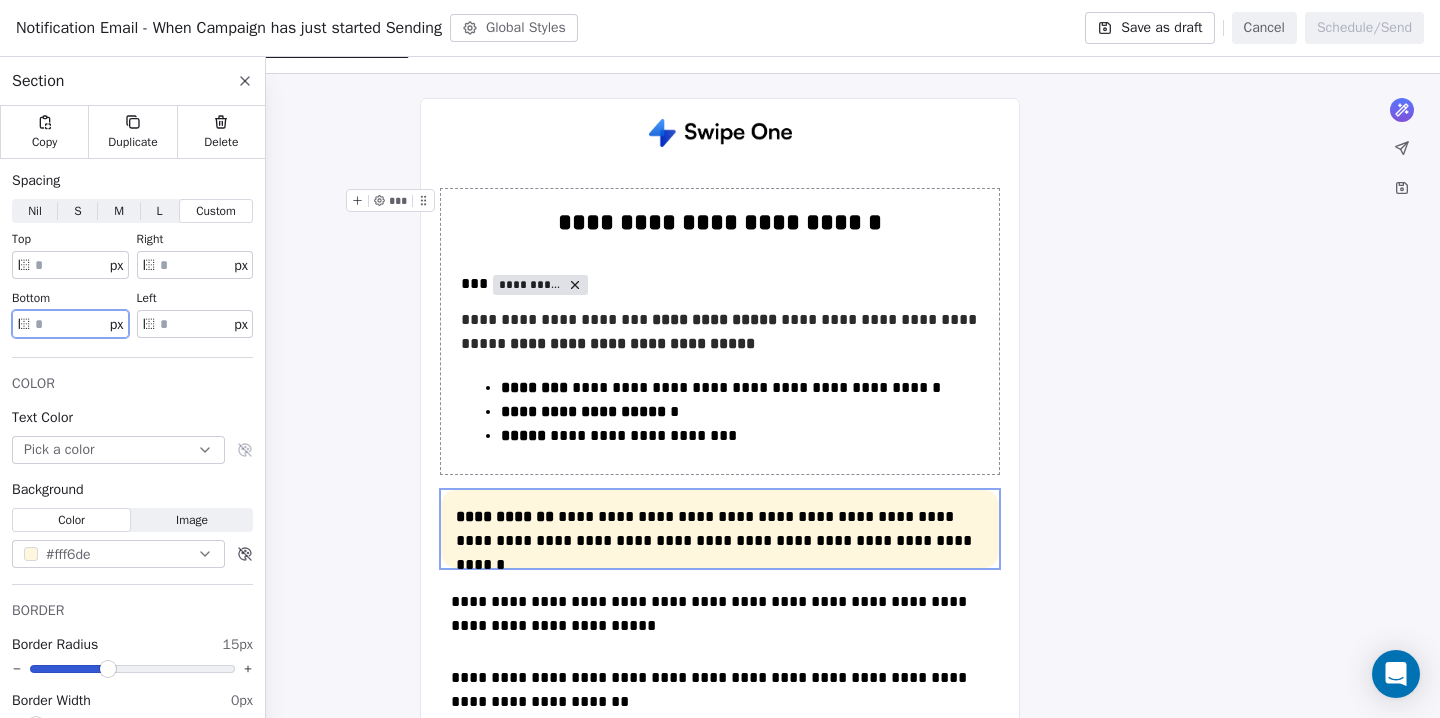 type on "**" 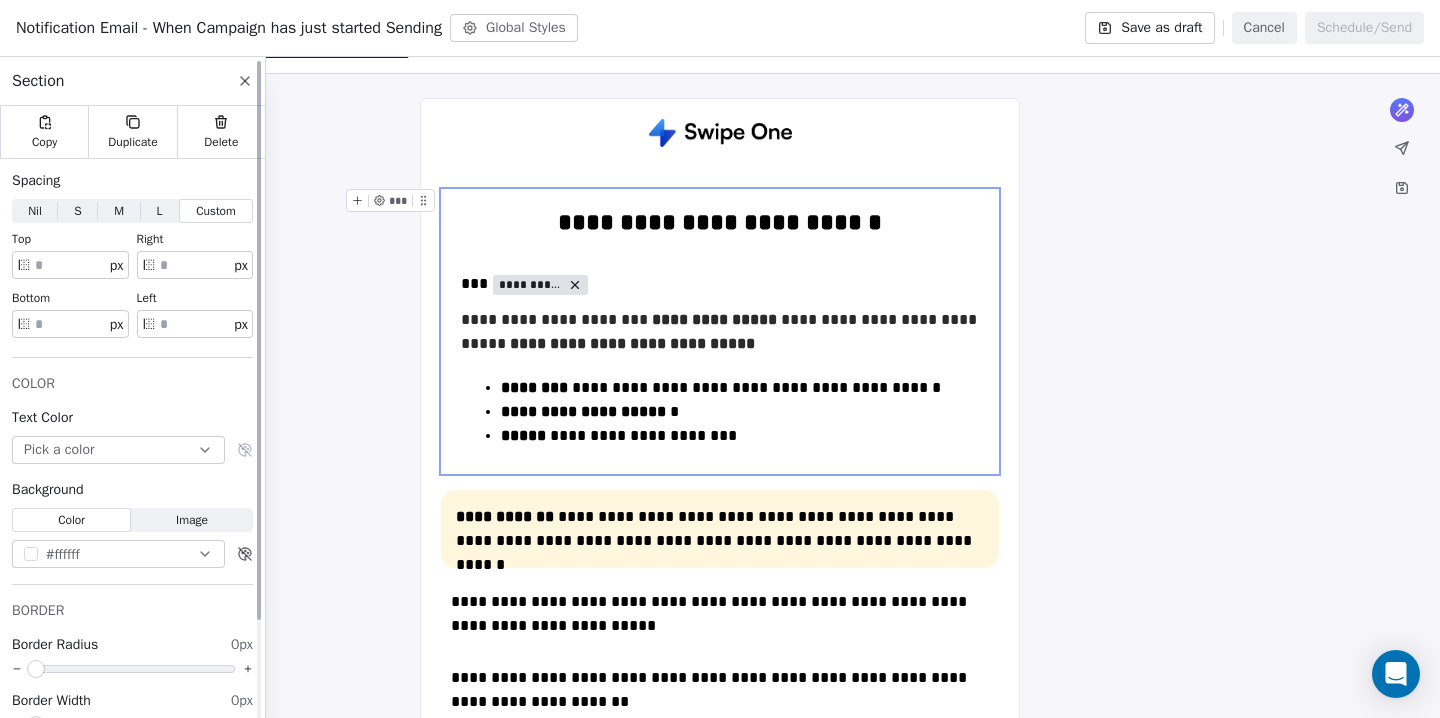 click on "**" at bounding box center [70, 324] 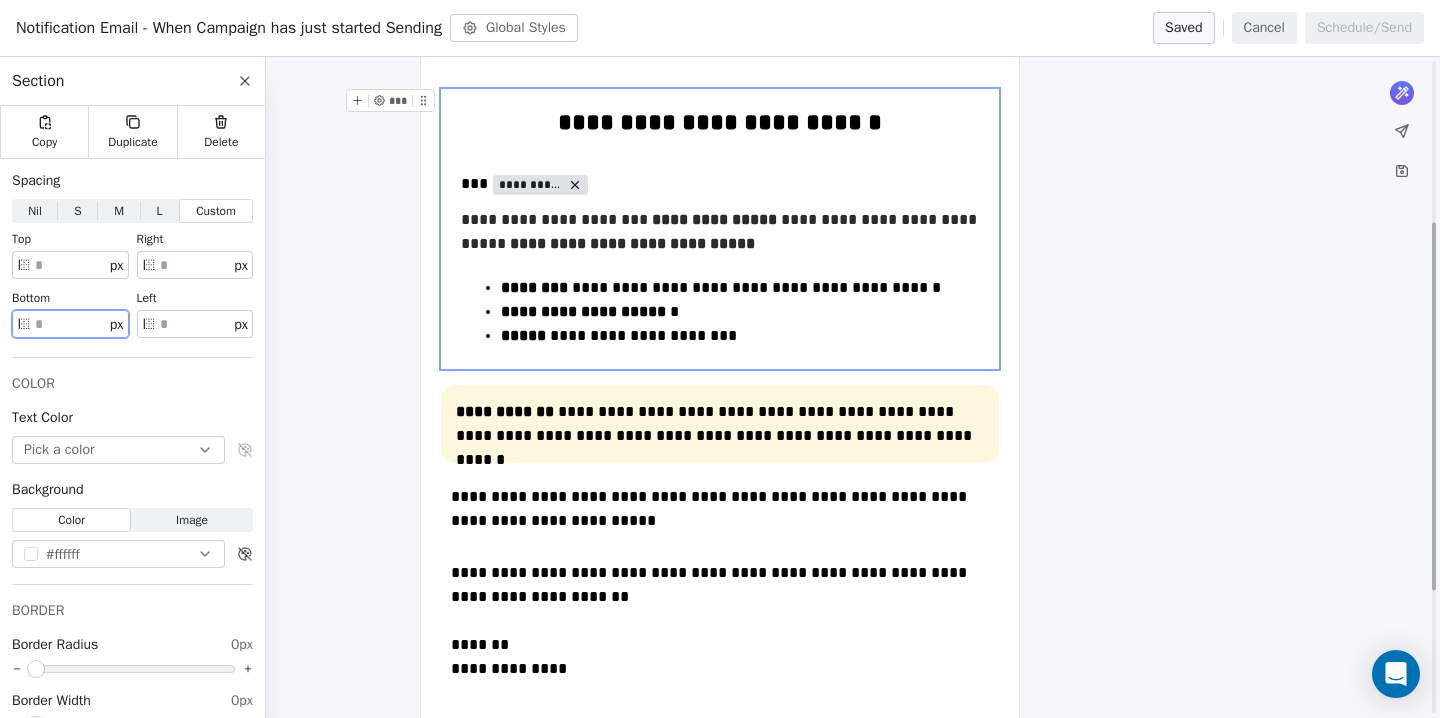 scroll, scrollTop: 290, scrollLeft: 0, axis: vertical 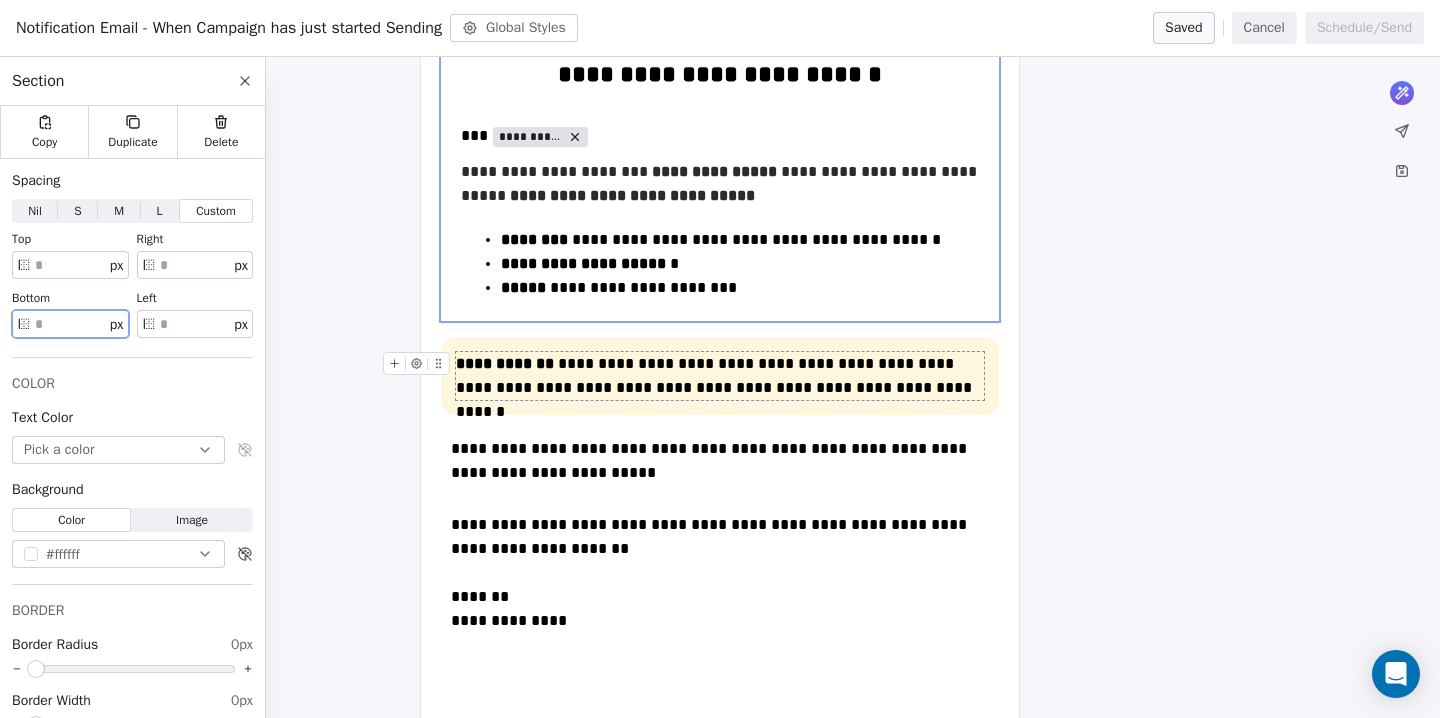 type on "**" 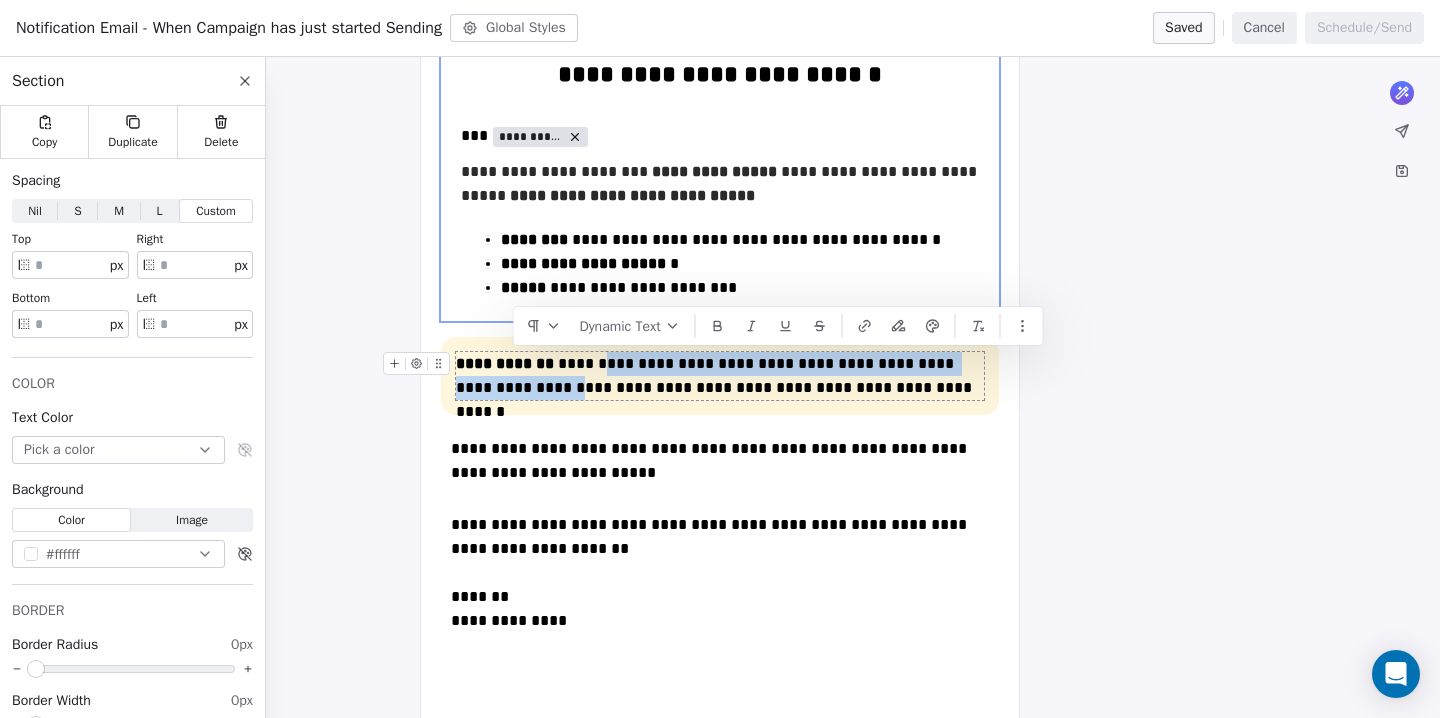 drag, startPoint x: 598, startPoint y: 369, endPoint x: 513, endPoint y: 395, distance: 88.88757 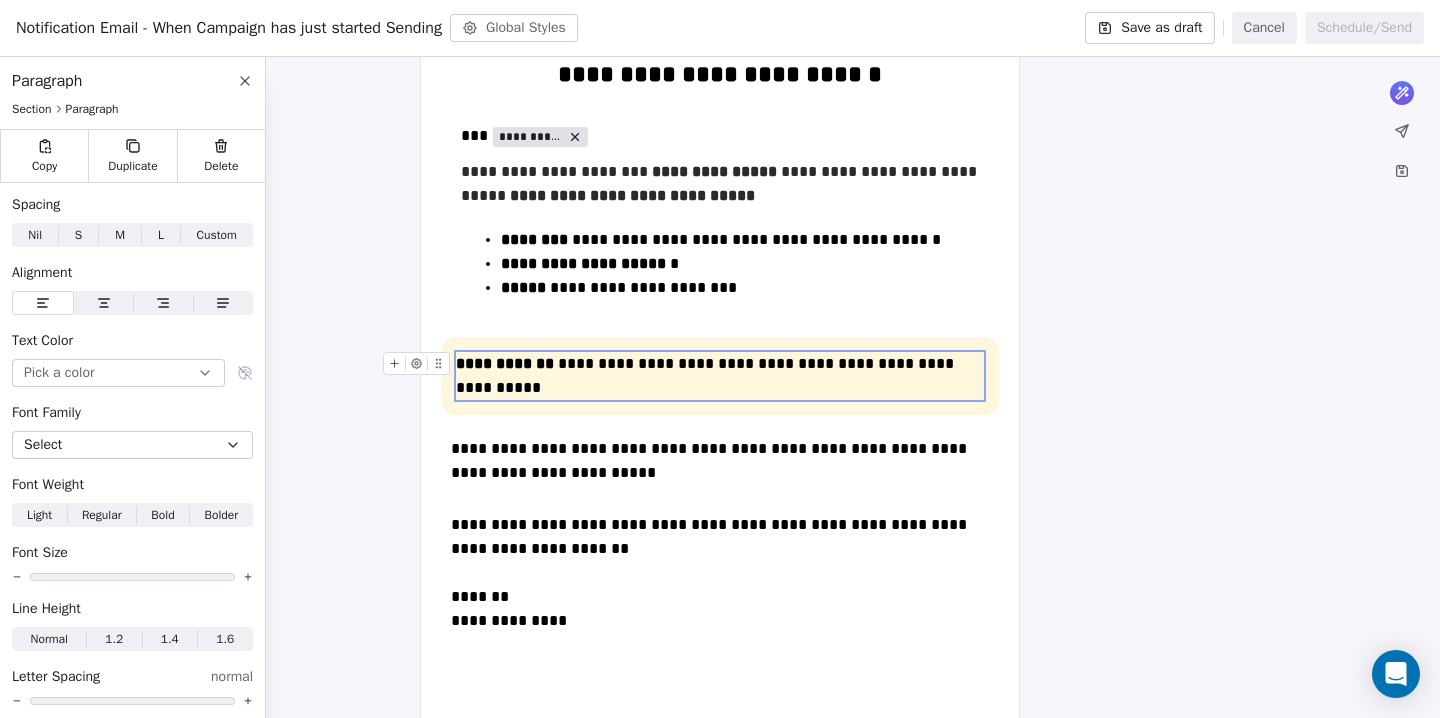click on "**********" at bounding box center [720, 376] 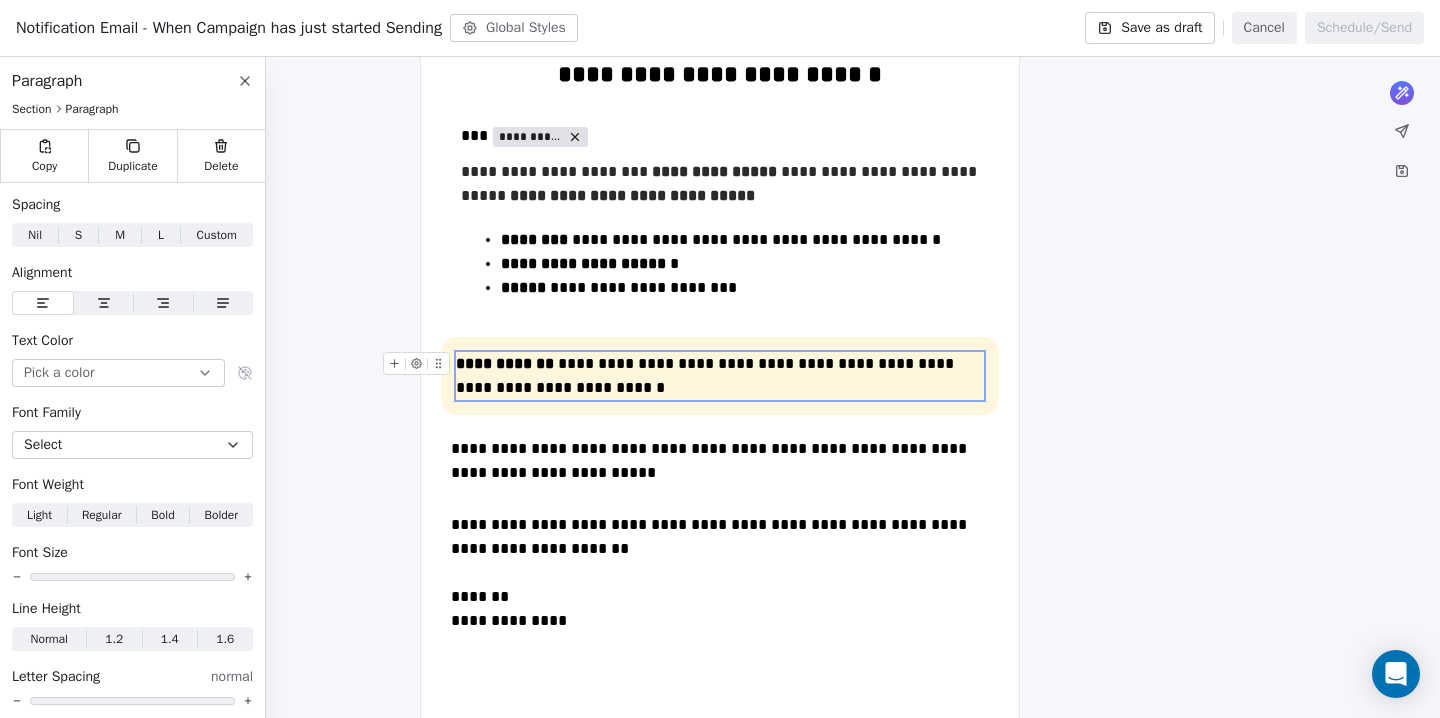click on "**********" at bounding box center (720, 376) 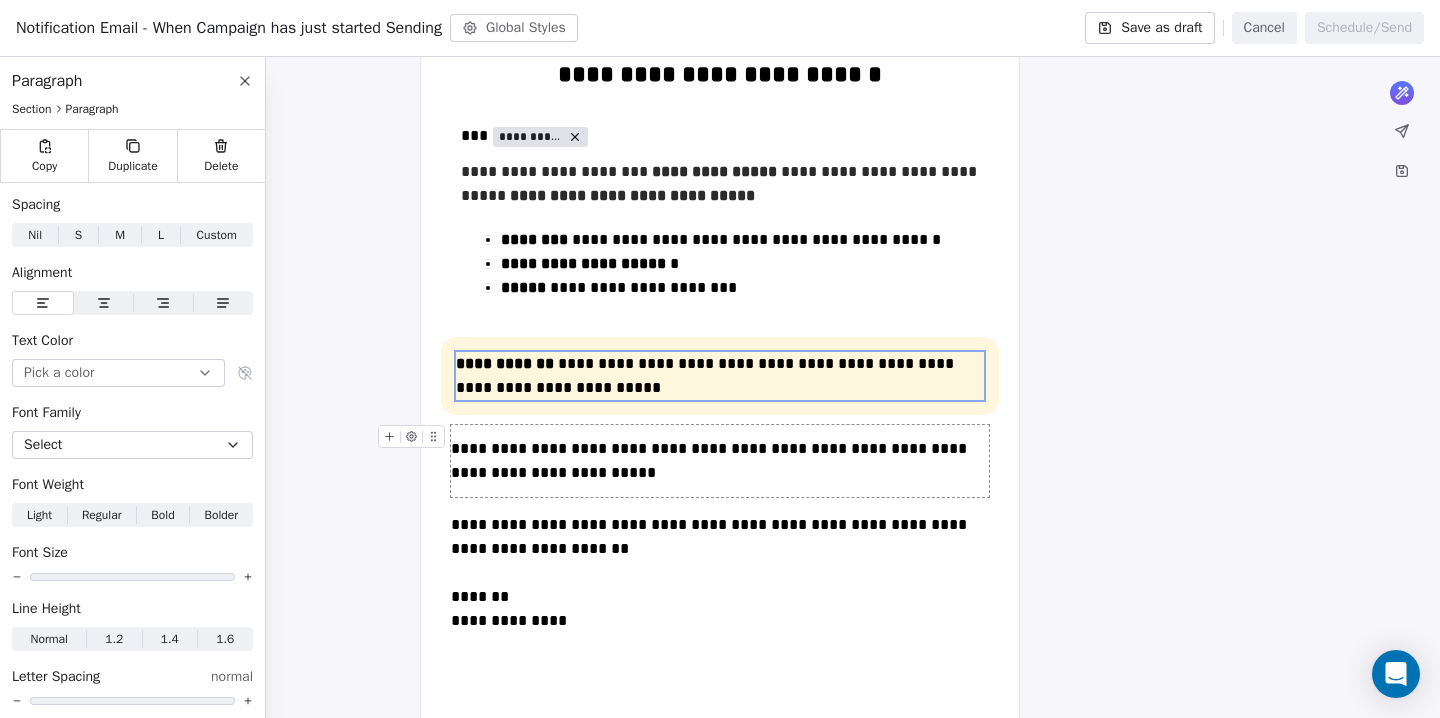 click on "**********" at bounding box center (720, 461) 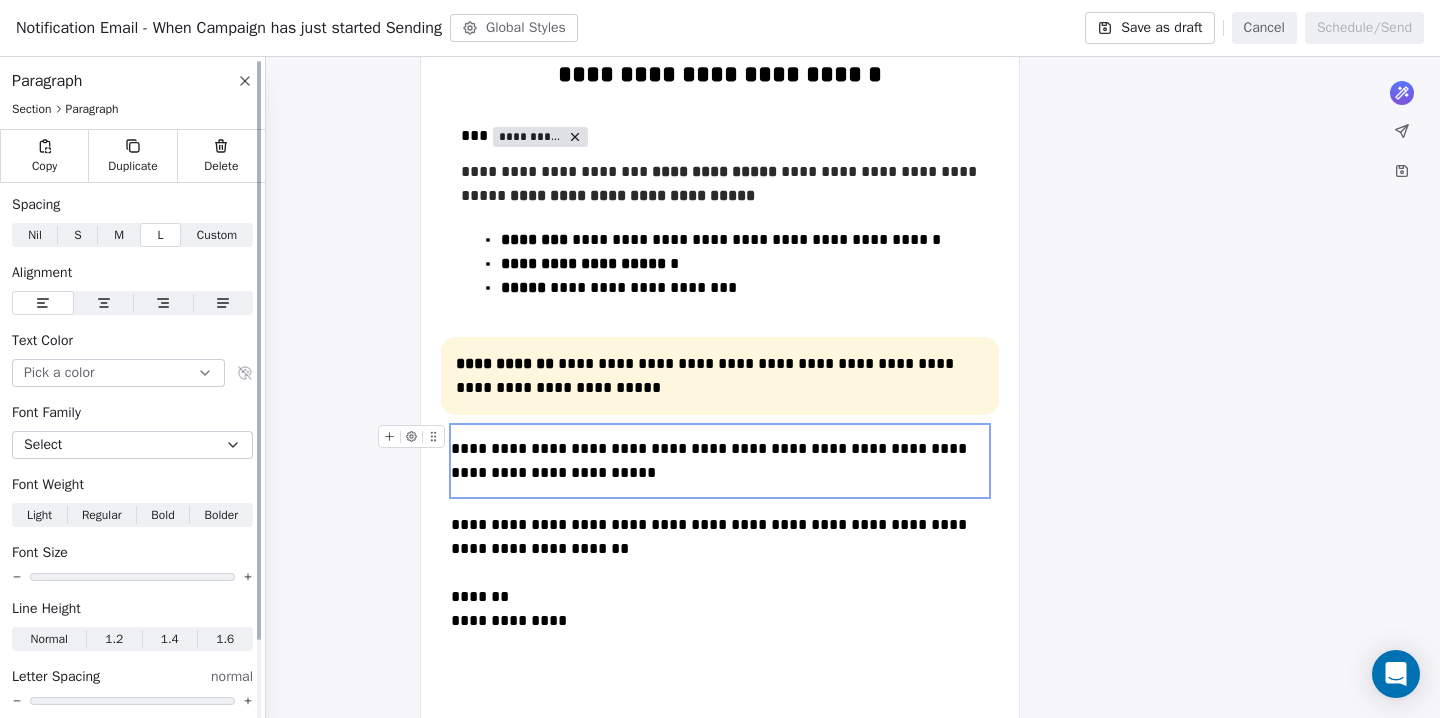 click on "Delete" at bounding box center (221, 166) 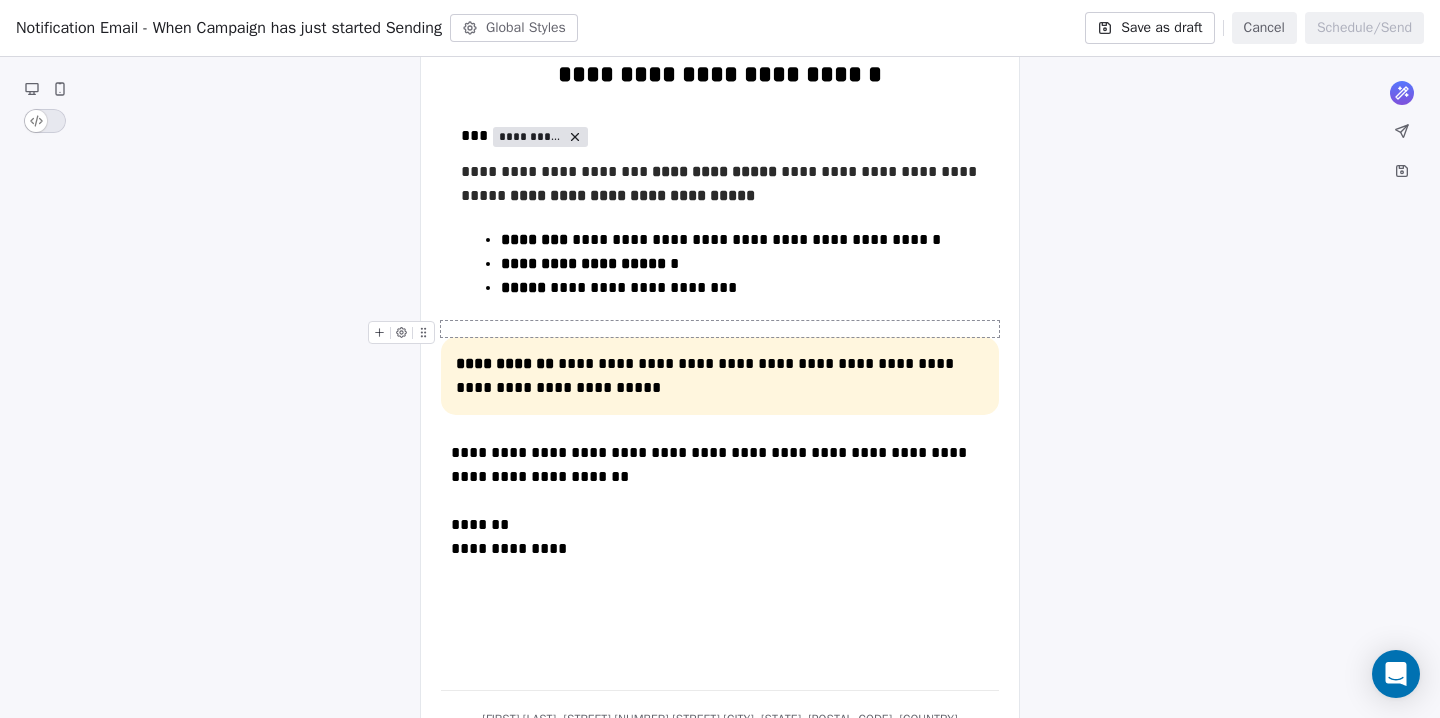 click at bounding box center (720, 329) 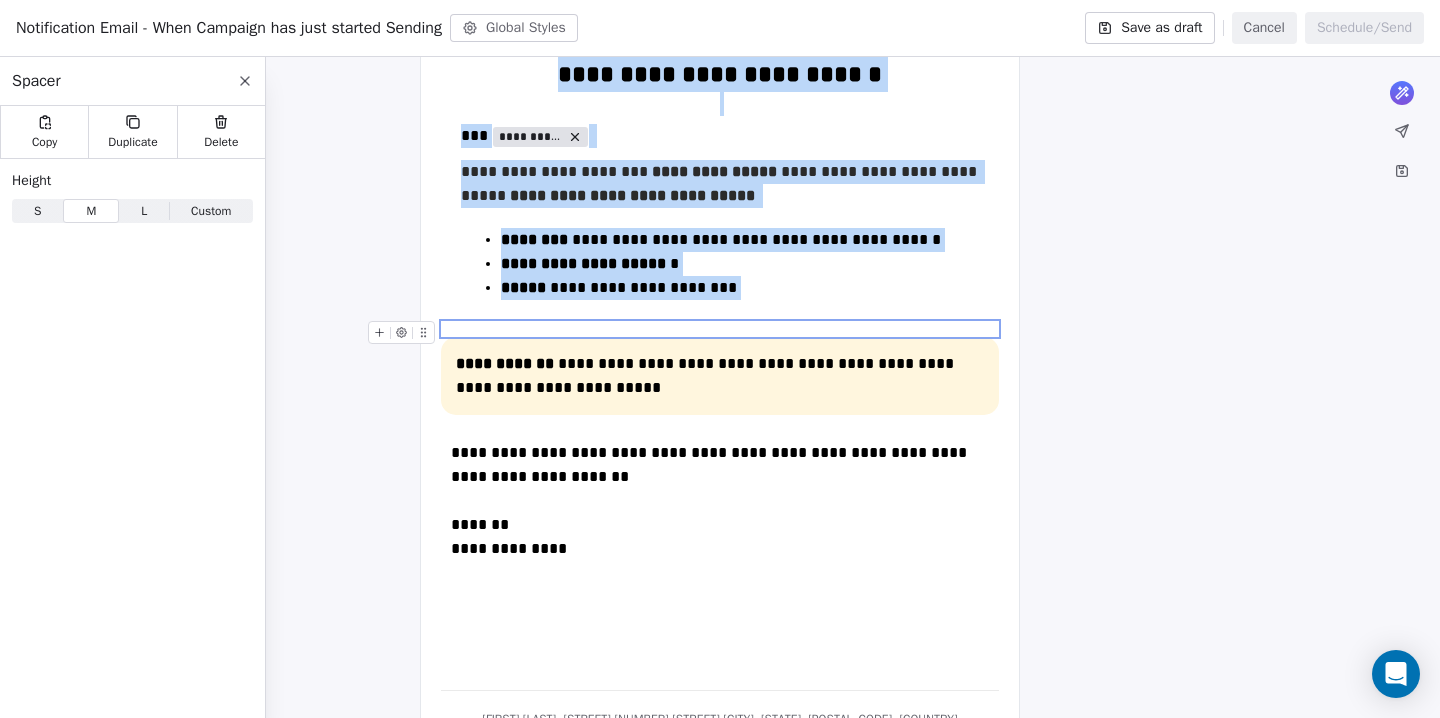 click at bounding box center (720, 329) 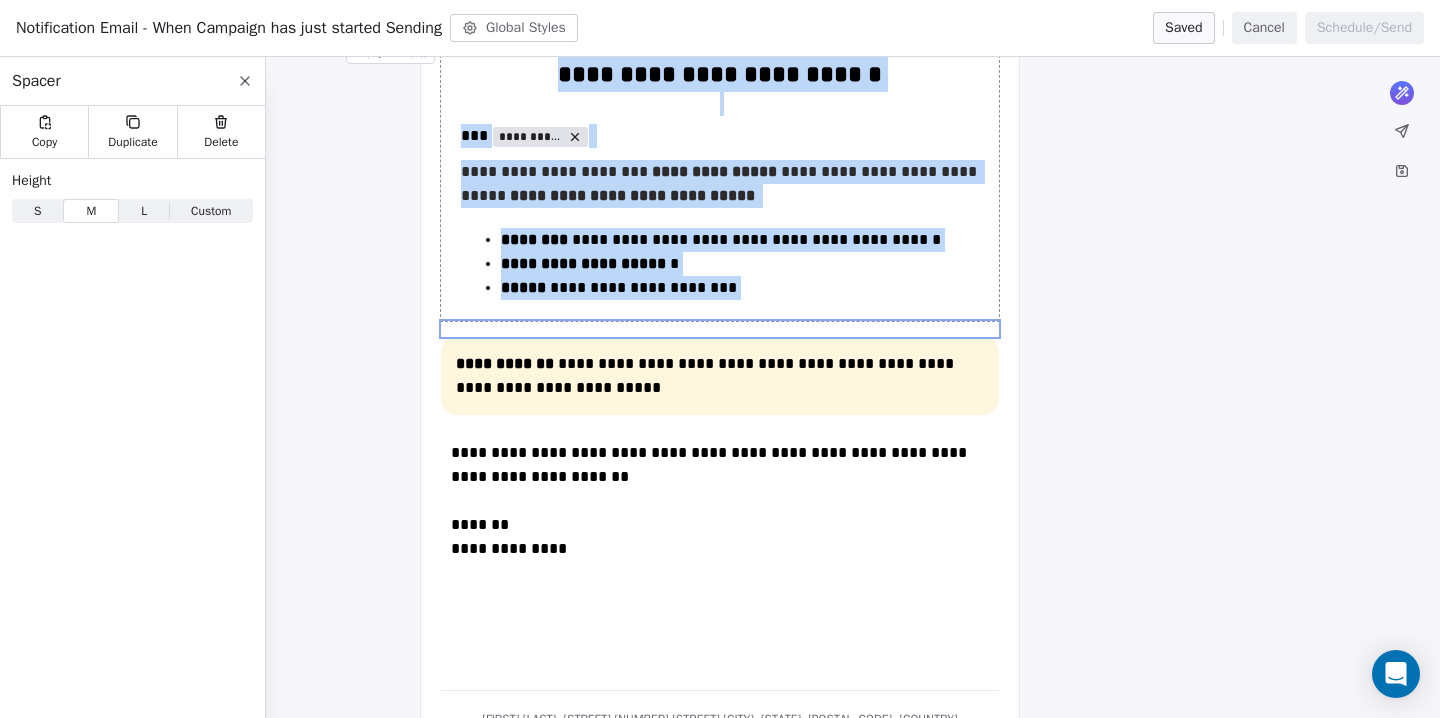 click on "L L" at bounding box center [144, 211] 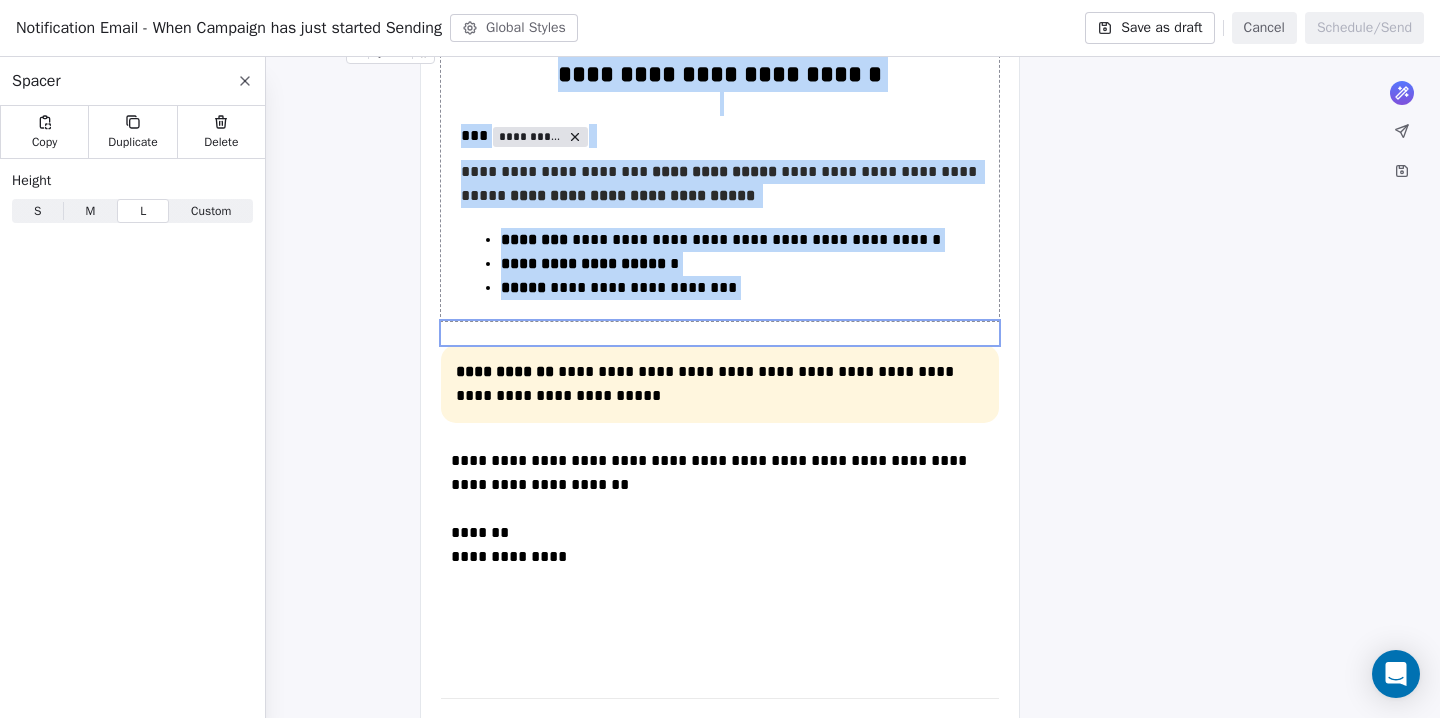 click on "Custom" at bounding box center [211, 211] 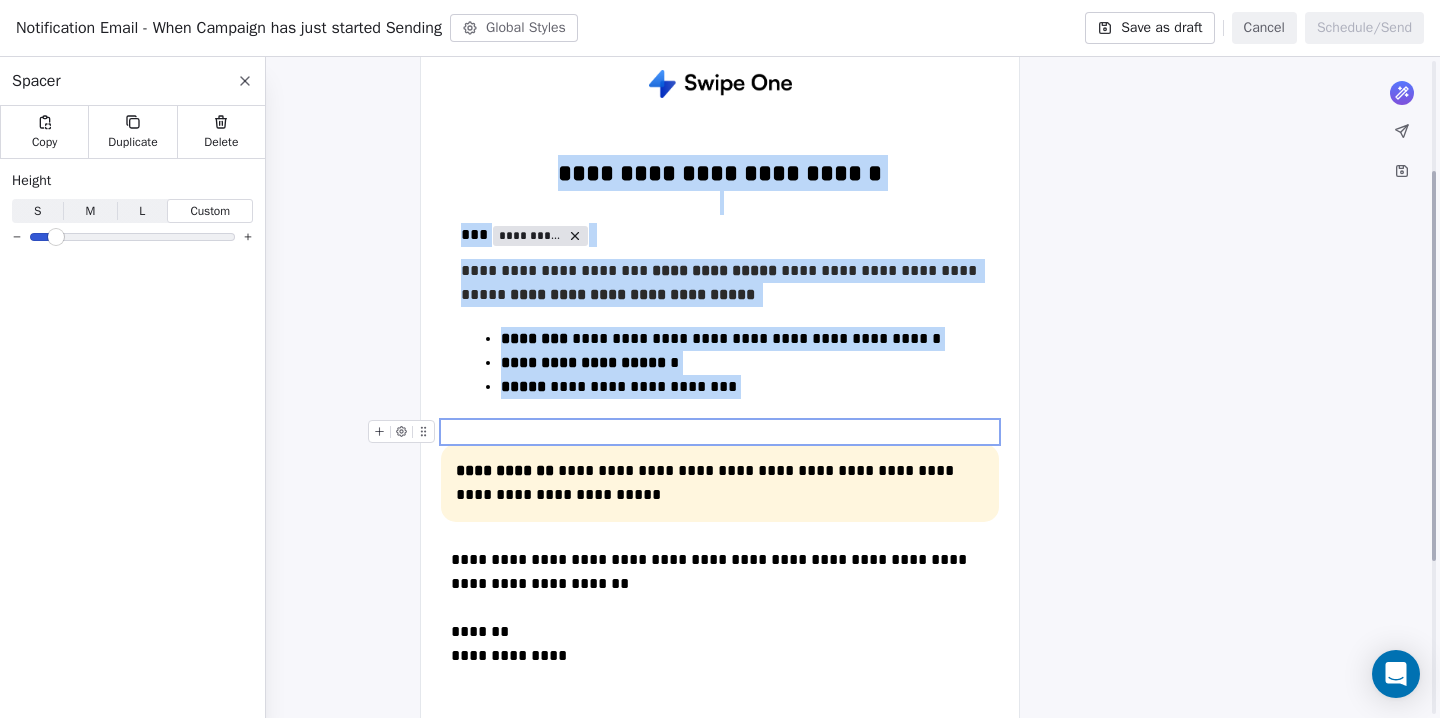 scroll, scrollTop: 185, scrollLeft: 0, axis: vertical 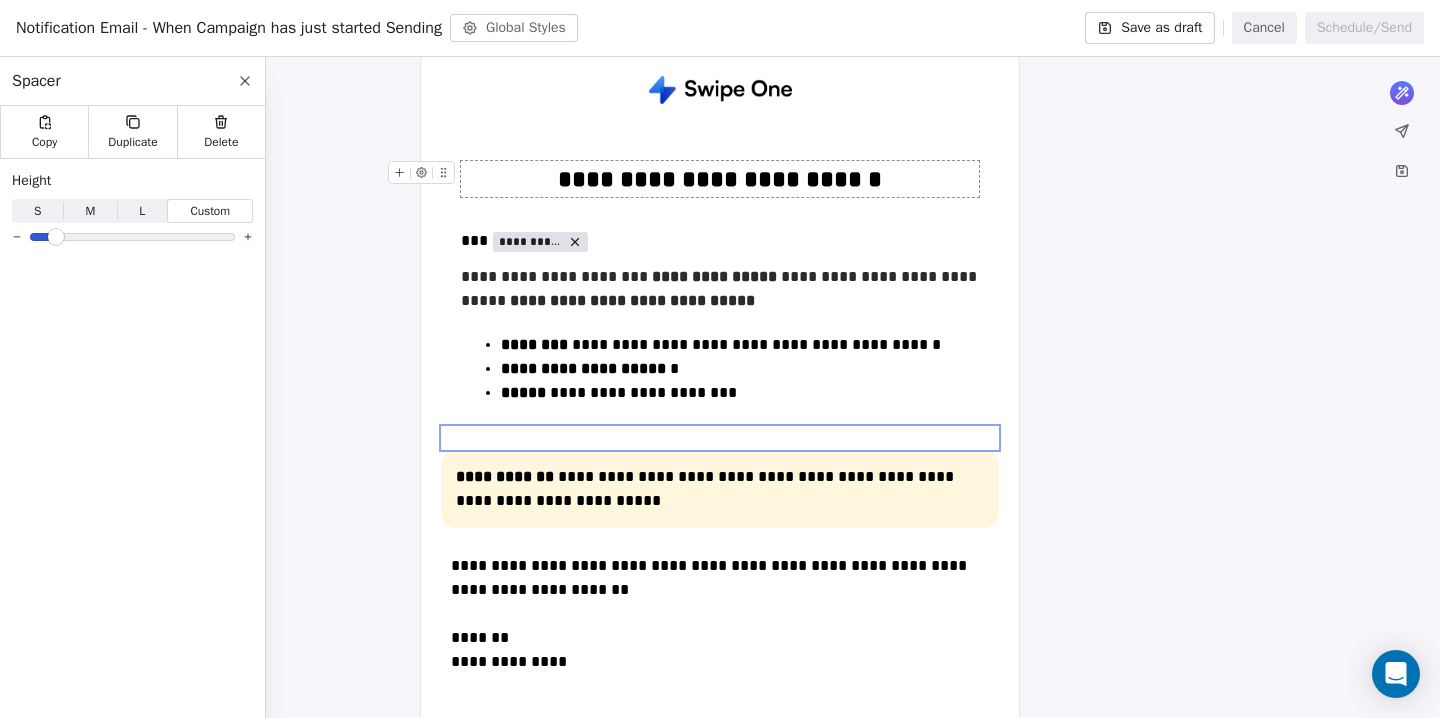 click on "**********" at bounding box center (720, 179) 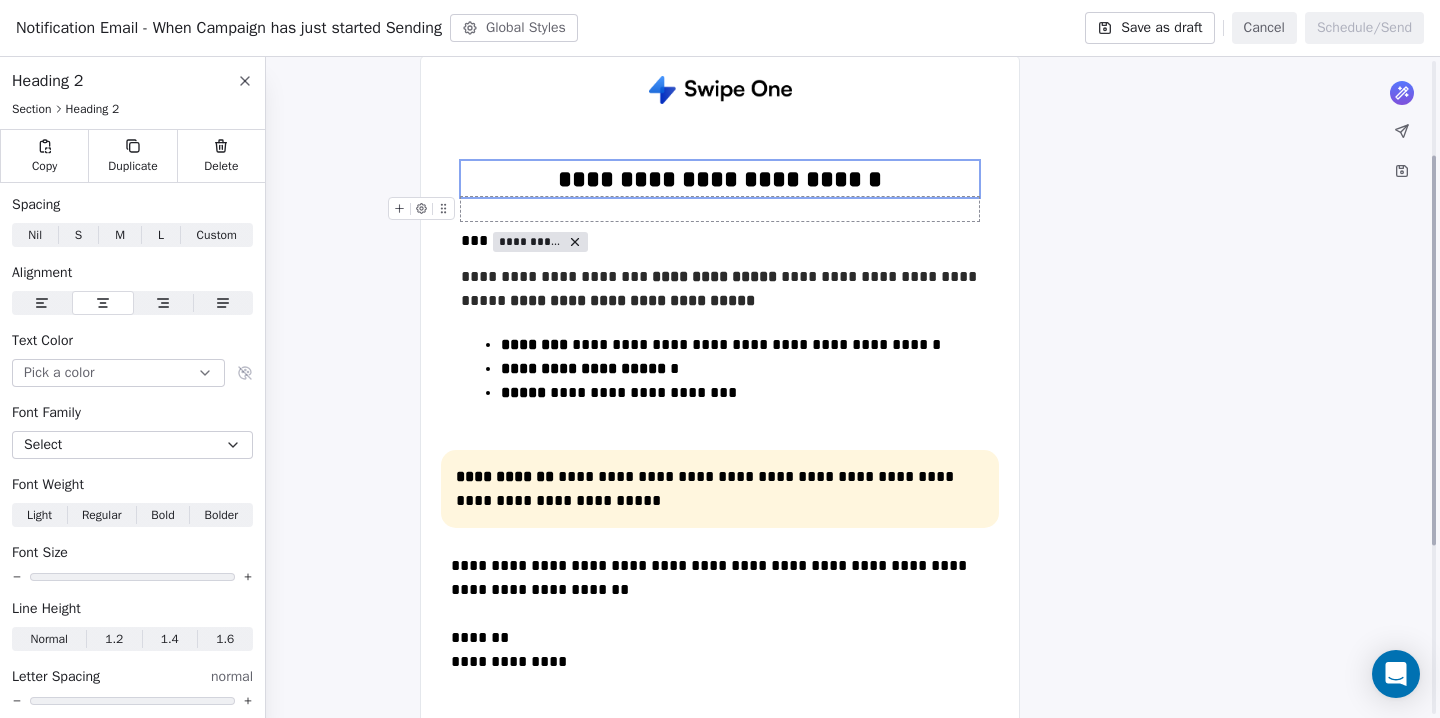 scroll, scrollTop: 0, scrollLeft: 0, axis: both 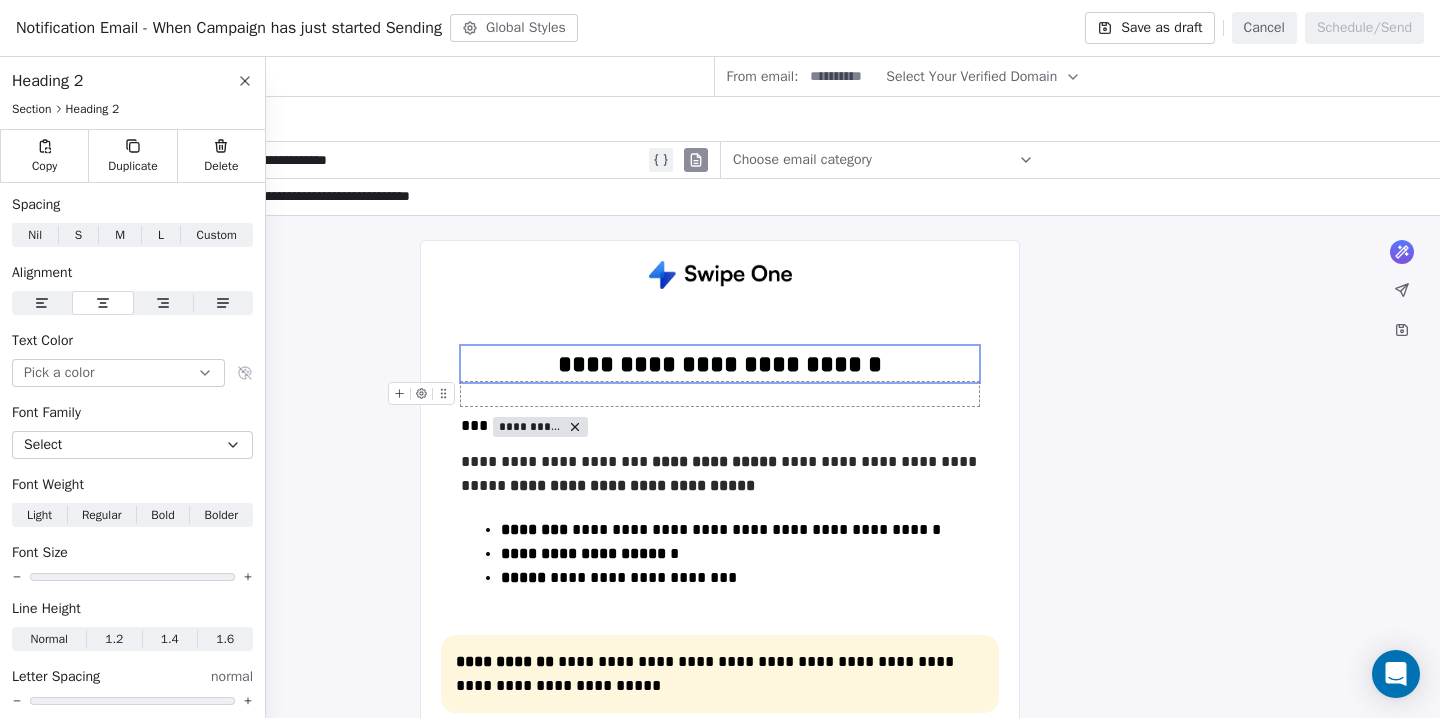 click on "Save as draft" at bounding box center (1149, 28) 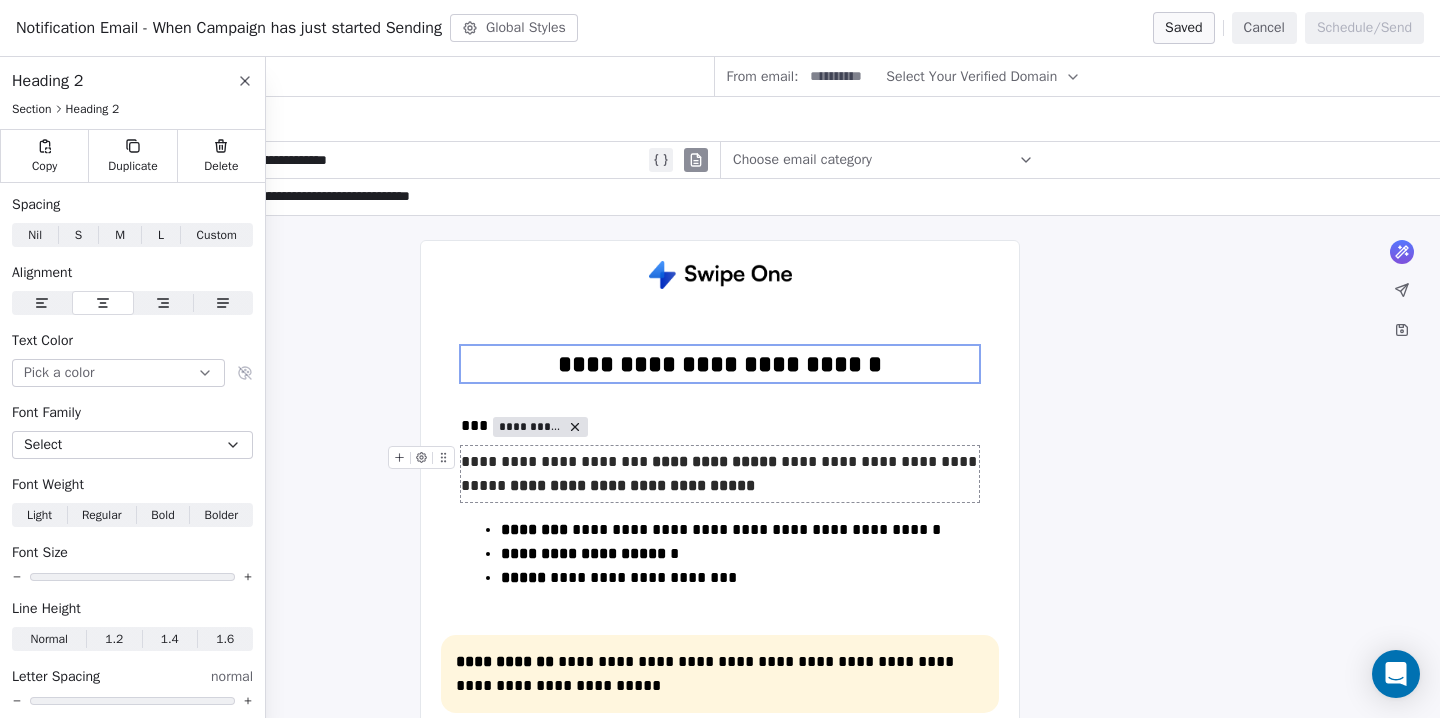click on "**********" at bounding box center [720, 474] 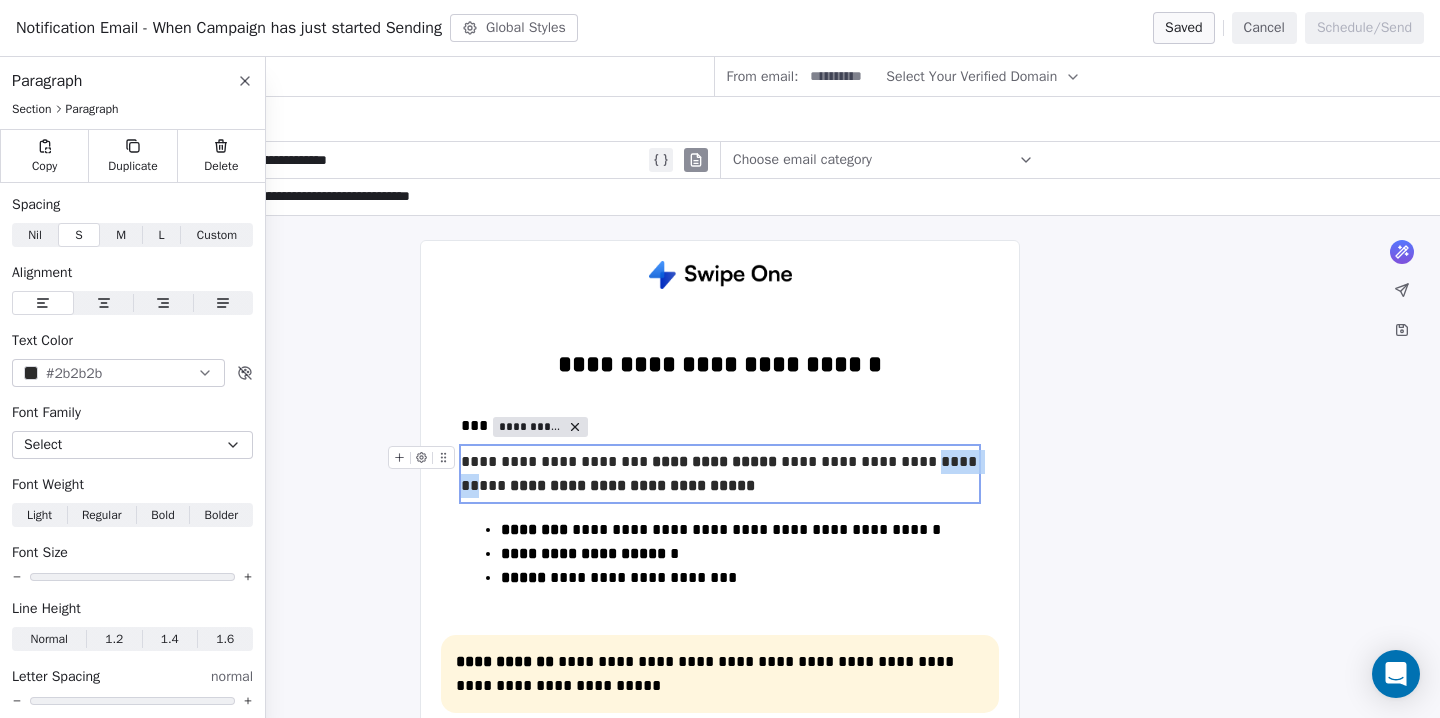 click on "**********" at bounding box center [720, 474] 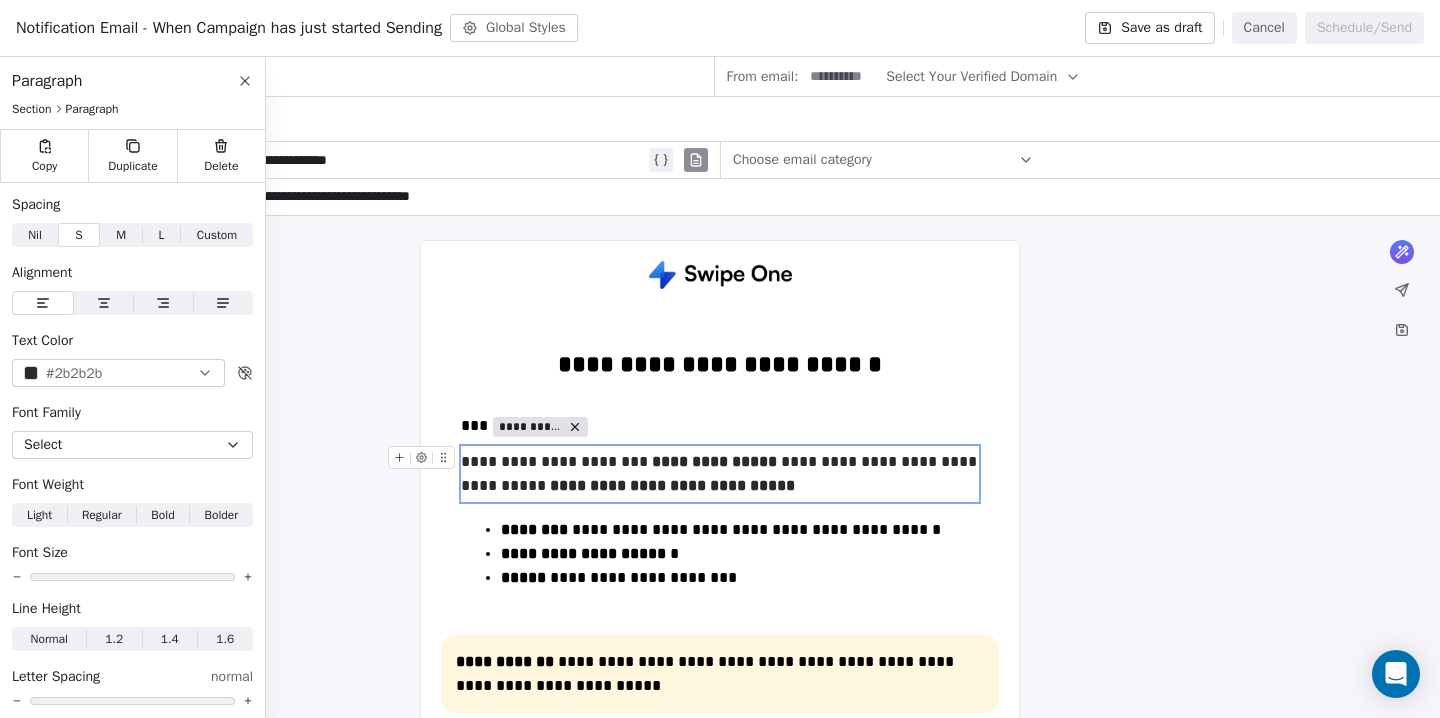 click on "**********" at bounding box center (720, 474) 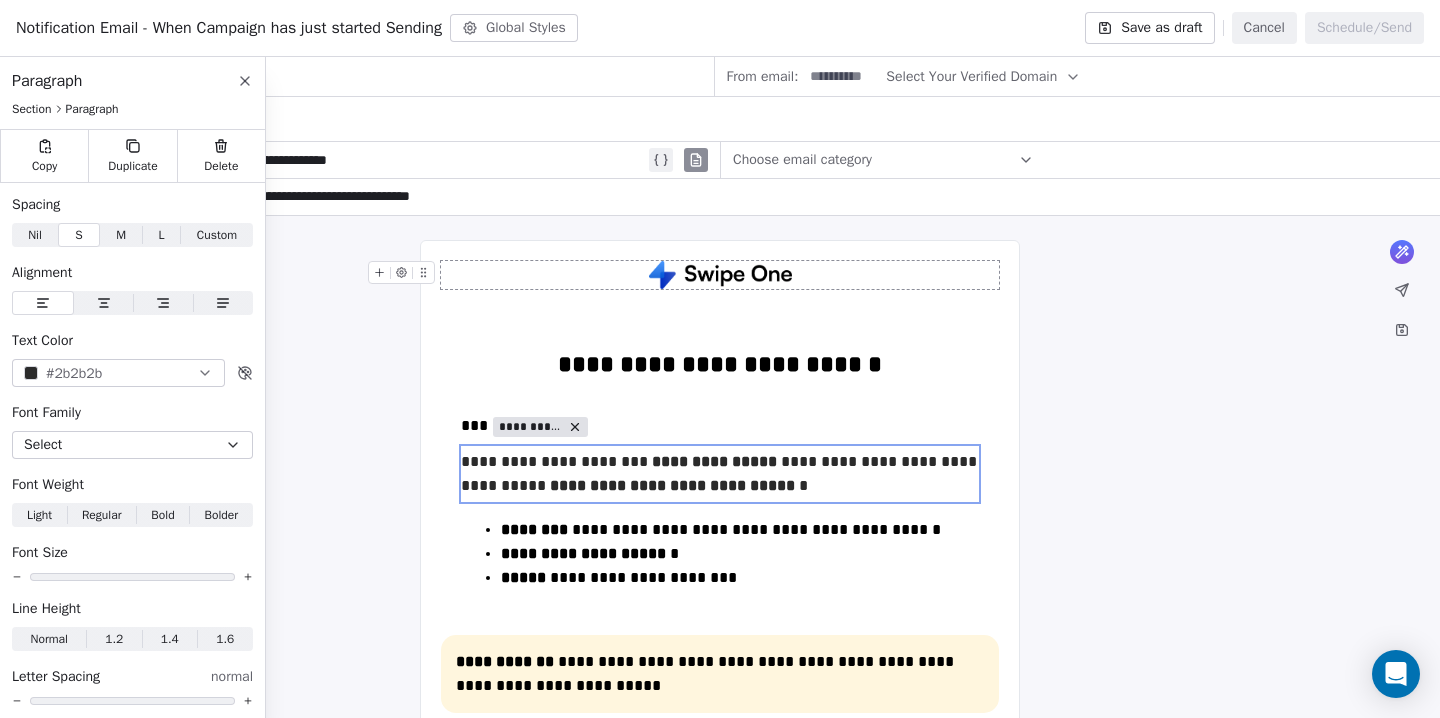 click on "Save as draft" at bounding box center (1149, 28) 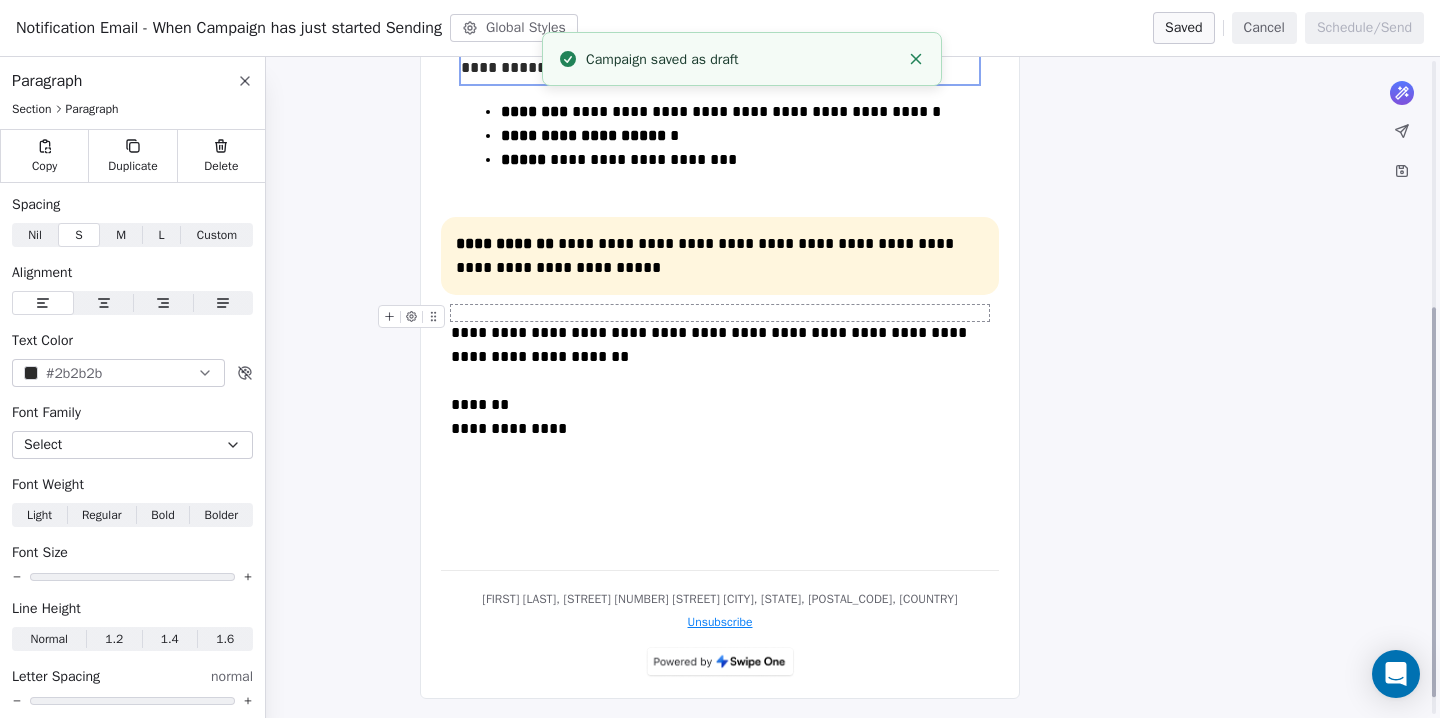 scroll, scrollTop: 420, scrollLeft: 0, axis: vertical 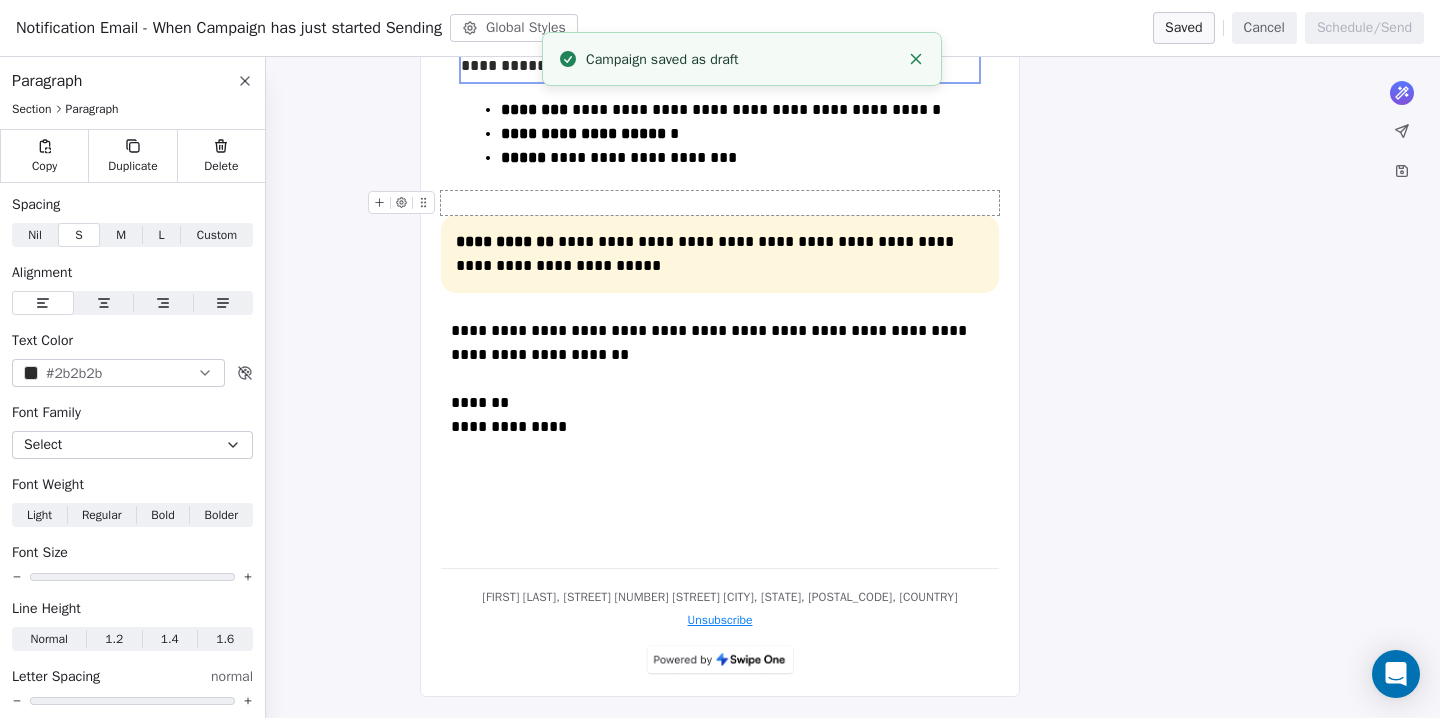 click at bounding box center [720, 203] 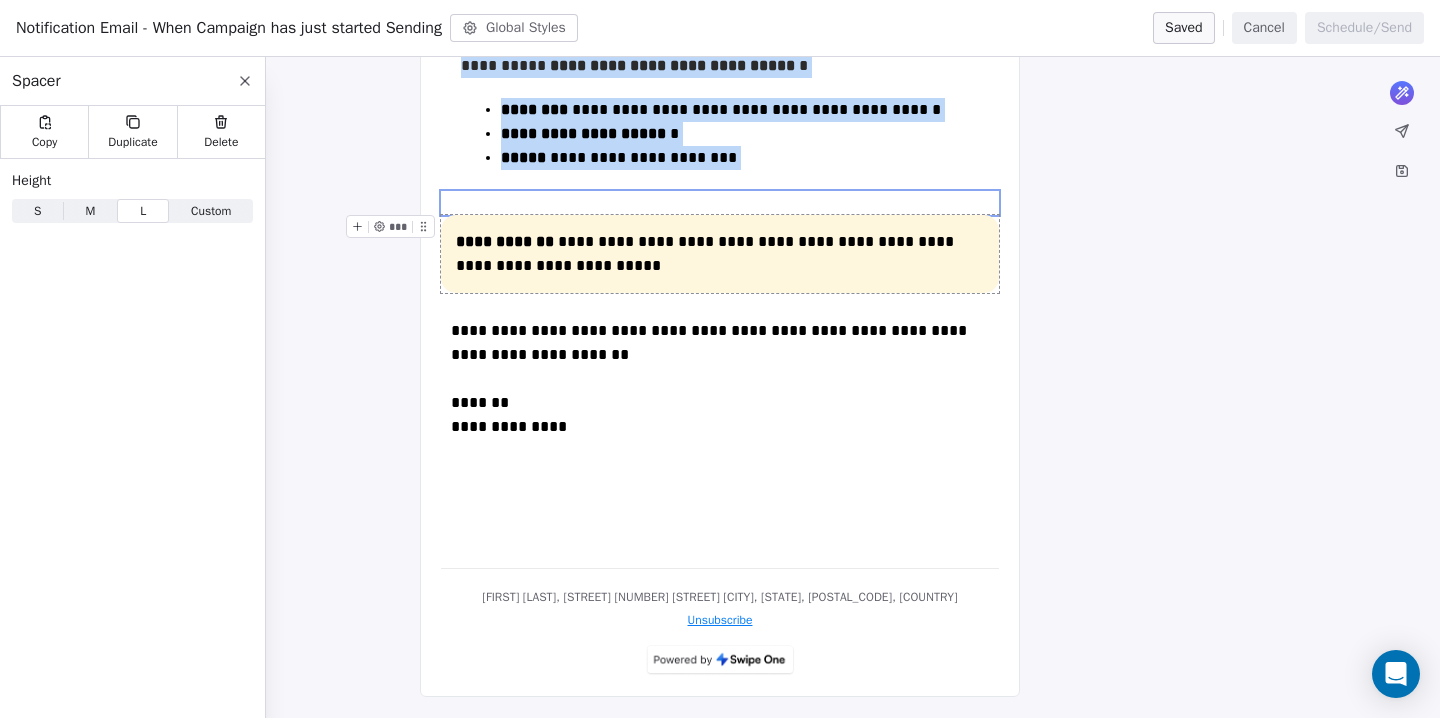 click on "S S" at bounding box center [37, 211] 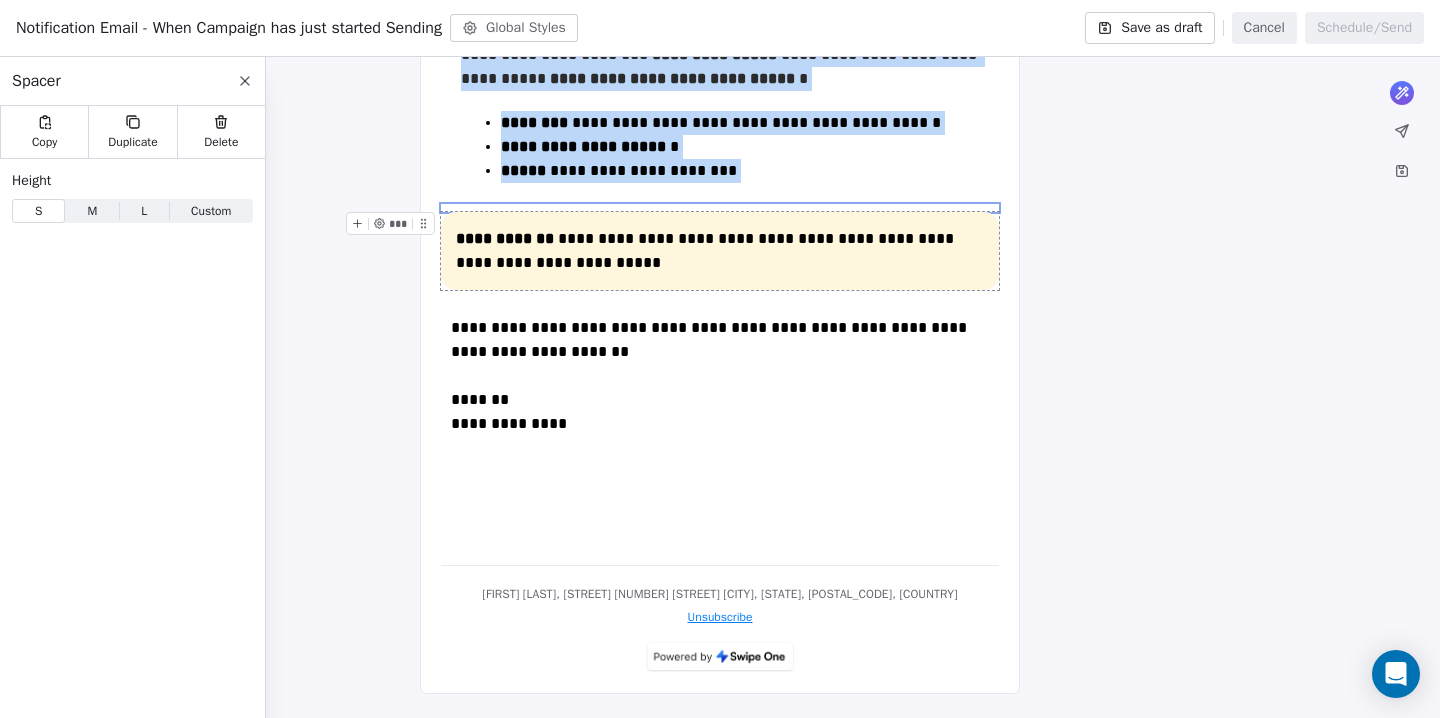 click on "M" at bounding box center [92, 211] 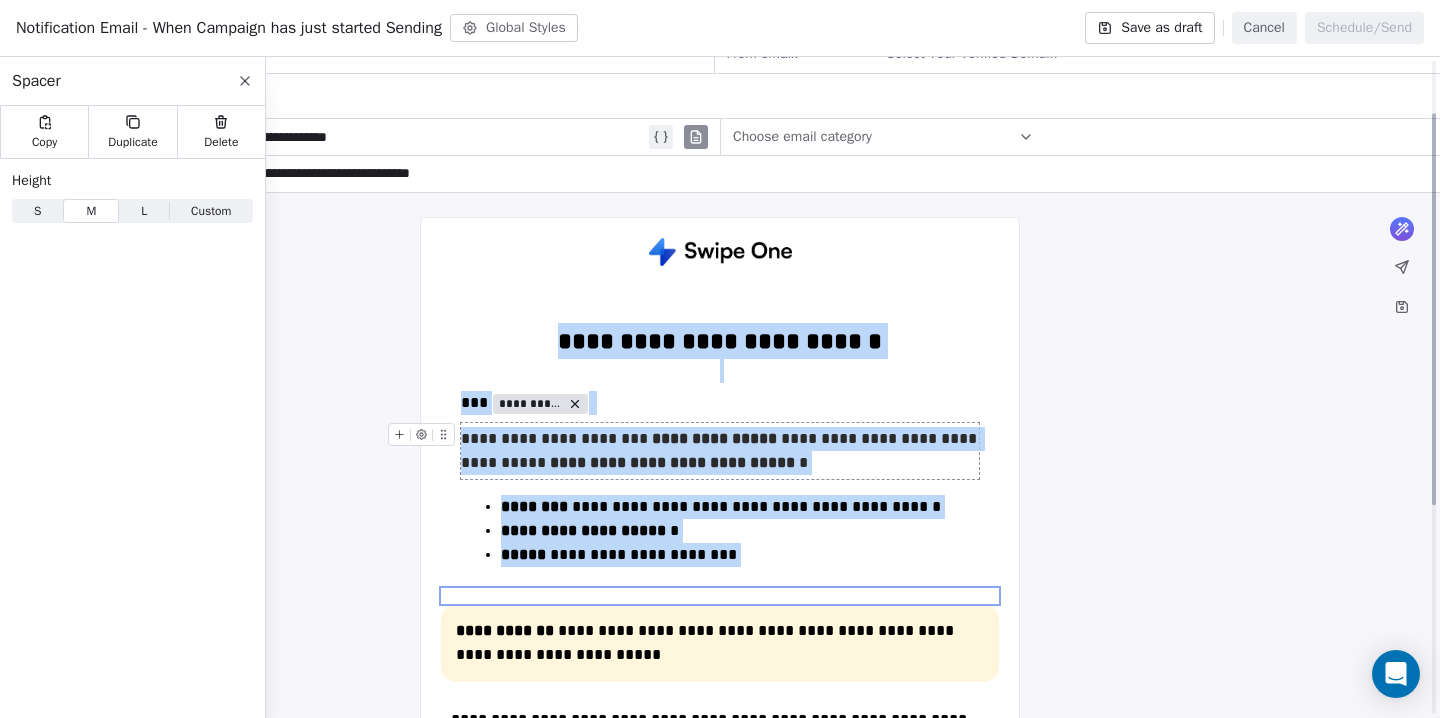 scroll, scrollTop: 0, scrollLeft: 0, axis: both 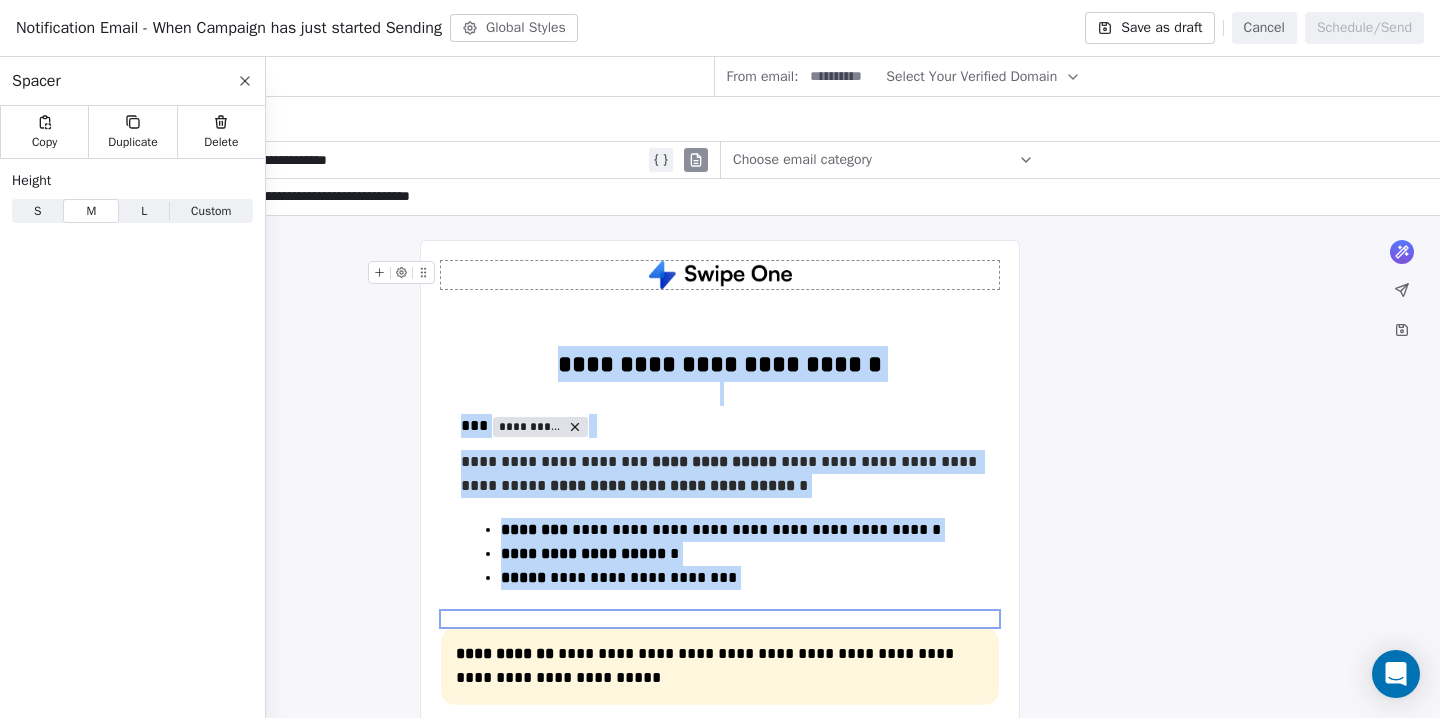 click on "Save as draft" at bounding box center (1149, 28) 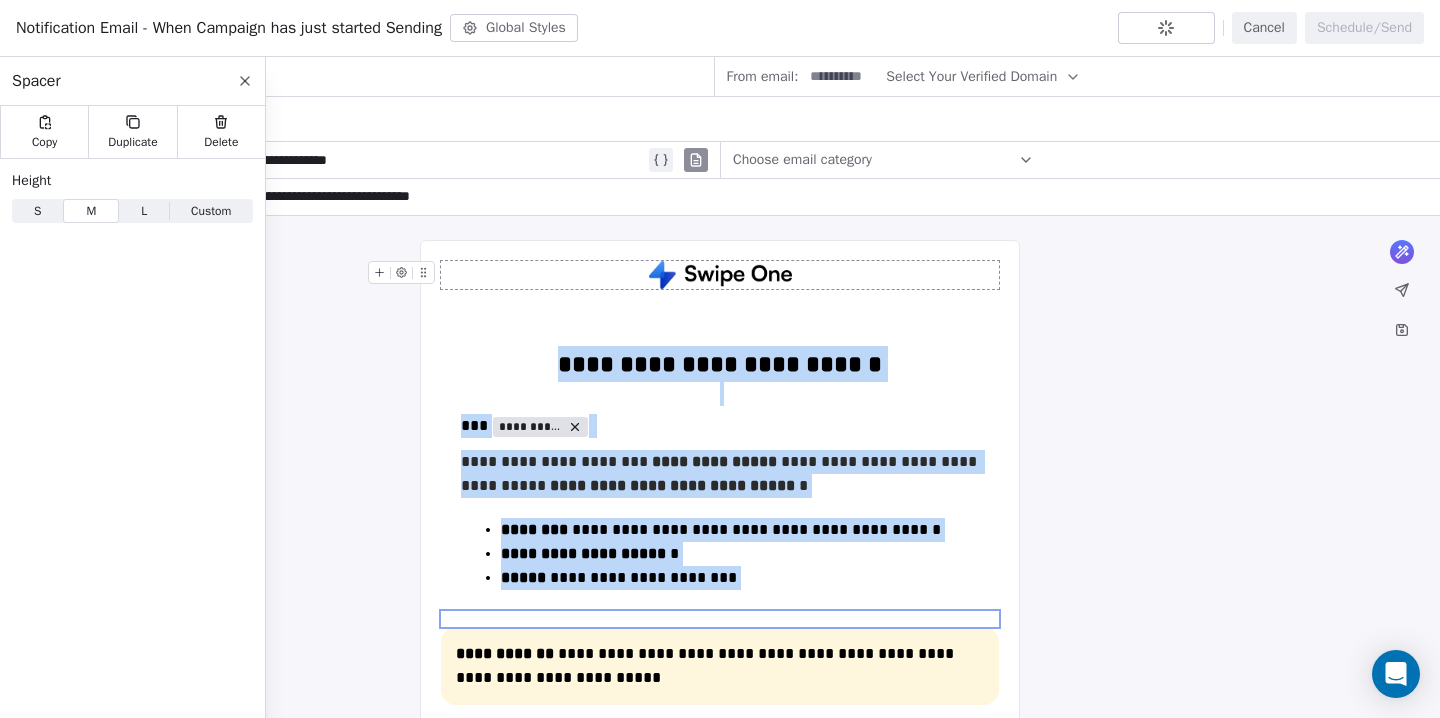 click 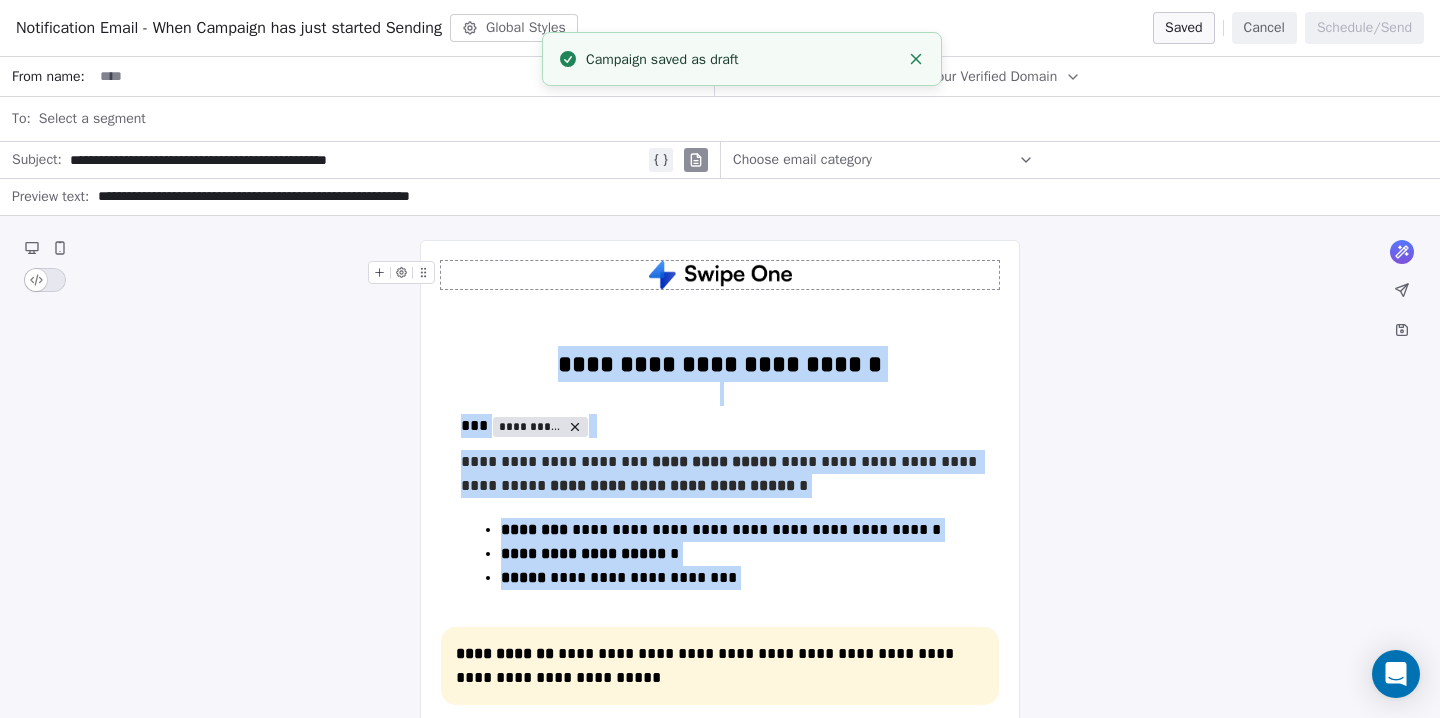 click on "Cancel" at bounding box center (1264, 28) 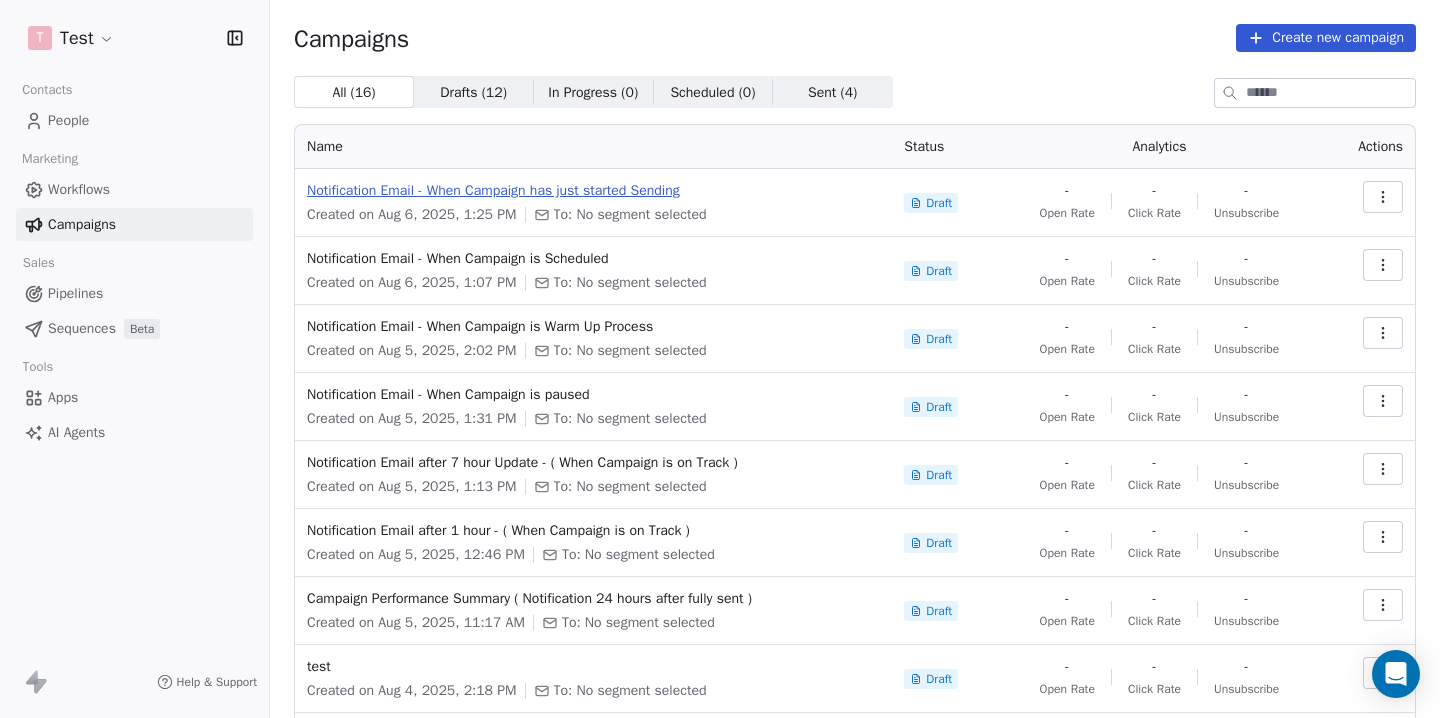 click on "Notification Email - When Campaign has just started Sending" at bounding box center (593, 191) 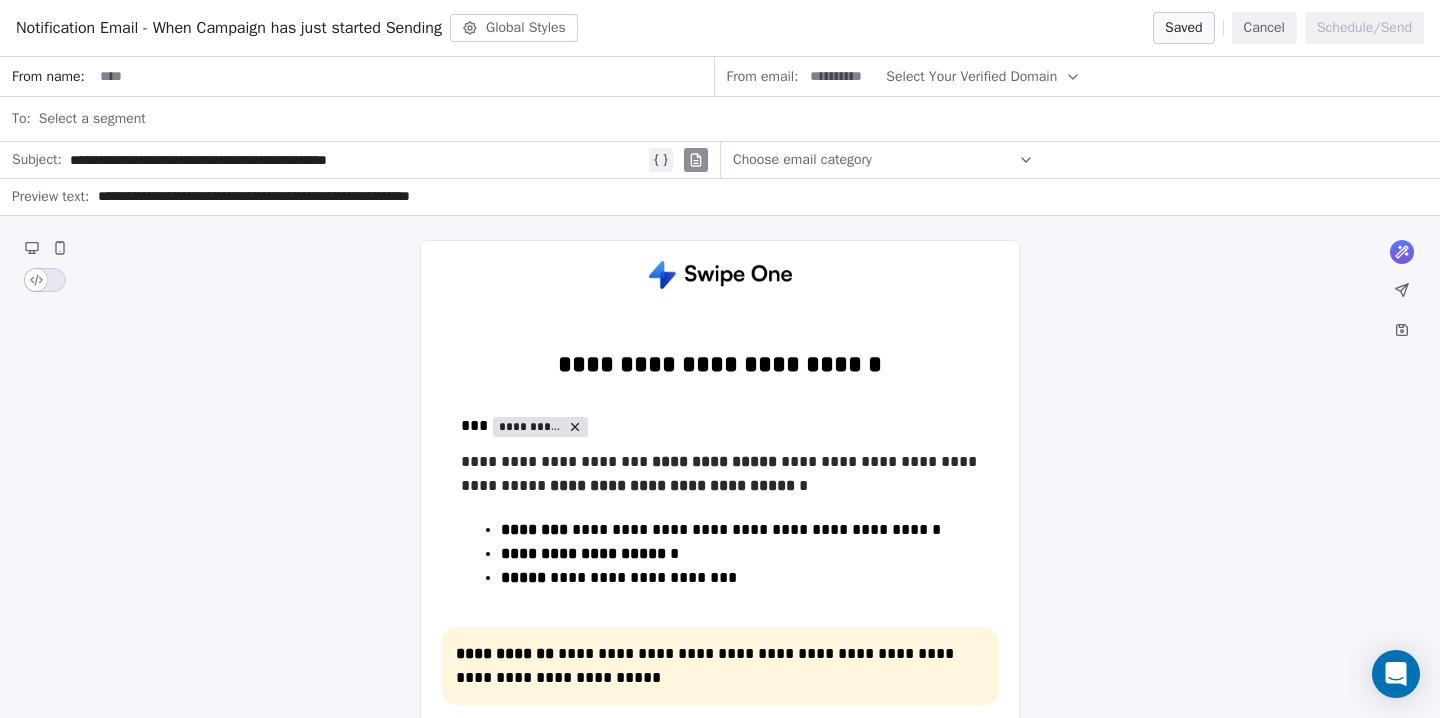 drag, startPoint x: 332, startPoint y: 164, endPoint x: 439, endPoint y: 164, distance: 107 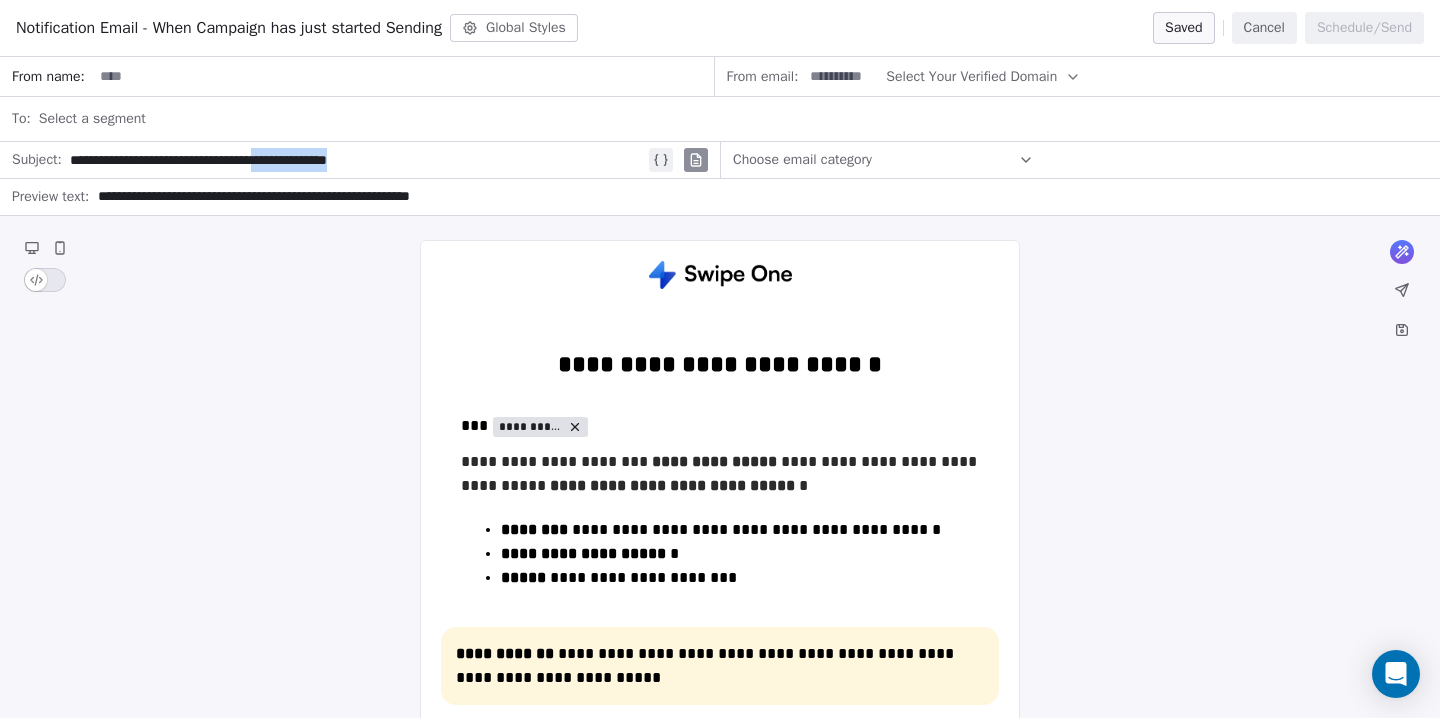 drag, startPoint x: 439, startPoint y: 164, endPoint x: 331, endPoint y: 166, distance: 108.01852 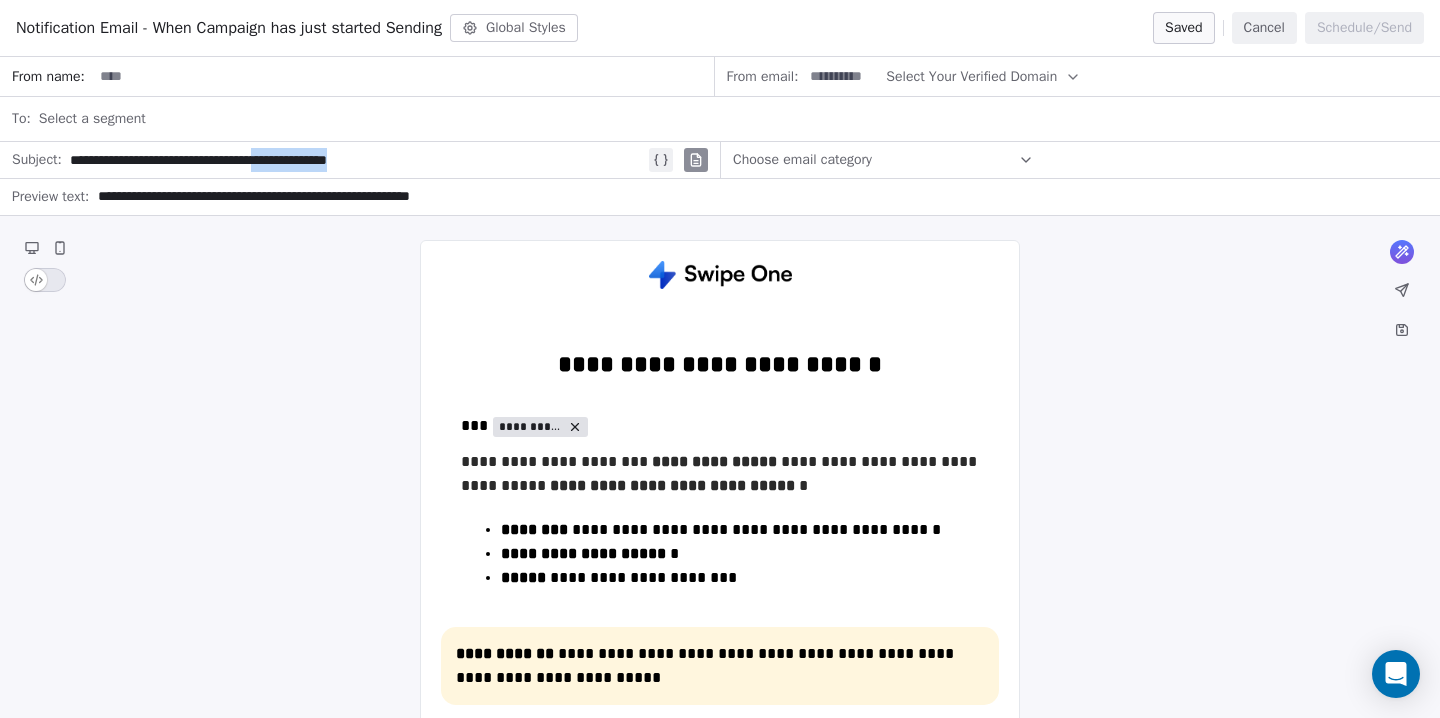 click on "**********" at bounding box center [357, 160] 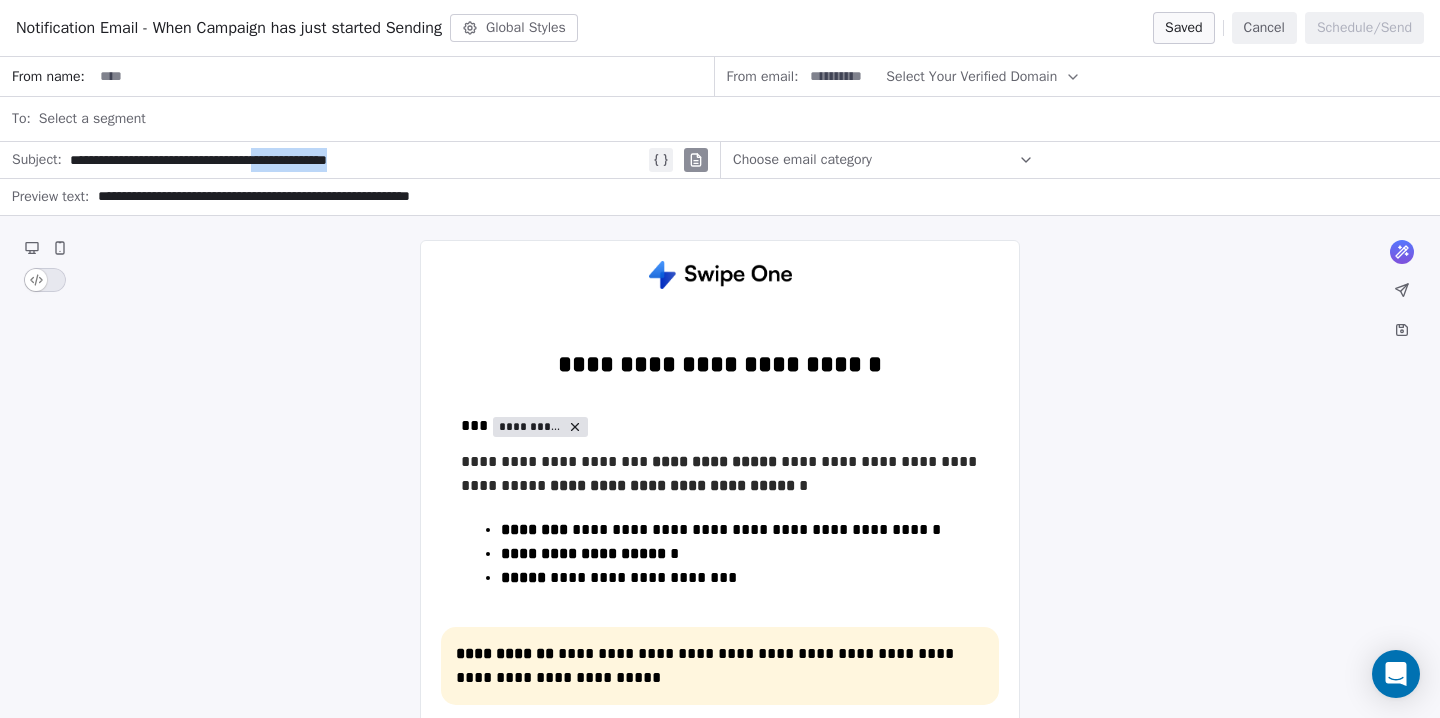 type 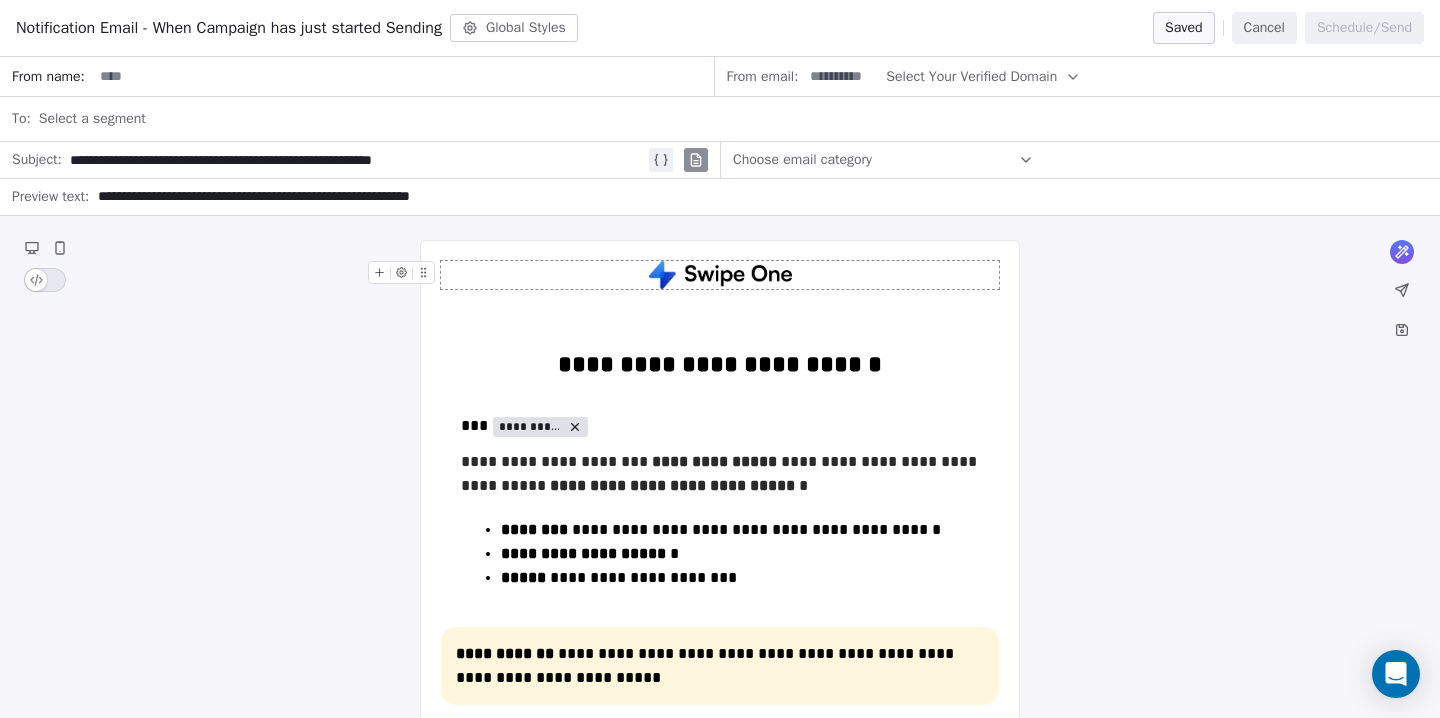click on "**********" at bounding box center (757, 197) 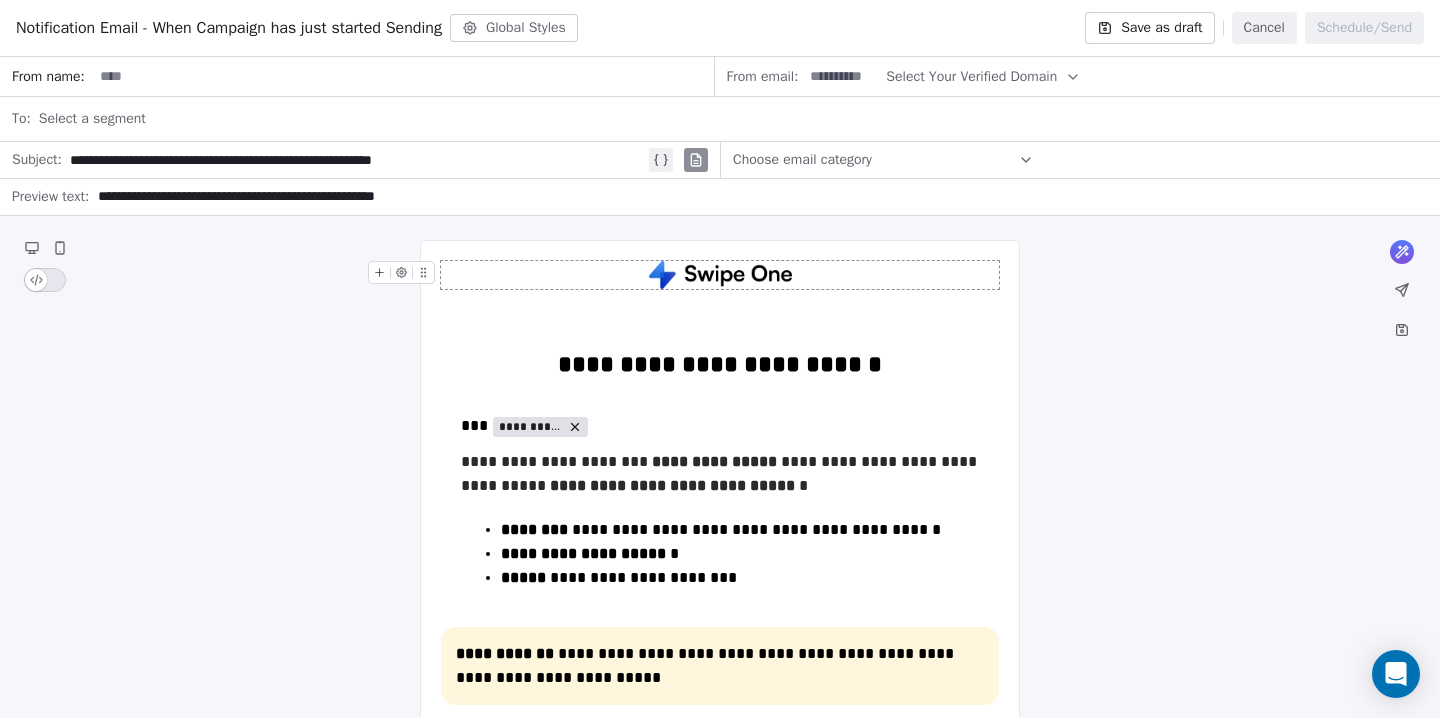 type on "**********" 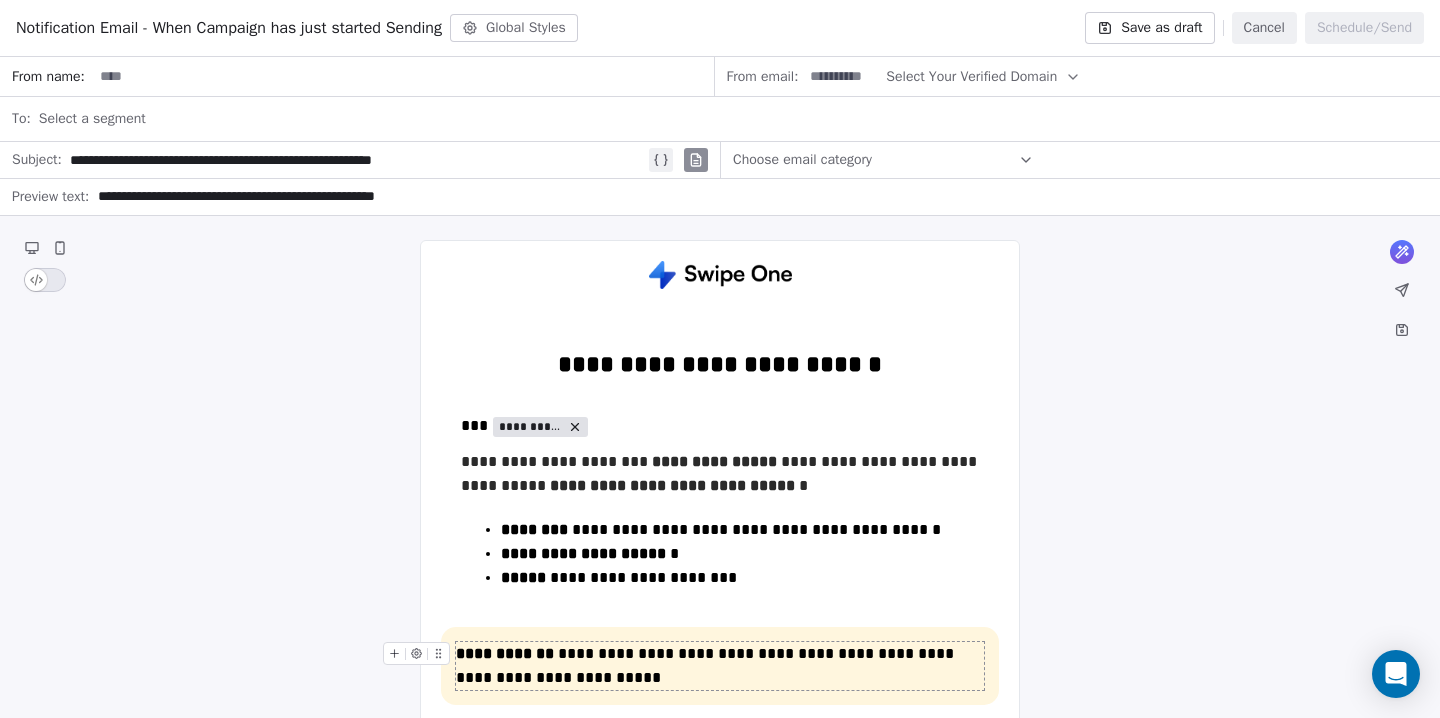click on "**********" at bounding box center (720, 666) 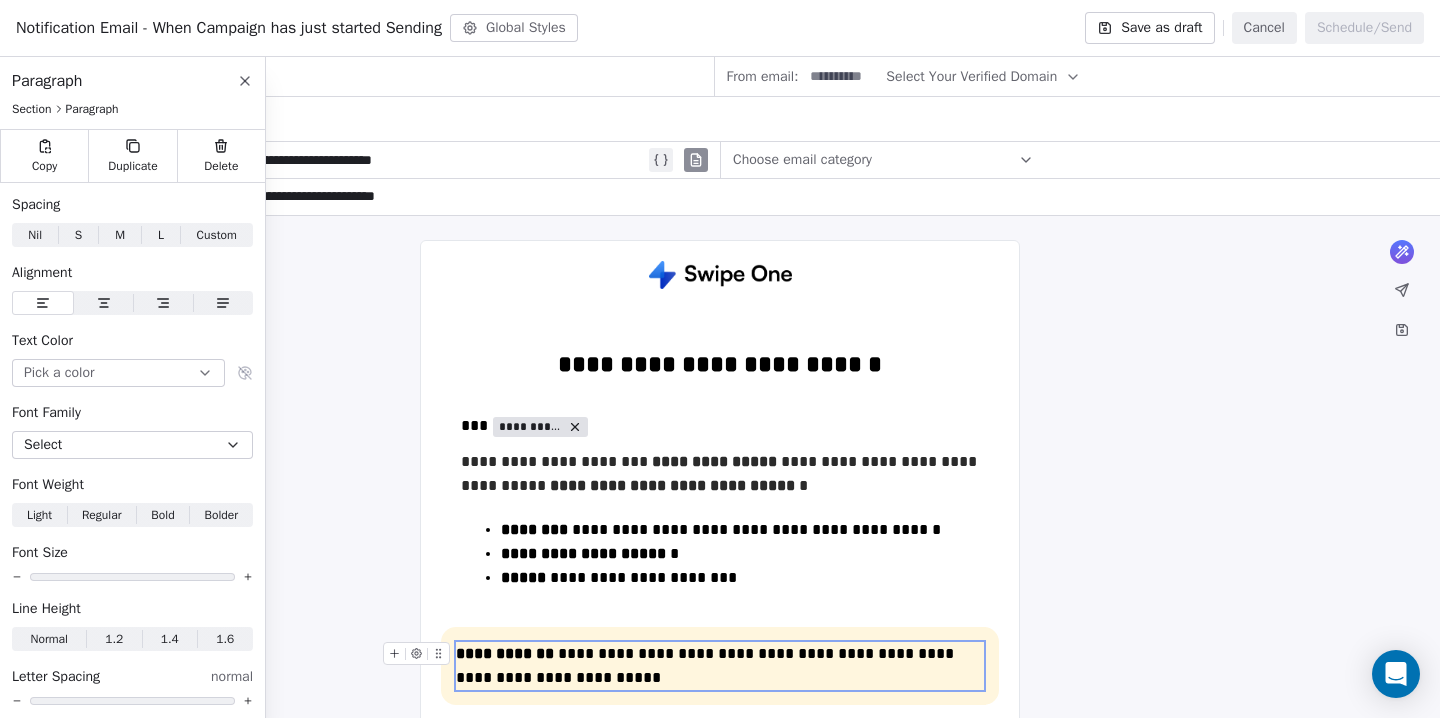 click on "**********" at bounding box center [720, 666] 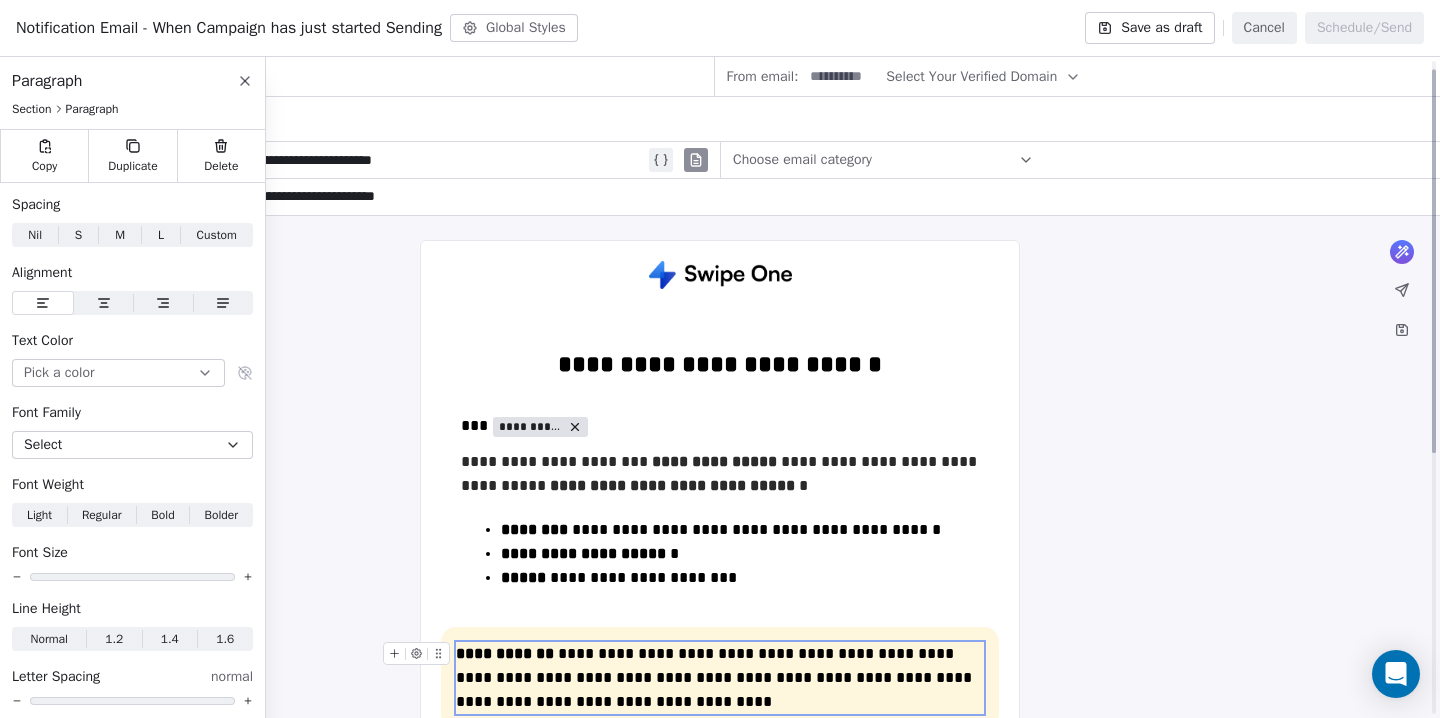 scroll, scrollTop: 61, scrollLeft: 0, axis: vertical 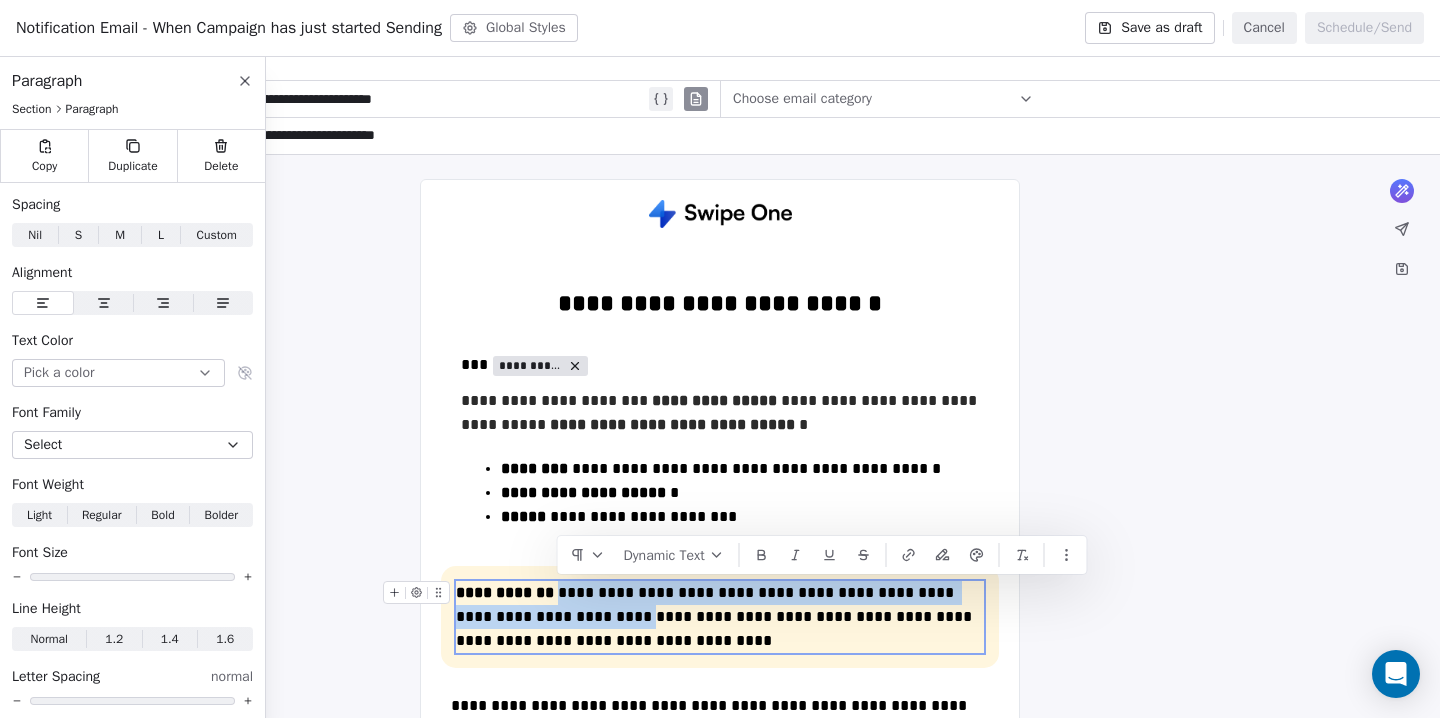 drag, startPoint x: 582, startPoint y: 620, endPoint x: 556, endPoint y: 584, distance: 44.407207 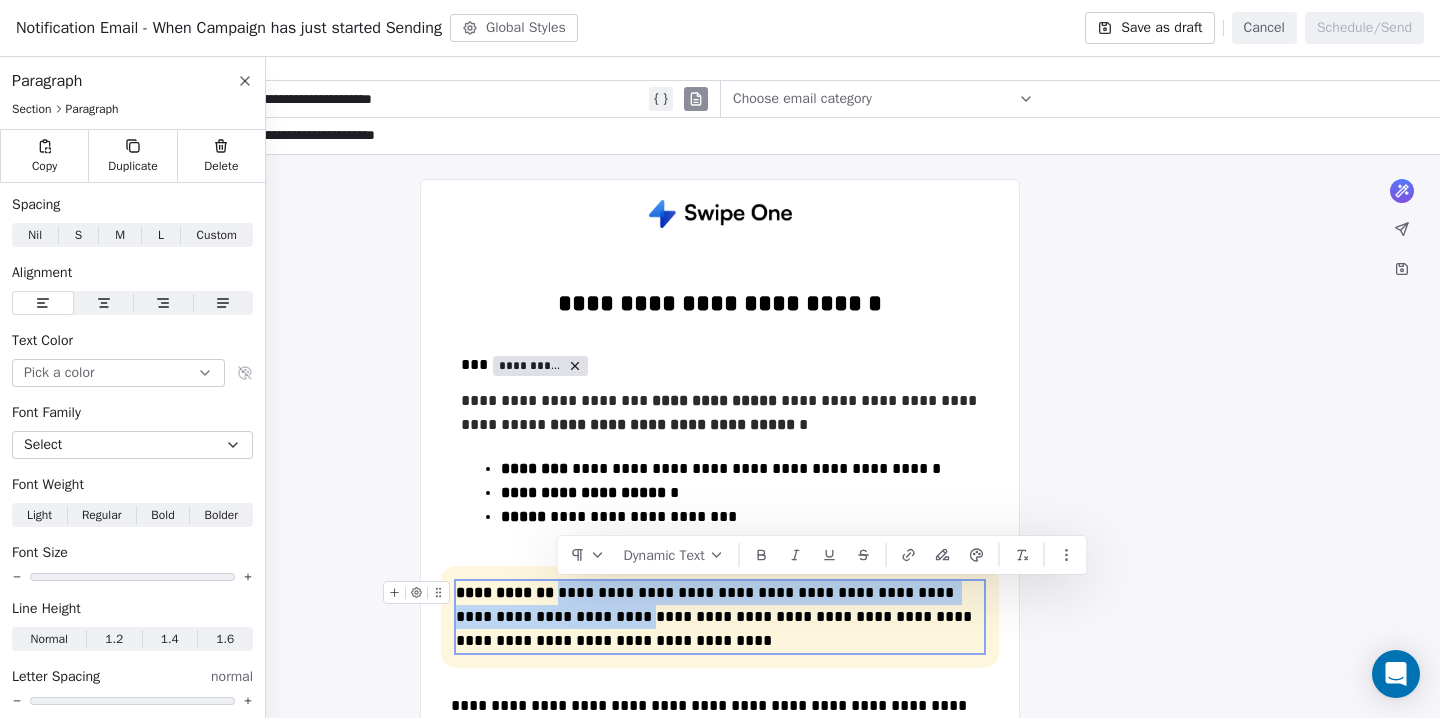 click on "**********" at bounding box center [720, 617] 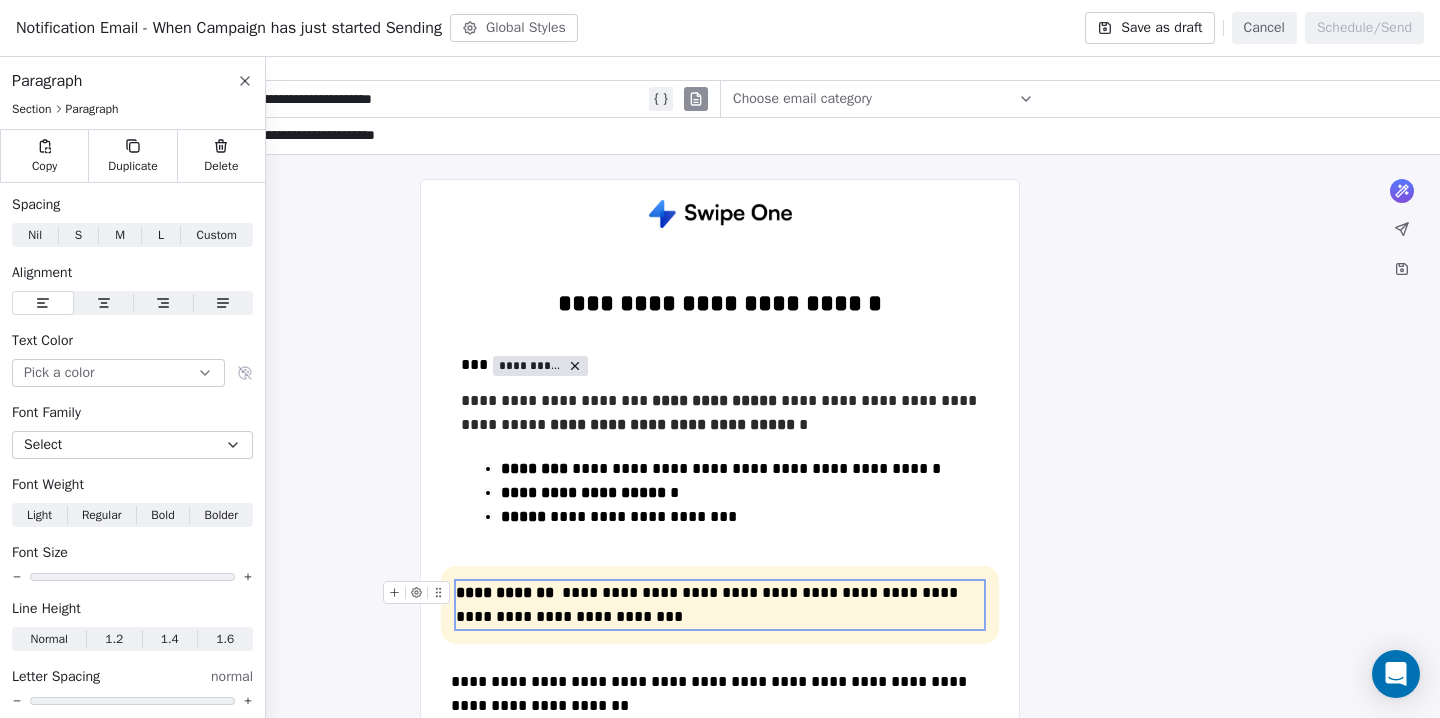 click on "**********" at bounding box center [720, 605] 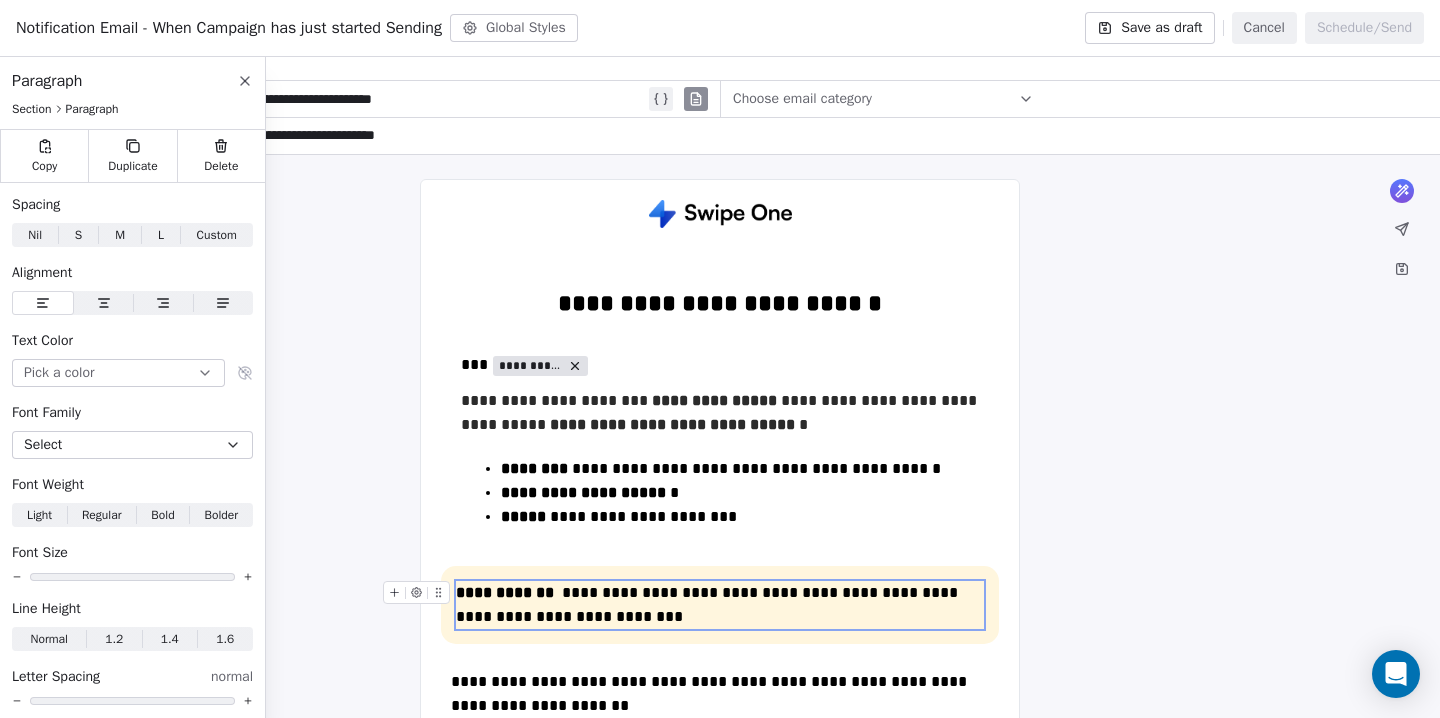 type 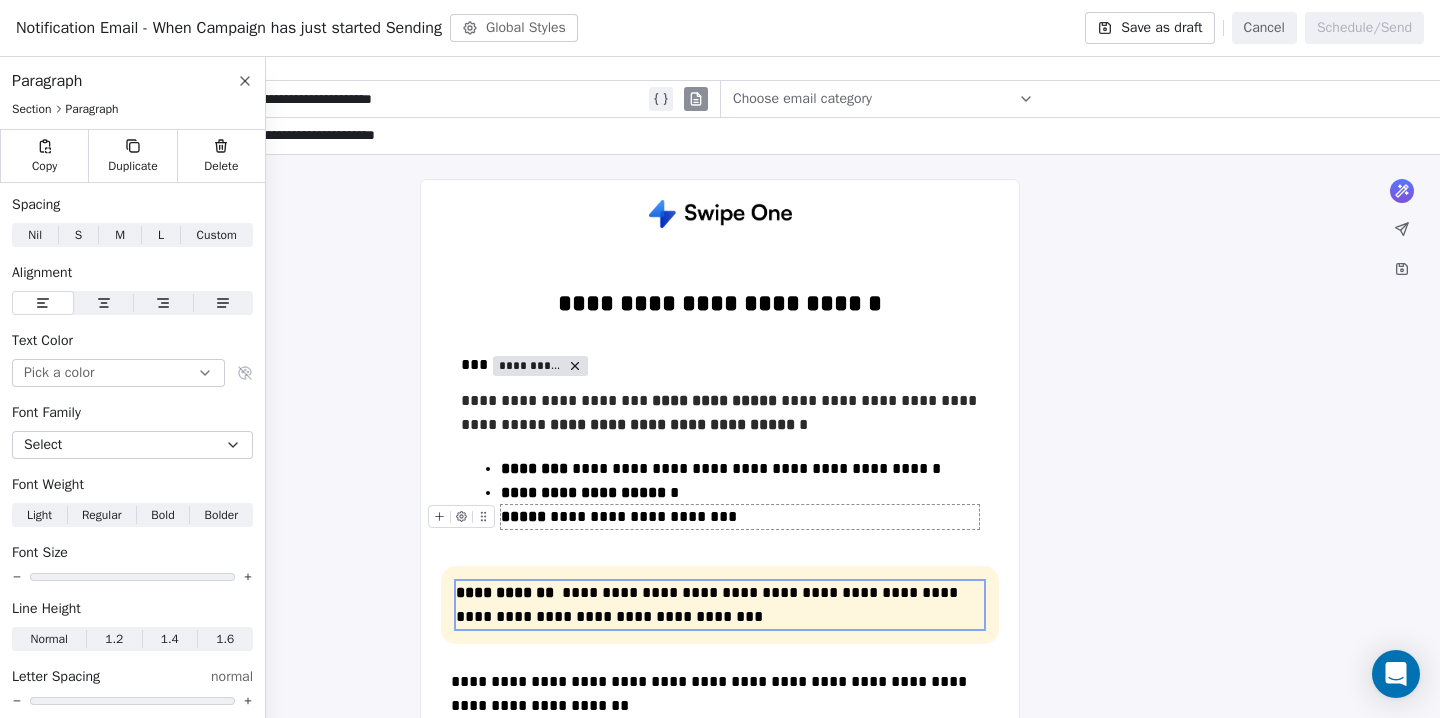 scroll, scrollTop: 69, scrollLeft: 0, axis: vertical 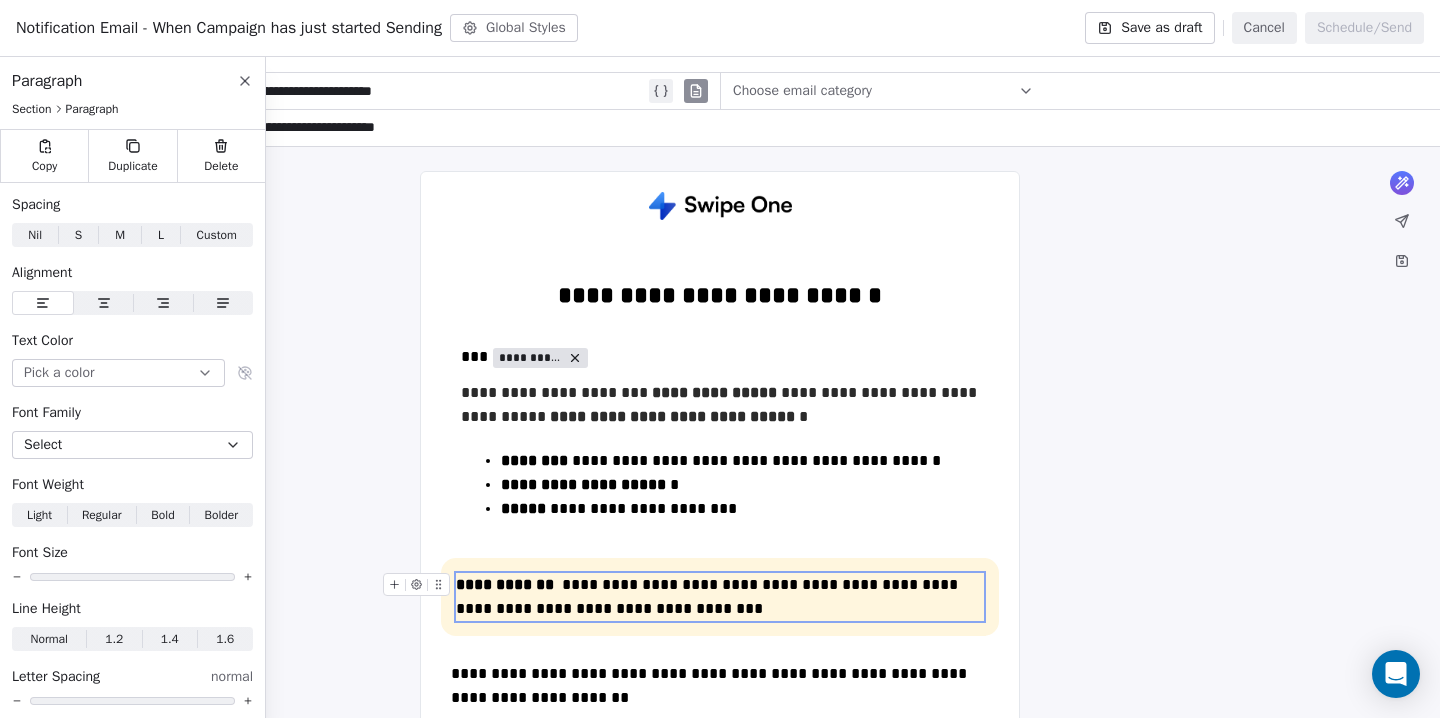 click on "**********" at bounding box center [720, 597] 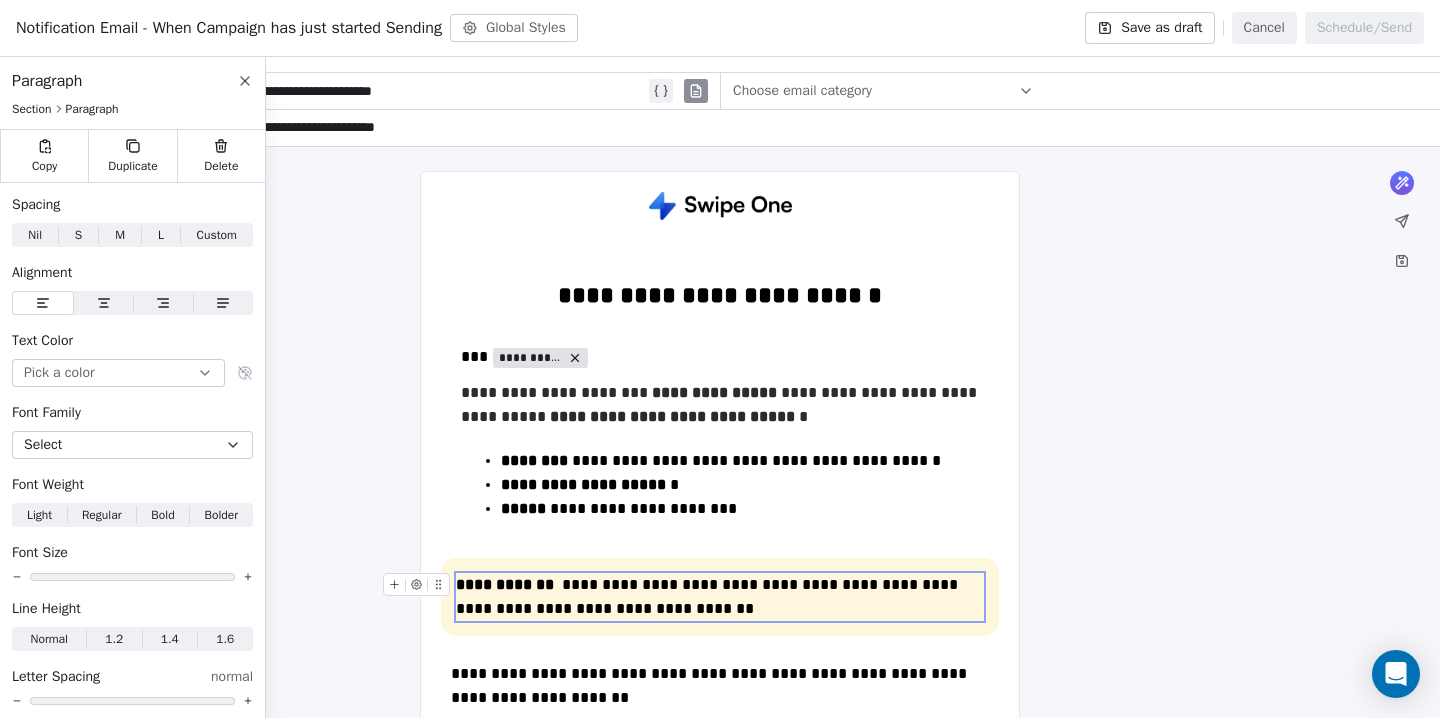click on "**********" at bounding box center (720, 597) 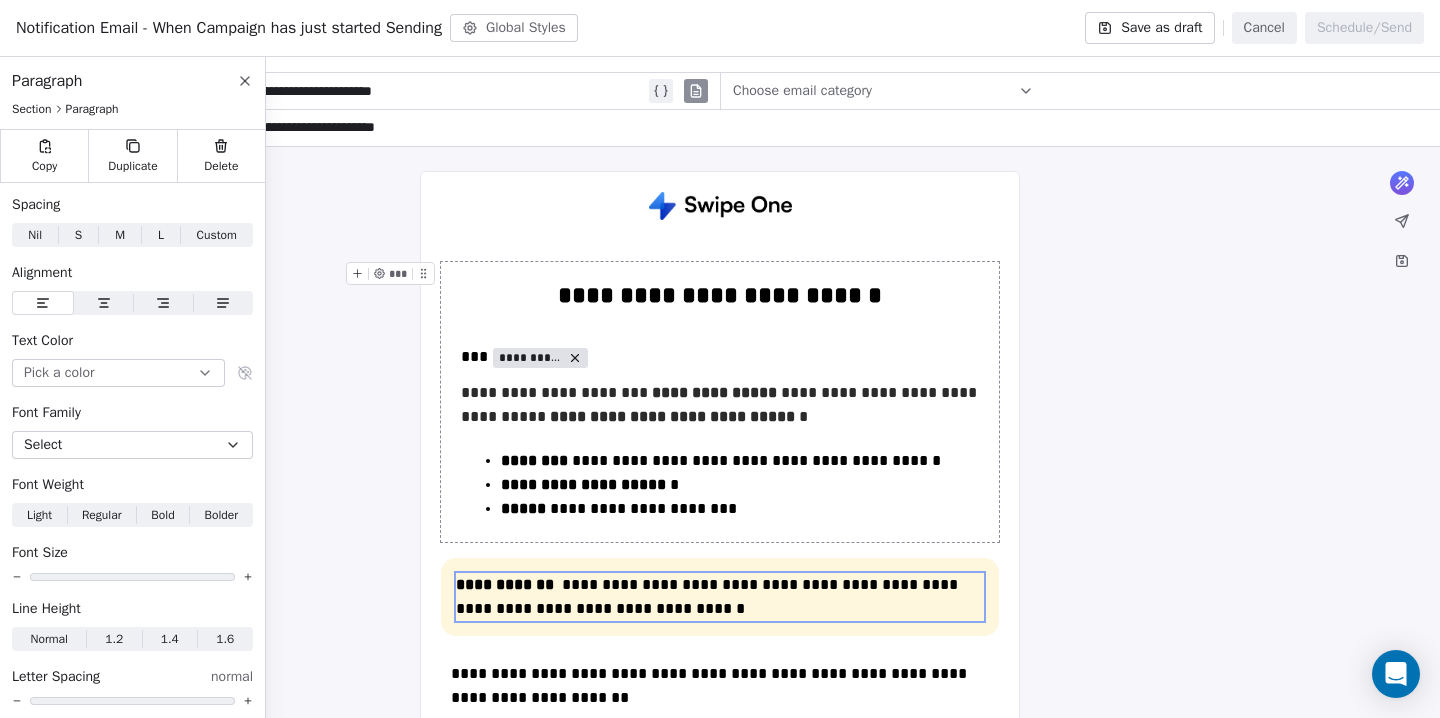click on "What would you like to create email about? or [FIRST] [LAST]   [STREET] [NUMBER] [STREET] [CITY], [STATE], [POSTAL_CODE], [COUNTRY] Unsubscribe" at bounding box center [720, 605] 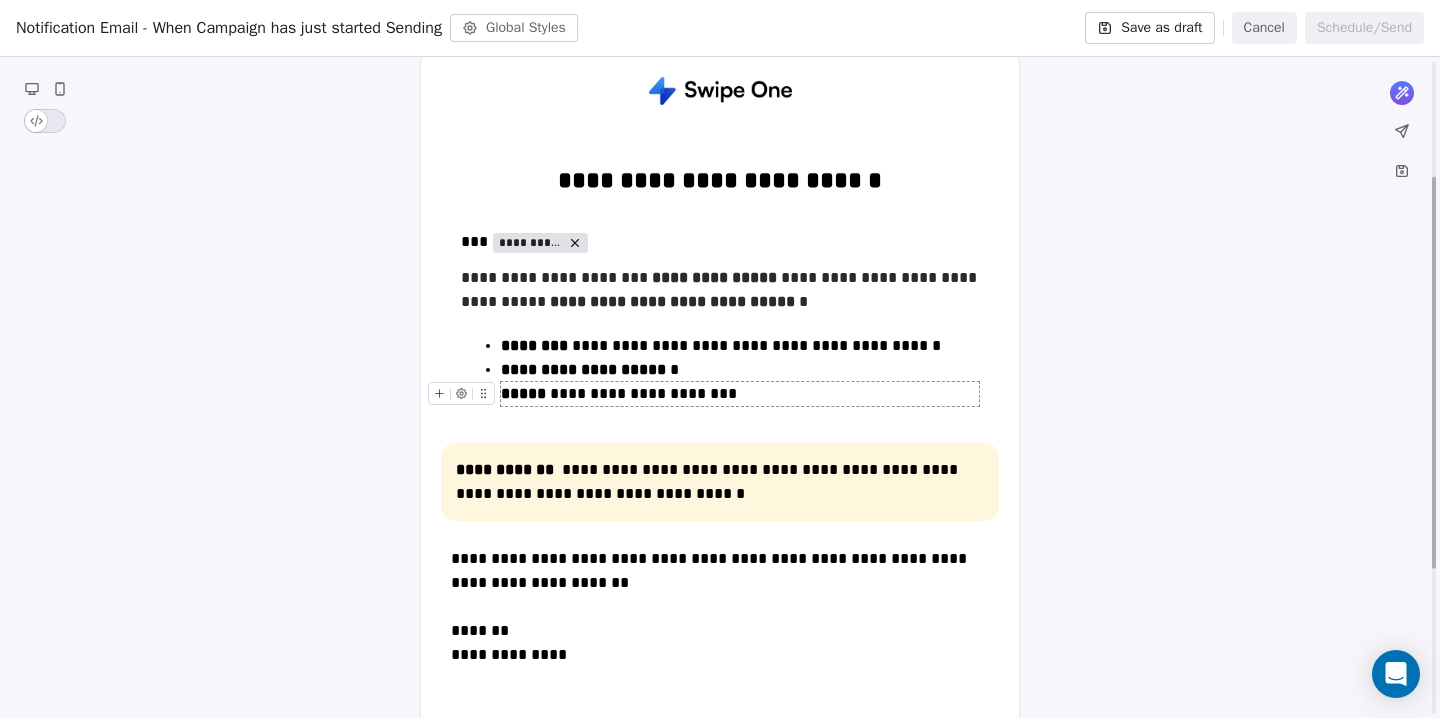 scroll, scrollTop: 202, scrollLeft: 0, axis: vertical 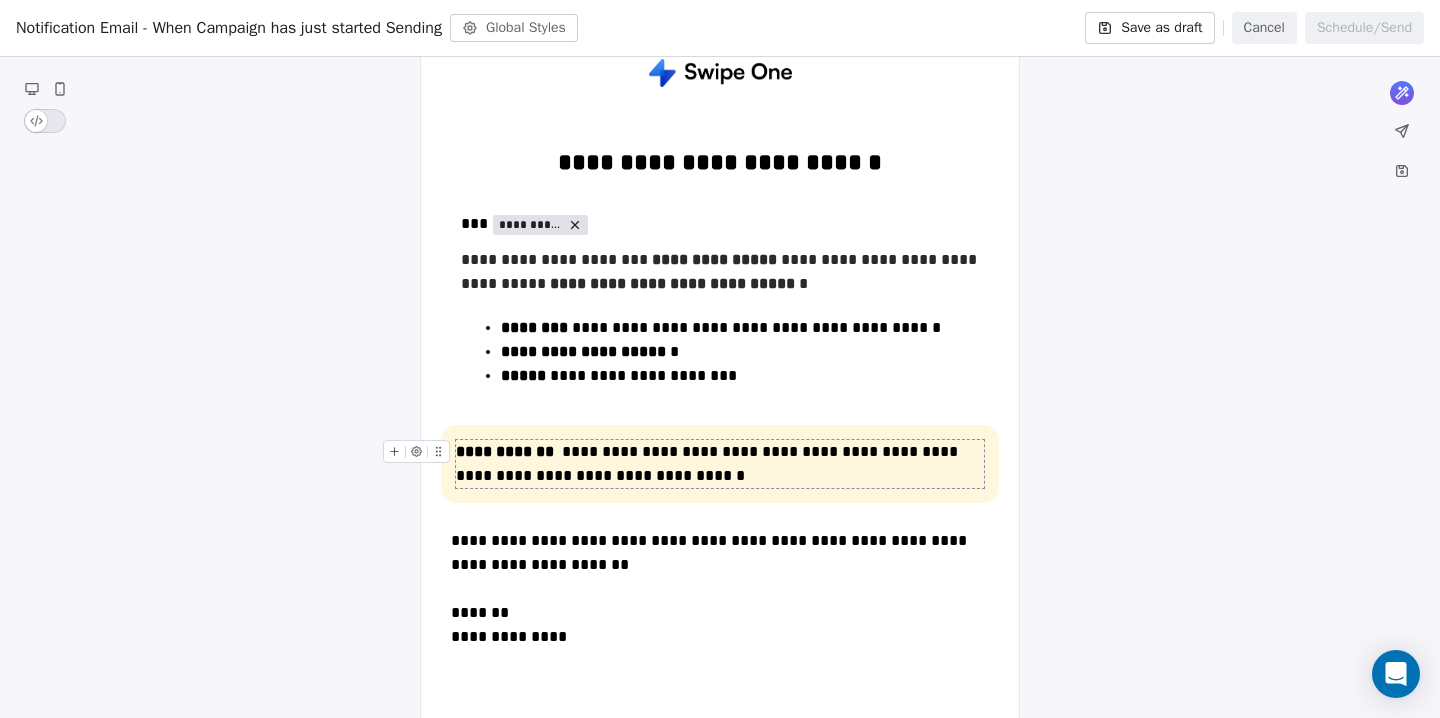 click on "**********" at bounding box center (720, 464) 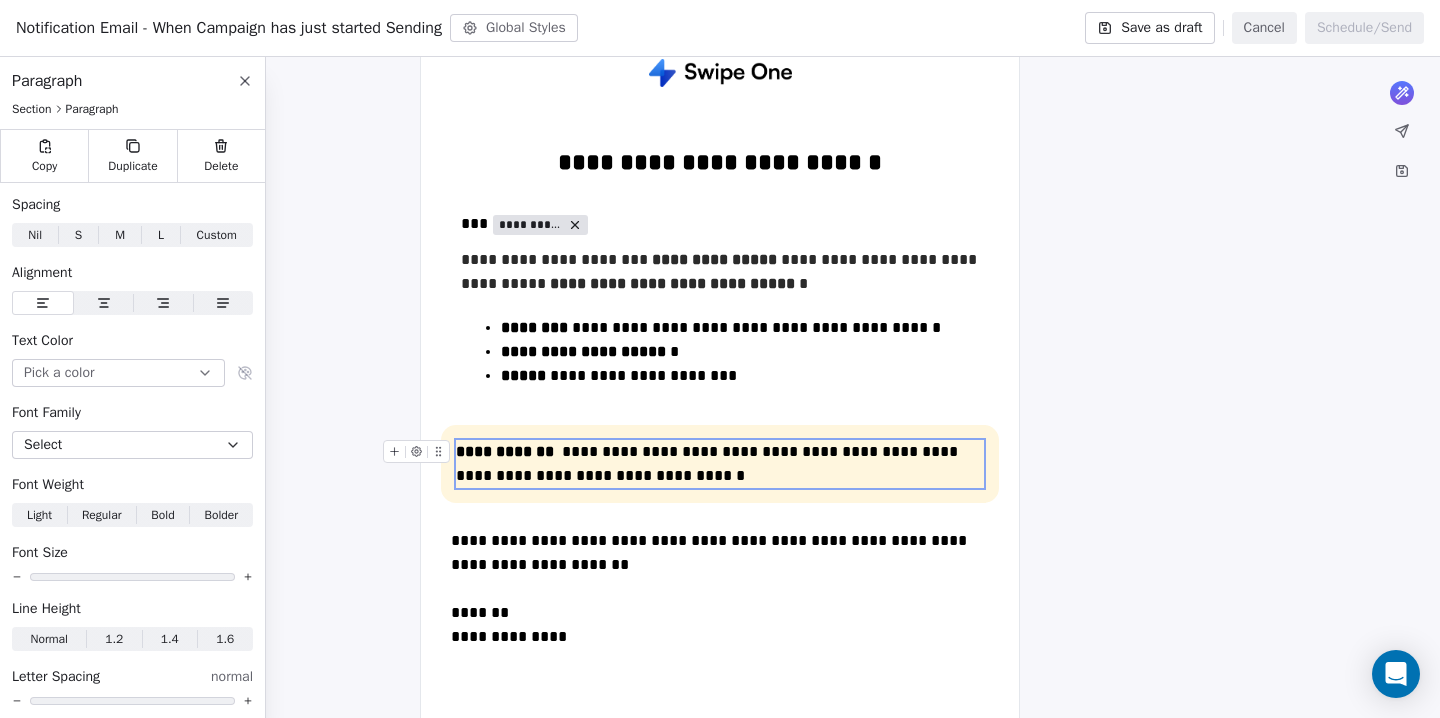 click on "**********" at bounding box center (720, 464) 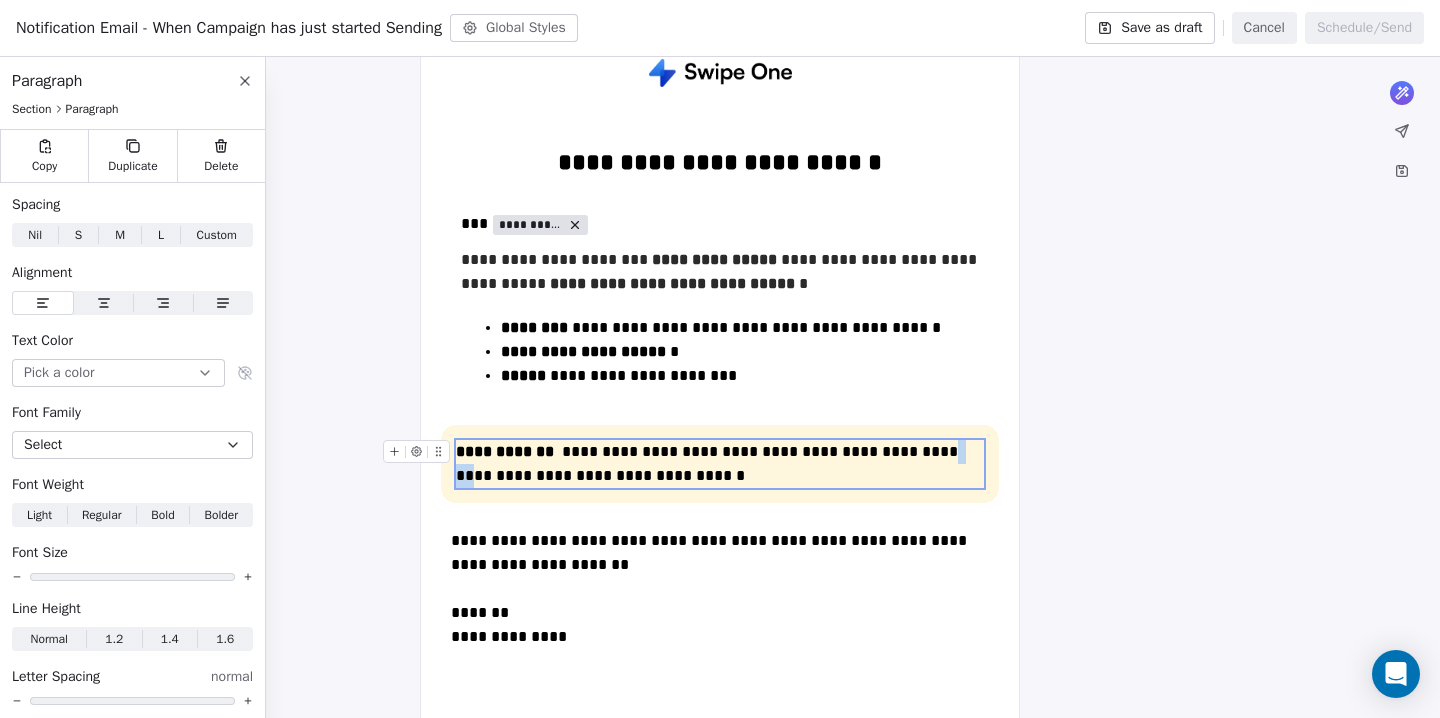 click on "**********" at bounding box center [720, 464] 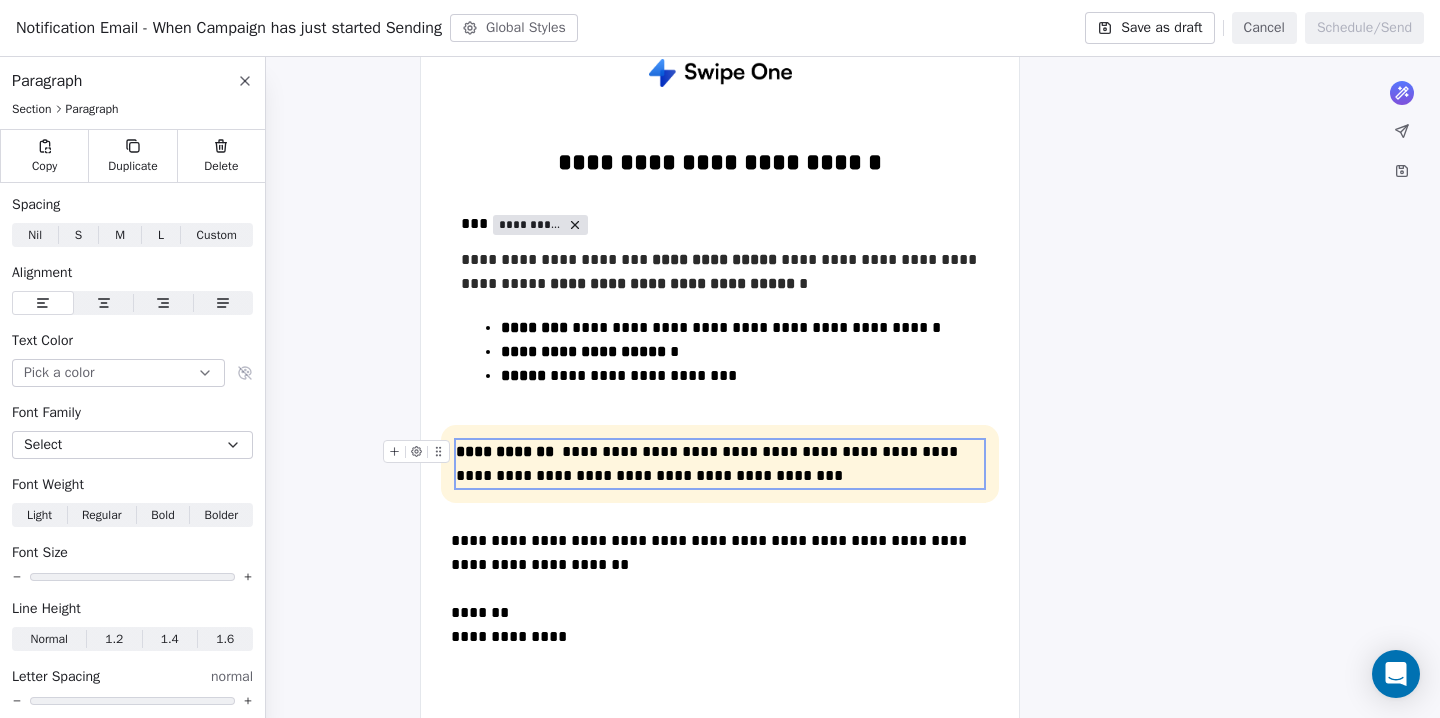 click on "**********" at bounding box center [720, 464] 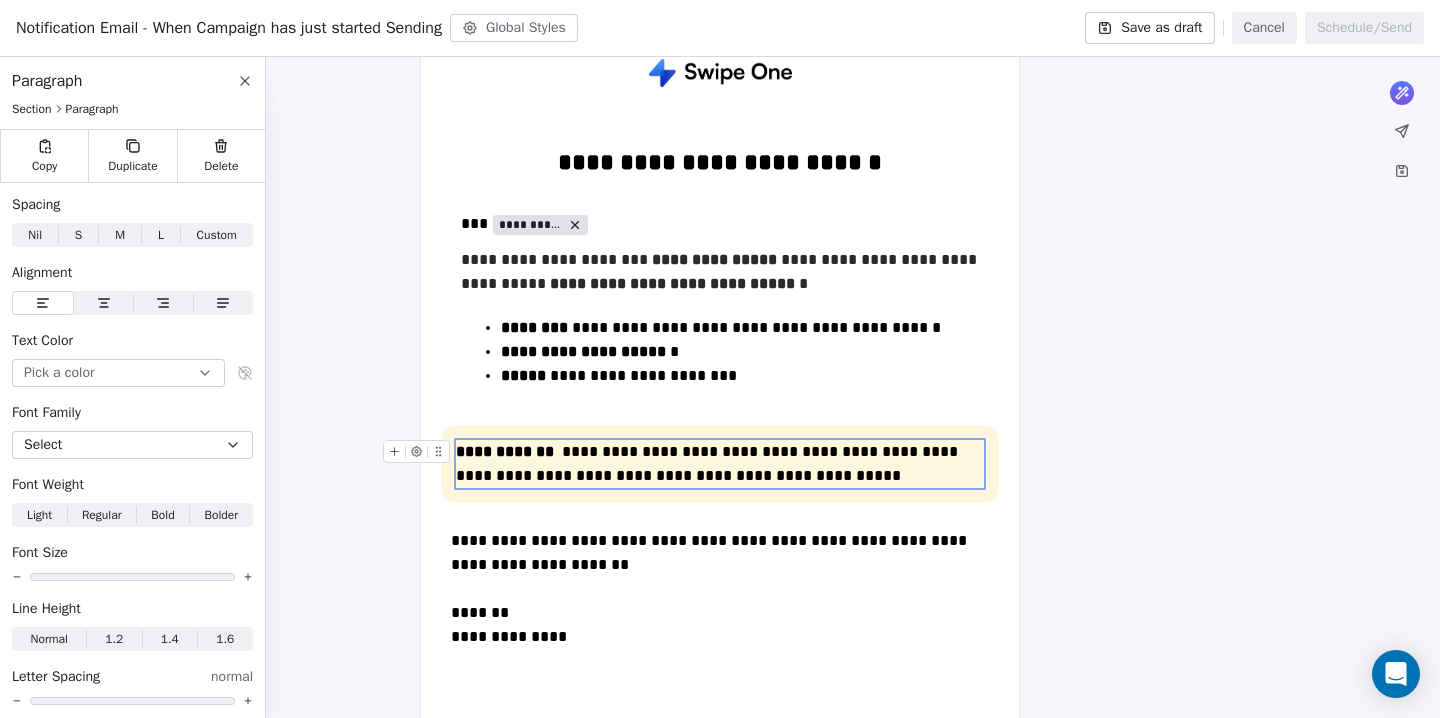 click on "**********" at bounding box center [720, 464] 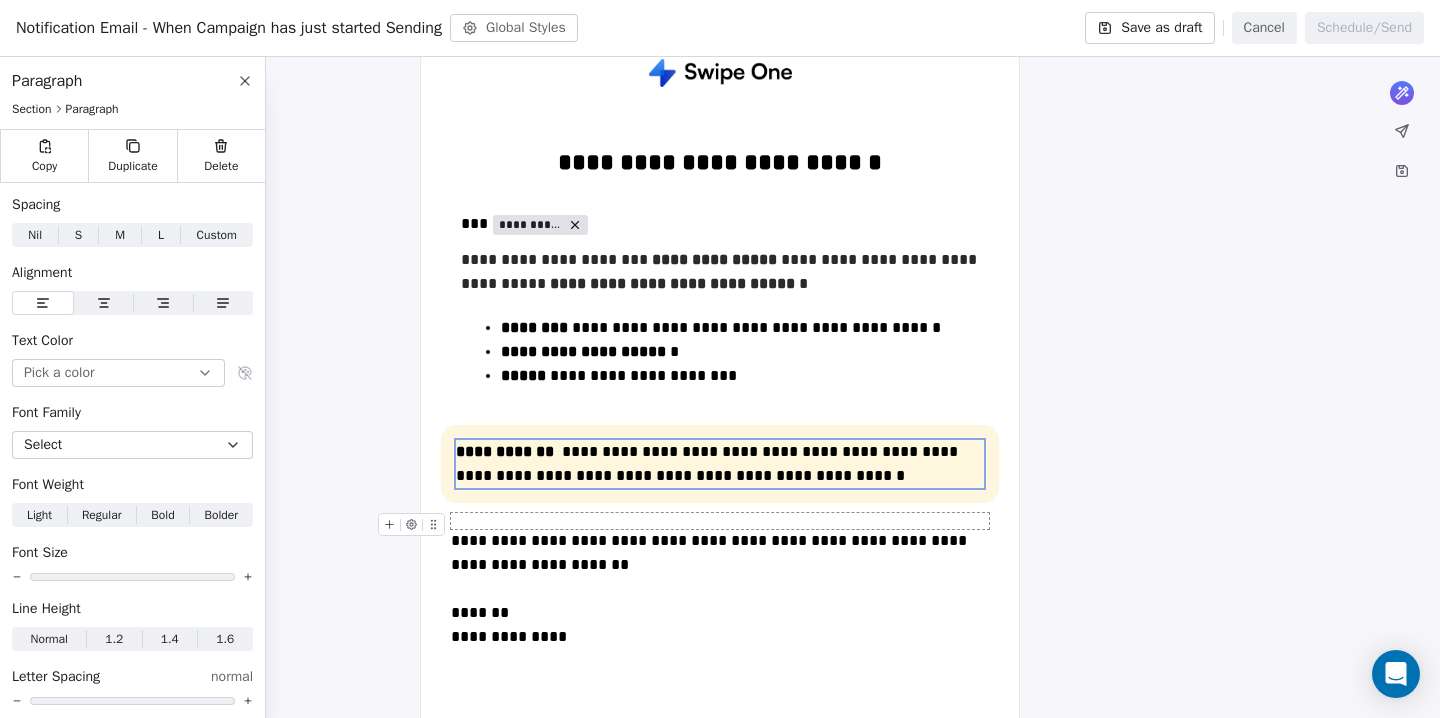click at bounding box center [411, 524] 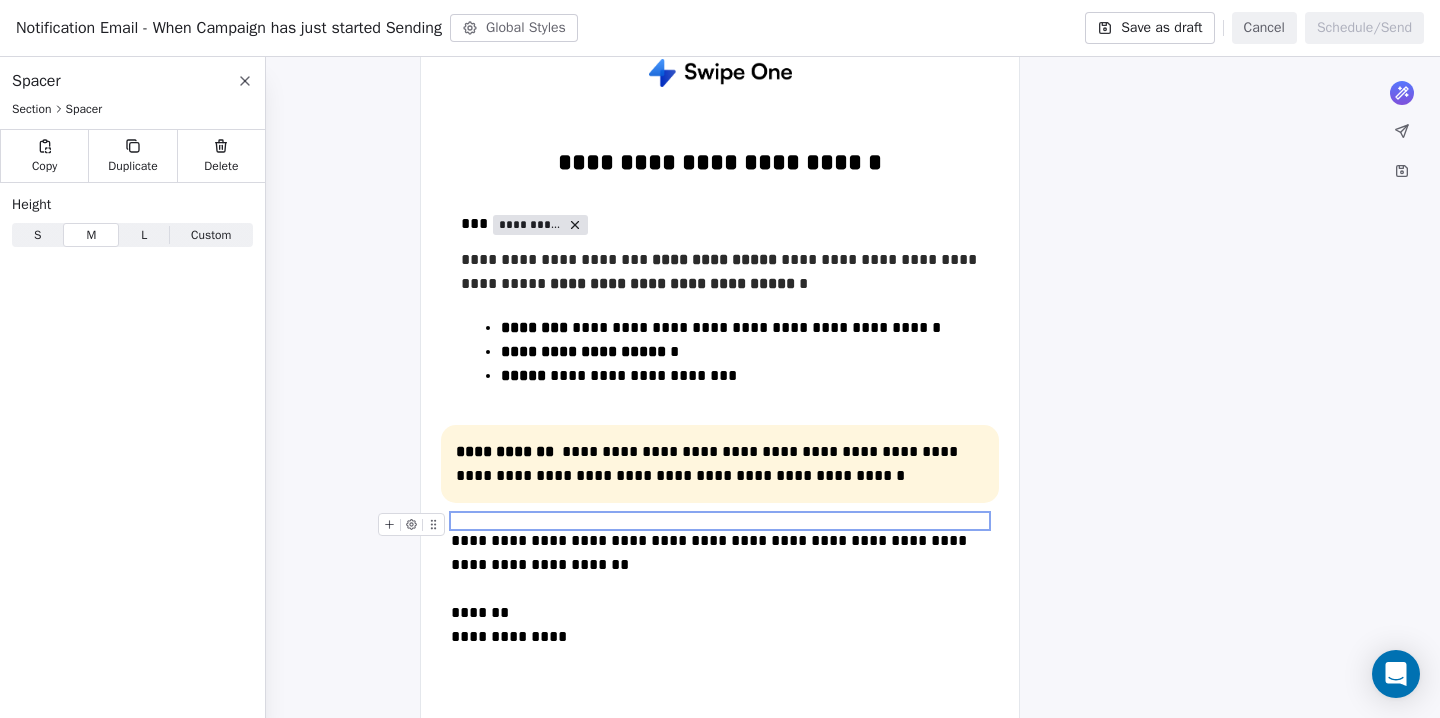 click on "What would you like to create email about? or [FIRST] [LAST]   [STREET] [NUMBER] [STREET] [CITY], [STATE], [POSTAL_CODE], [COUNTRY] Unsubscribe" at bounding box center [720, 472] 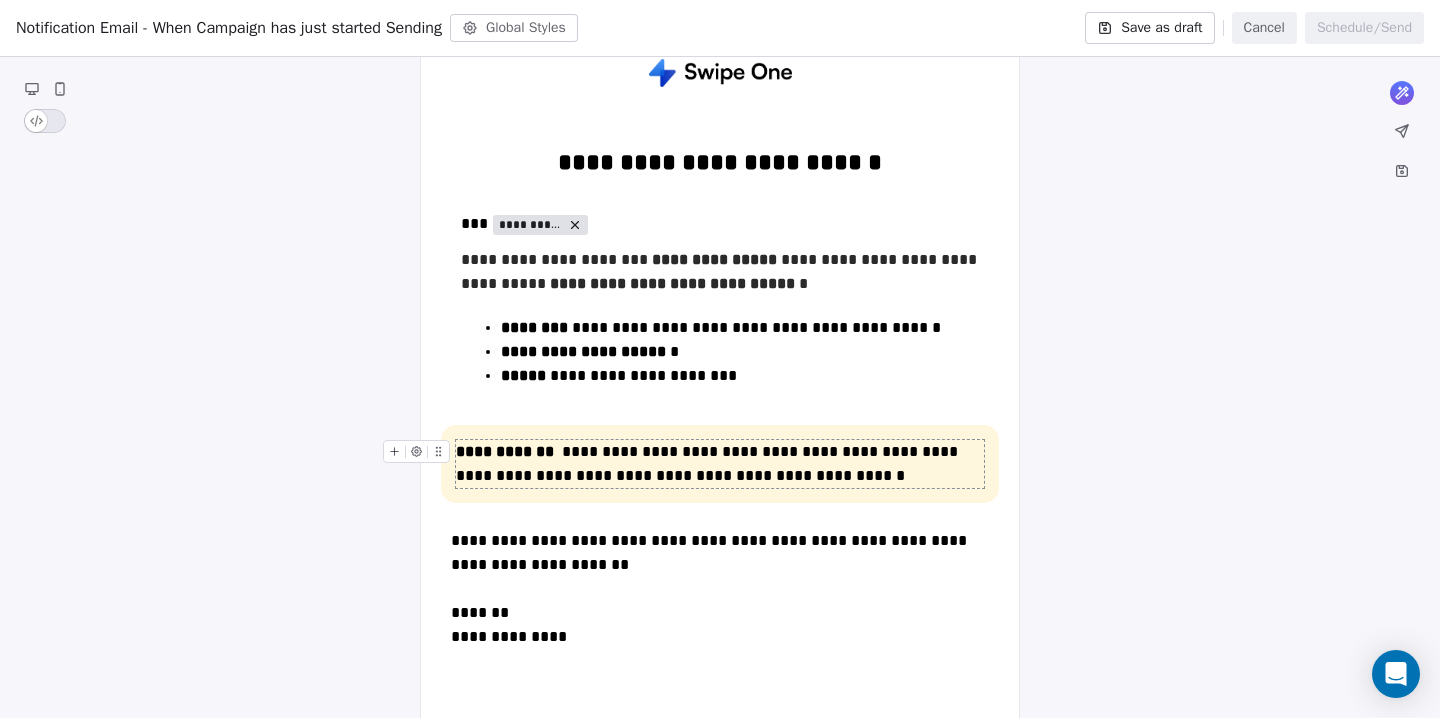 click on "**********" at bounding box center [720, 464] 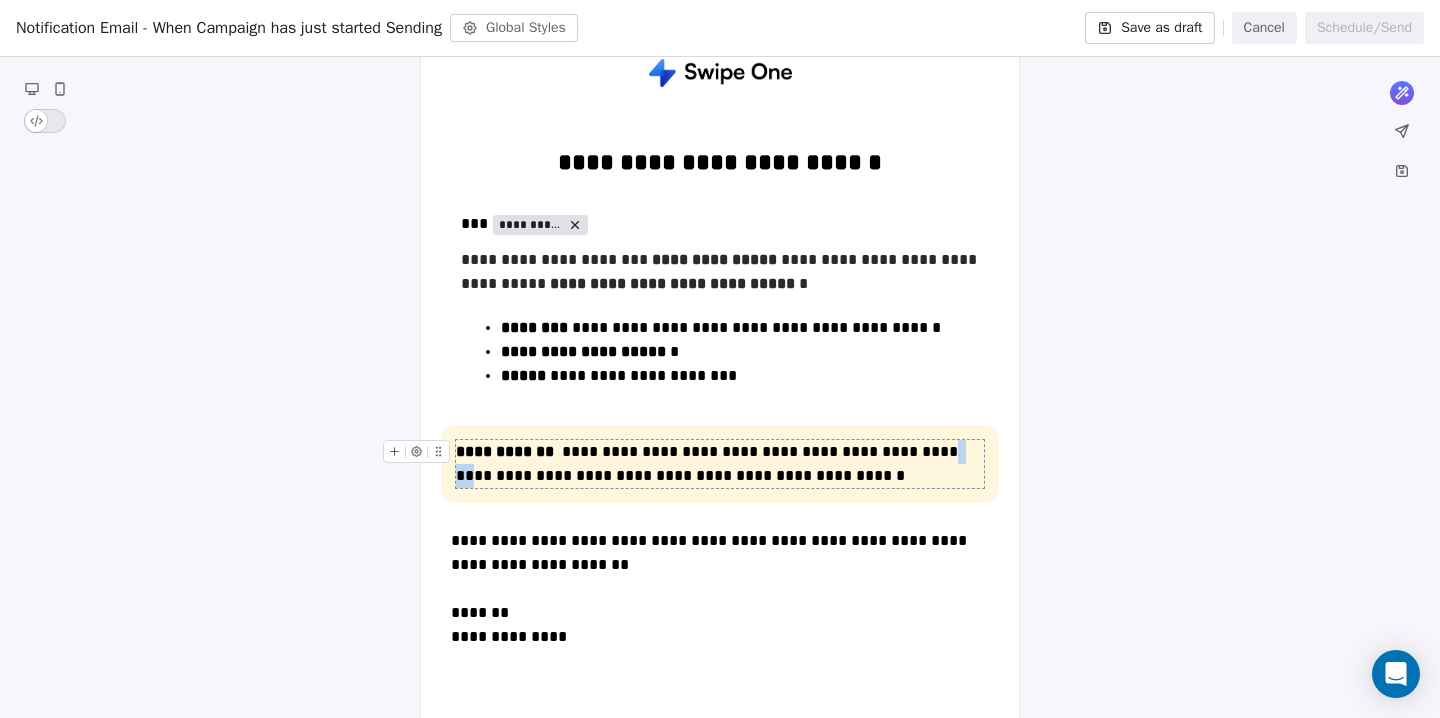 click on "**********" at bounding box center (720, 464) 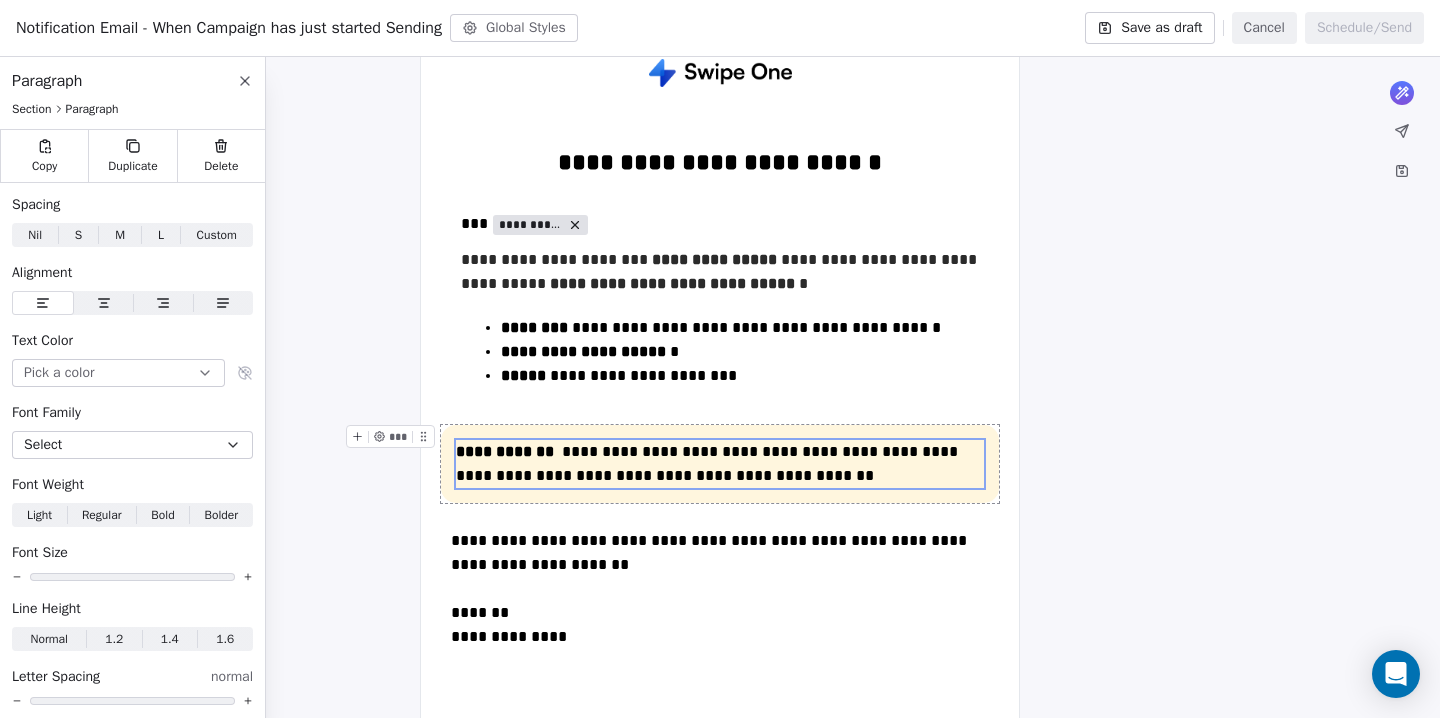 click on "**********" at bounding box center [720, 472] 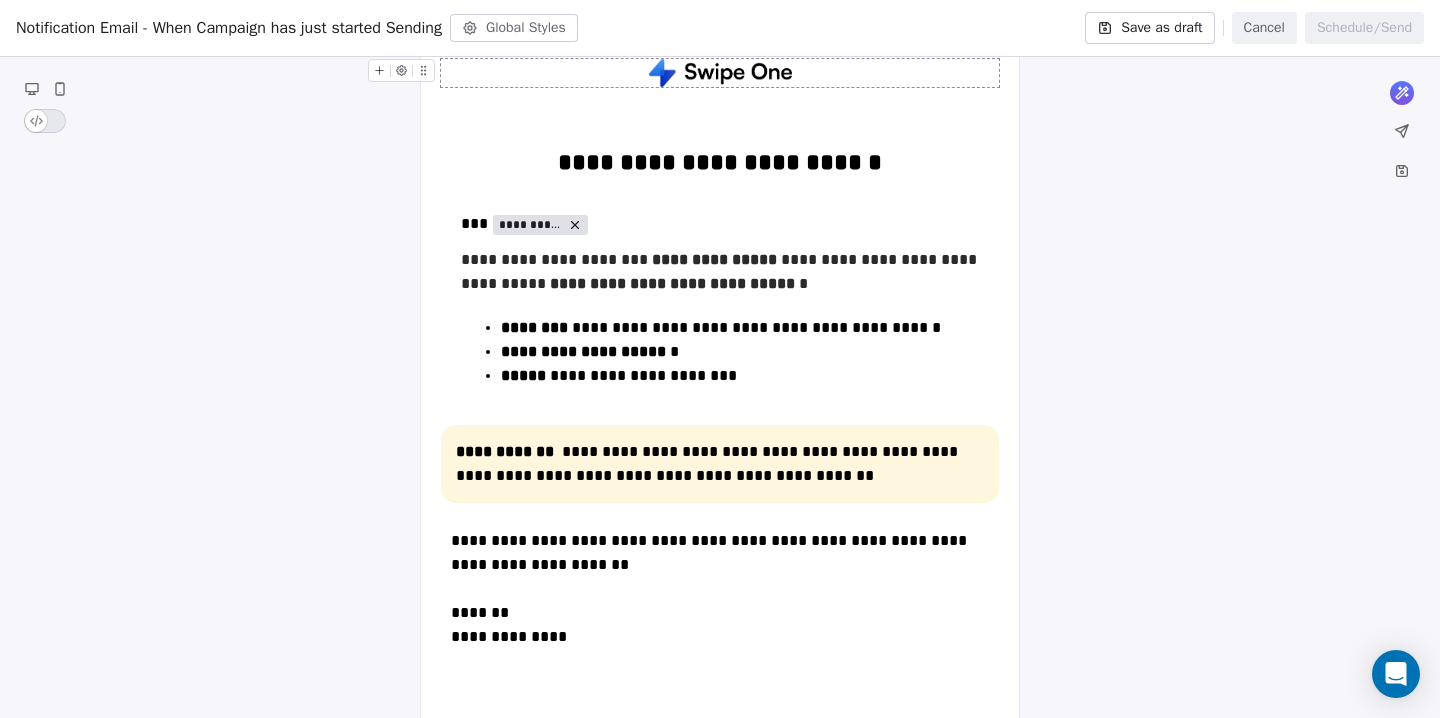 click on "Save as draft" at bounding box center (1149, 28) 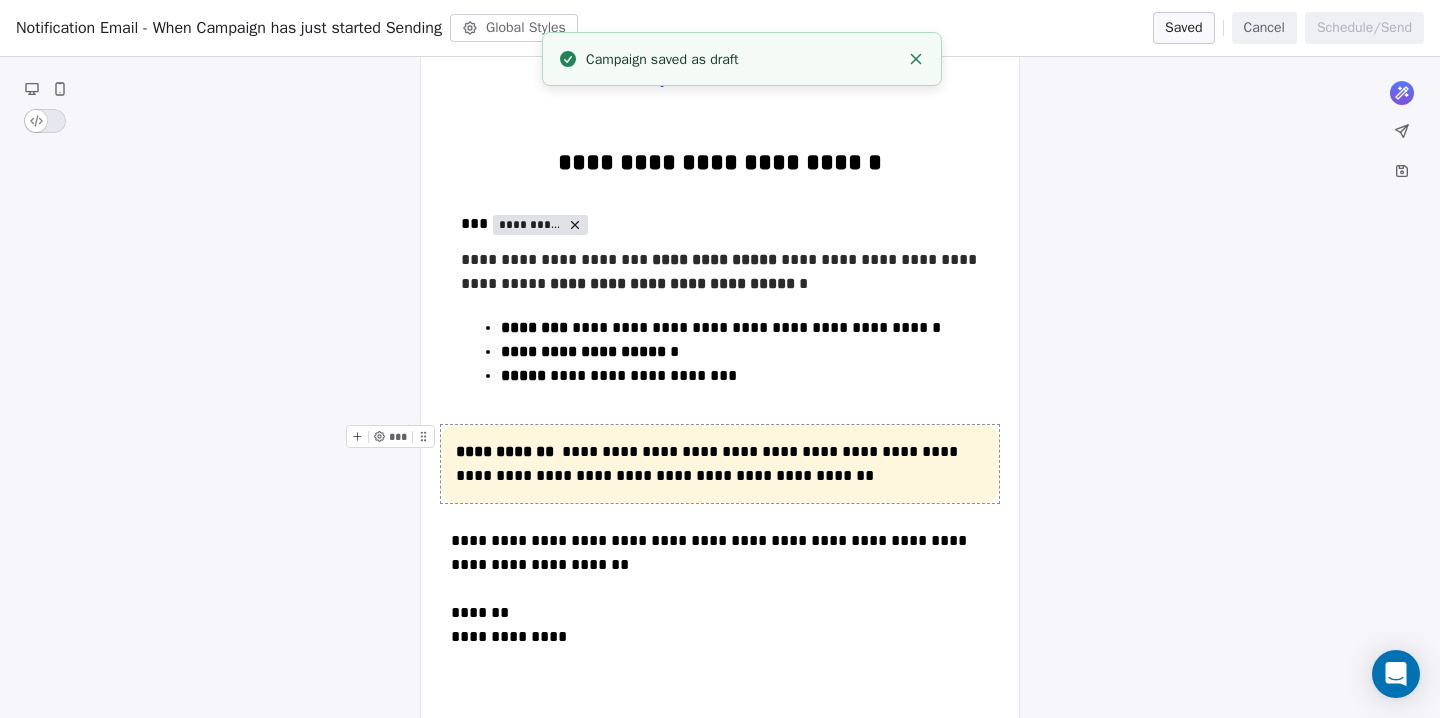click on "Cancel" at bounding box center (1264, 28) 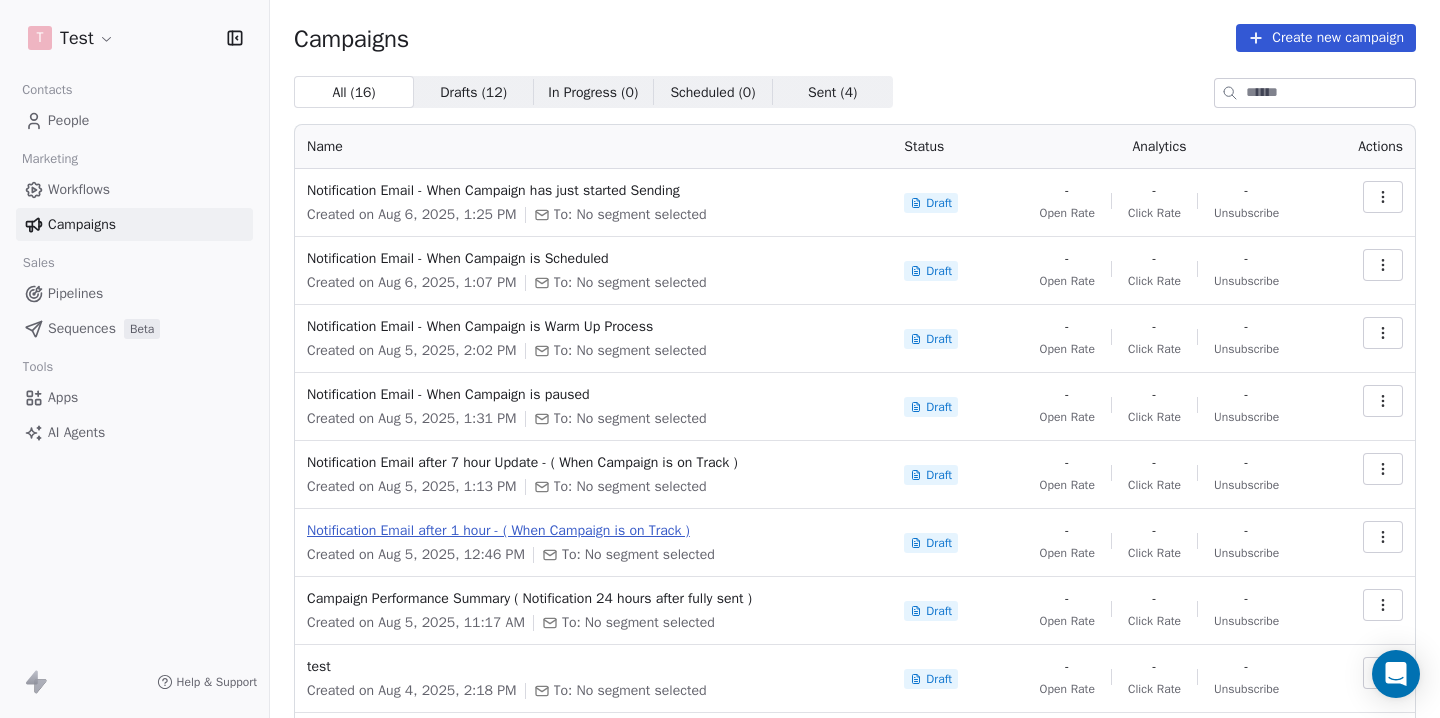 click on "Notification Email after 1 hour -  ( When Campaign is on Track )" at bounding box center (593, 531) 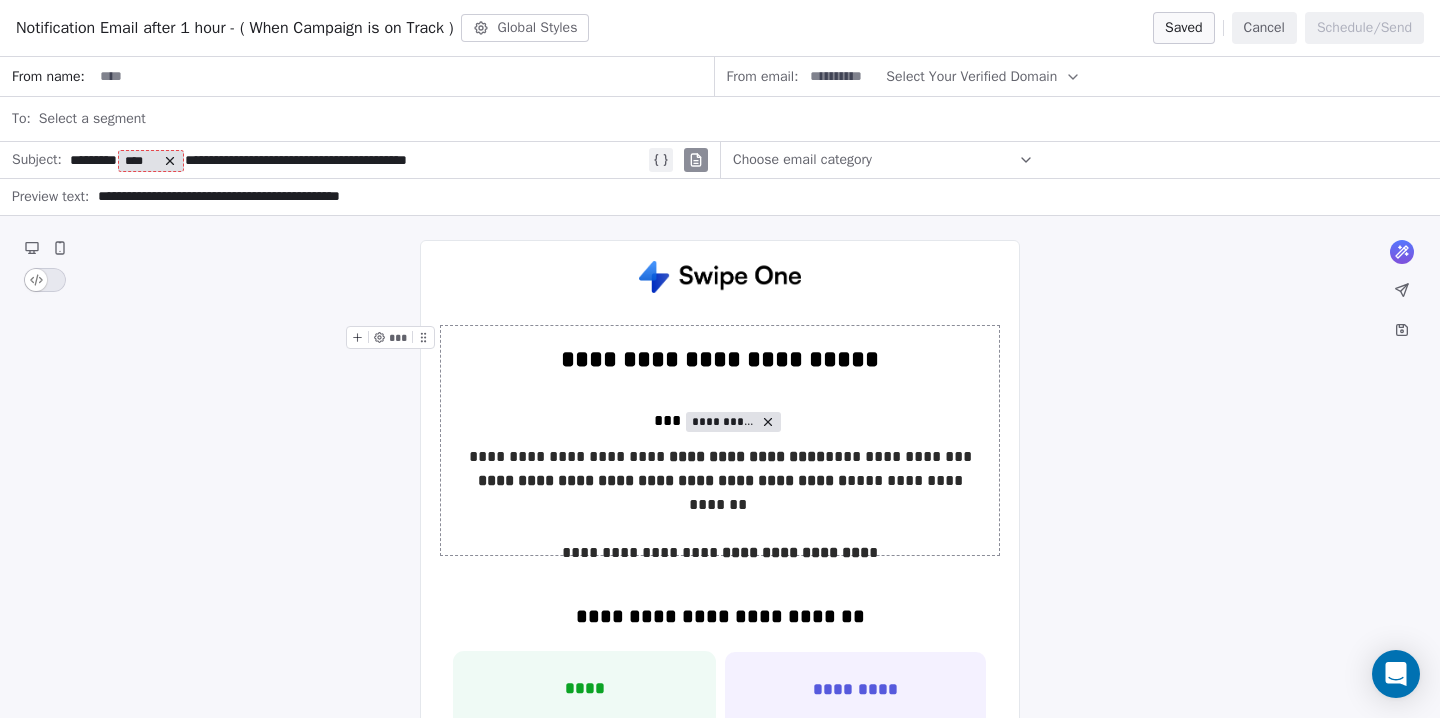 click 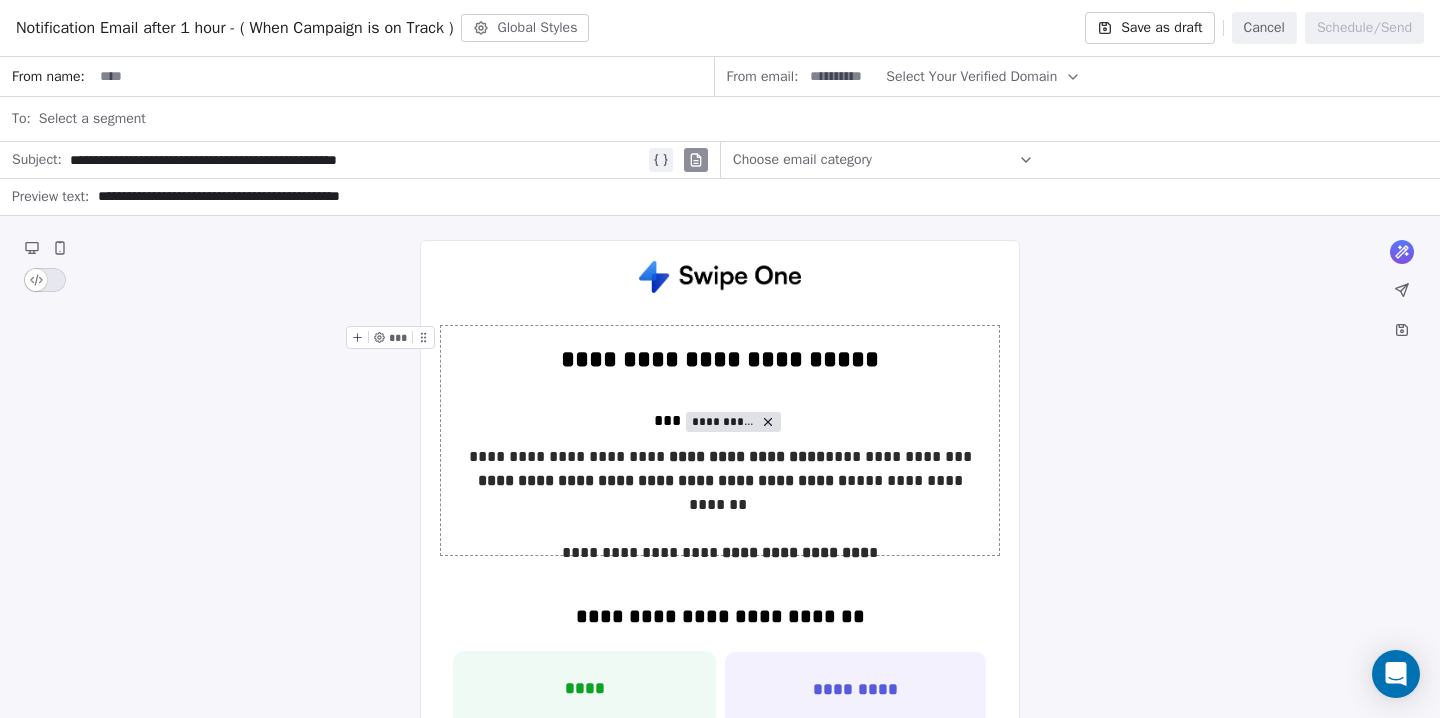 type 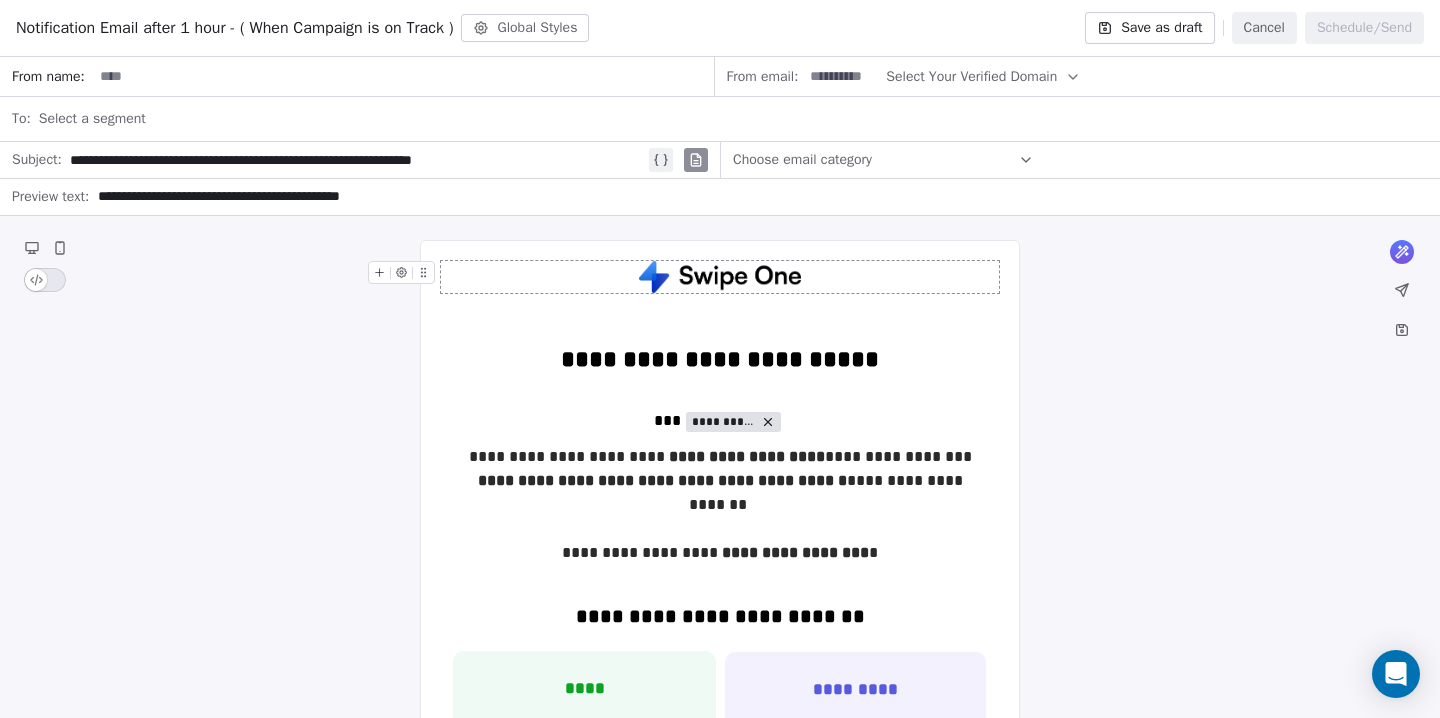 click on "**********" at bounding box center [757, 197] 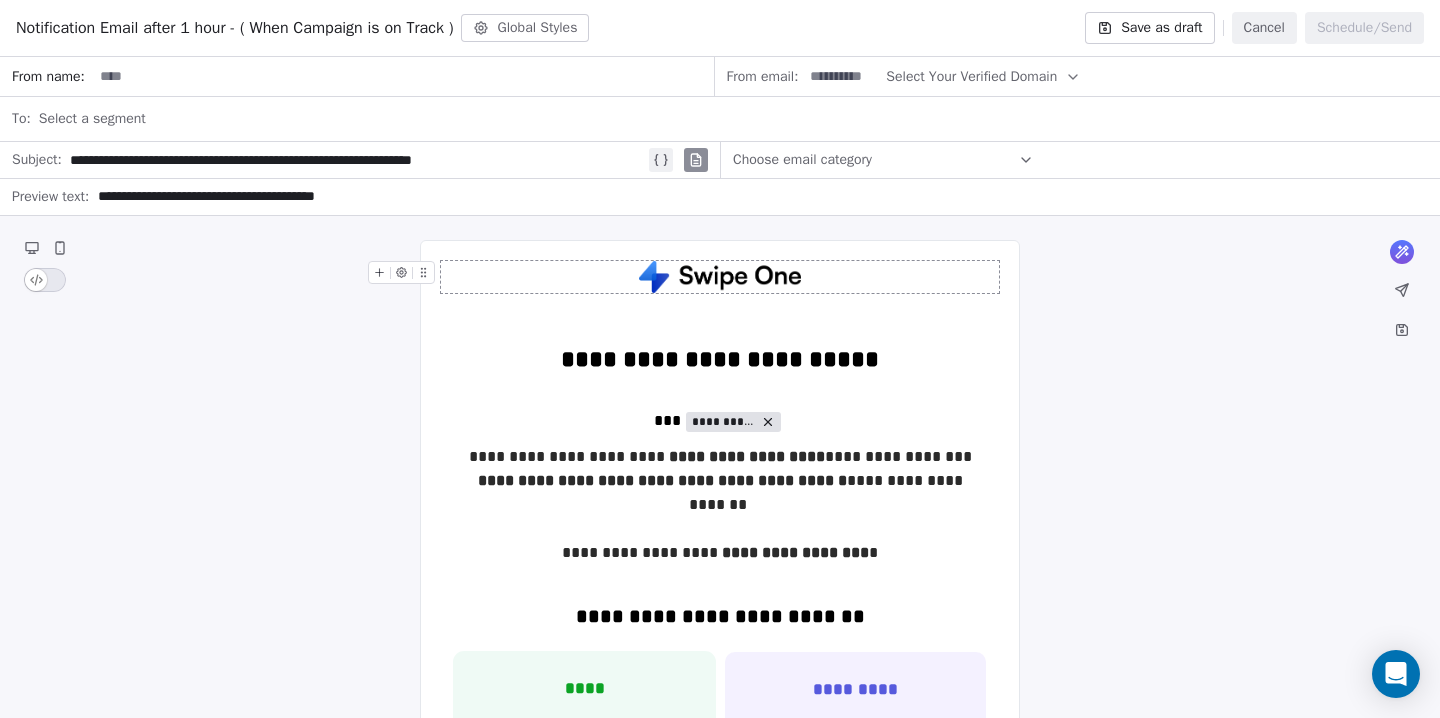 type on "**********" 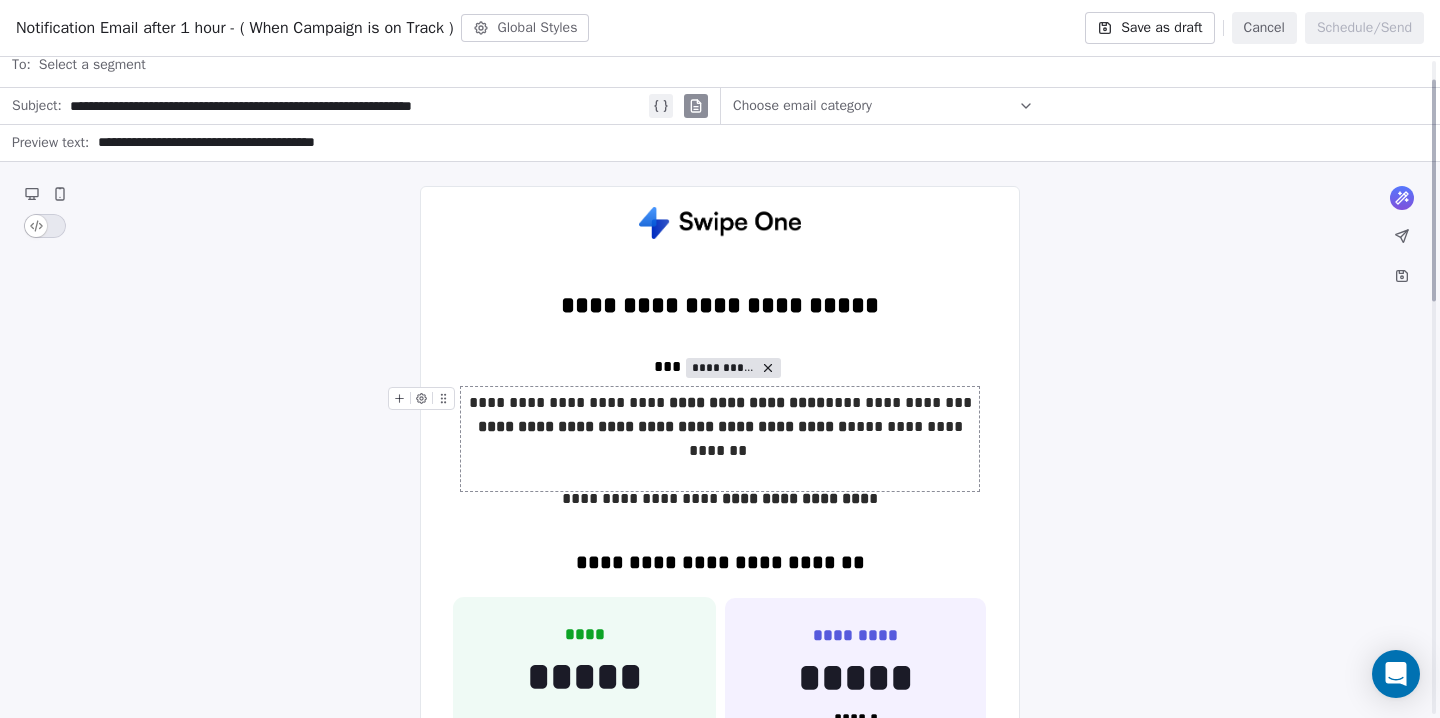 scroll, scrollTop: 55, scrollLeft: 0, axis: vertical 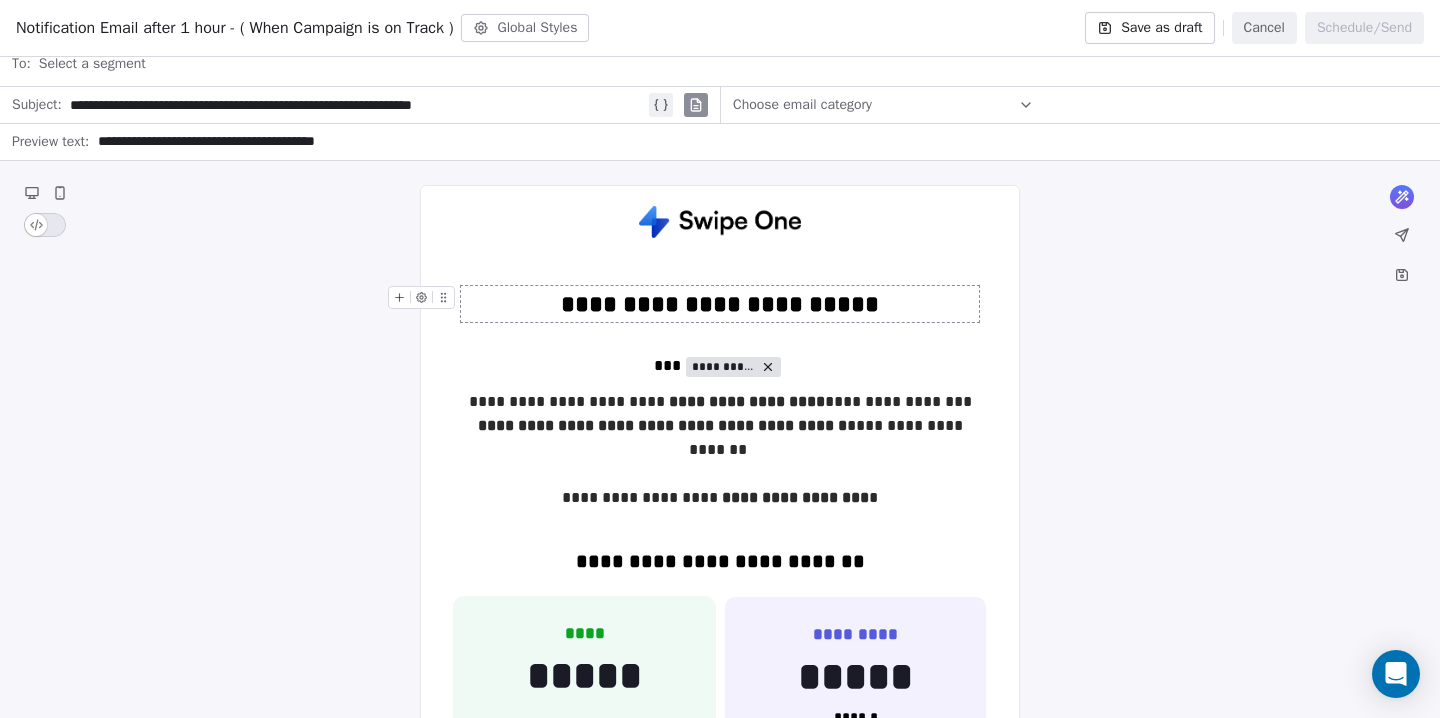click on "**********" at bounding box center [720, 304] 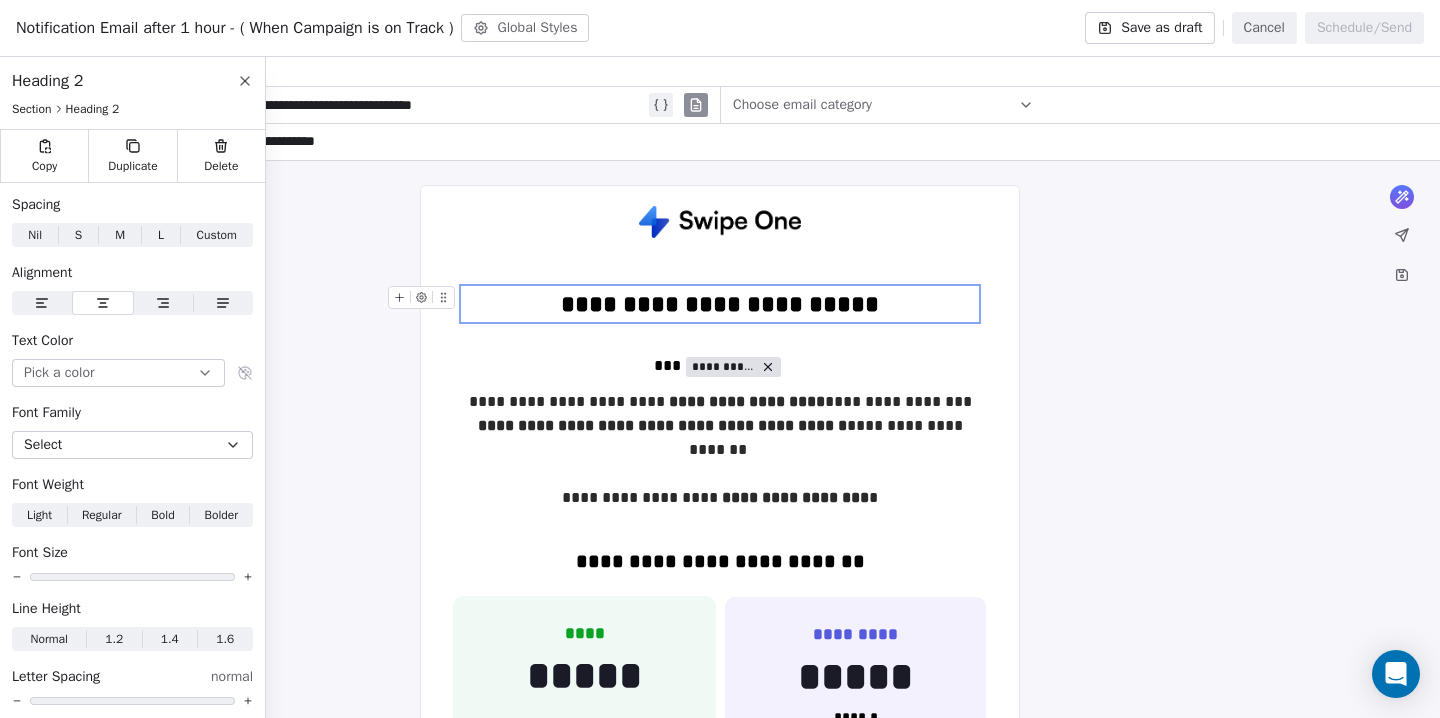 click on "**********" at bounding box center [720, 304] 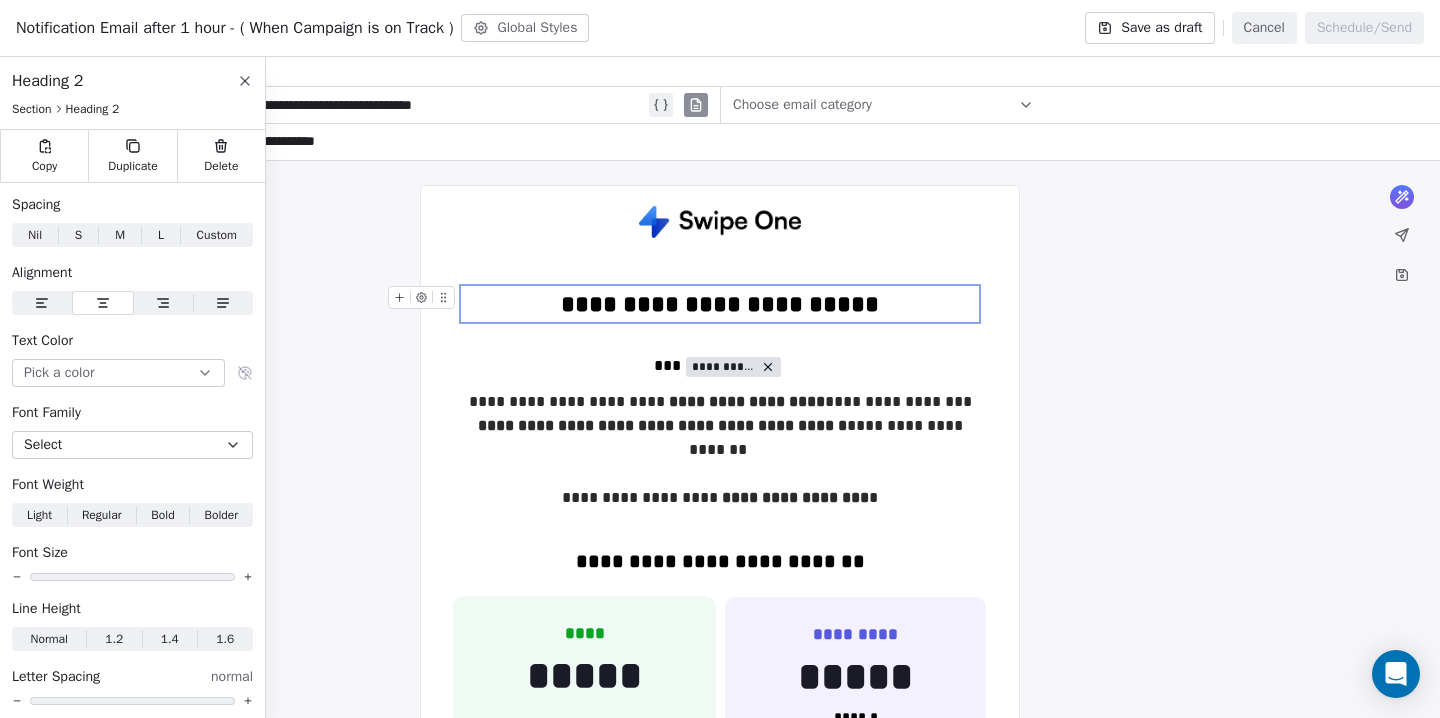 type 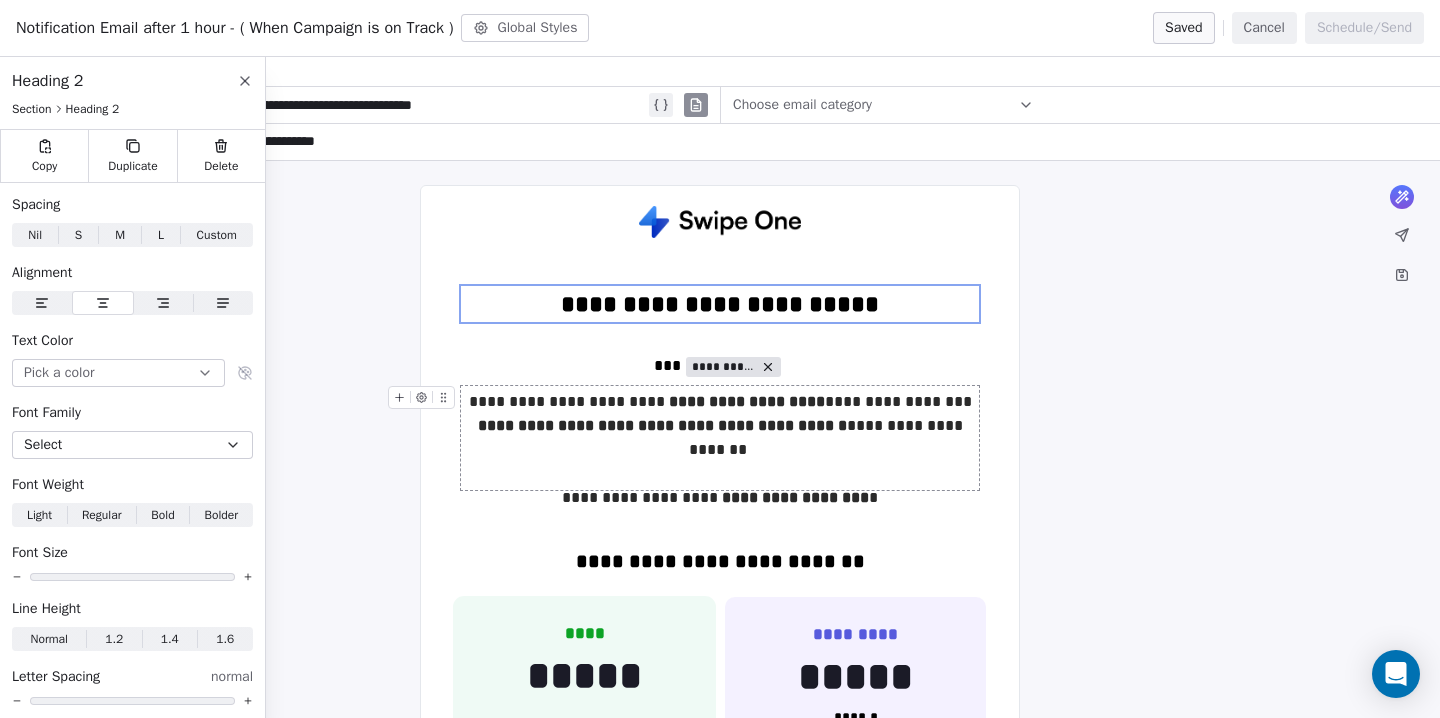 click on "**********" at bounding box center (720, 438) 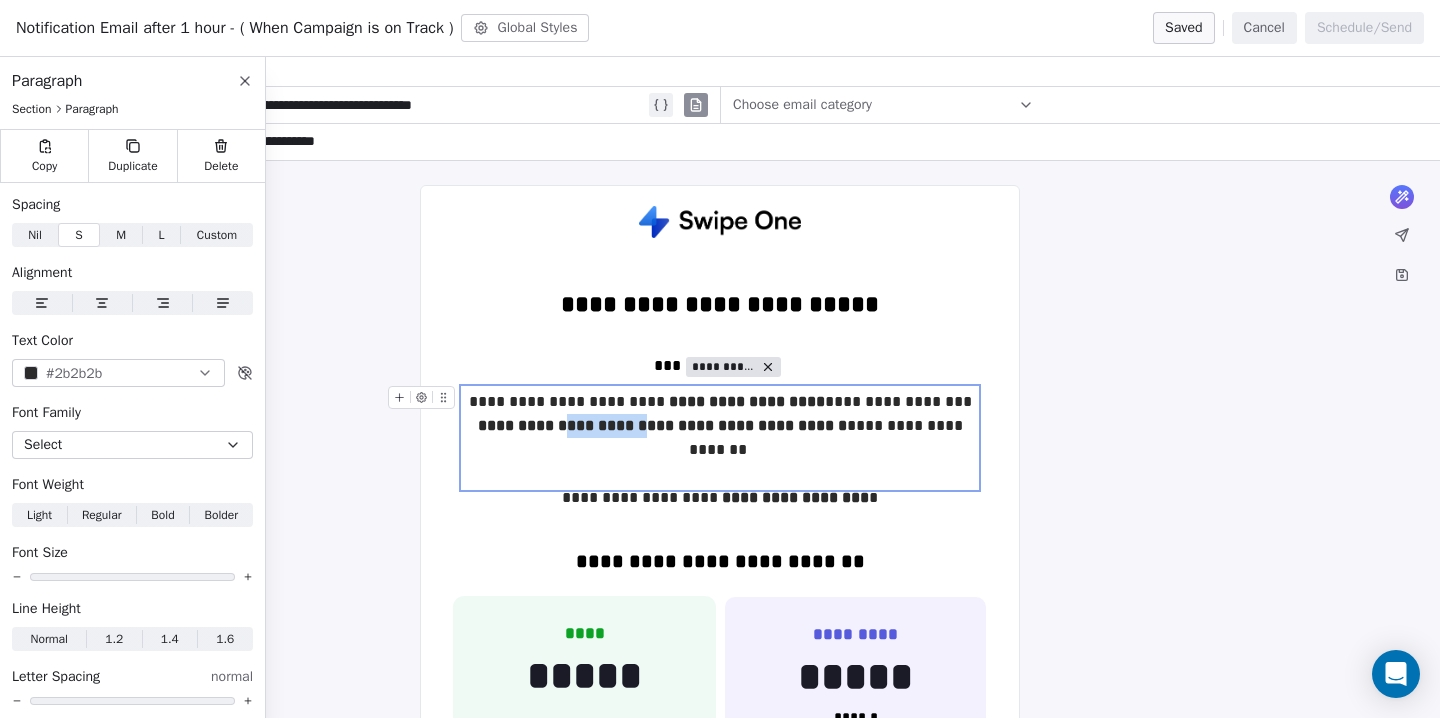 click on "**********" at bounding box center (662, 425) 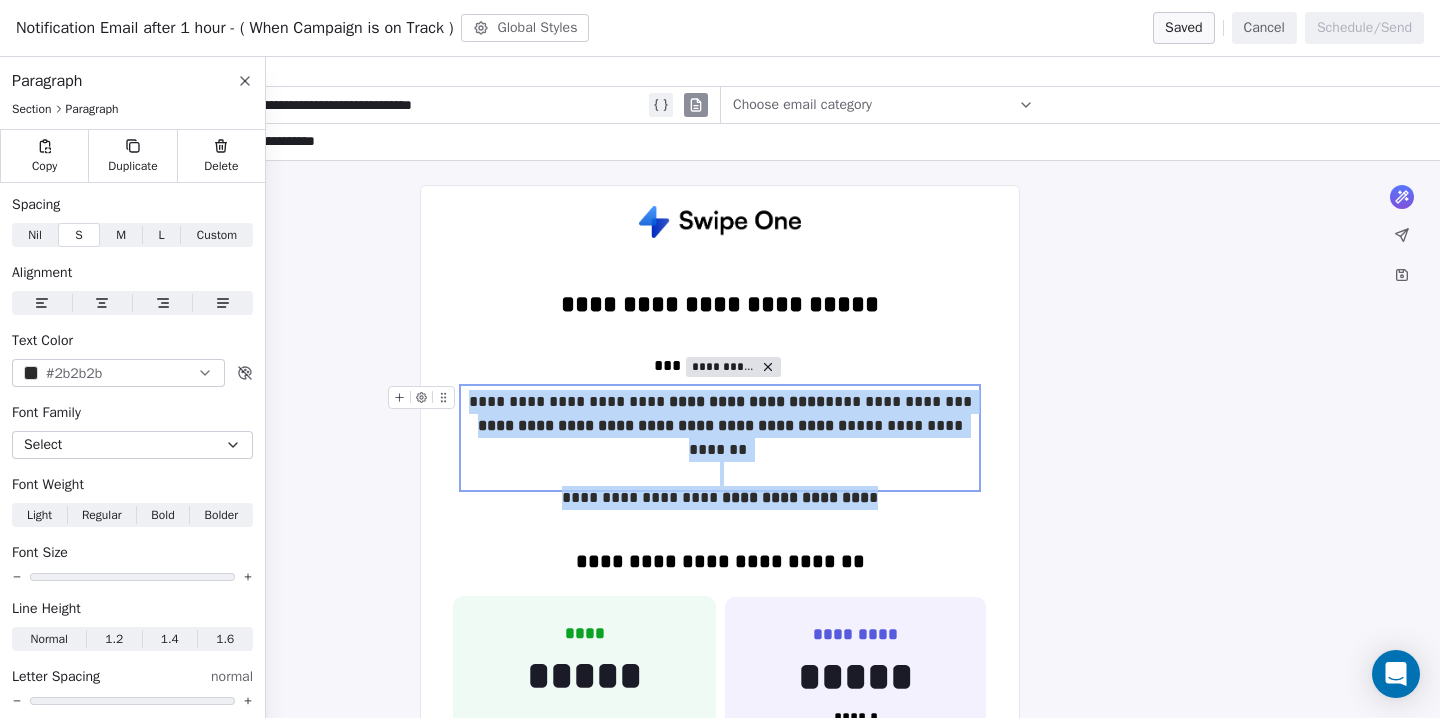 click on "**********" at bounding box center [662, 425] 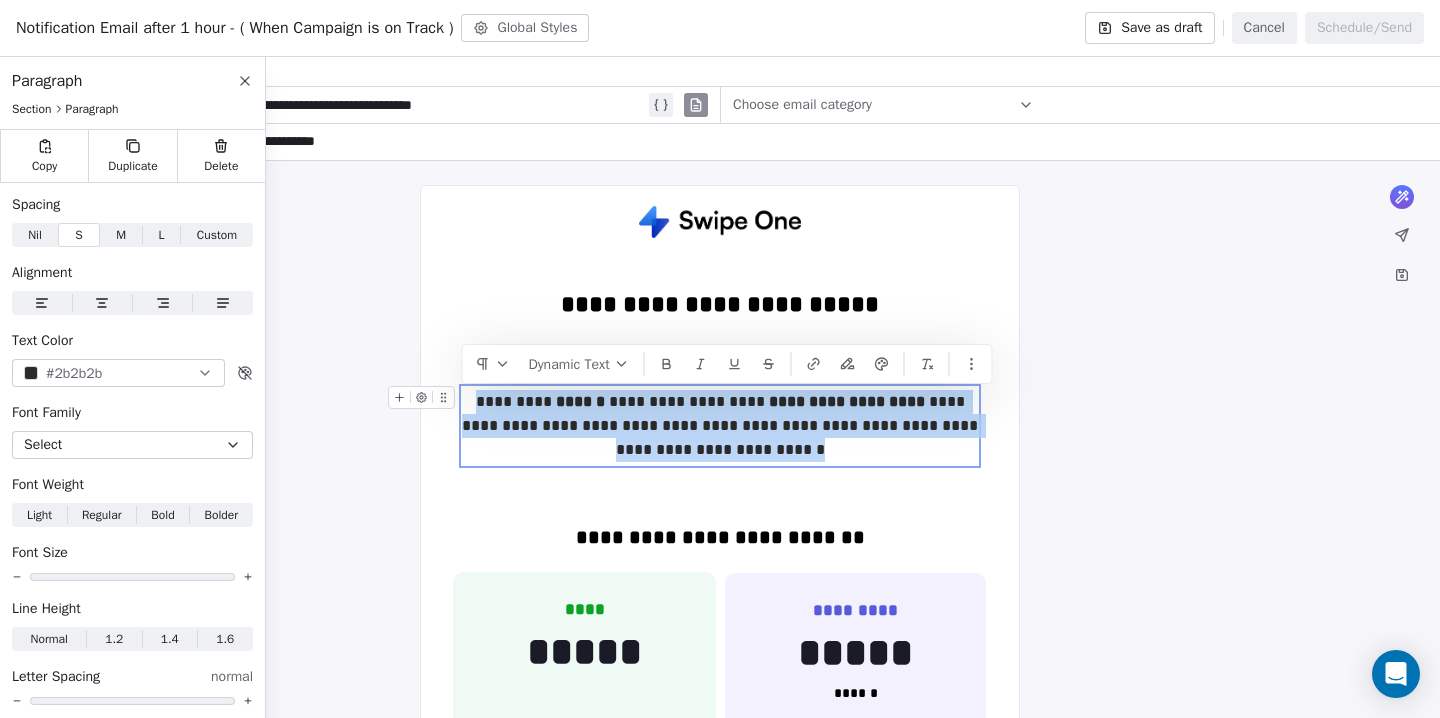 click on "**********" at bounding box center [720, 426] 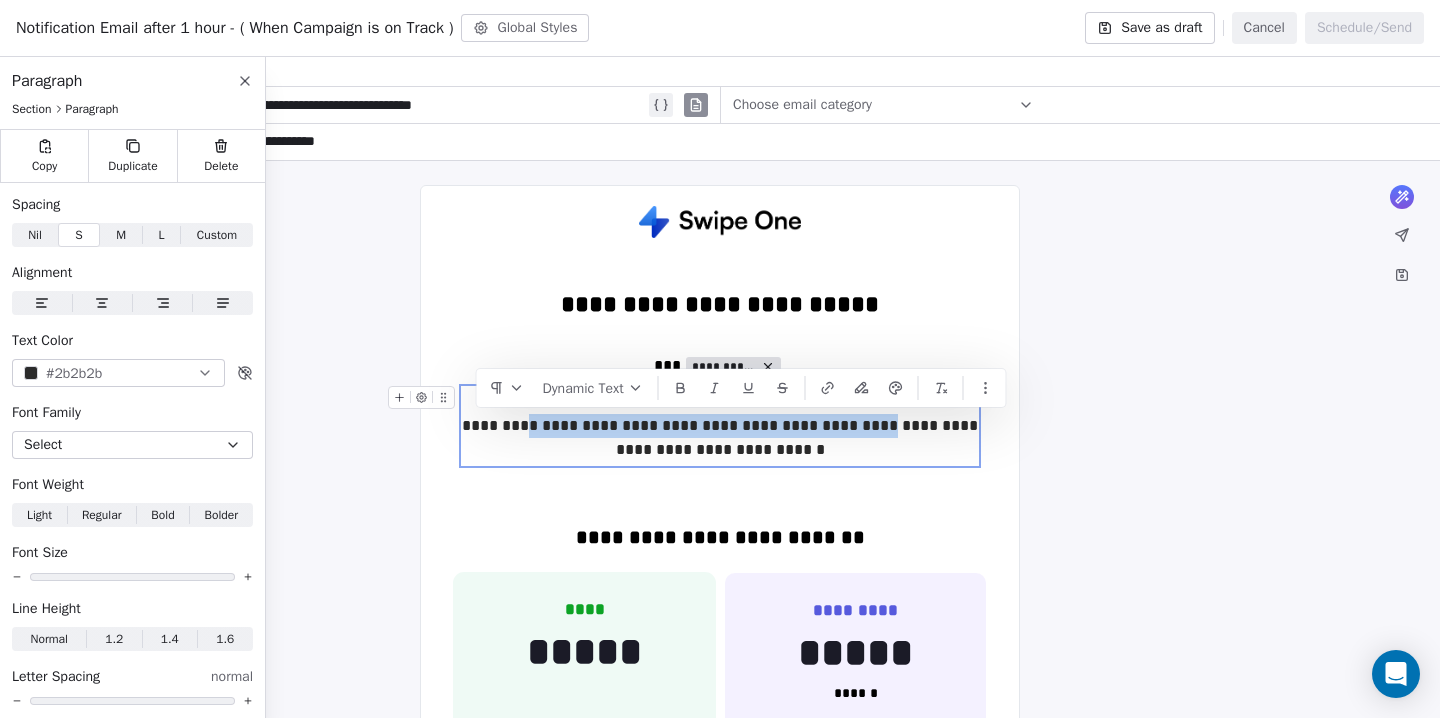 drag, startPoint x: 812, startPoint y: 428, endPoint x: 466, endPoint y: 432, distance: 346.02313 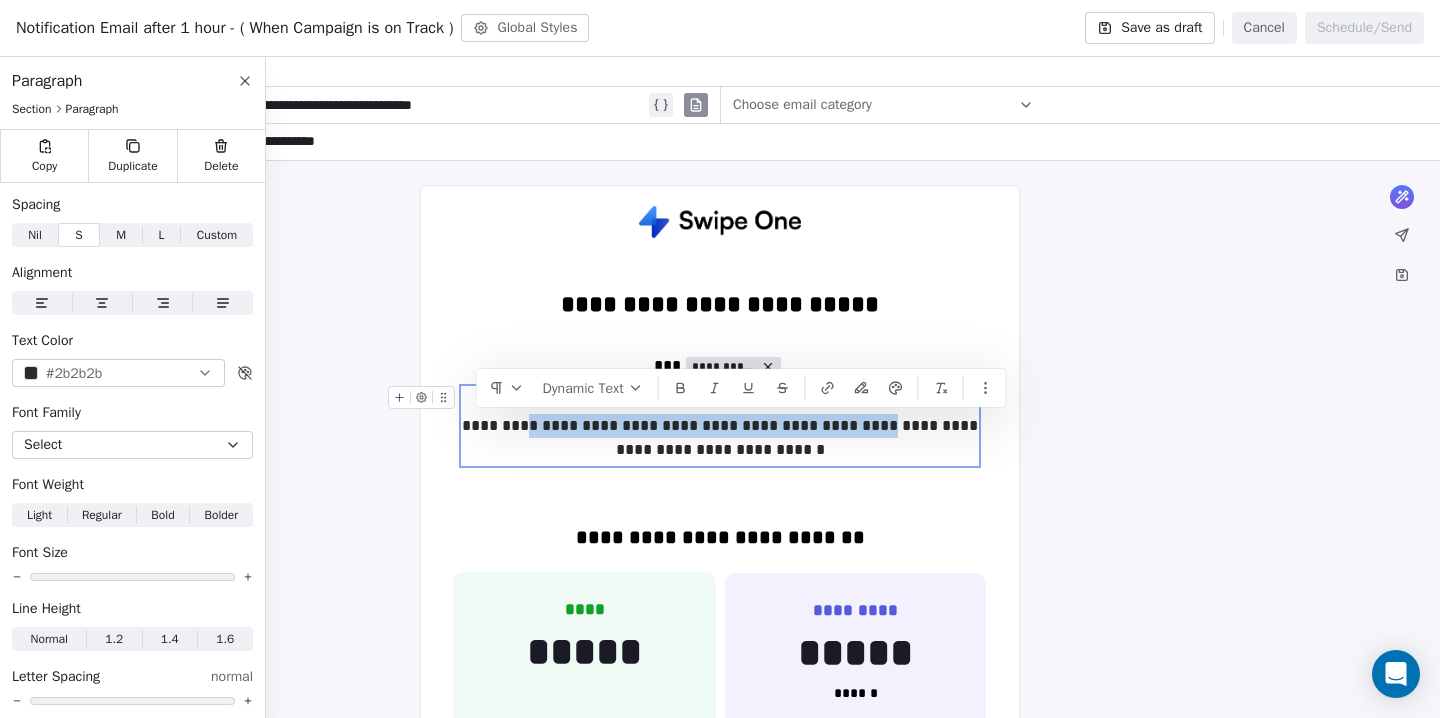 click on "**********" at bounding box center (720, 426) 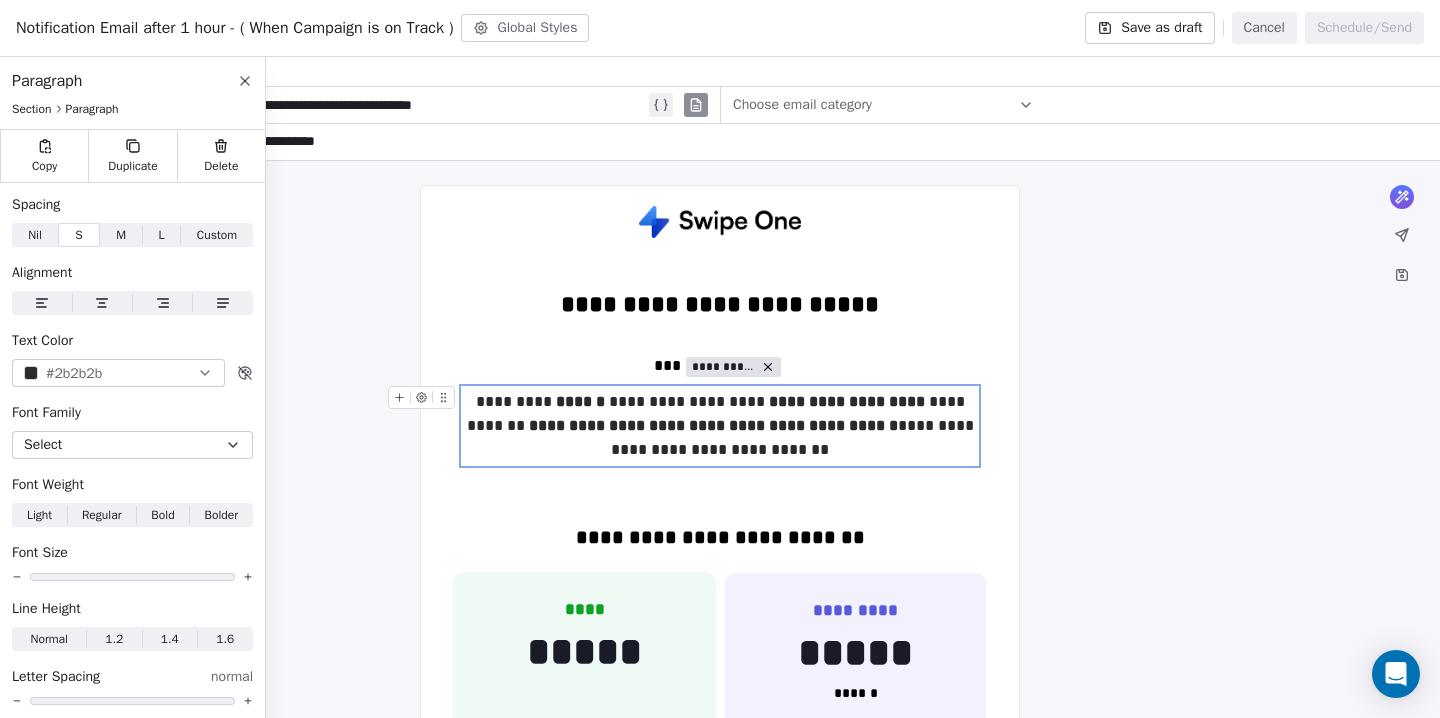 click on "**********" at bounding box center (720, 426) 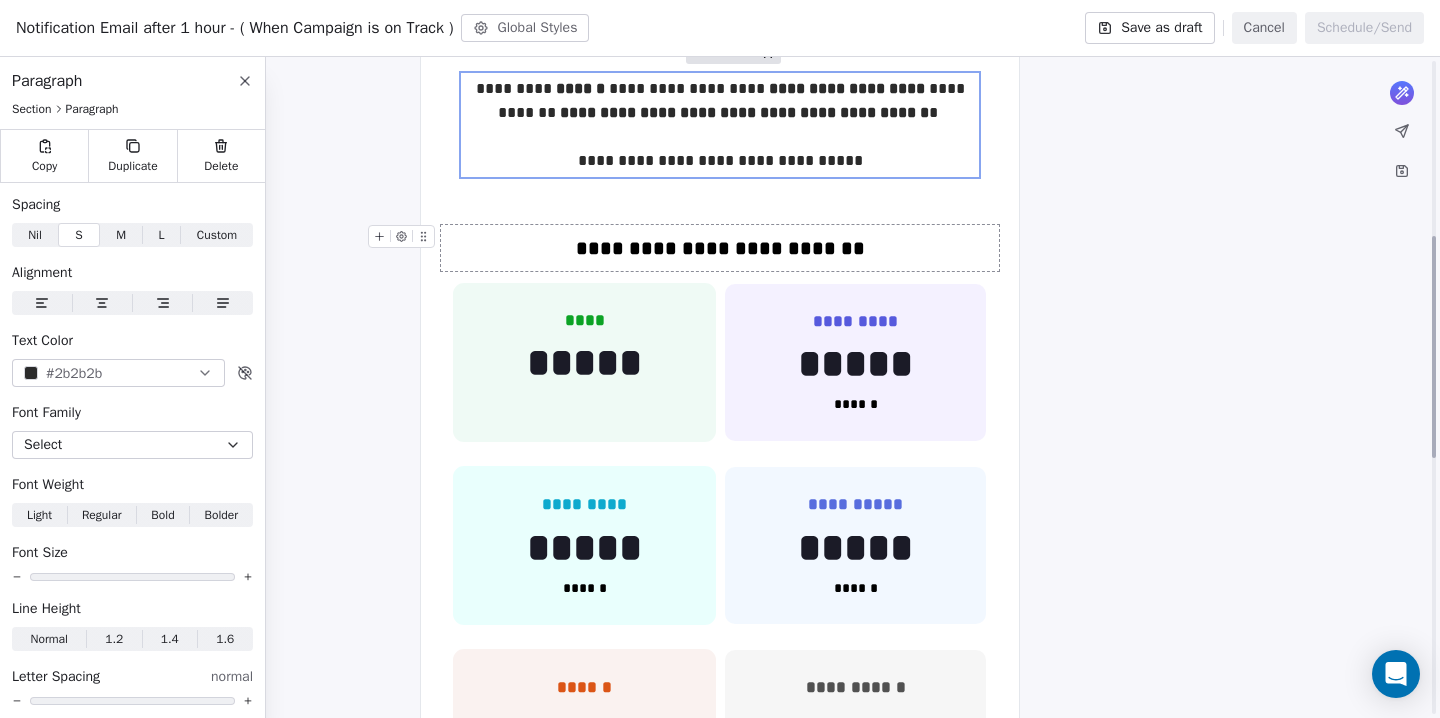 scroll, scrollTop: 520, scrollLeft: 0, axis: vertical 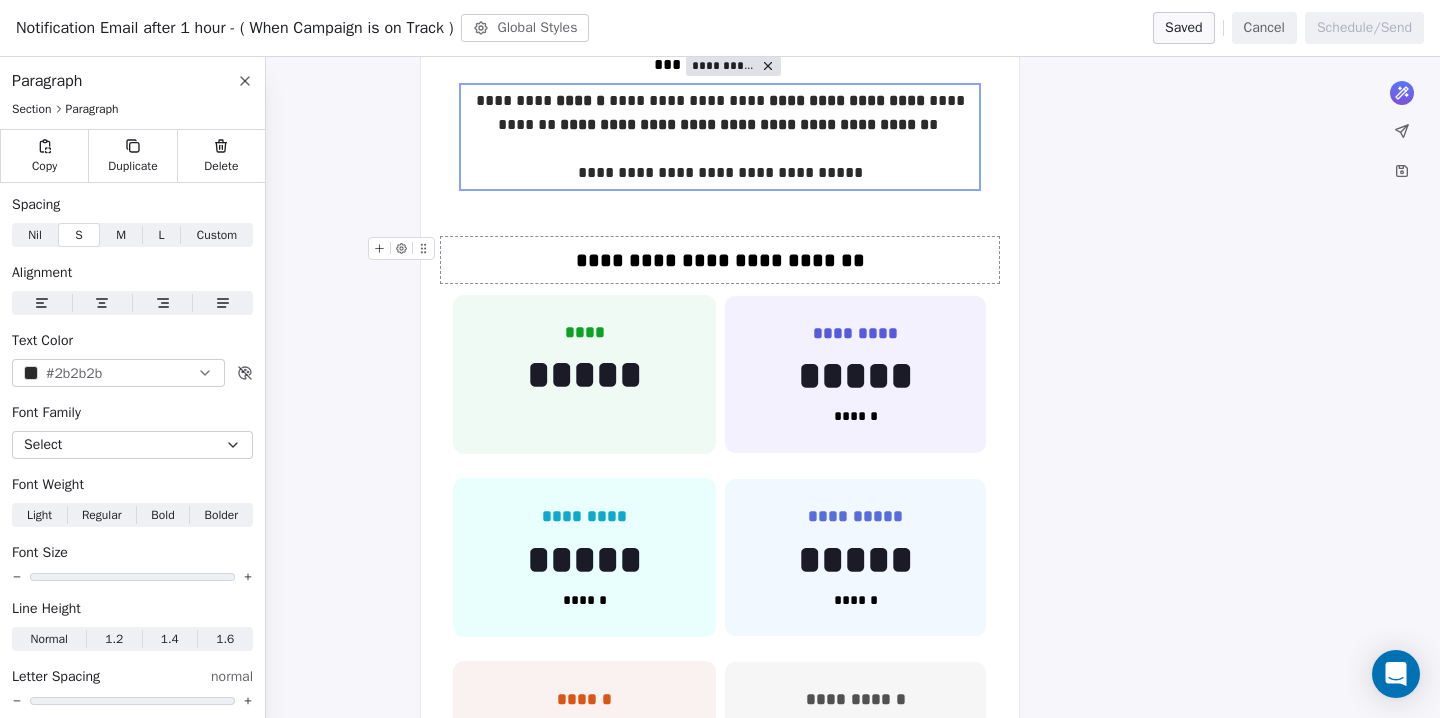 click on "**********" at bounding box center (720, 260) 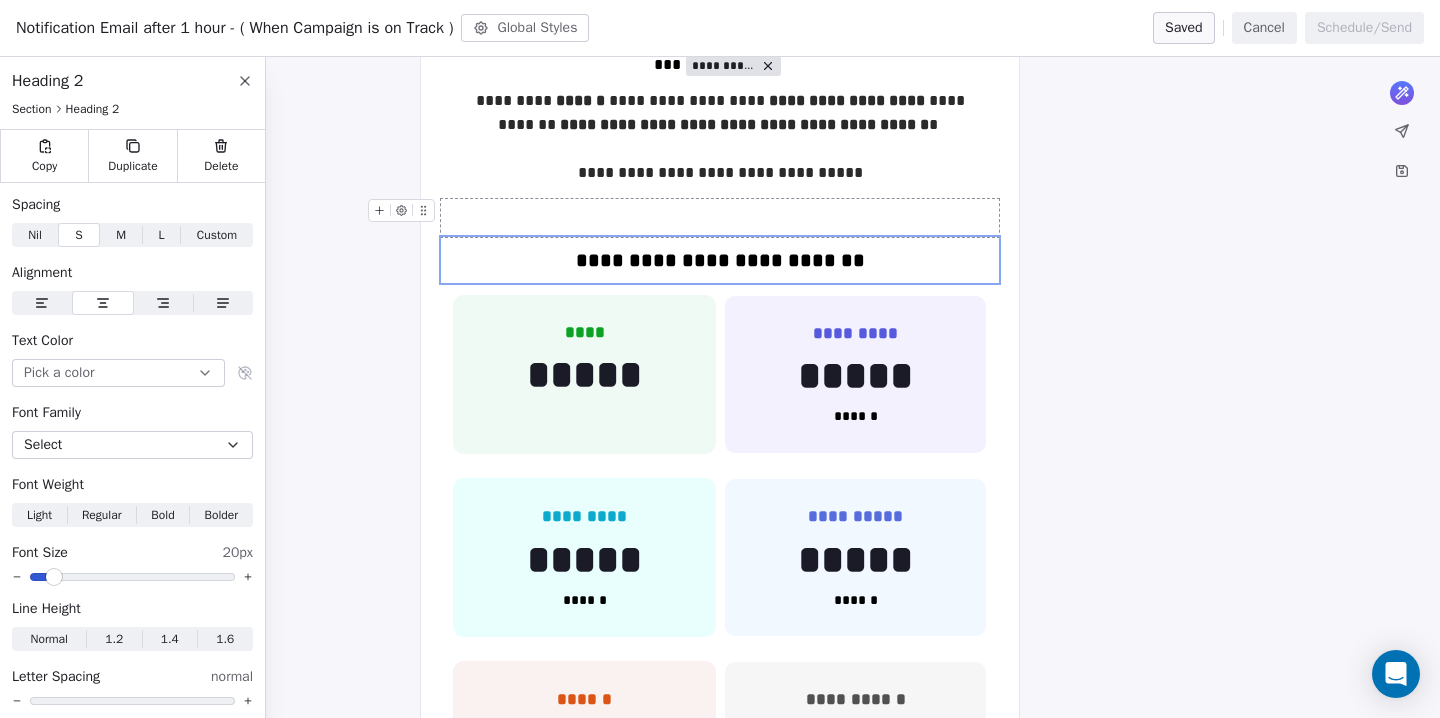 click at bounding box center [720, 218] 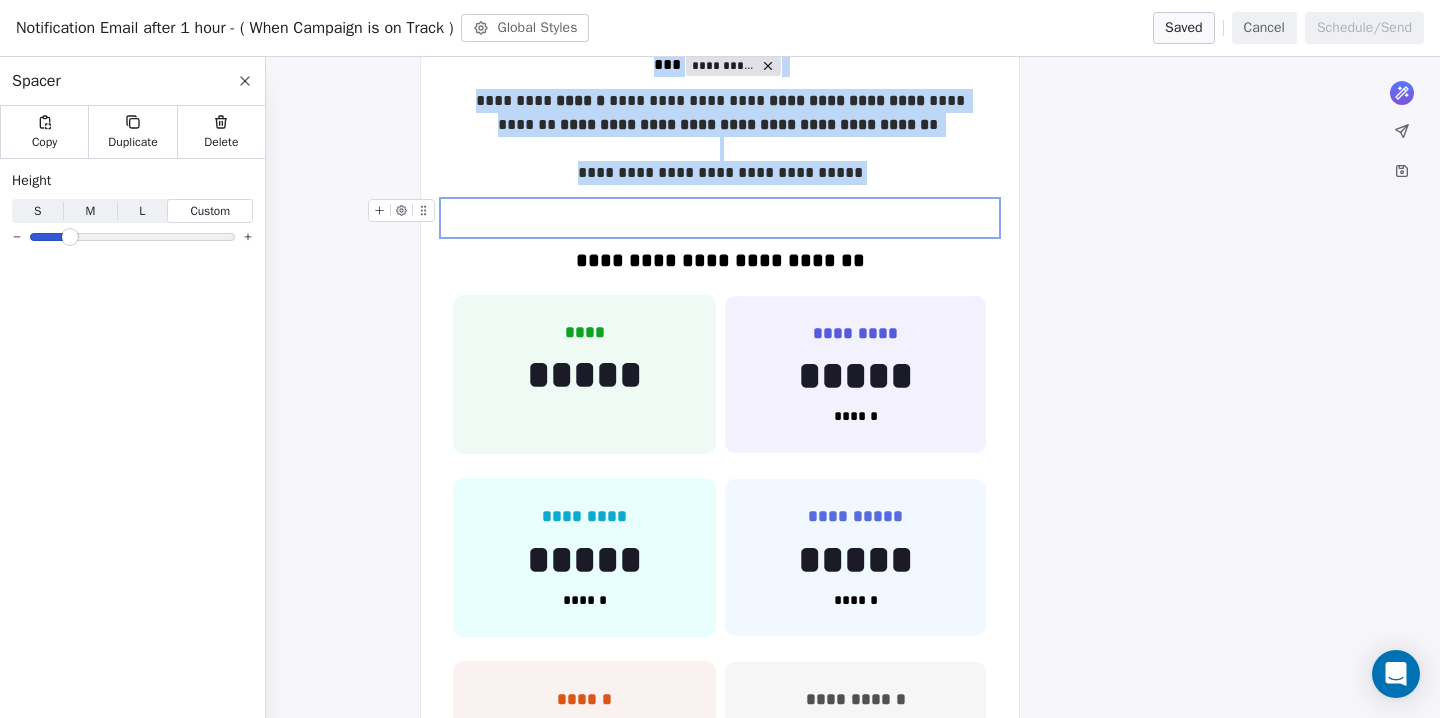 click 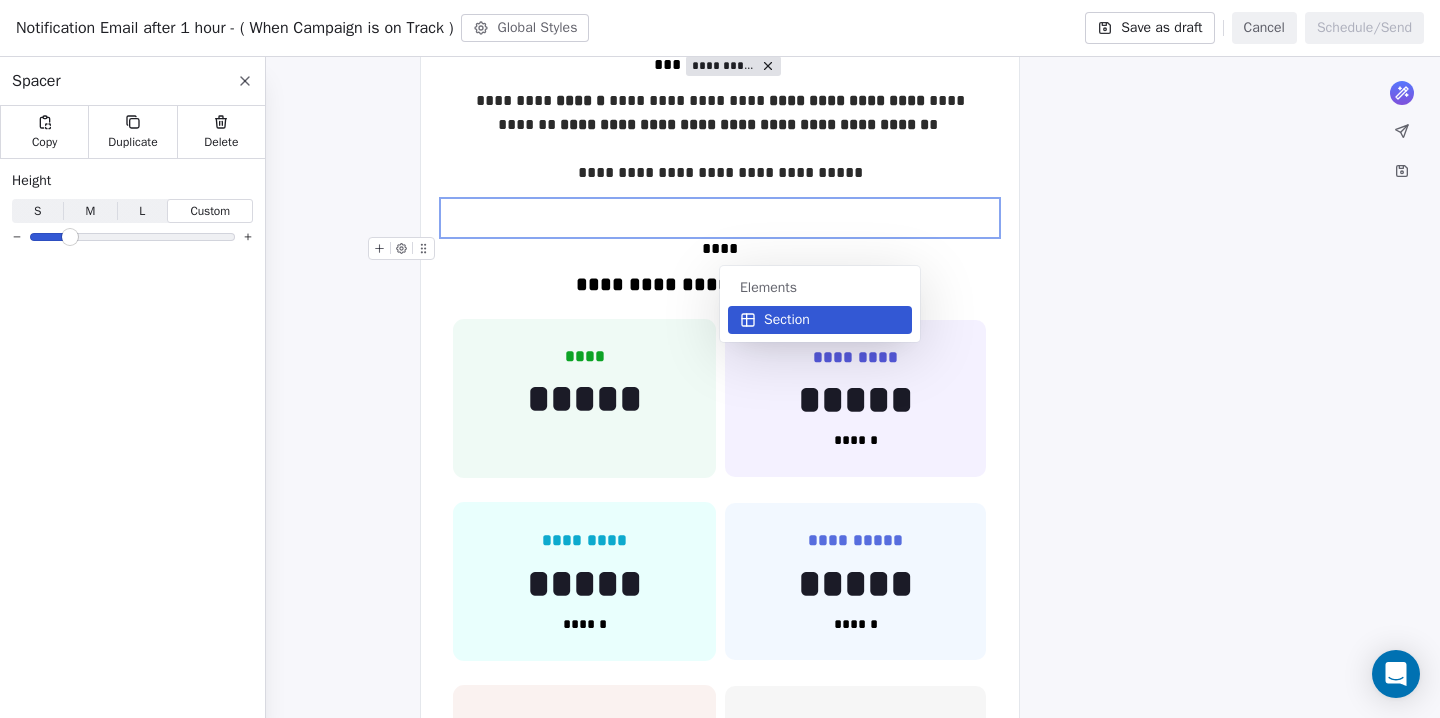 click on "Section" at bounding box center [787, 320] 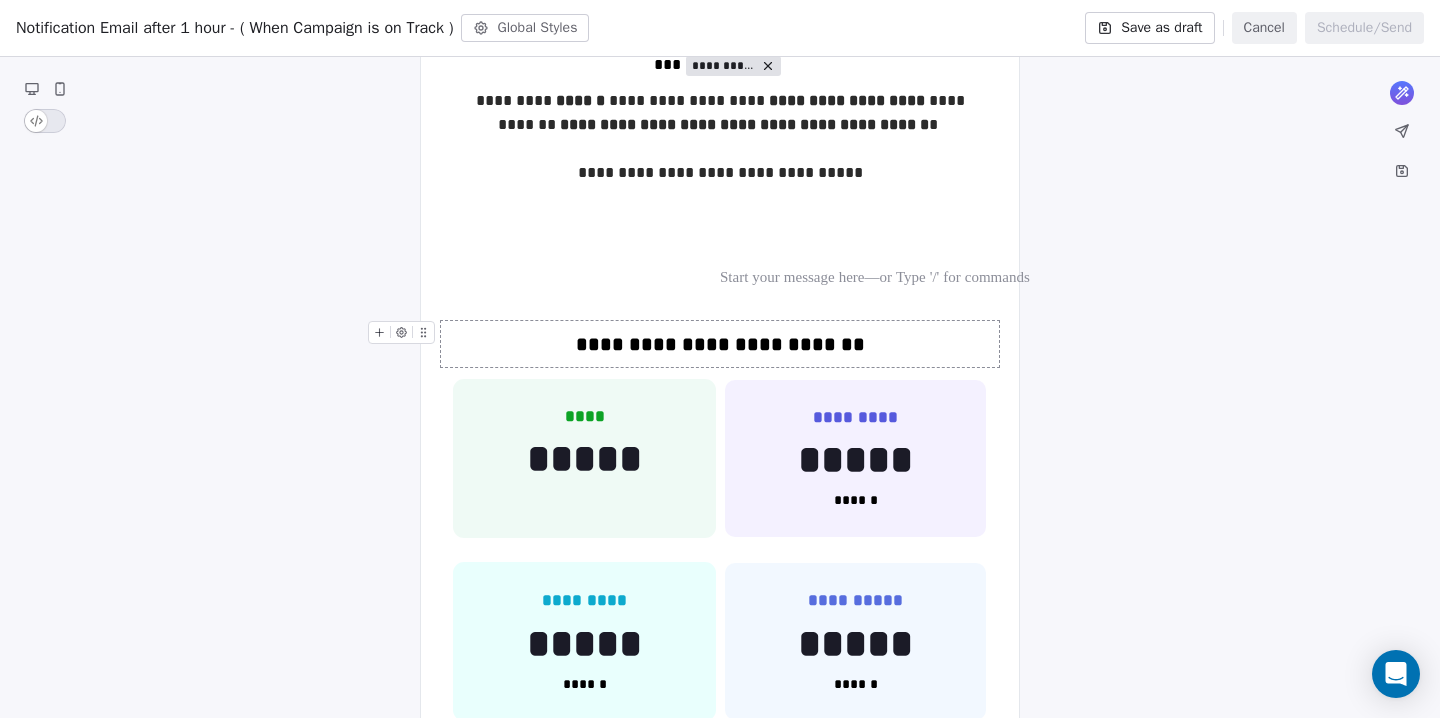 click on "**********" at bounding box center (720, 344) 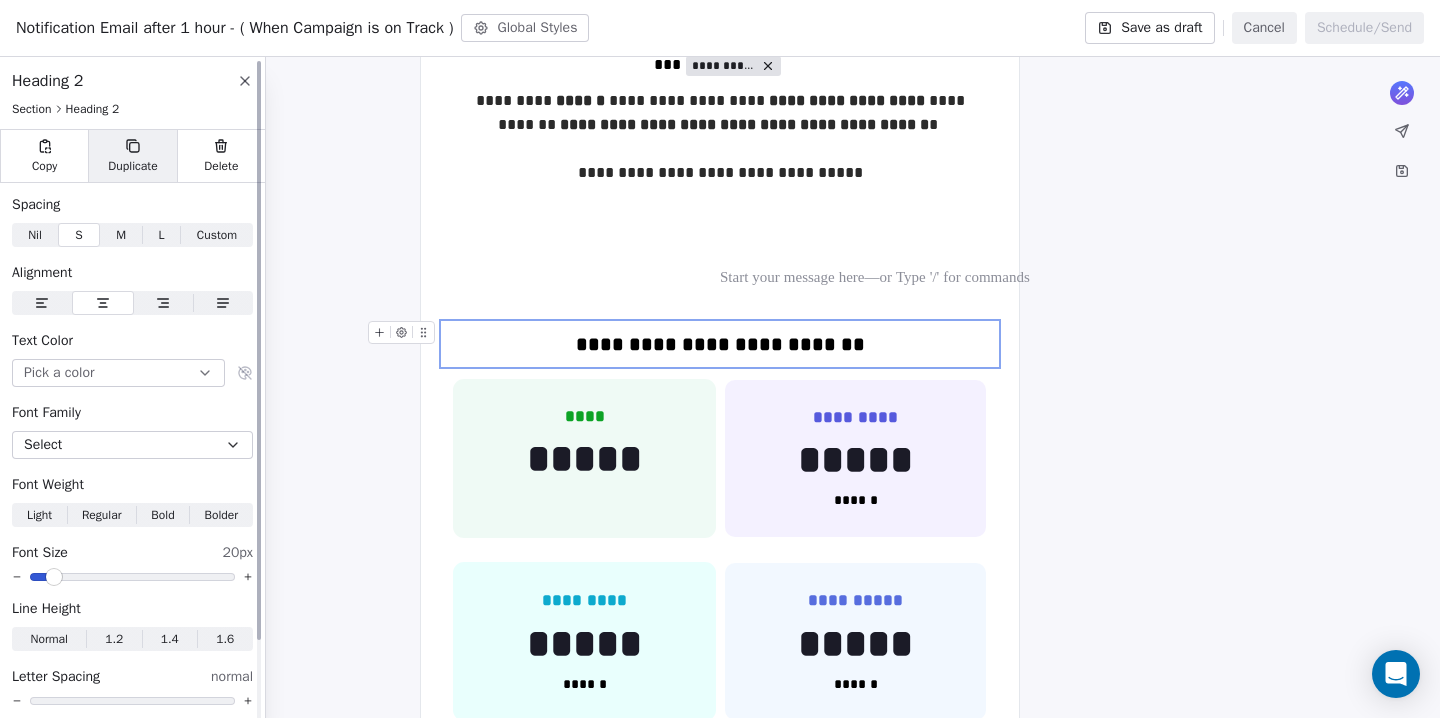 click on "Duplicate" at bounding box center [132, 166] 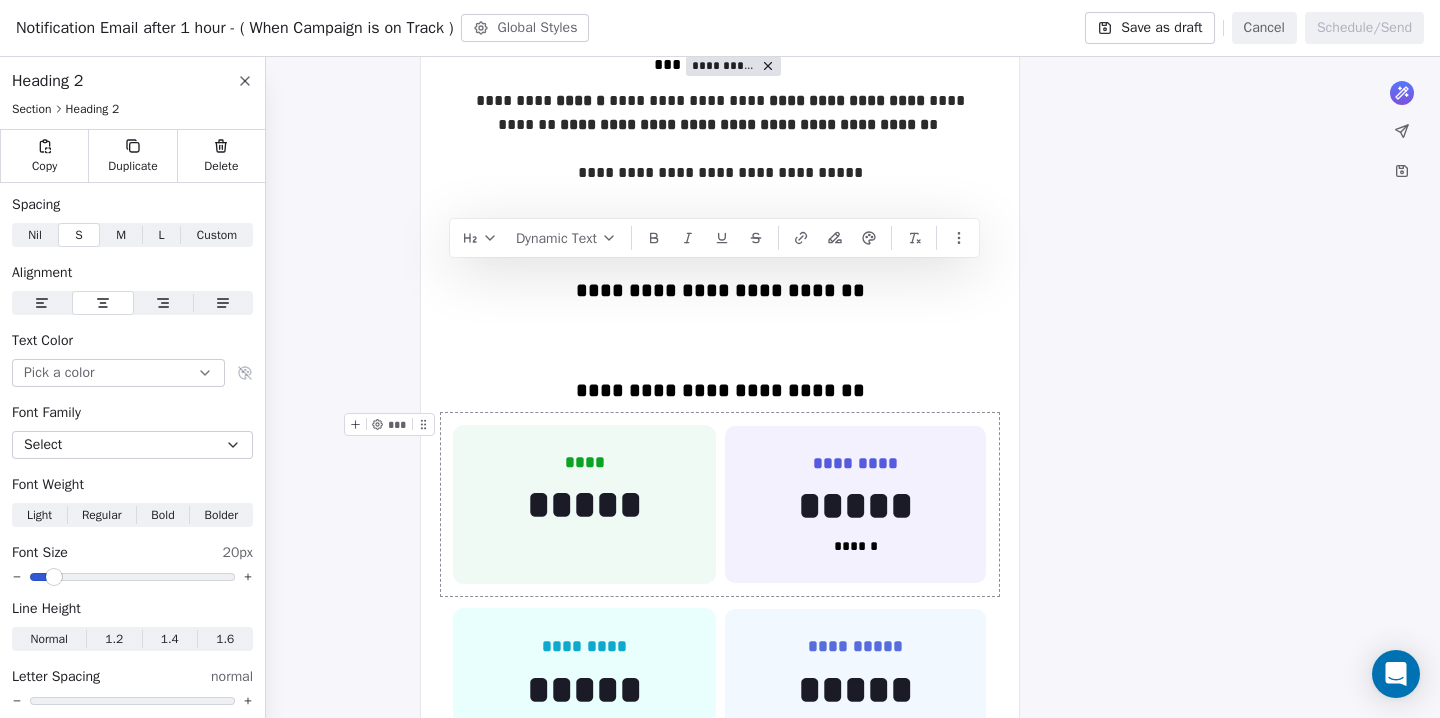 click on "**** ***** *** ********* ***** ****** ***" at bounding box center [720, 505] 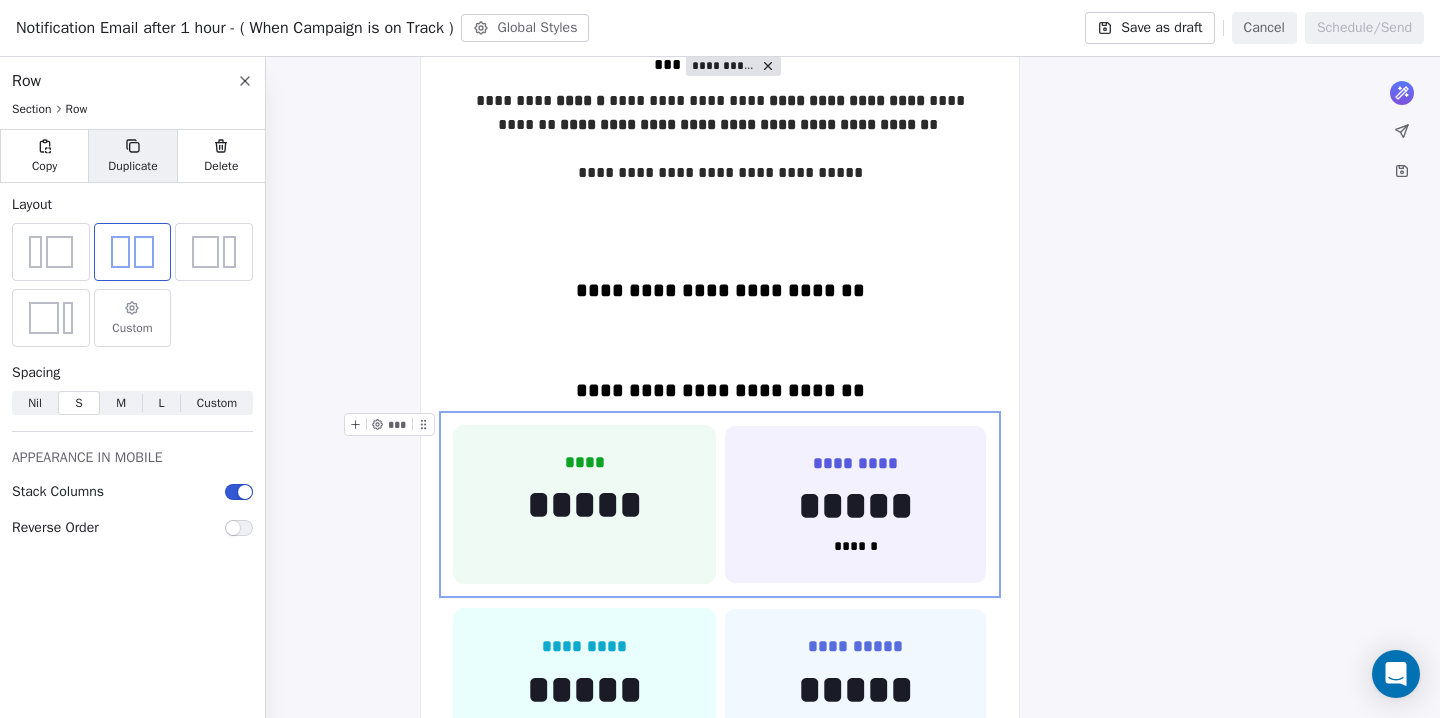 click on "Duplicate" at bounding box center [132, 166] 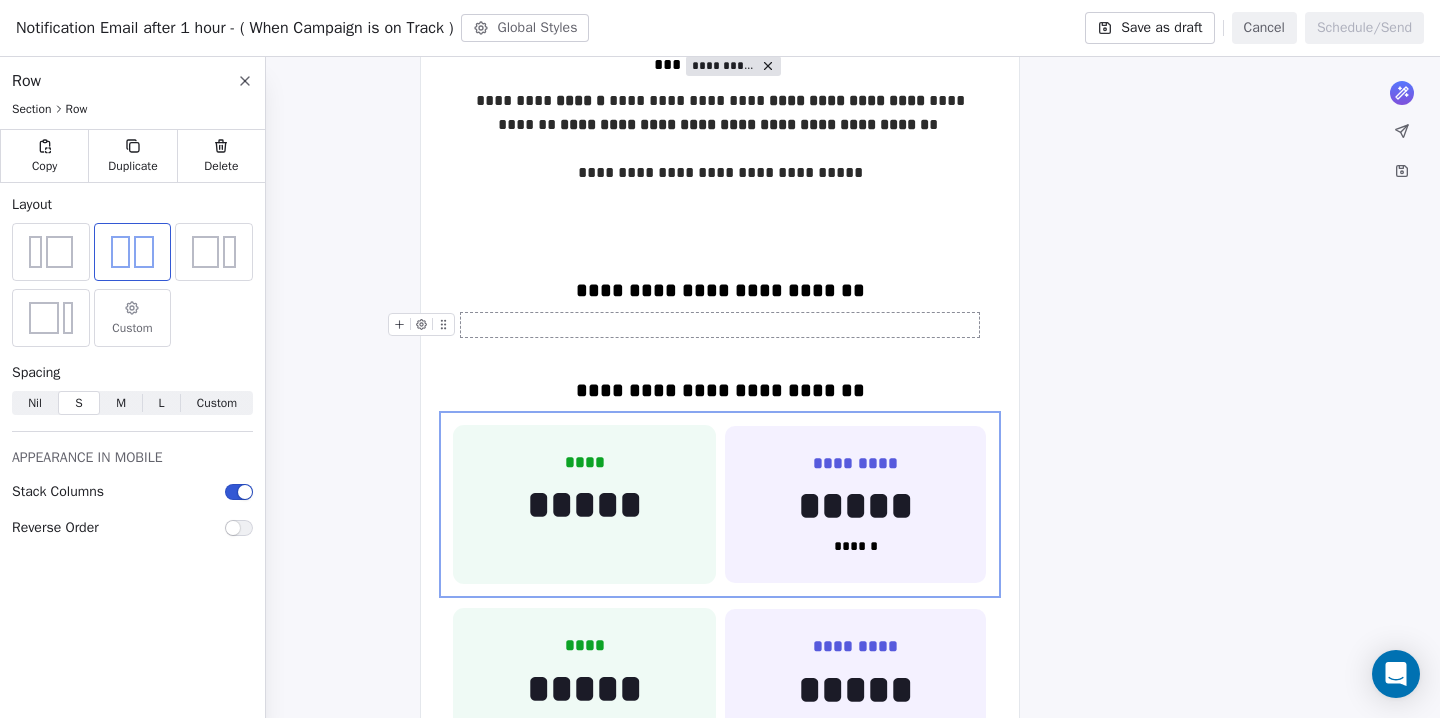 drag, startPoint x: 430, startPoint y: 423, endPoint x: 472, endPoint y: 317, distance: 114.01754 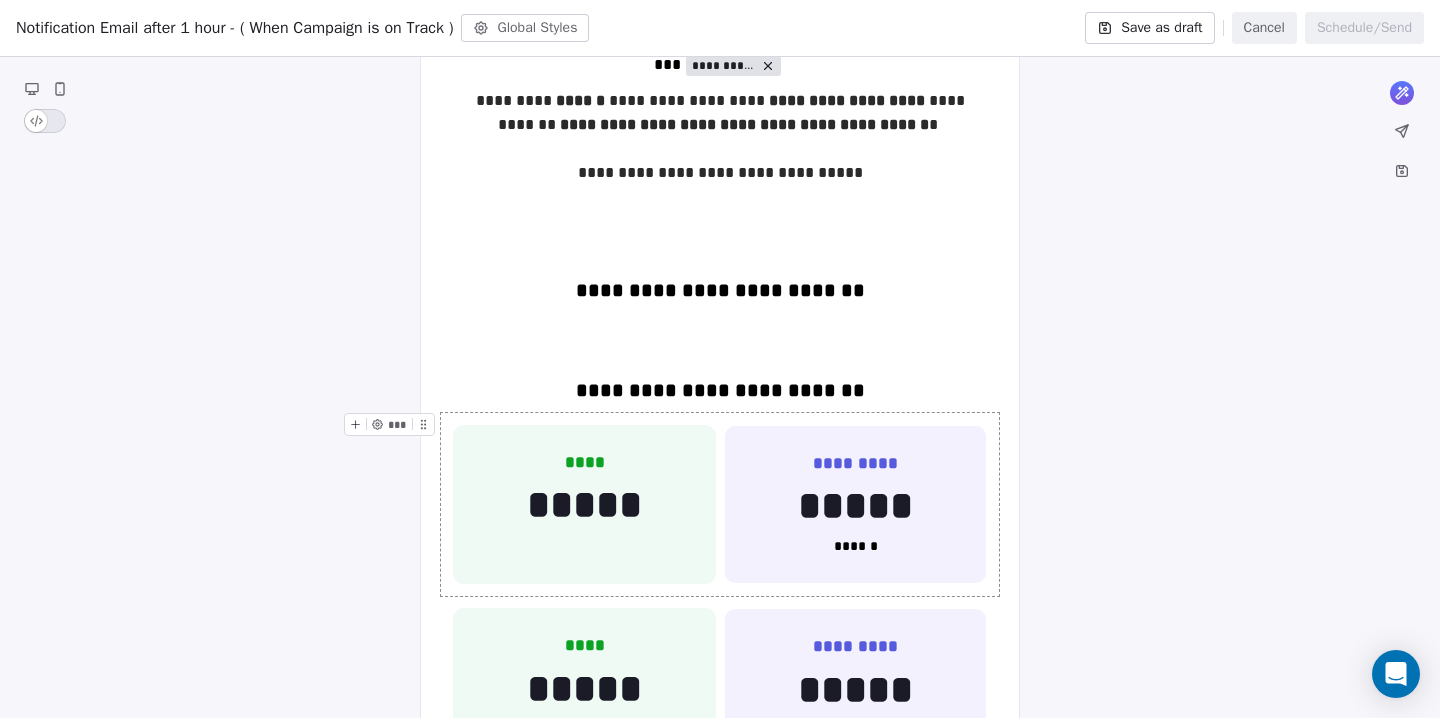 click on "**** ***** *** ********* ***** ****** ***" at bounding box center [720, 505] 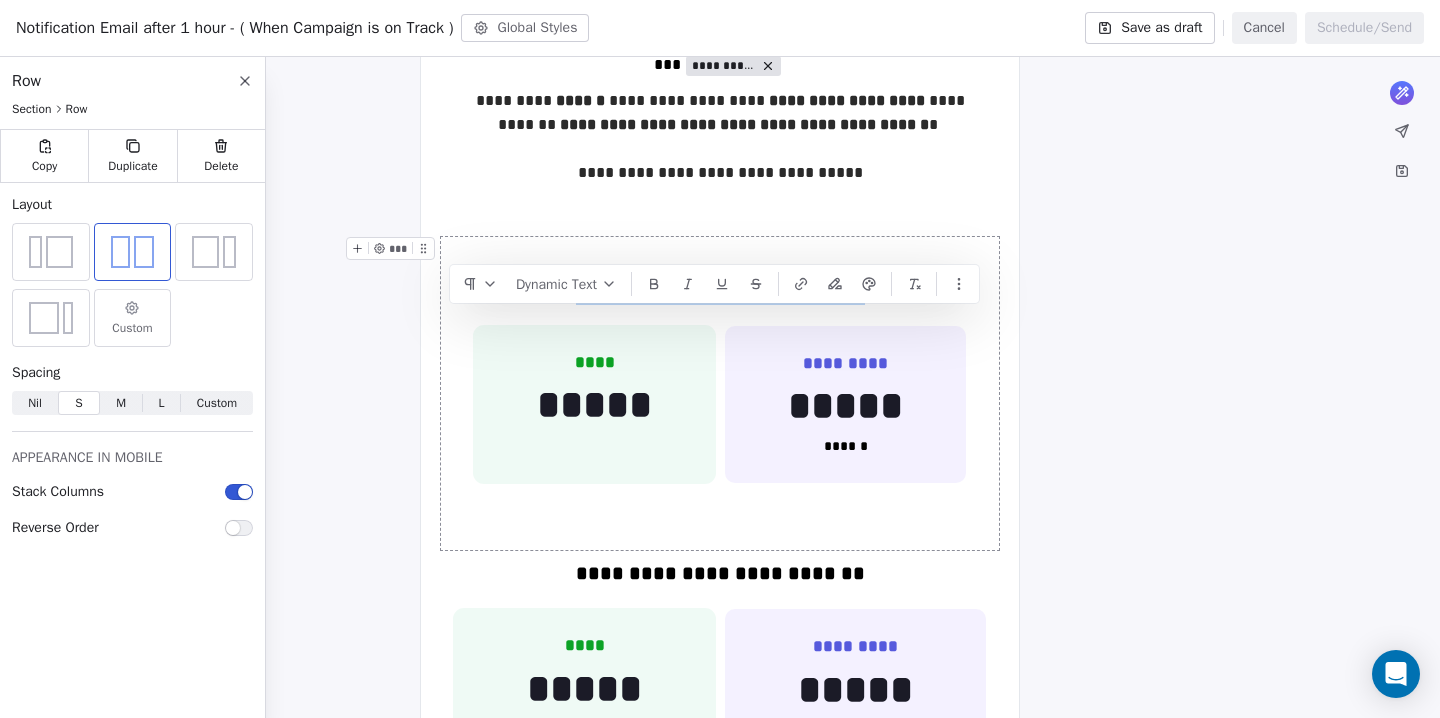 click on "**********" at bounding box center (720, 394) 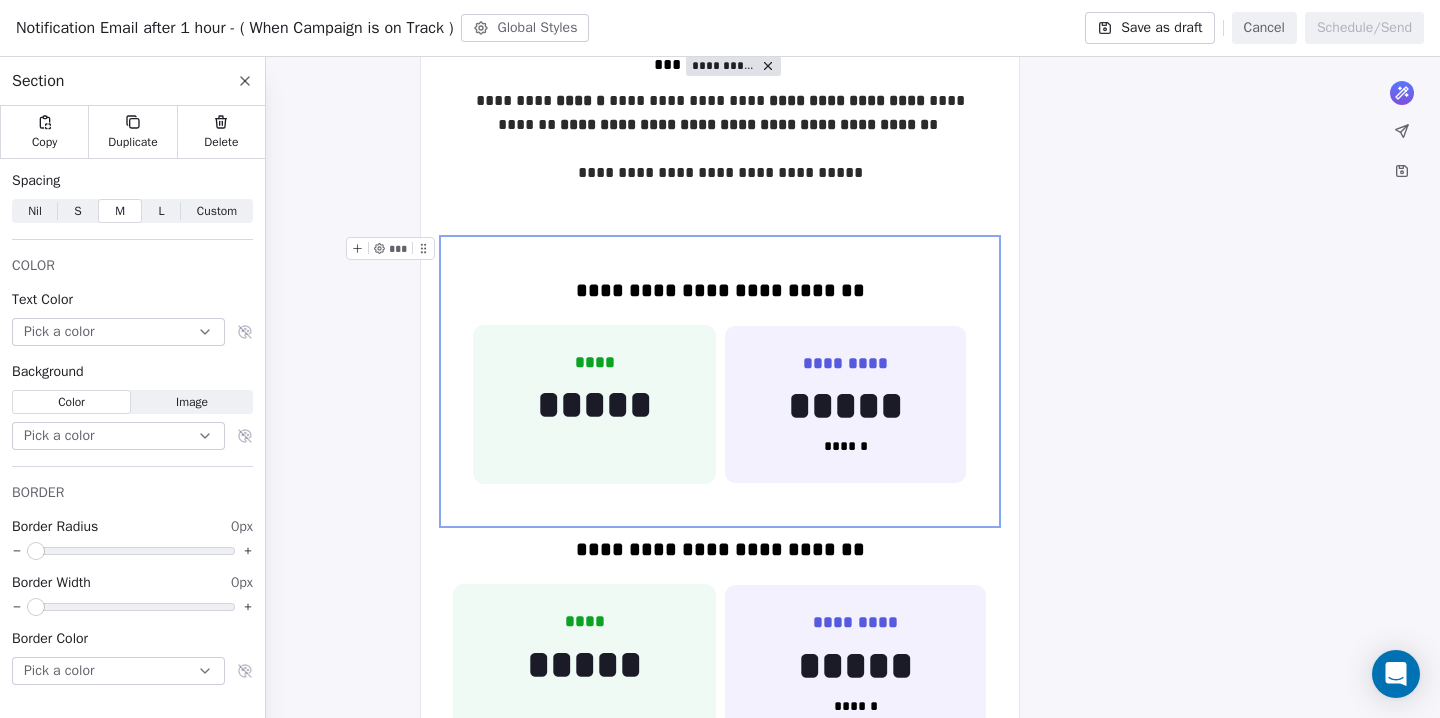 click on "**********" at bounding box center [720, 382] 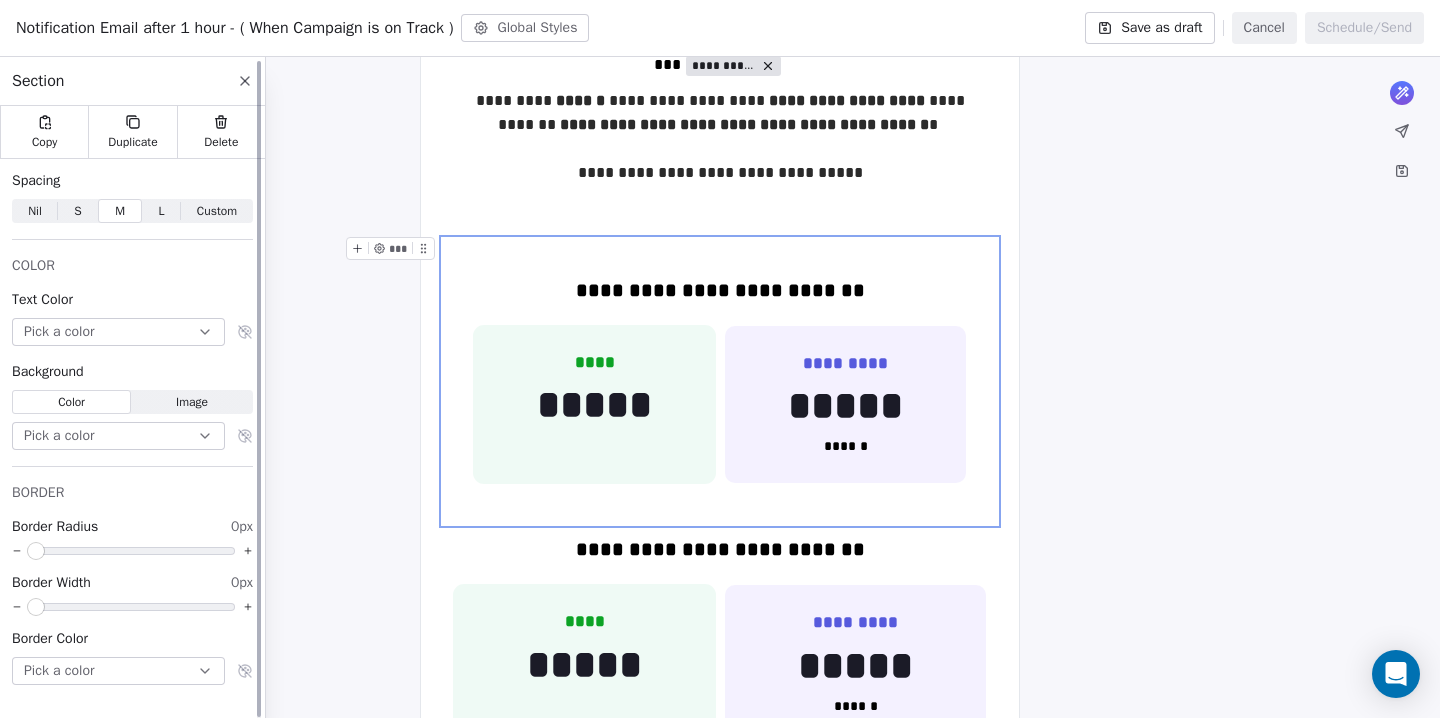 click on "S" at bounding box center (77, 211) 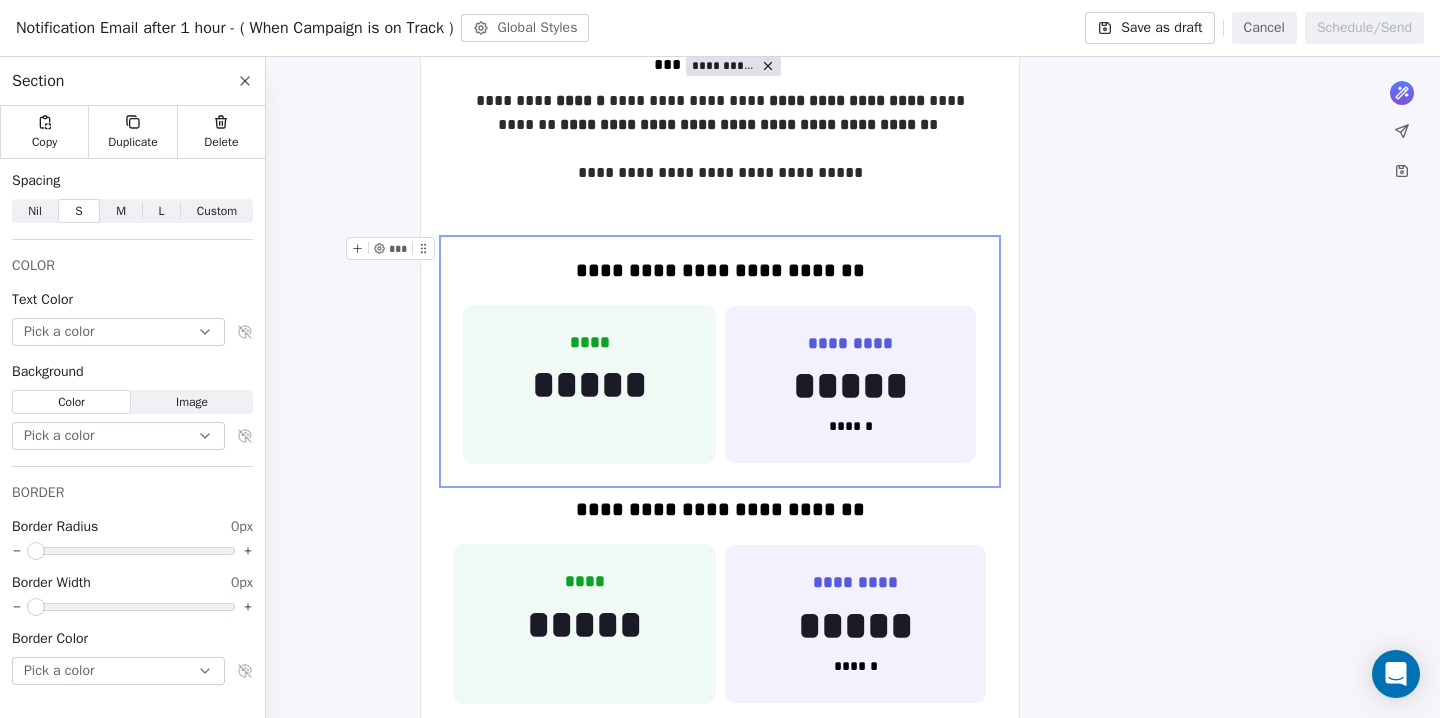 click at bounding box center (357, 248) 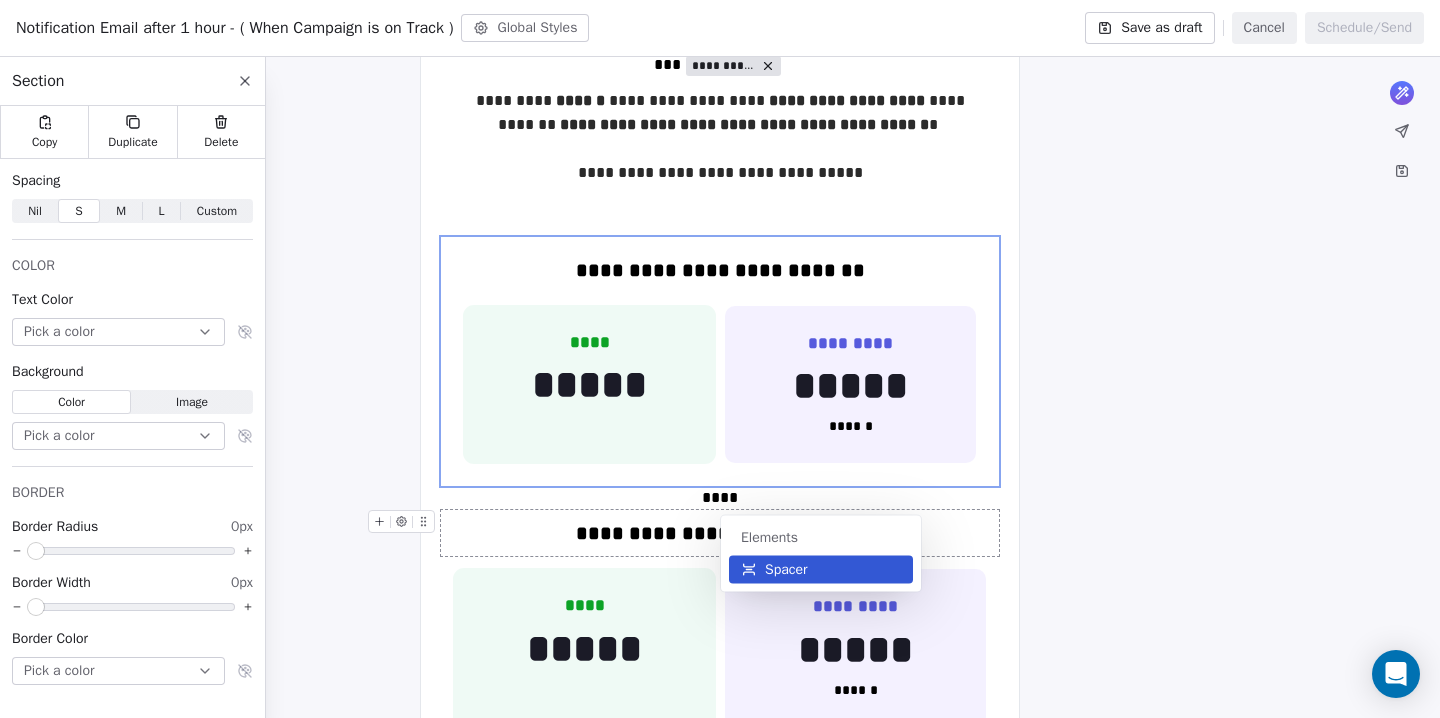 click on "Spacer" at bounding box center (786, 570) 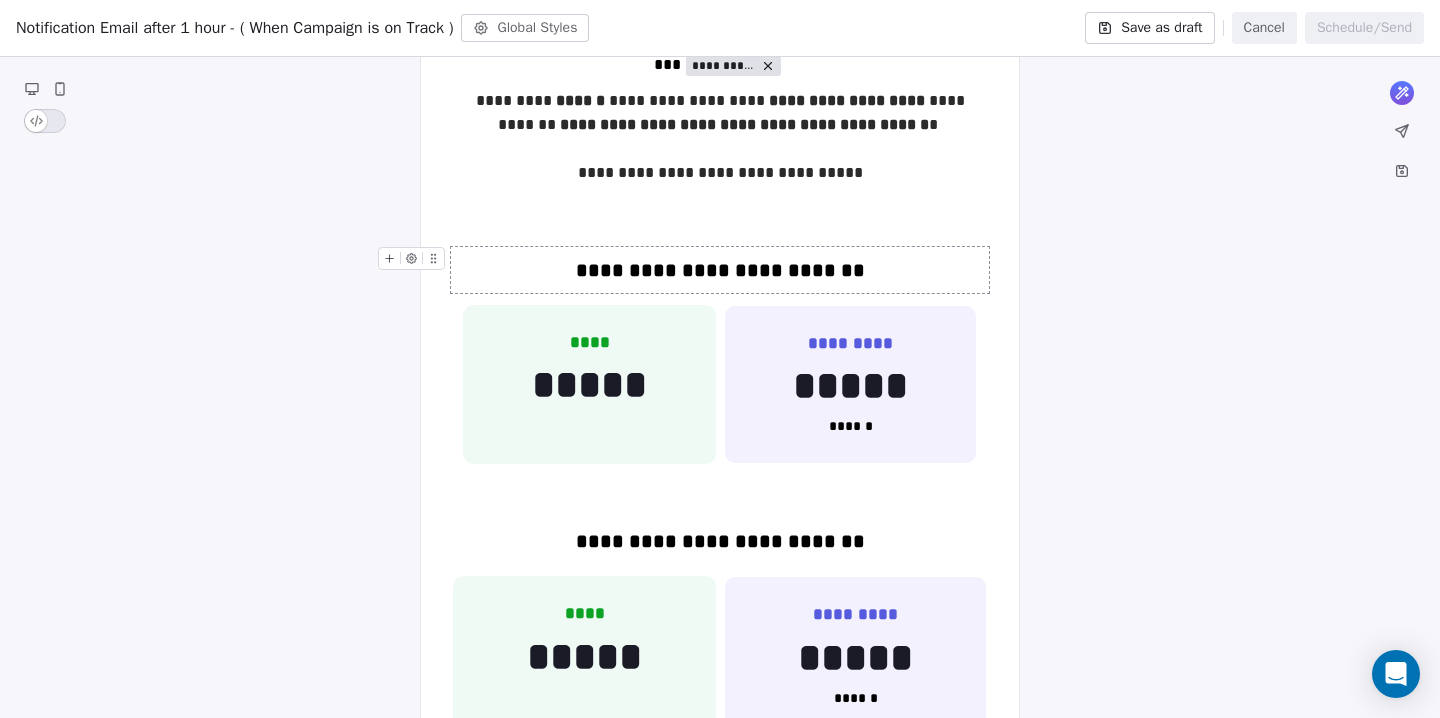 click on "**********" at bounding box center (720, 270) 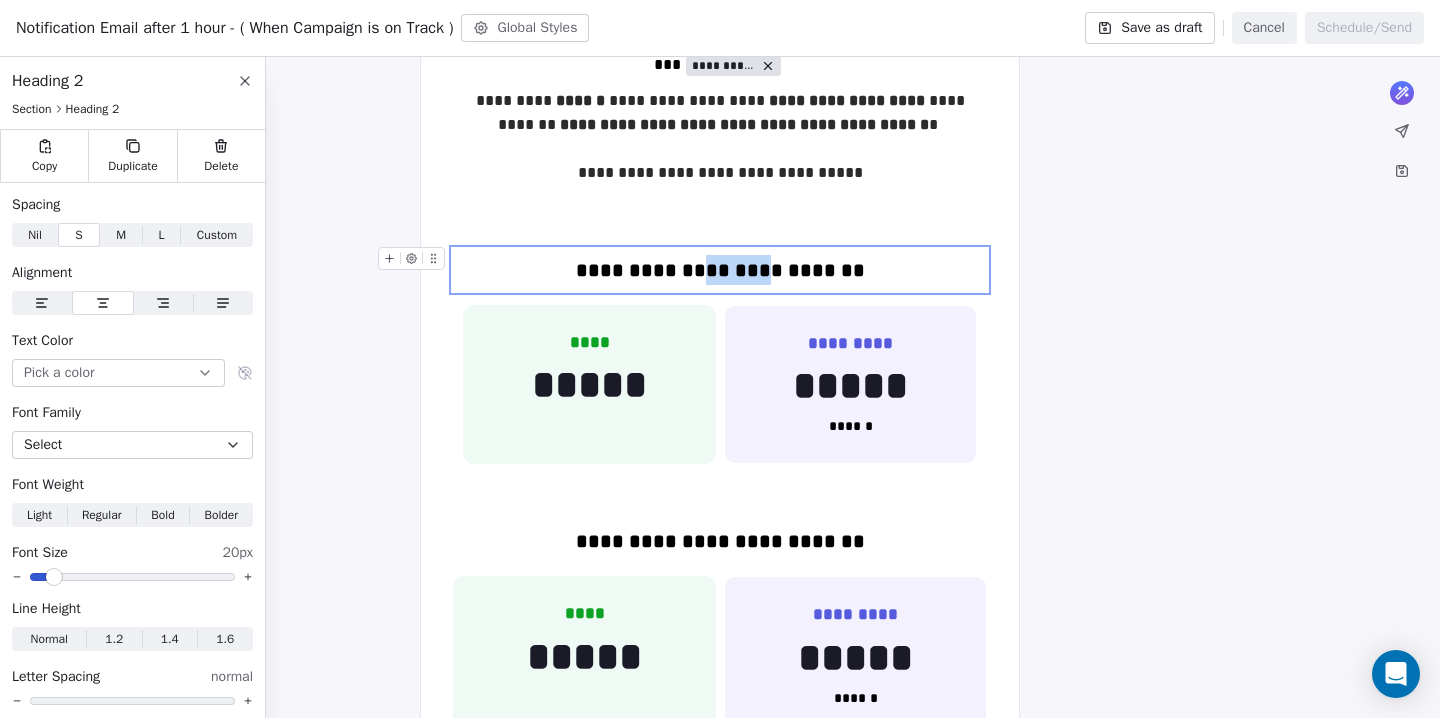 click on "**********" at bounding box center (720, 270) 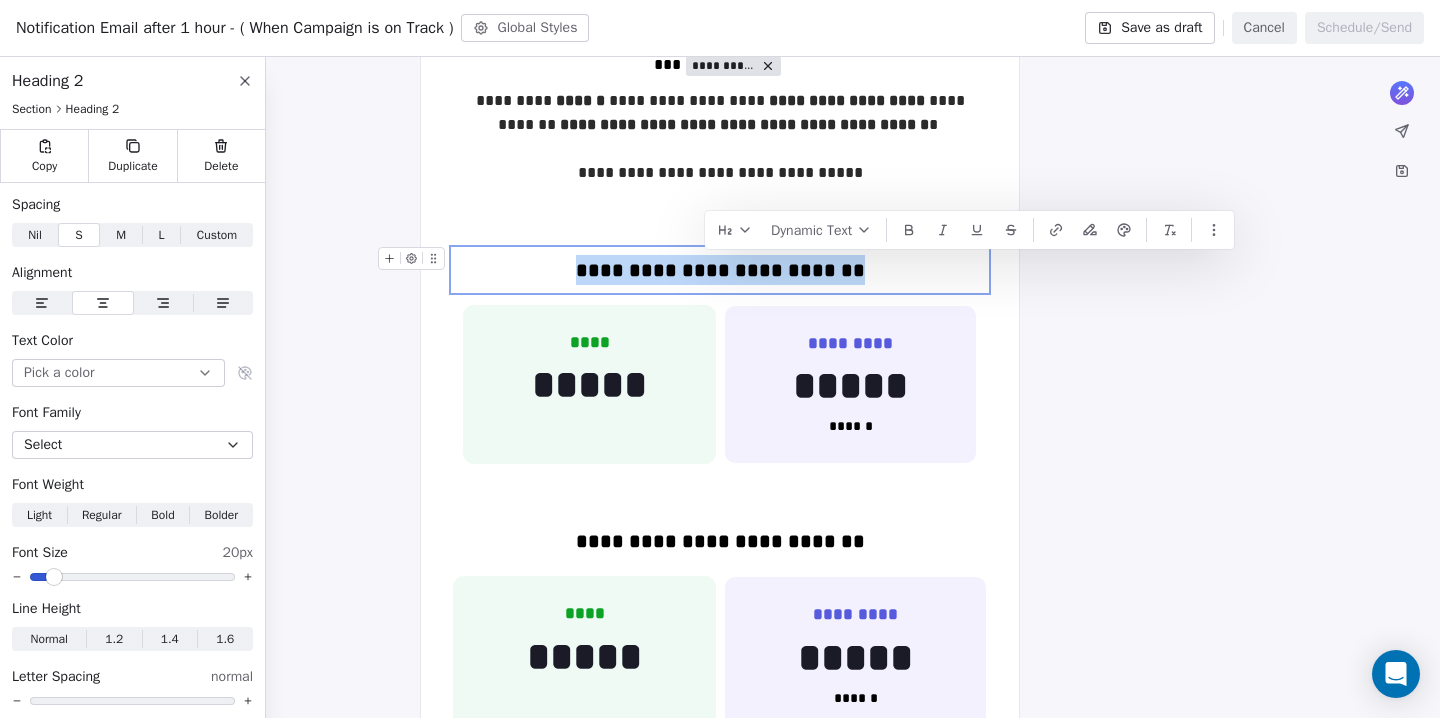 click on "**********" at bounding box center (720, 270) 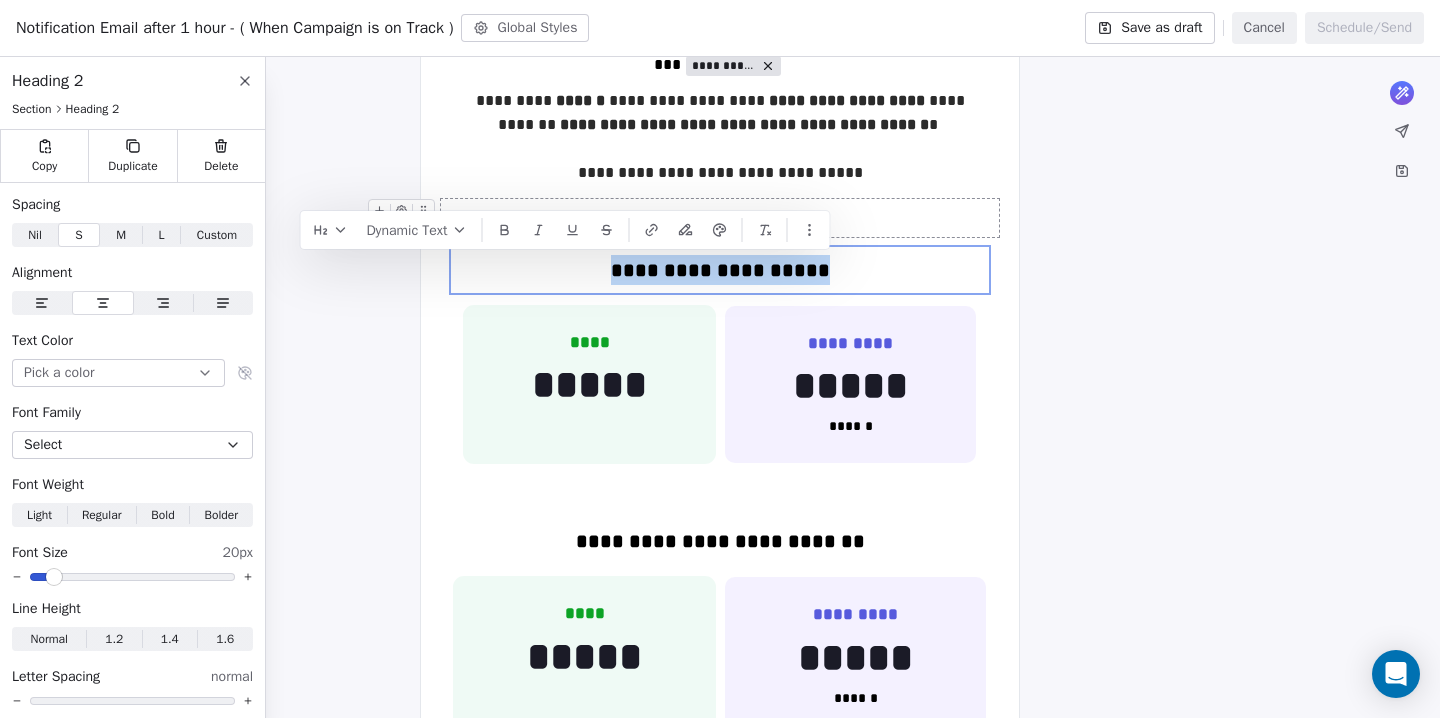 click at bounding box center [720, 218] 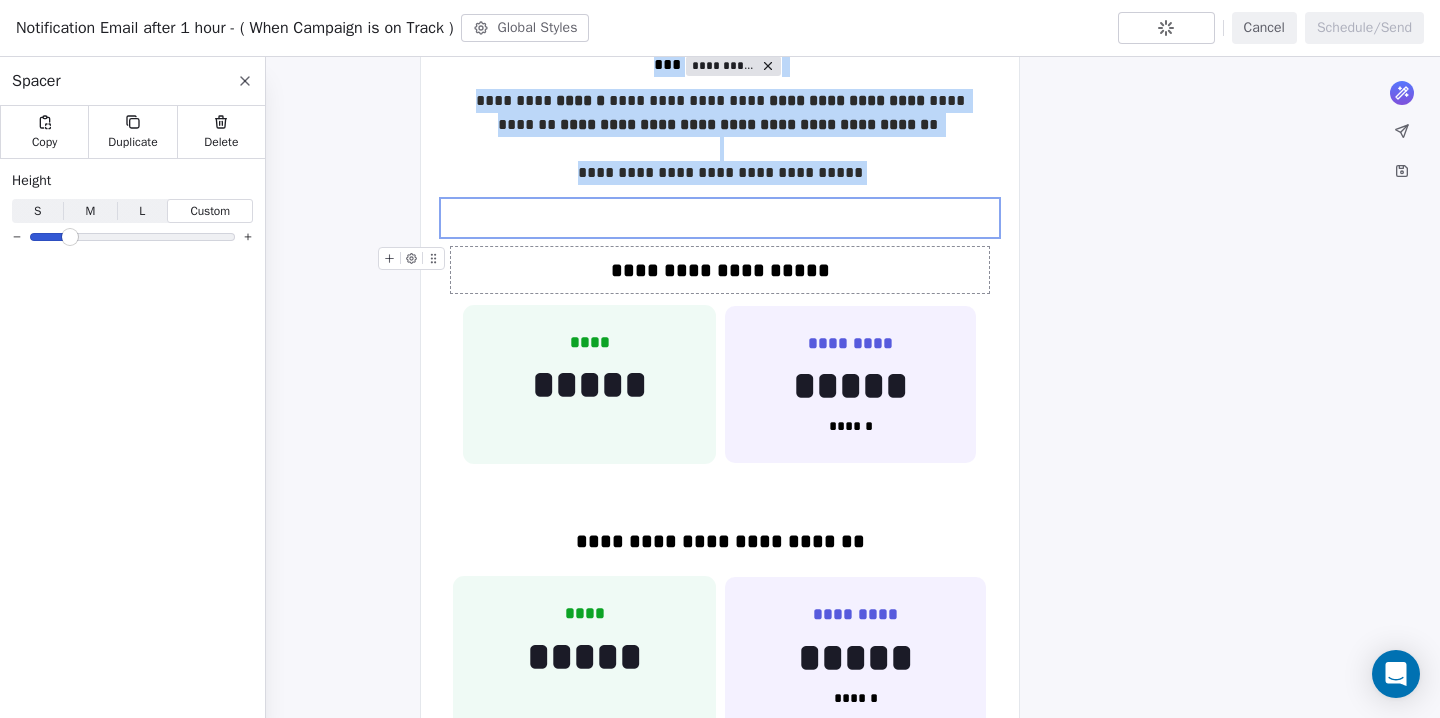 click on "**********" at bounding box center [720, 270] 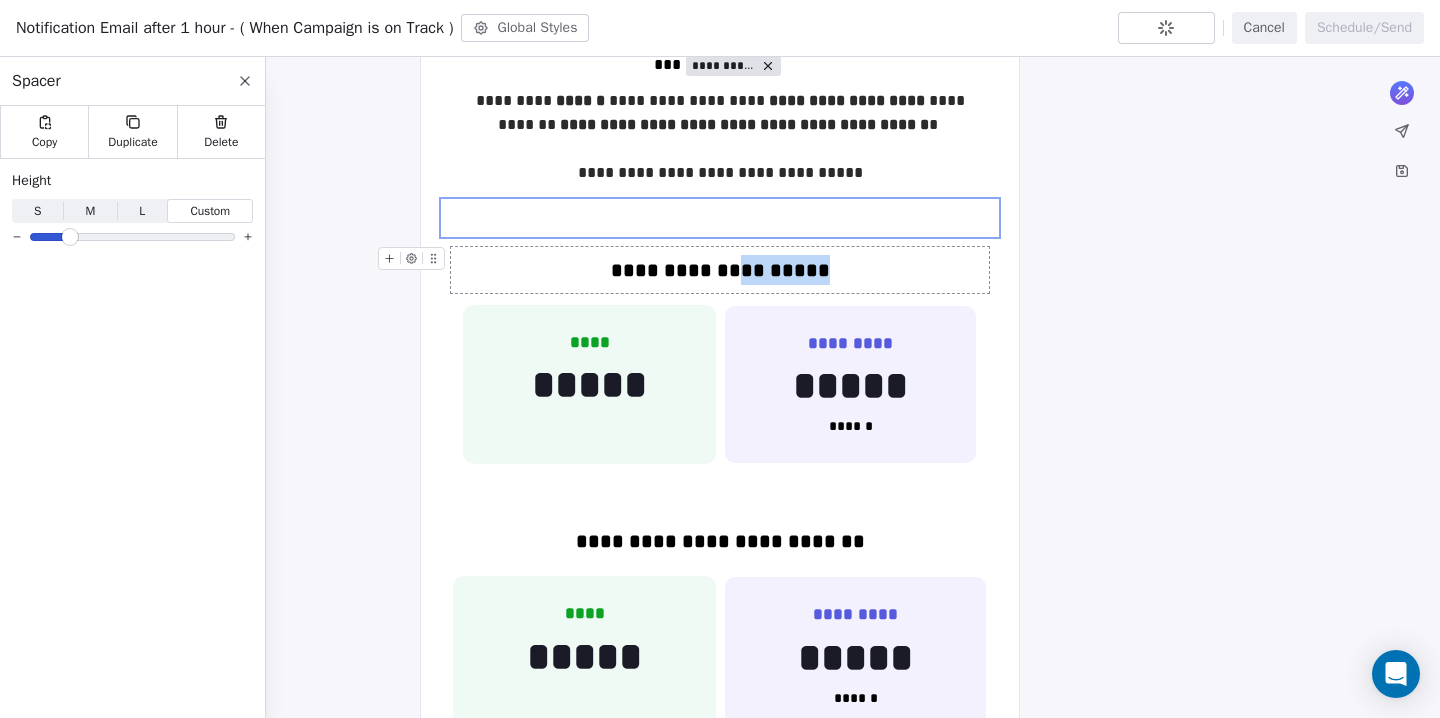 click on "**********" at bounding box center (720, 270) 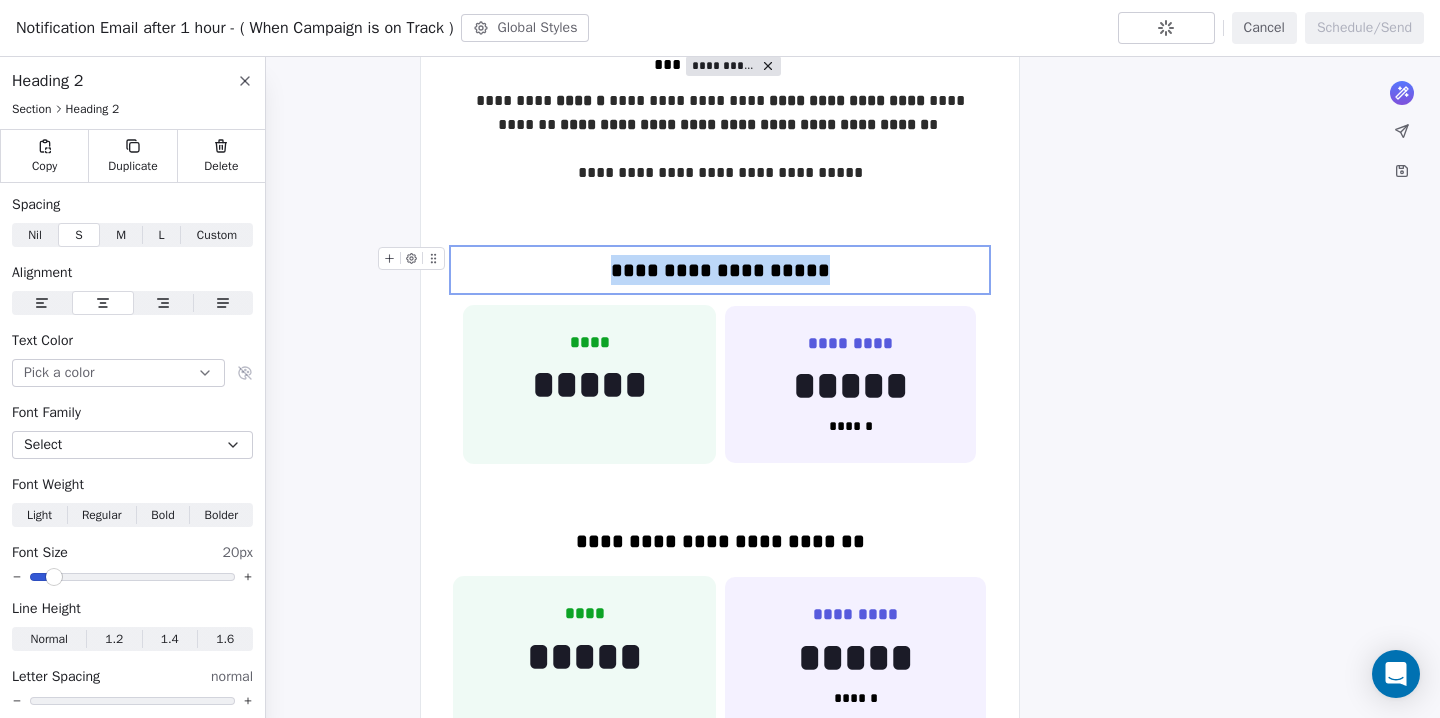 click on "**********" at bounding box center (720, 270) 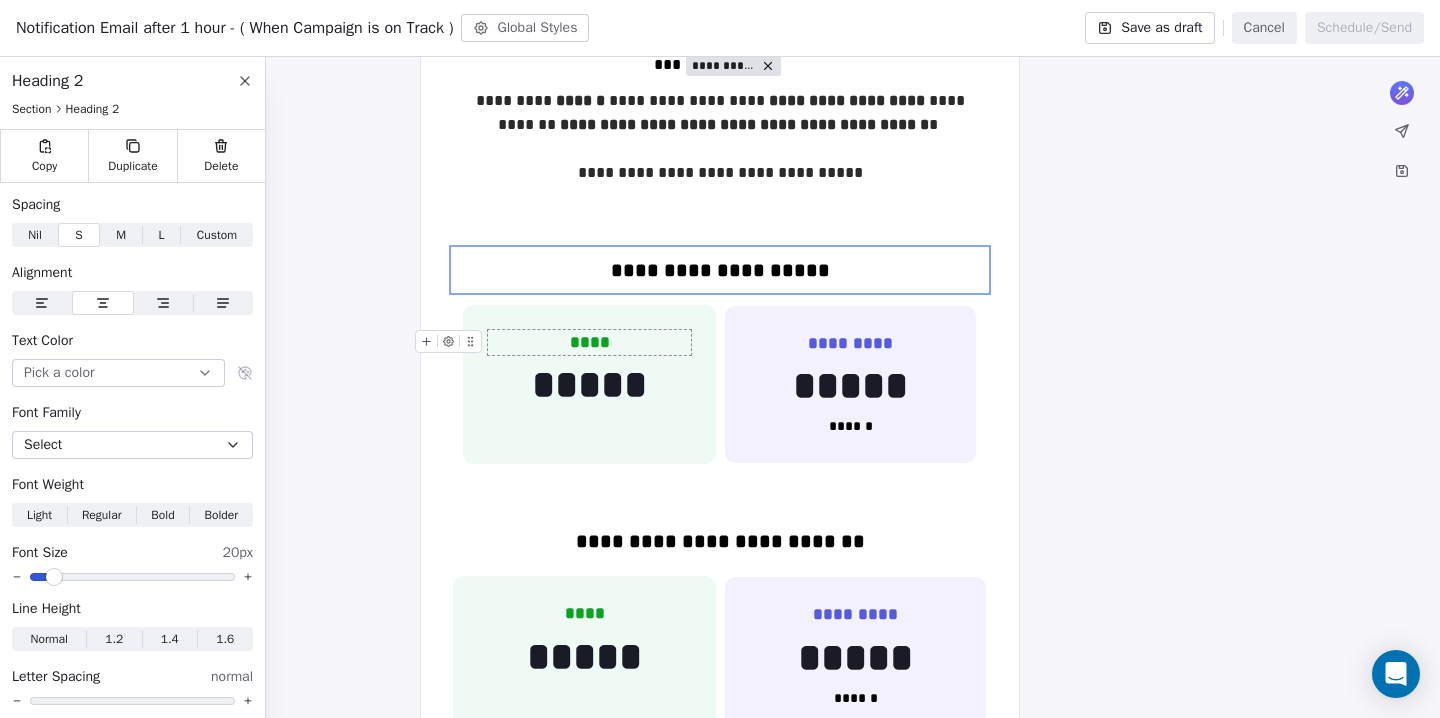 click on "****" at bounding box center (590, 342) 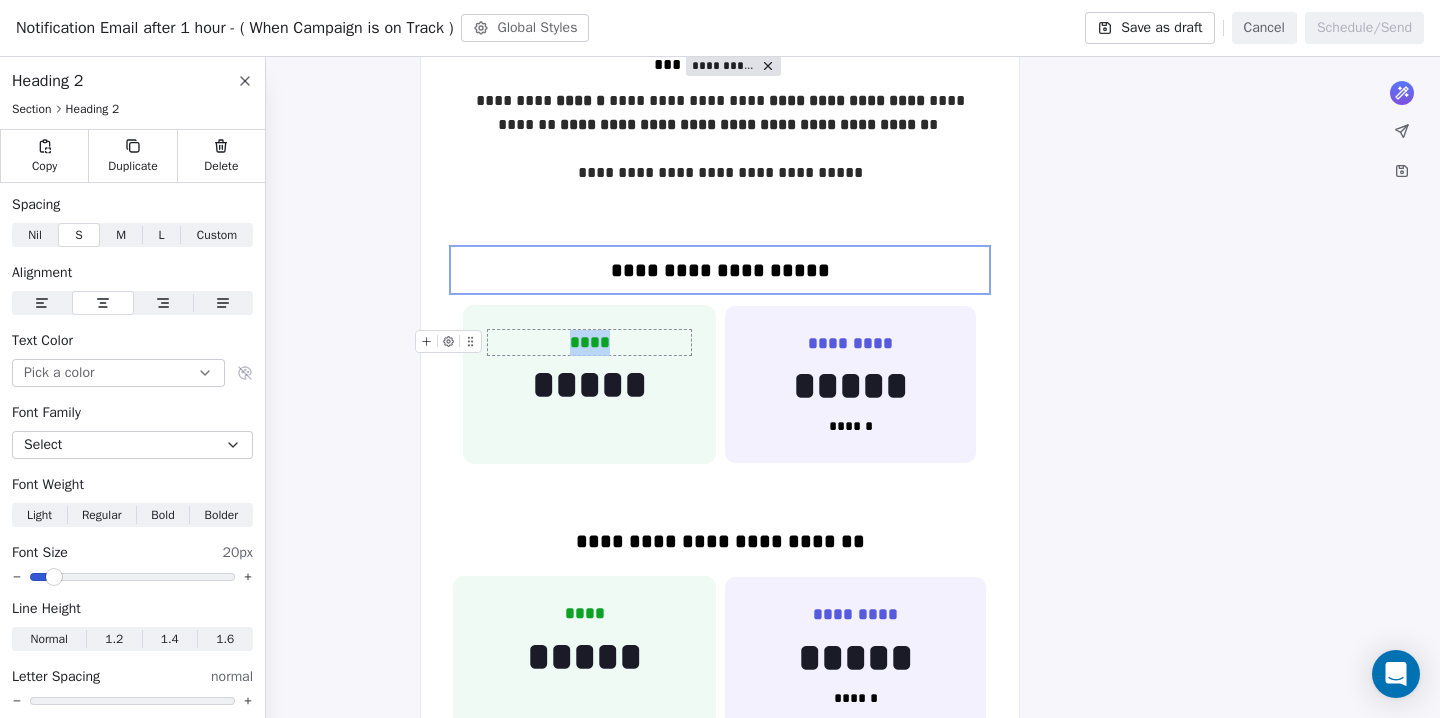 click on "****" at bounding box center [590, 342] 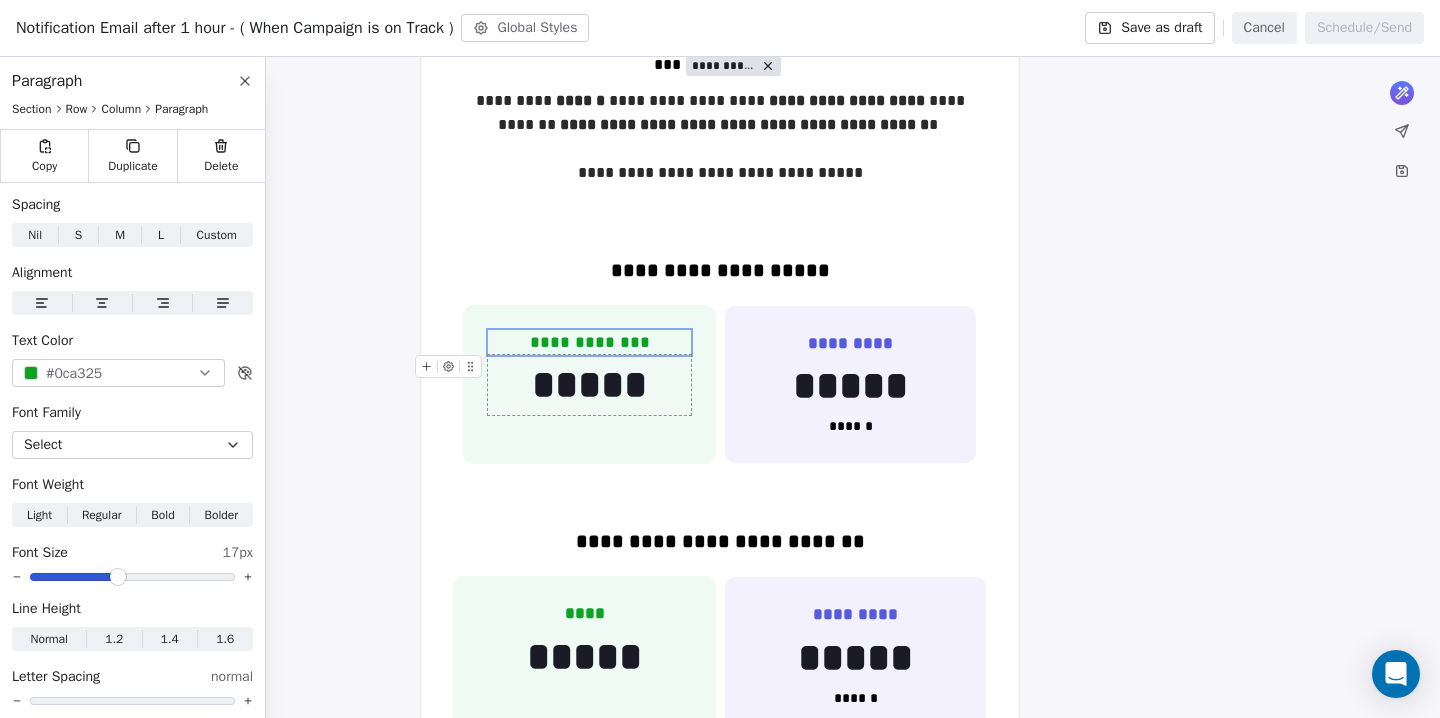 click on "*****" at bounding box center (589, 385) 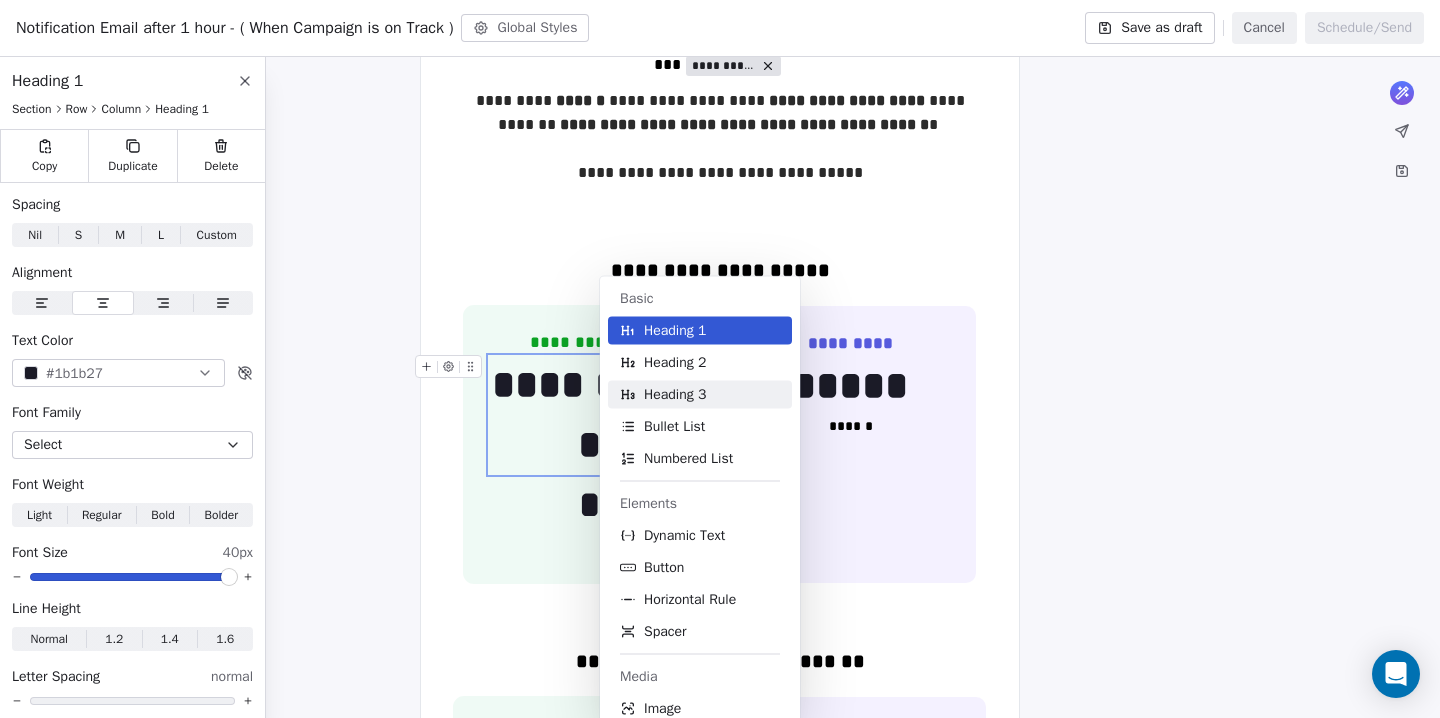 click on "Heading 3" at bounding box center [675, 395] 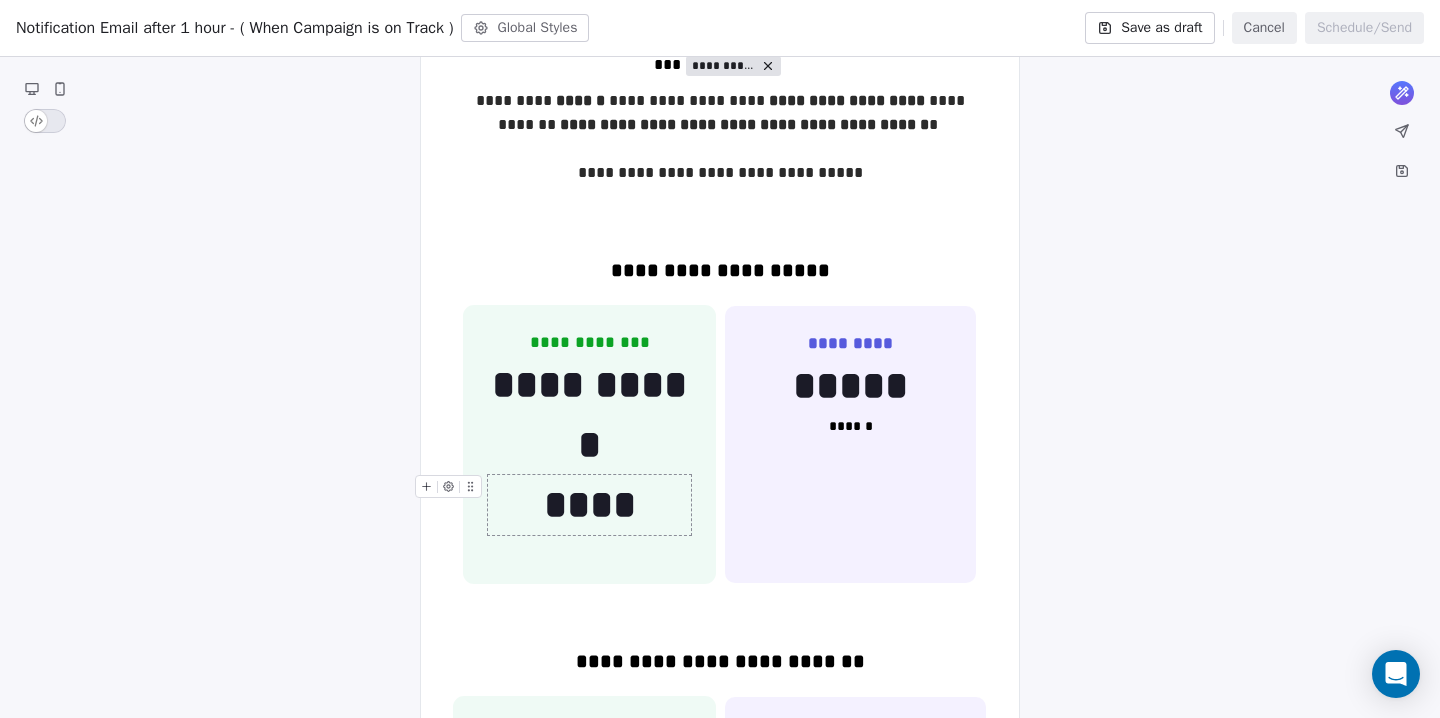 click on "****" at bounding box center (589, 505) 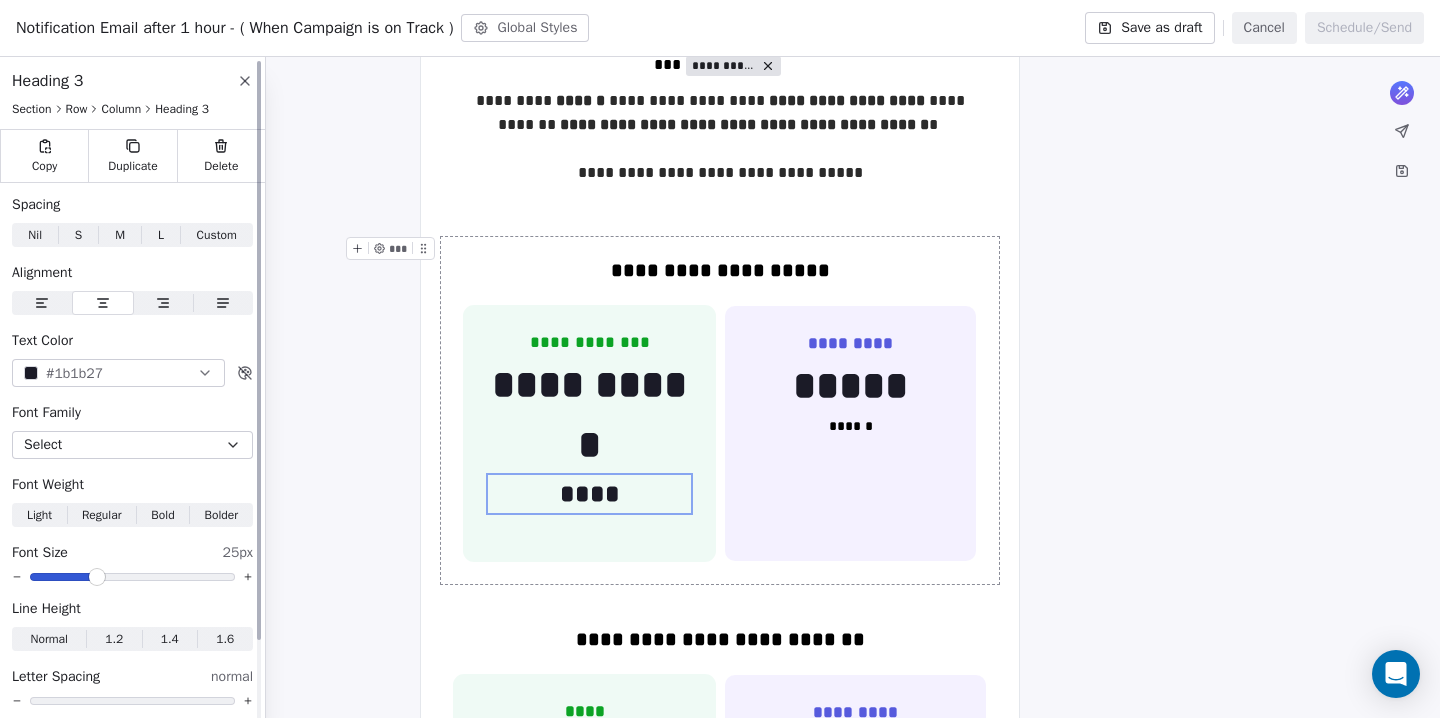 click at bounding box center [62, 577] 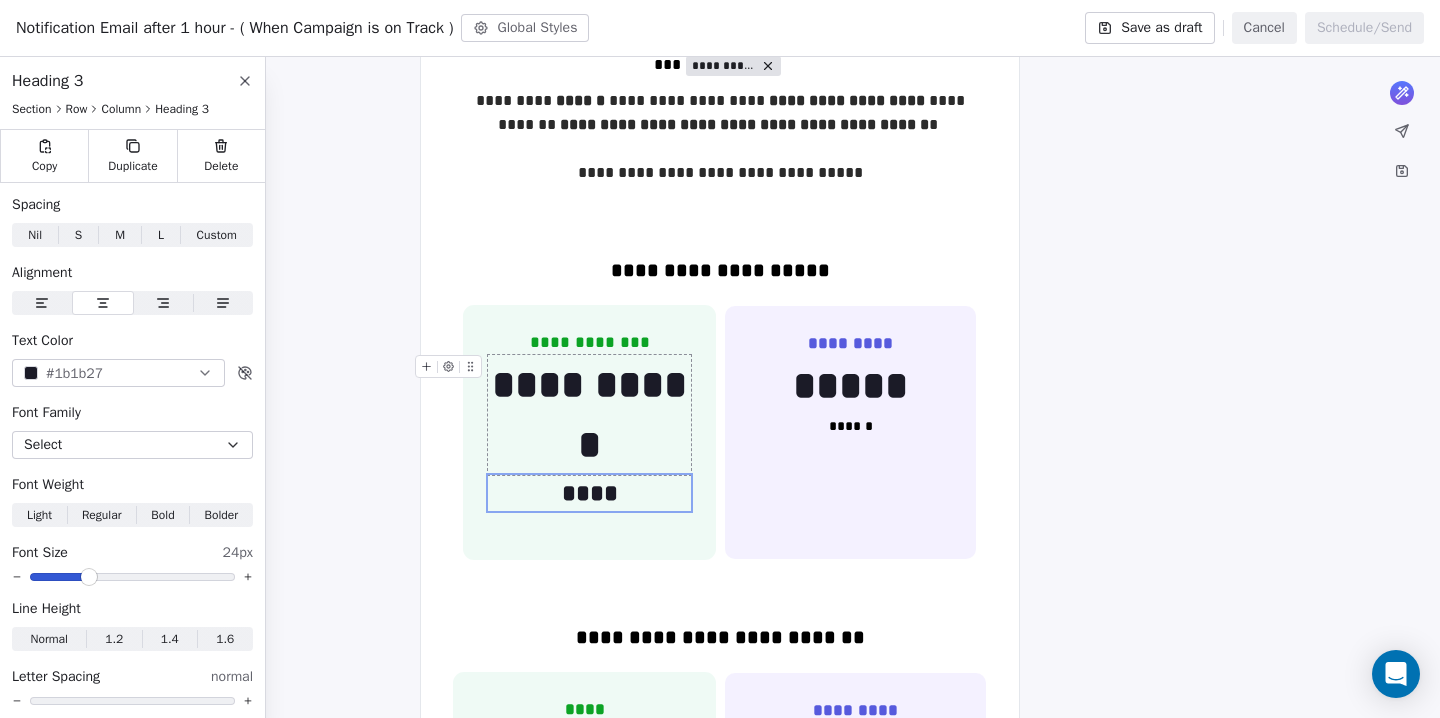 click on "**********" at bounding box center [589, 415] 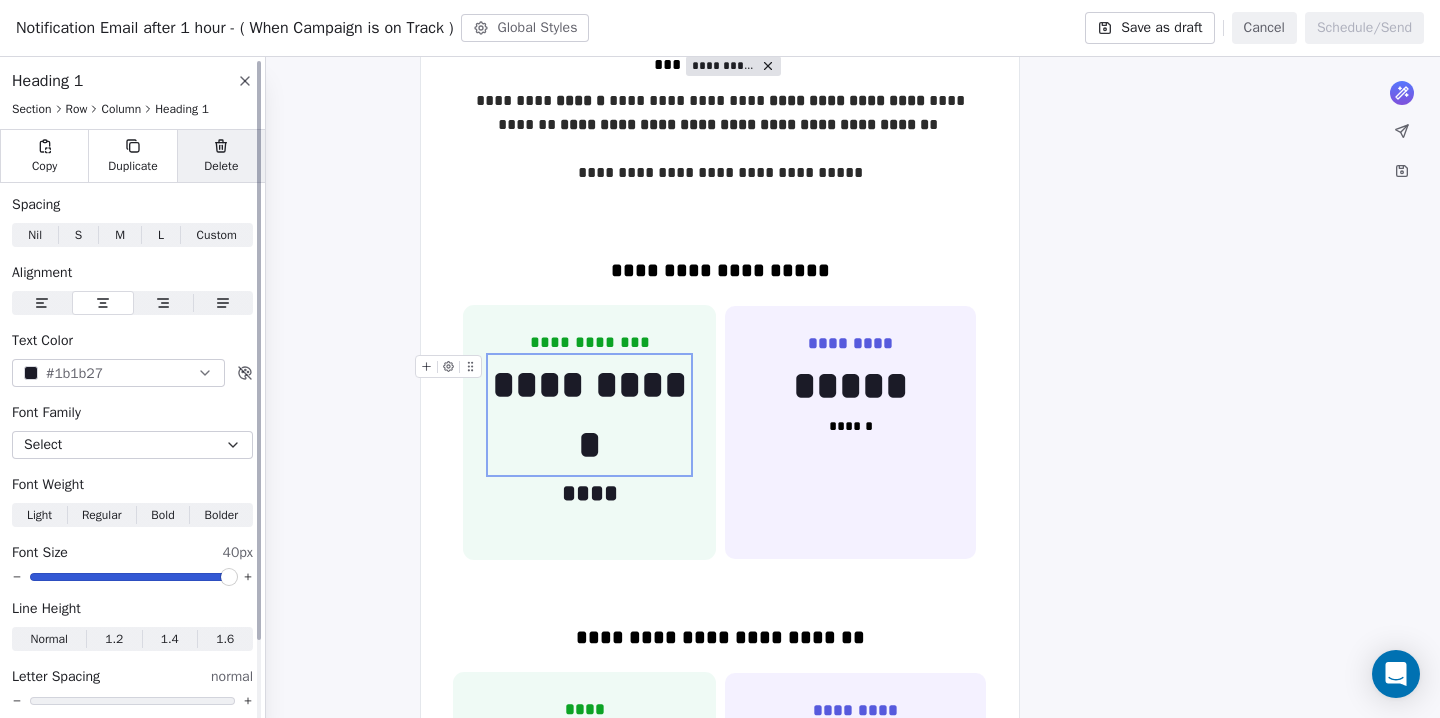click on "Delete" at bounding box center [221, 166] 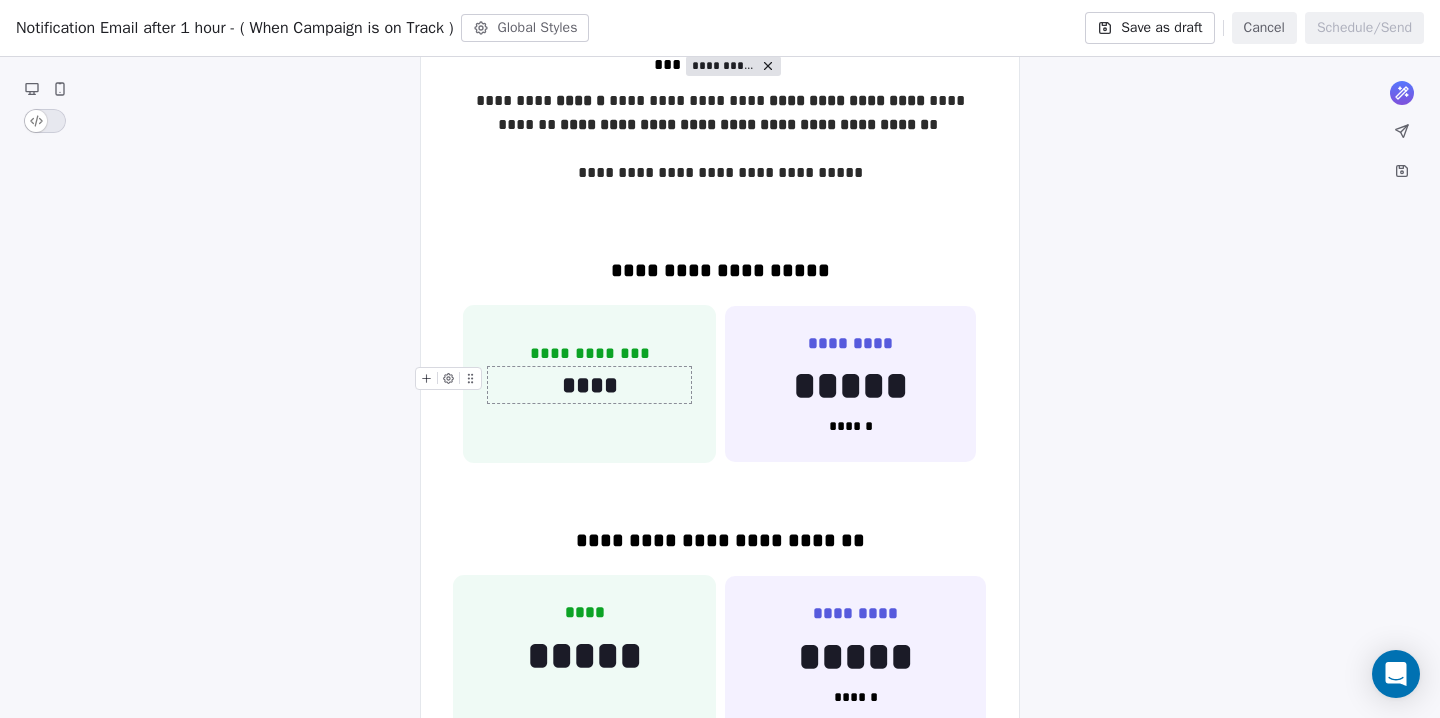 click on "****" at bounding box center (589, 385) 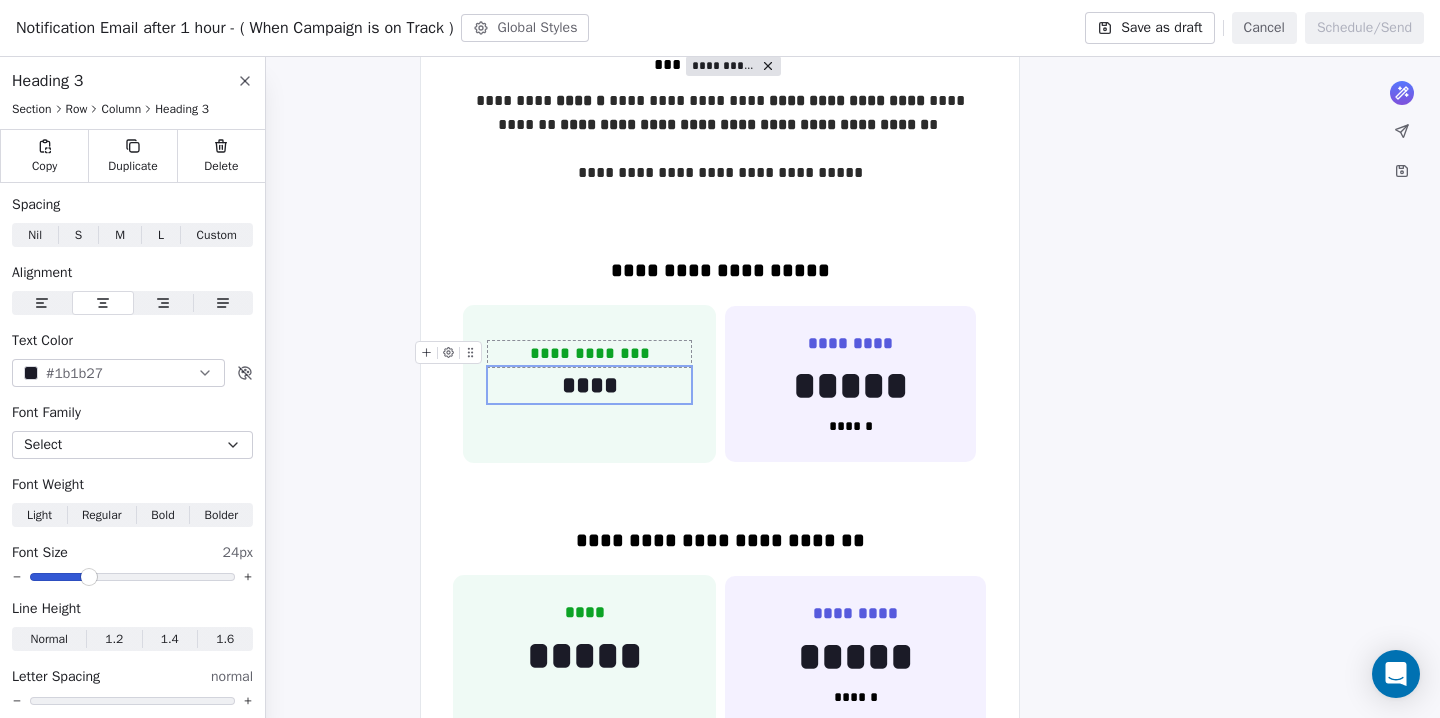 click on "**********" at bounding box center (589, 354) 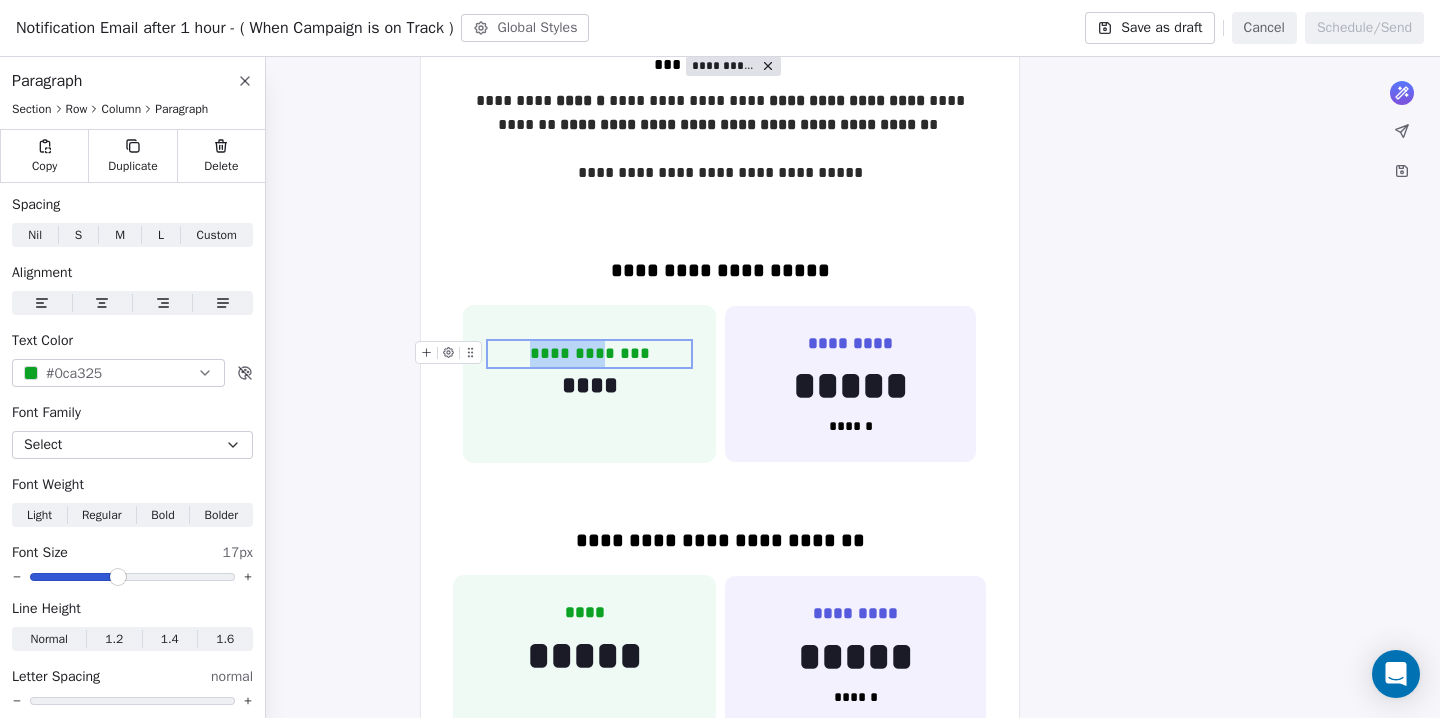 click on "**********" at bounding box center (589, 354) 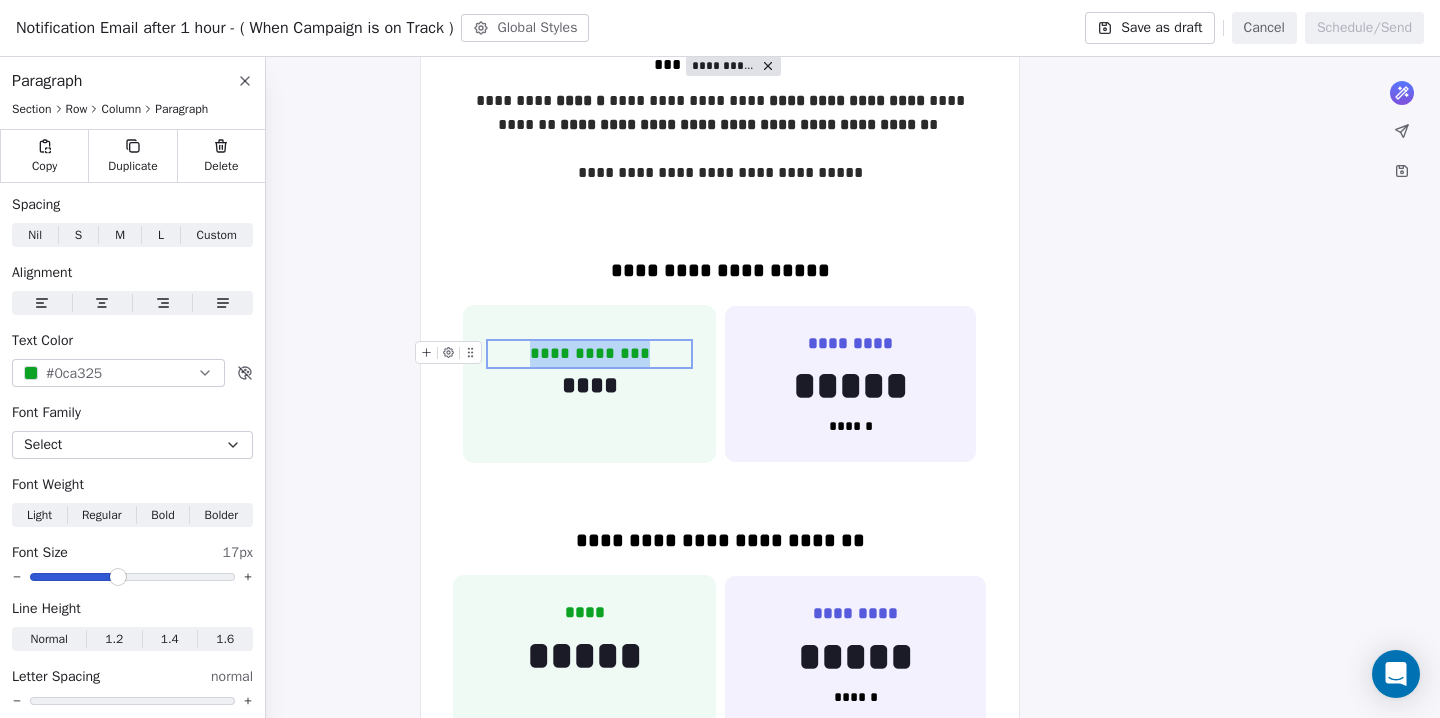 click on "**********" at bounding box center (589, 354) 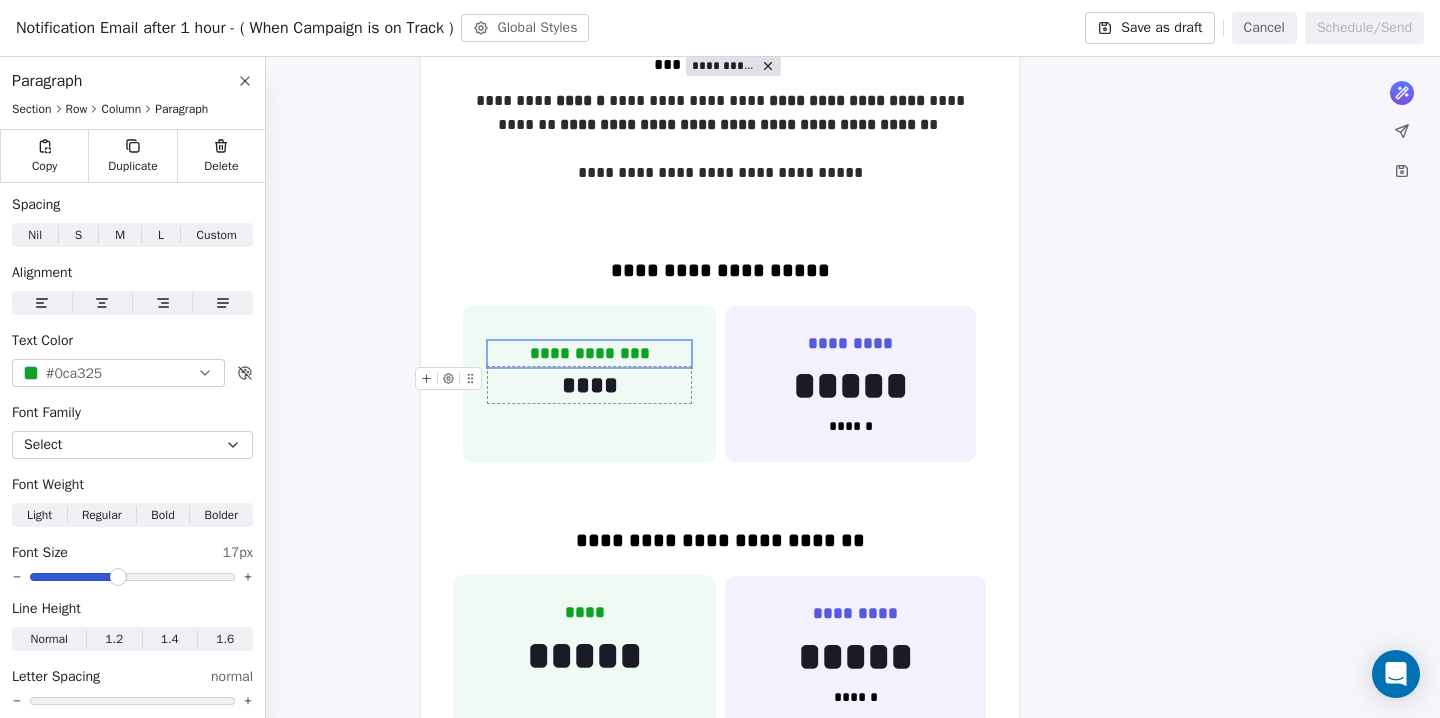 click on "****" at bounding box center (589, 385) 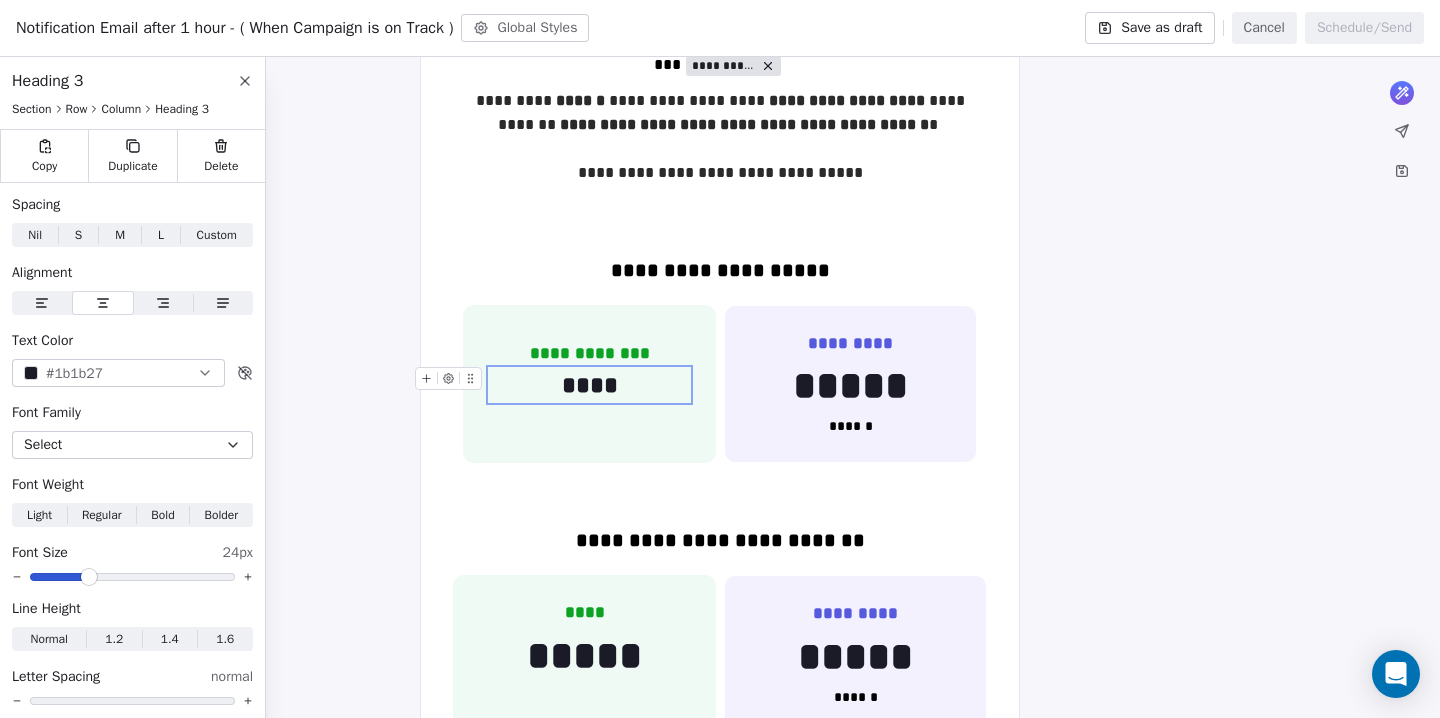 click on "****" at bounding box center (589, 385) 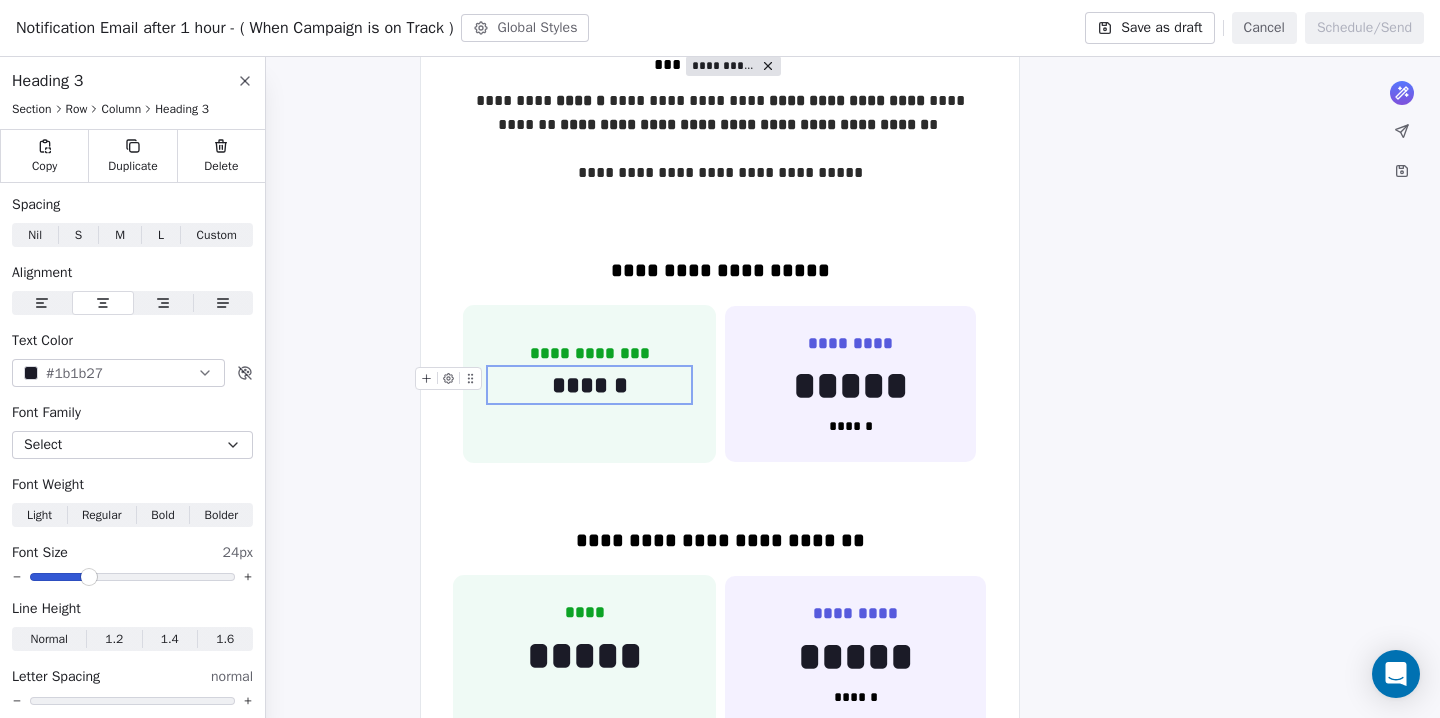 click on "******" at bounding box center [589, 385] 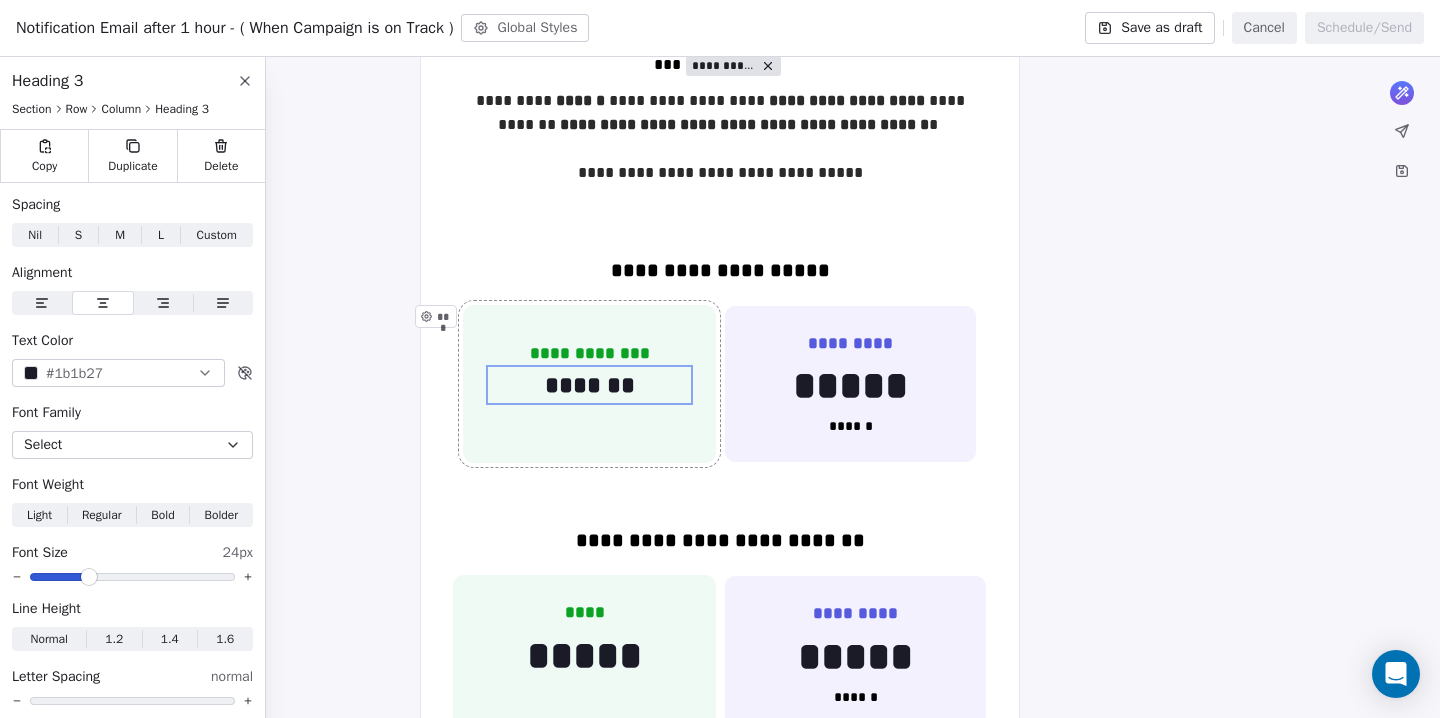 click on "*******" at bounding box center (589, 385) 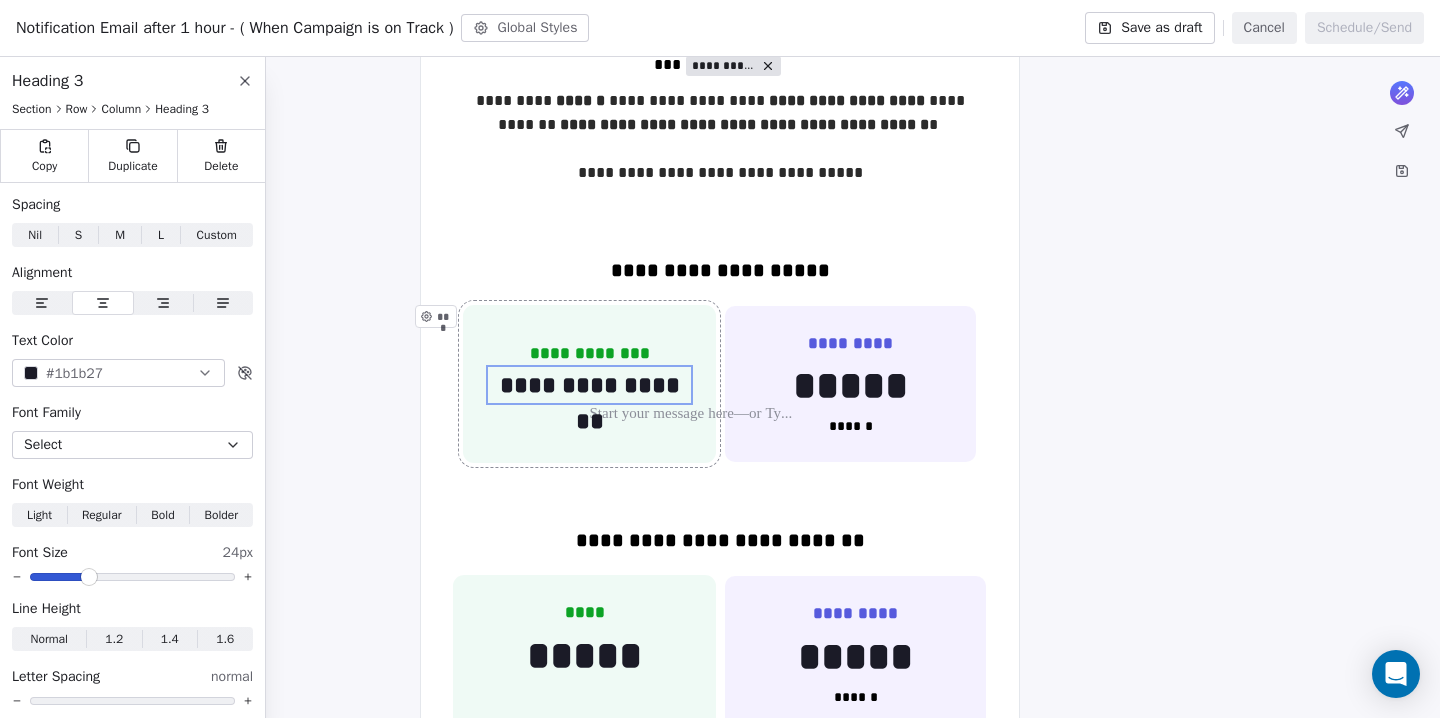 click on "**********" at bounding box center (589, 384) 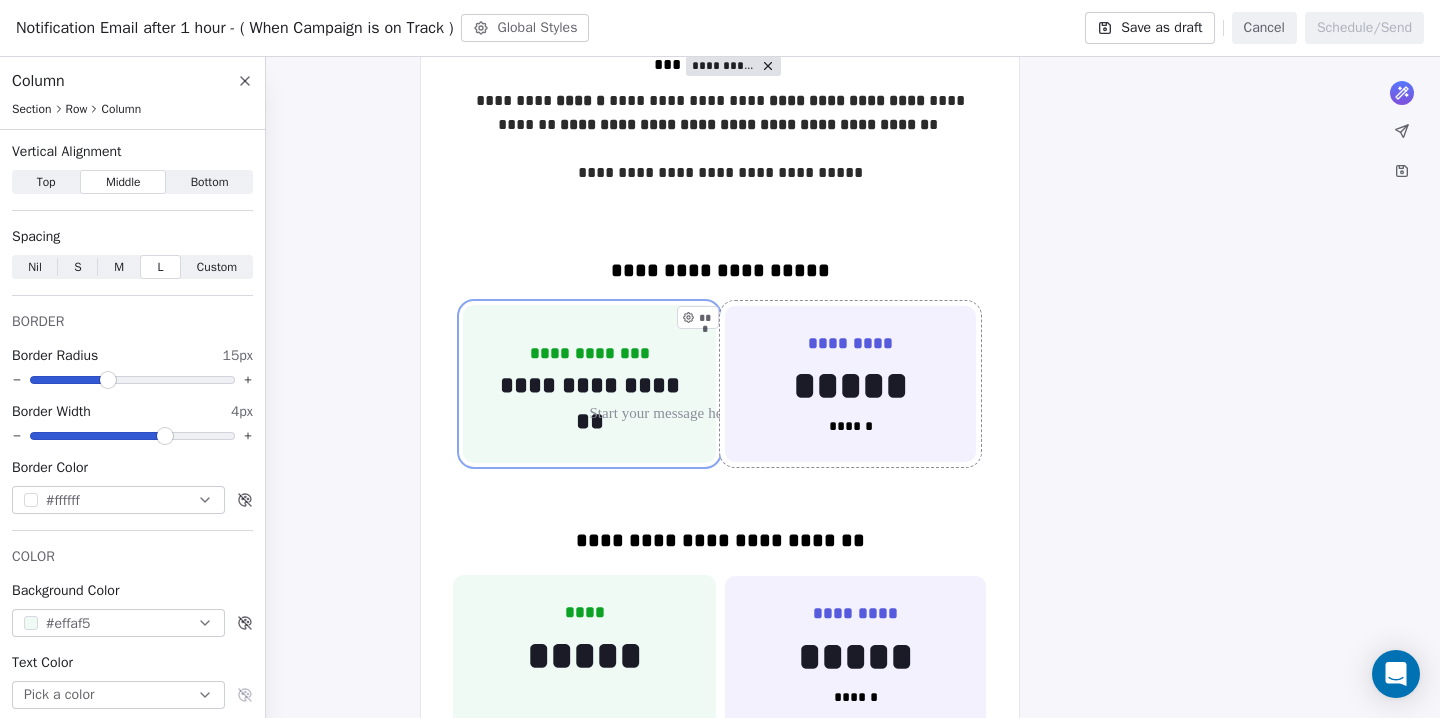 click on "********* ***** ****** ***" at bounding box center (850, 384) 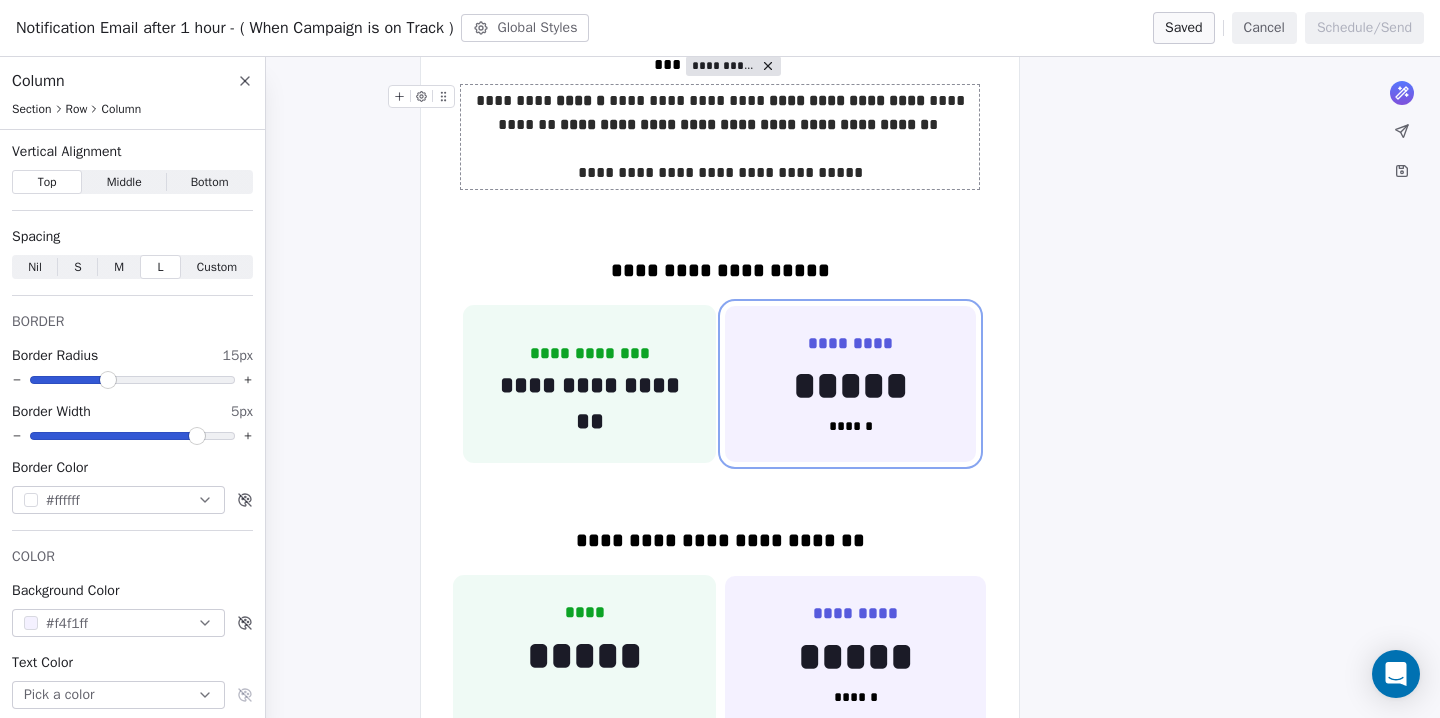 click on "**********" at bounding box center [720, 886] 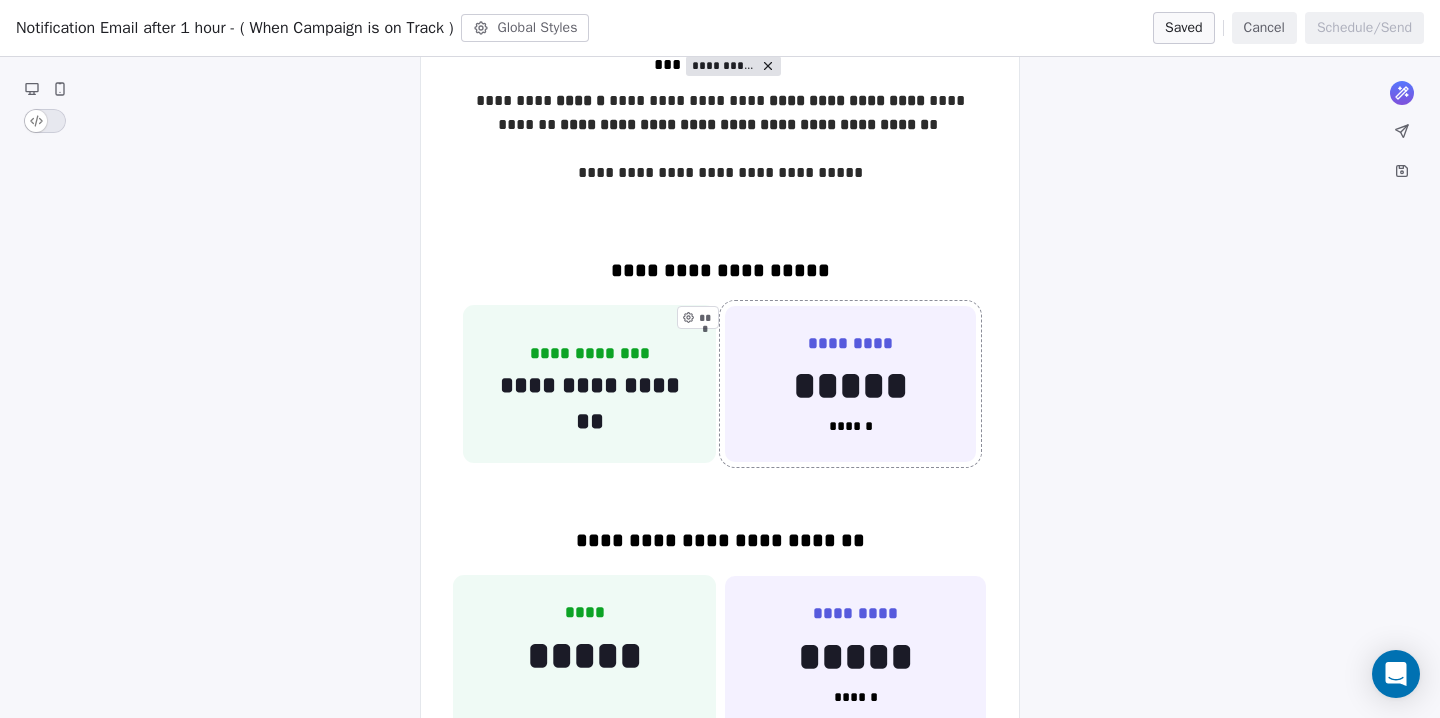 click on "********* ***** ****** ***" at bounding box center [850, 384] 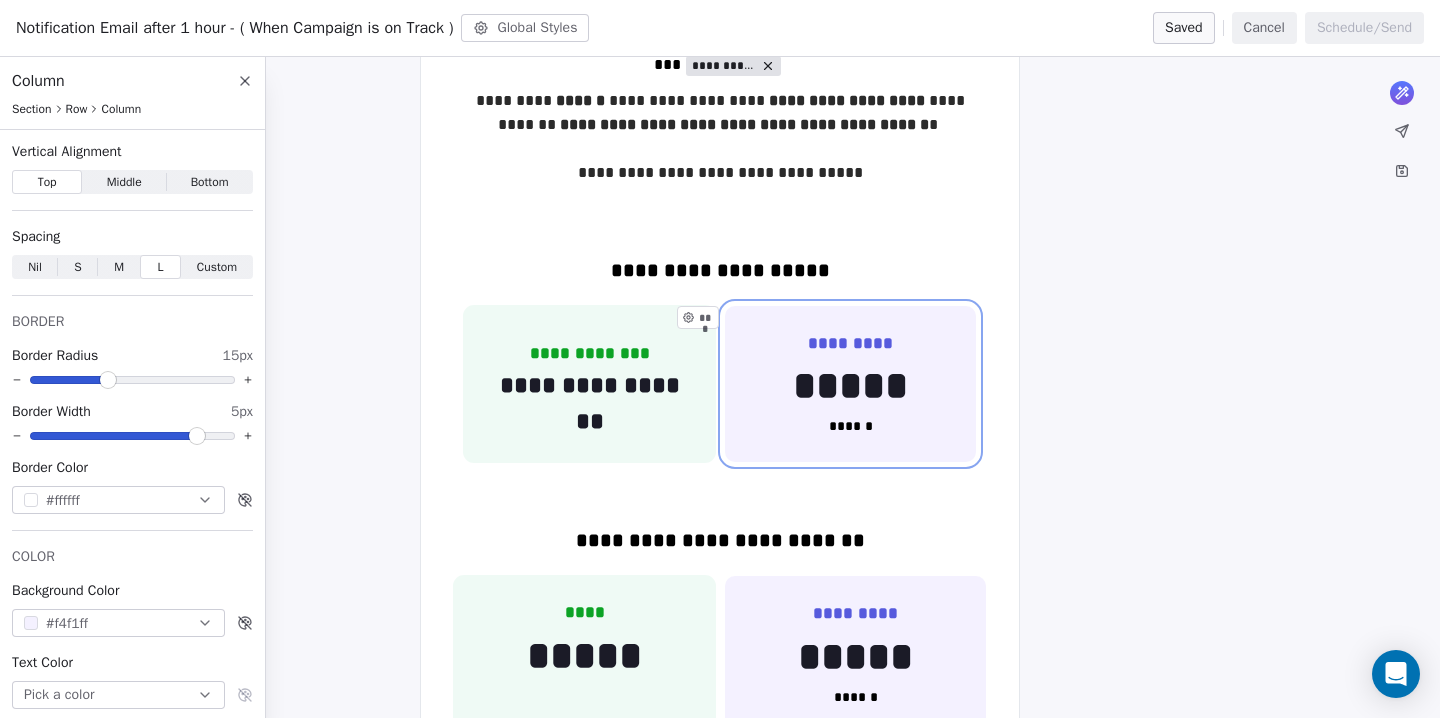 click on "***" at bounding box center (704, 317) 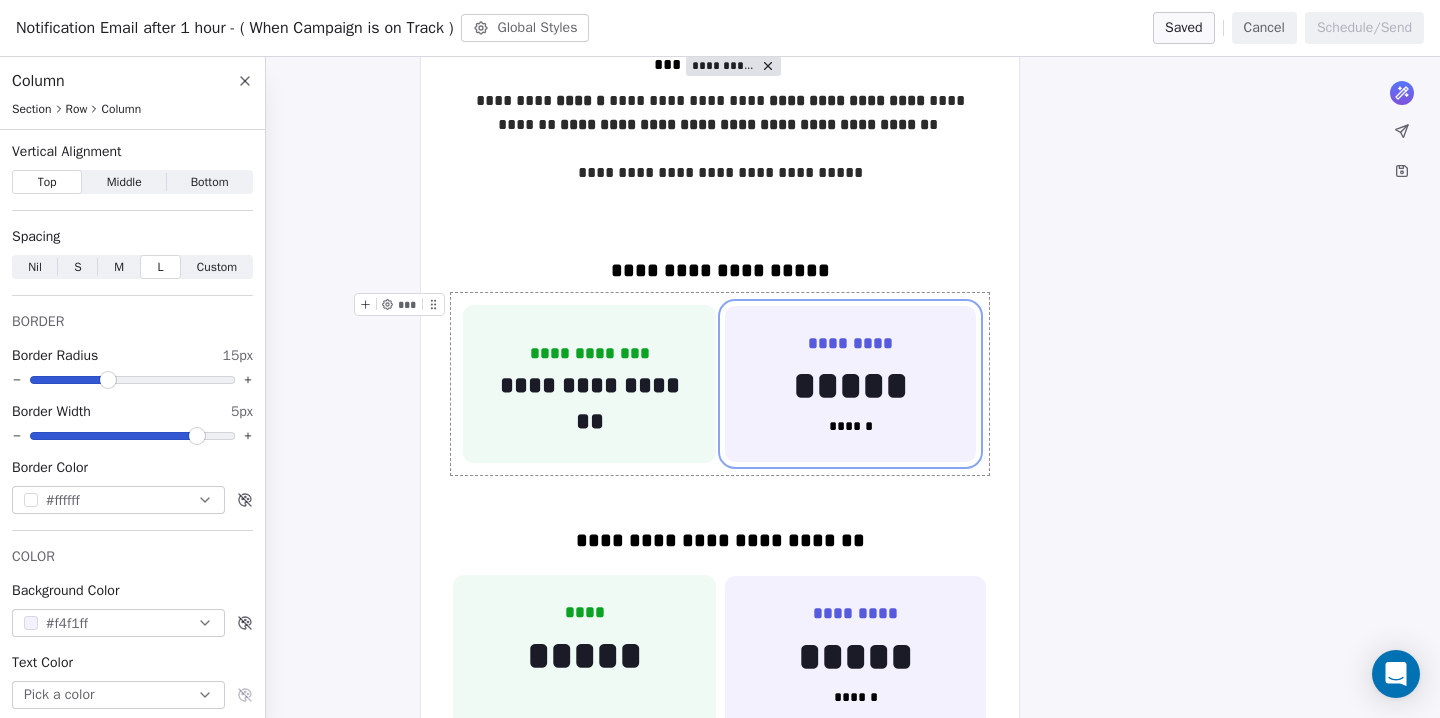 click on "**********" at bounding box center [720, 384] 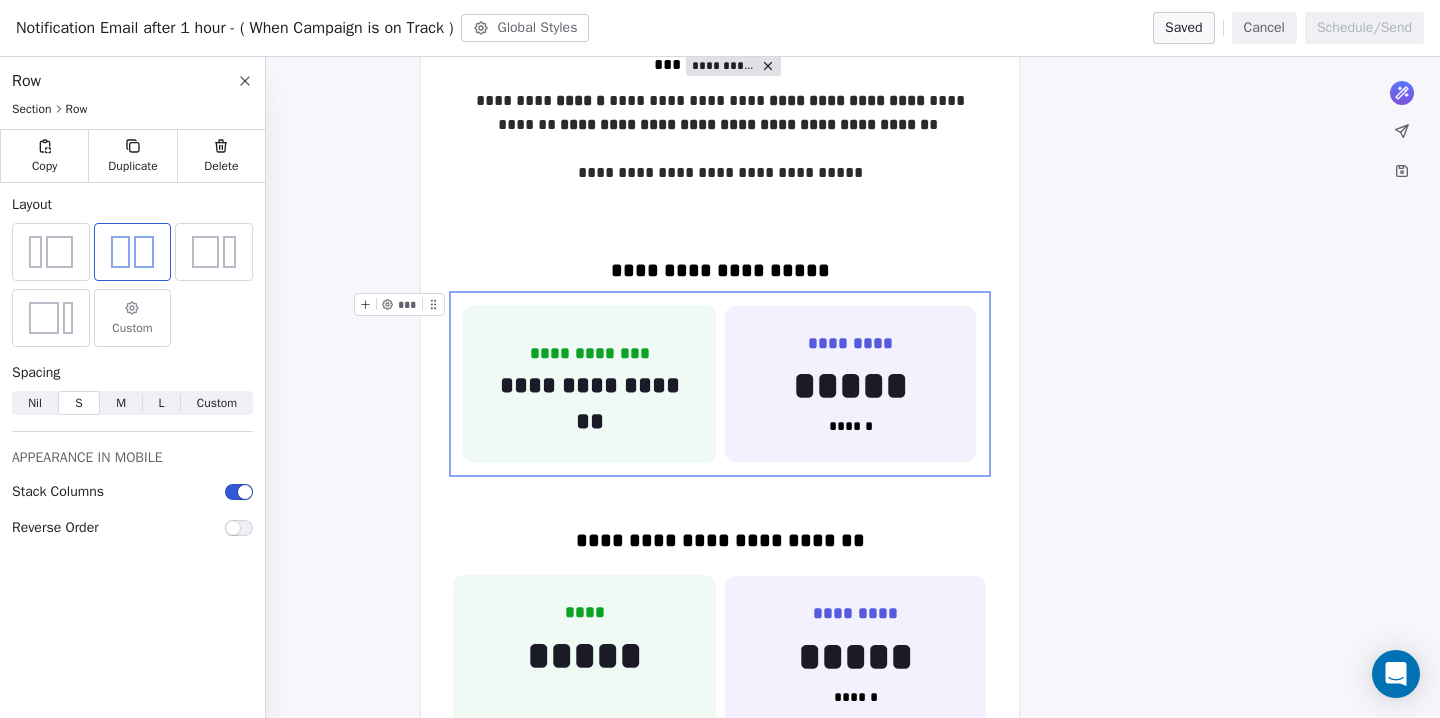 click on "Custom" at bounding box center (133, 318) 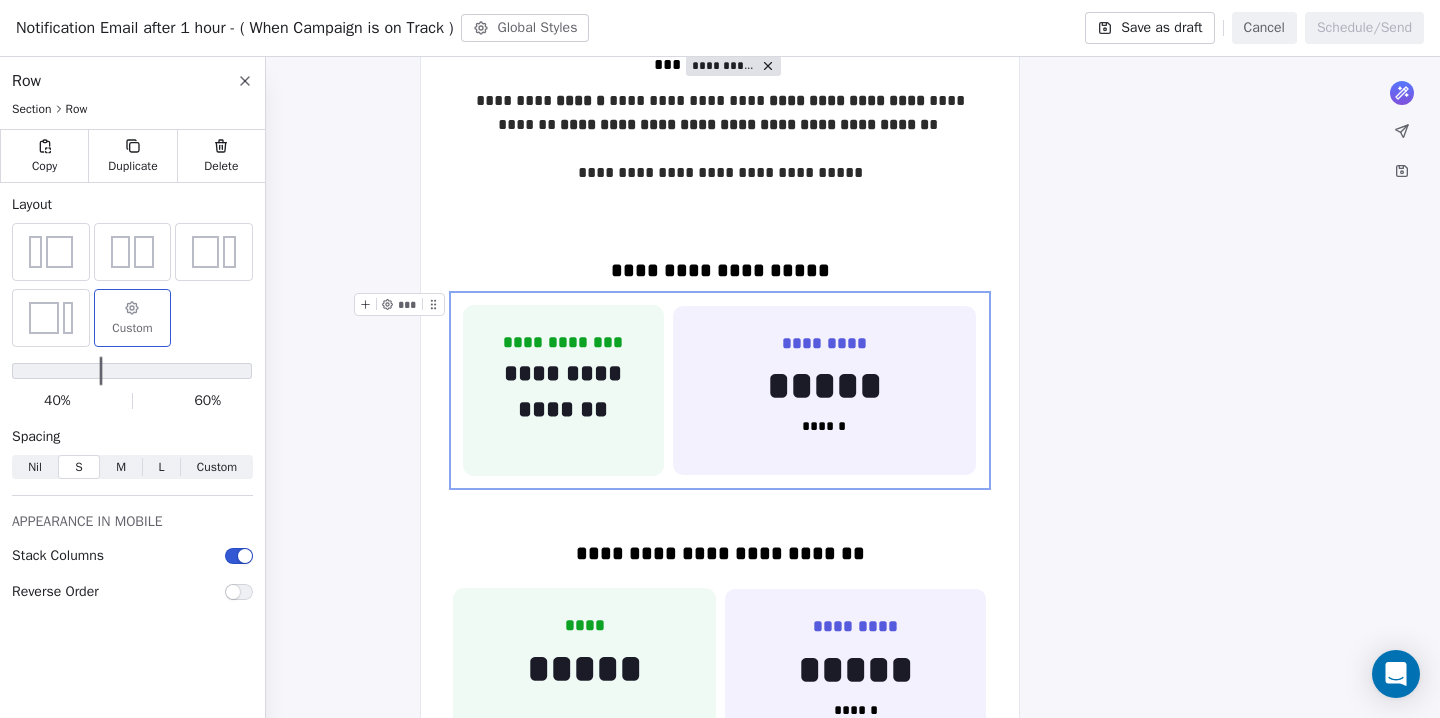 click at bounding box center [102, 371] 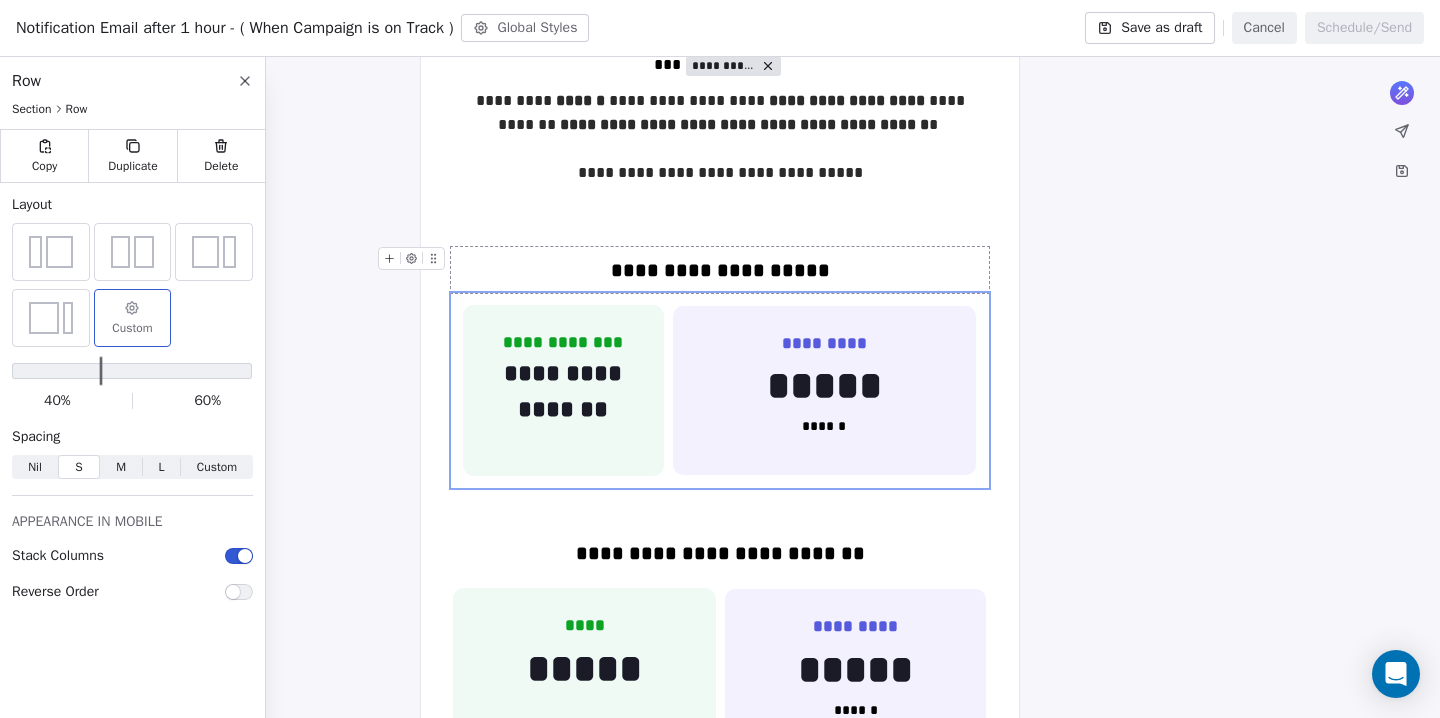 click on "**********" at bounding box center [720, 270] 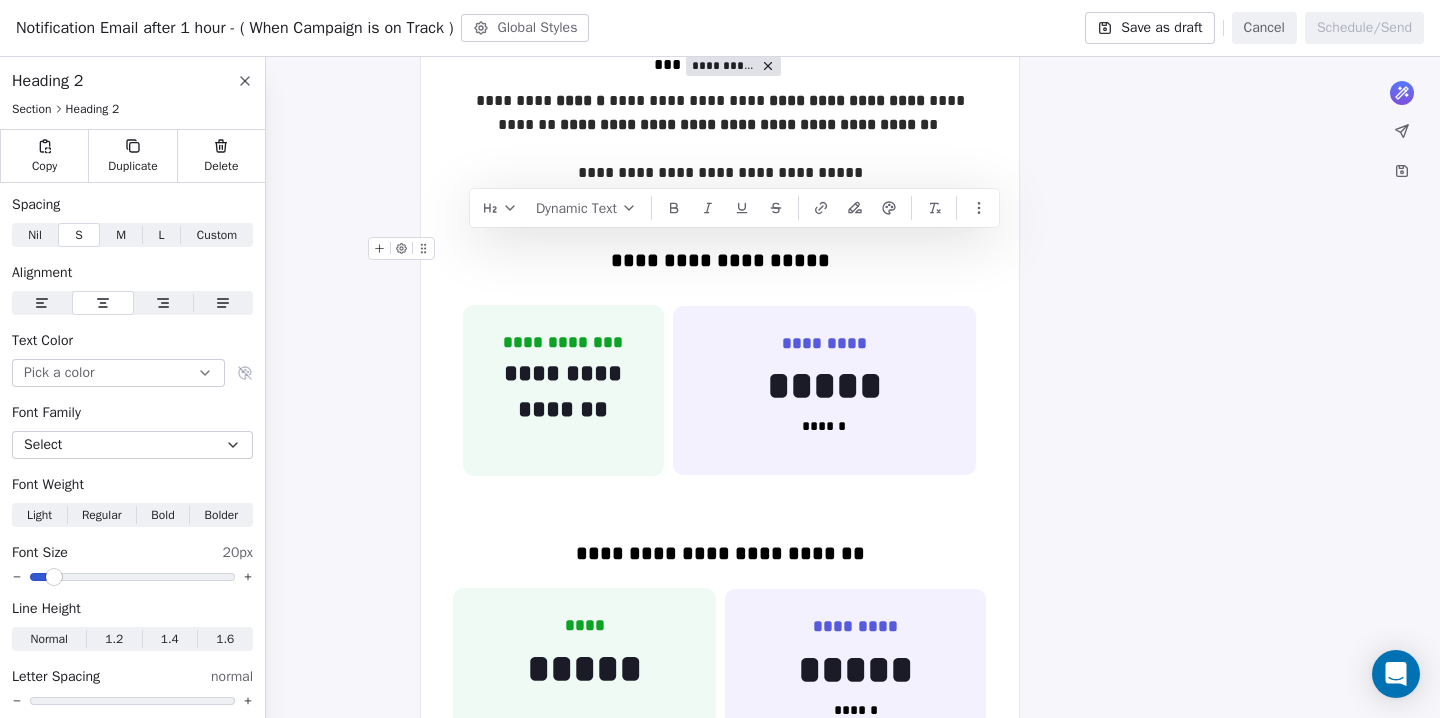 click on "**********" at bounding box center [720, 260] 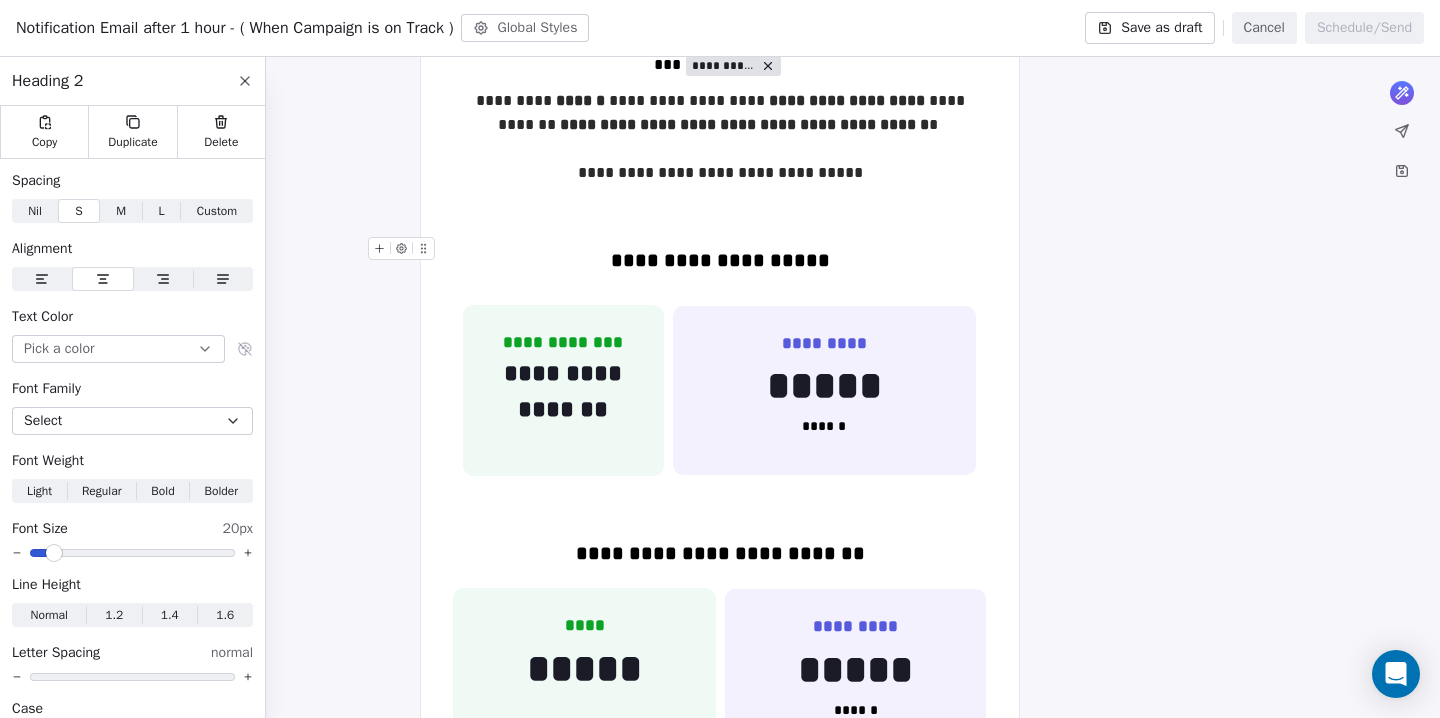click 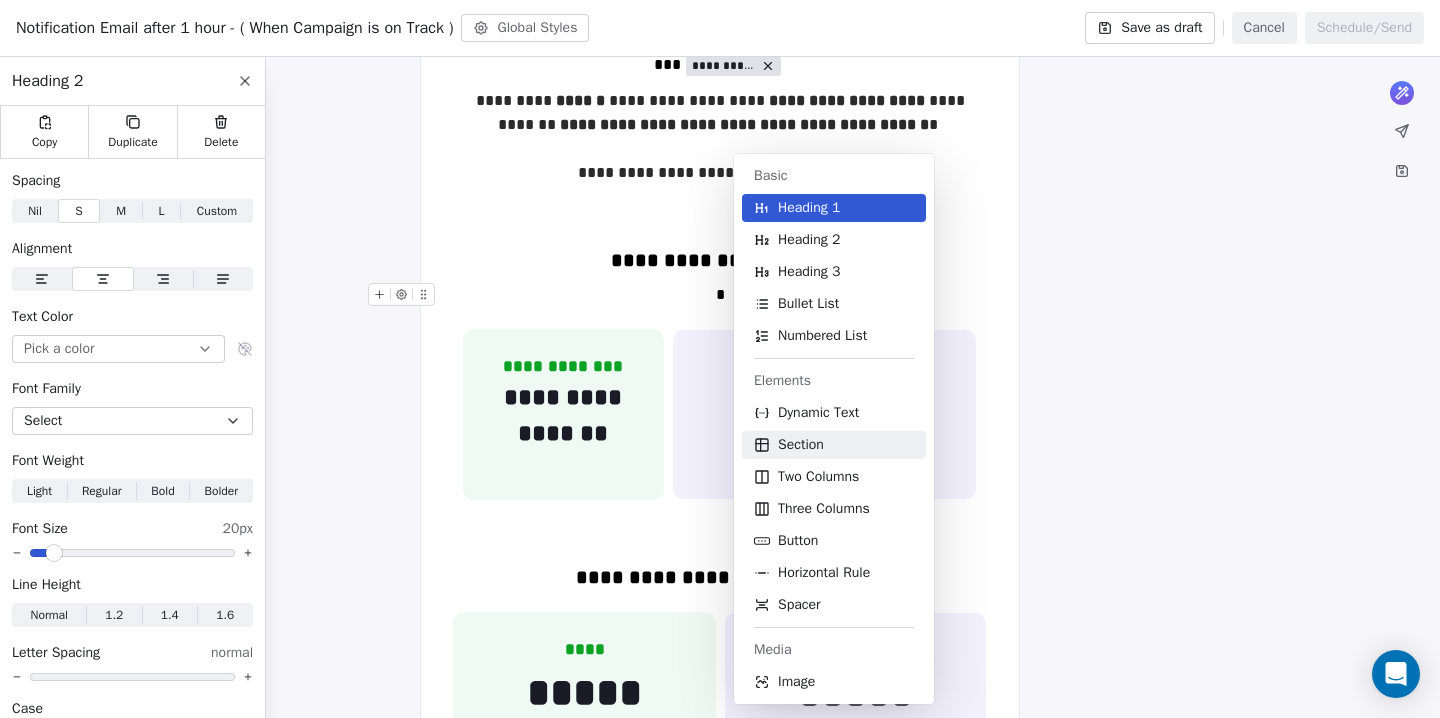 click on "Section" at bounding box center [801, 445] 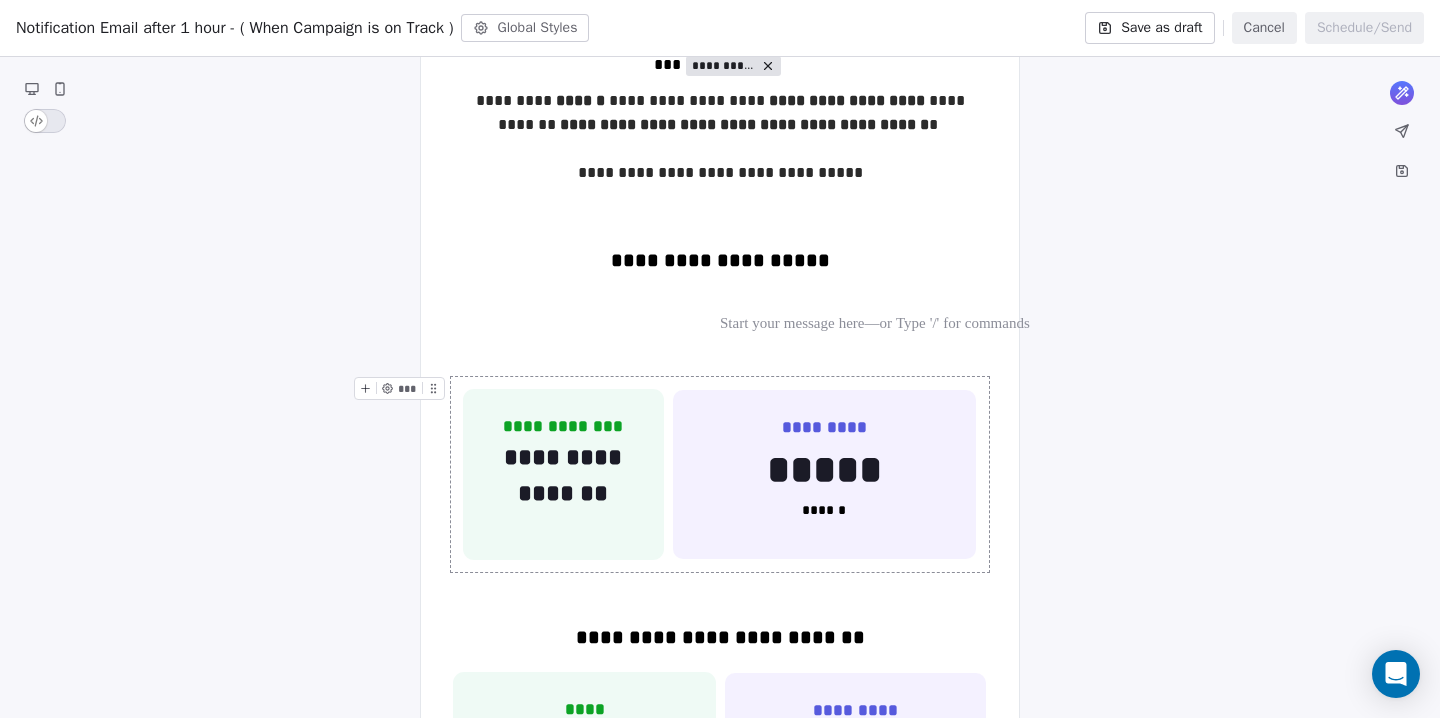 click on "**********" at bounding box center (720, 475) 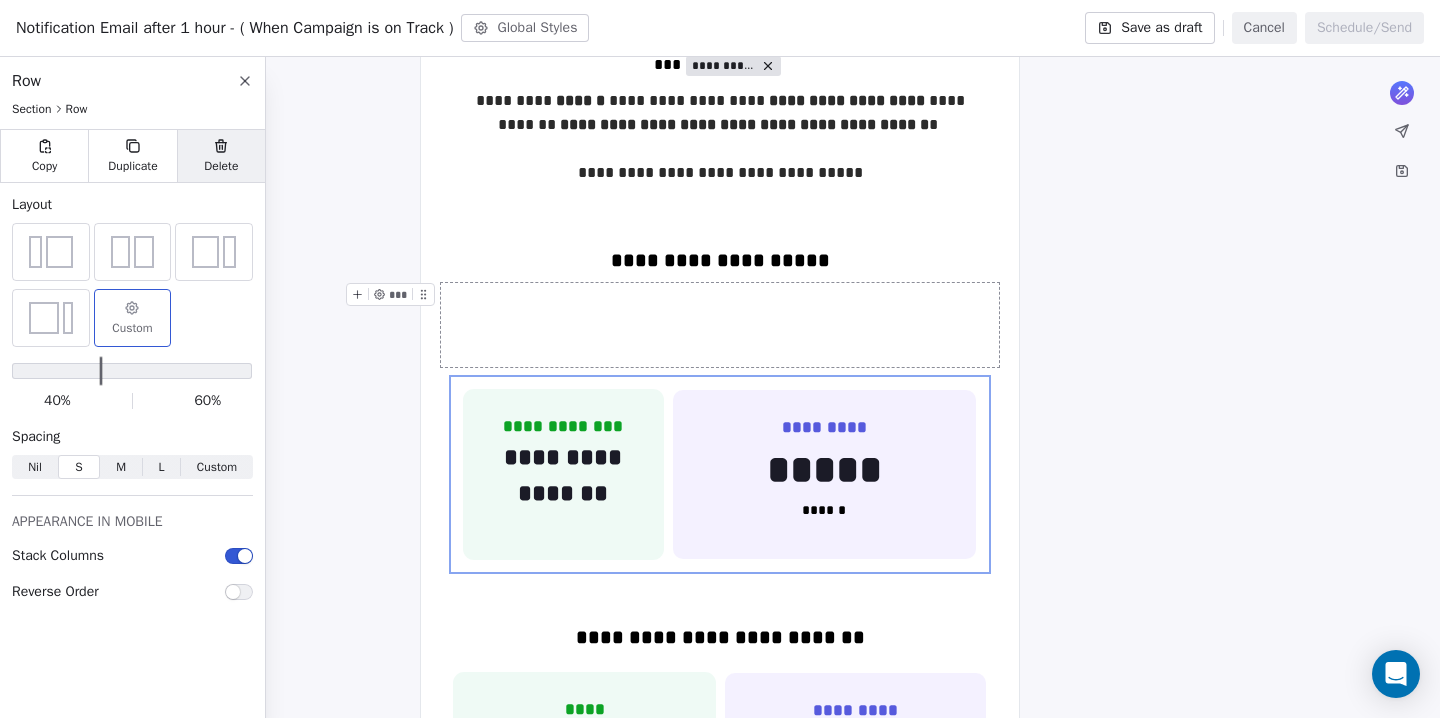 click on "Delete" at bounding box center (221, 156) 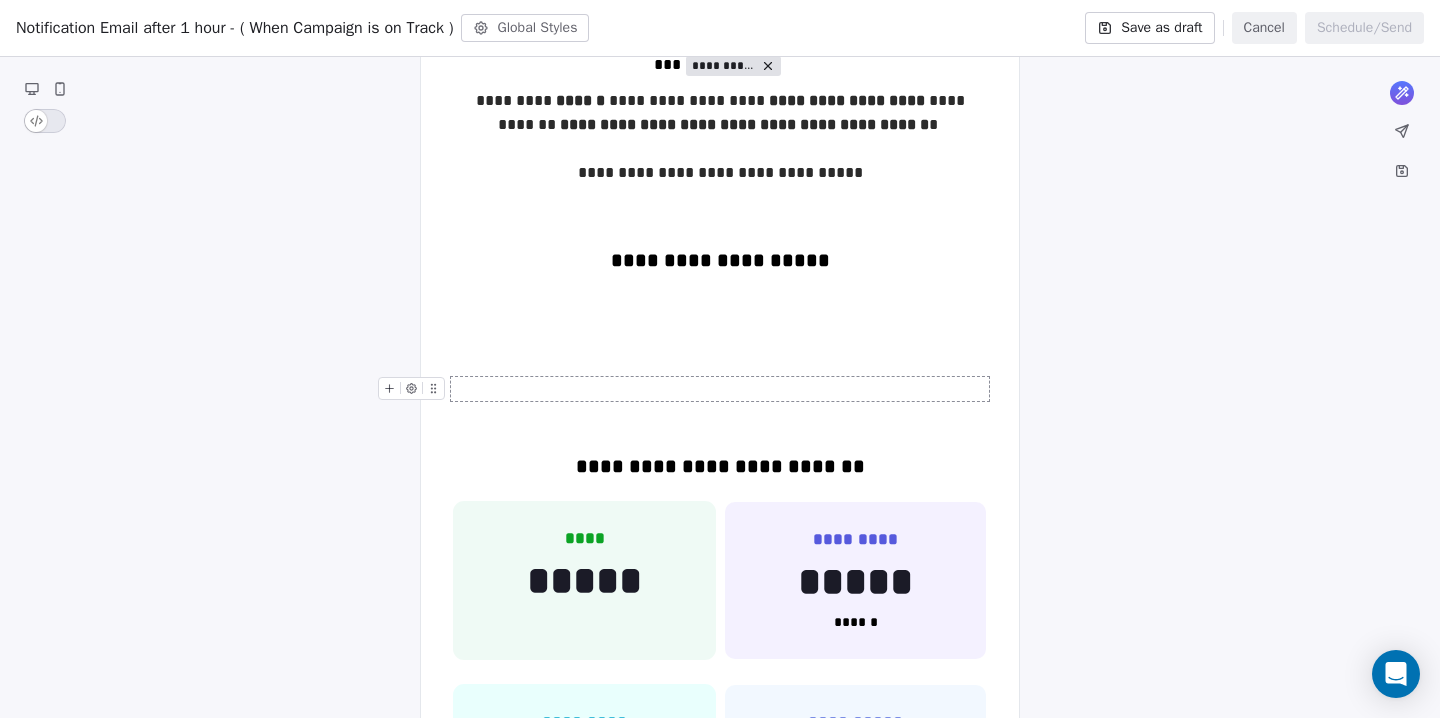 click at bounding box center [720, 389] 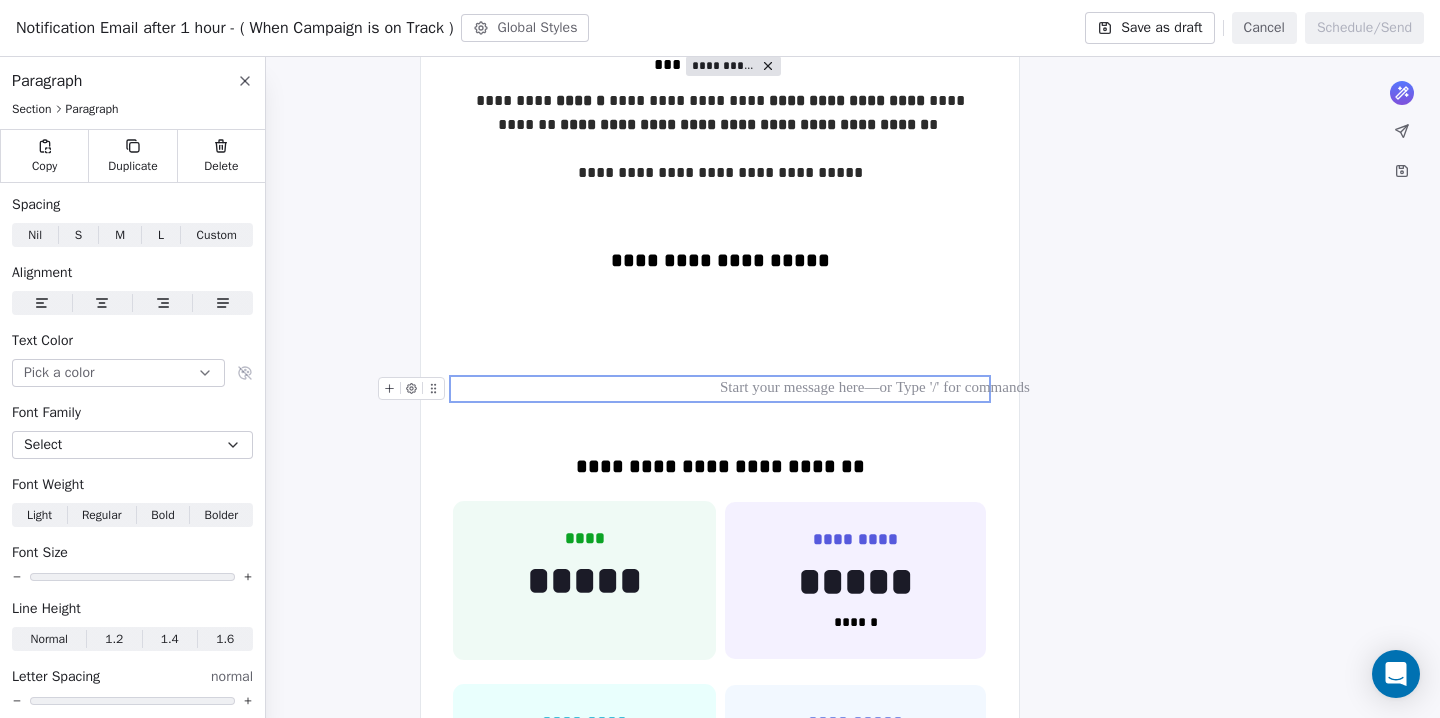 click at bounding box center (720, 389) 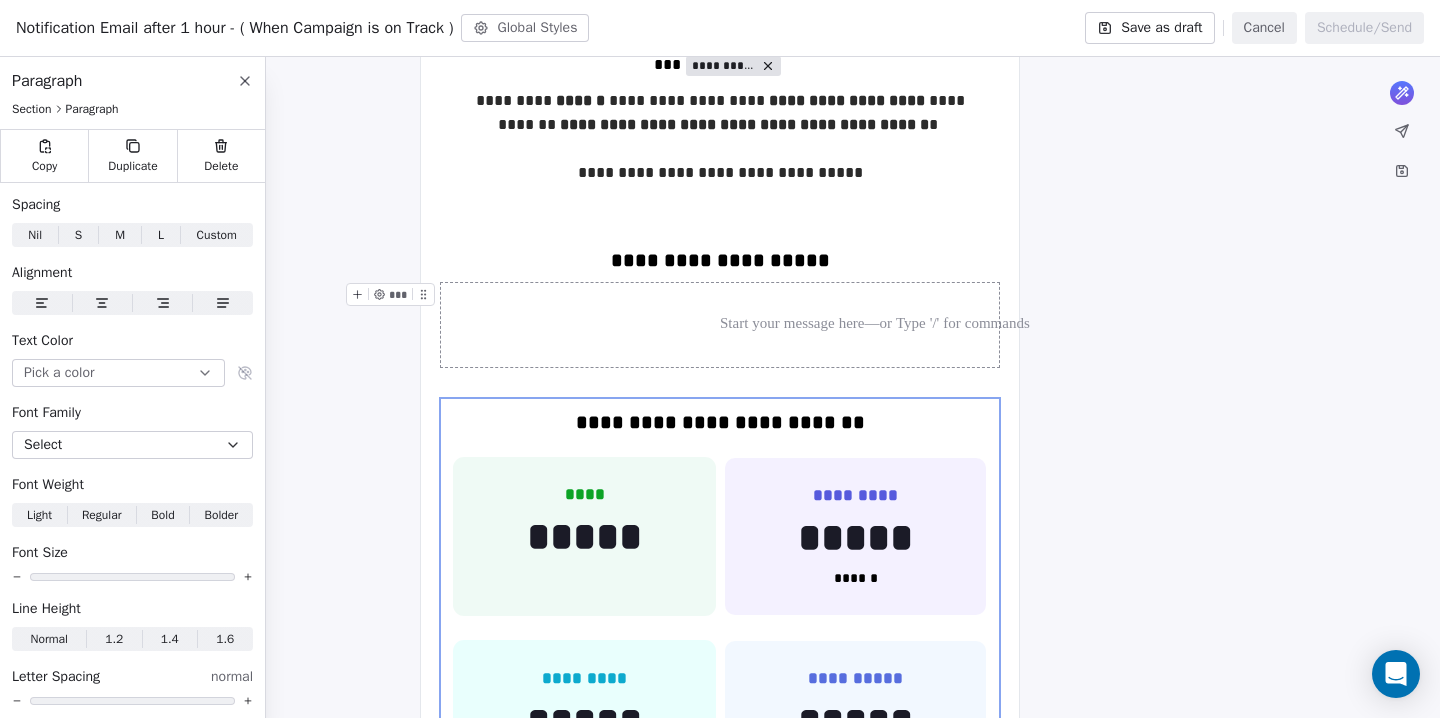 click at bounding box center (720, 325) 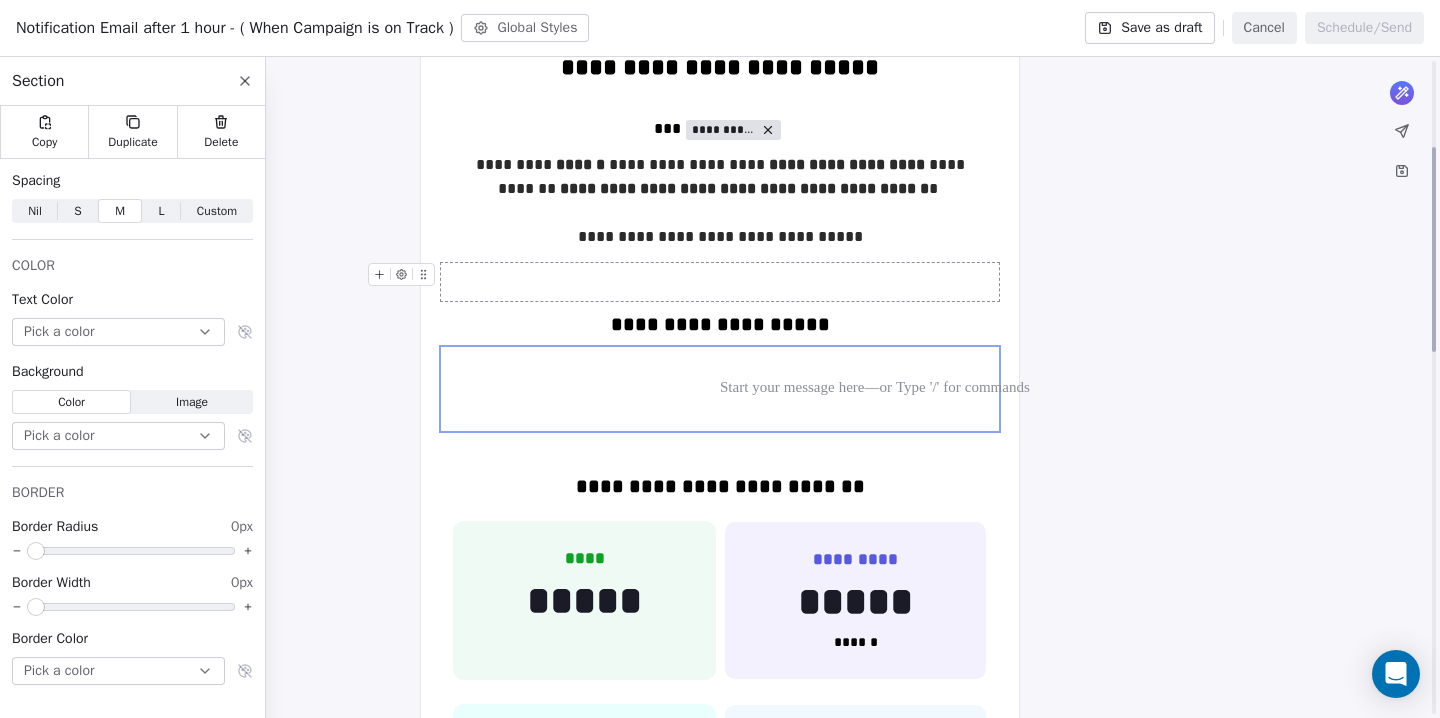 scroll, scrollTop: 277, scrollLeft: 0, axis: vertical 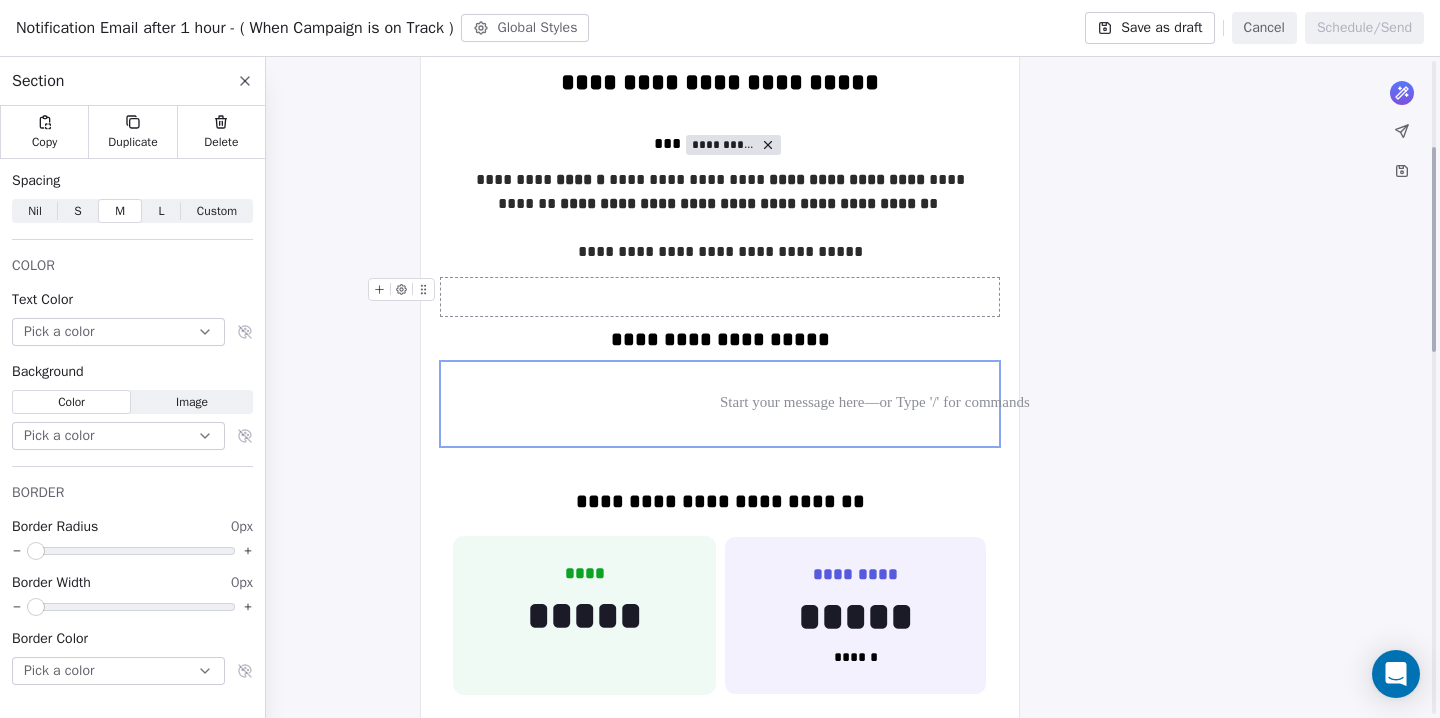 click at bounding box center (720, 297) 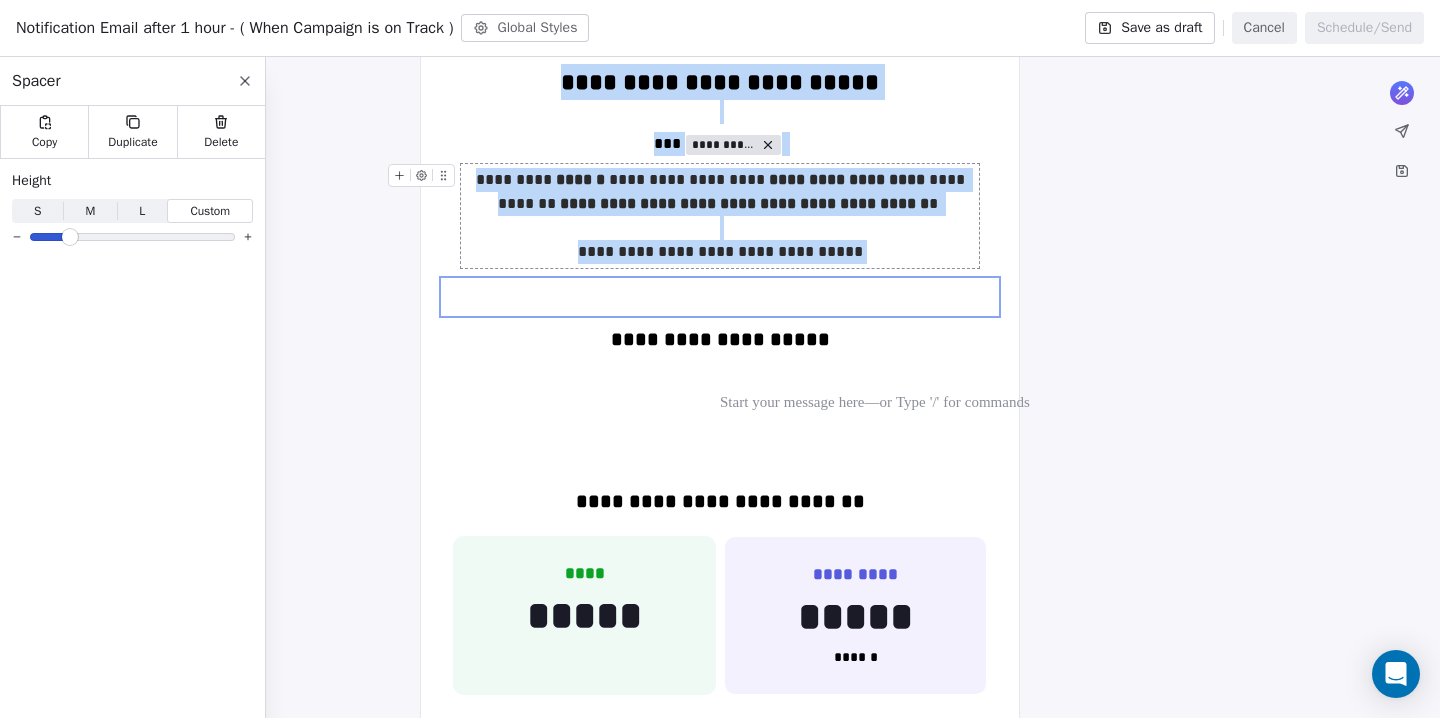 click on "S" at bounding box center [37, 211] 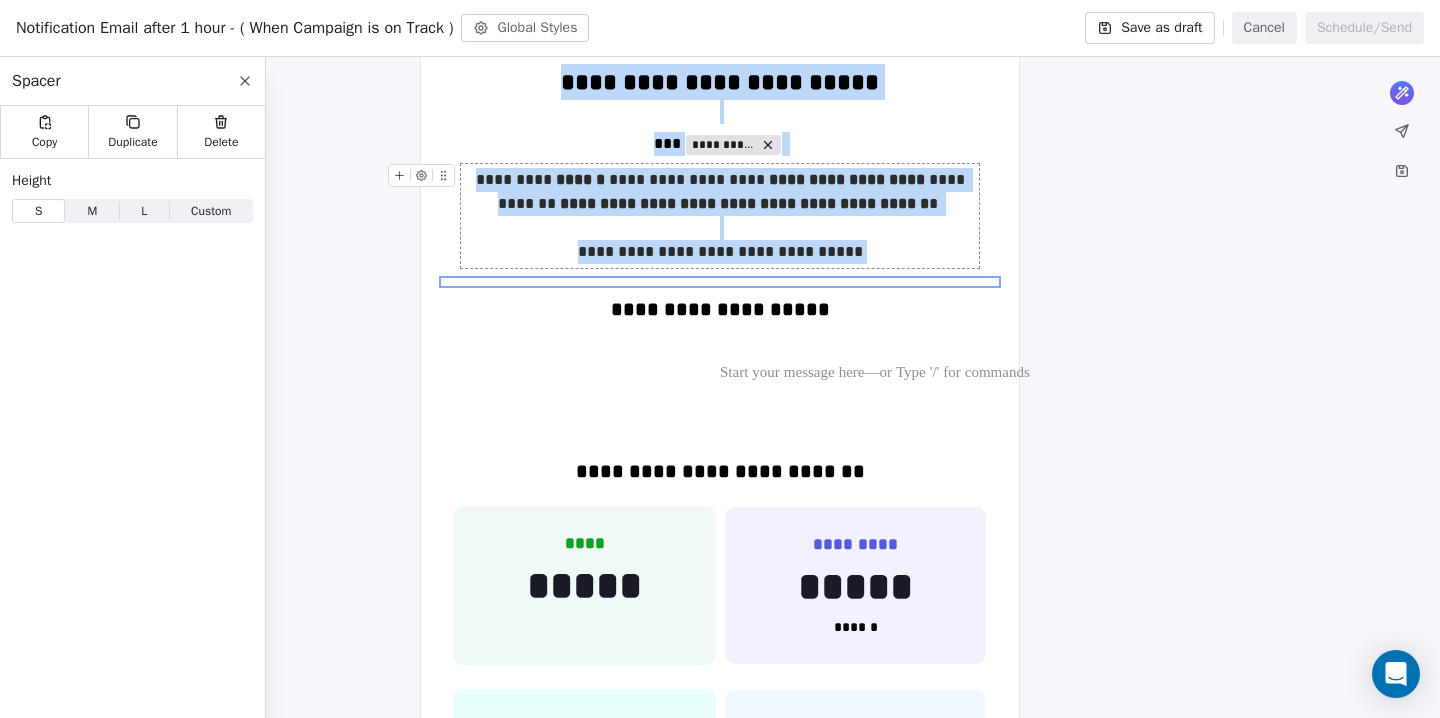 click on "M M" at bounding box center (92, 211) 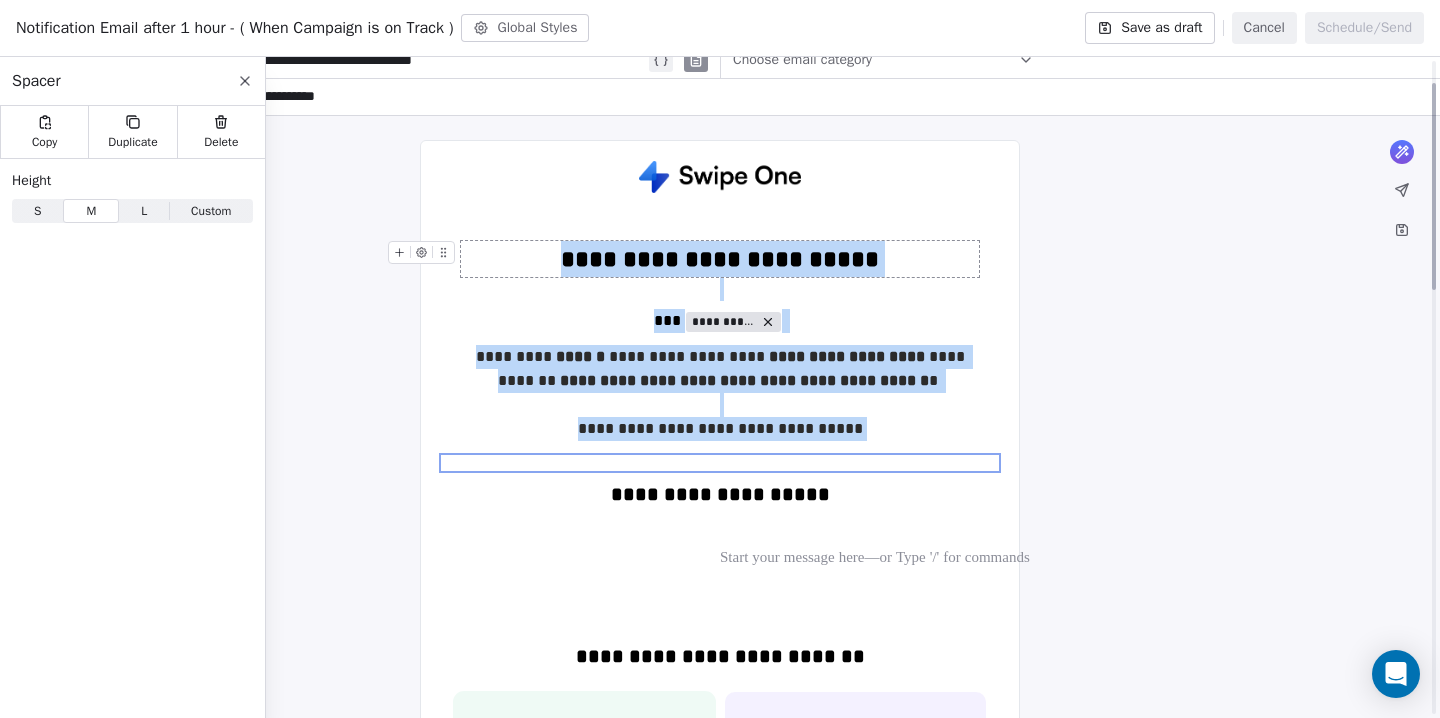 scroll, scrollTop: 115, scrollLeft: 0, axis: vertical 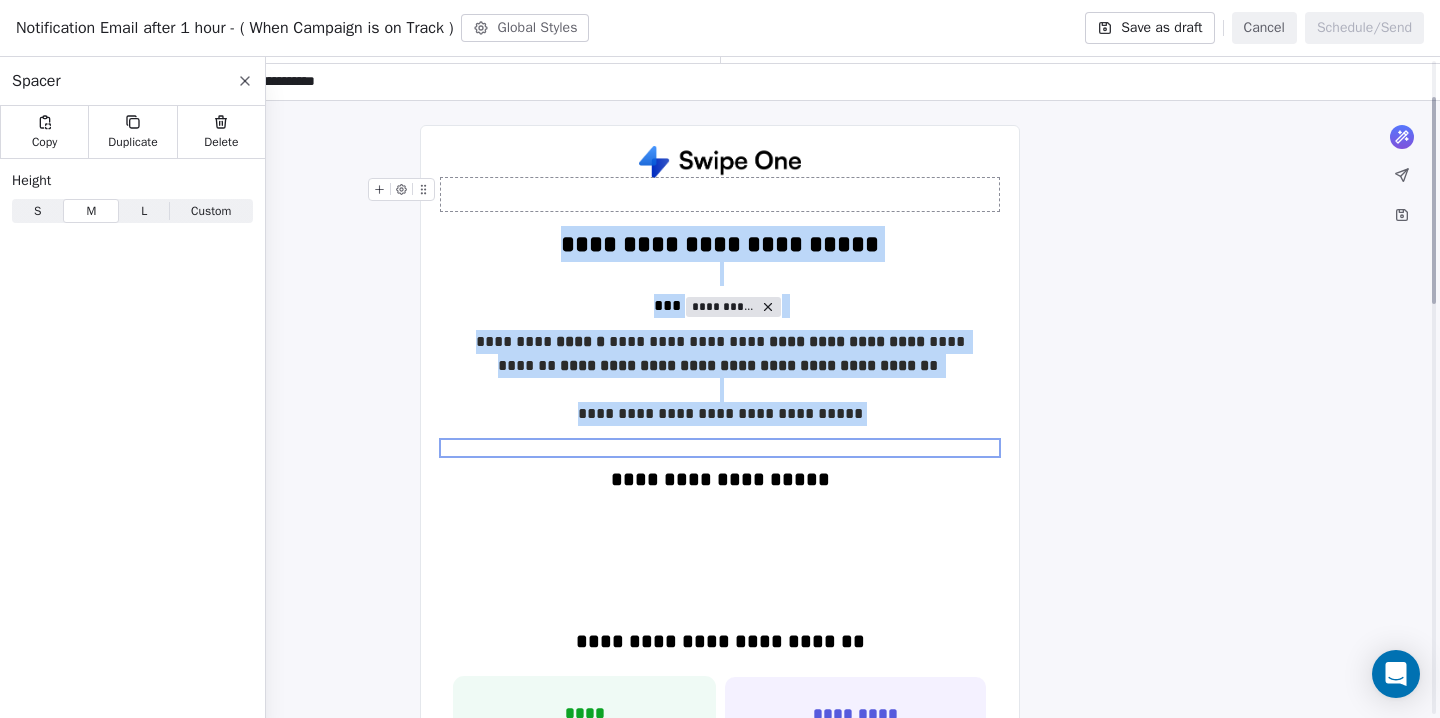 click at bounding box center [720, 194] 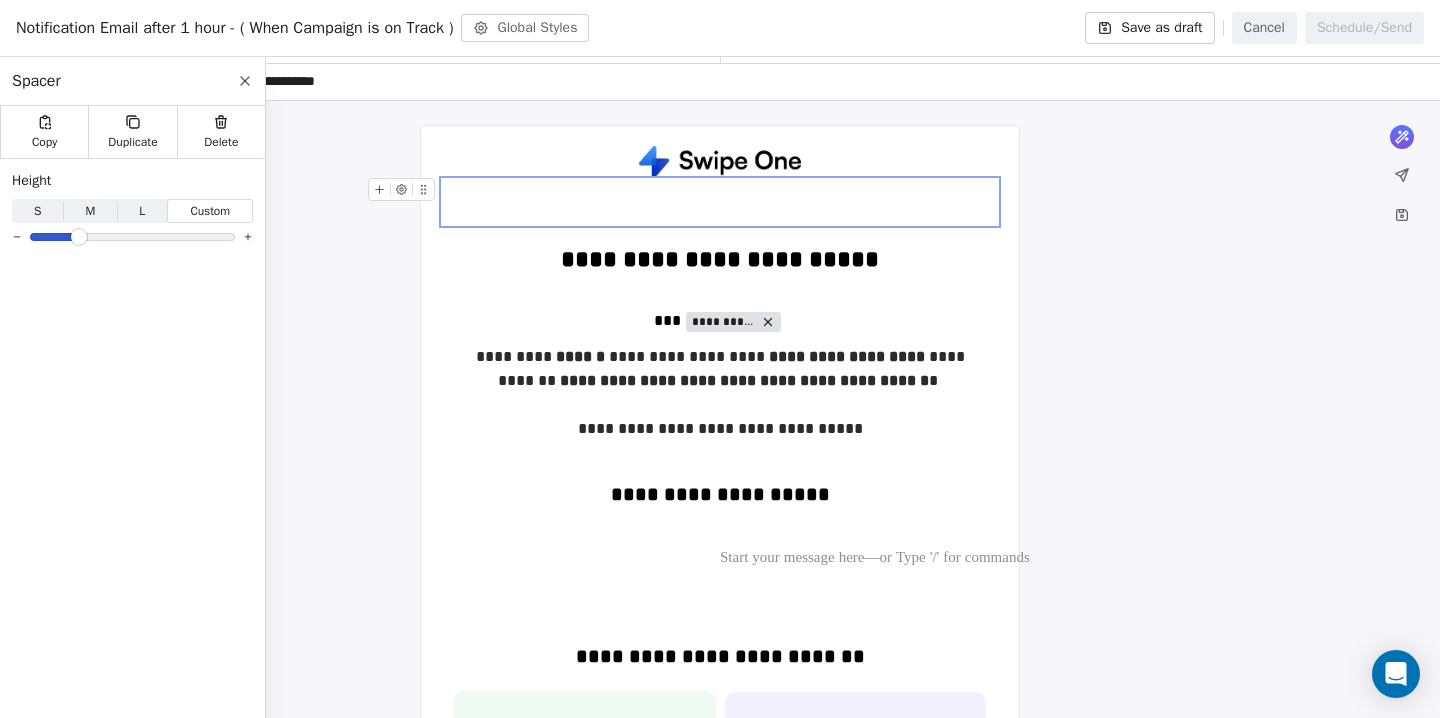 click at bounding box center [79, 237] 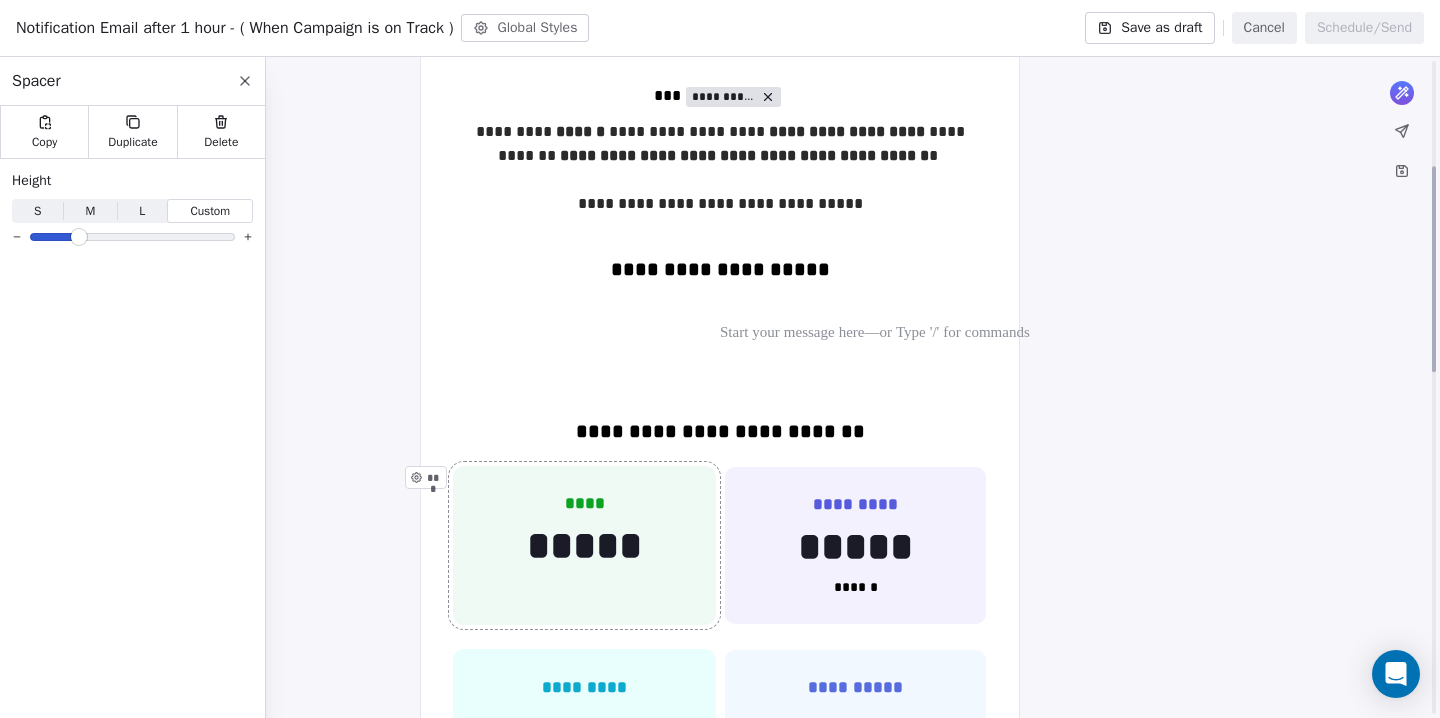 scroll, scrollTop: 338, scrollLeft: 0, axis: vertical 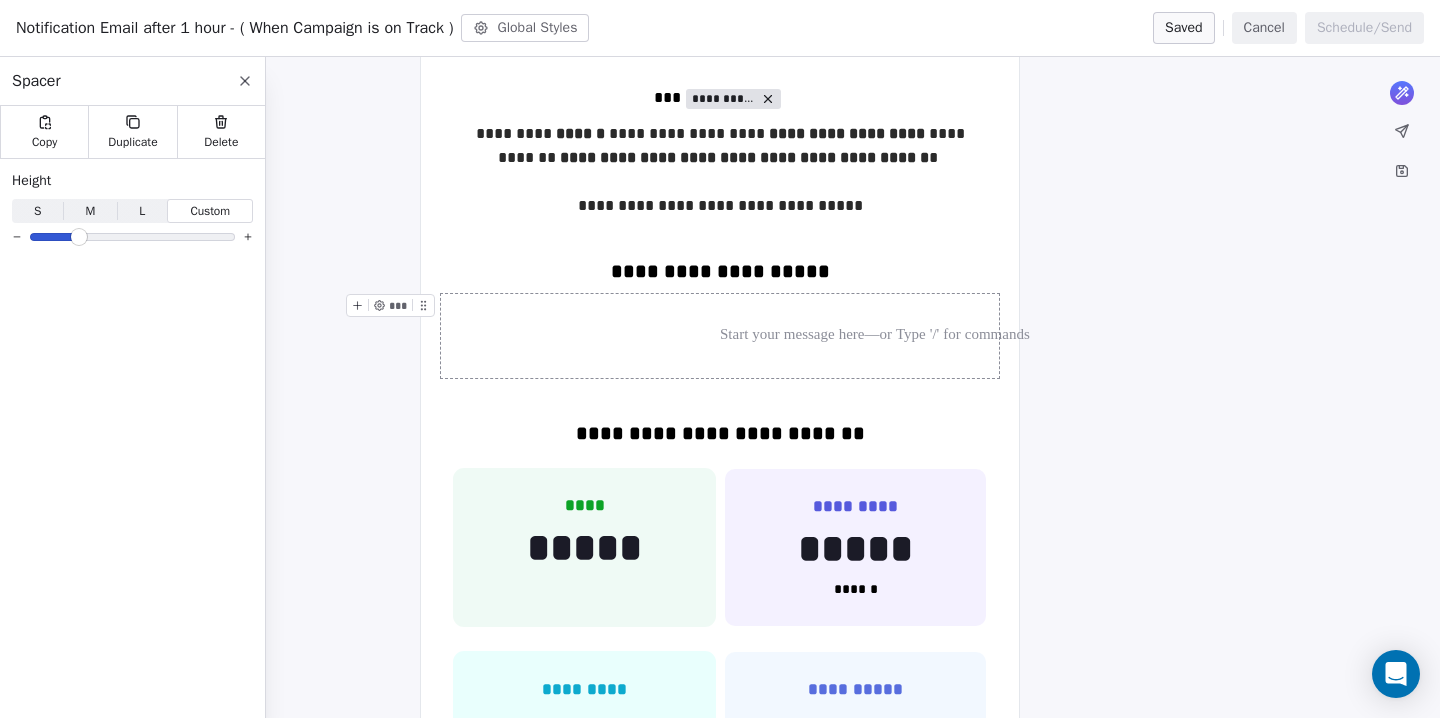 click at bounding box center (720, 336) 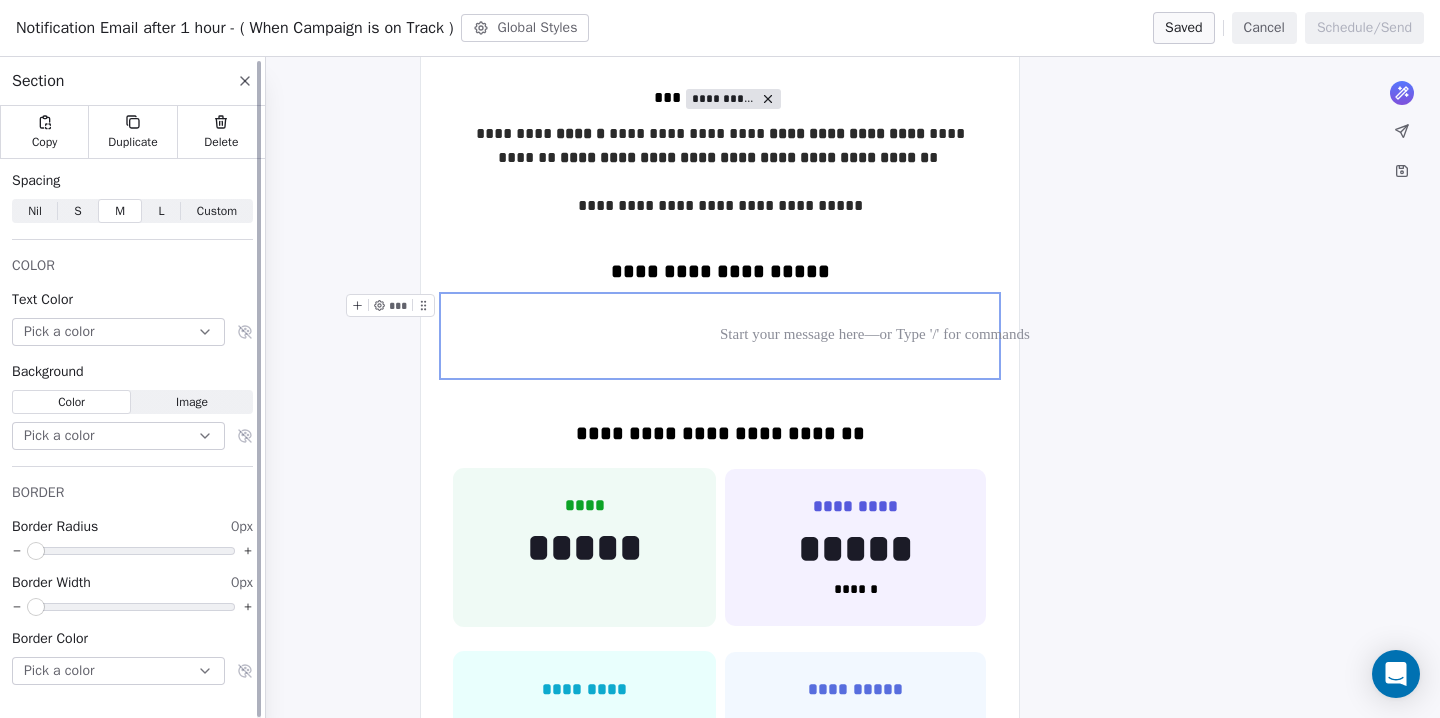 click on "Pick a color" at bounding box center [118, 436] 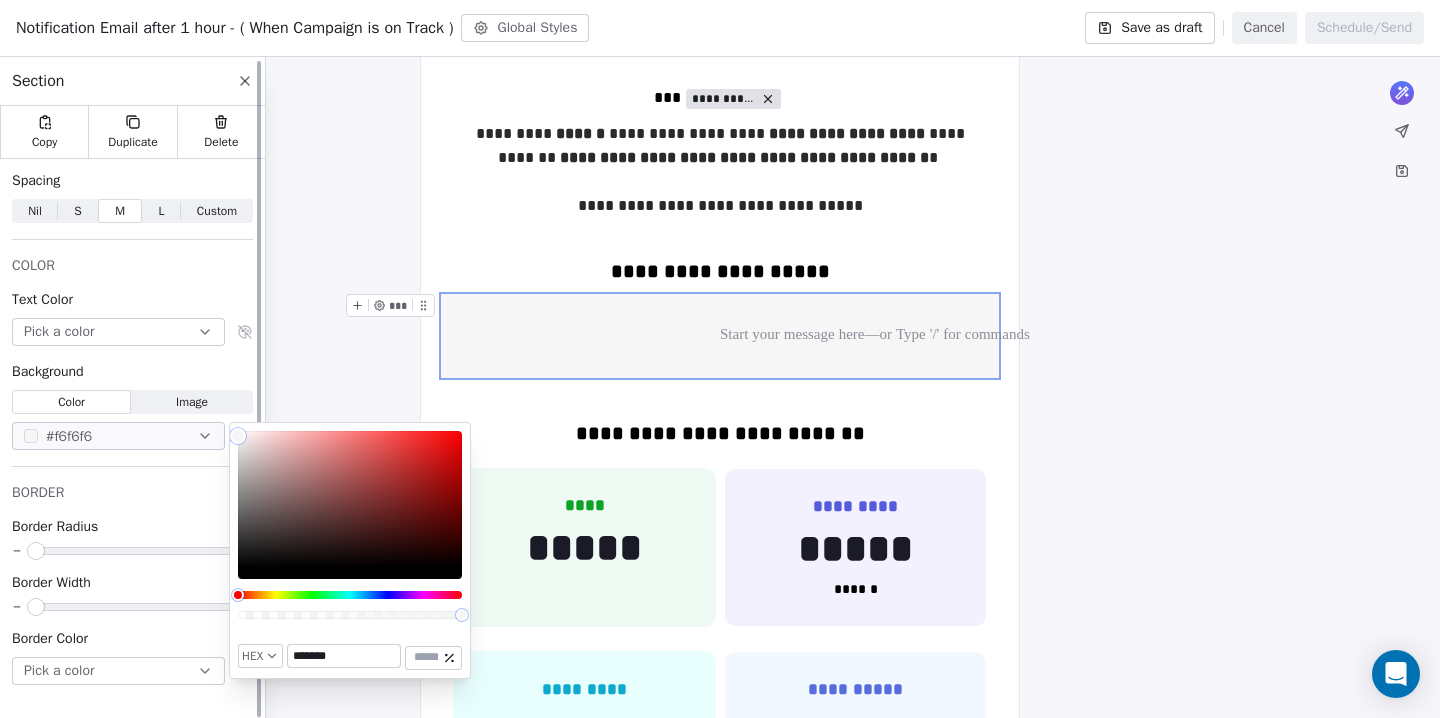 drag, startPoint x: 255, startPoint y: 454, endPoint x: 223, endPoint y: 436, distance: 36.71512 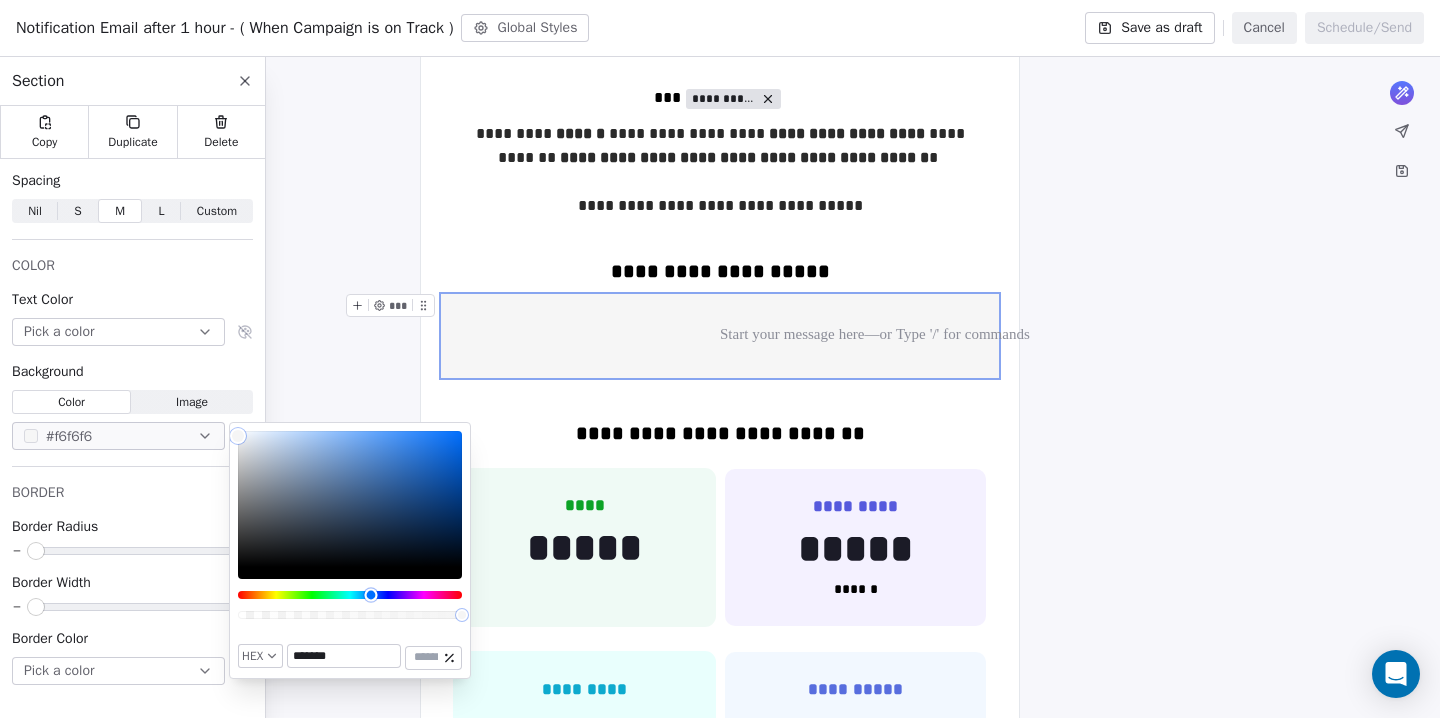 click at bounding box center [350, 595] 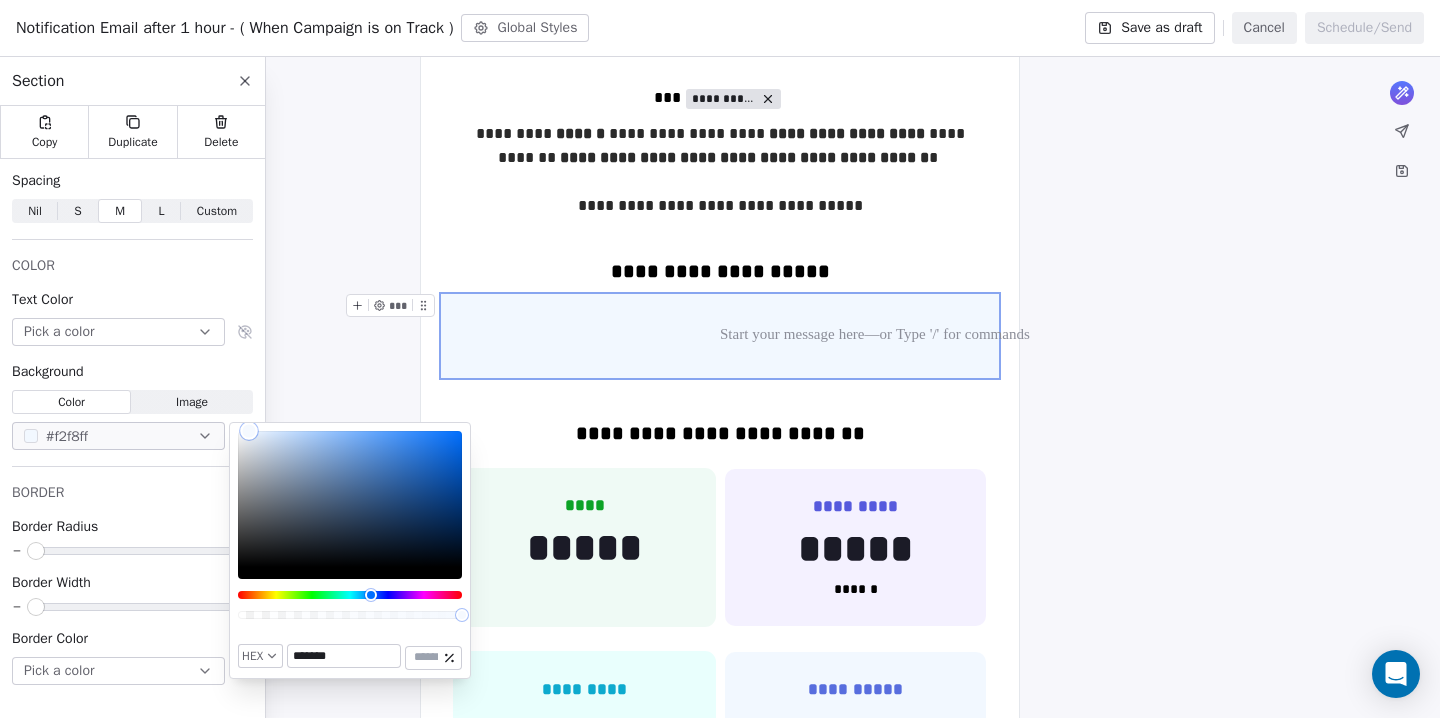 type on "*******" 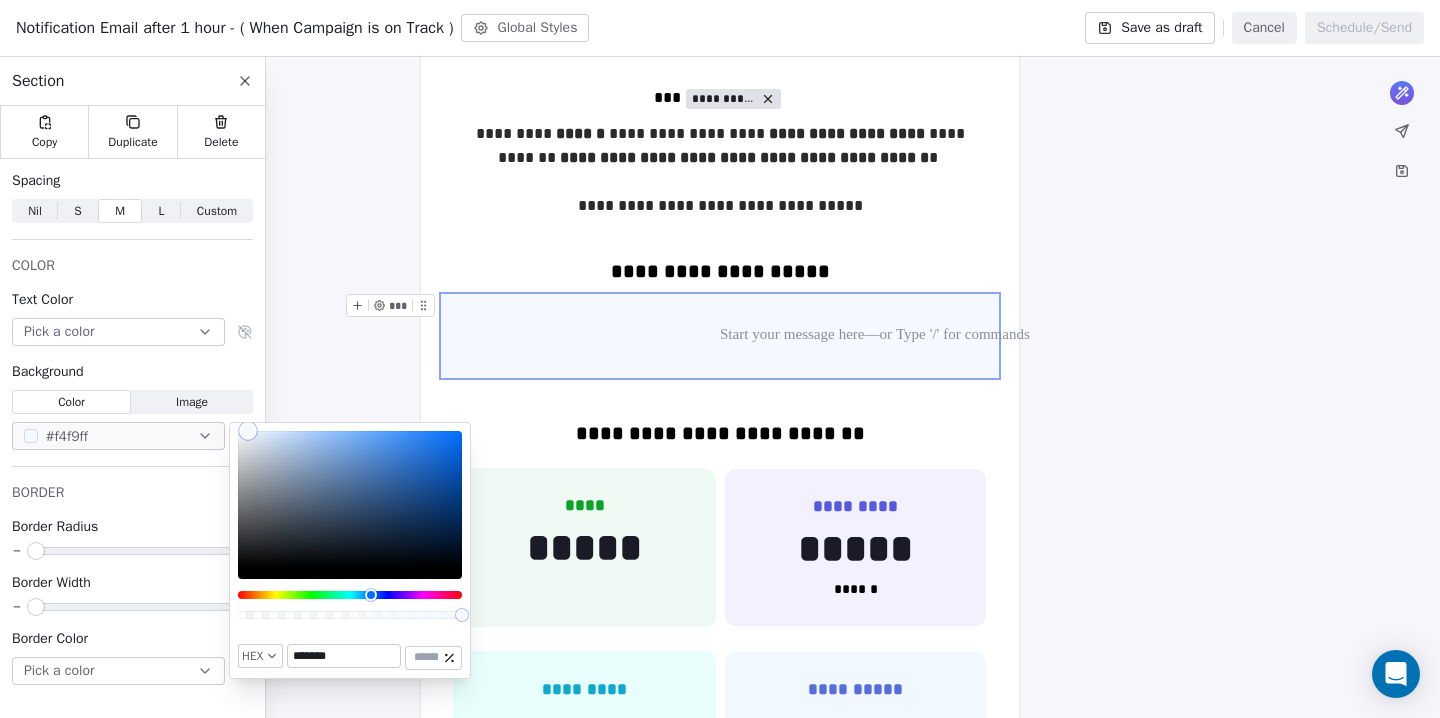 click at bounding box center [248, 431] 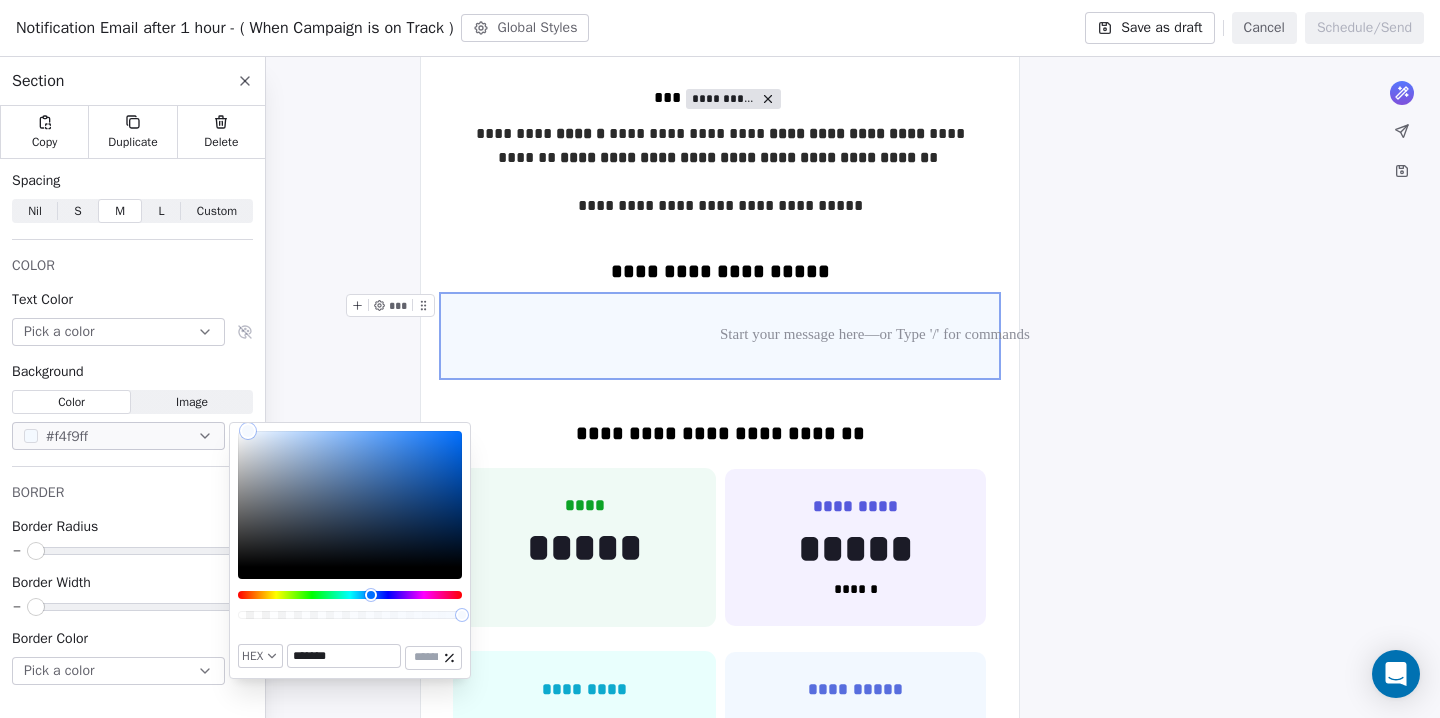 click on "**********" at bounding box center (720, 842) 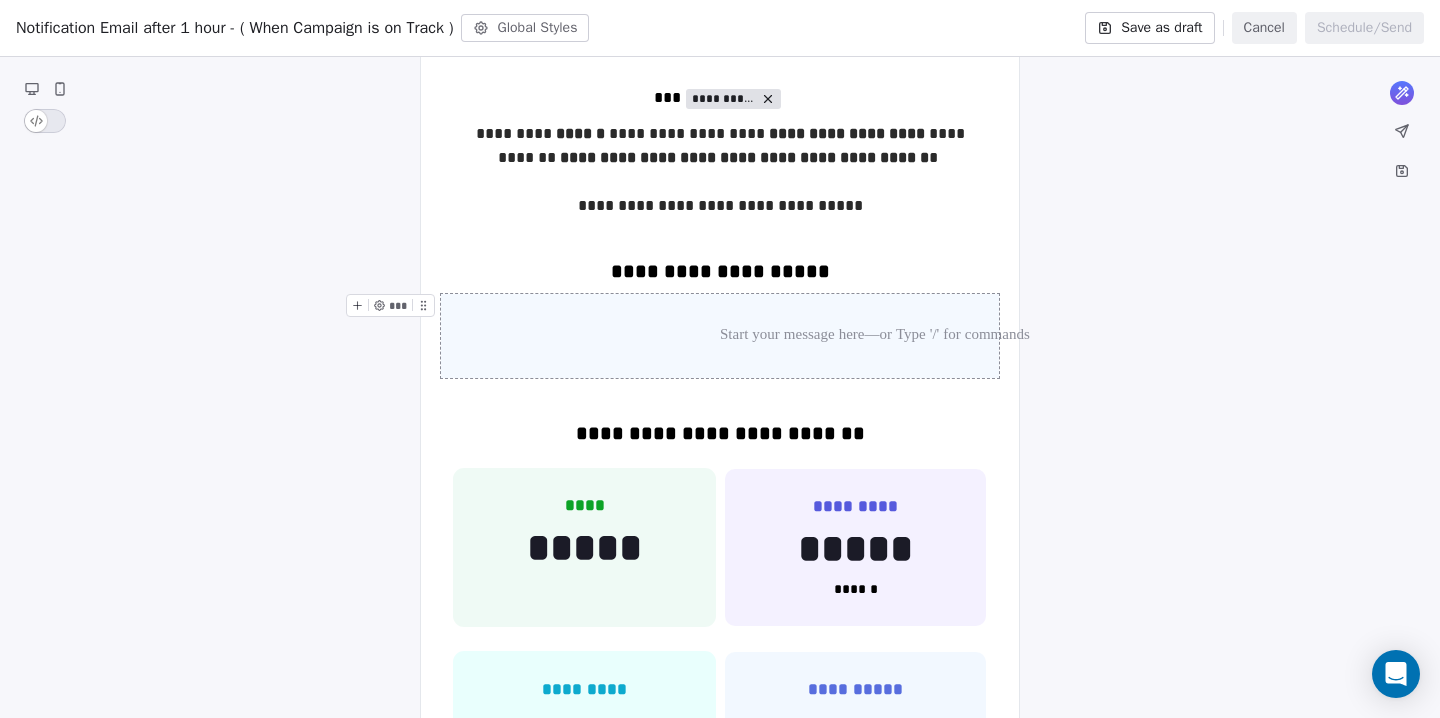 click at bounding box center (720, 336) 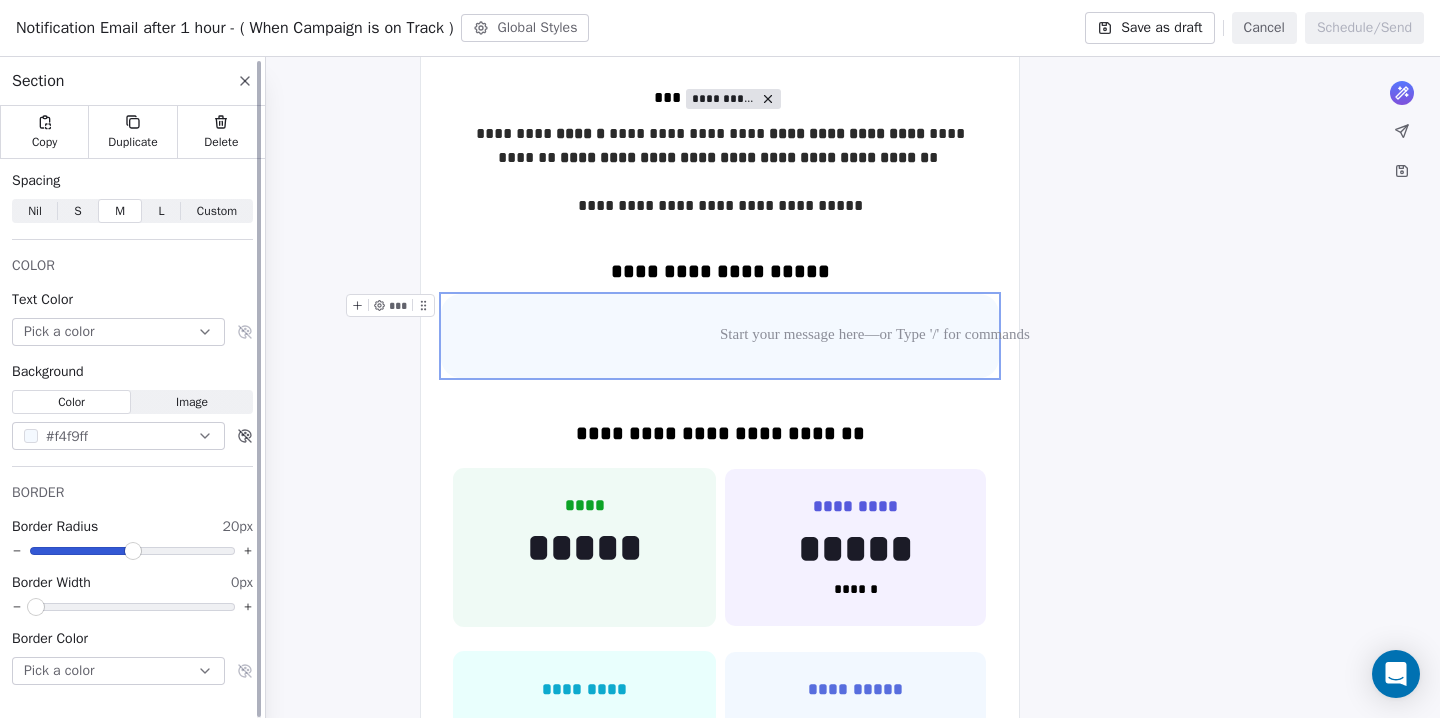 click at bounding box center [133, 551] 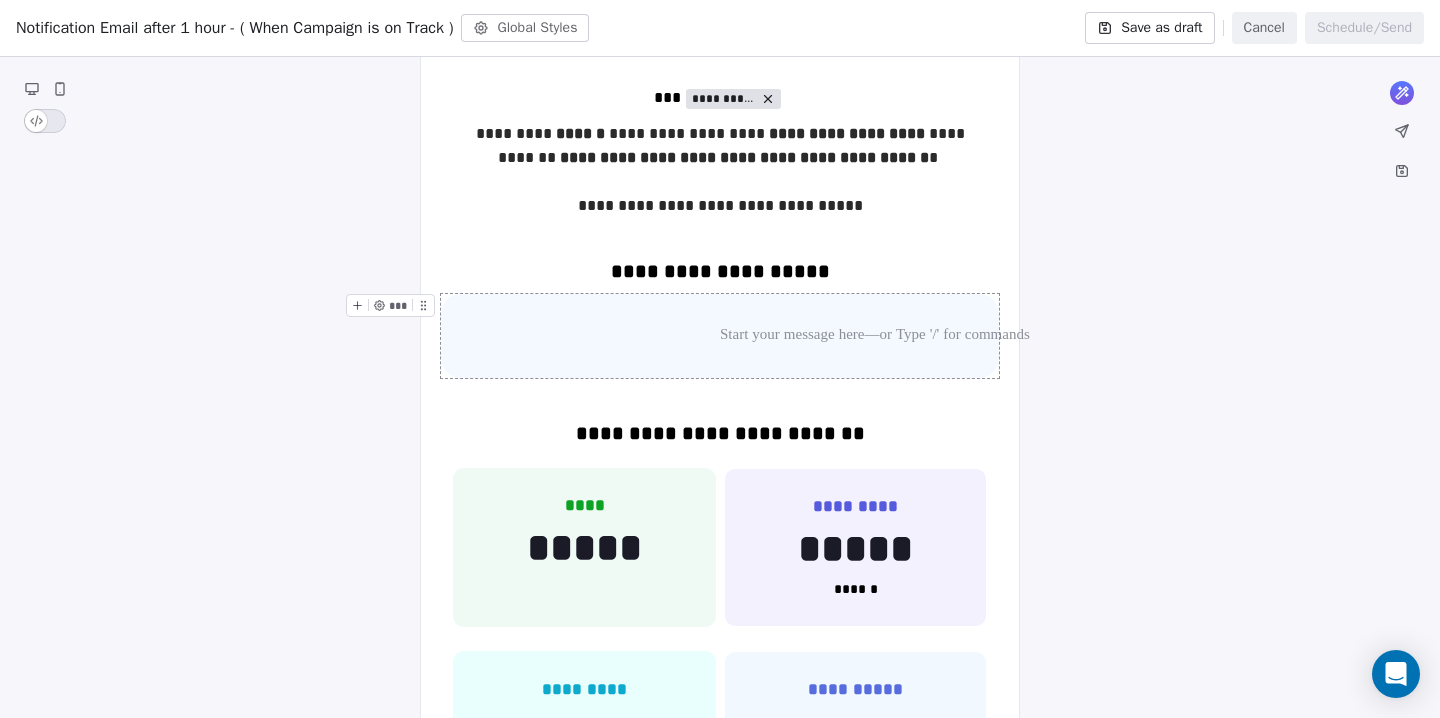 scroll, scrollTop: 401, scrollLeft: 0, axis: vertical 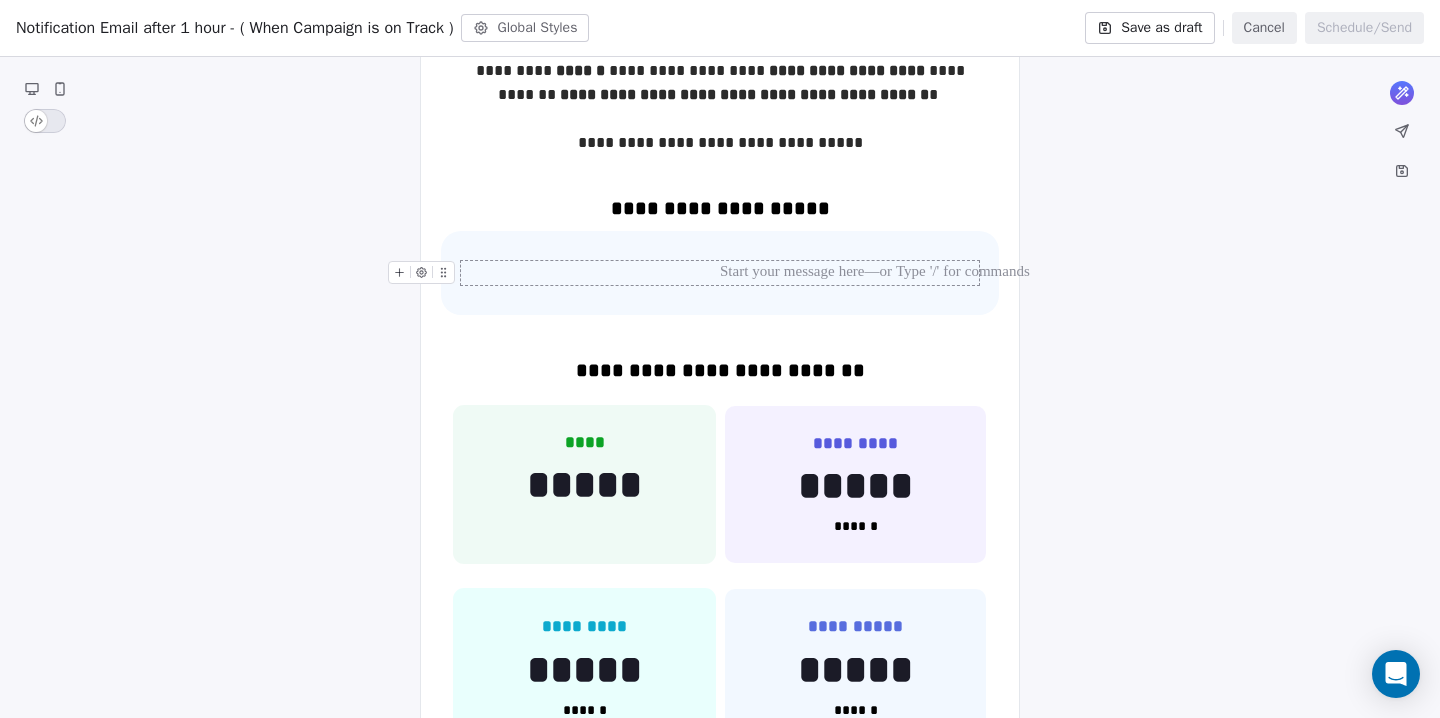 click at bounding box center [720, 273] 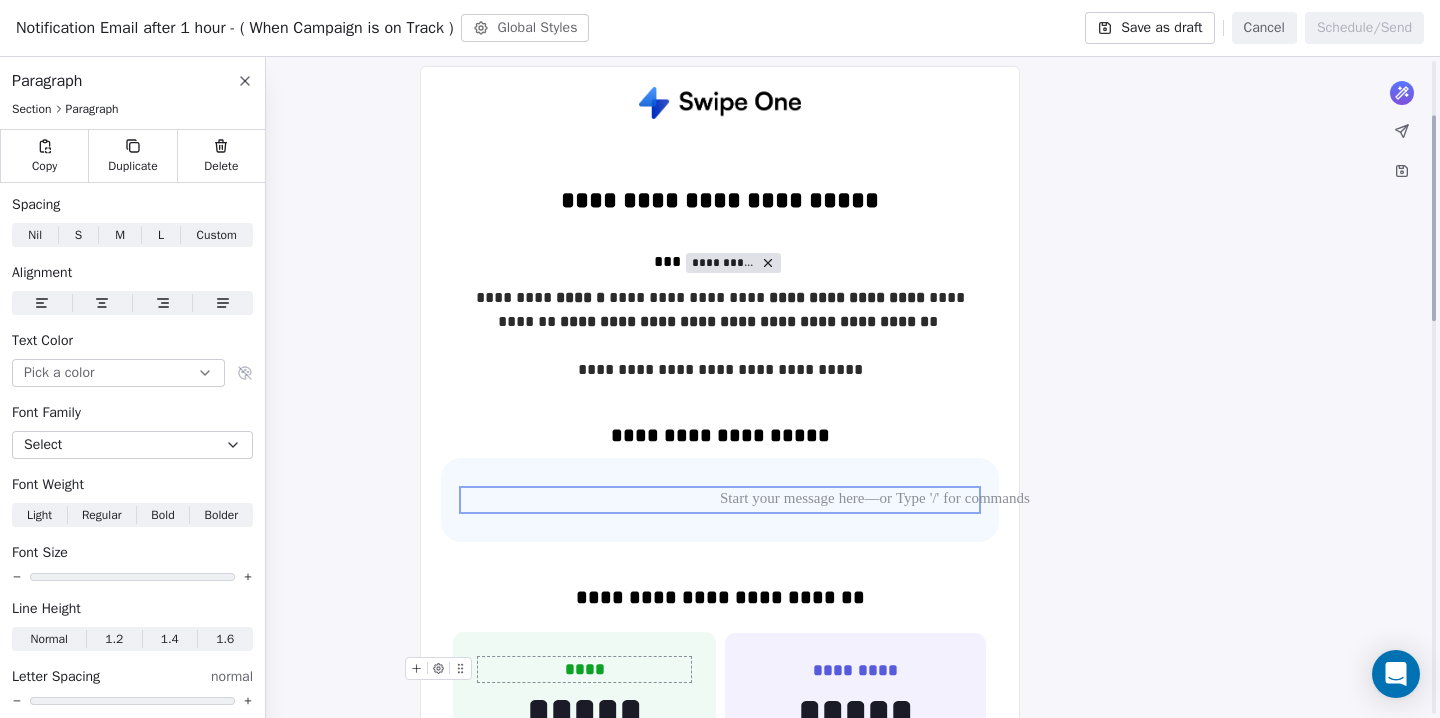 scroll, scrollTop: 158, scrollLeft: 0, axis: vertical 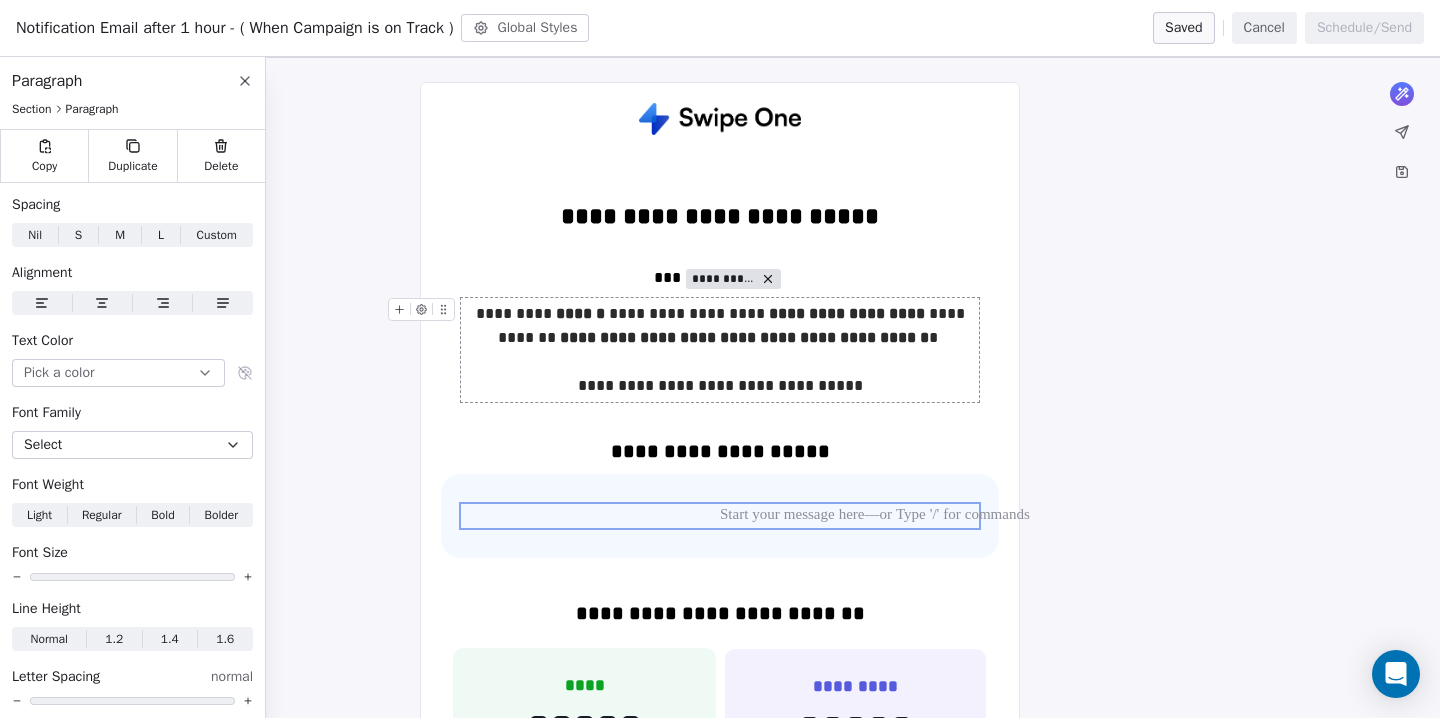 click on "**********" at bounding box center (720, 350) 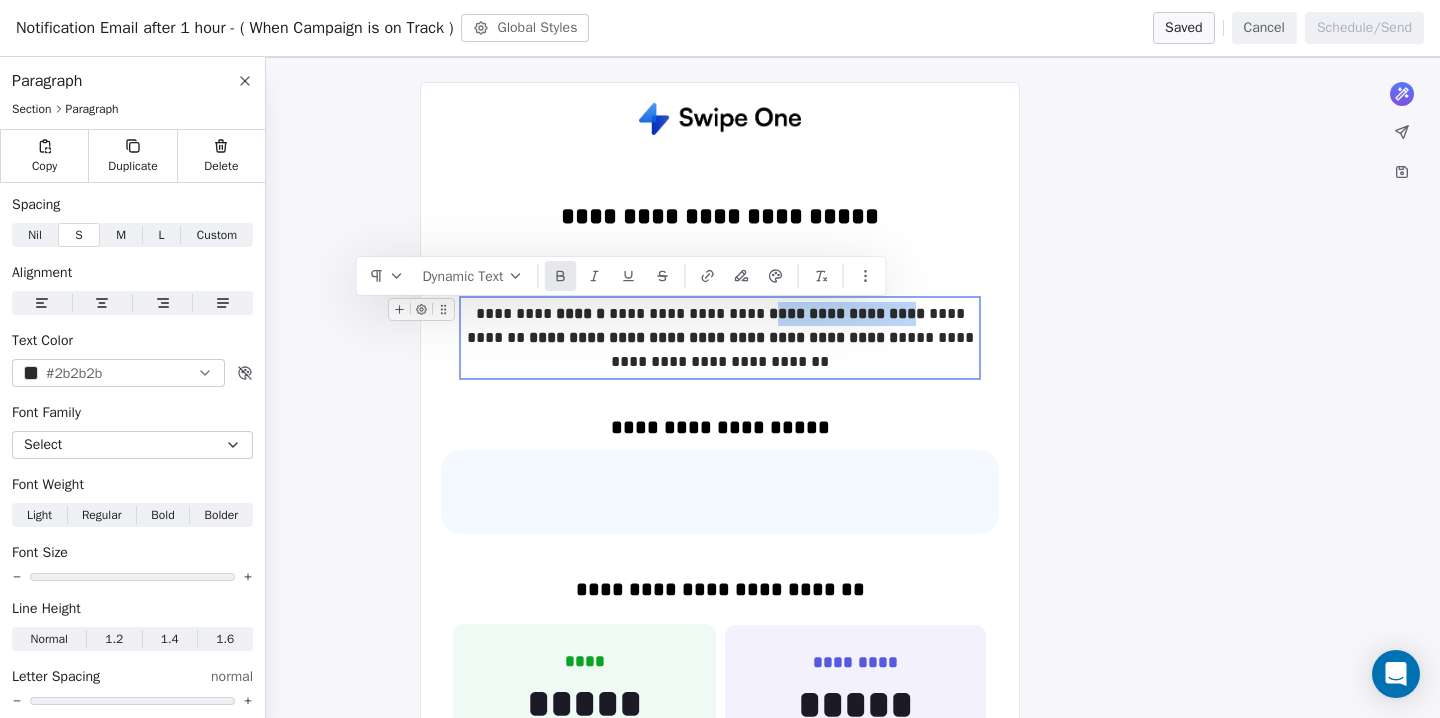 drag, startPoint x: 885, startPoint y: 316, endPoint x: 739, endPoint y: 318, distance: 146.0137 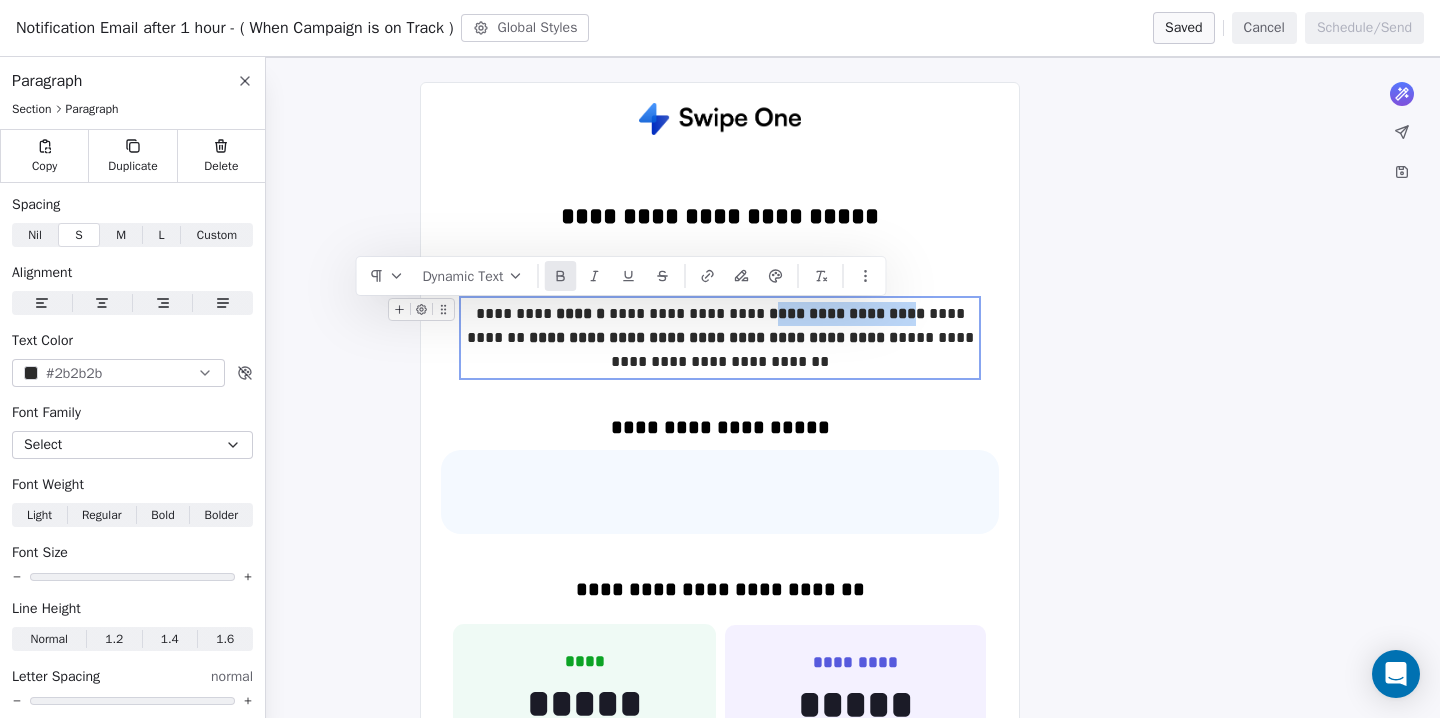 click on "**********" at bounding box center (847, 313) 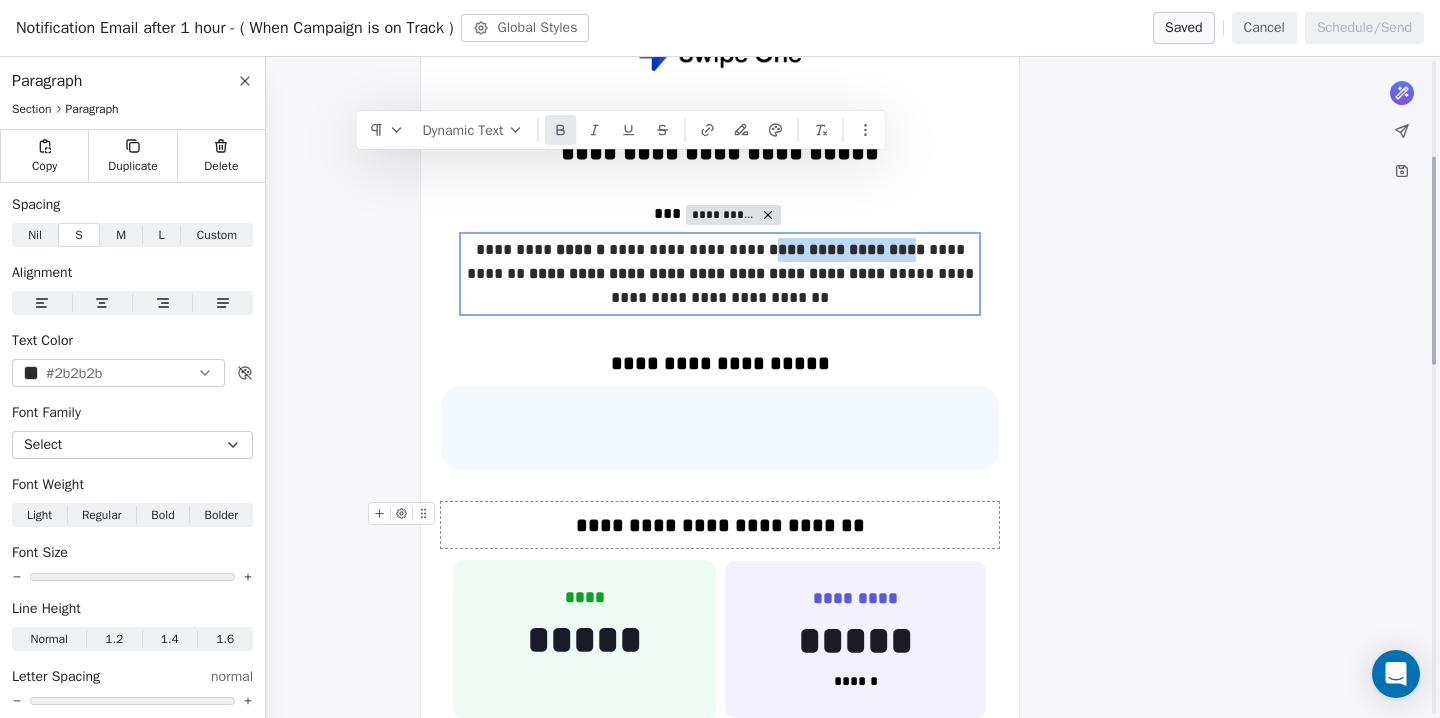 scroll, scrollTop: 345, scrollLeft: 0, axis: vertical 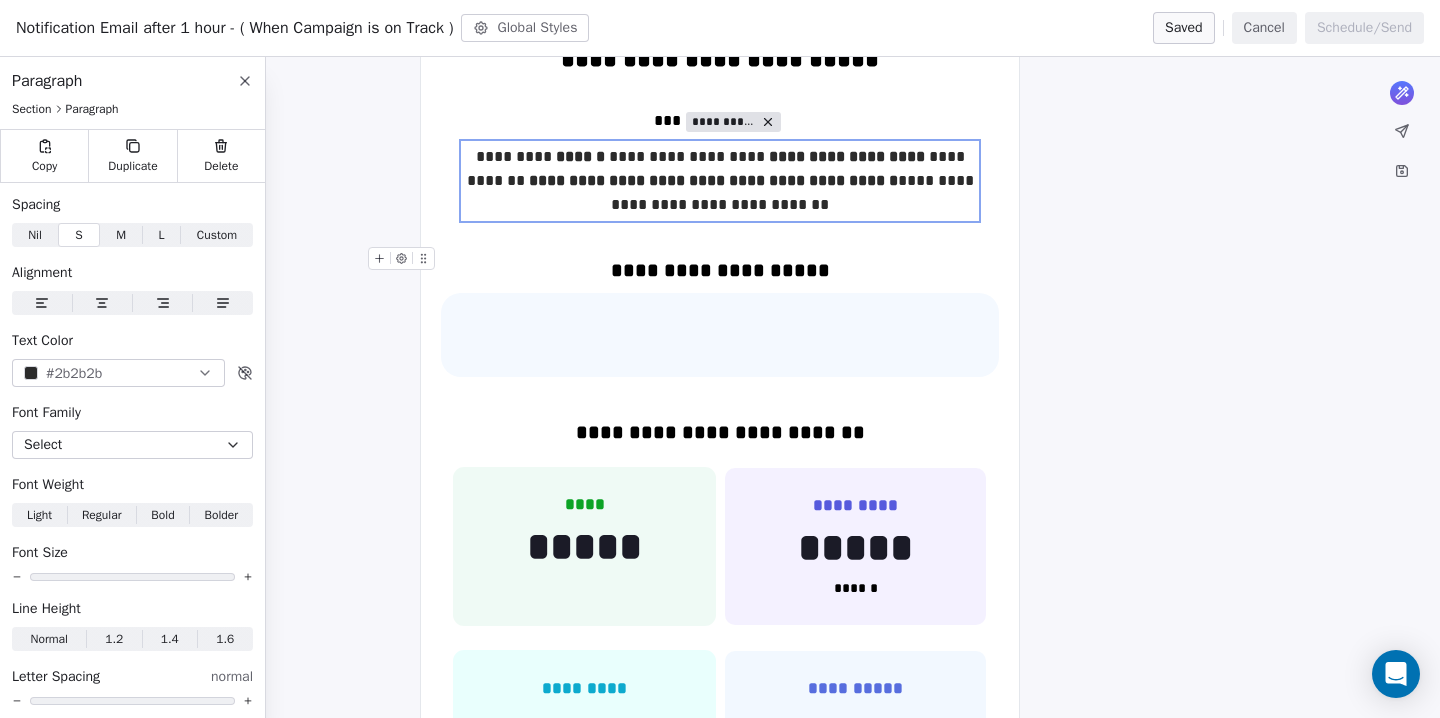 click on "**********" at bounding box center (720, 270) 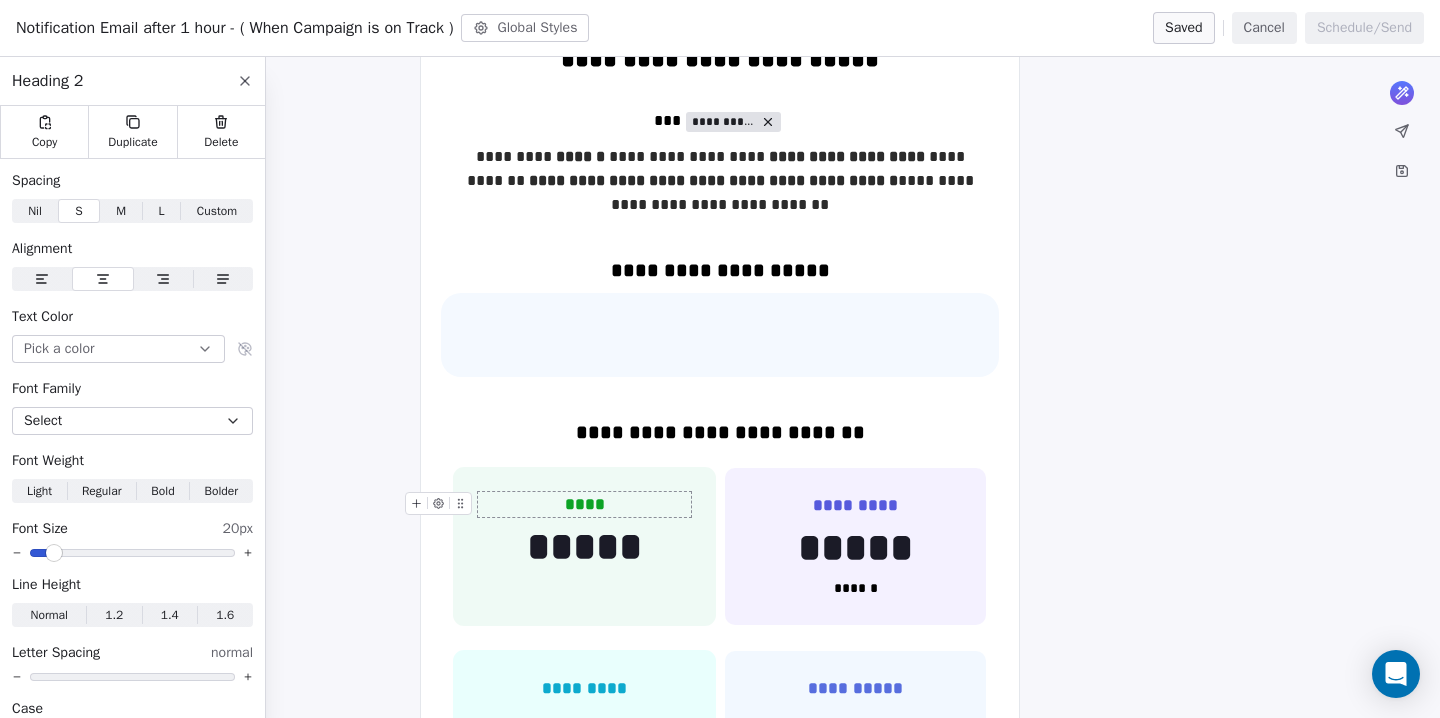 click on "****" at bounding box center (585, 504) 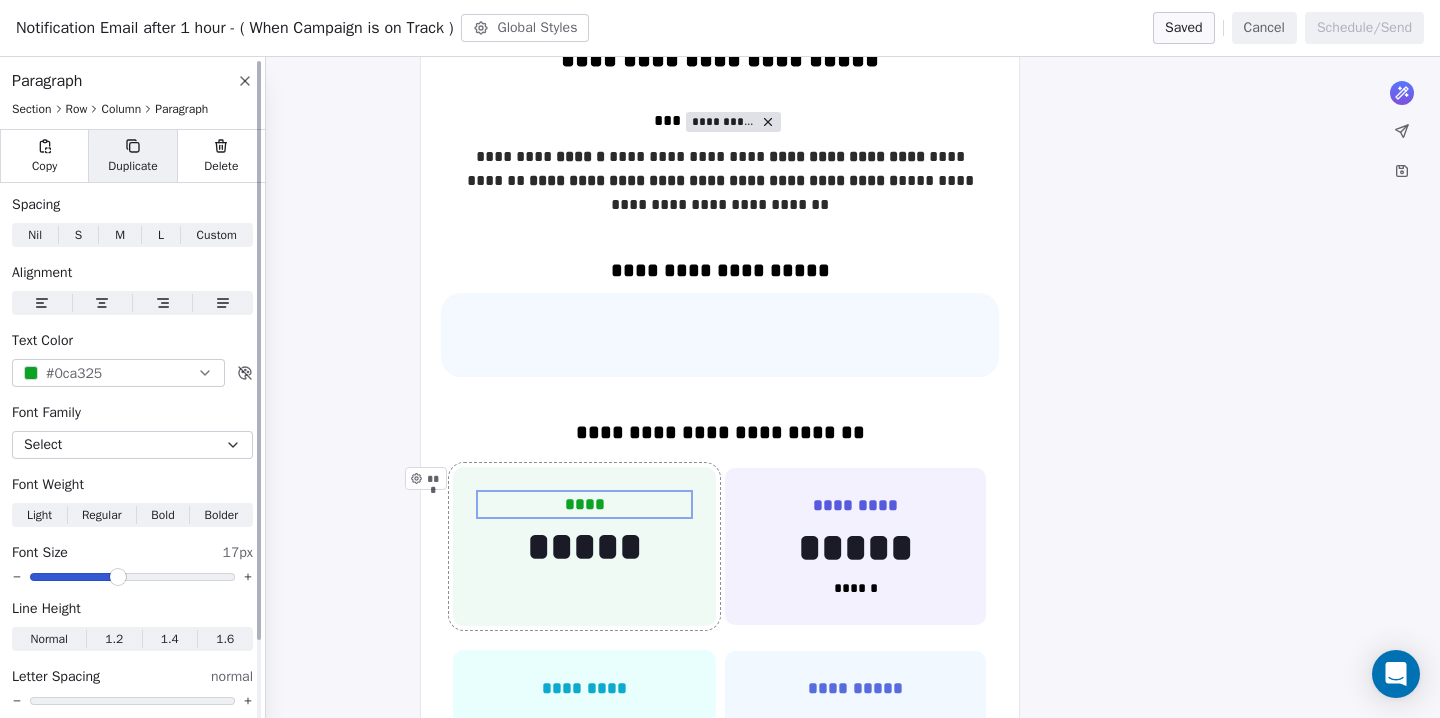 click on "Duplicate" at bounding box center [132, 166] 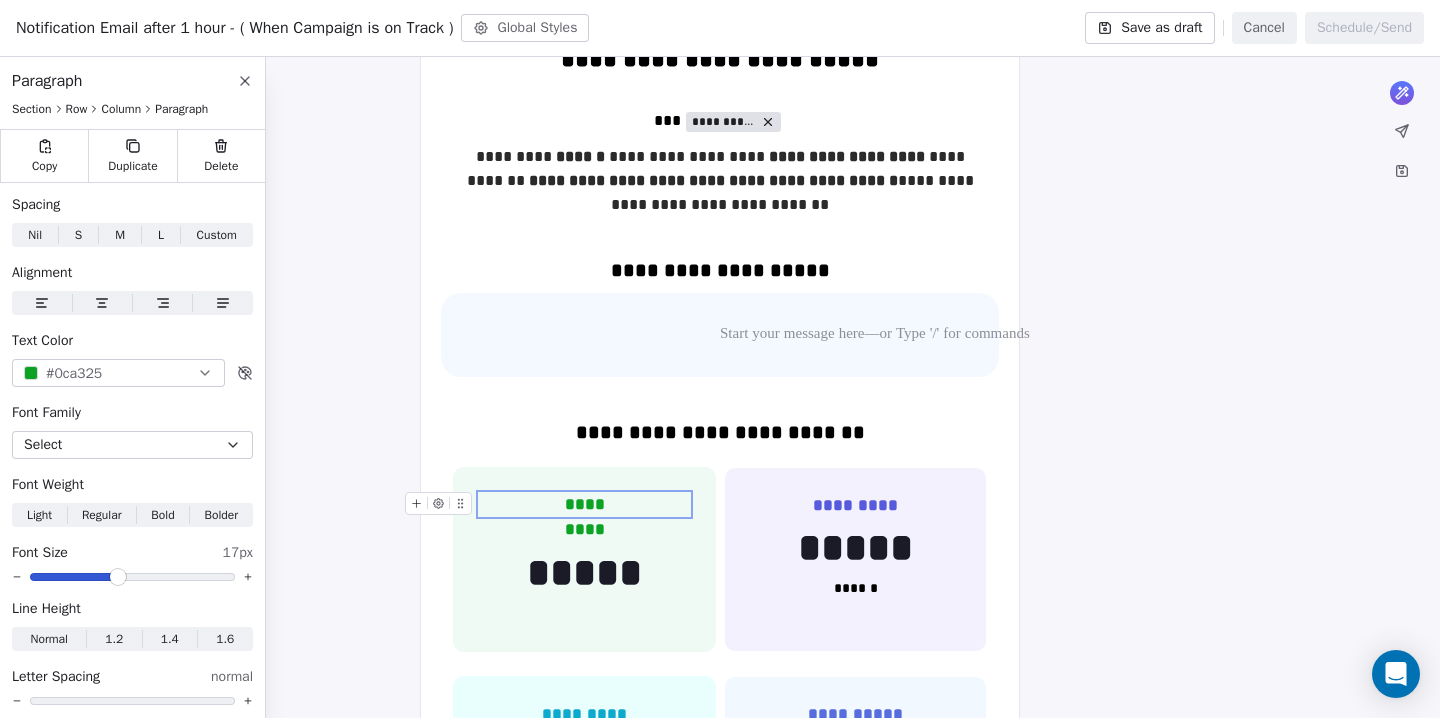 click on "****" at bounding box center [584, 505] 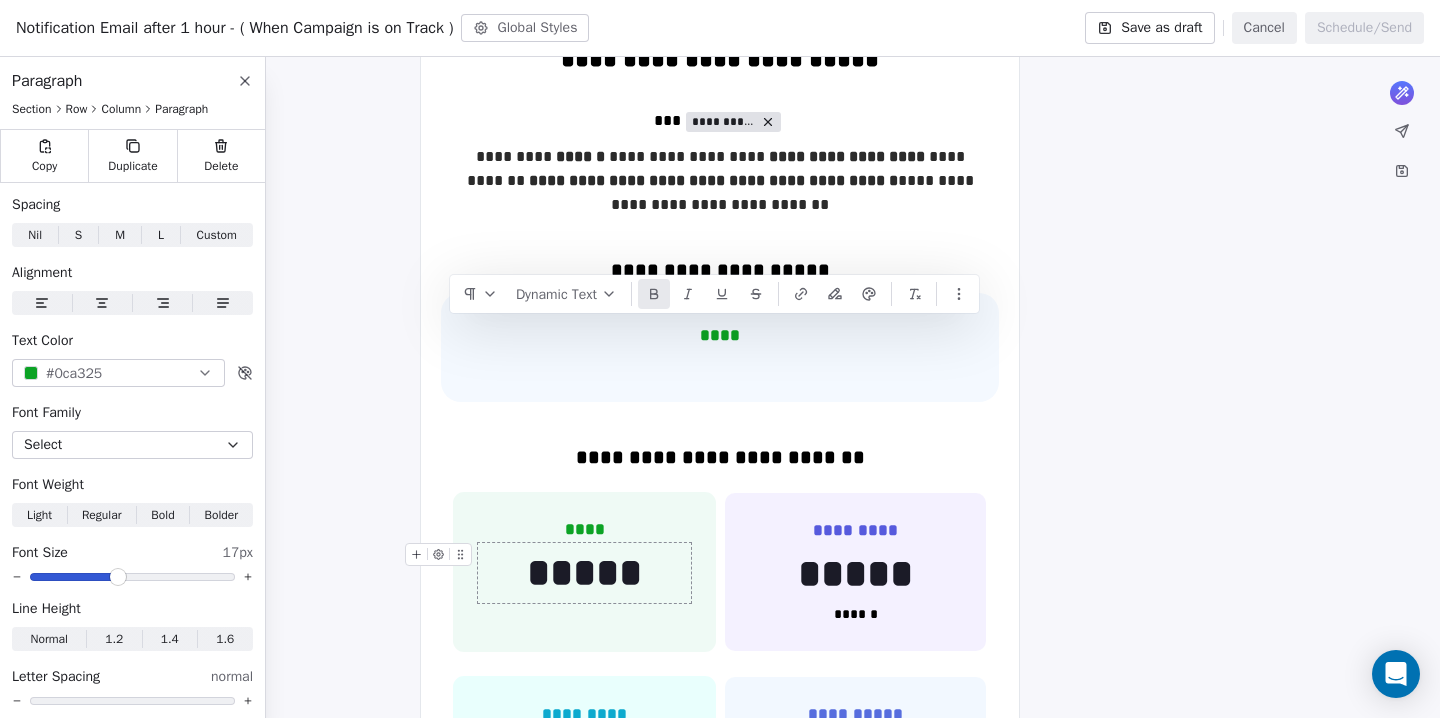 click on "*****" at bounding box center [584, 573] 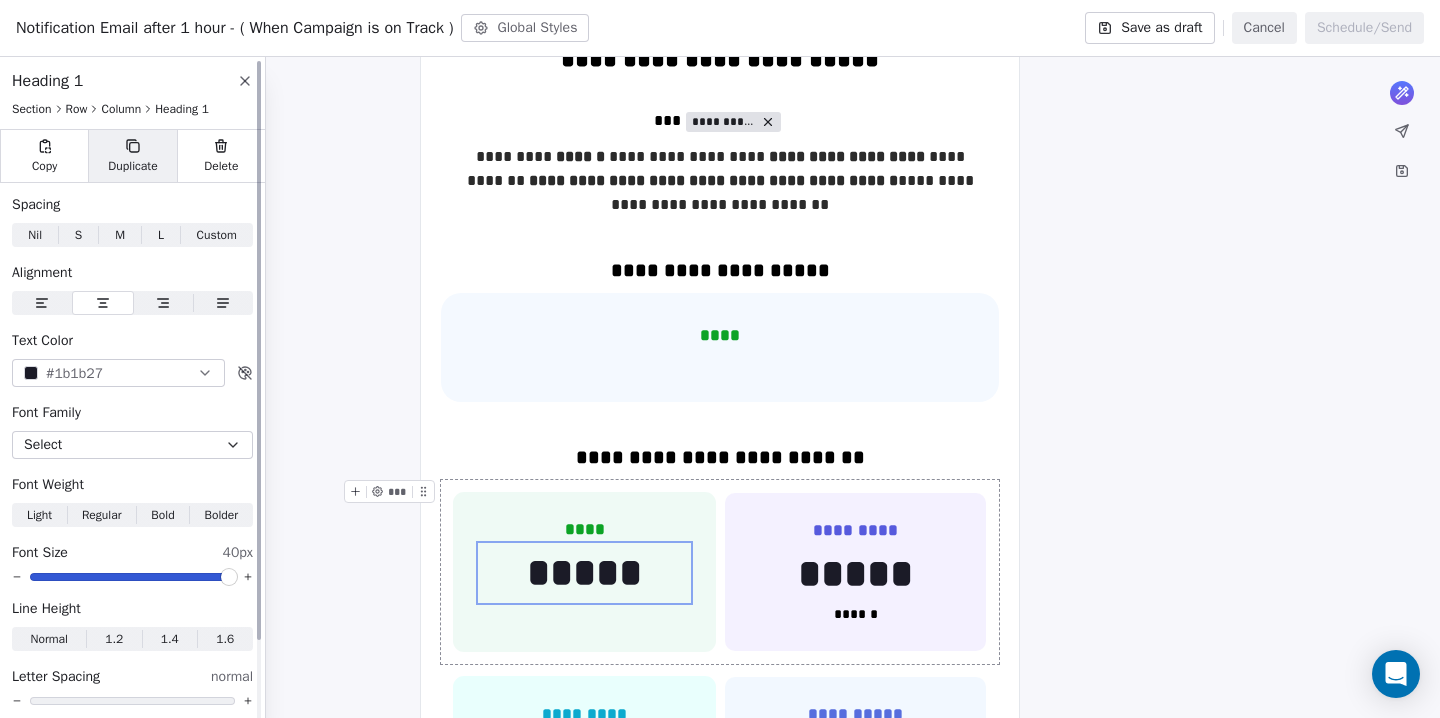 click on "Duplicate" at bounding box center [132, 166] 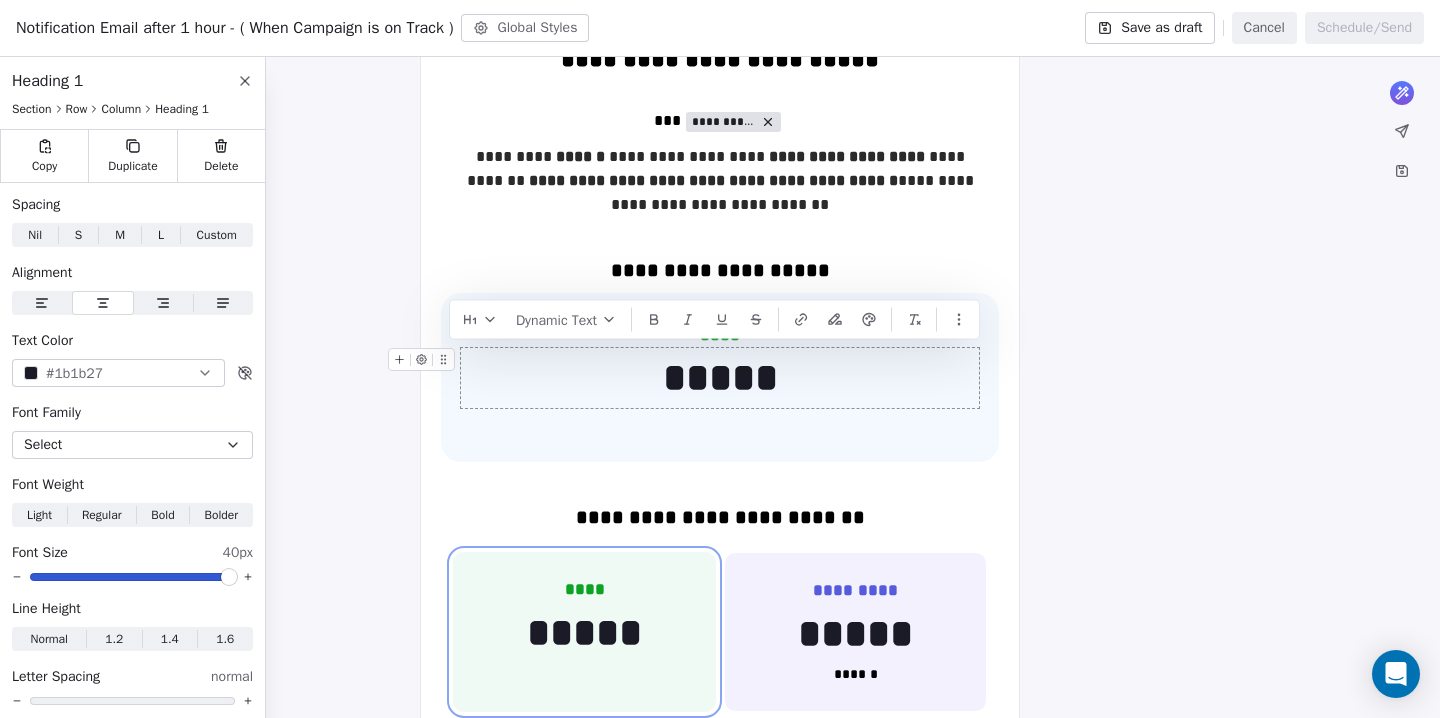 click on "*****" at bounding box center (720, 378) 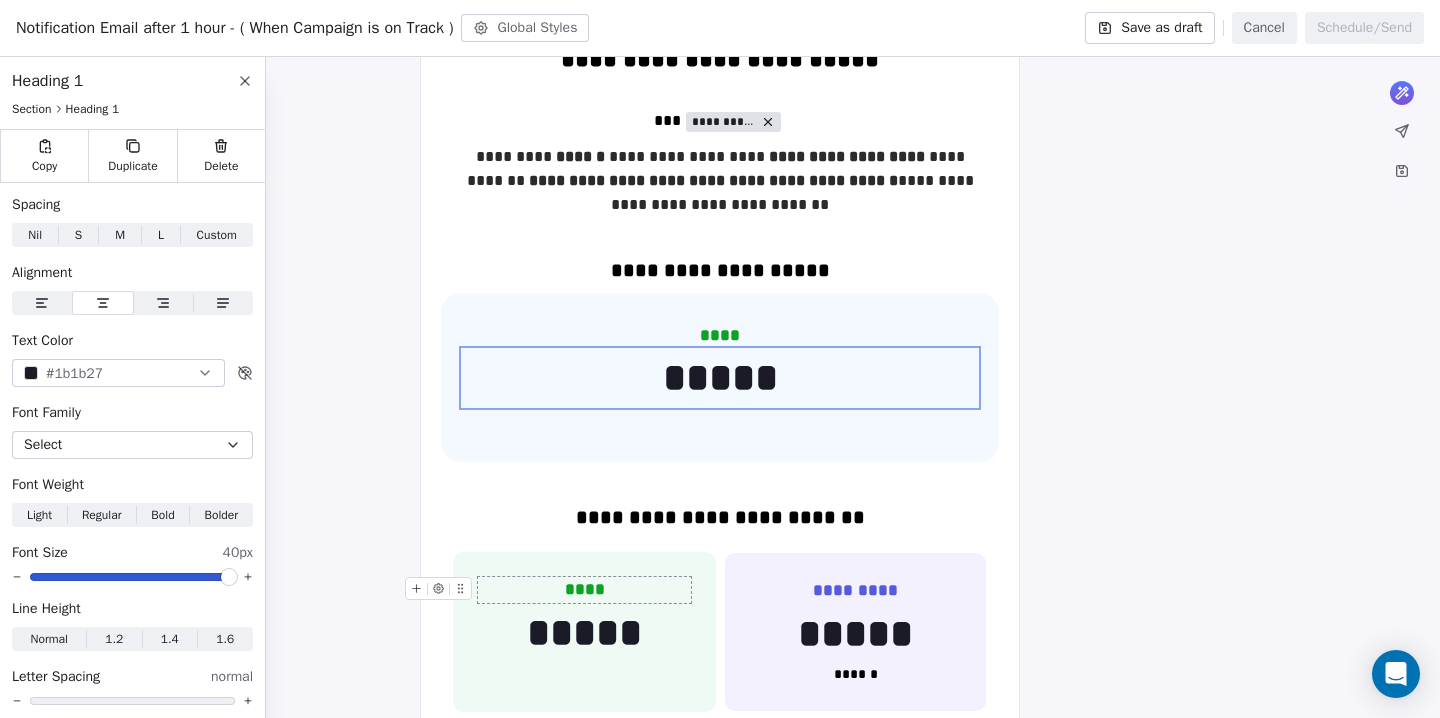 scroll, scrollTop: 343, scrollLeft: 0, axis: vertical 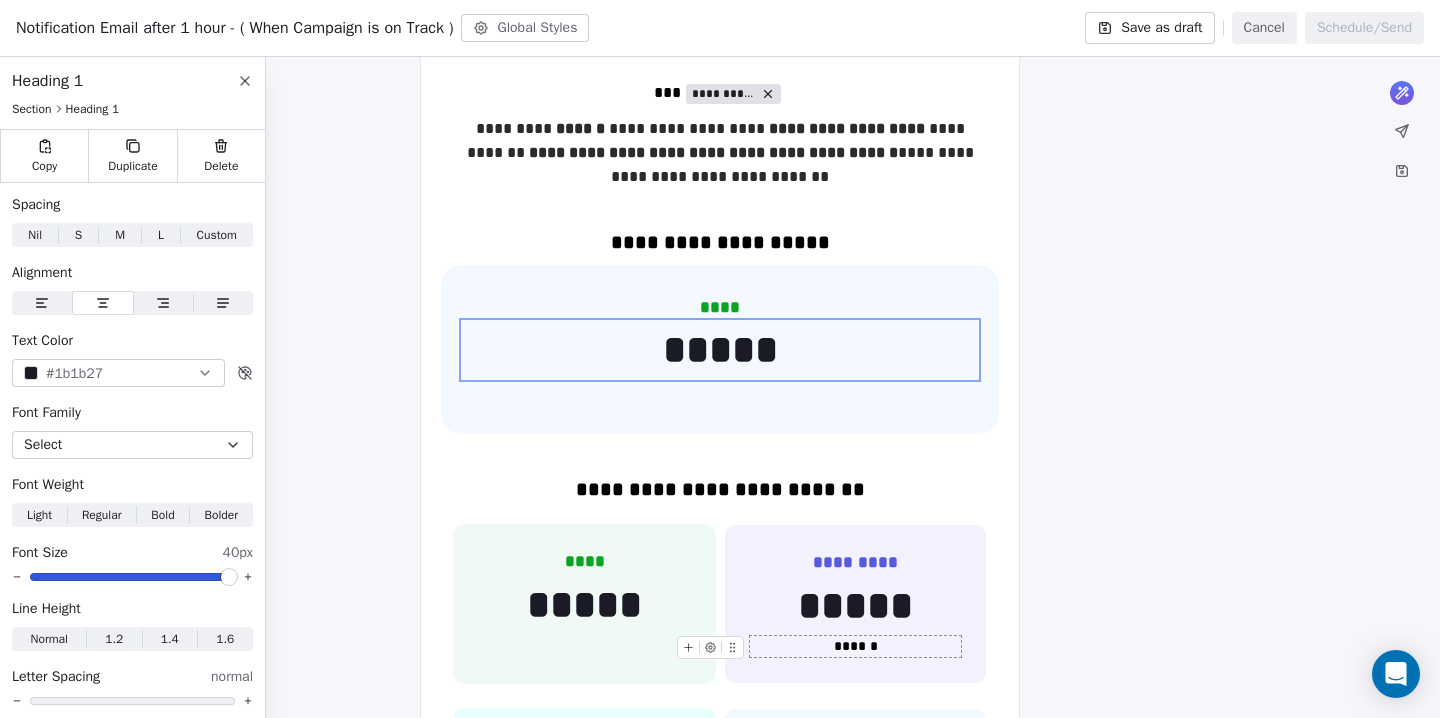 click on "******" at bounding box center (855, 646) 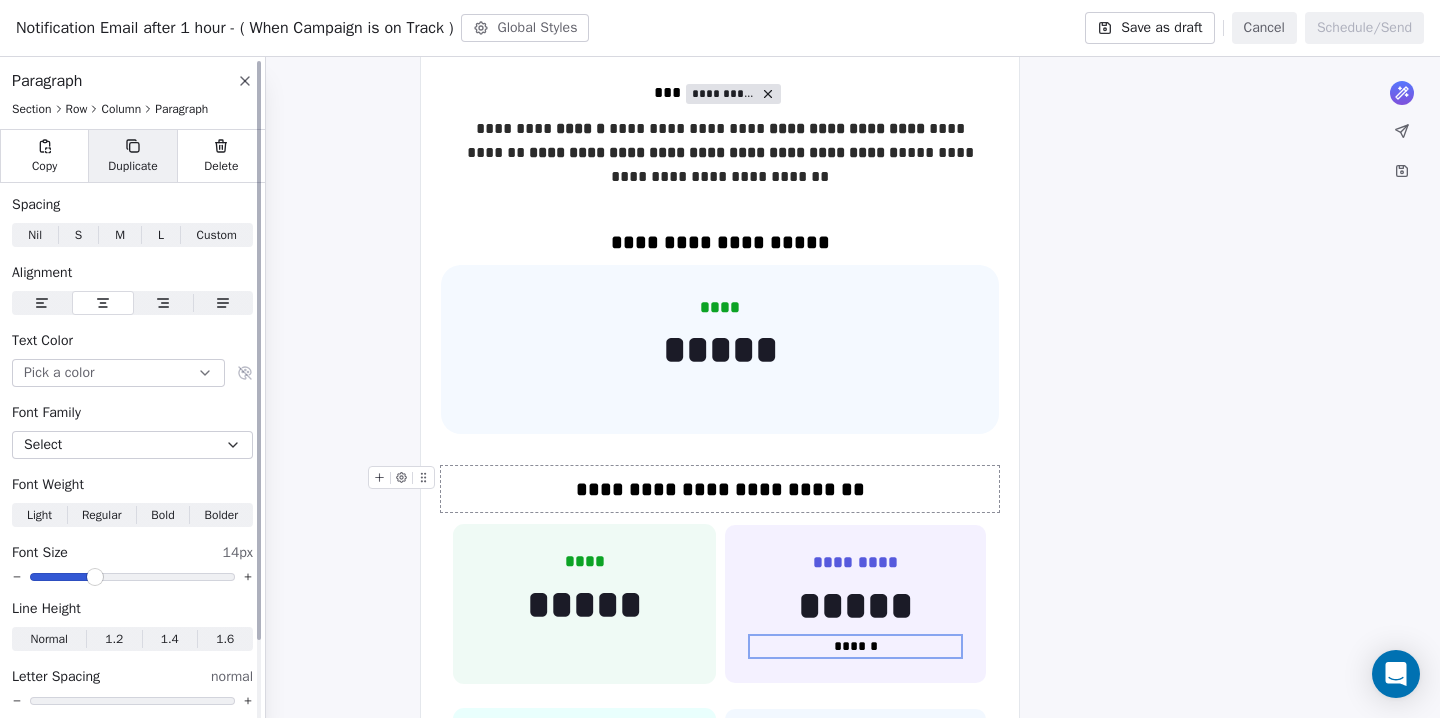click on "Duplicate" at bounding box center [132, 166] 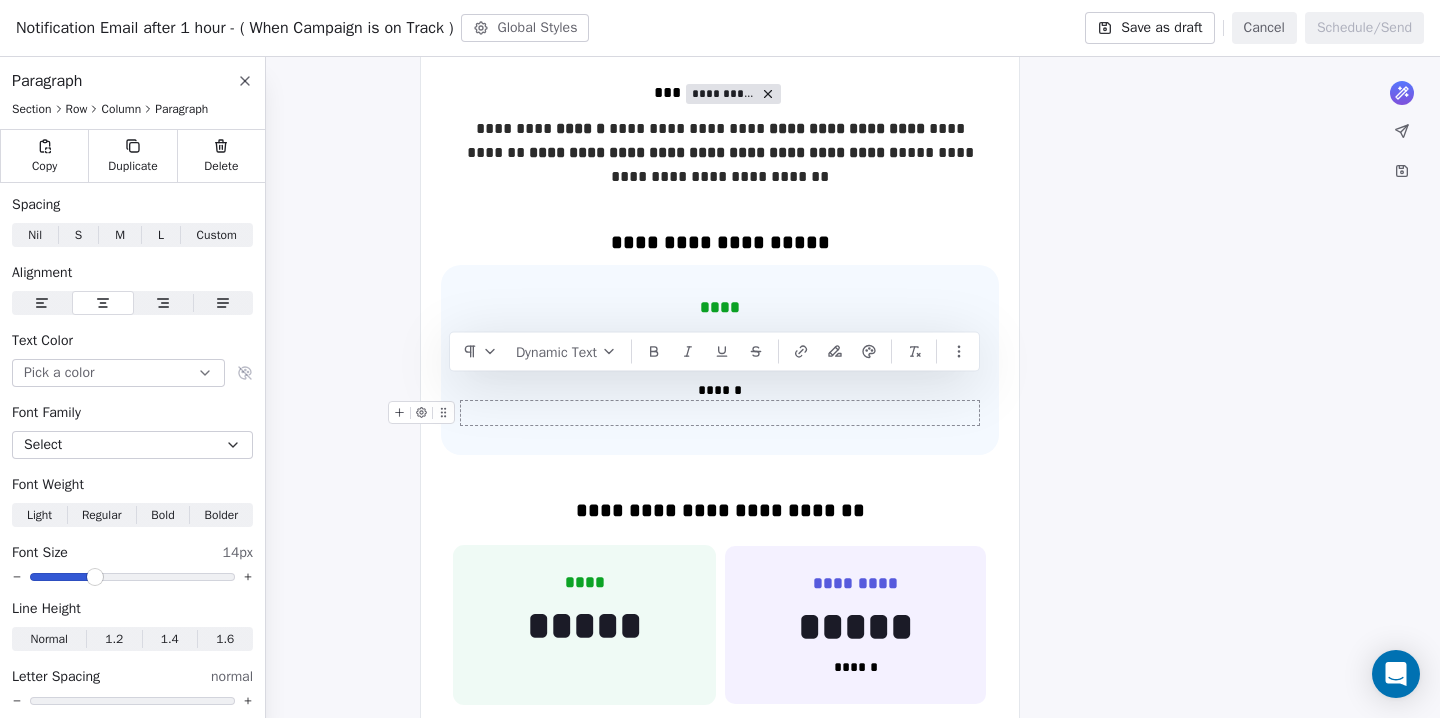 click at bounding box center (720, 413) 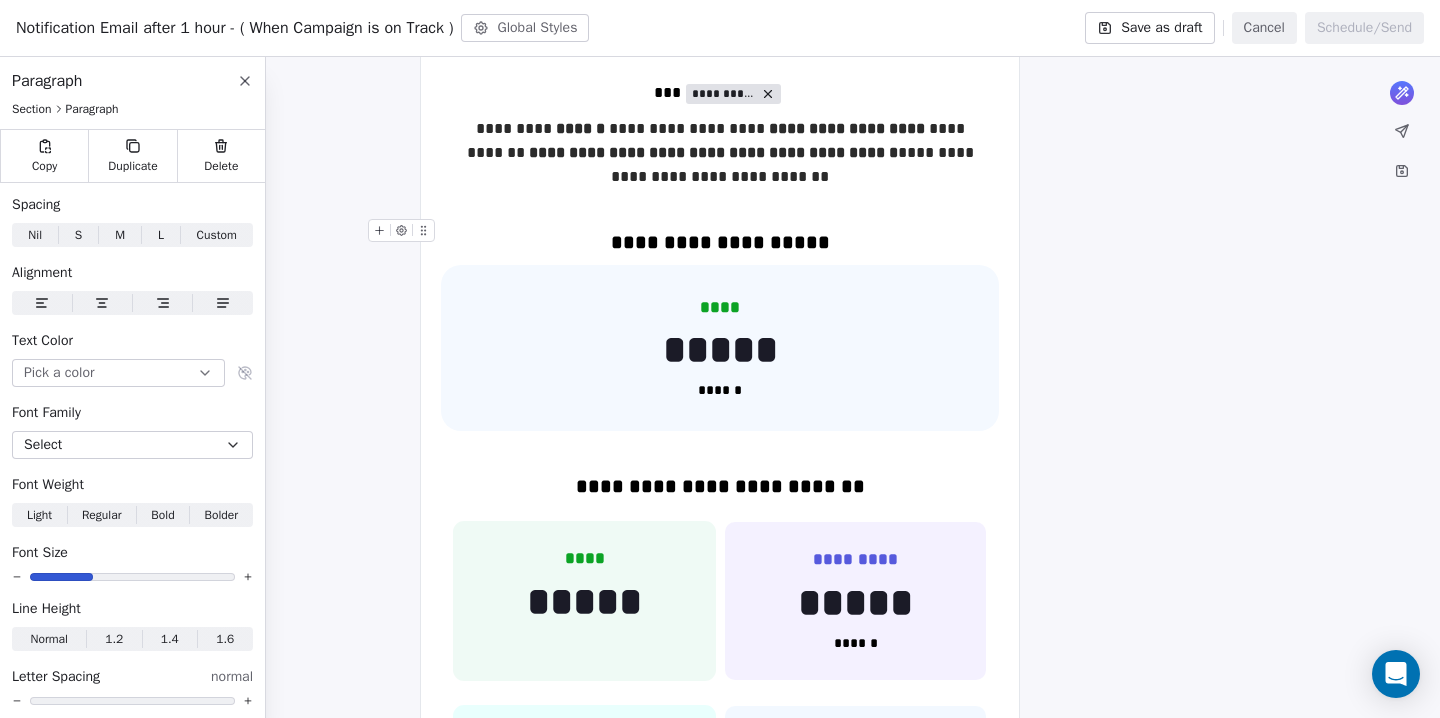 click on "**********" at bounding box center (720, 242) 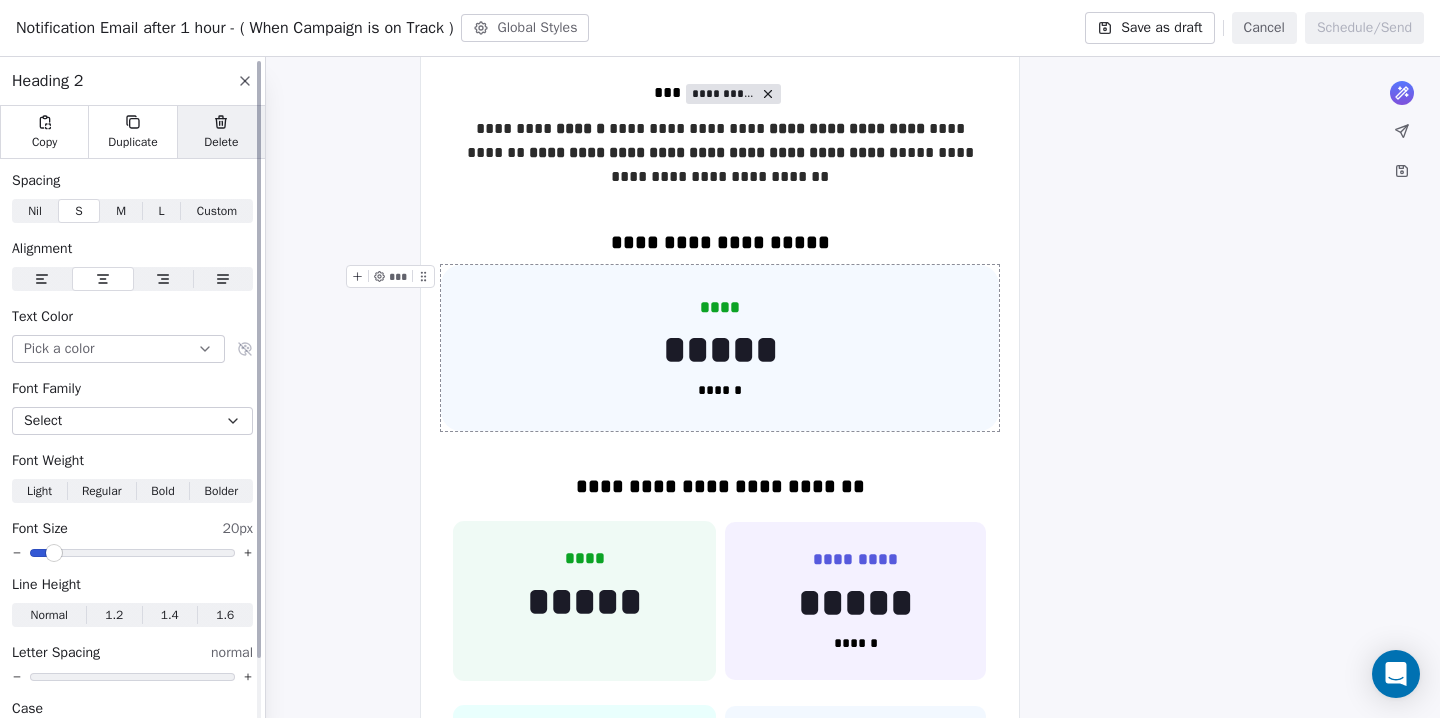 click 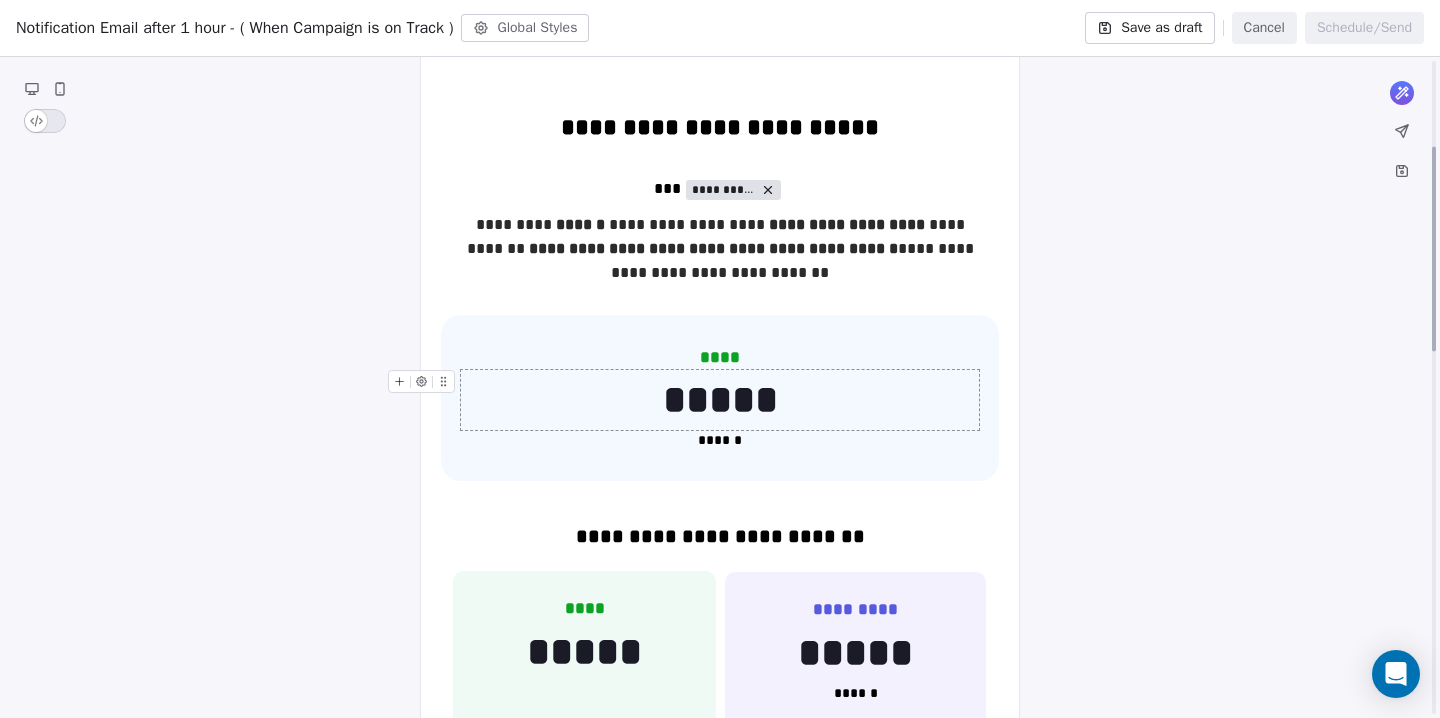 scroll, scrollTop: 181, scrollLeft: 0, axis: vertical 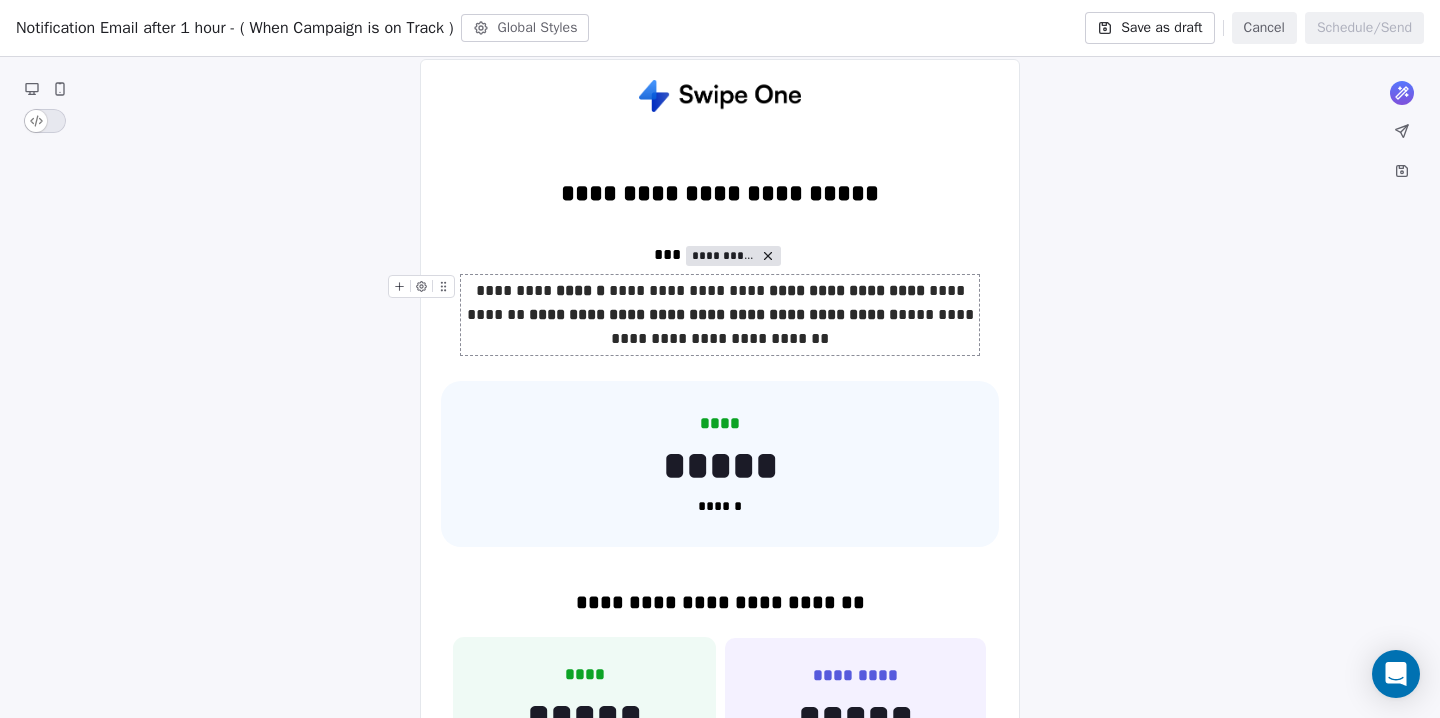 click on "**********" at bounding box center [720, 315] 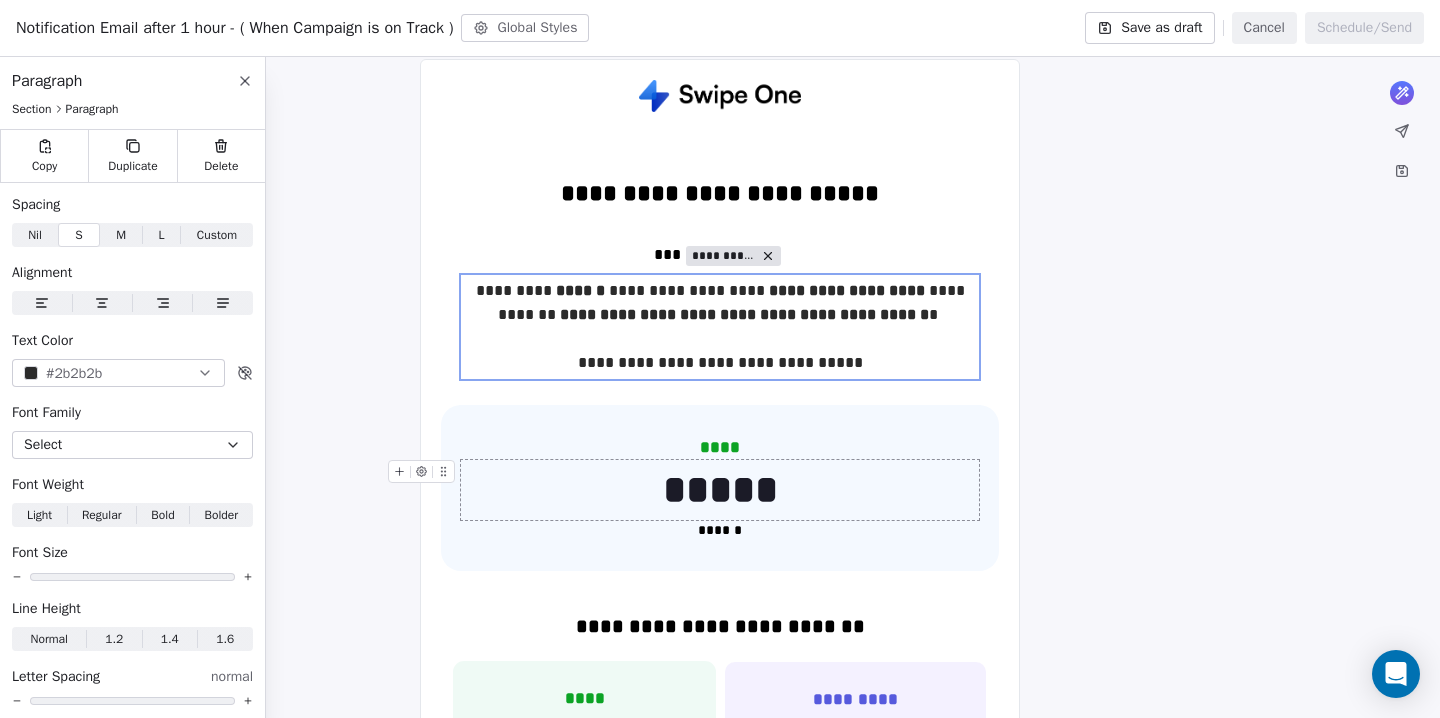 click on "*****" at bounding box center (720, 490) 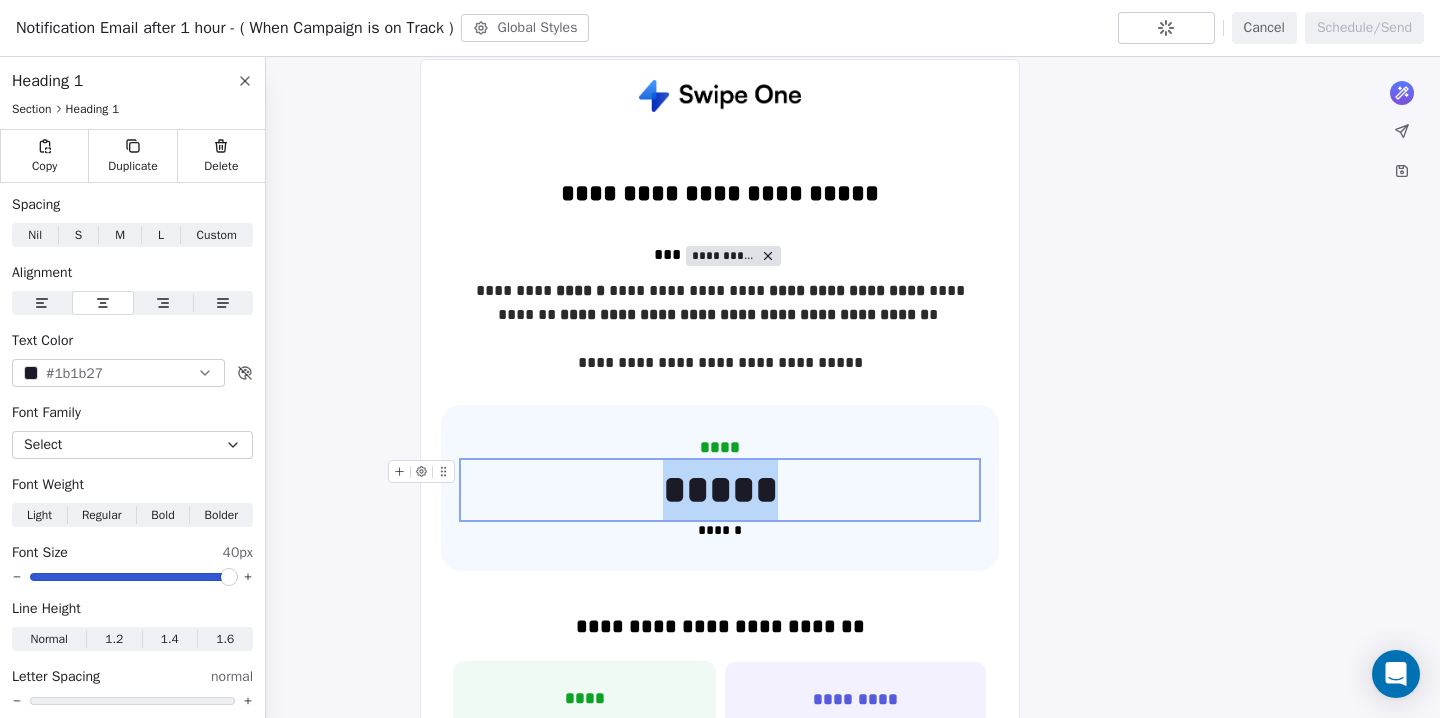 click on "*****" at bounding box center (720, 490) 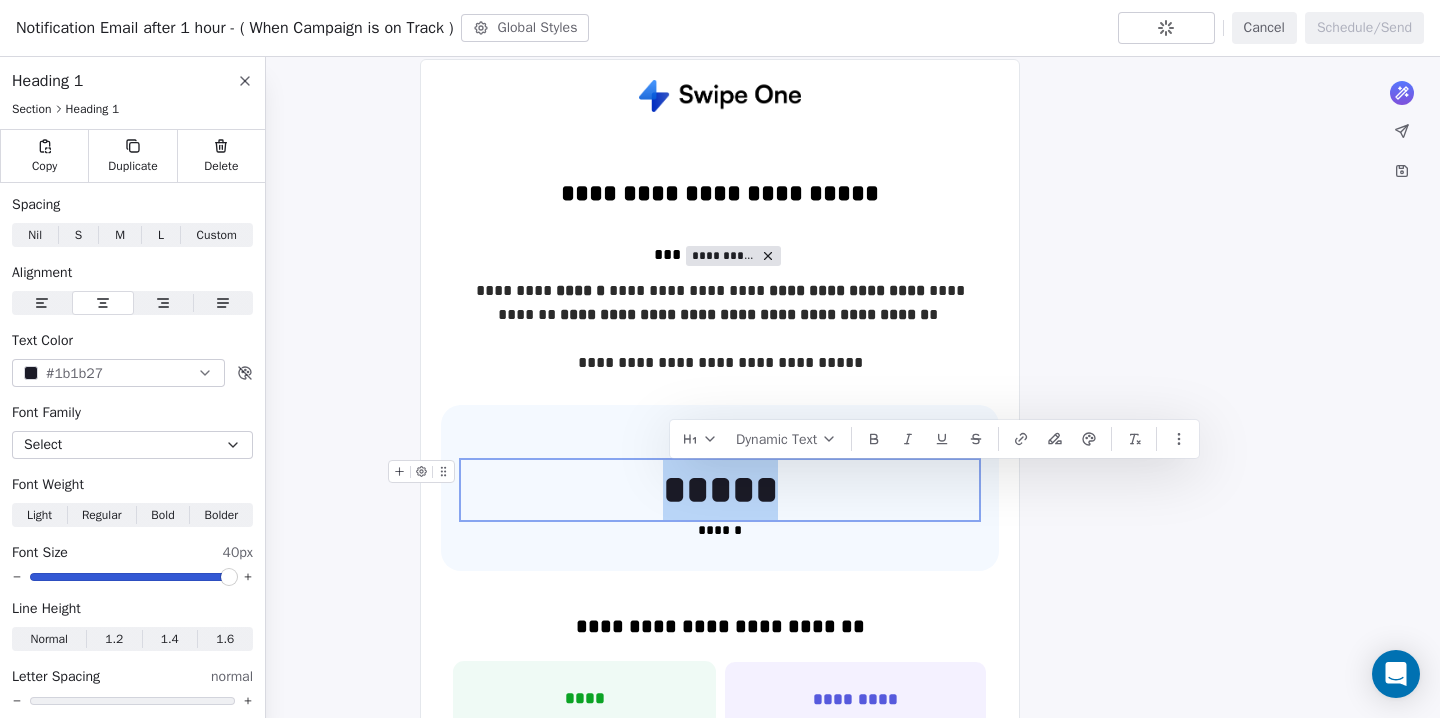 click on "*****" at bounding box center (720, 490) 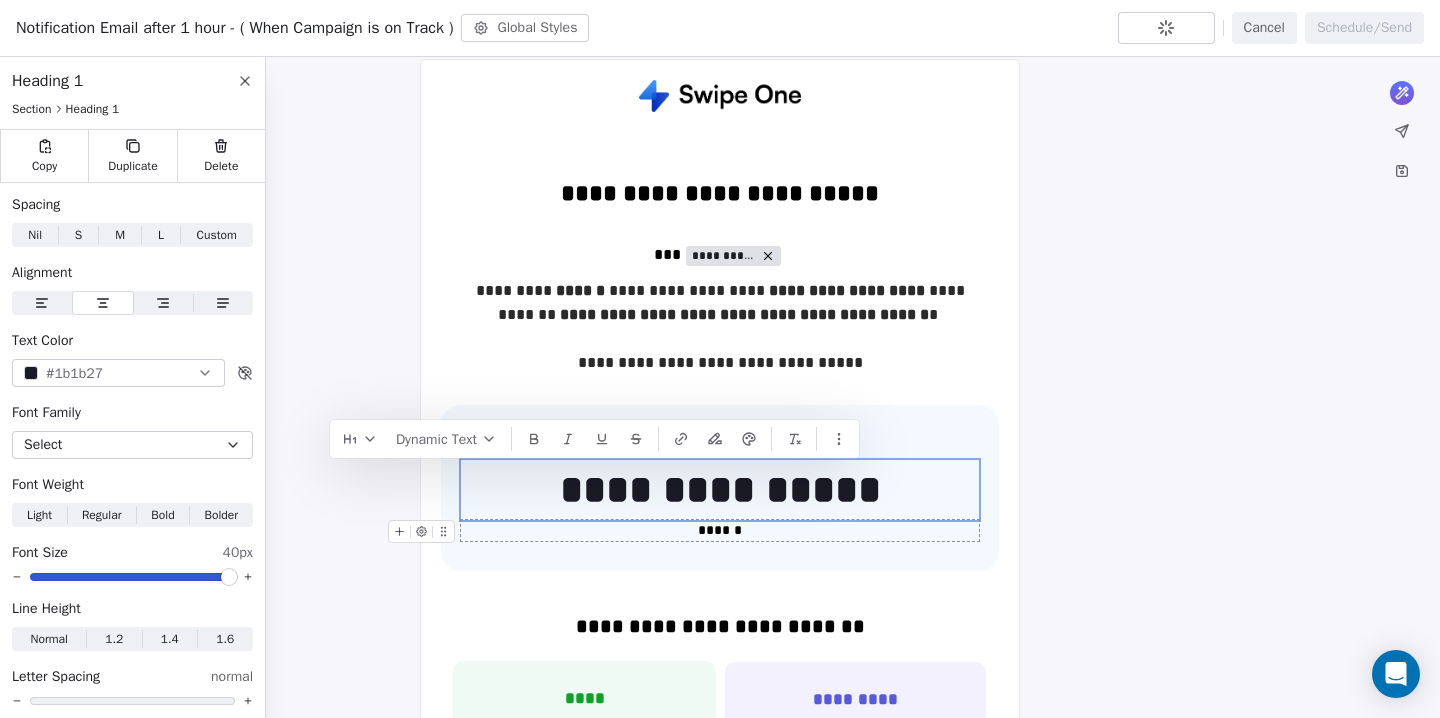 click on "******" at bounding box center (720, 530) 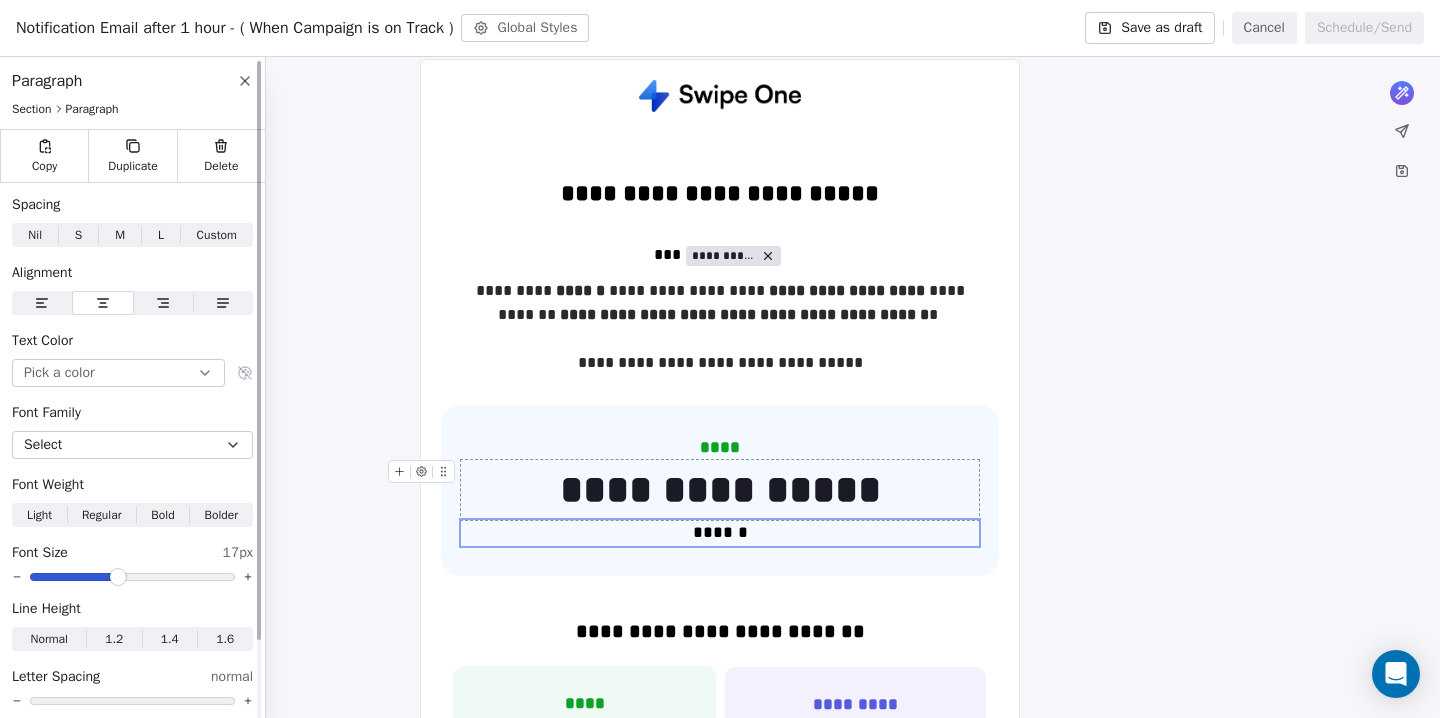 click at bounding box center [118, 577] 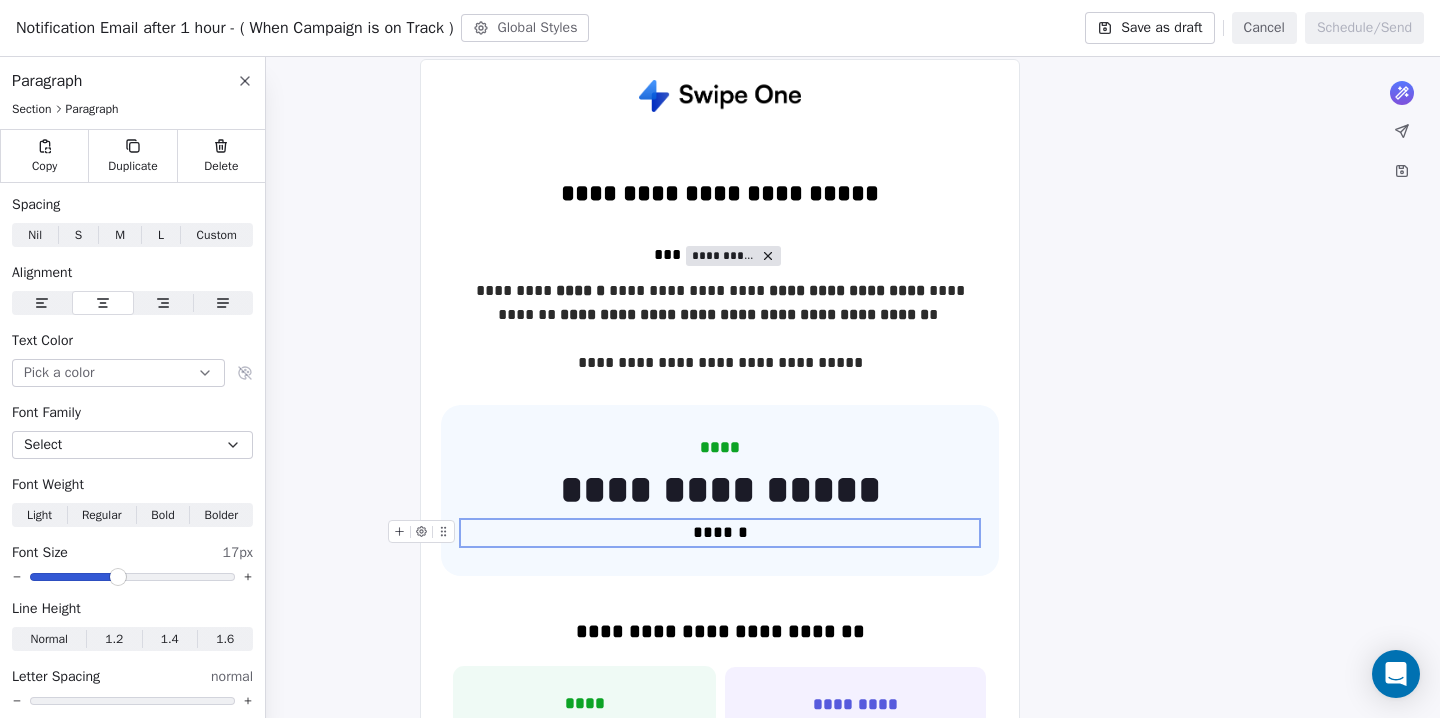 click on "******" at bounding box center [720, 533] 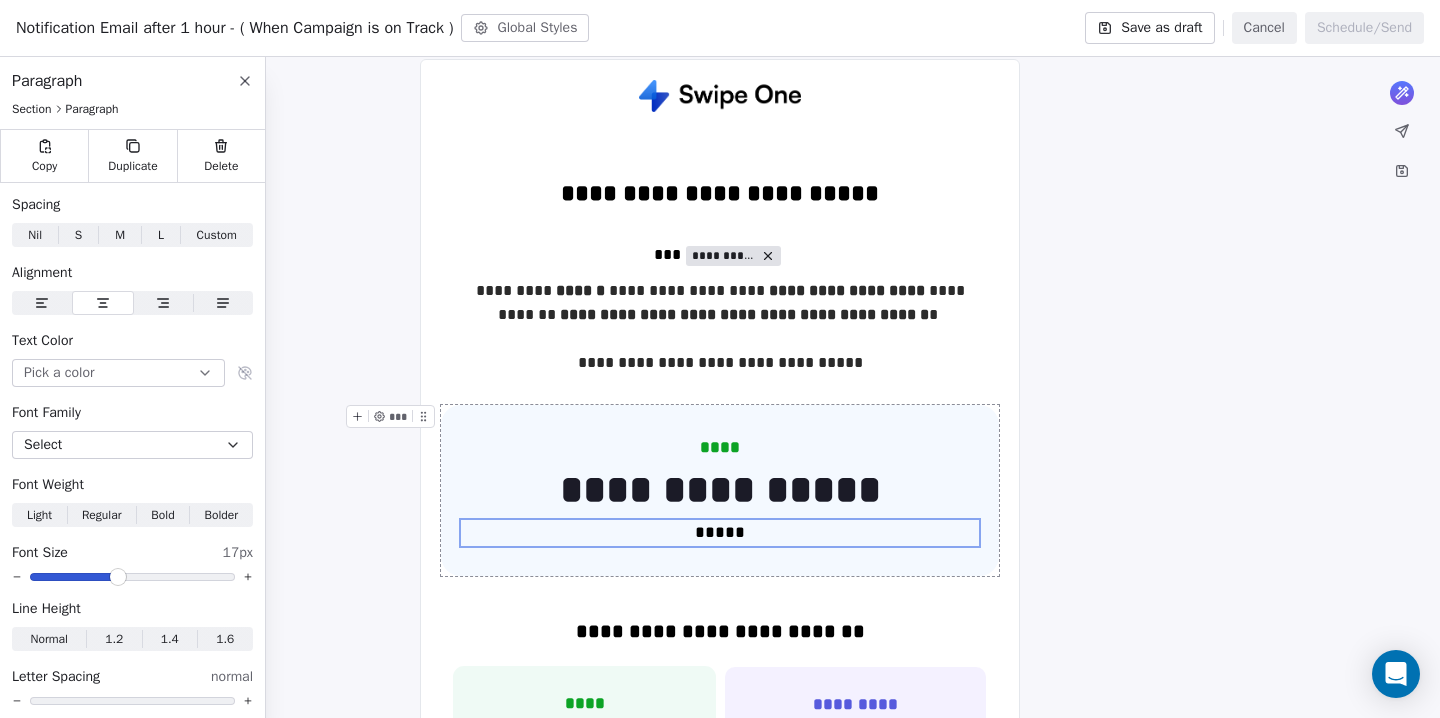 click on "**********" at bounding box center [720, 1019] 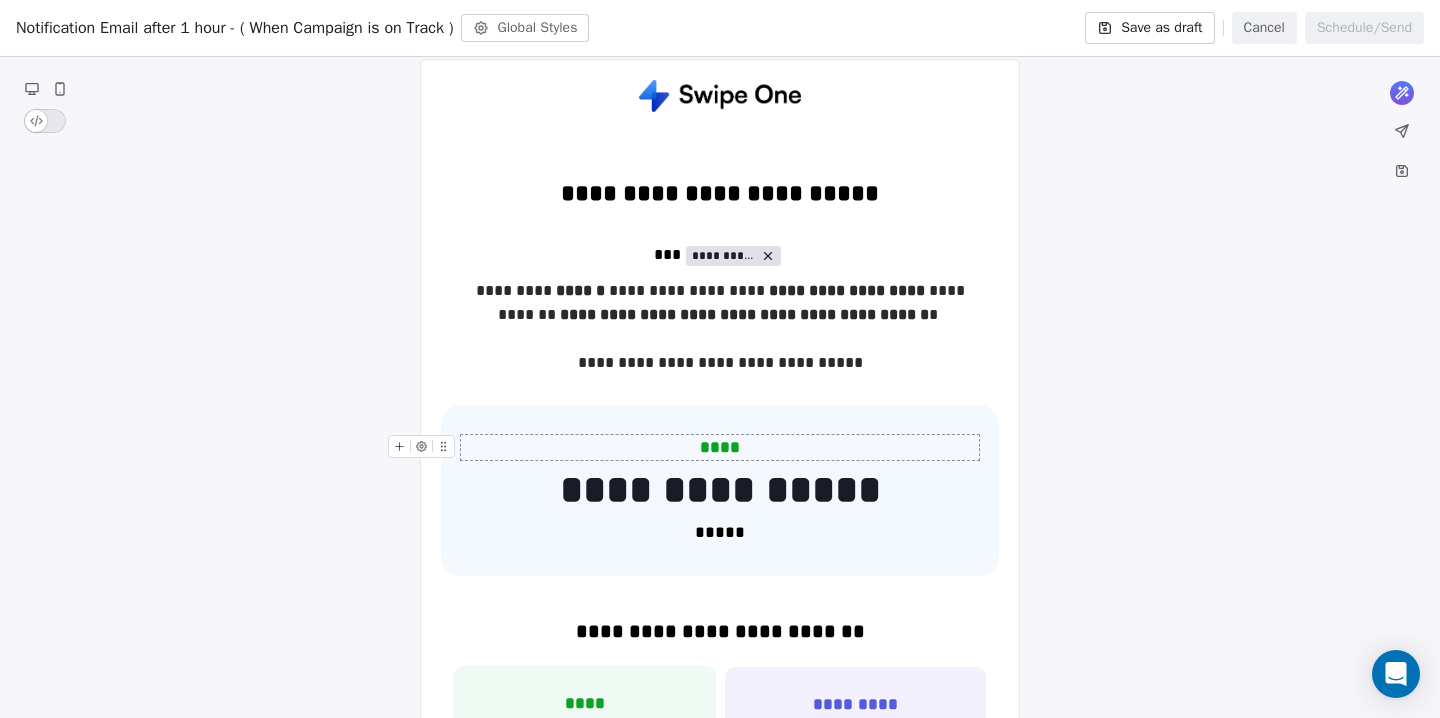 click on "****" at bounding box center [720, 448] 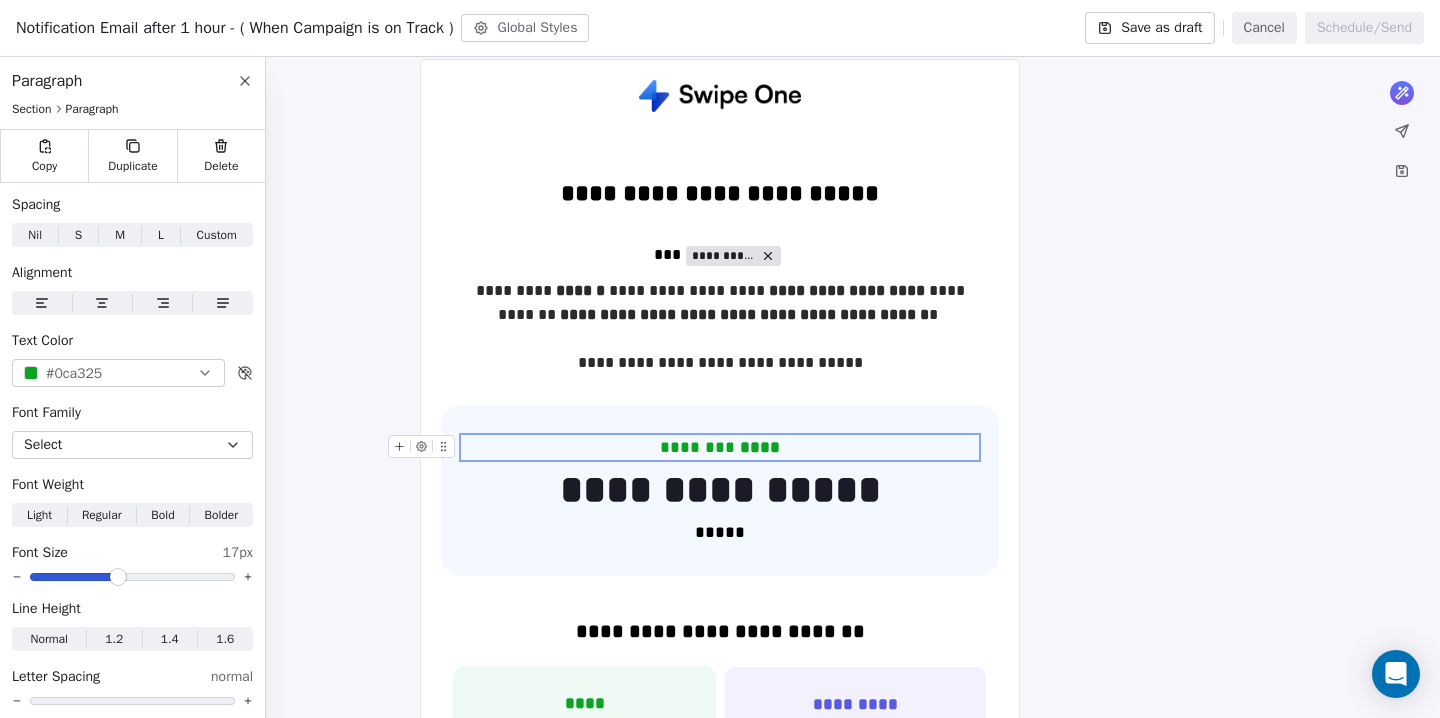 click on "******** ****" at bounding box center [720, 448] 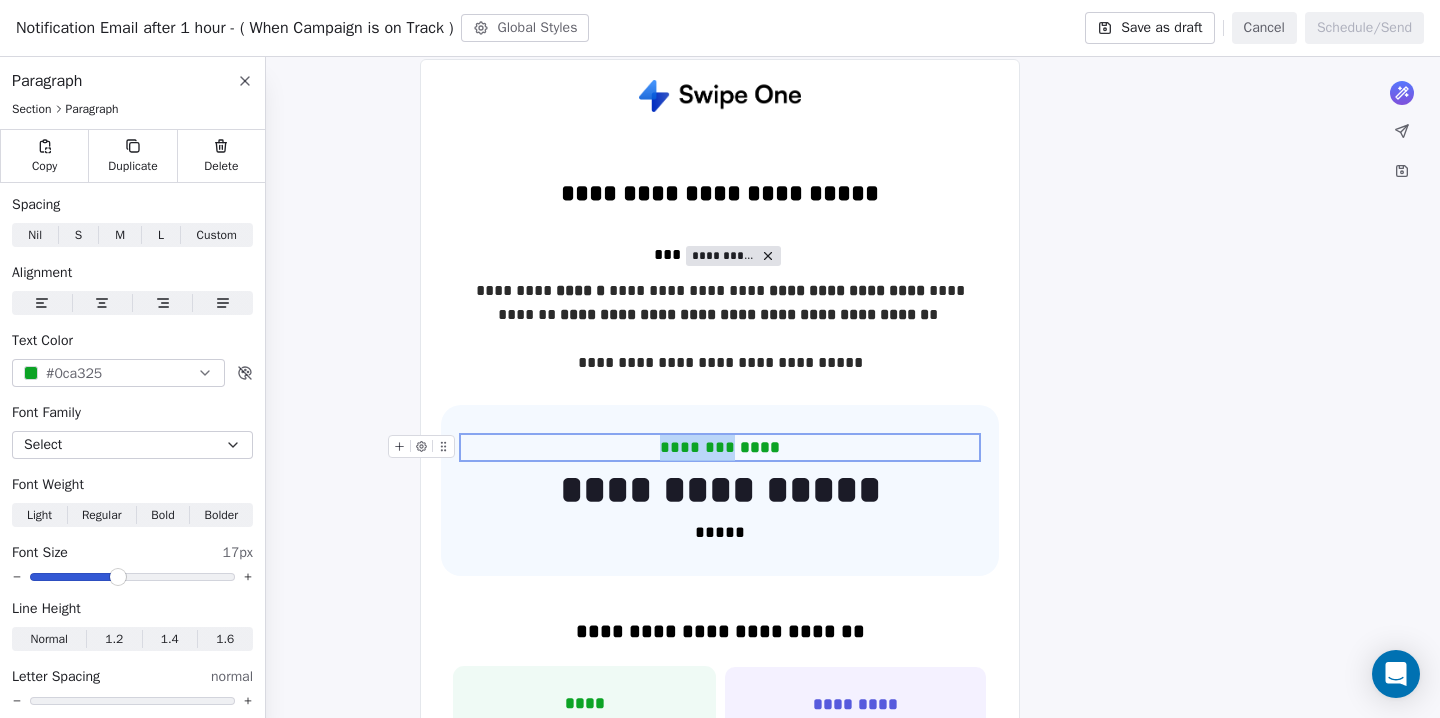click on "******** ****" at bounding box center [720, 448] 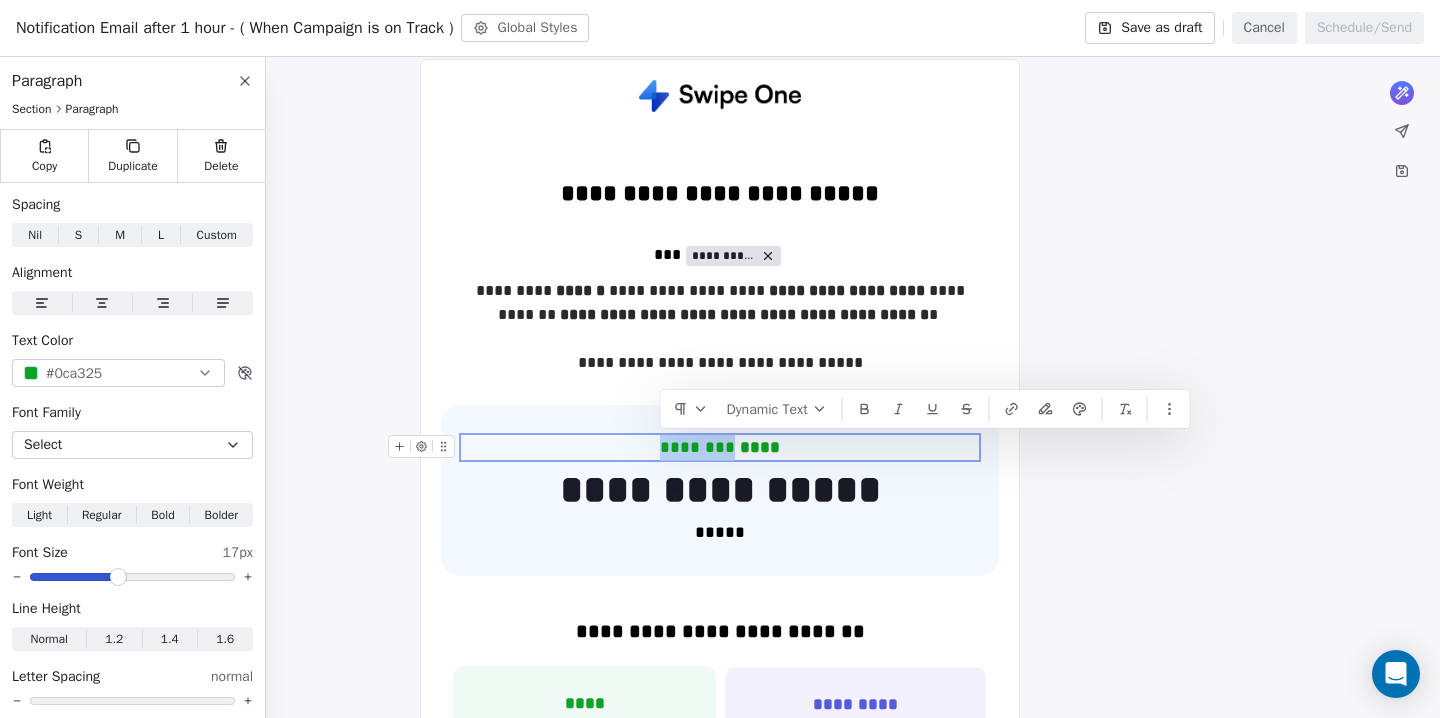 click on "******** ****" at bounding box center [720, 448] 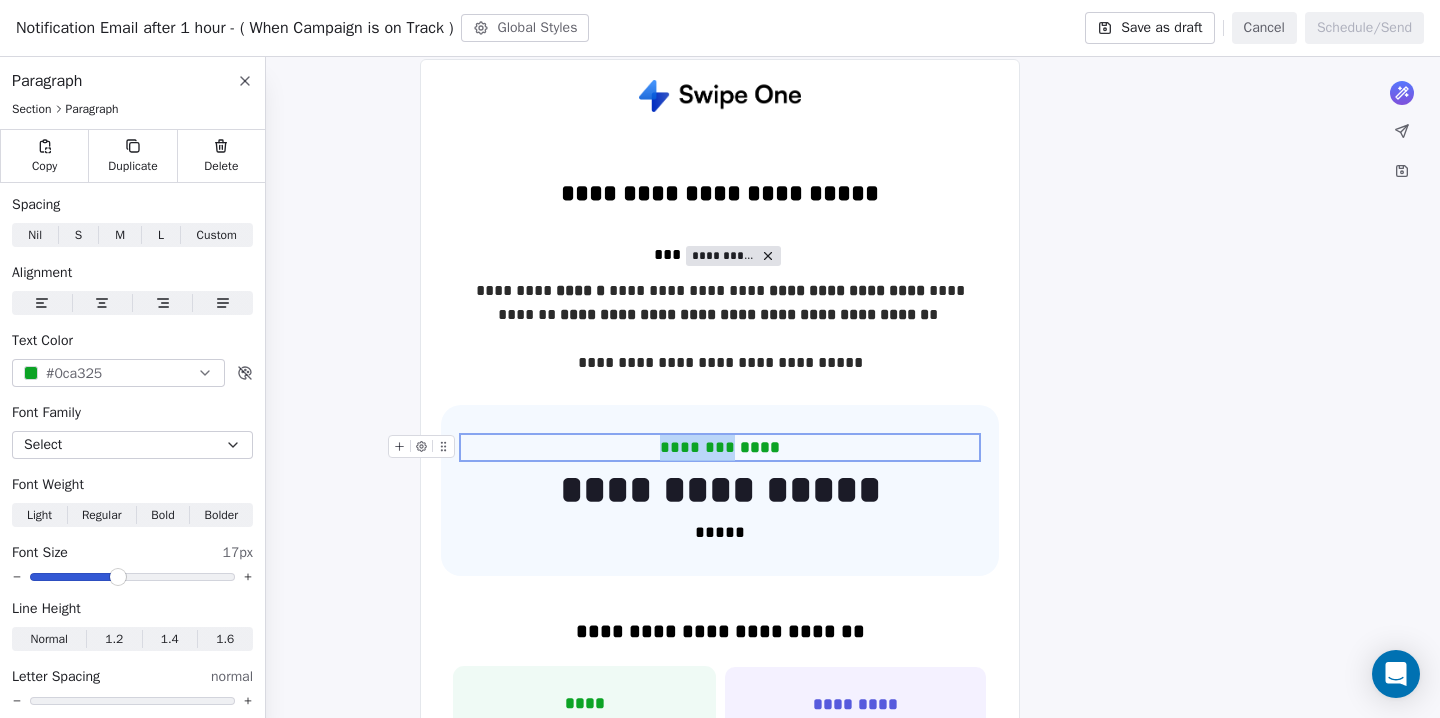 click on "******** ****" at bounding box center (720, 448) 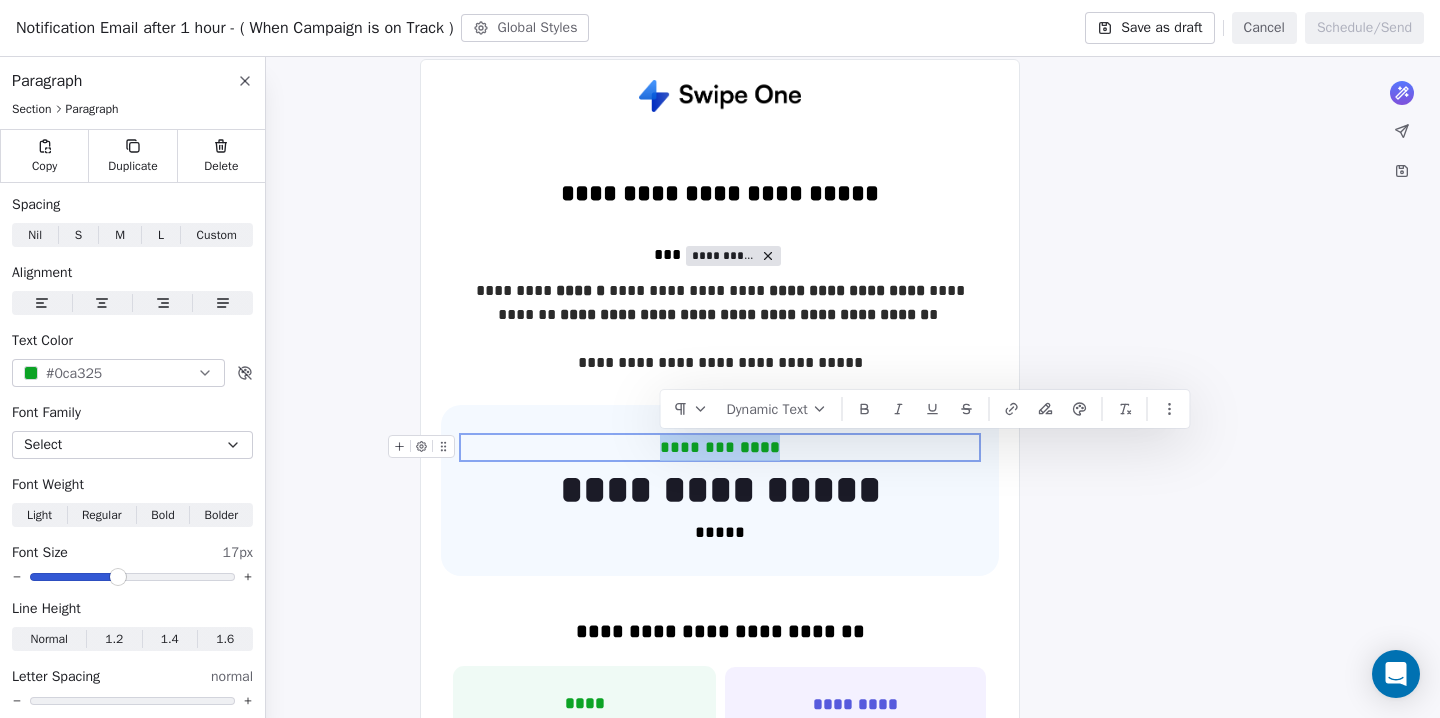click on "******** ****" at bounding box center [720, 448] 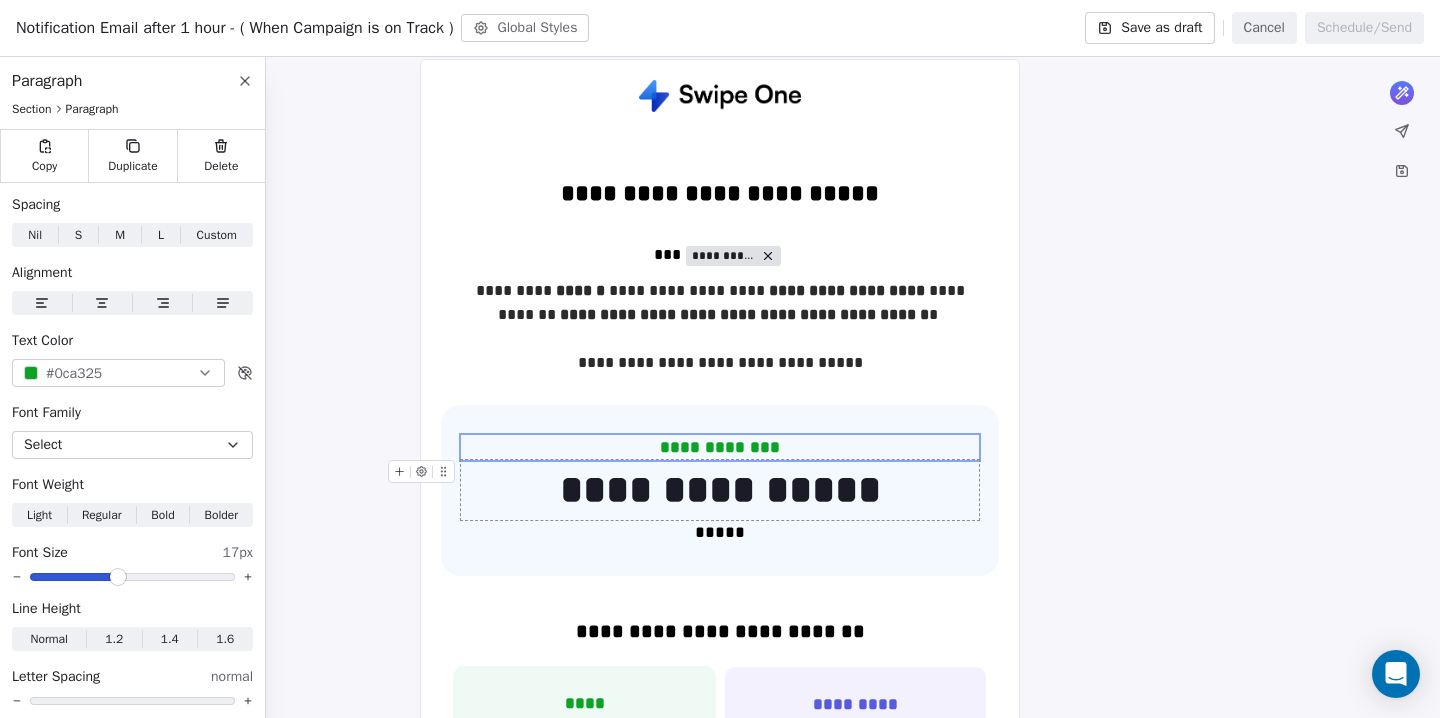 click on "**********" at bounding box center (720, 490) 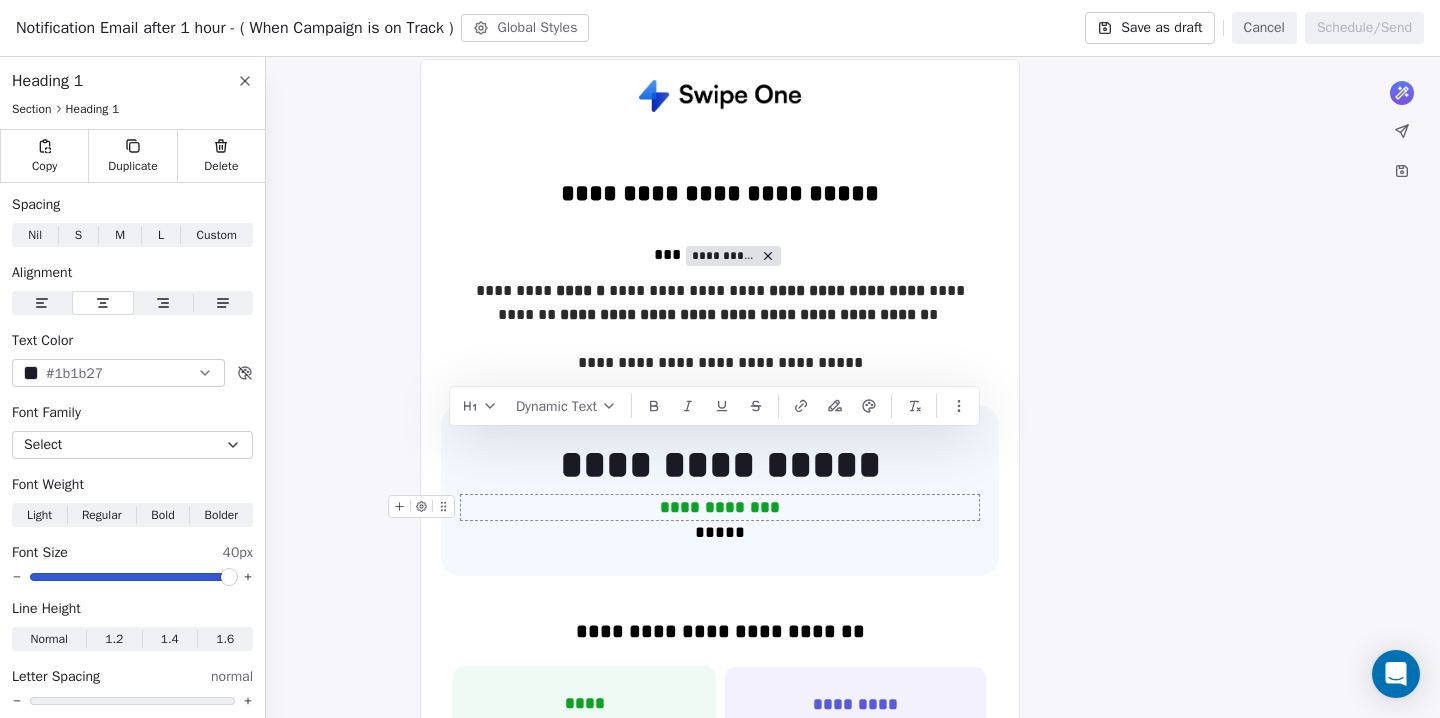 click on "**********" at bounding box center [720, 507] 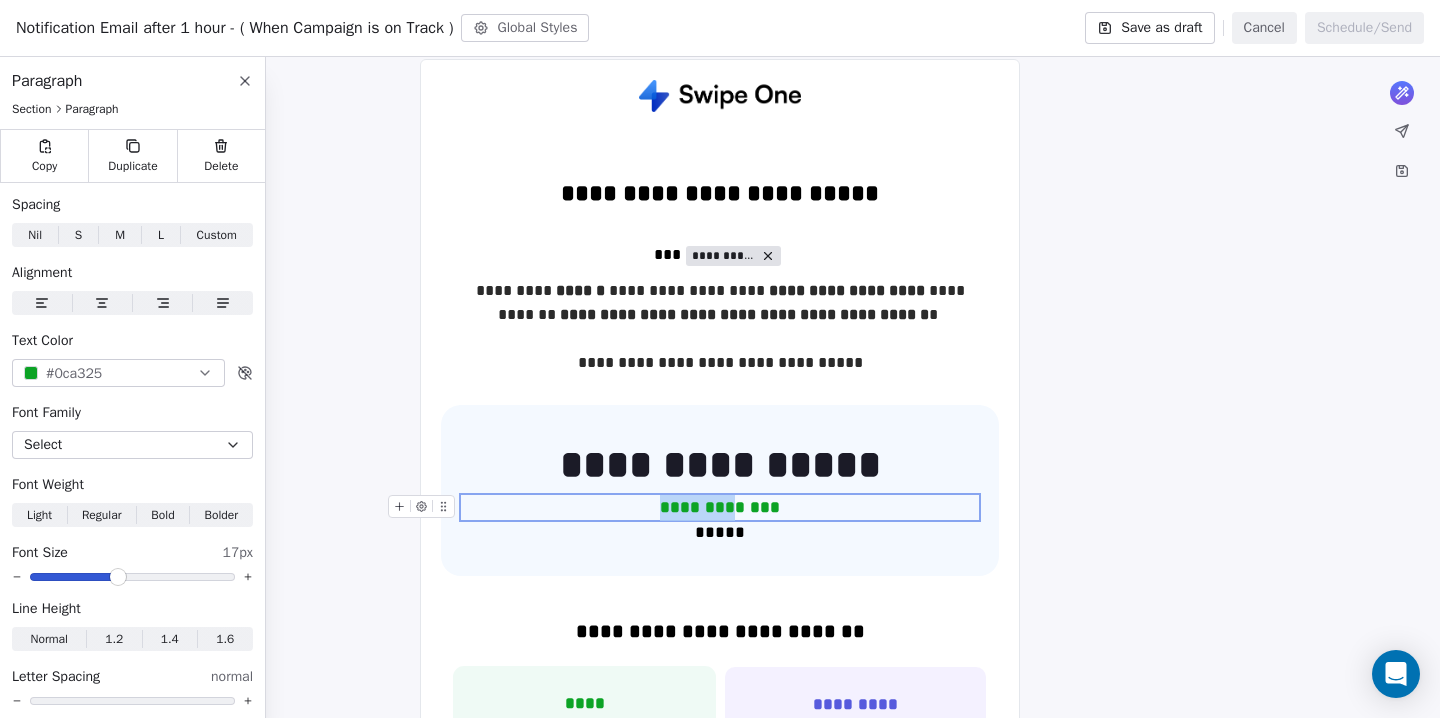 click on "**********" at bounding box center (720, 507) 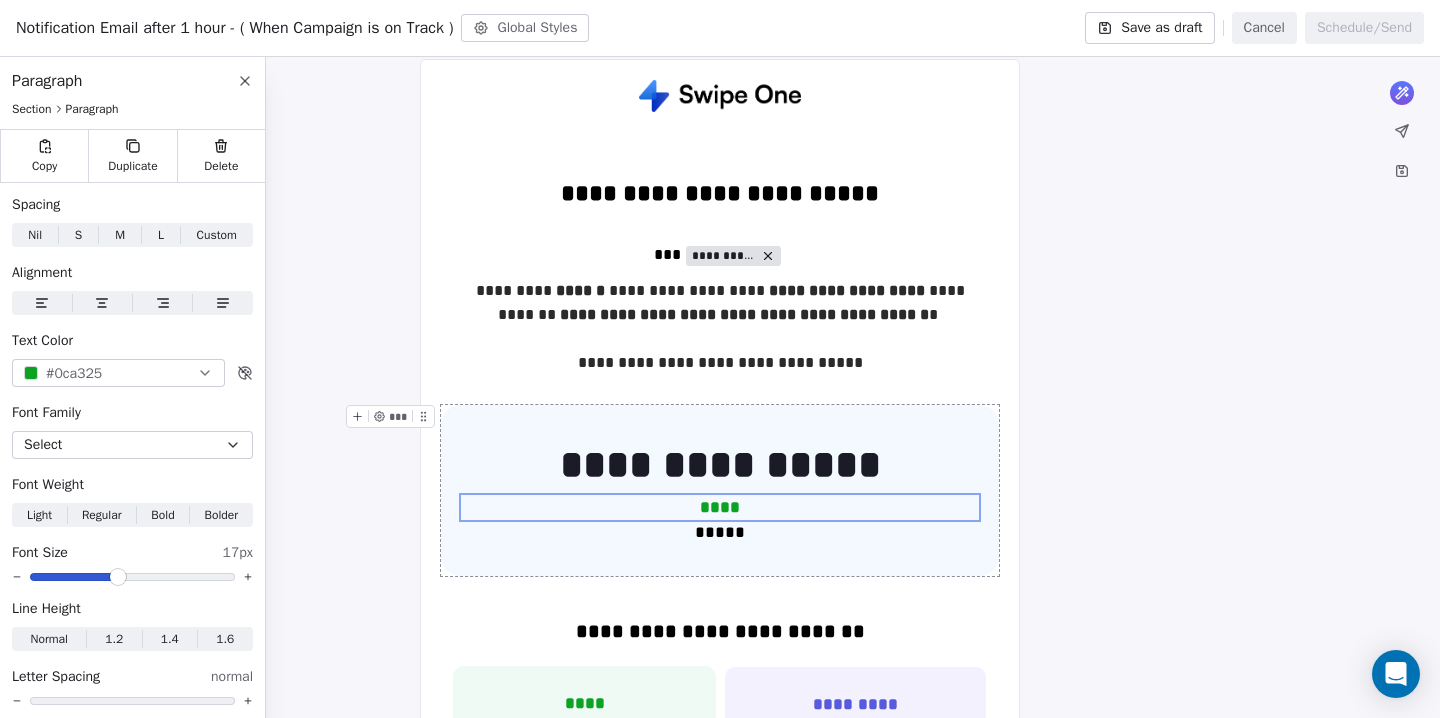 click on "**********" at bounding box center (720, 490) 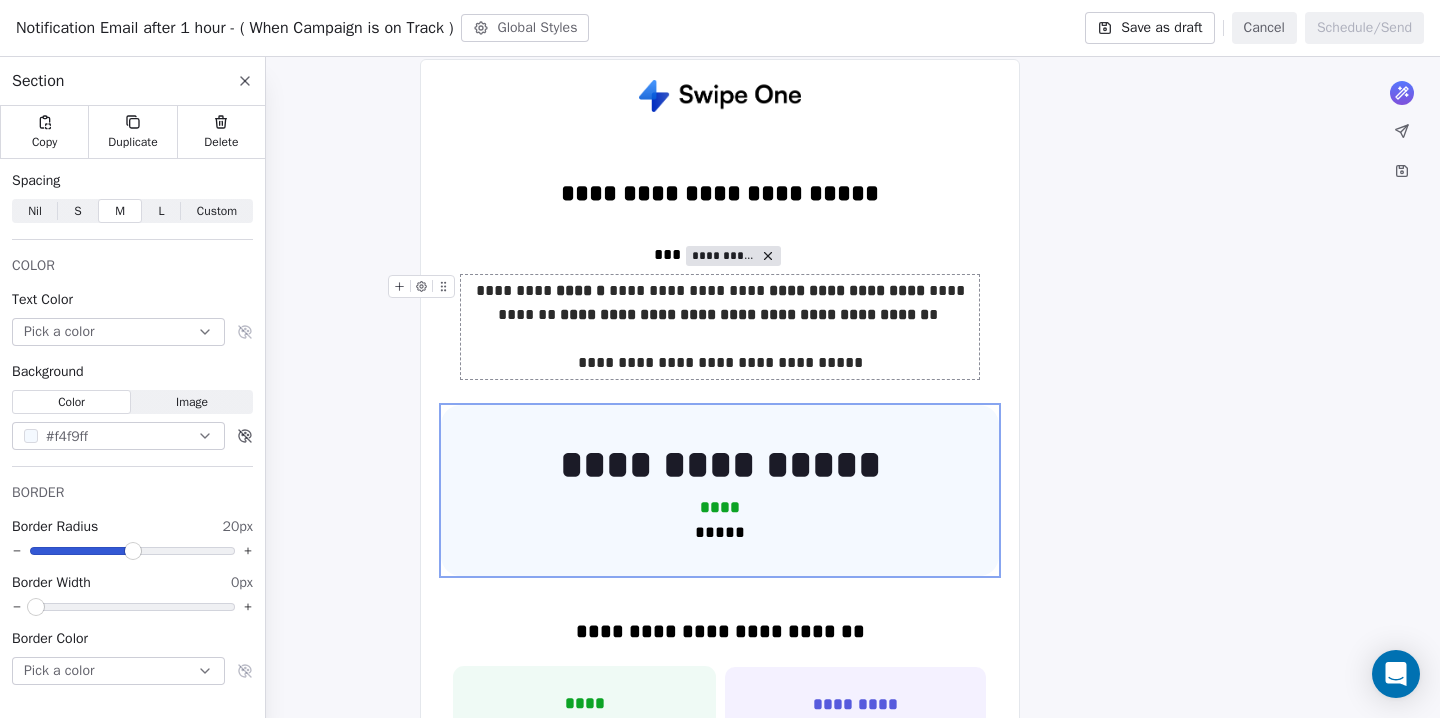 click on "**********" at bounding box center [720, 327] 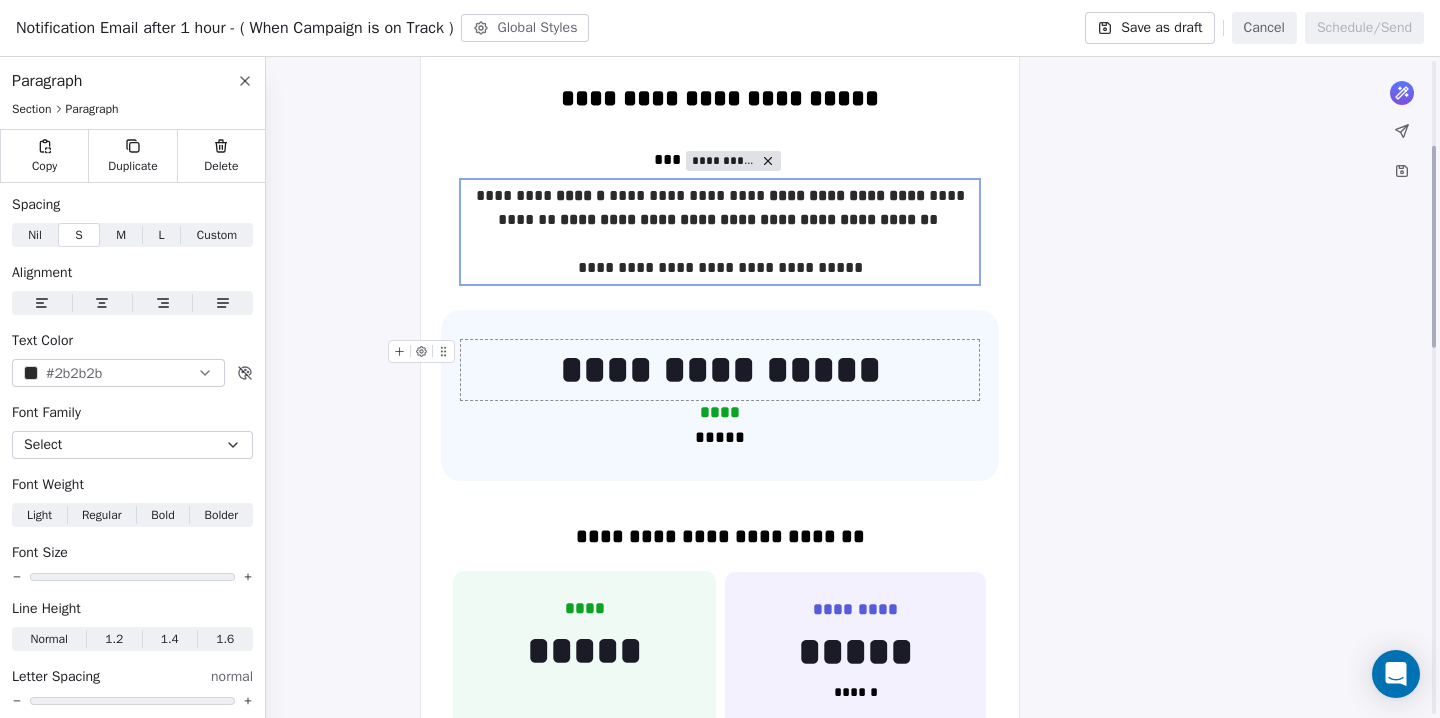 scroll, scrollTop: 277, scrollLeft: 0, axis: vertical 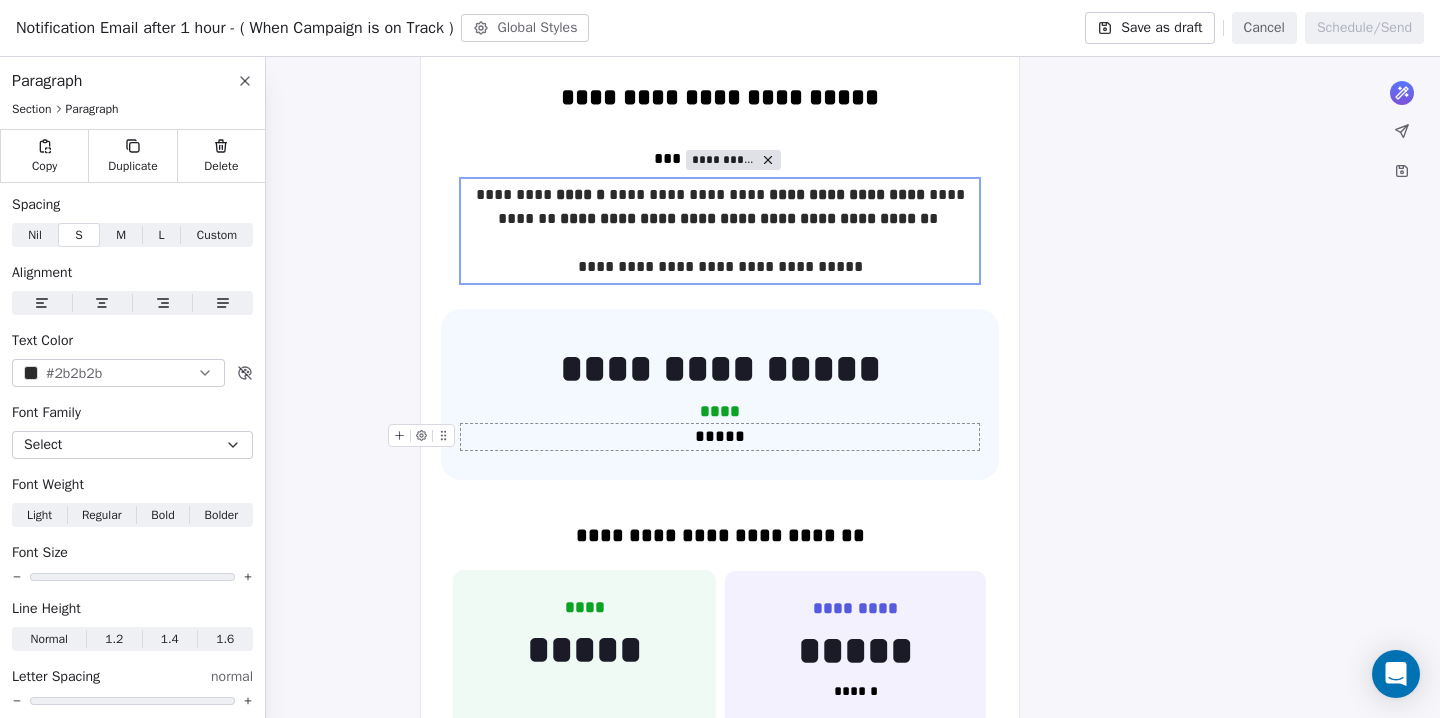 click on "*****" at bounding box center (720, 437) 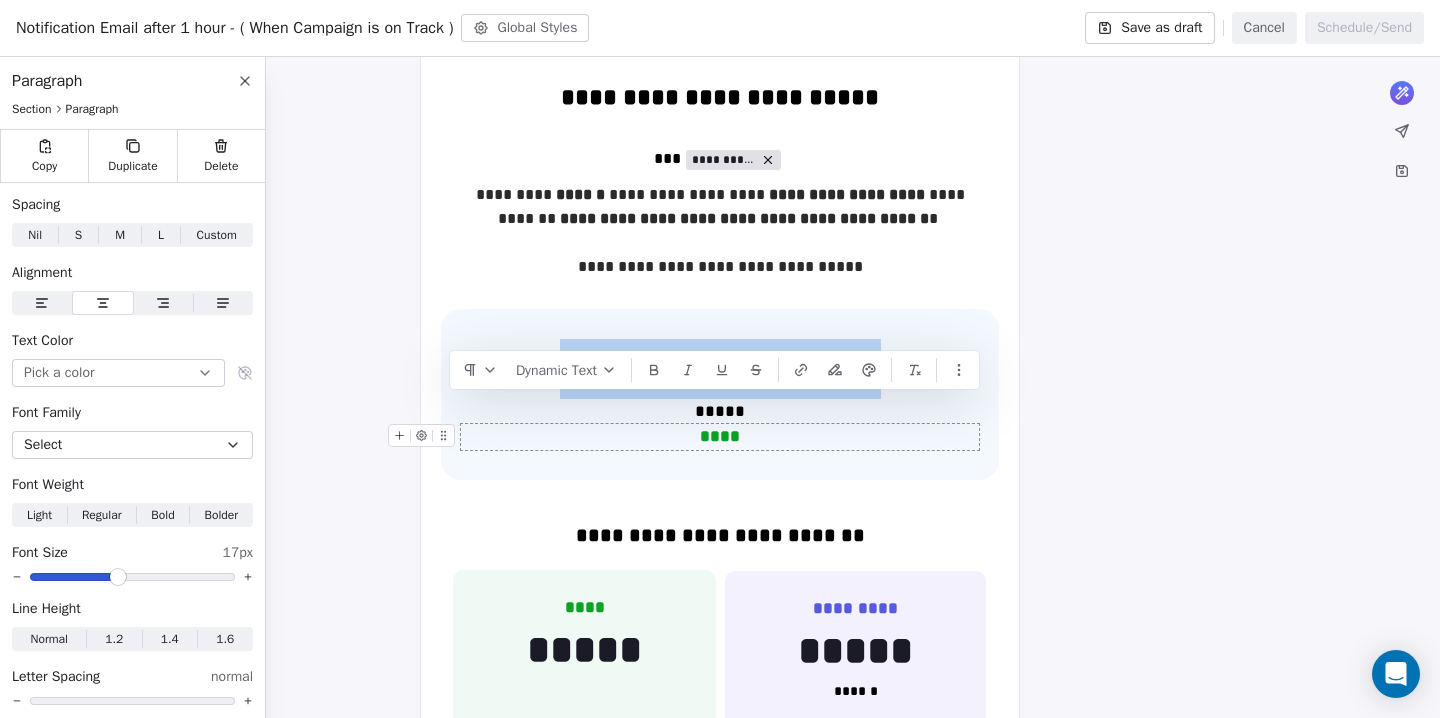 click on "****" at bounding box center (720, 437) 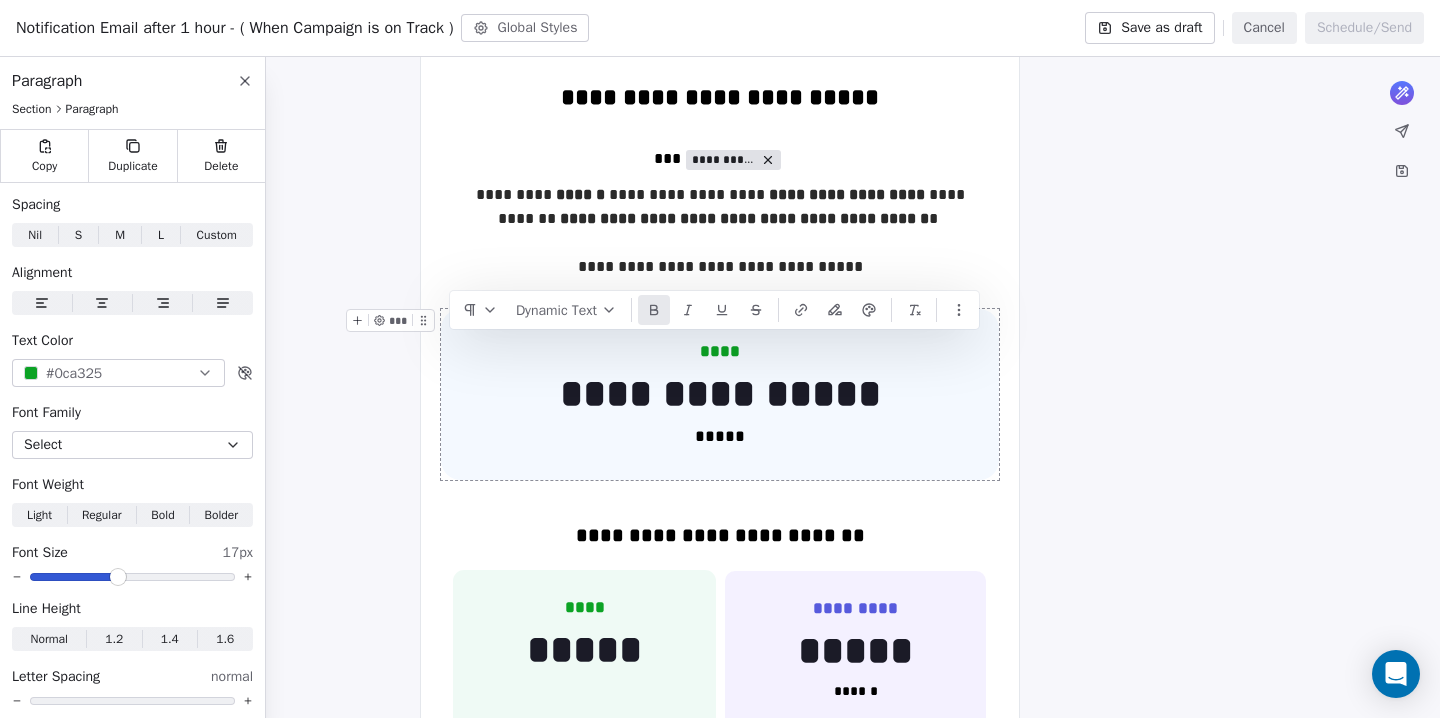 click on "**********" at bounding box center (720, 394) 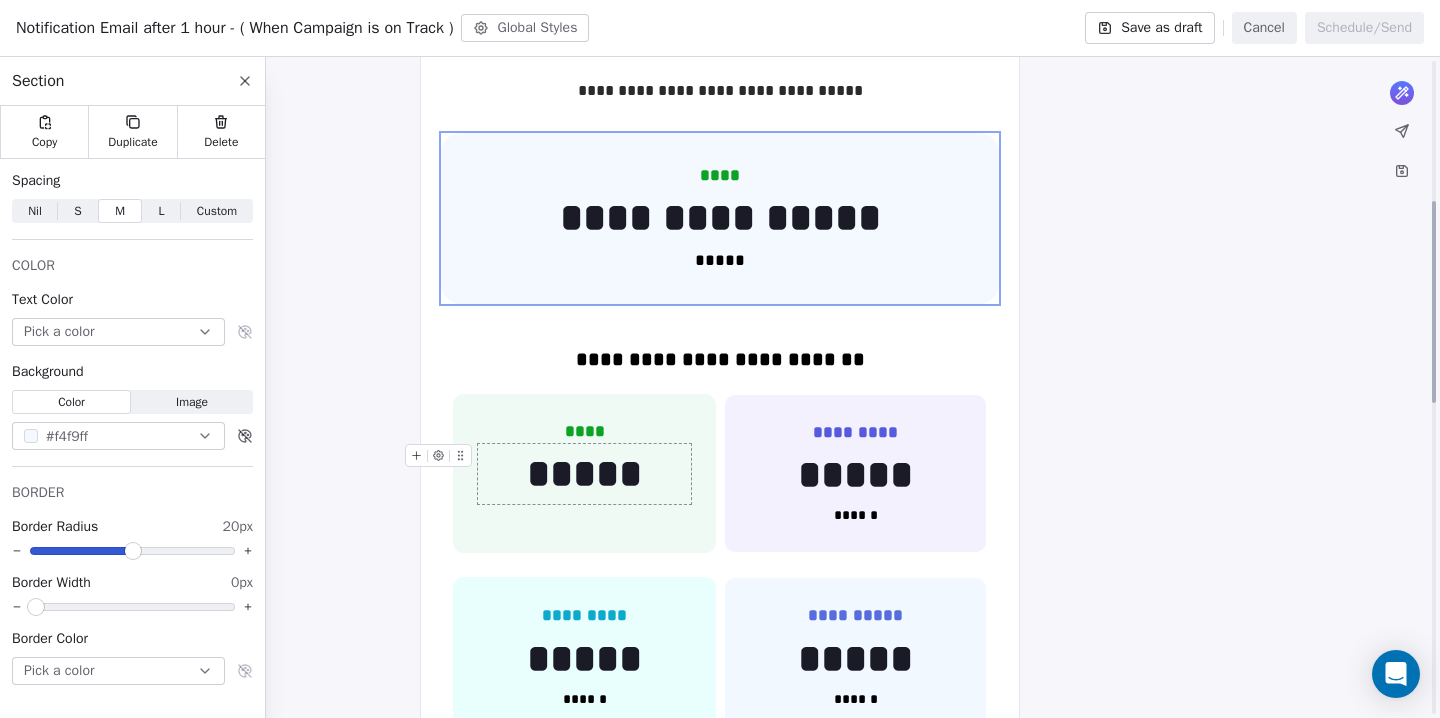 scroll, scrollTop: 458, scrollLeft: 0, axis: vertical 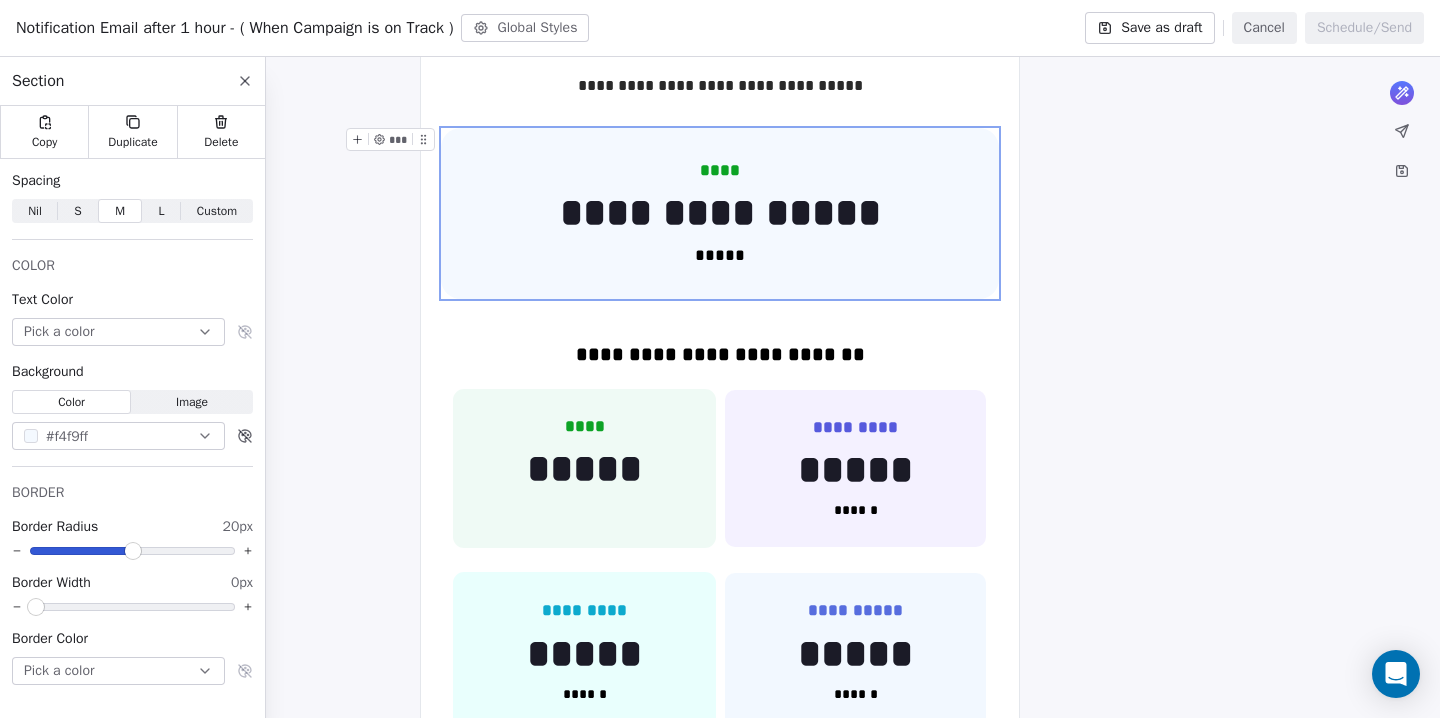 click 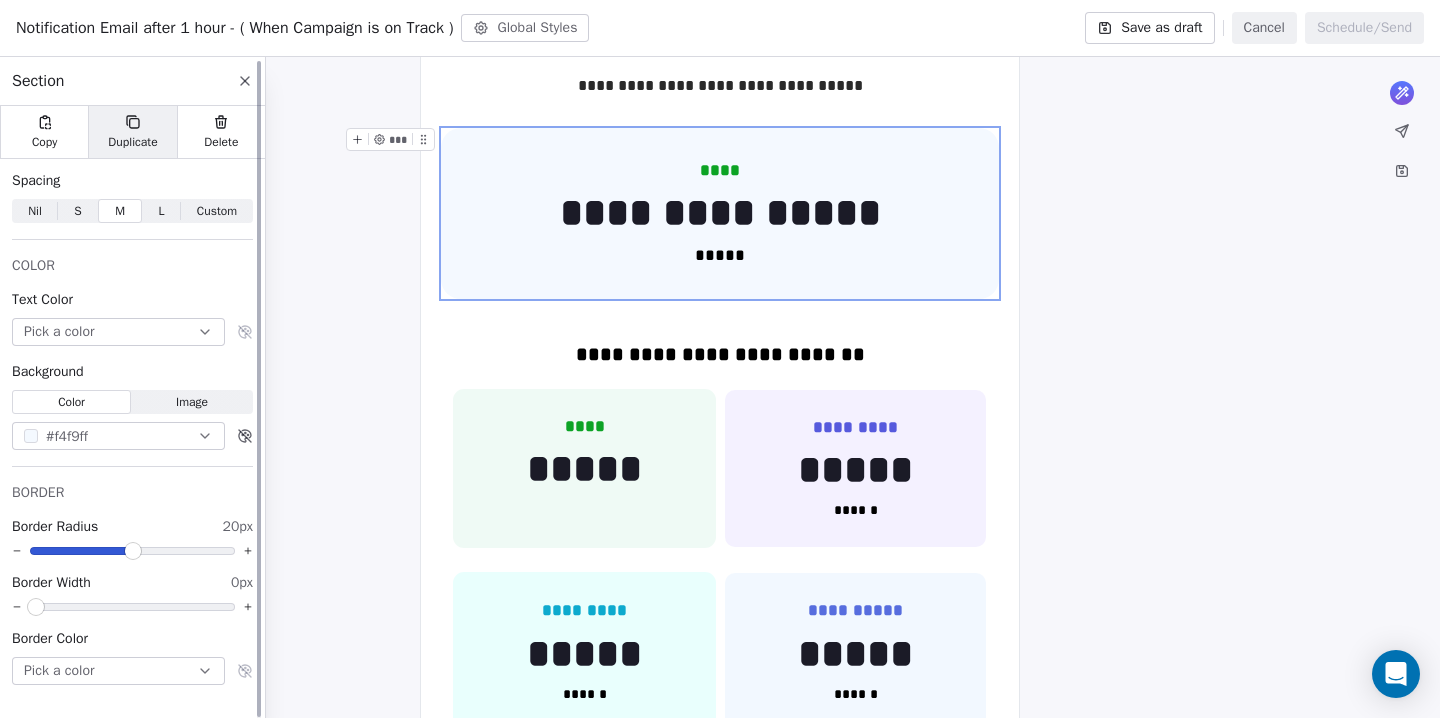 click on "Duplicate" at bounding box center (132, 132) 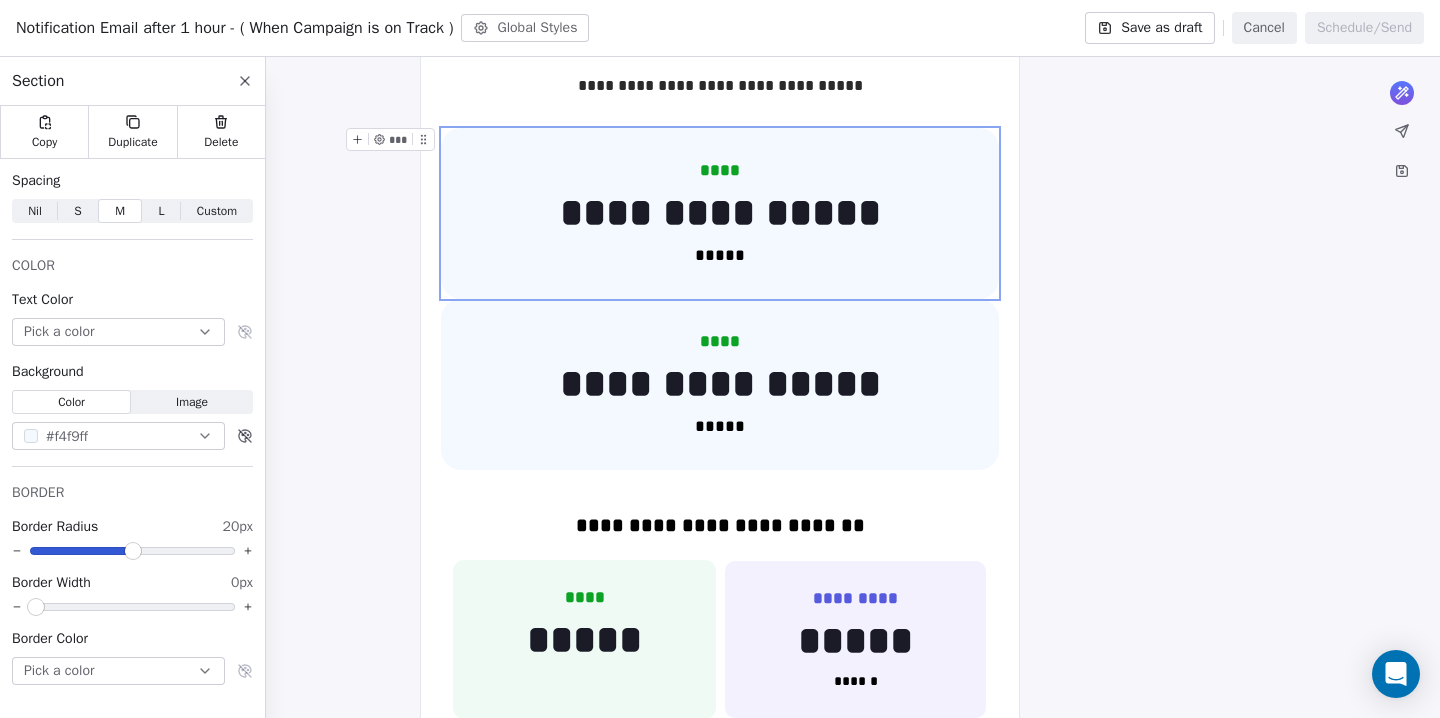 click 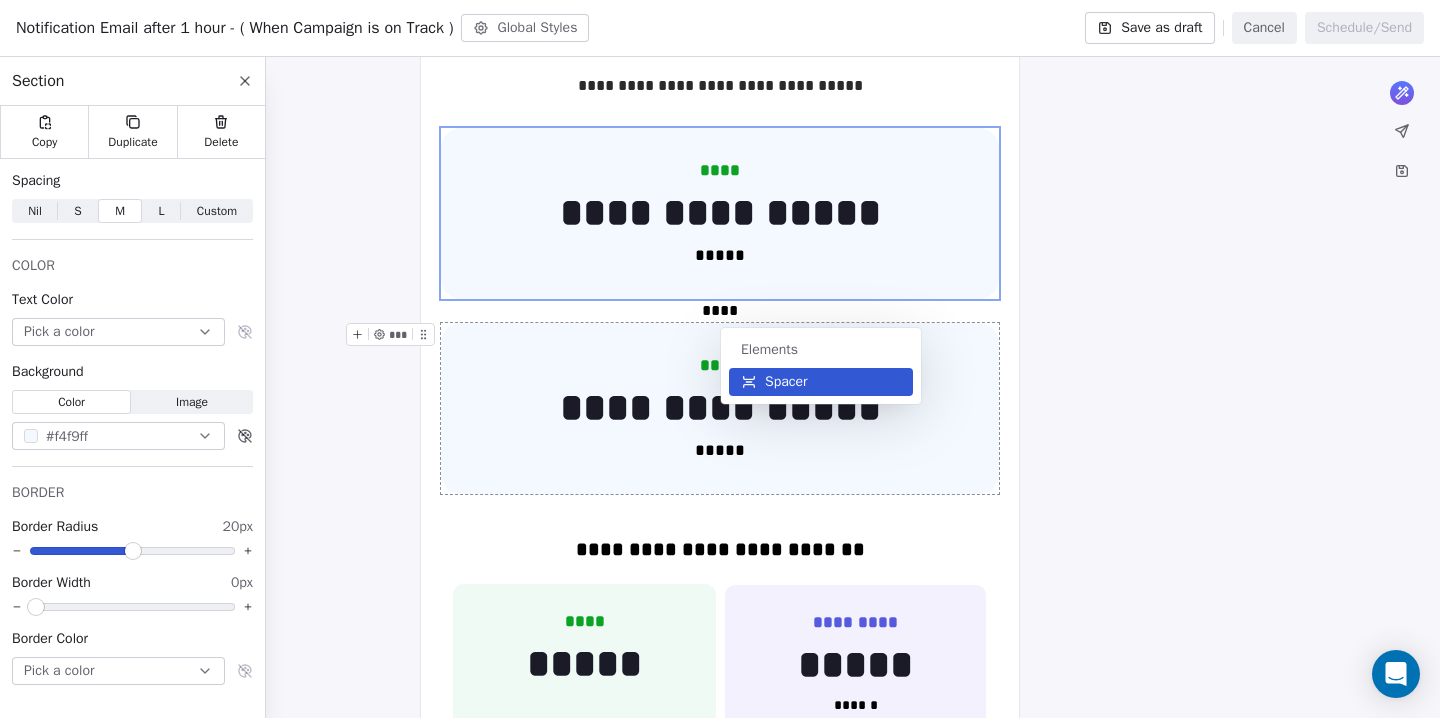 click on "Spacer" at bounding box center [786, 382] 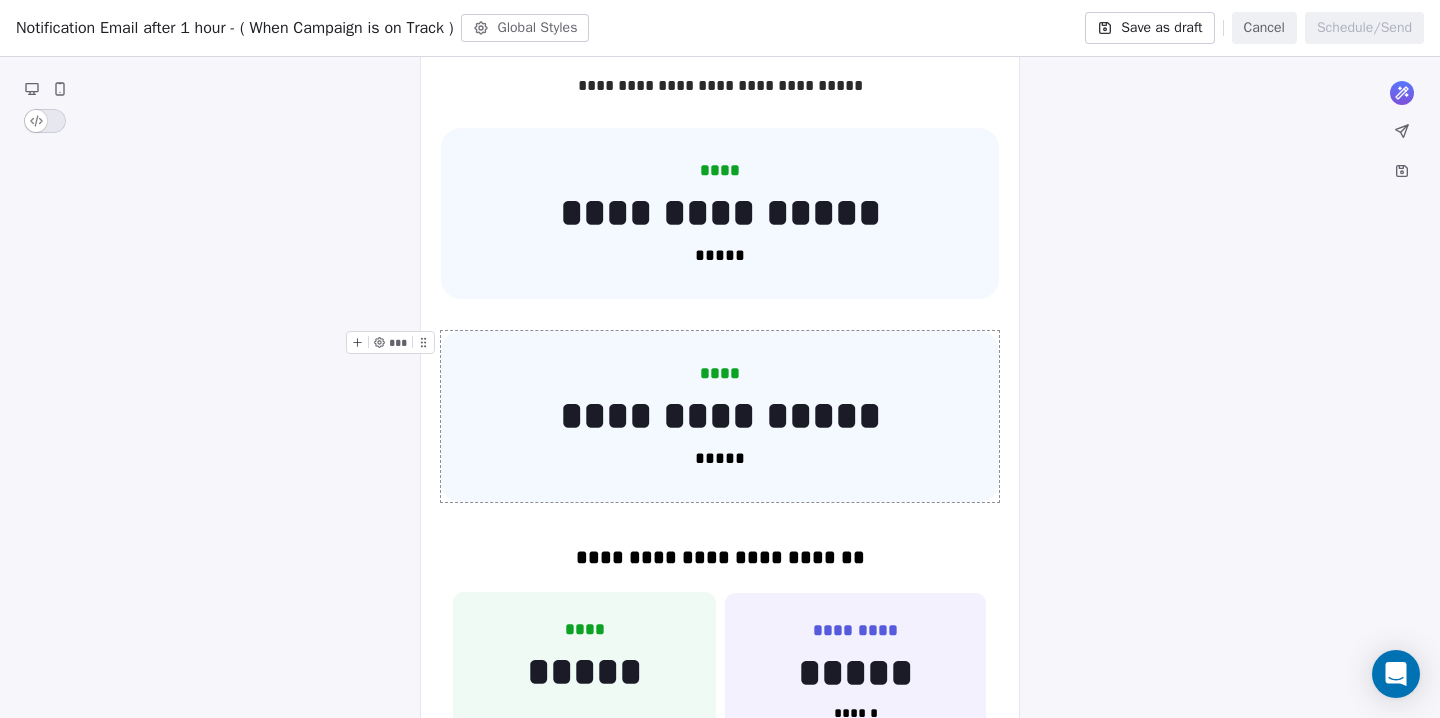 click on "**********" at bounding box center (720, 416) 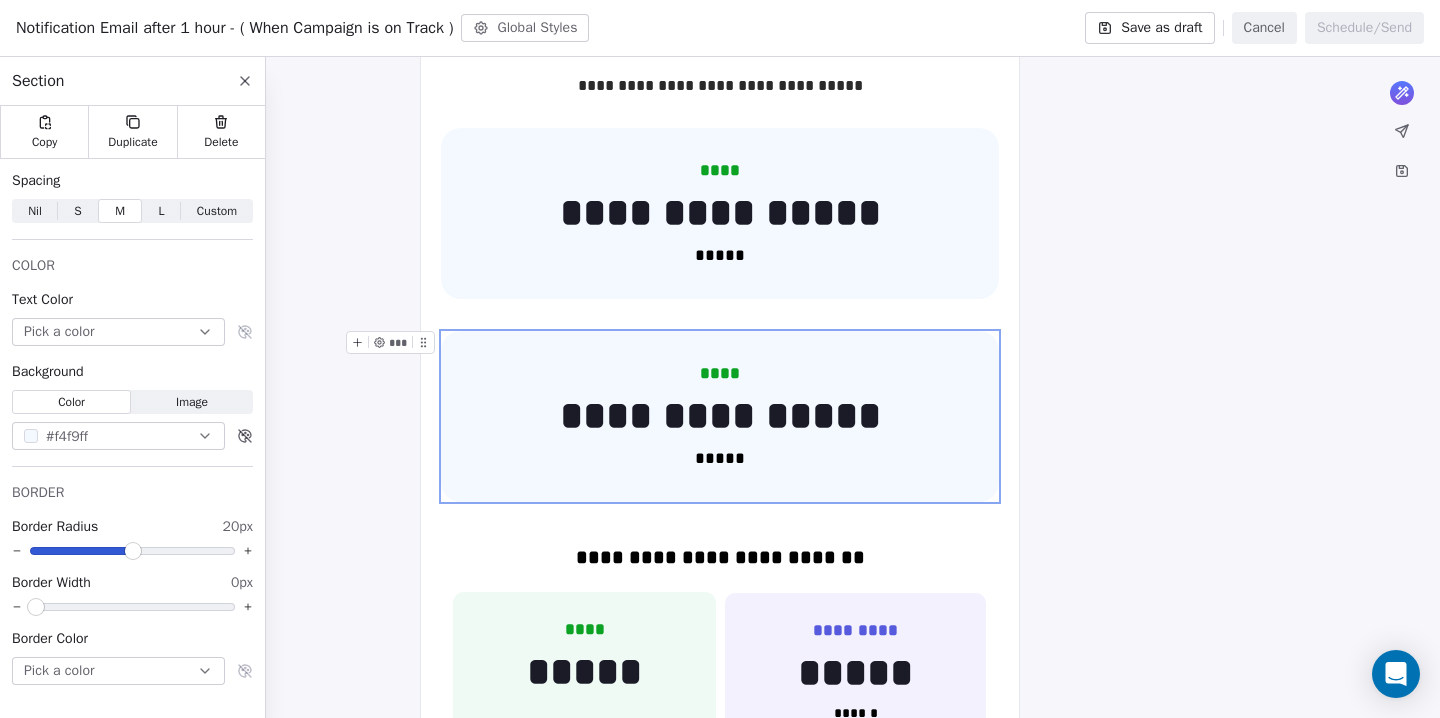 click 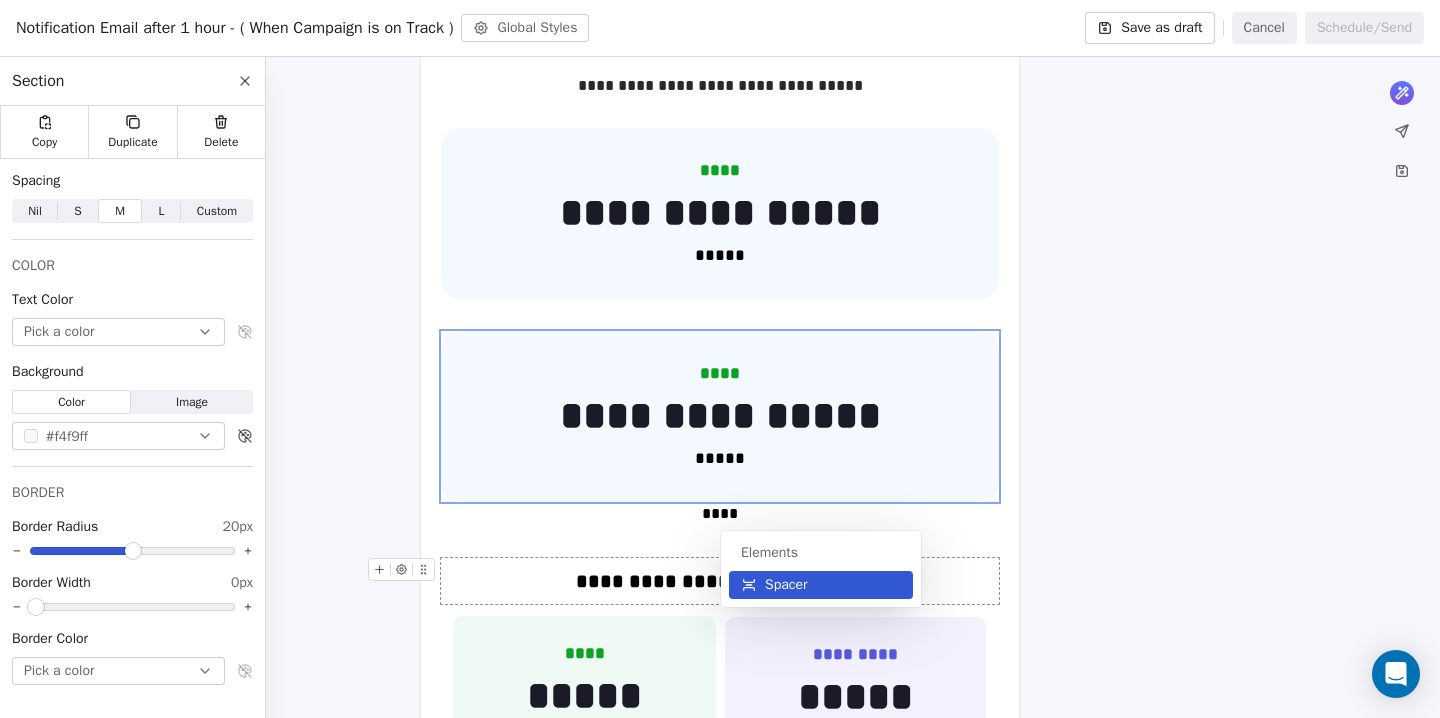 click on "Spacer" at bounding box center [786, 585] 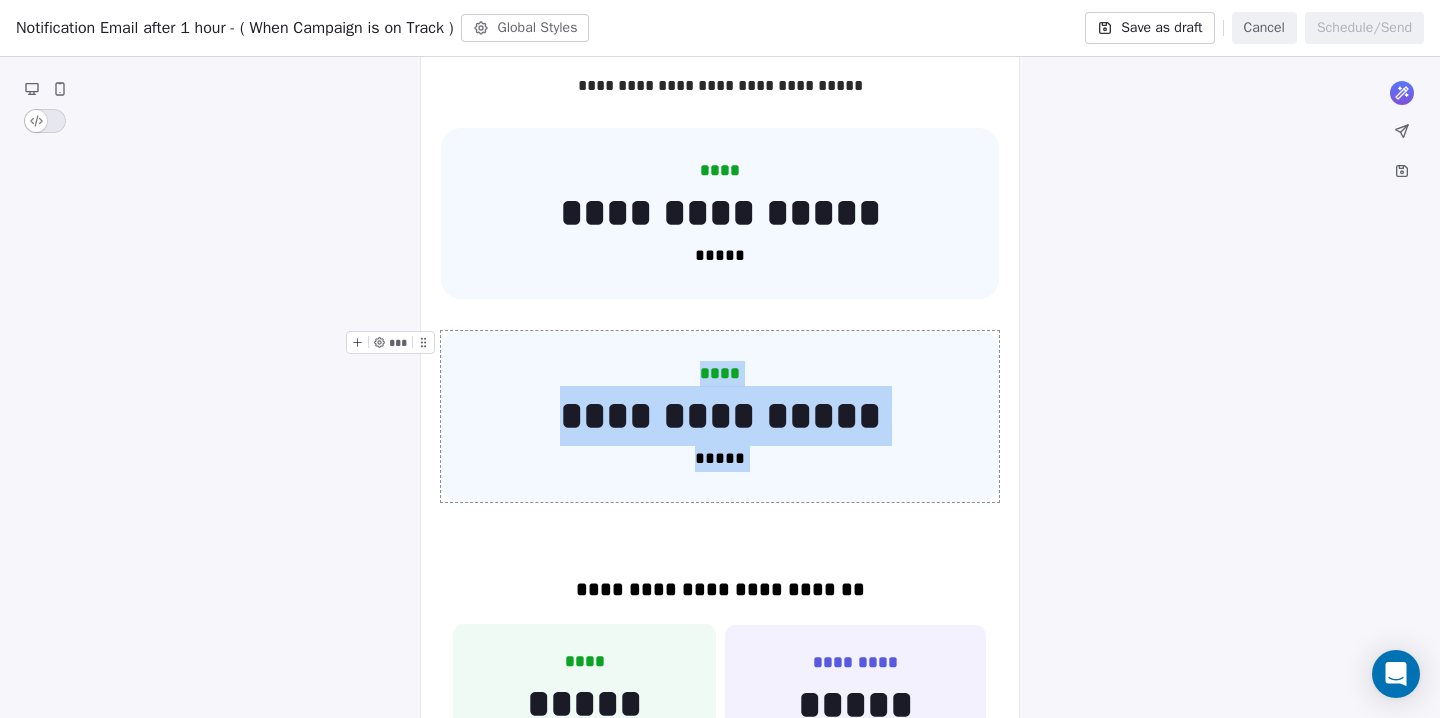 click 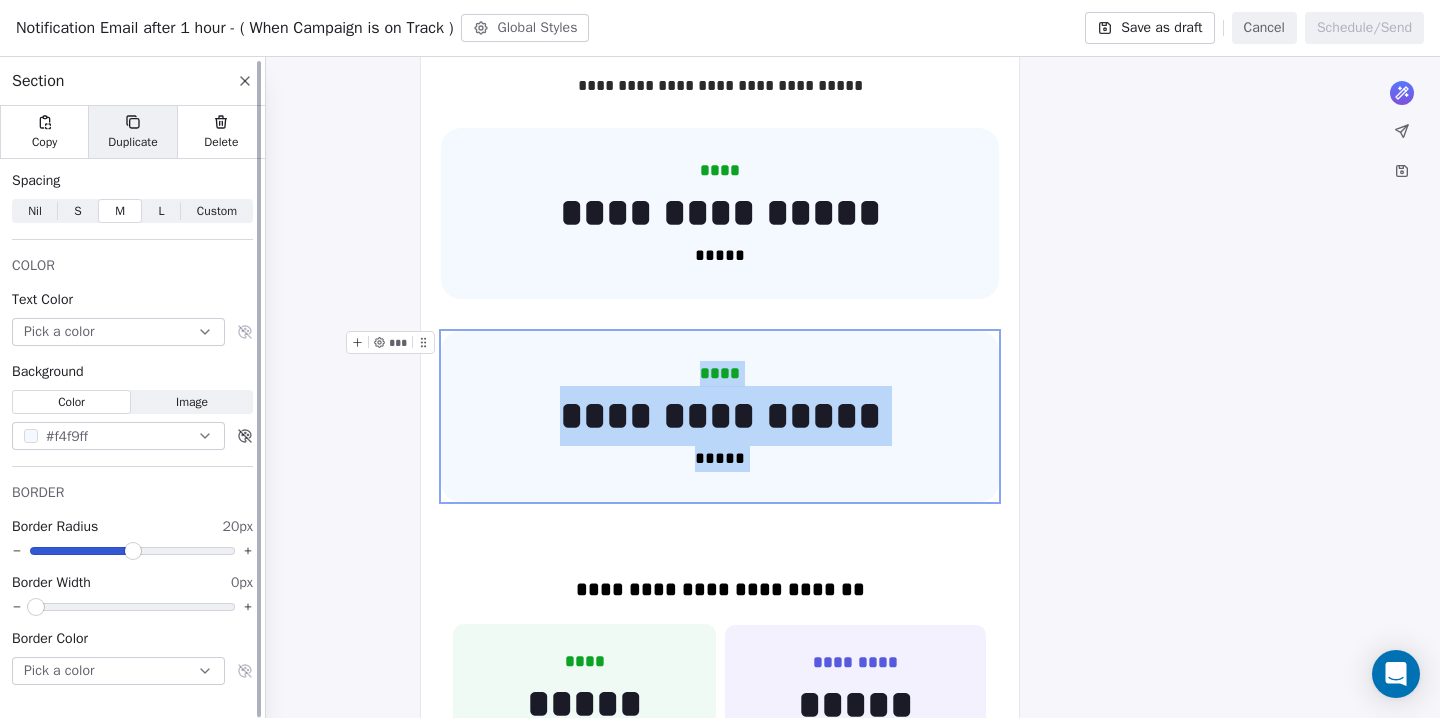 click on "Duplicate" at bounding box center [132, 142] 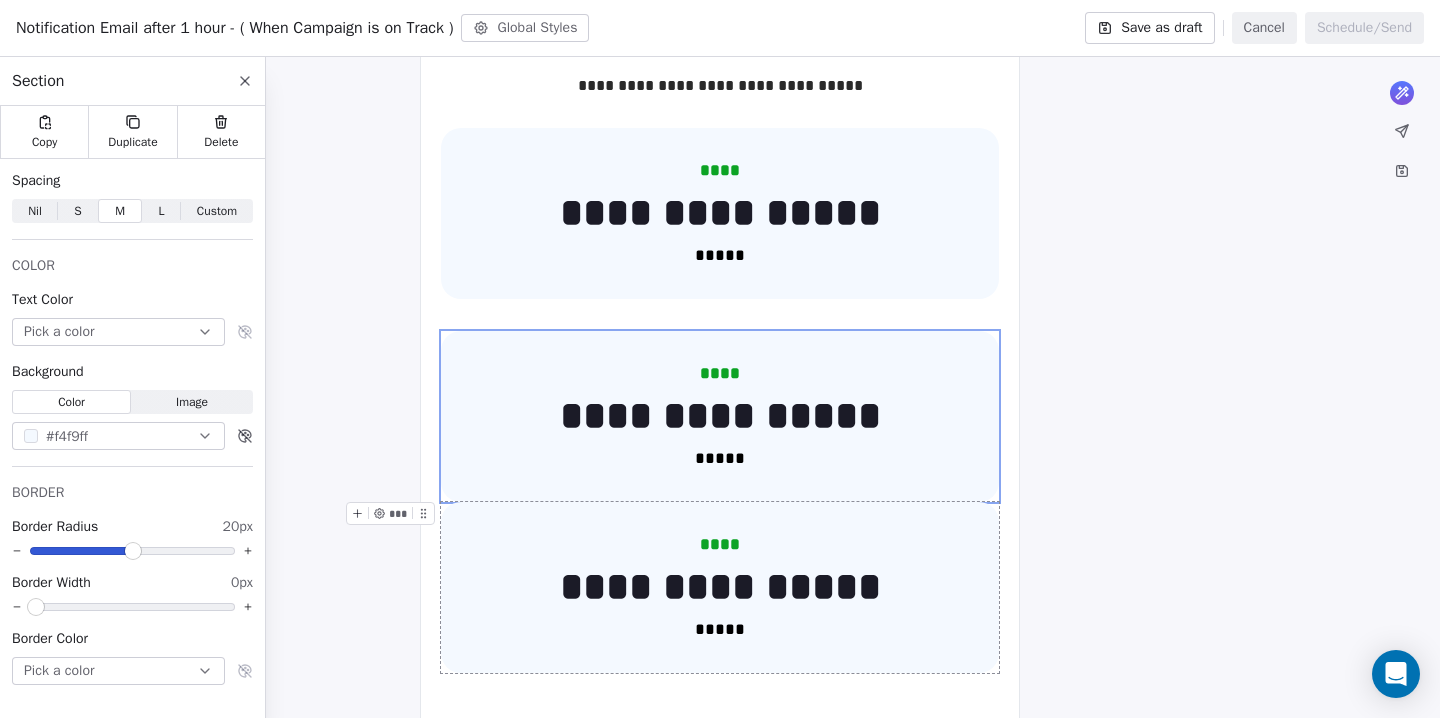 scroll, scrollTop: 532, scrollLeft: 0, axis: vertical 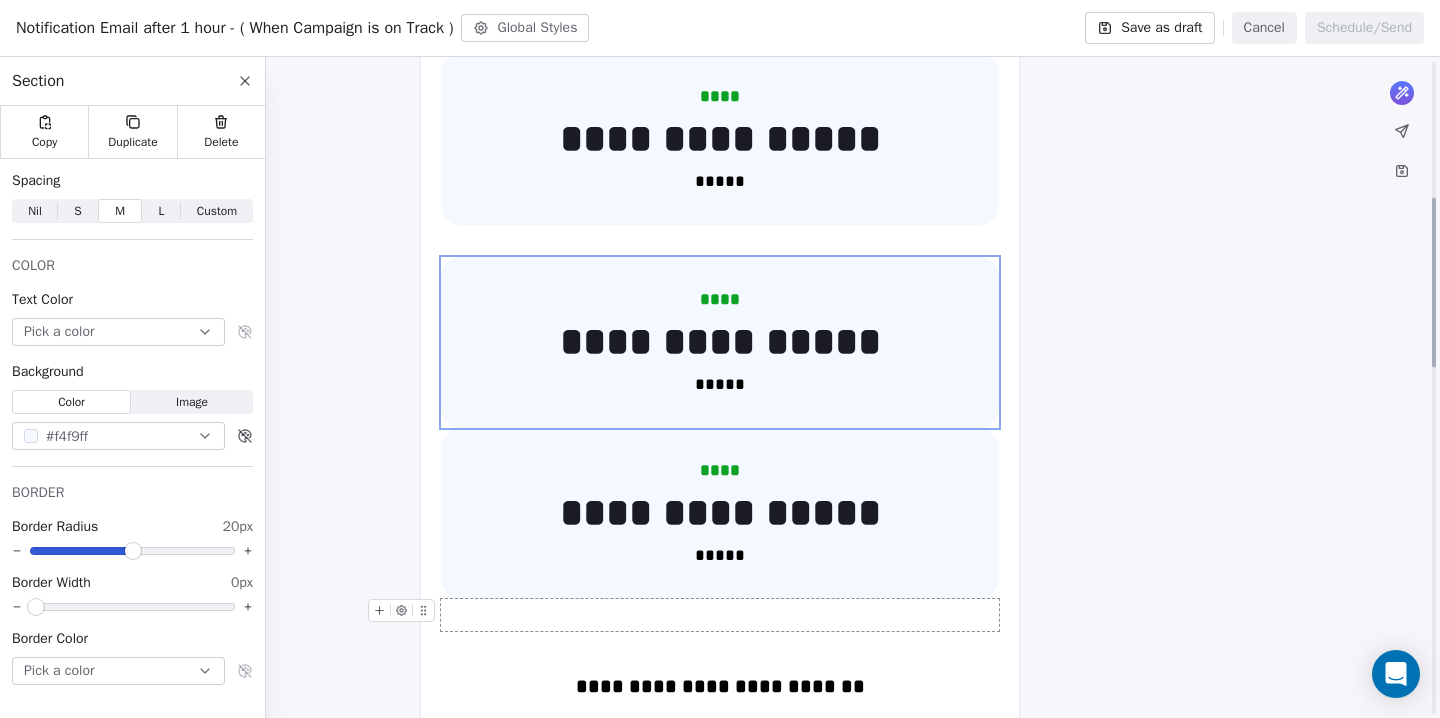 click at bounding box center [720, 615] 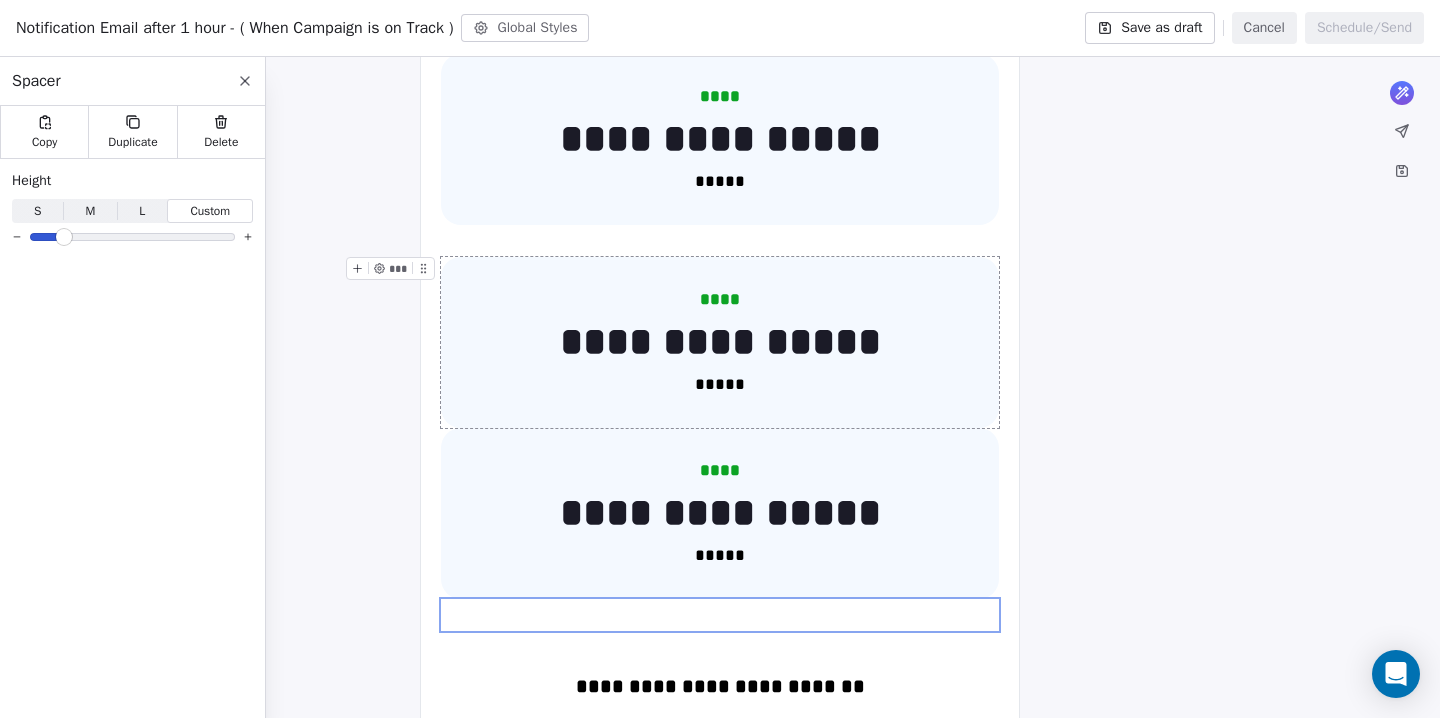 click 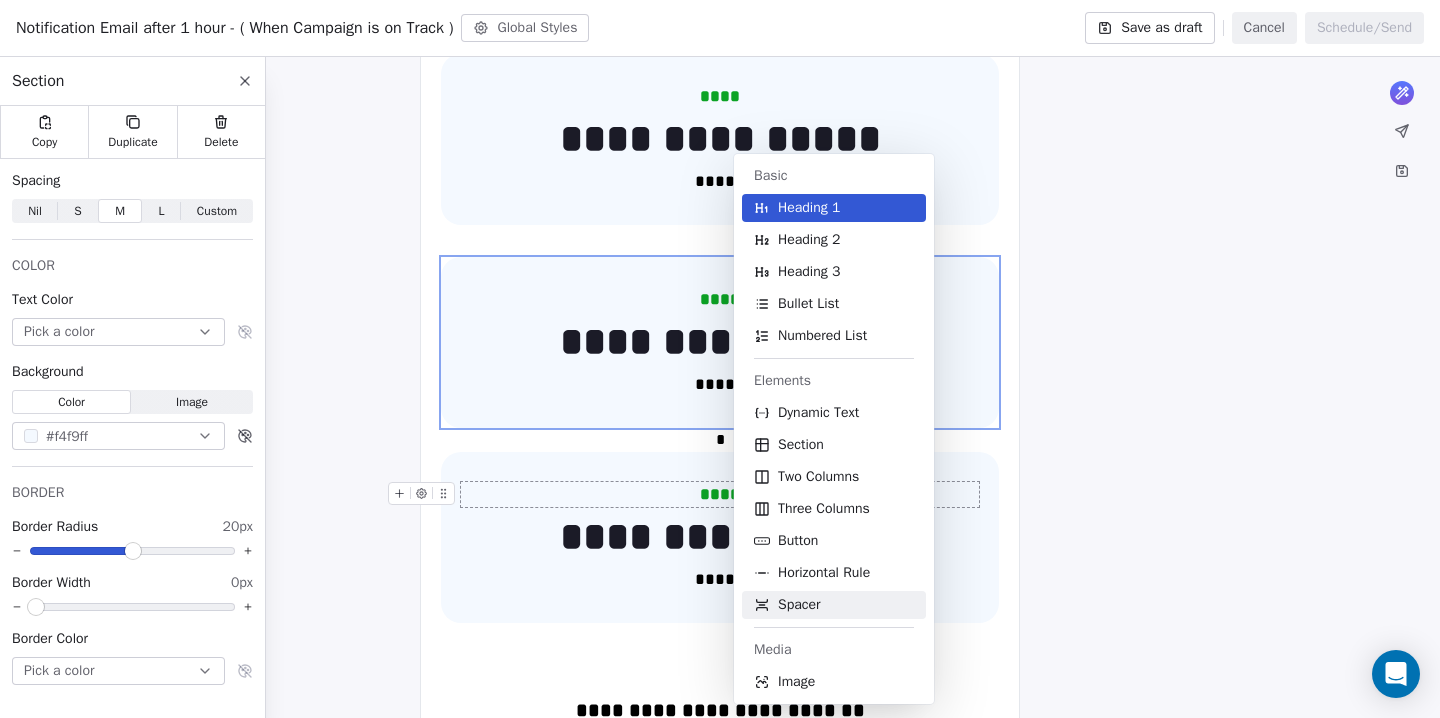 click on "Spacer" at bounding box center [834, 605] 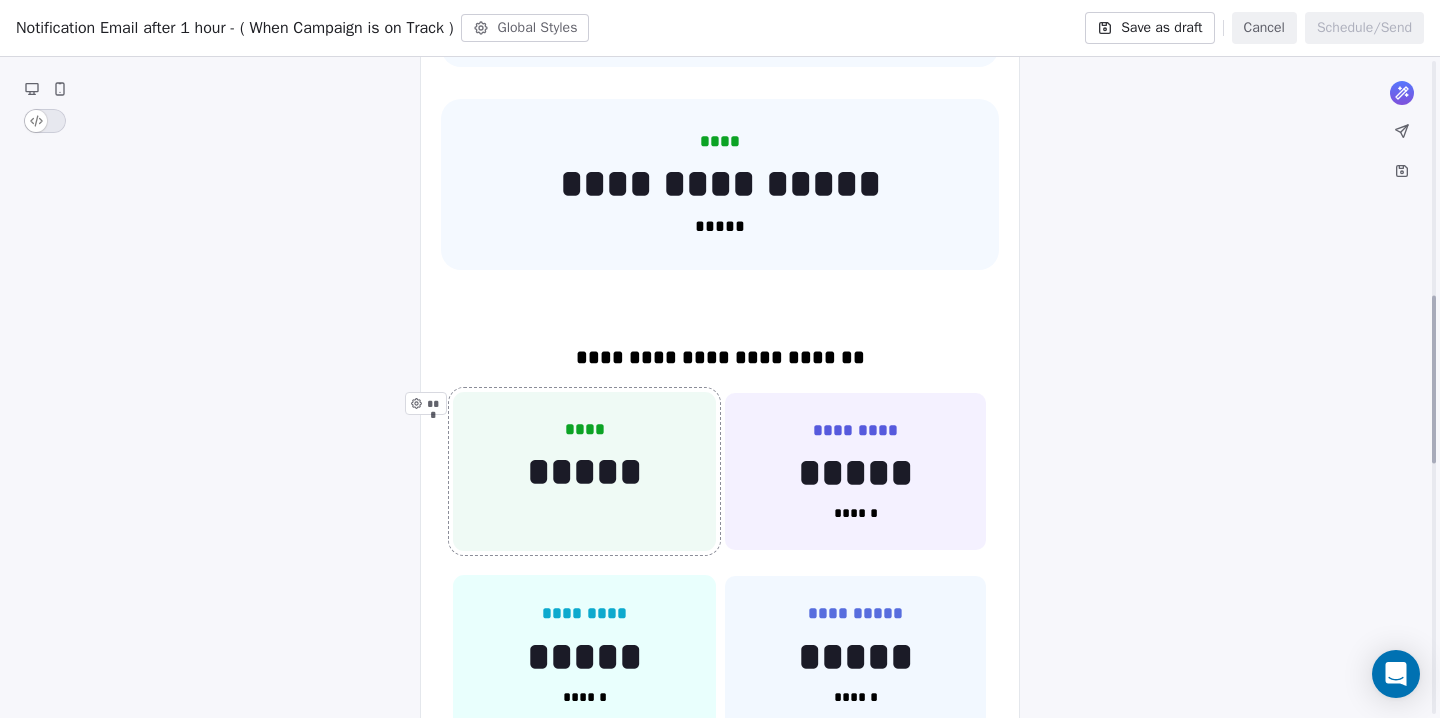 scroll, scrollTop: 927, scrollLeft: 0, axis: vertical 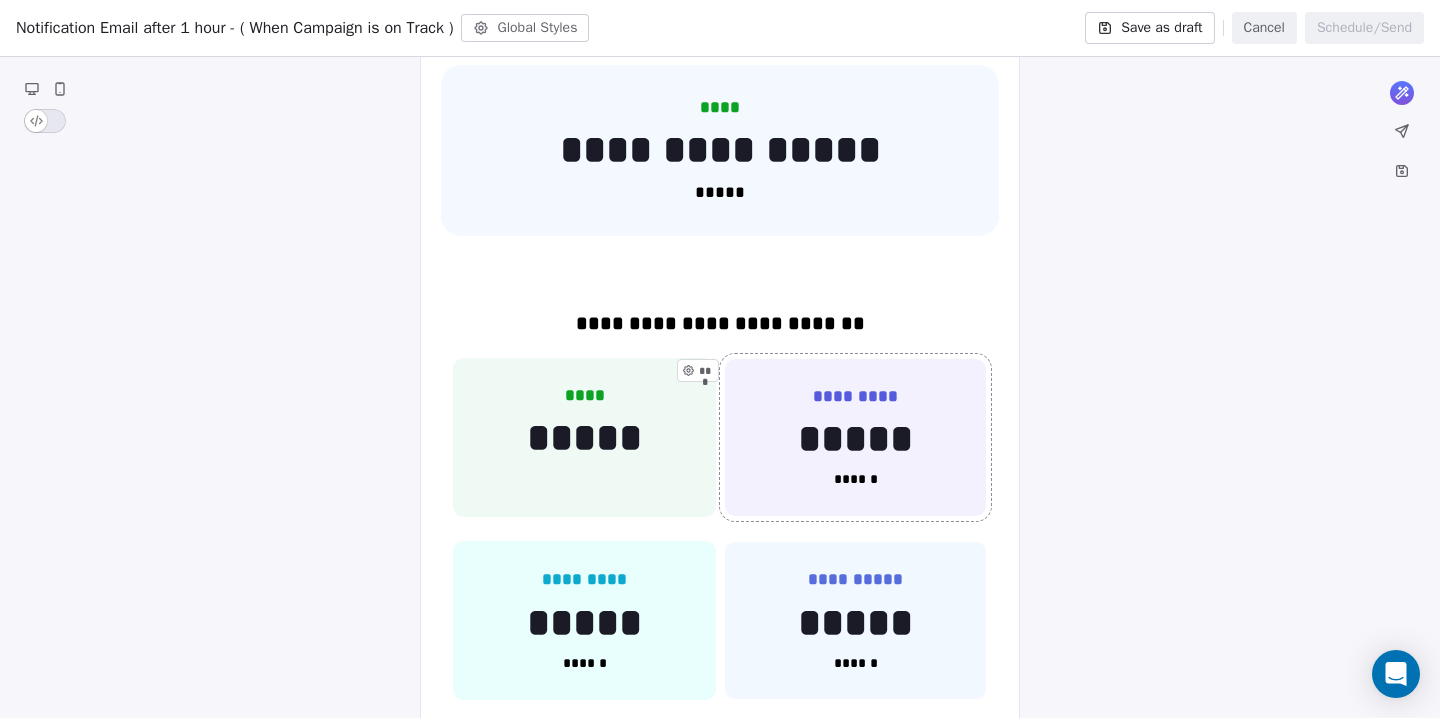 click on "********* ***** ****** ***" at bounding box center (855, 438) 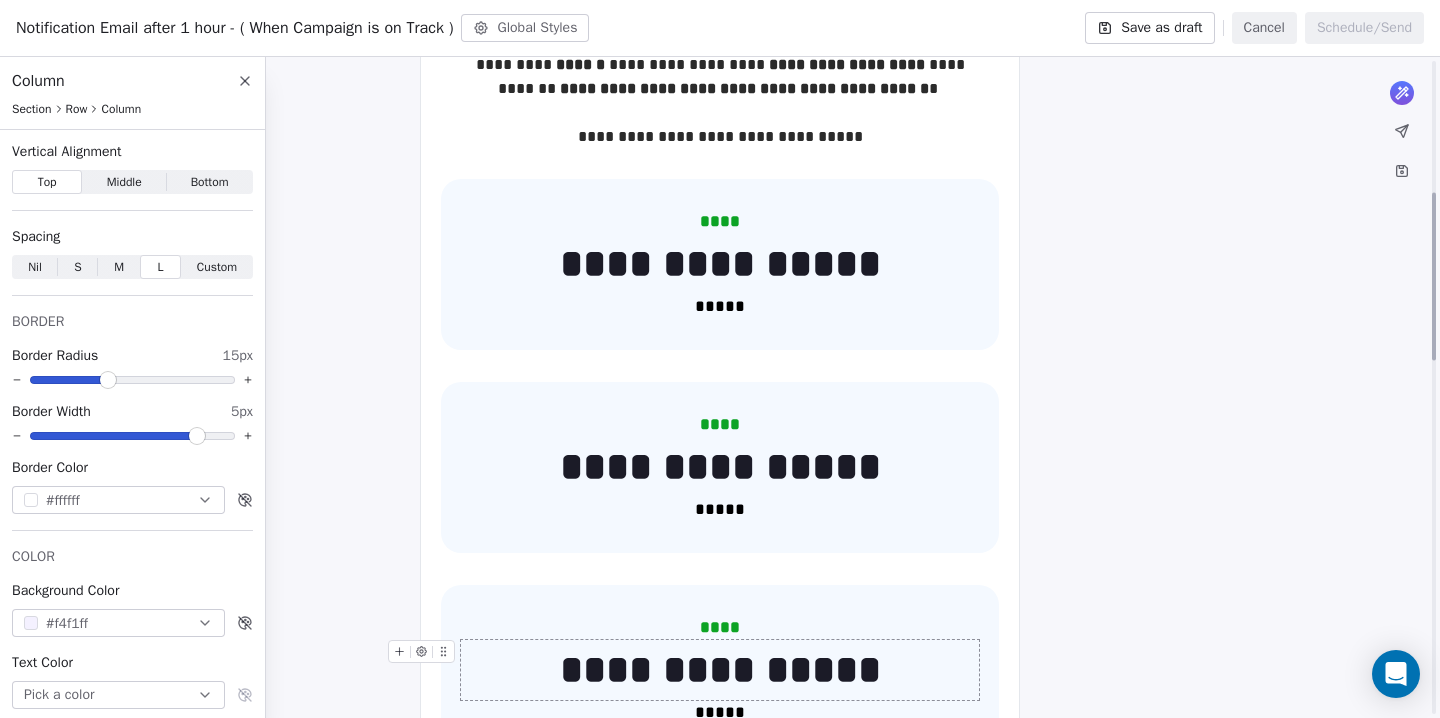 scroll, scrollTop: 382, scrollLeft: 0, axis: vertical 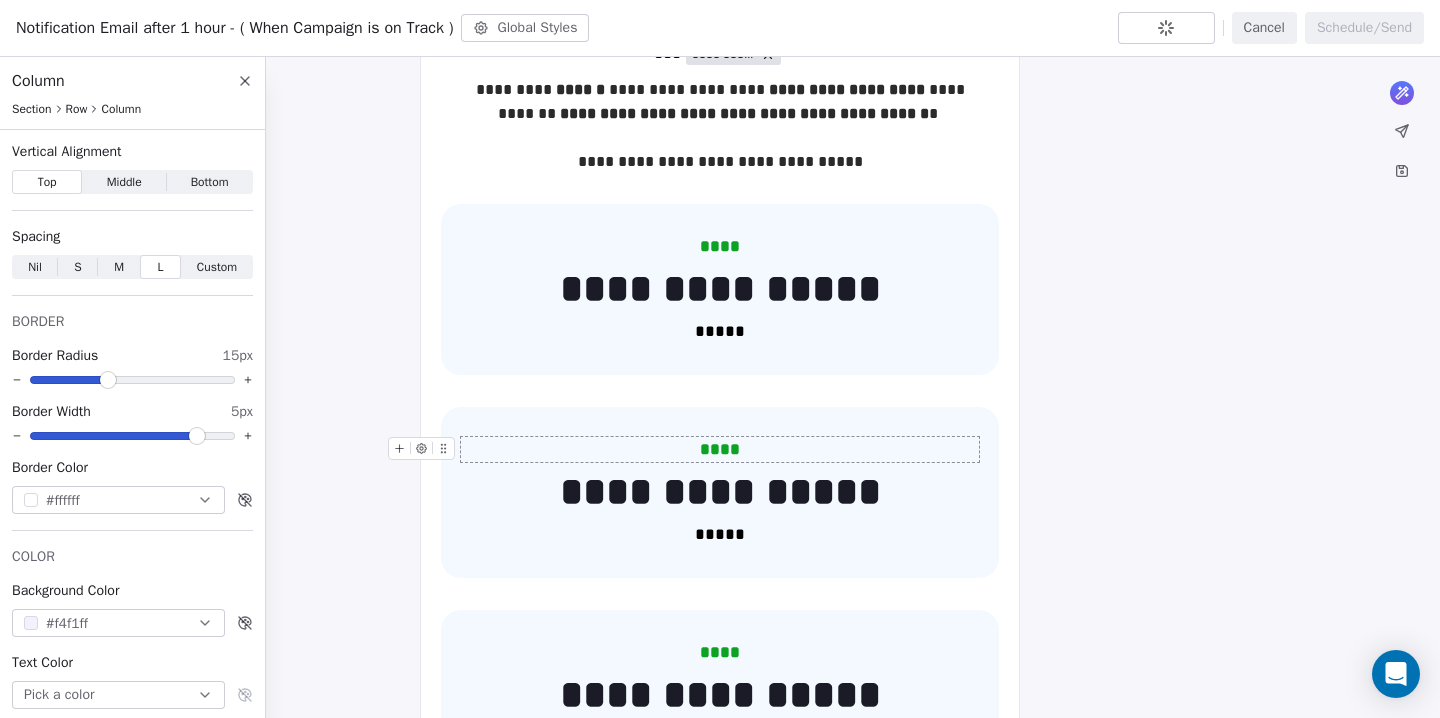 click on "****" at bounding box center [720, 449] 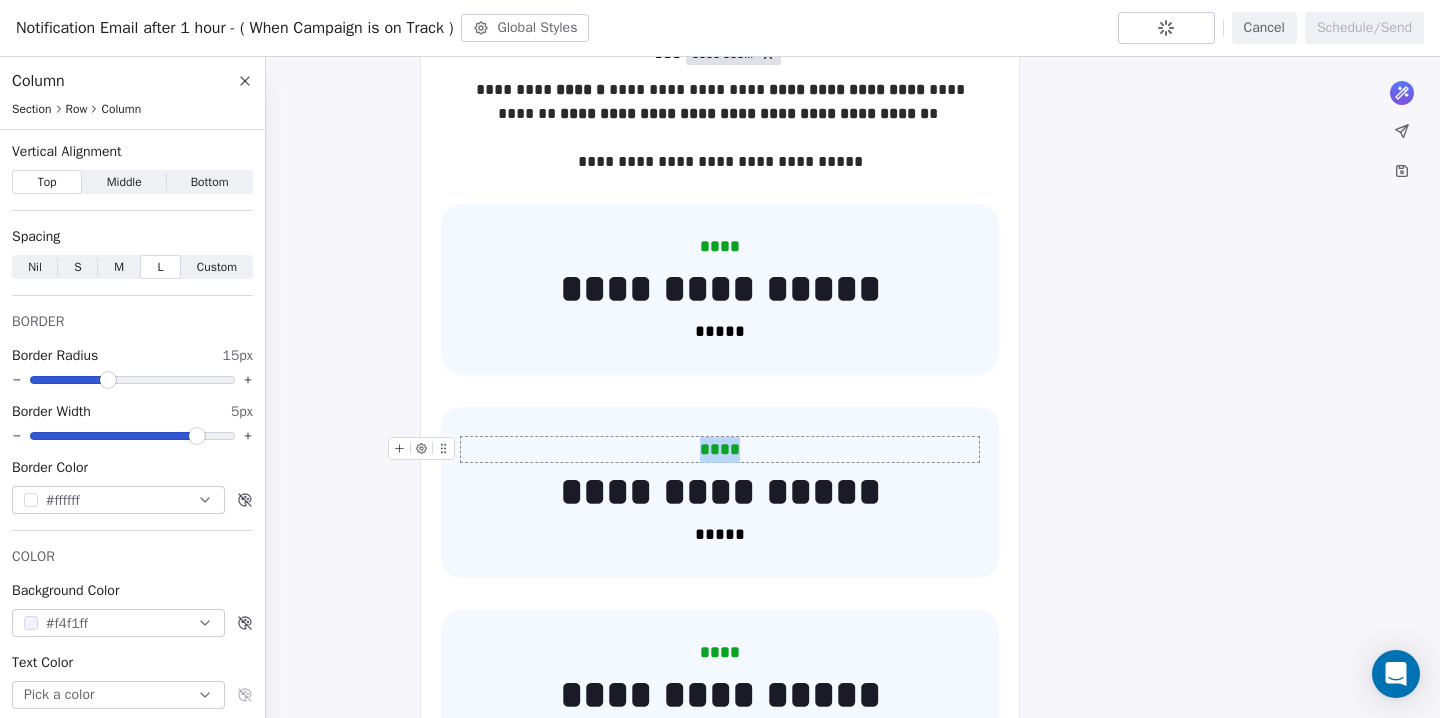 click on "****" at bounding box center [720, 449] 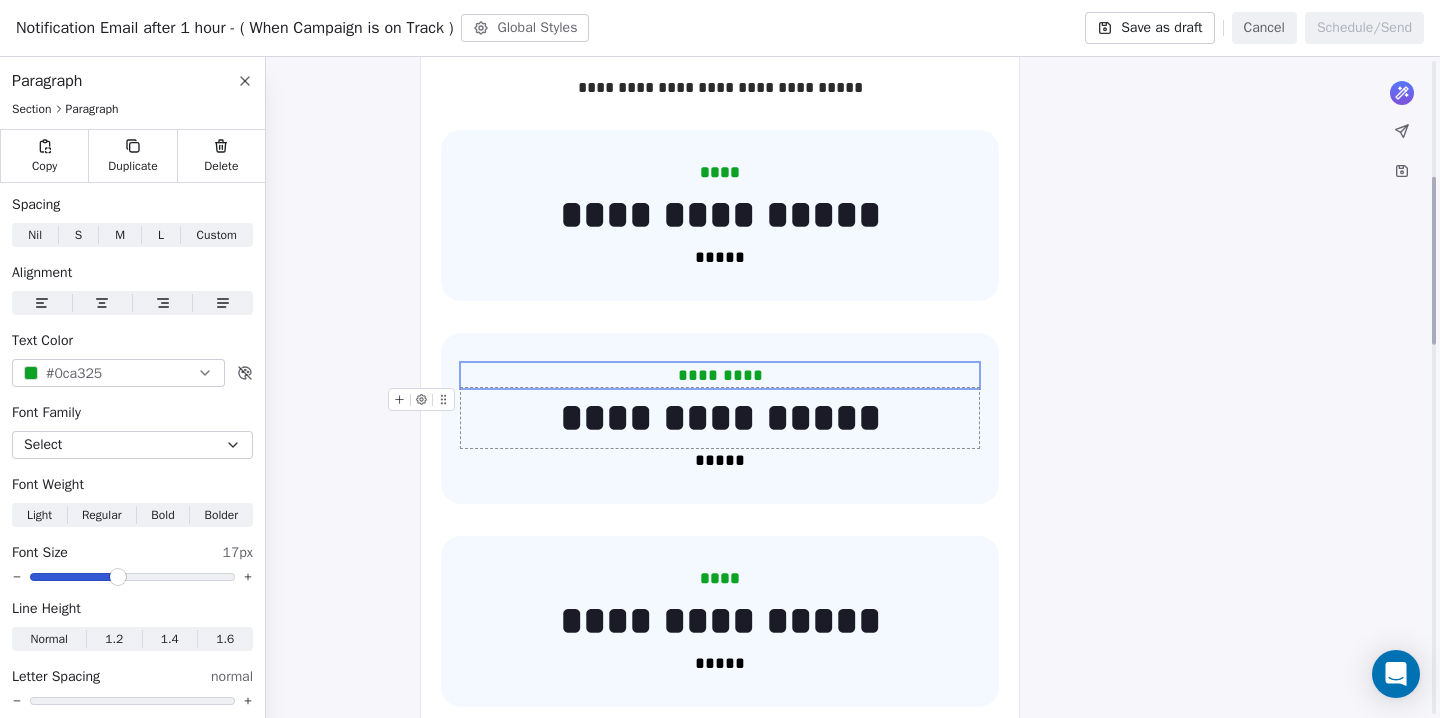 scroll, scrollTop: 464, scrollLeft: 0, axis: vertical 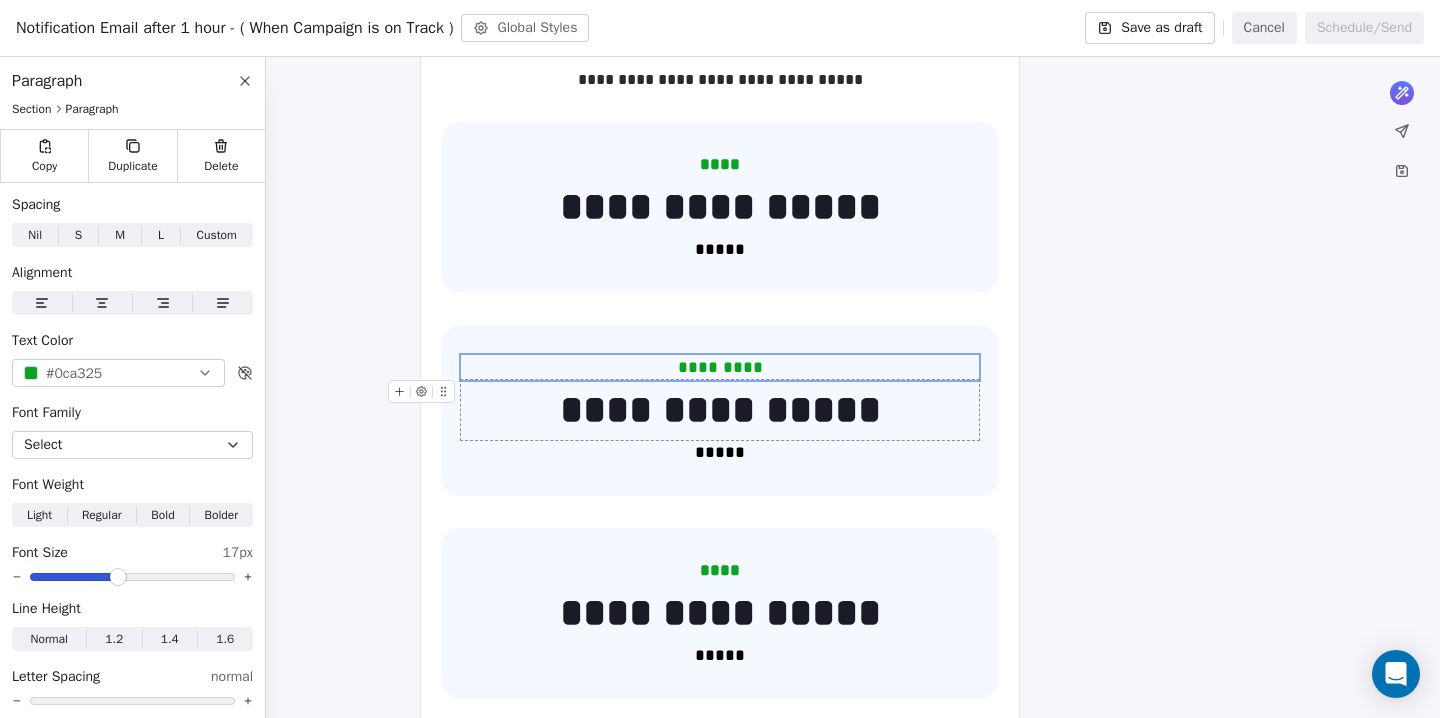 click on "**********" at bounding box center (720, 410) 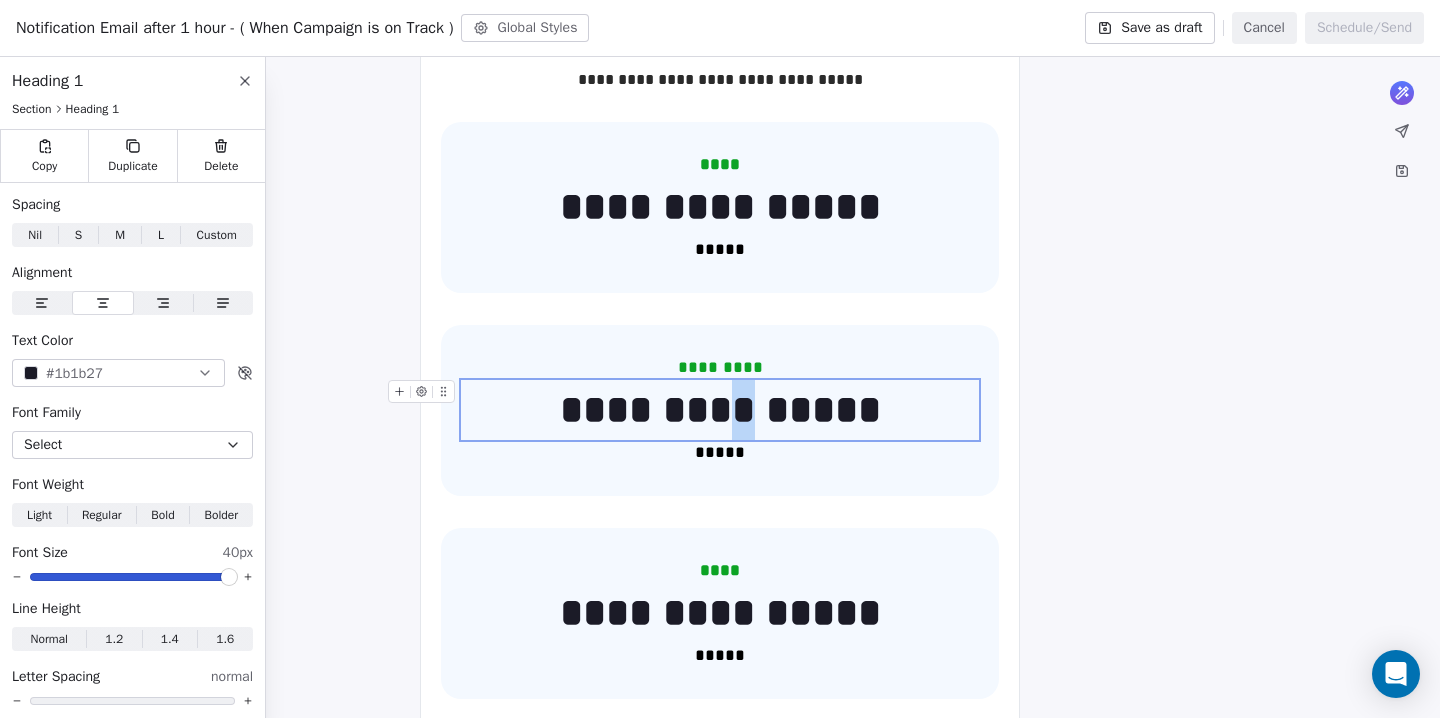 click on "**********" at bounding box center (720, 410) 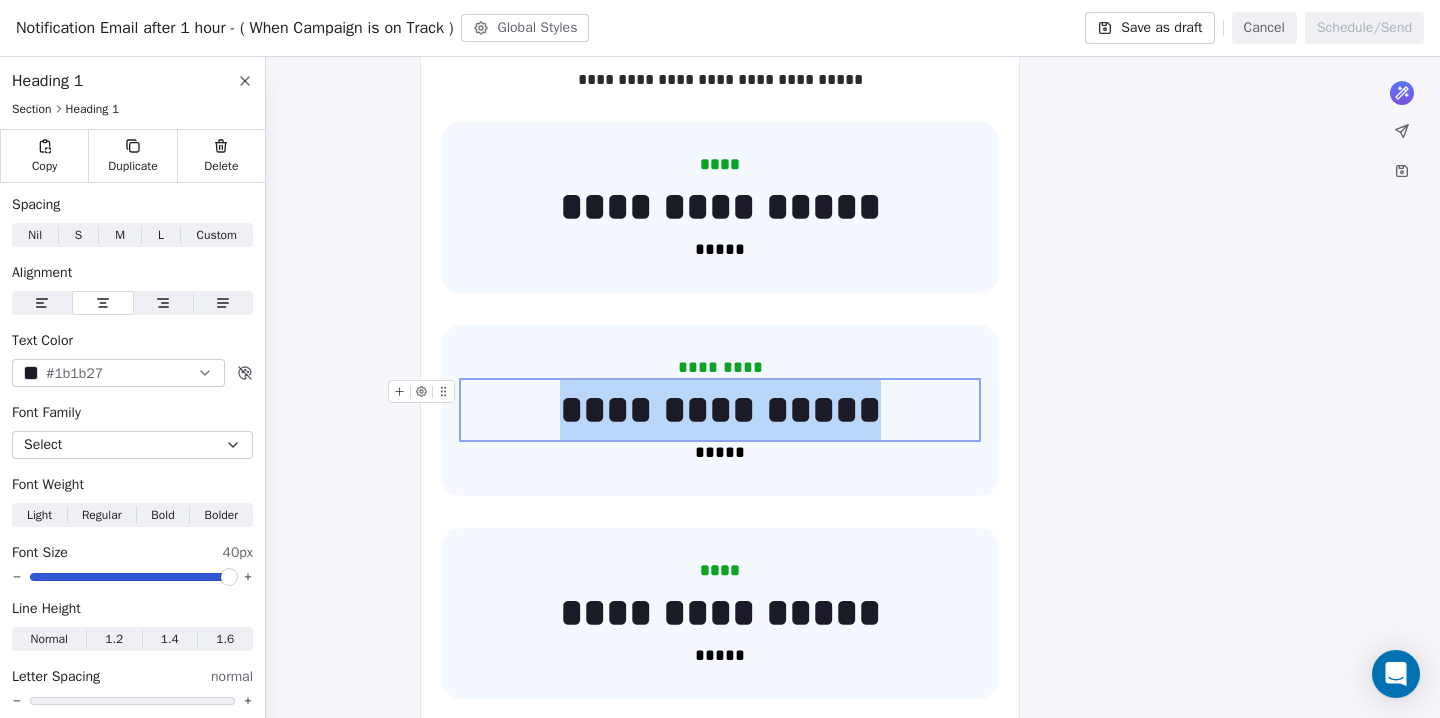 click on "**********" at bounding box center (720, 410) 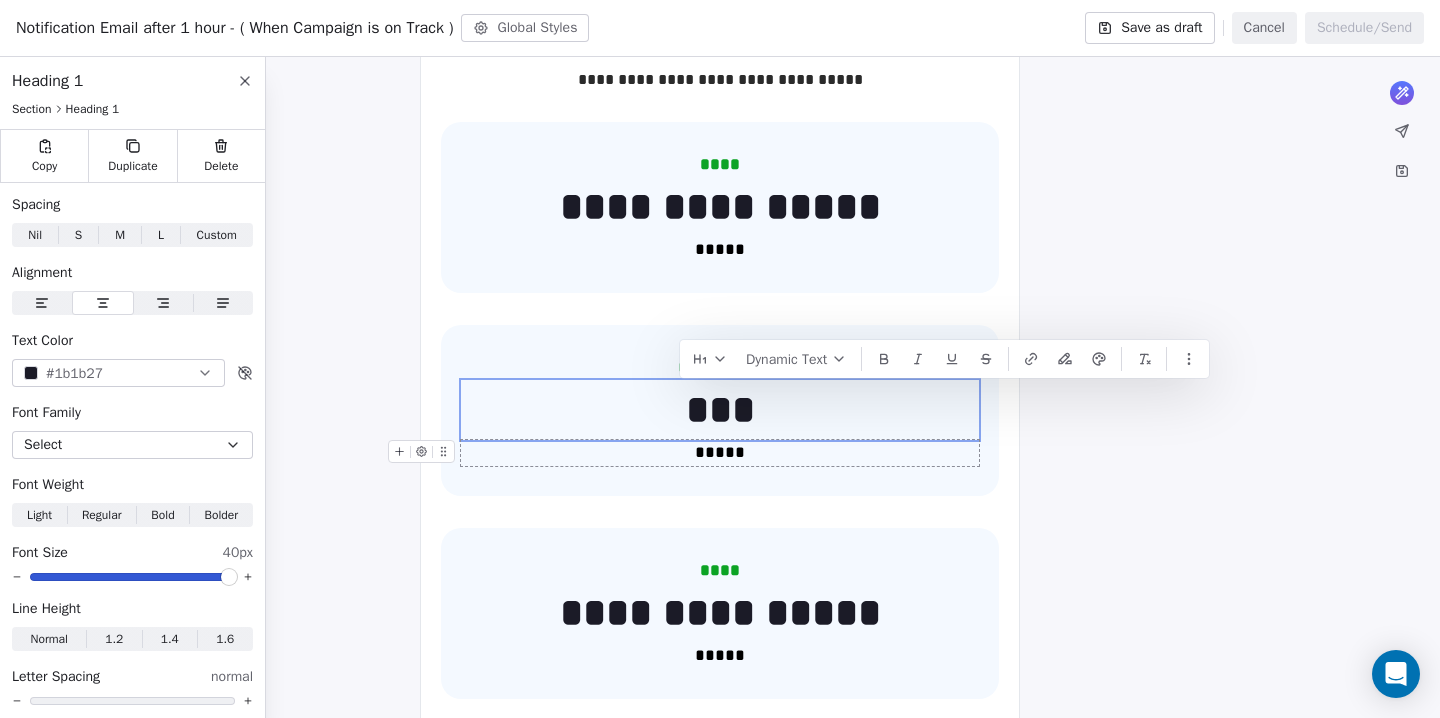 click on "*****" at bounding box center (720, 453) 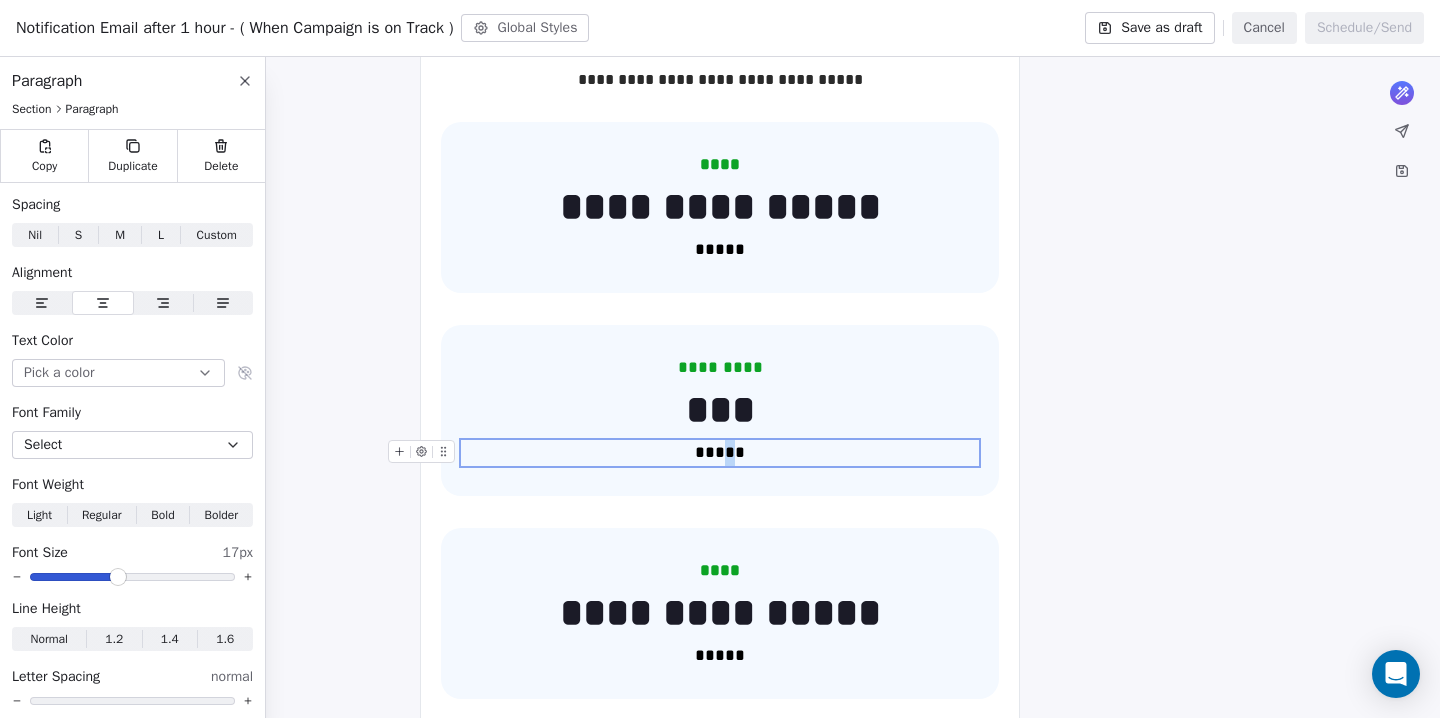 click on "*****" at bounding box center (720, 453) 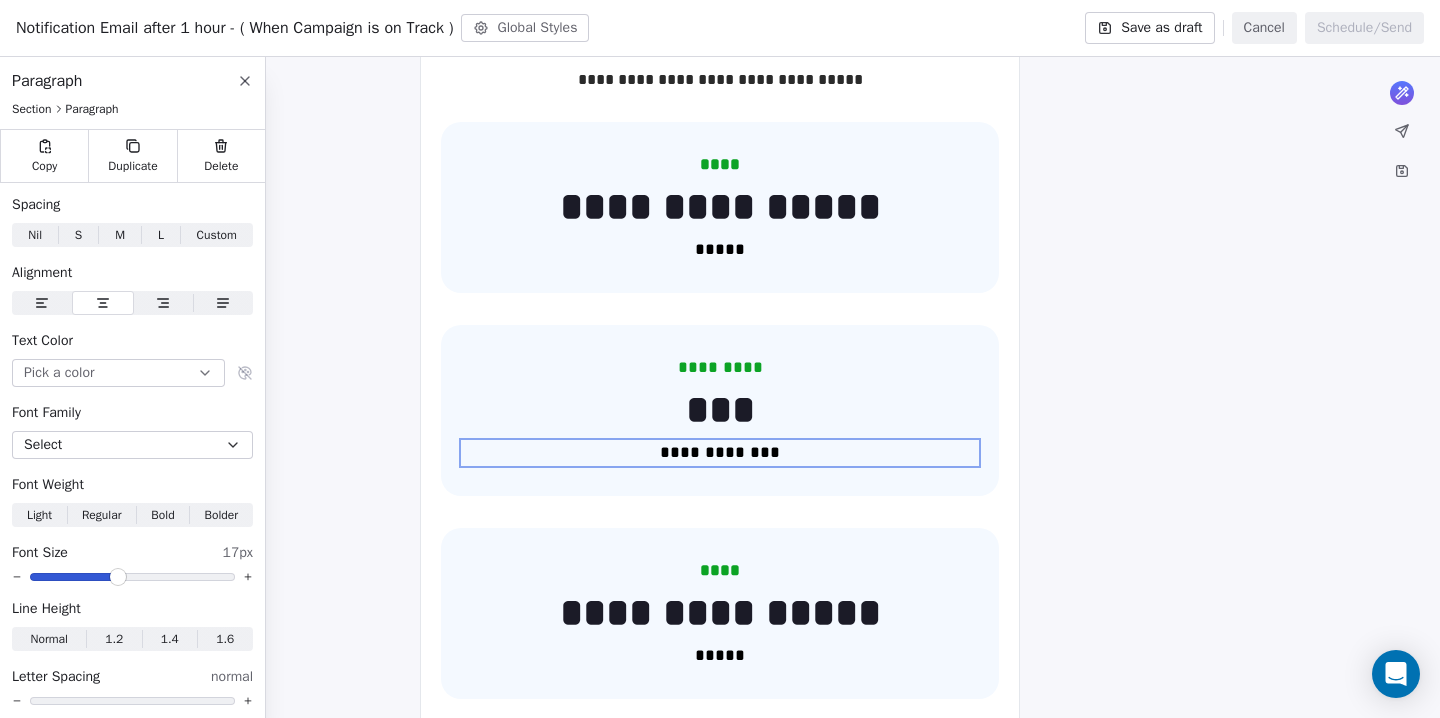 click on "**********" at bounding box center (720, 955) 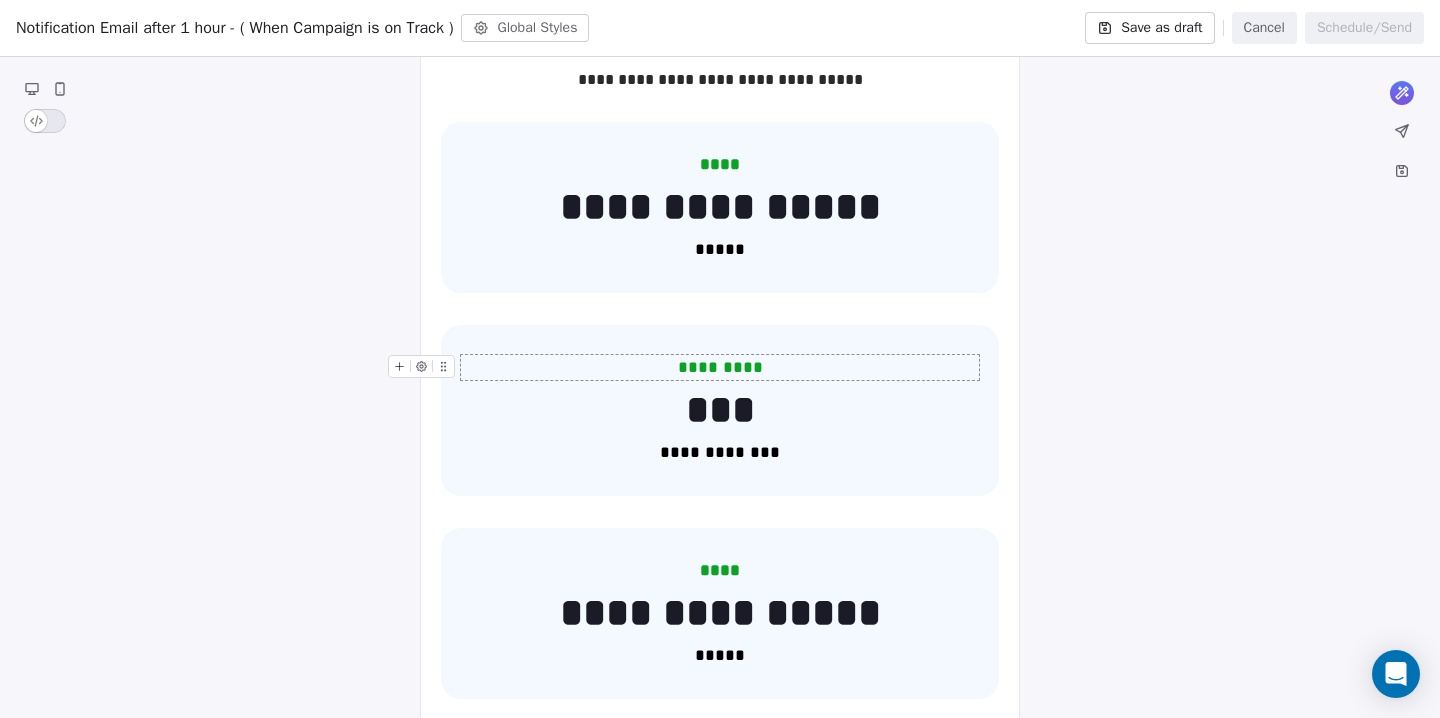 click on "*********" at bounding box center (720, 368) 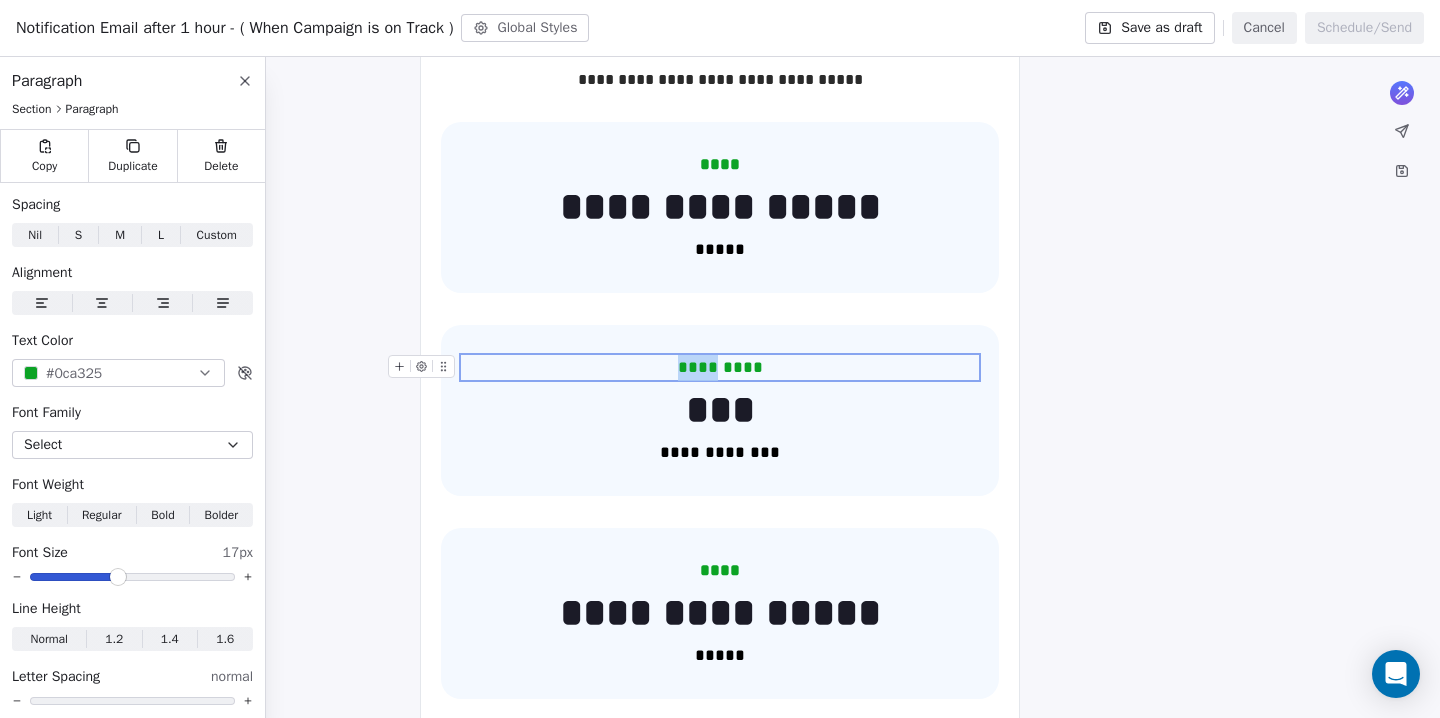 click on "*********" at bounding box center (720, 368) 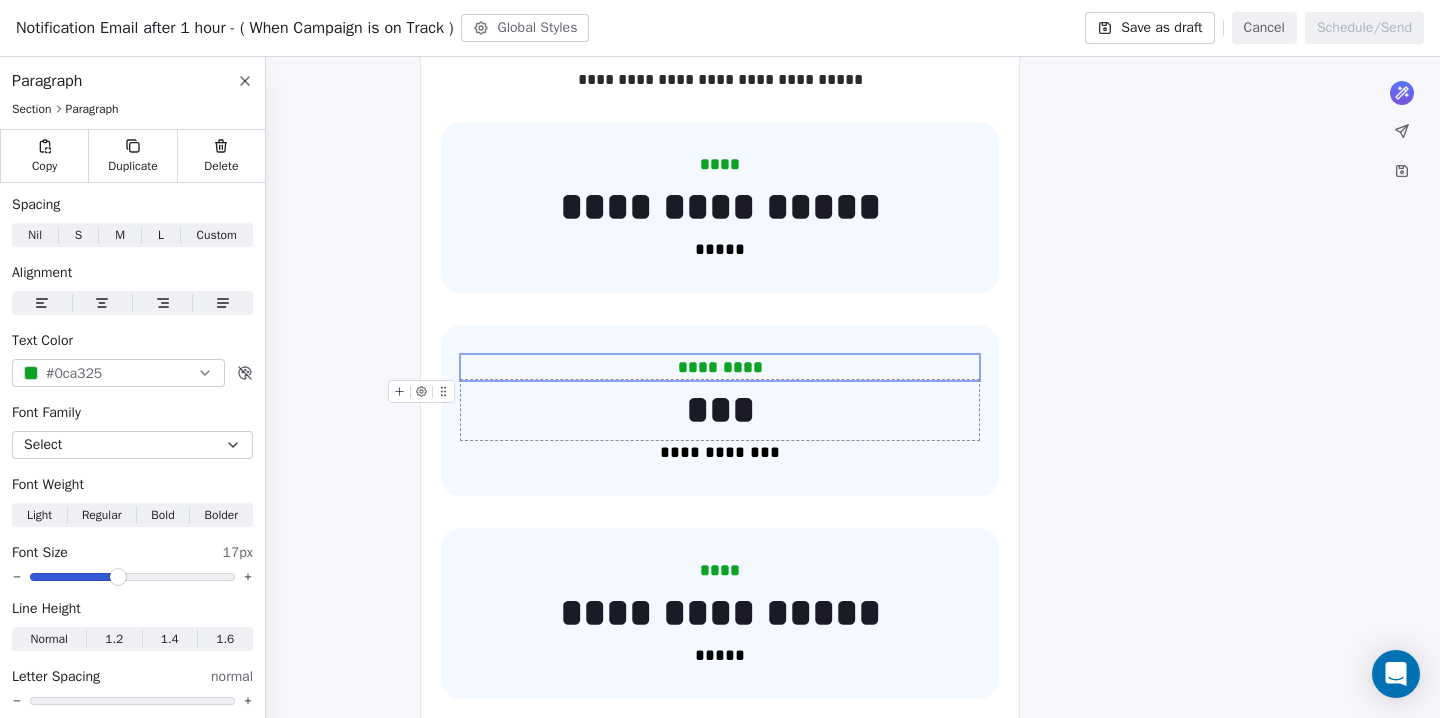 click on "***" at bounding box center (720, 410) 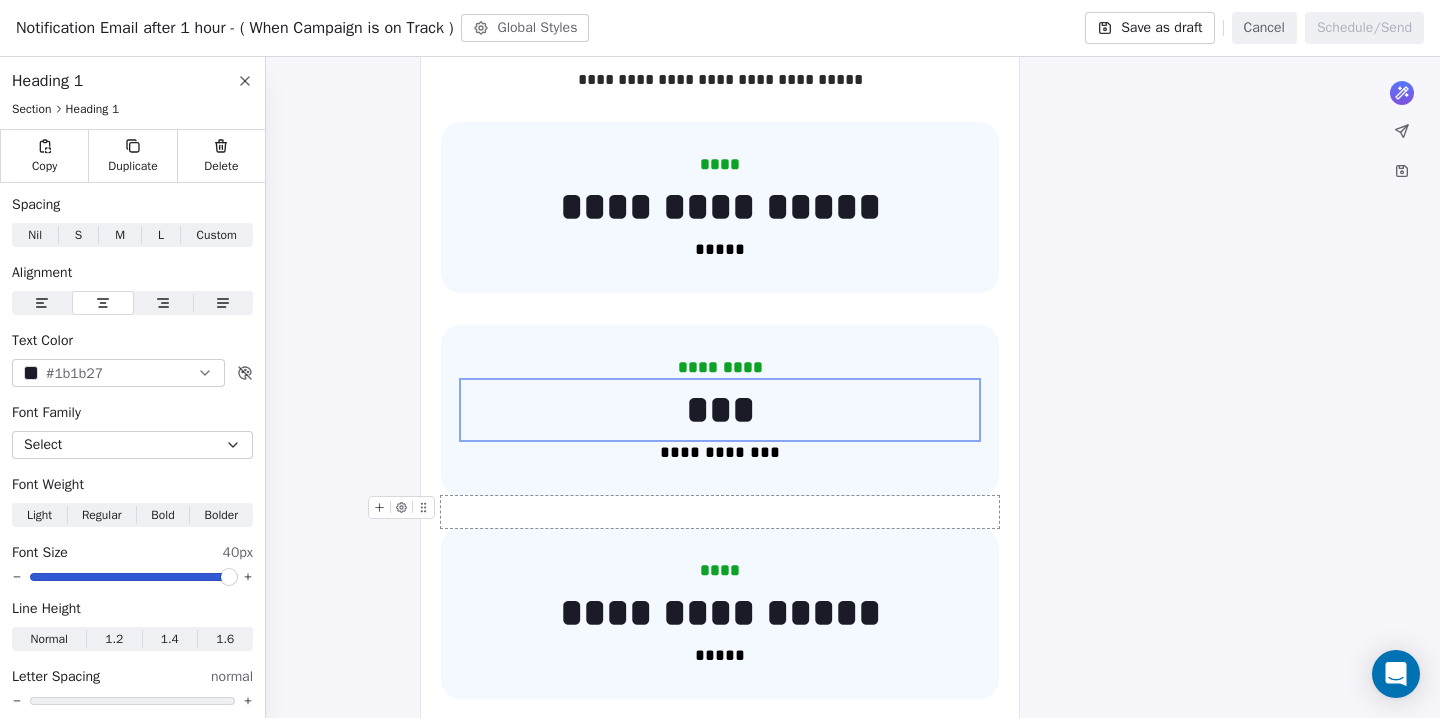 click at bounding box center (720, 512) 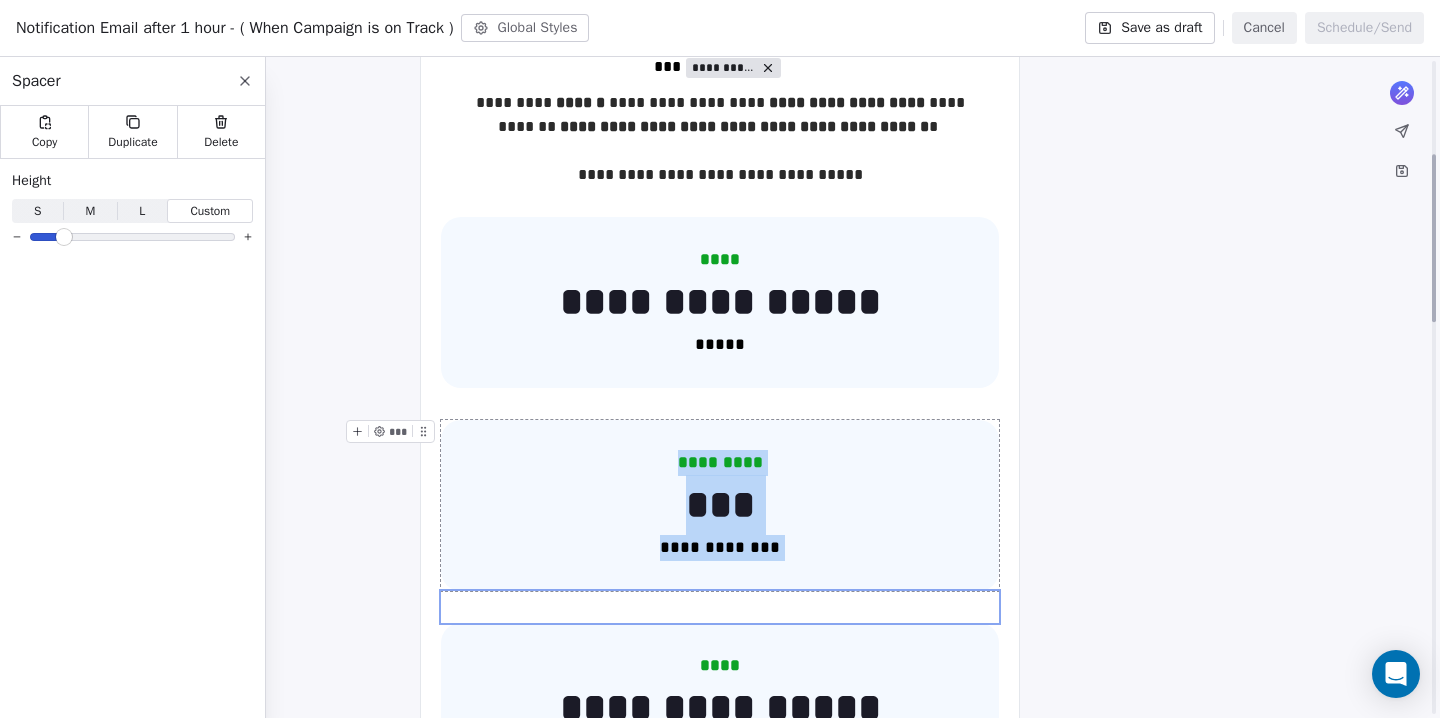 scroll, scrollTop: 365, scrollLeft: 0, axis: vertical 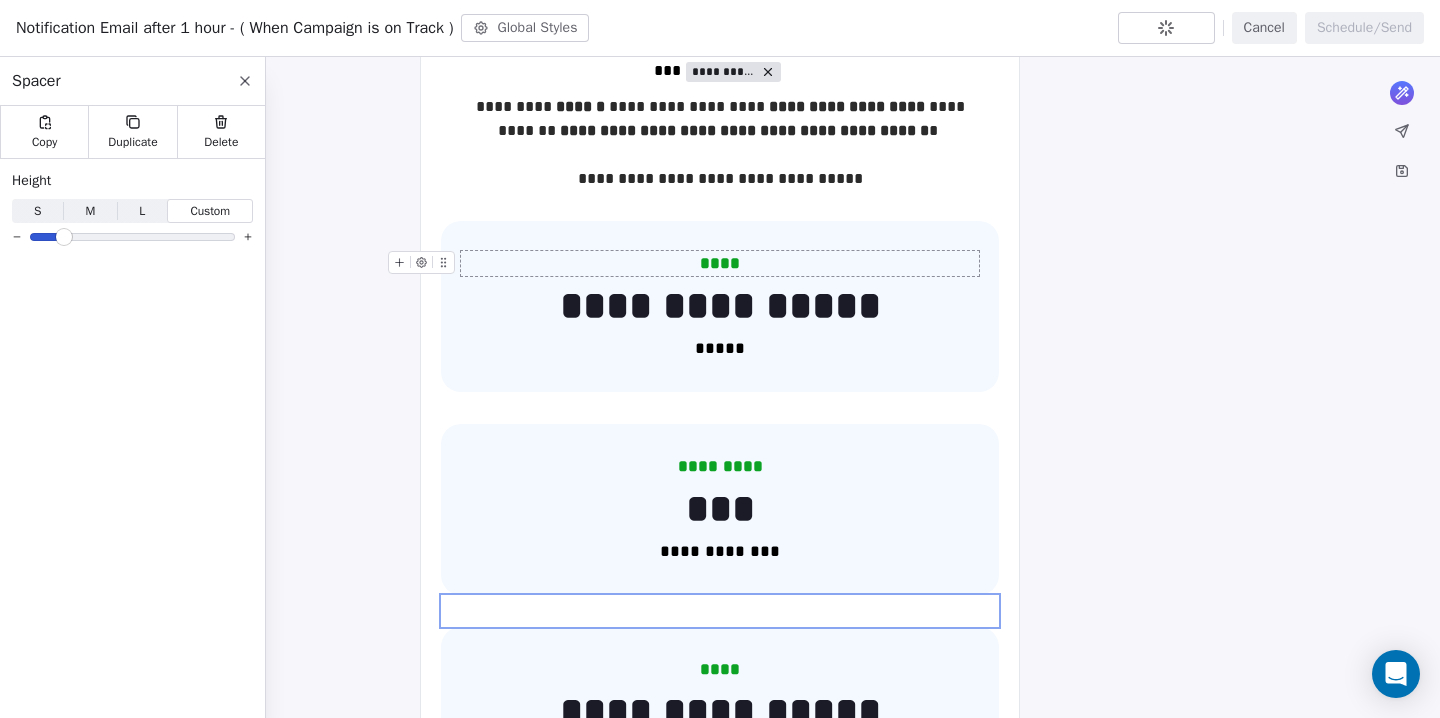 click on "****" at bounding box center [720, 263] 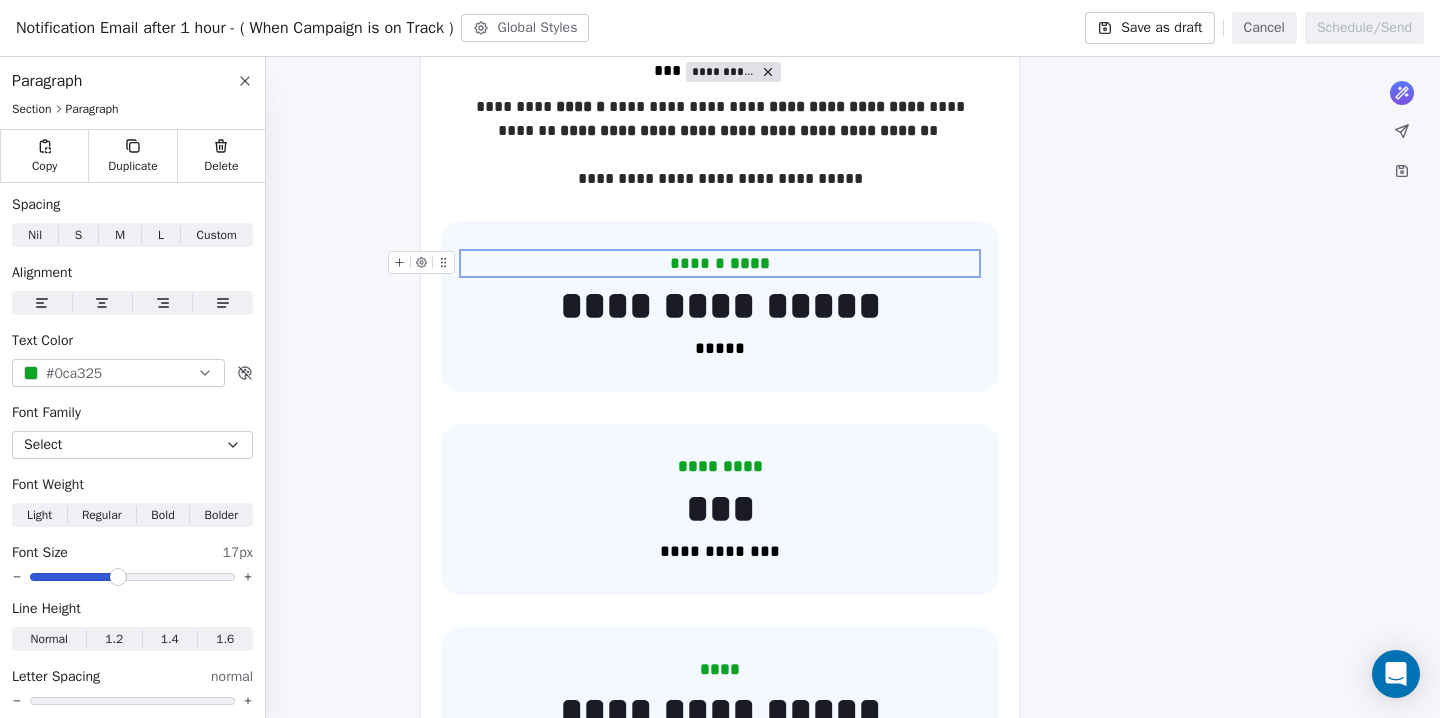 click on "****** ****" at bounding box center [720, 264] 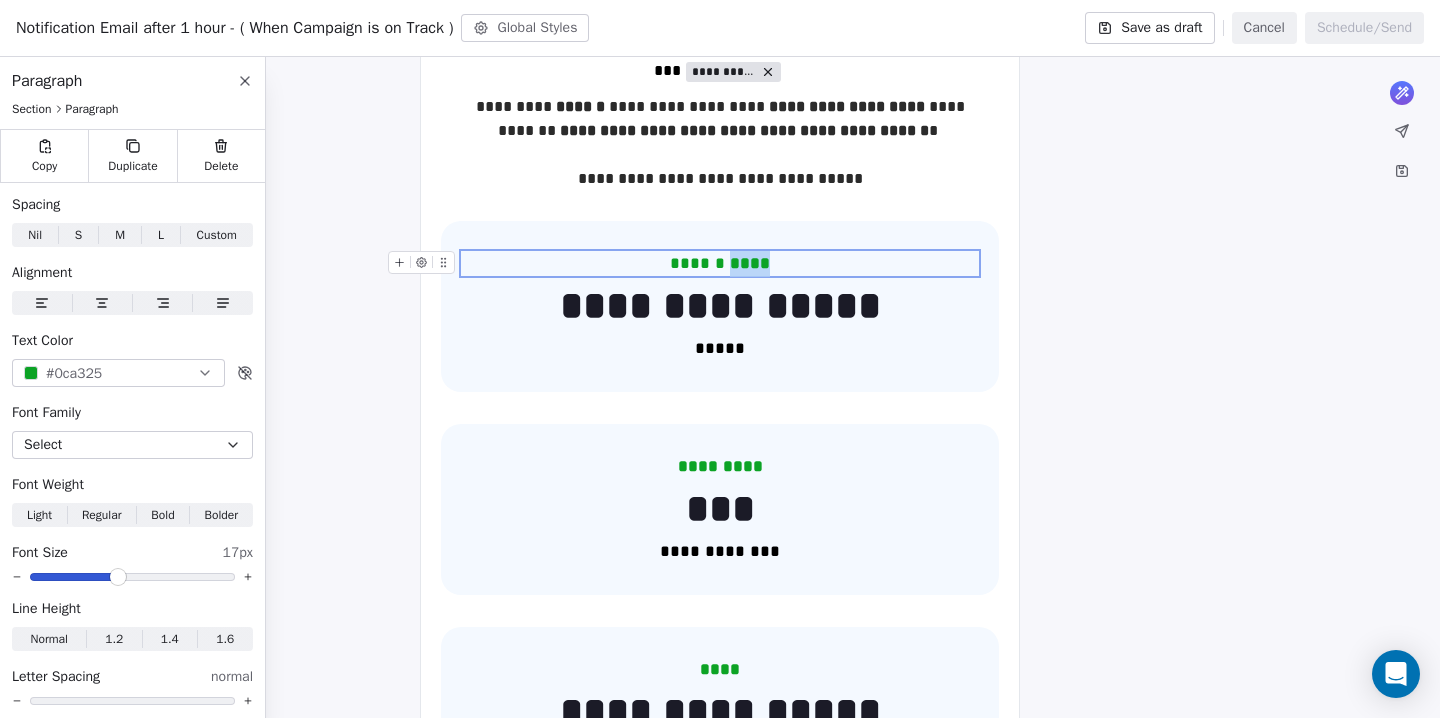 click on "****** ****" at bounding box center [720, 264] 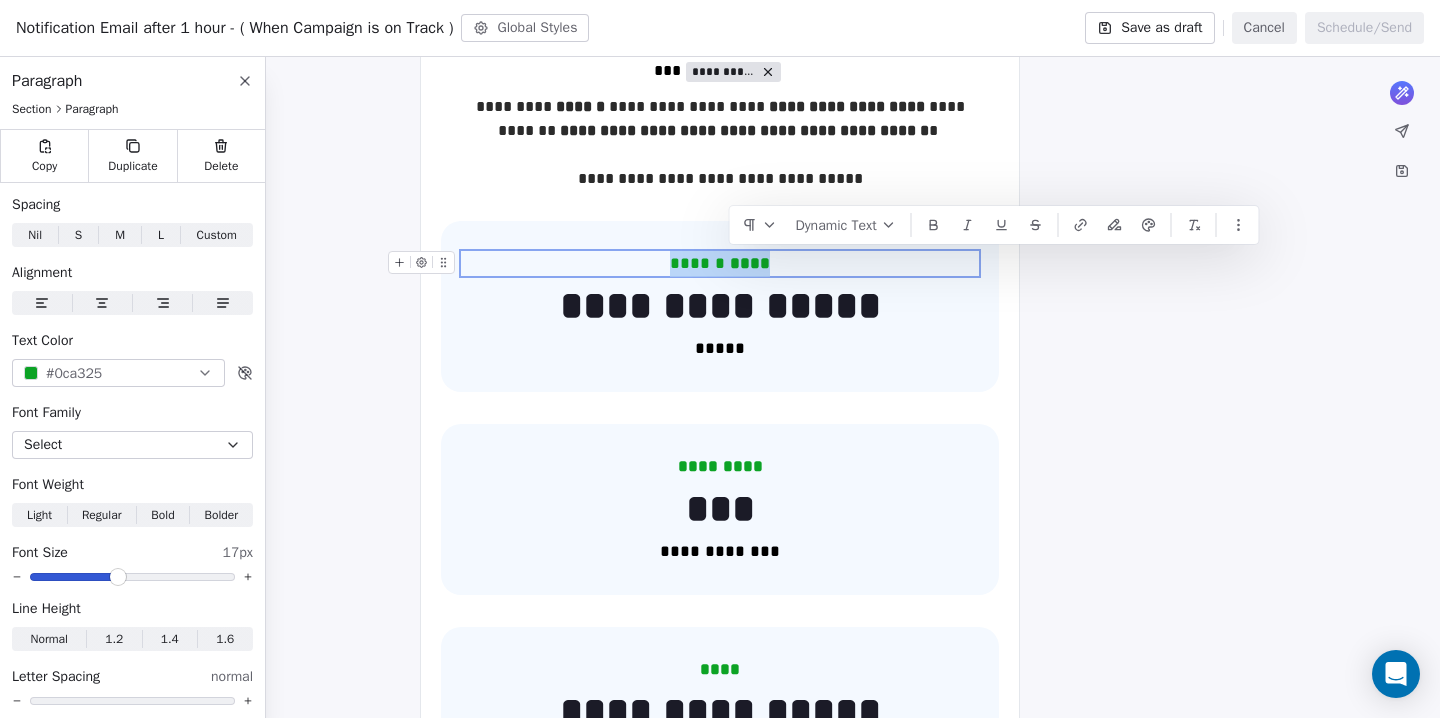 click on "****** ****" at bounding box center [720, 264] 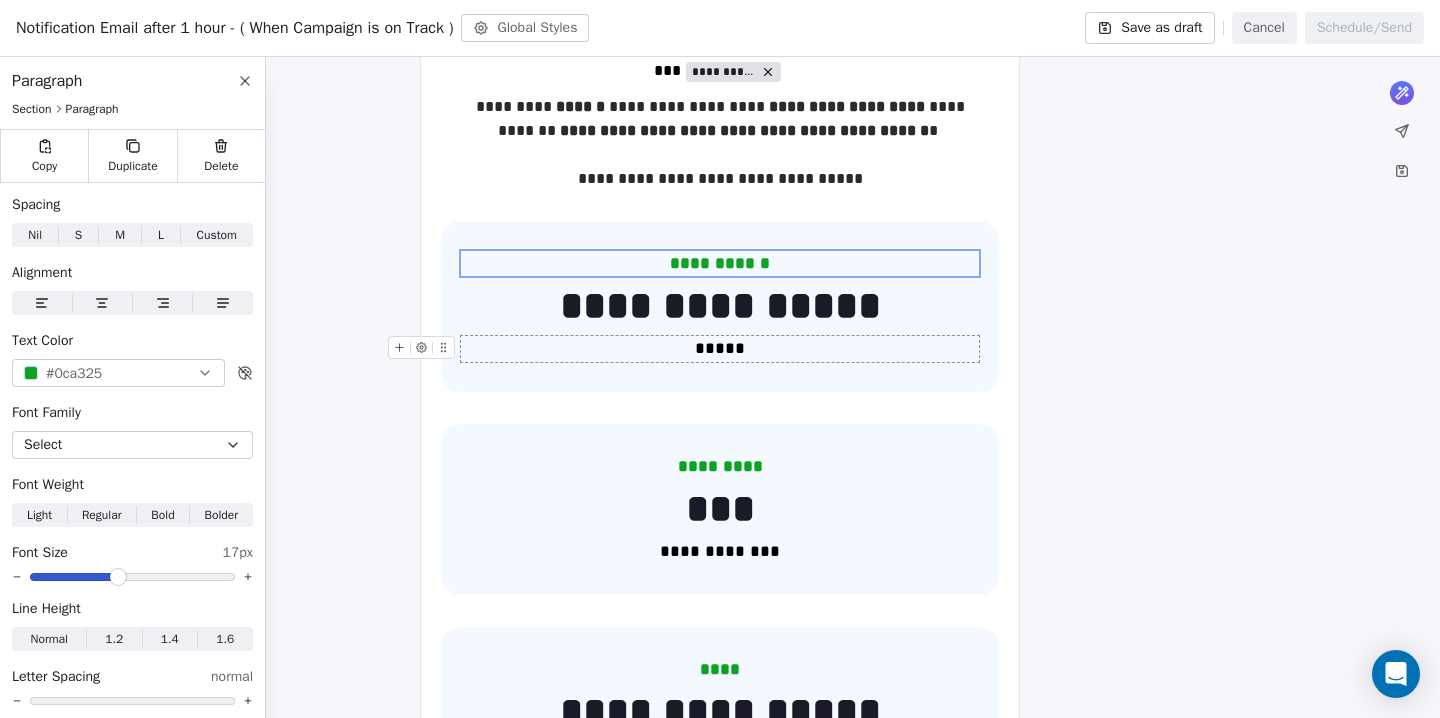 click on "*****" at bounding box center (720, 349) 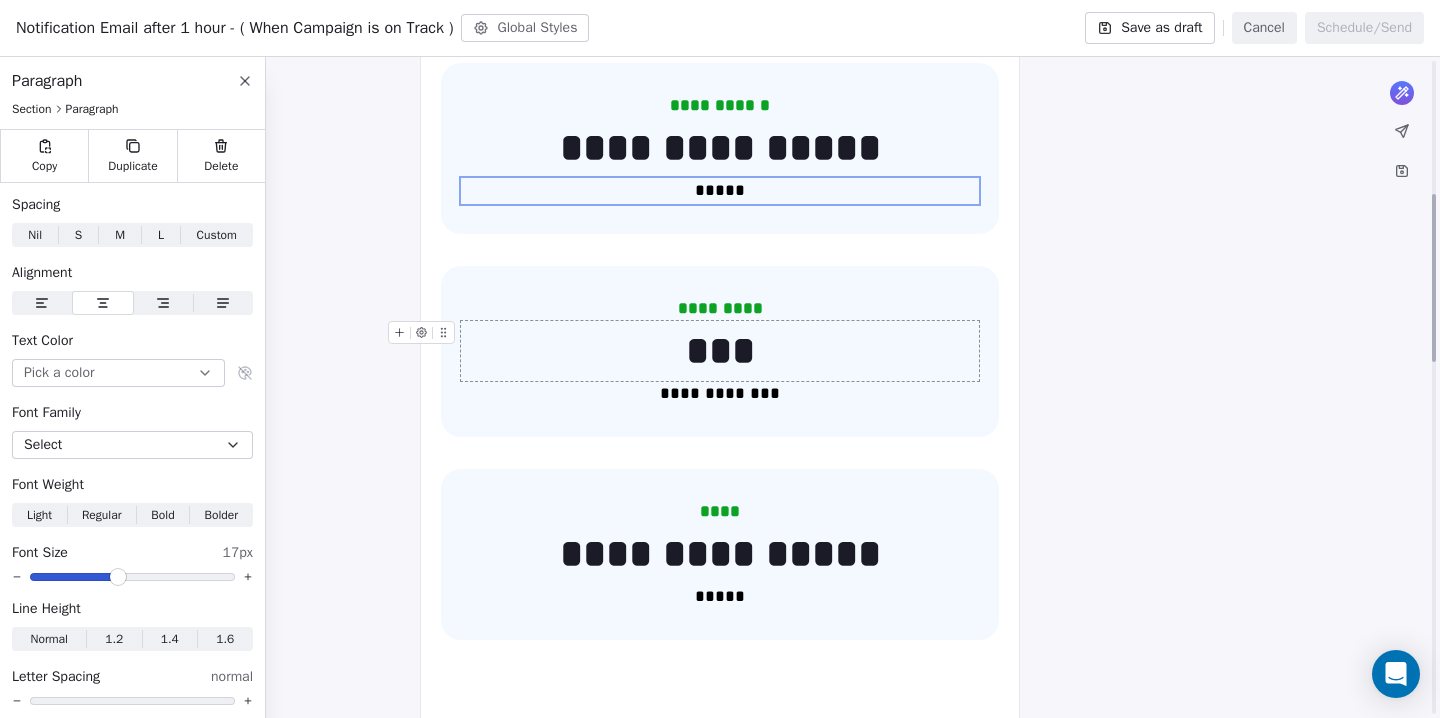 scroll, scrollTop: 526, scrollLeft: 0, axis: vertical 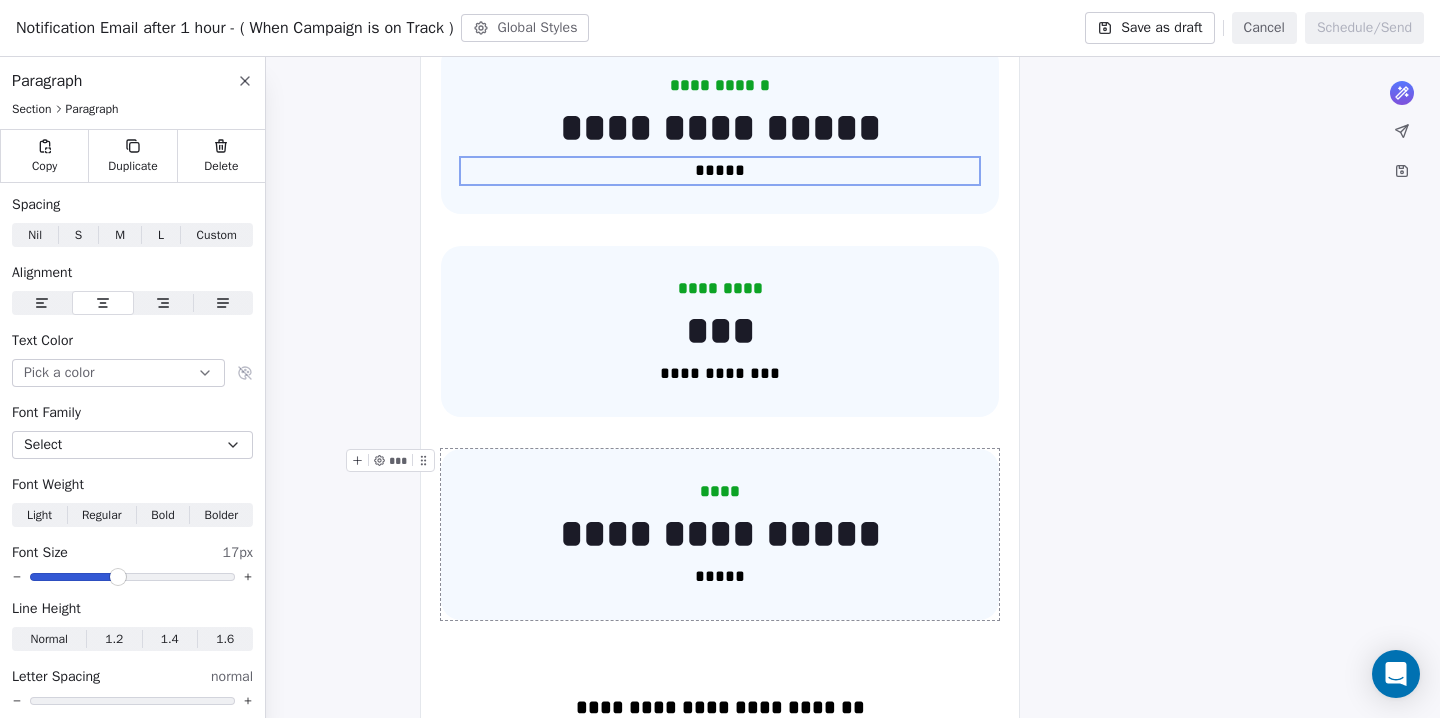 click on "**********" at bounding box center [720, 534] 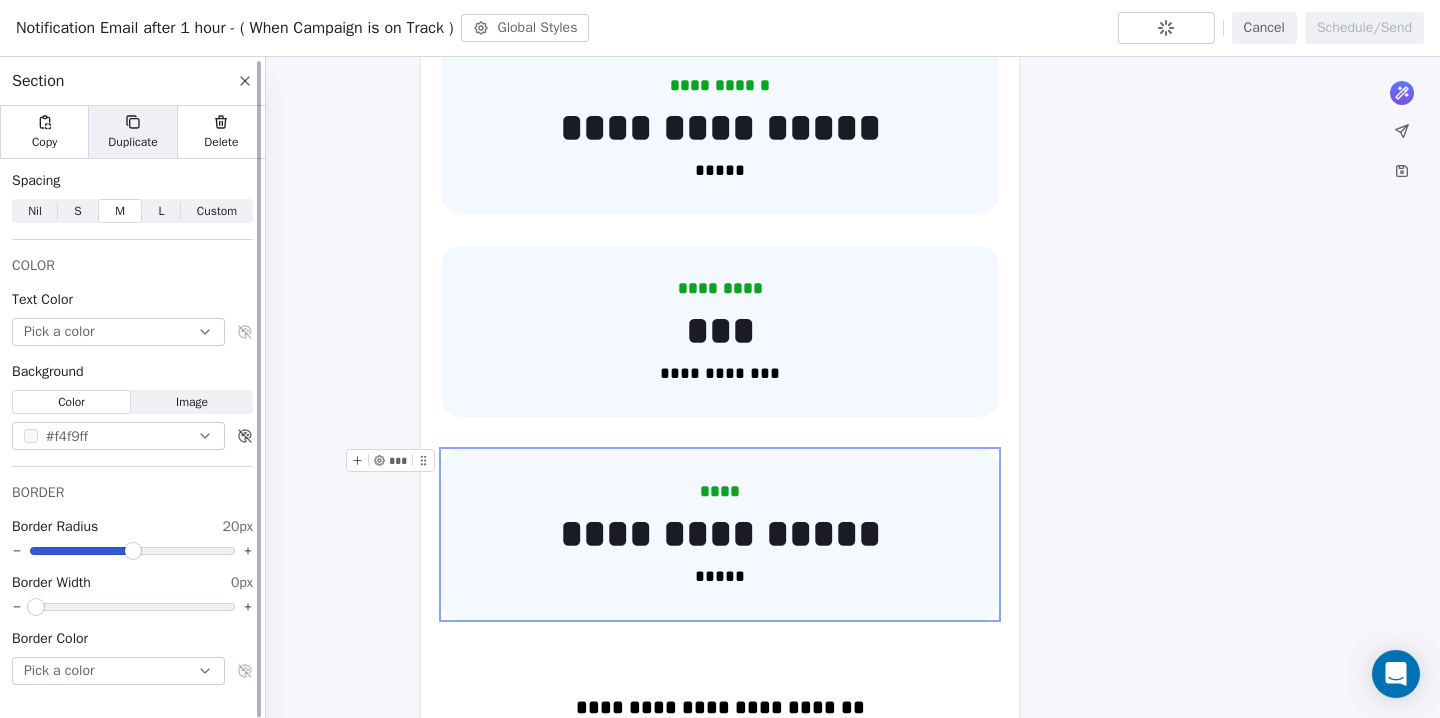 click on "Duplicate" at bounding box center (132, 142) 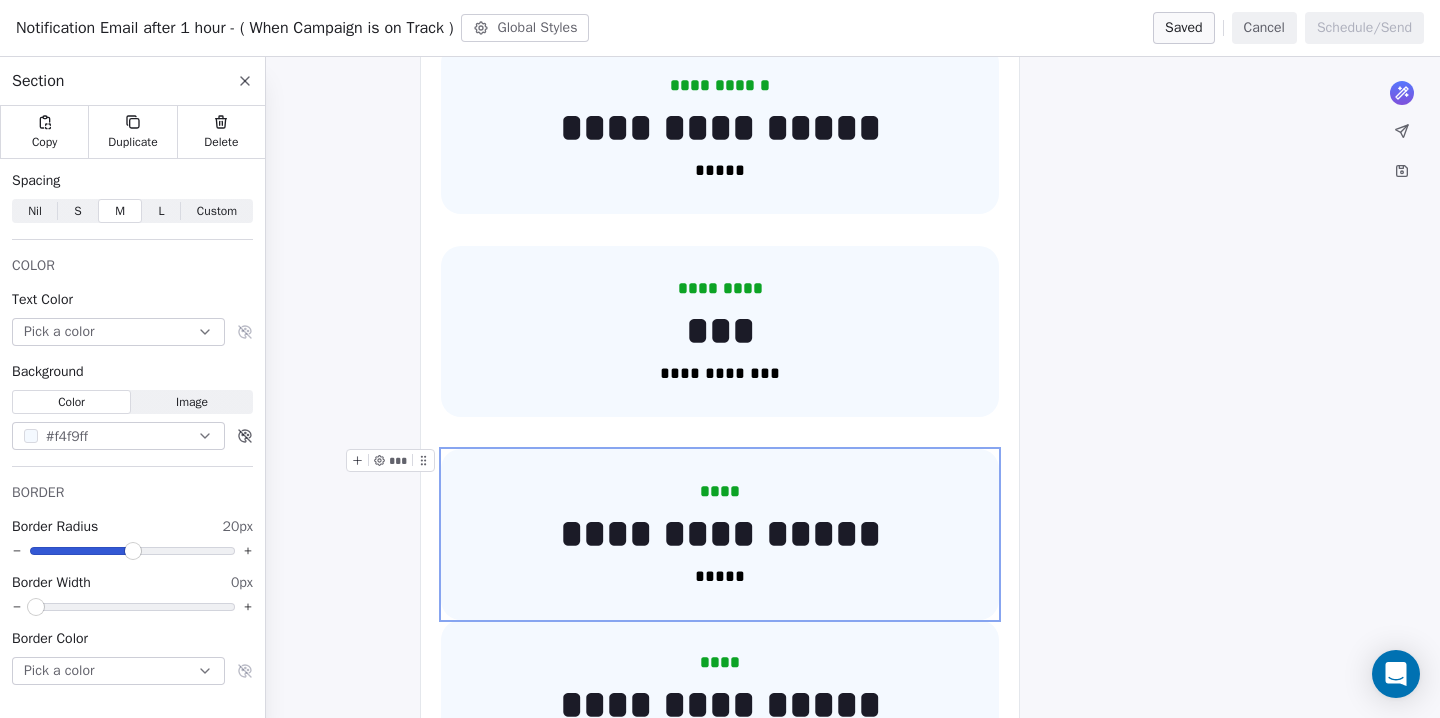 click 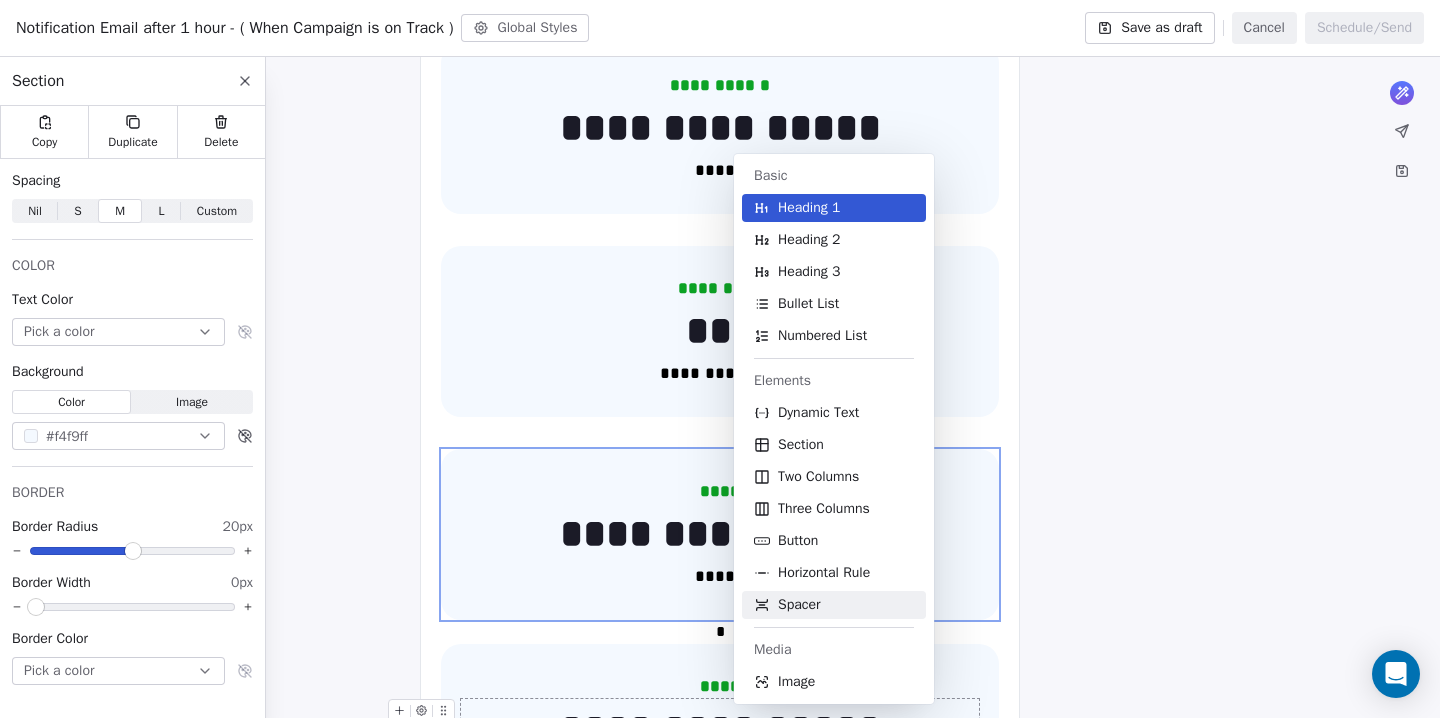 click on "Spacer" at bounding box center [799, 605] 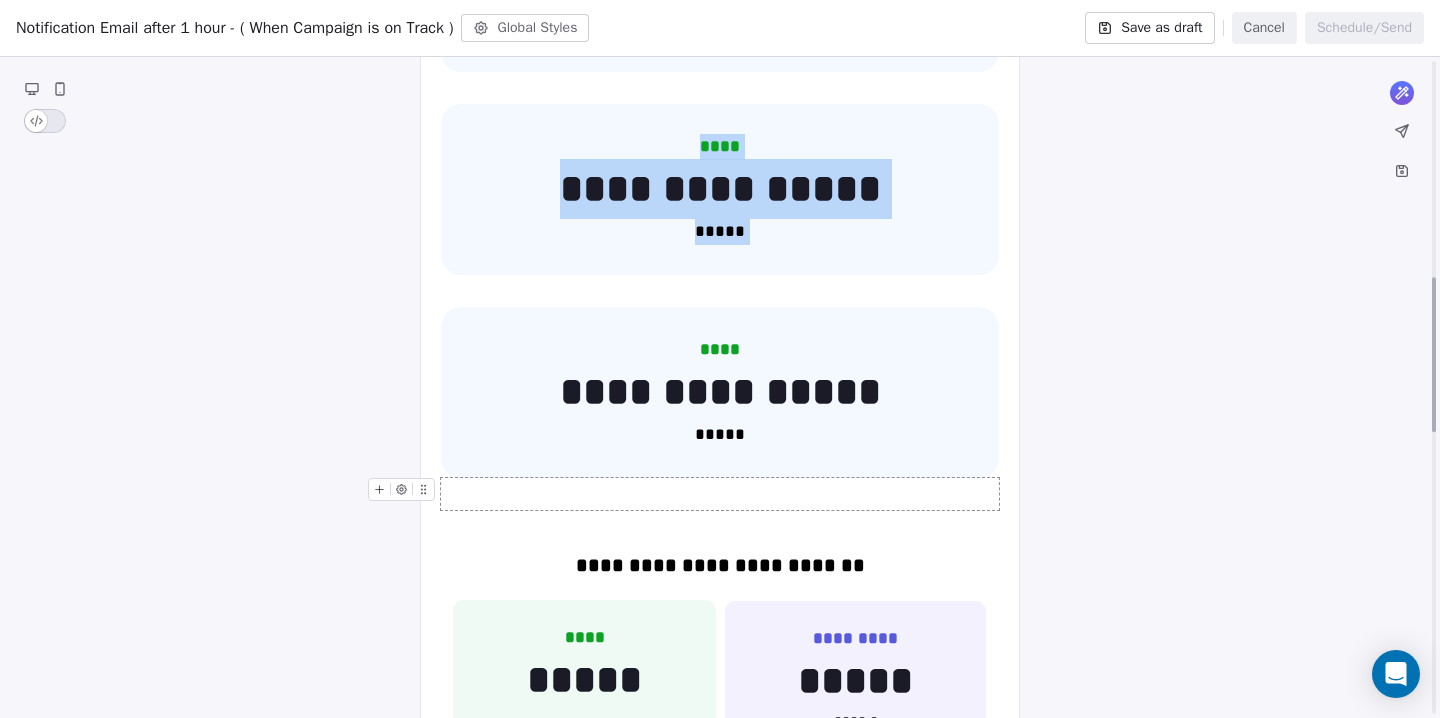 scroll, scrollTop: 927, scrollLeft: 0, axis: vertical 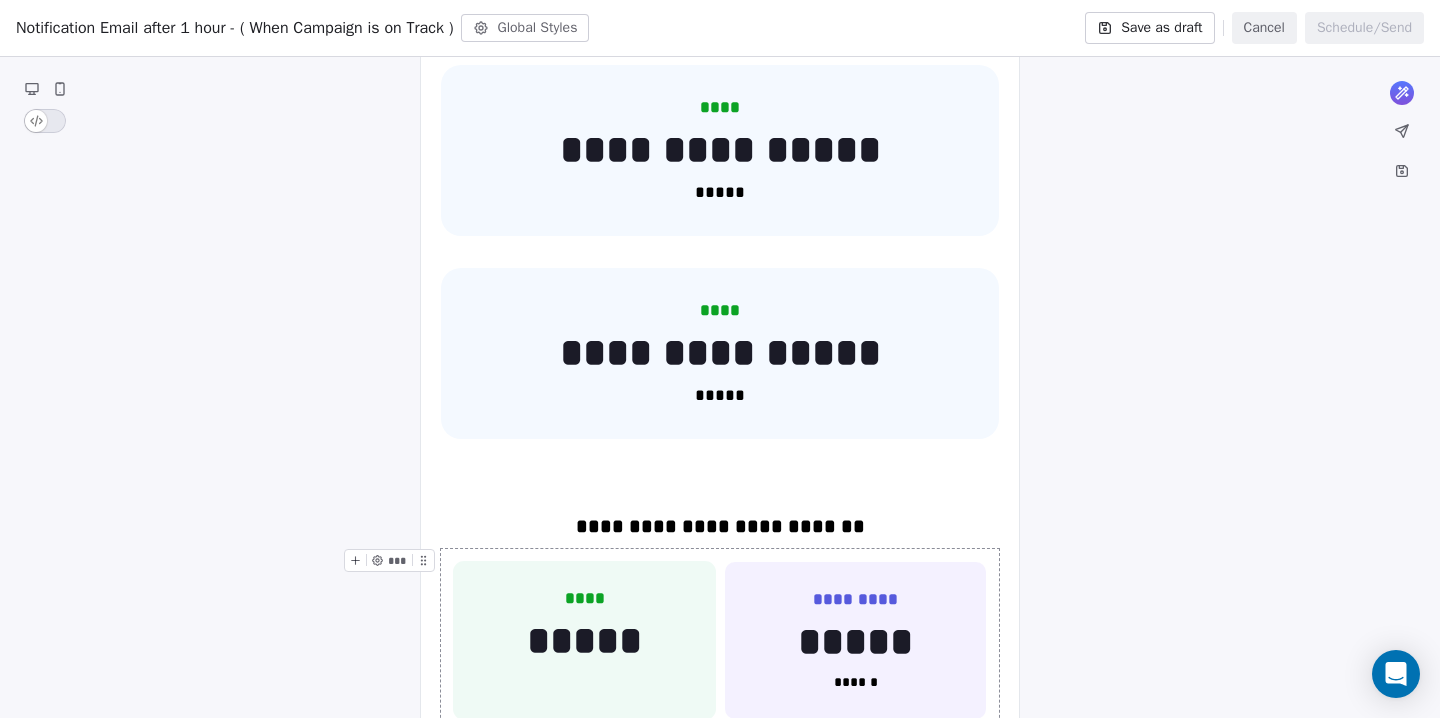 click on "**** ***** *** ********* ***** ****** ***" at bounding box center (720, 641) 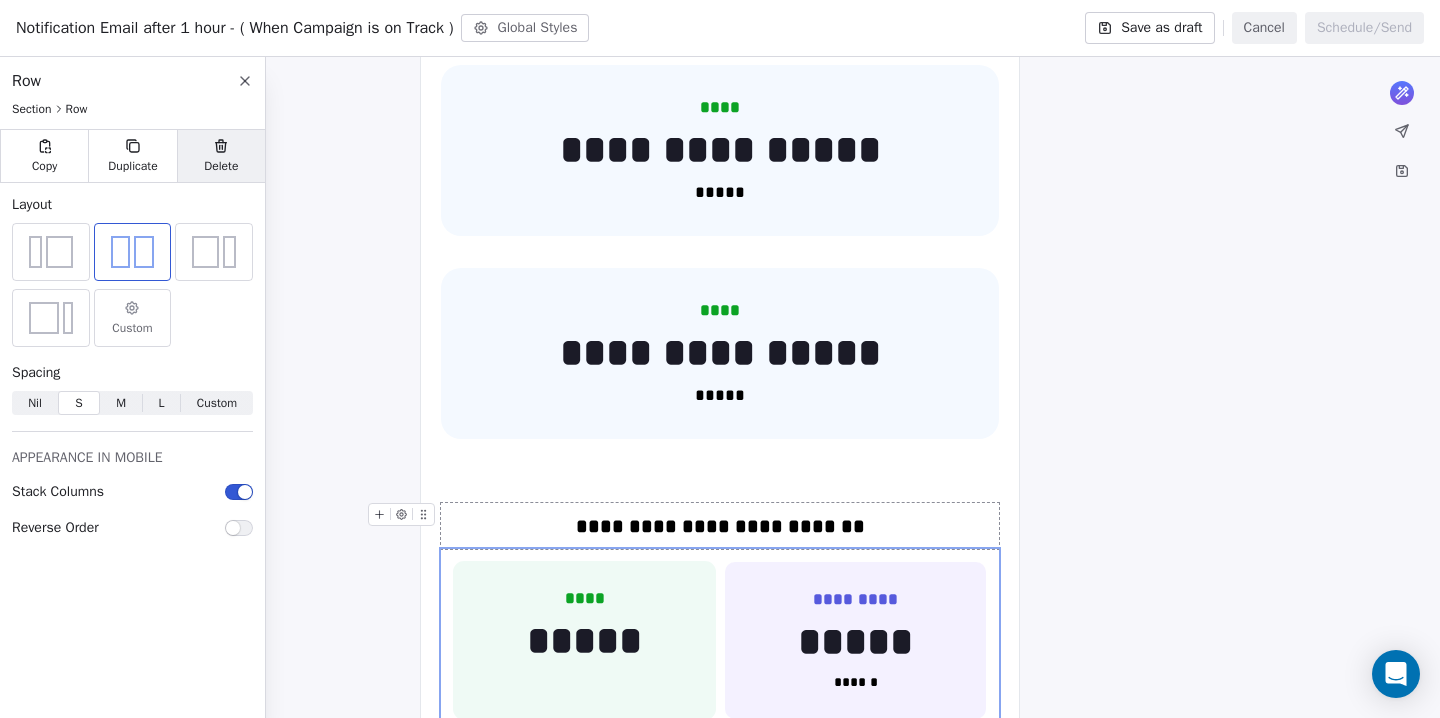 click on "Delete" at bounding box center (221, 166) 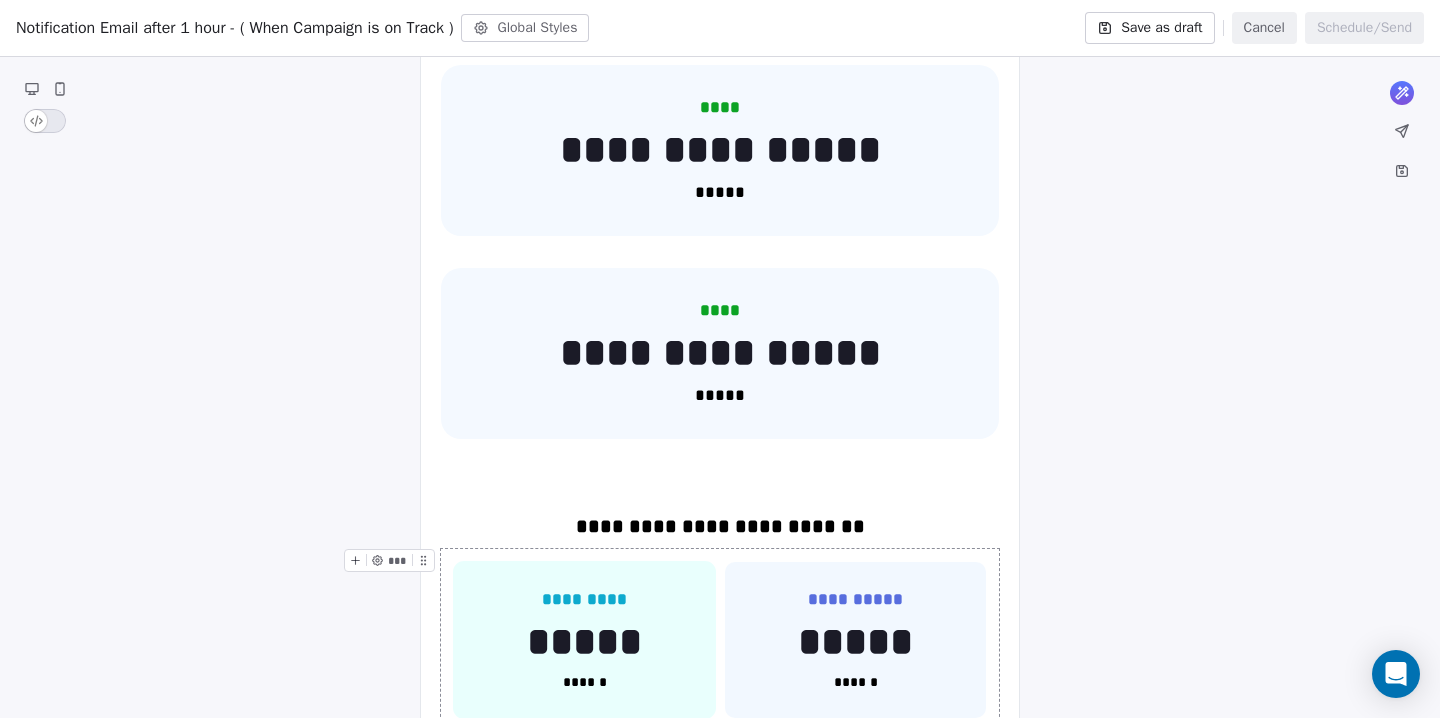 click on "**********" at bounding box center [720, 640] 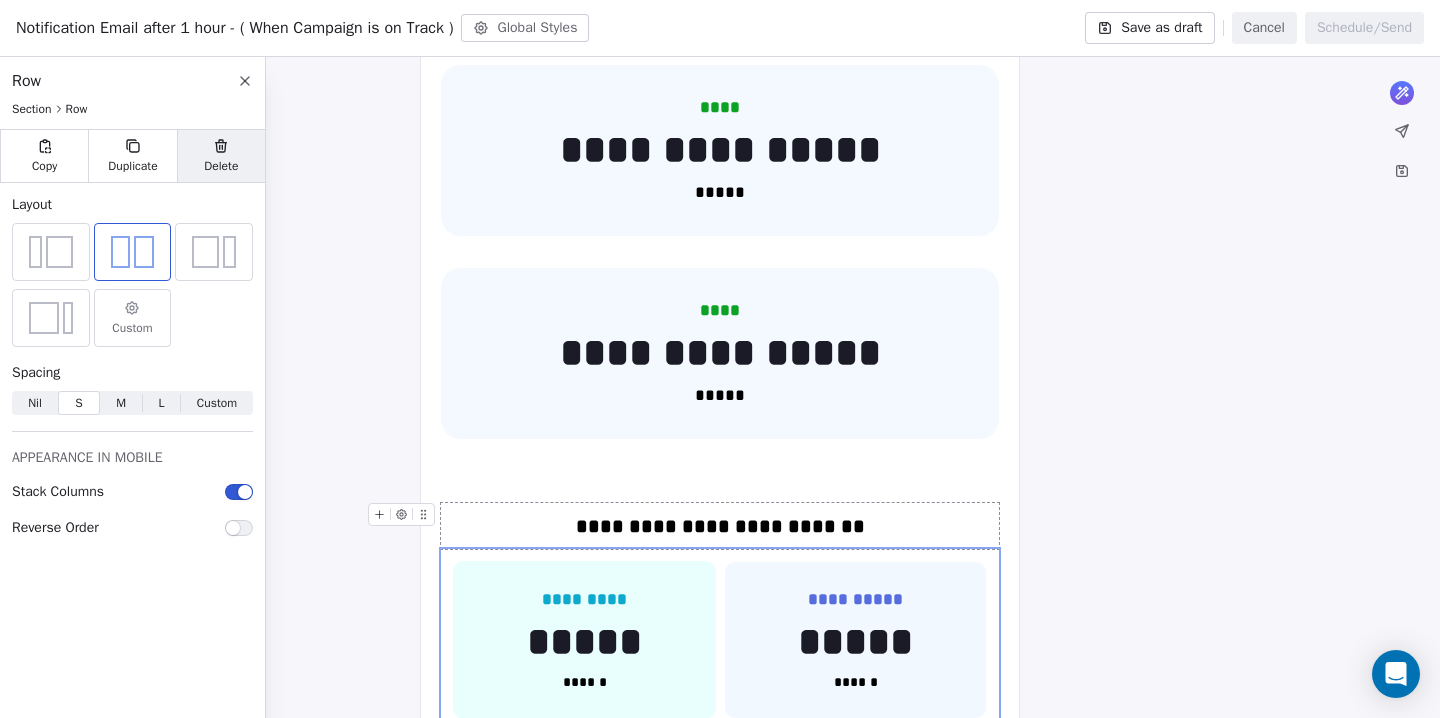 click on "Delete" at bounding box center [221, 166] 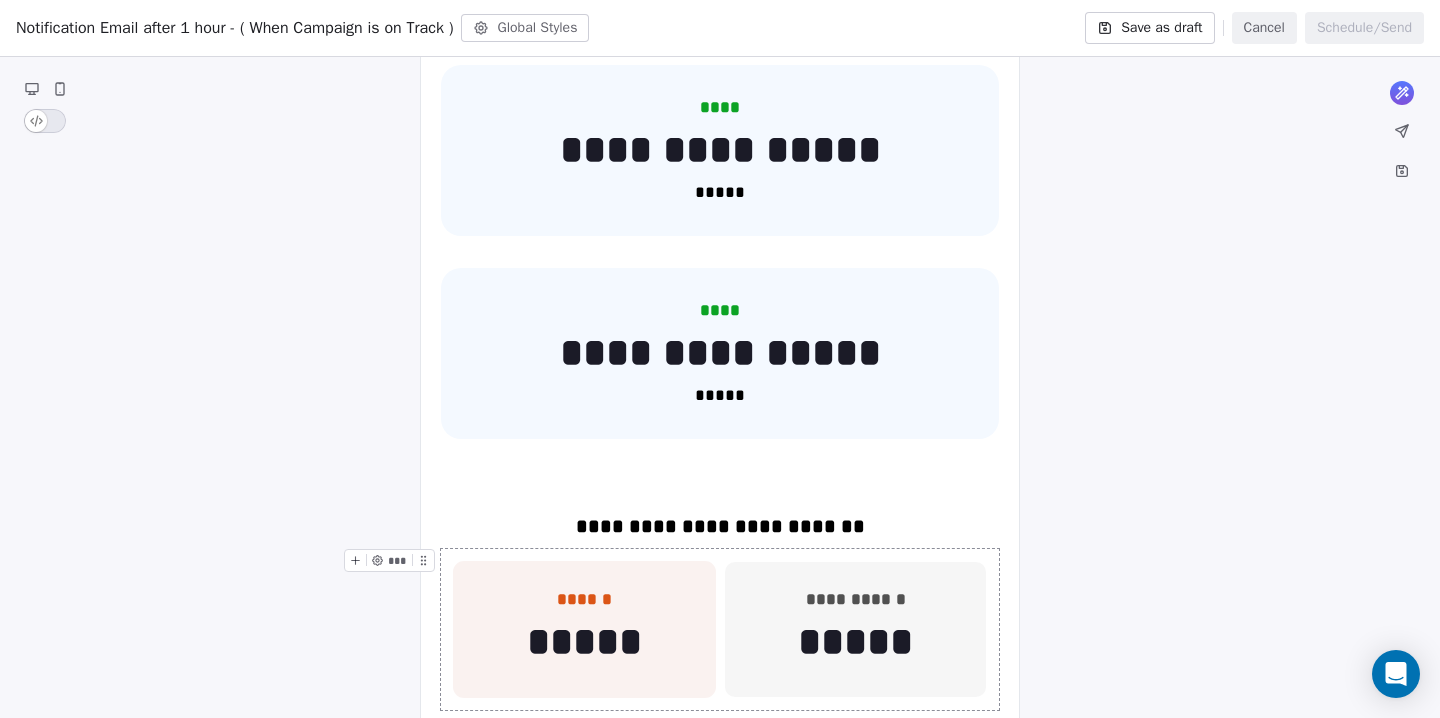 click on "**********" at bounding box center [720, 630] 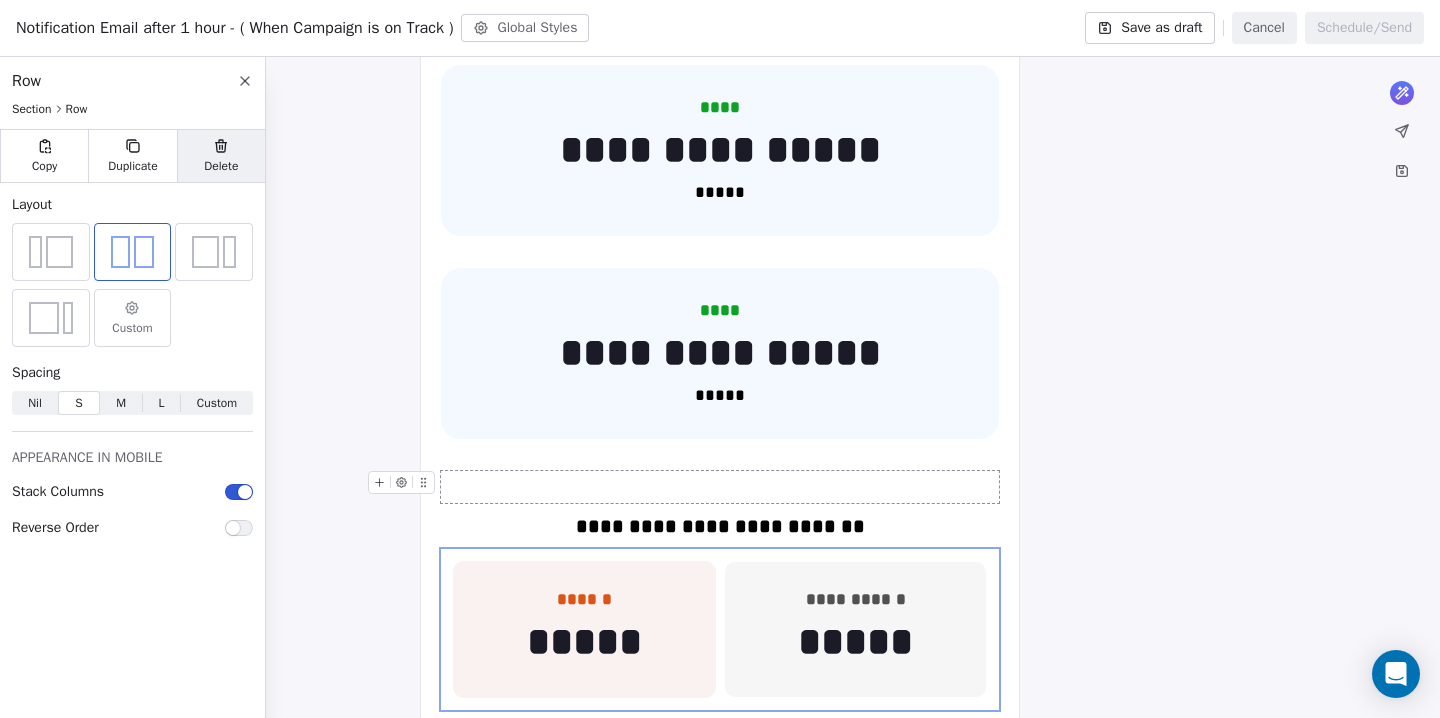 click on "Delete" at bounding box center (221, 166) 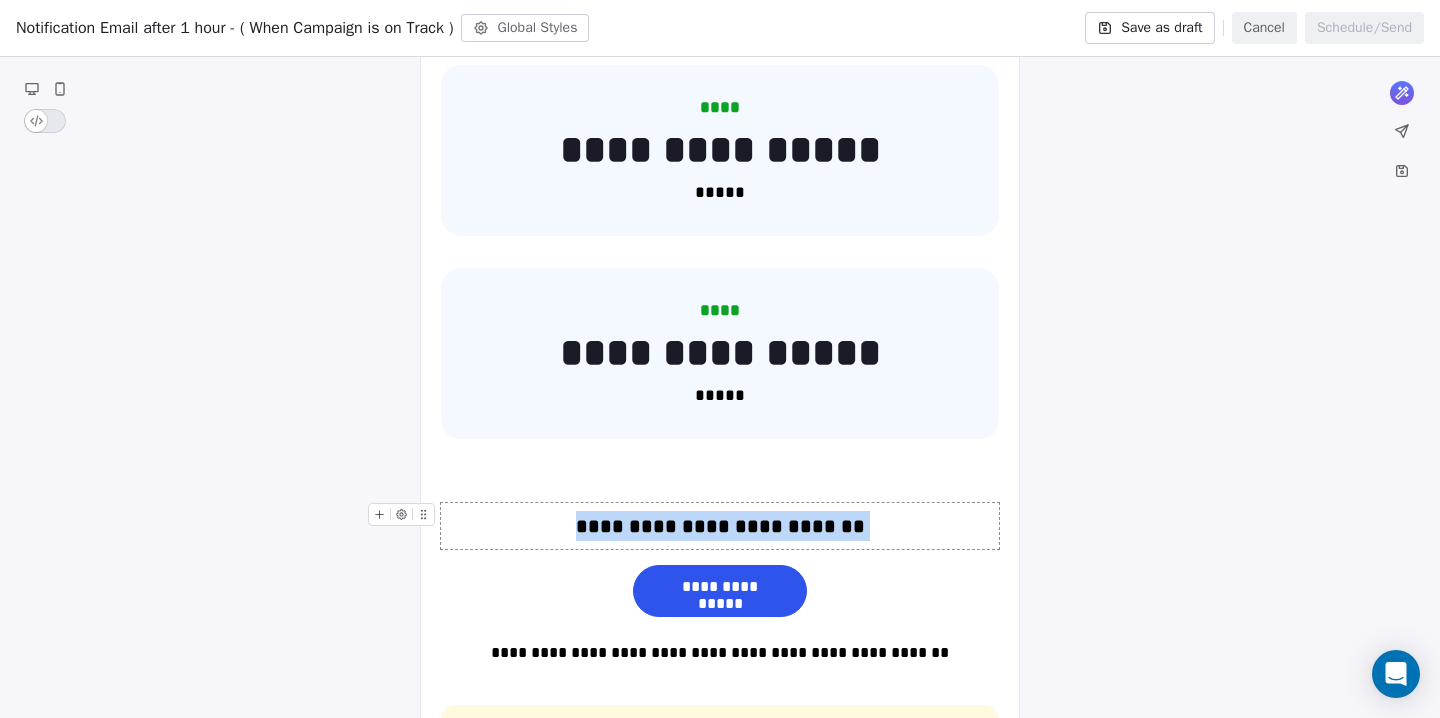click on "**********" at bounding box center (720, 526) 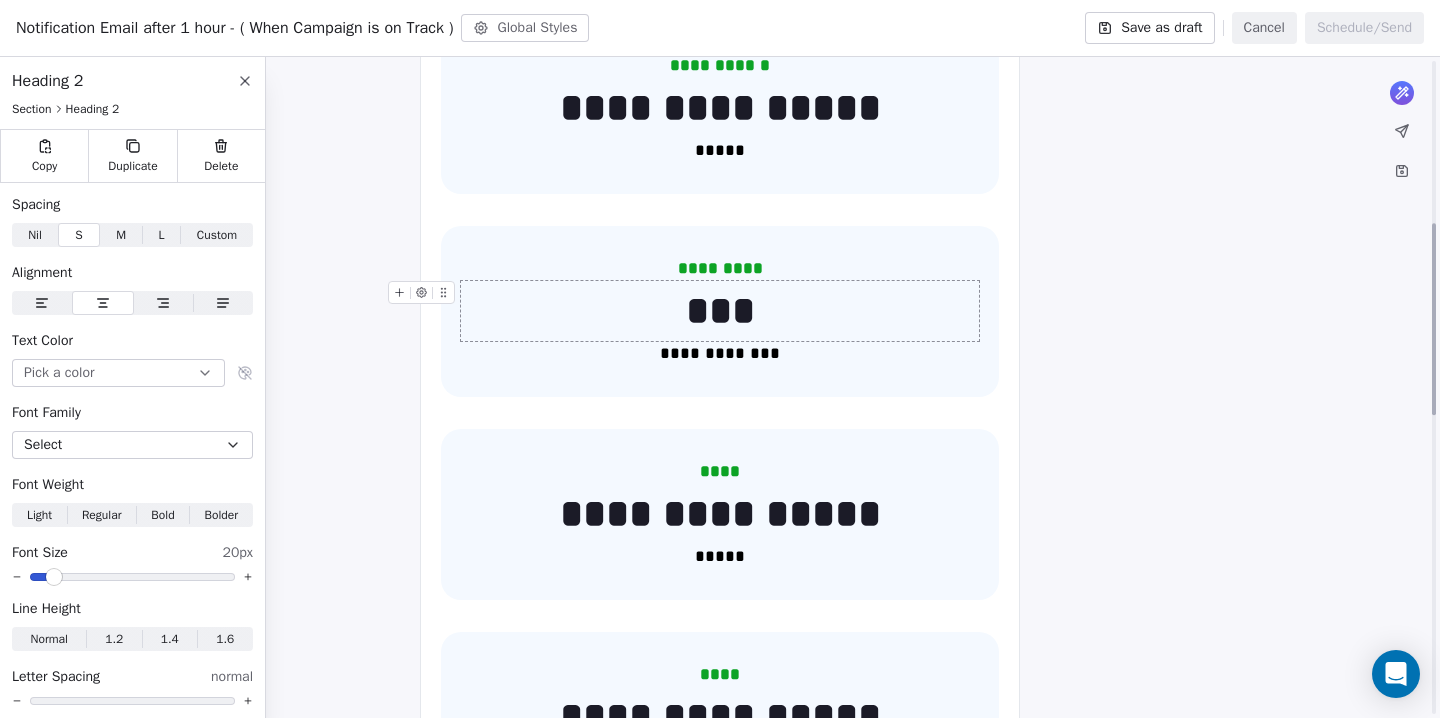 scroll, scrollTop: 569, scrollLeft: 0, axis: vertical 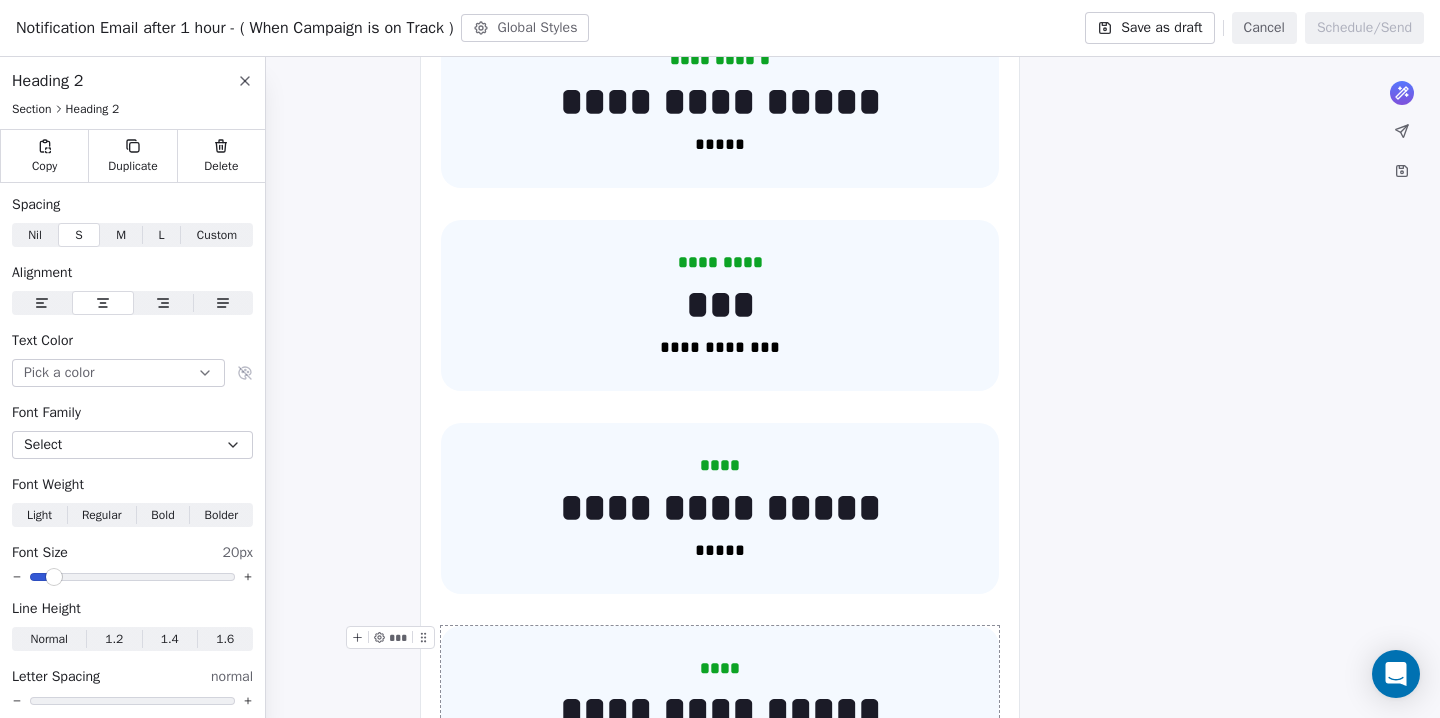 click on "**********" at bounding box center (720, 711) 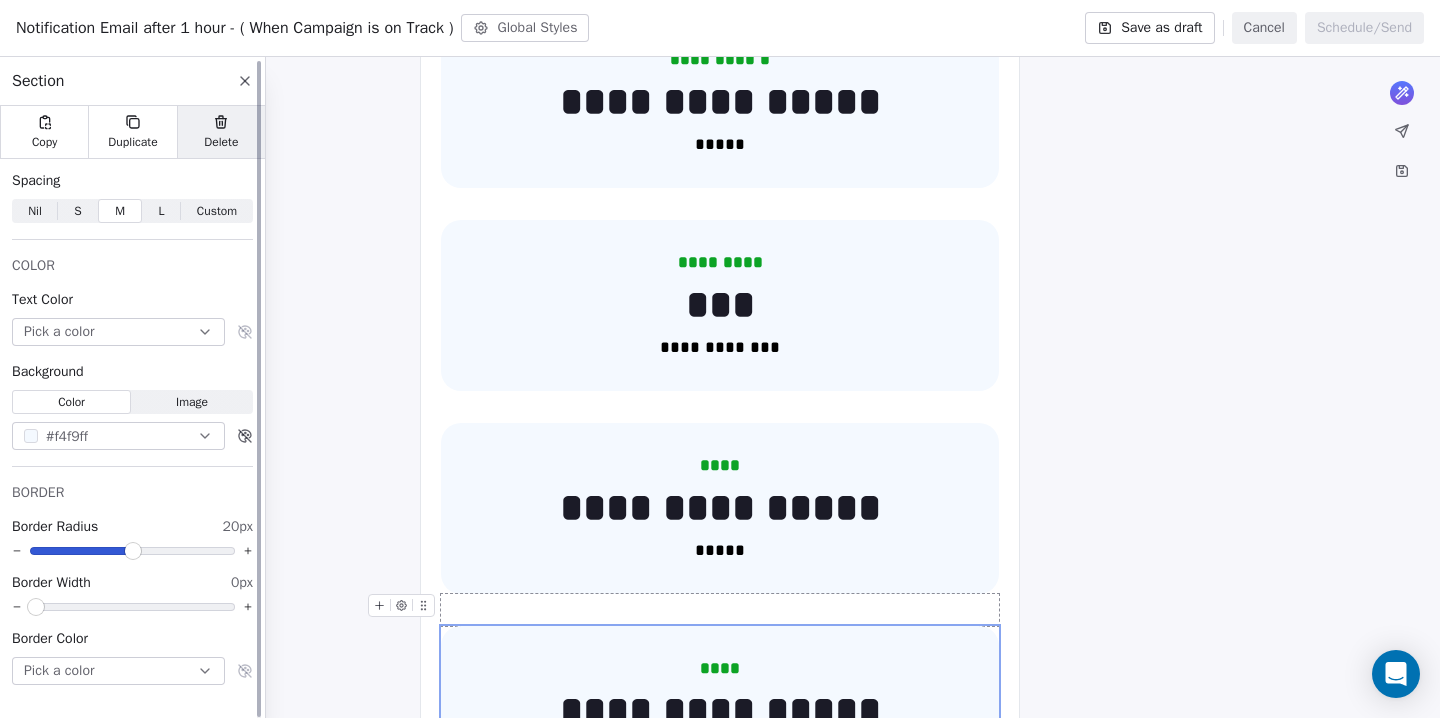 click on "Delete" at bounding box center [221, 142] 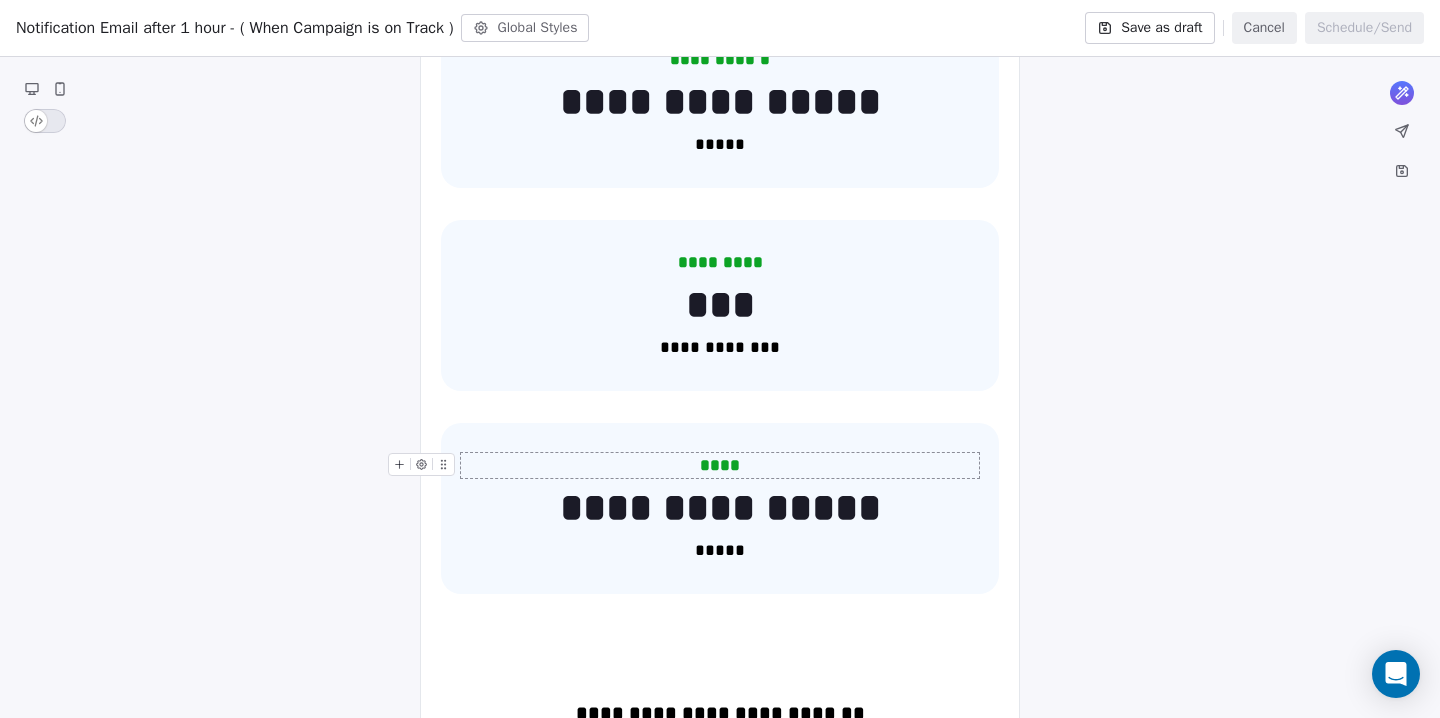 click on "****" at bounding box center (720, 465) 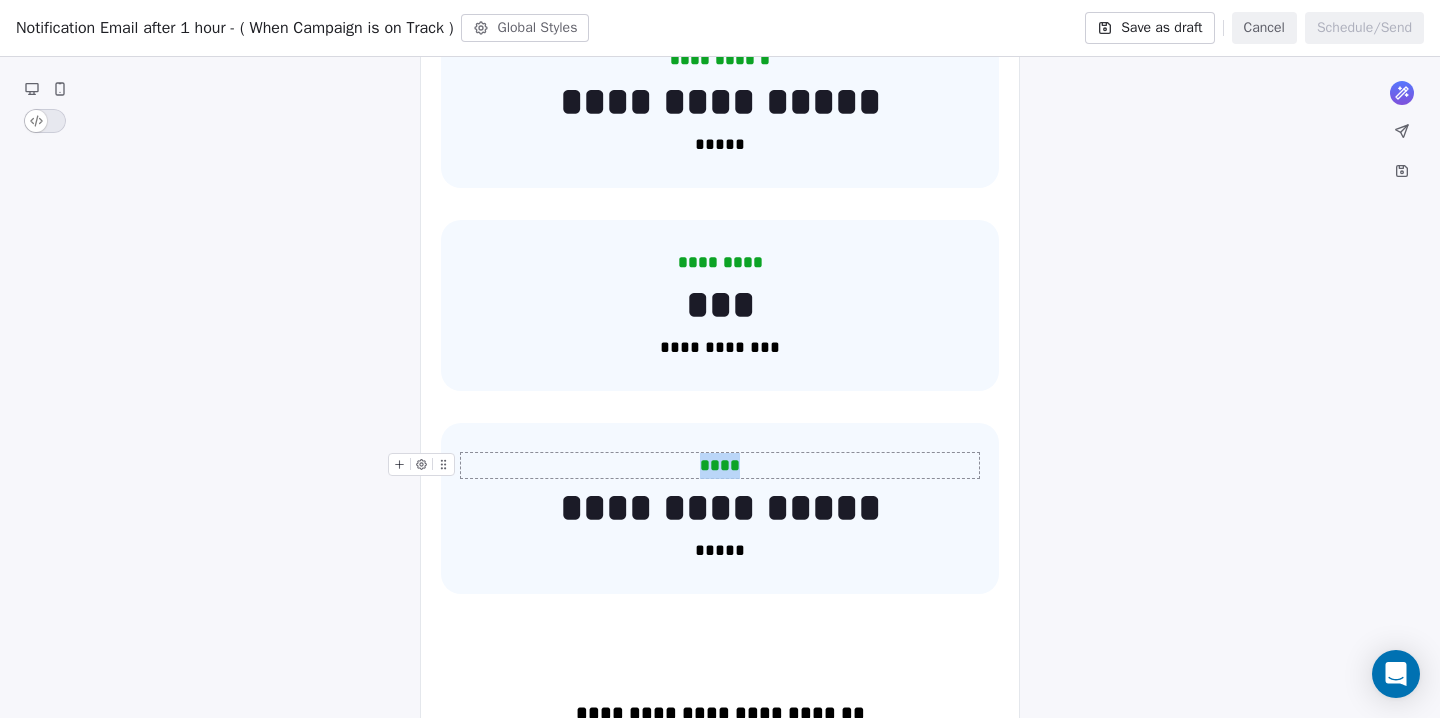 click on "****" at bounding box center [720, 465] 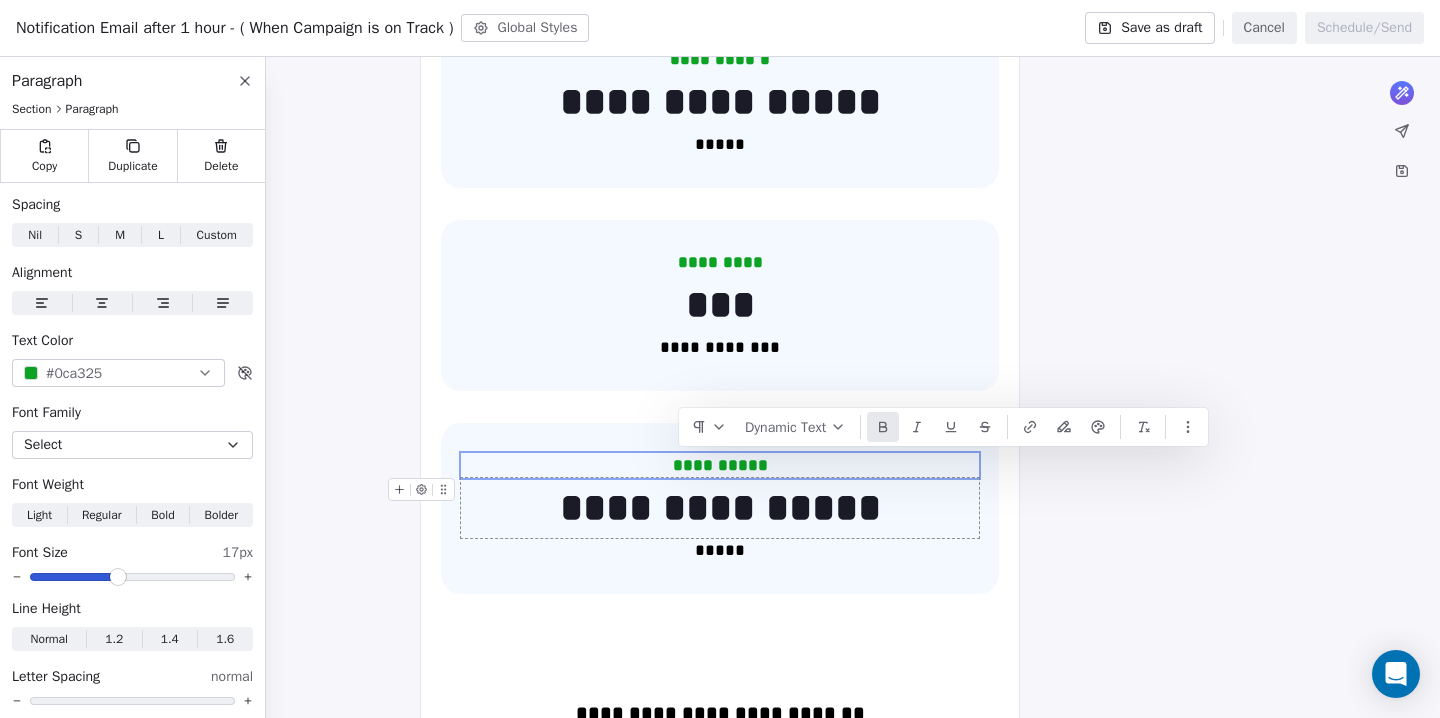 click on "**********" at bounding box center [720, 508] 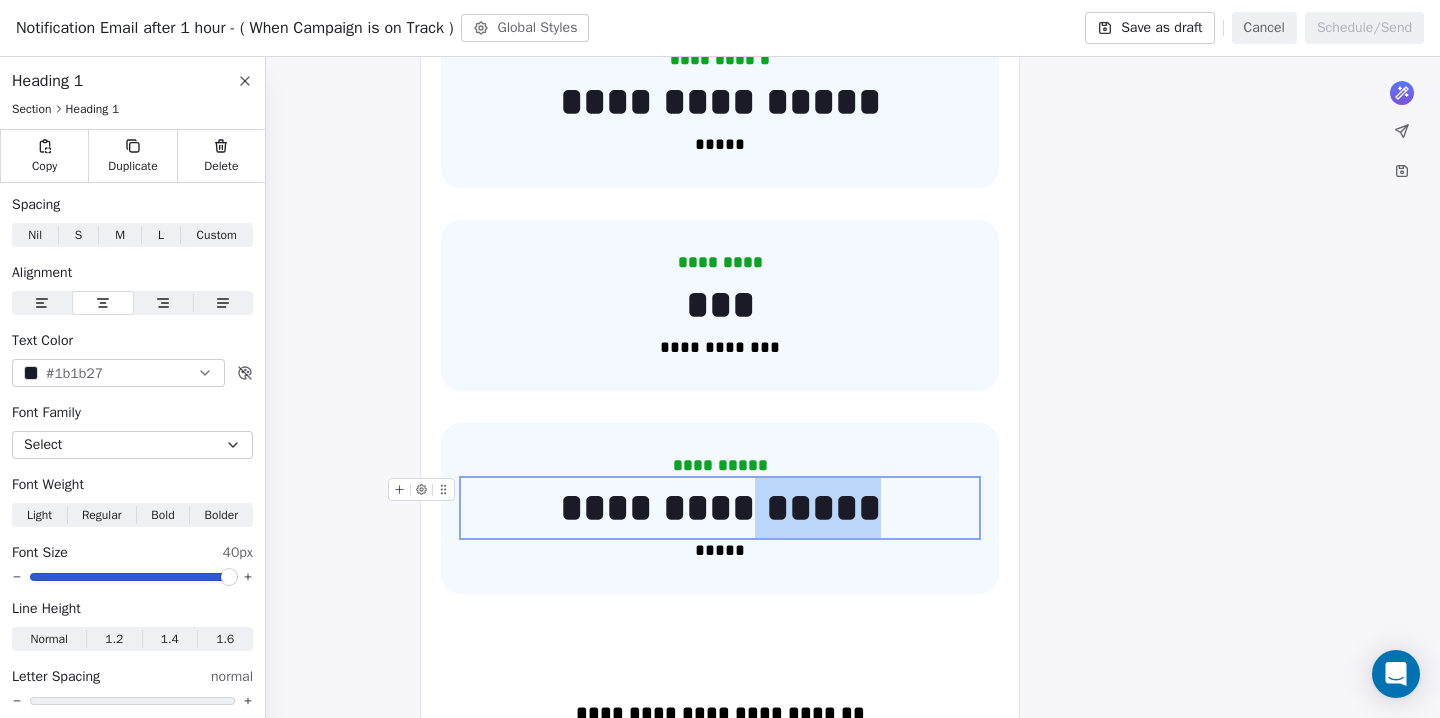 click on "**********" at bounding box center (720, 508) 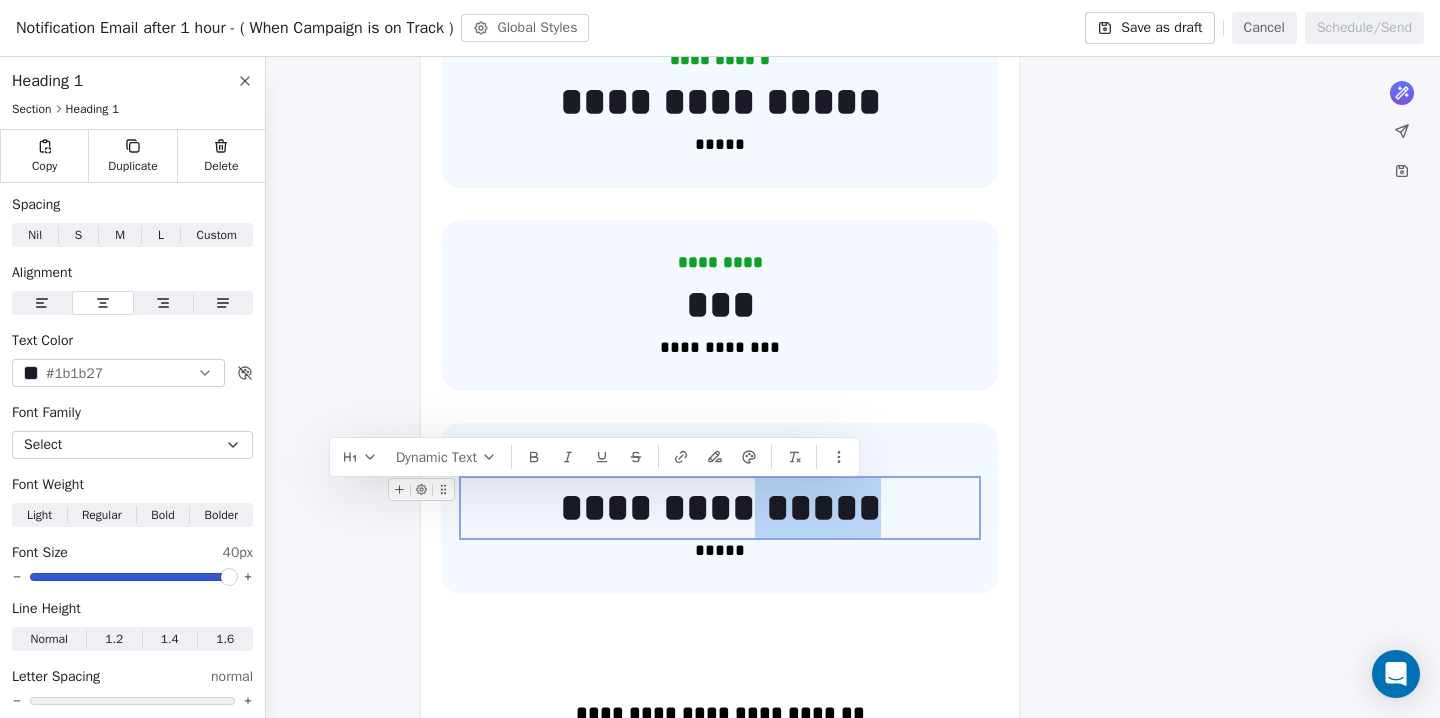 click on "**********" at bounding box center (720, 508) 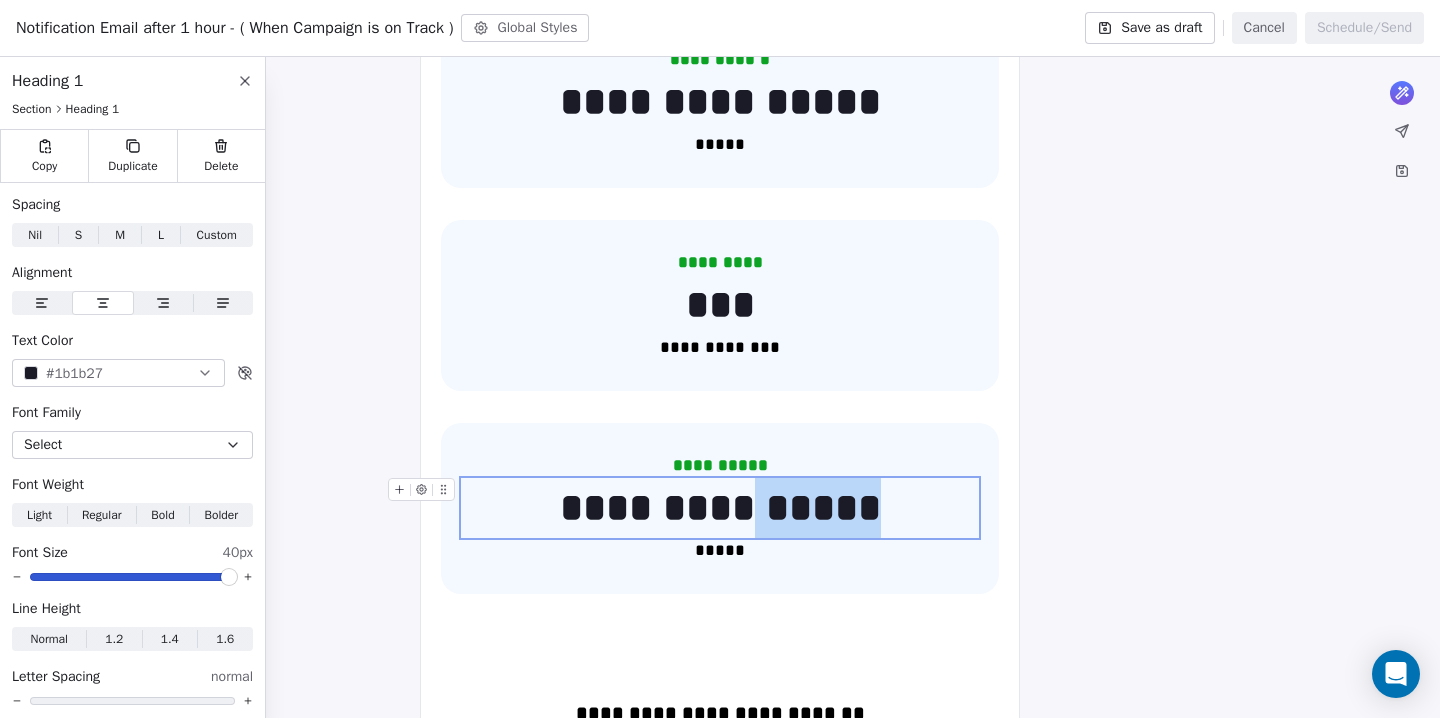 click on "**********" at bounding box center (720, 508) 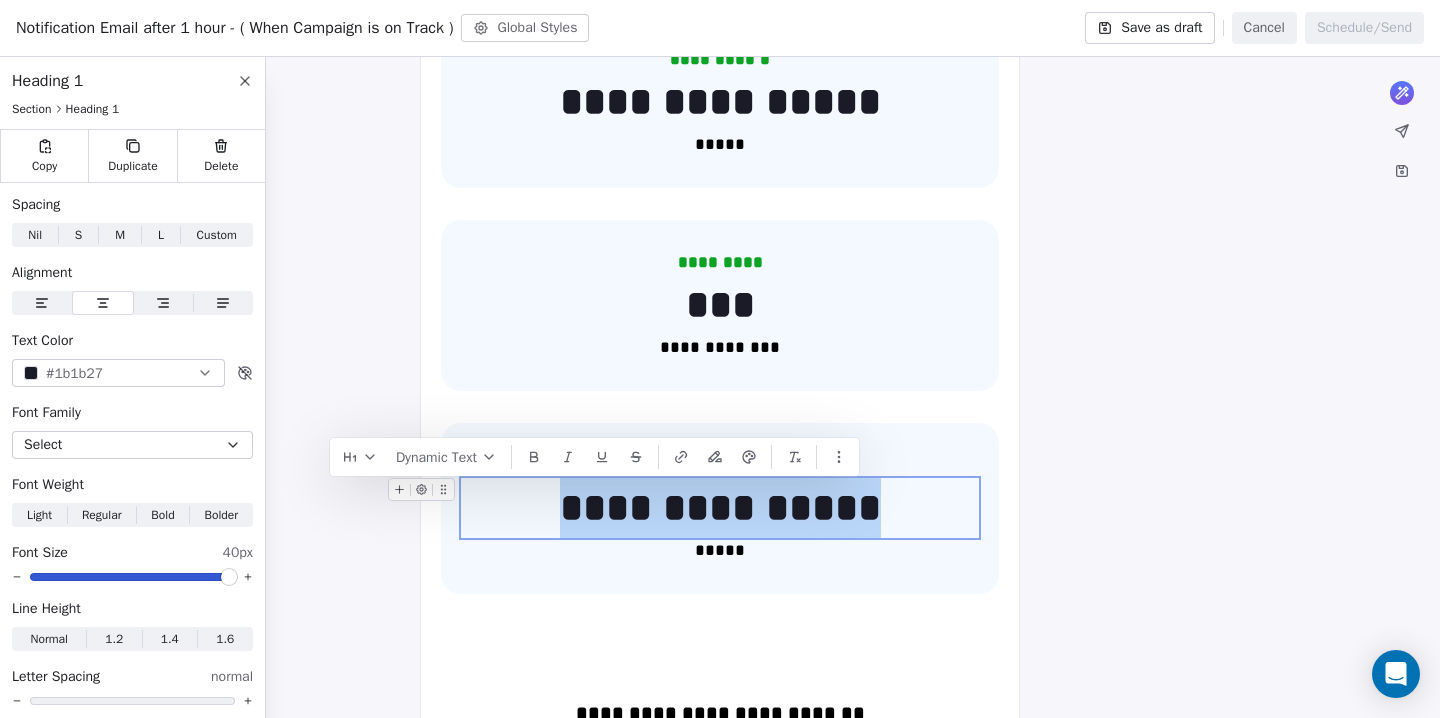 click on "**********" at bounding box center [720, 508] 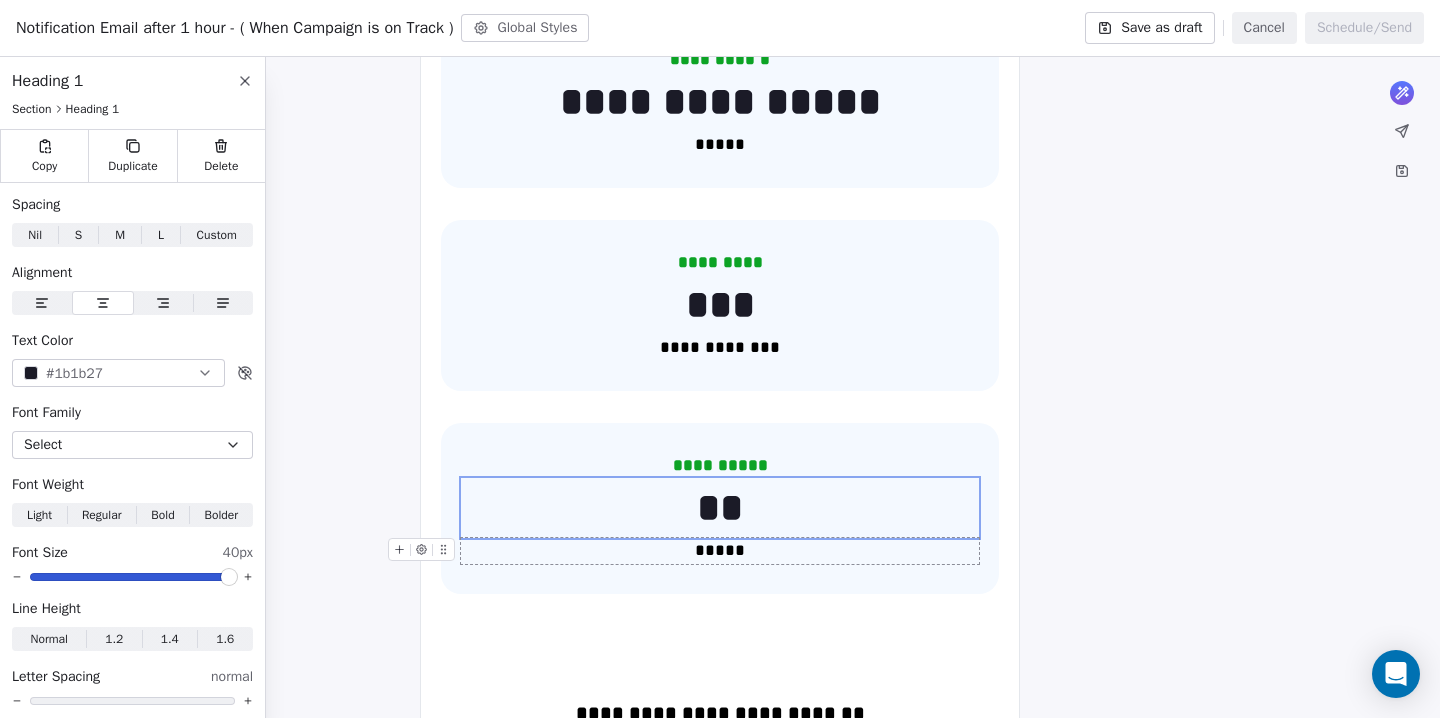 click on "*****" at bounding box center (720, 551) 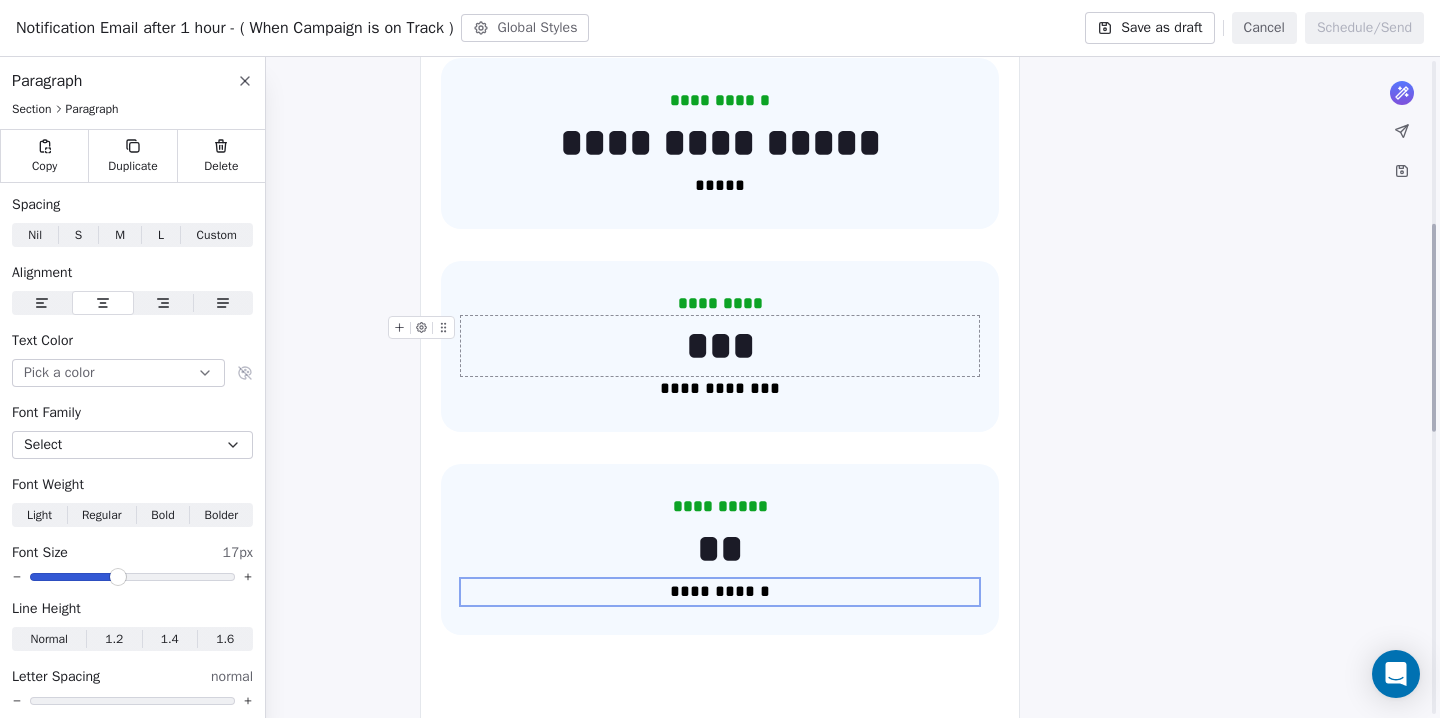 scroll, scrollTop: 517, scrollLeft: 0, axis: vertical 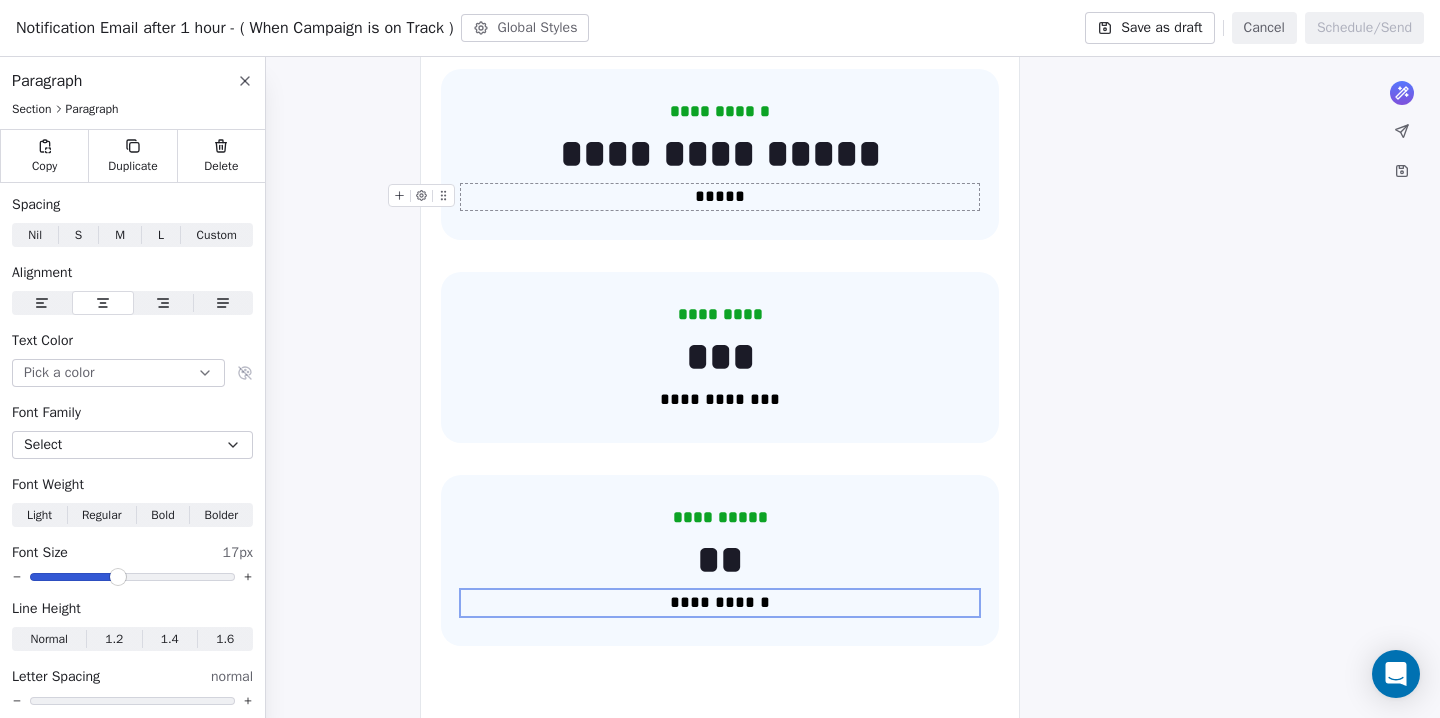 click on "*****" at bounding box center (720, 197) 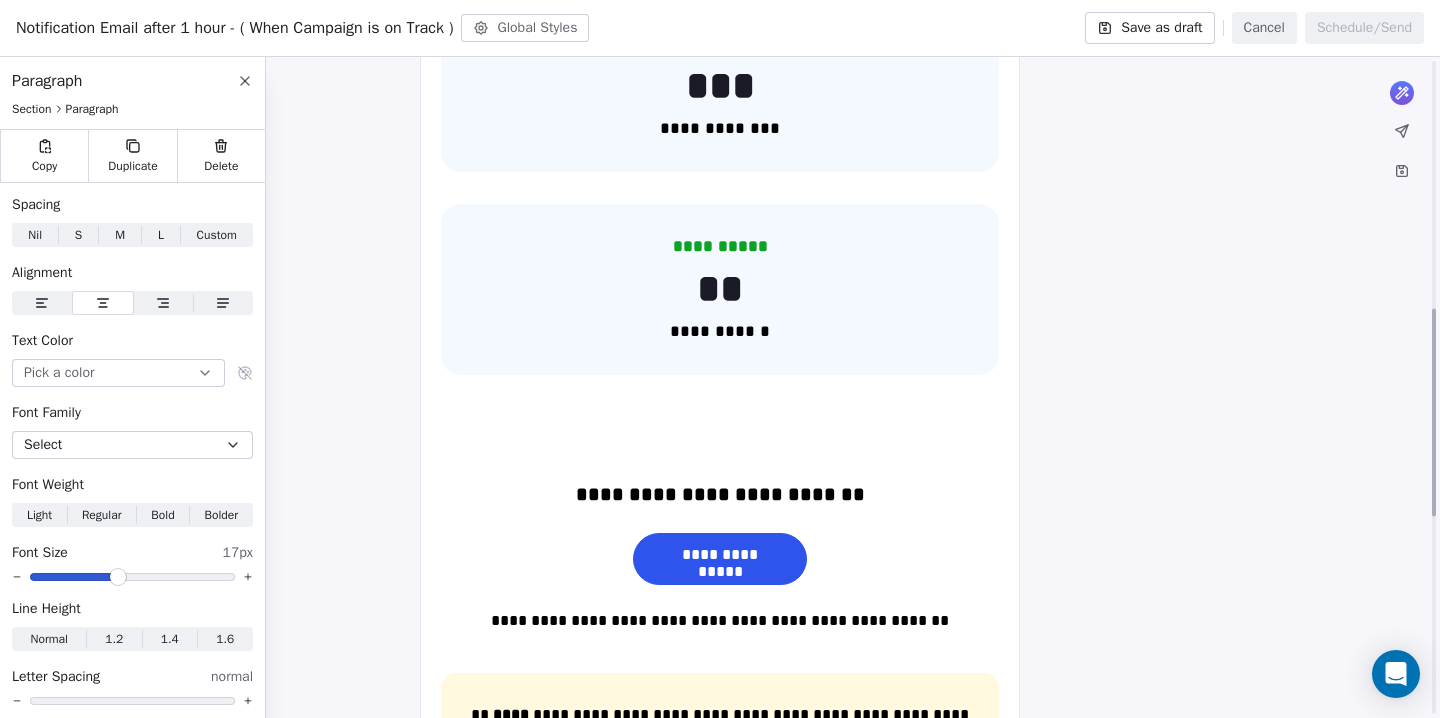 scroll, scrollTop: 877, scrollLeft: 0, axis: vertical 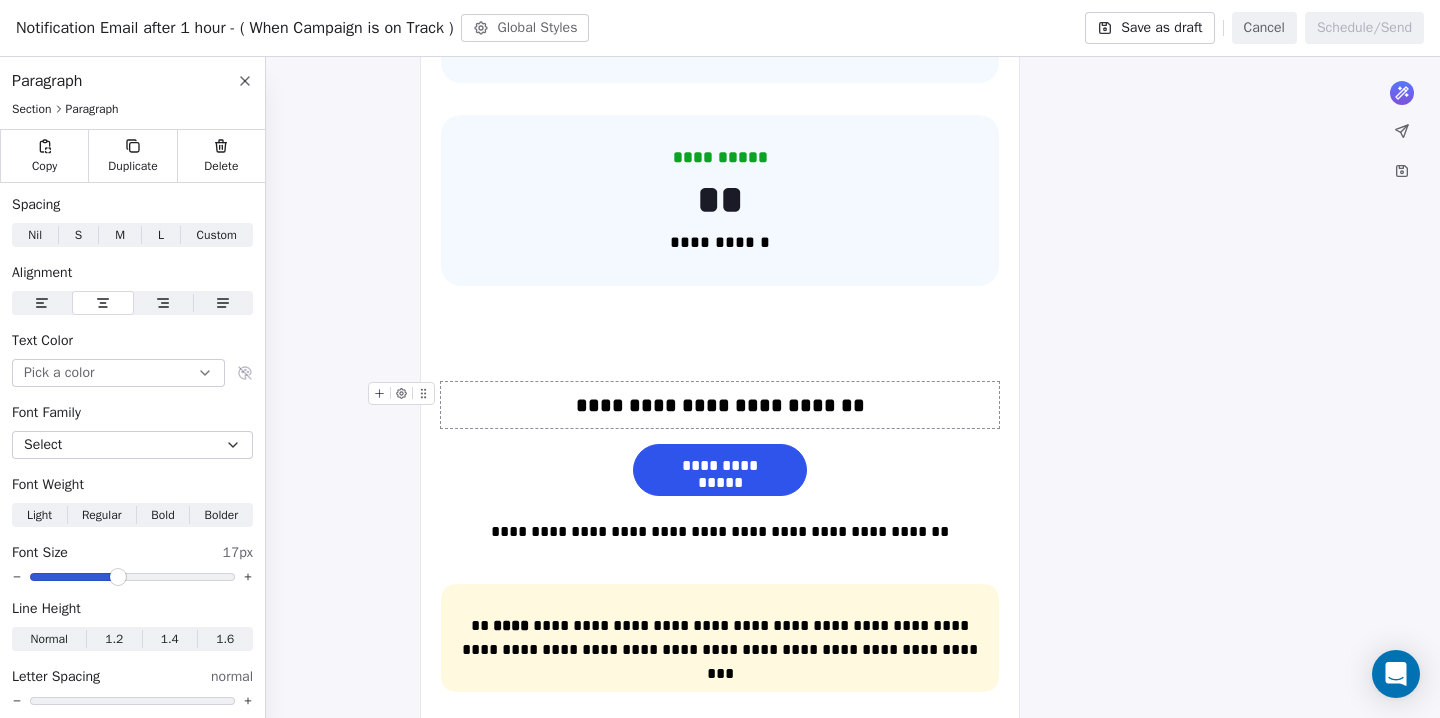 click on "**********" at bounding box center (720, 405) 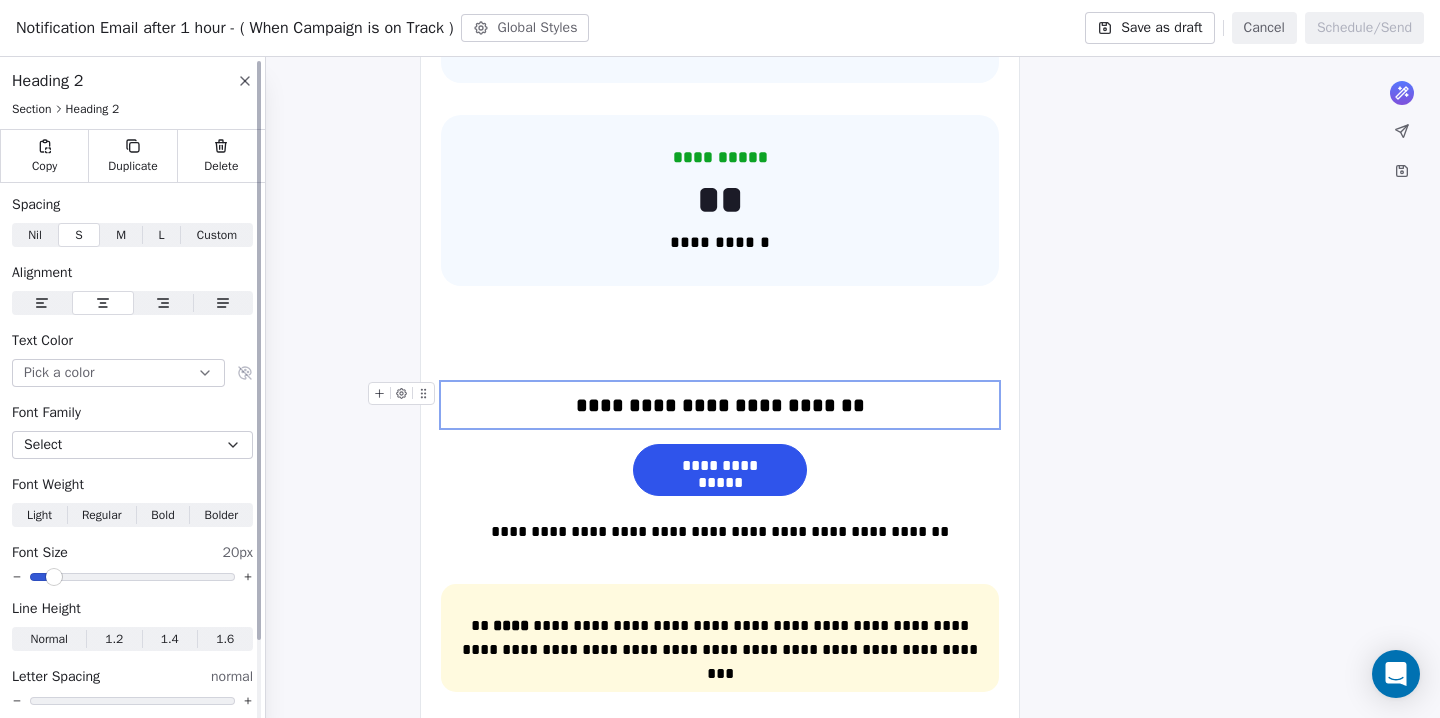 click on "Delete" at bounding box center (221, 156) 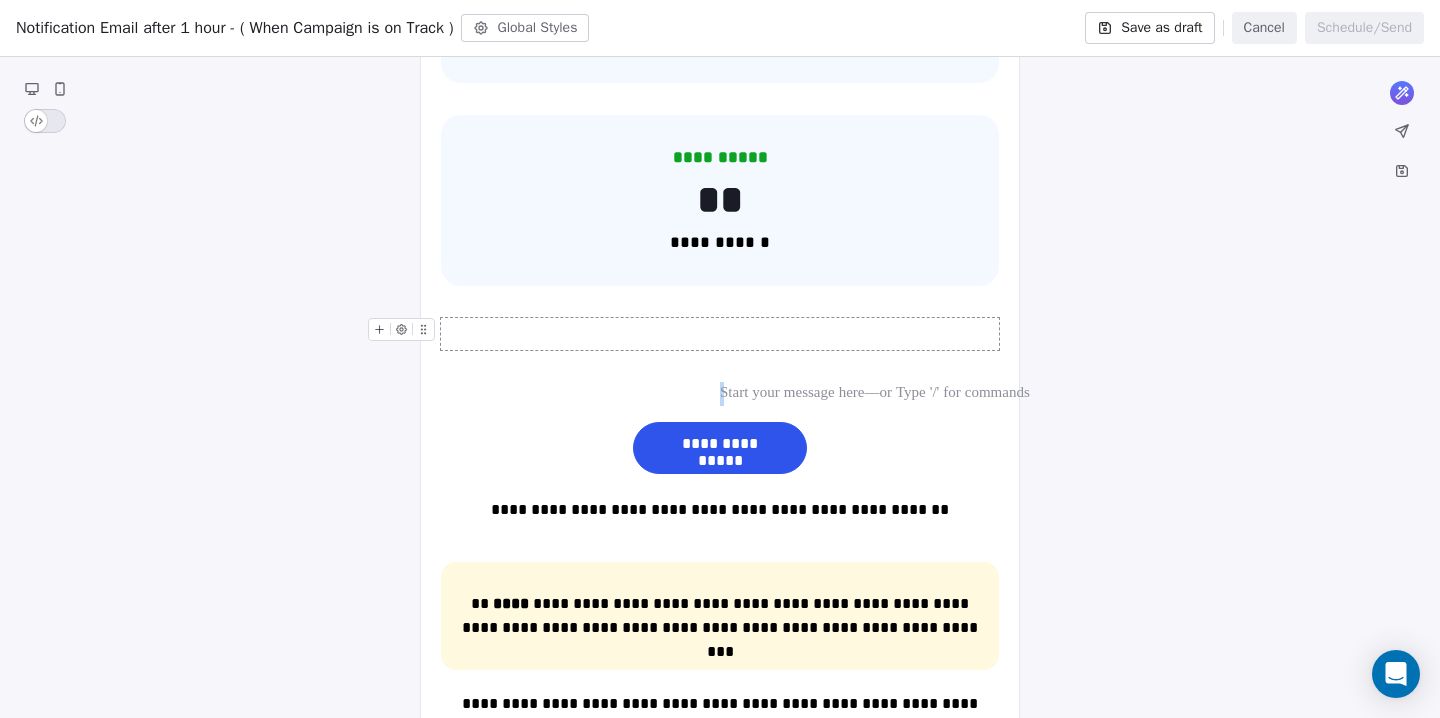 click at bounding box center [720, 334] 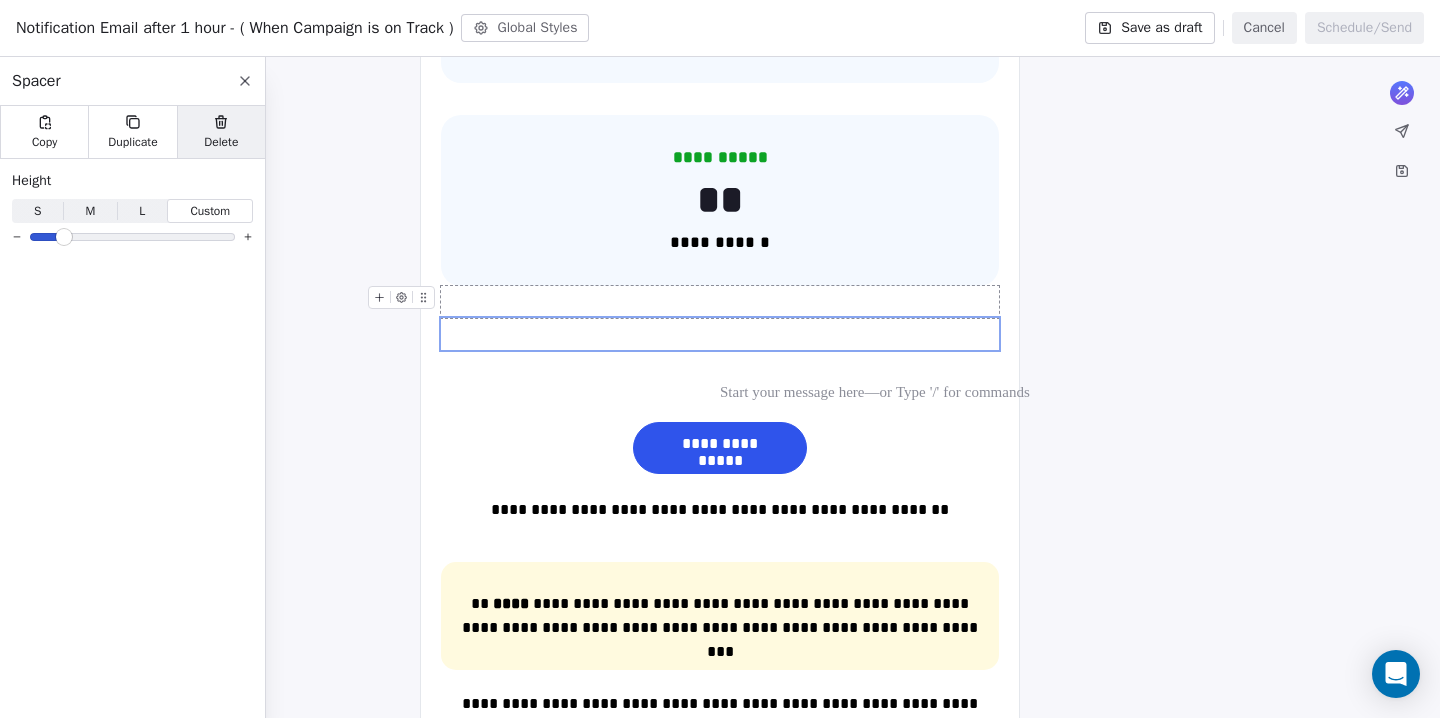 click 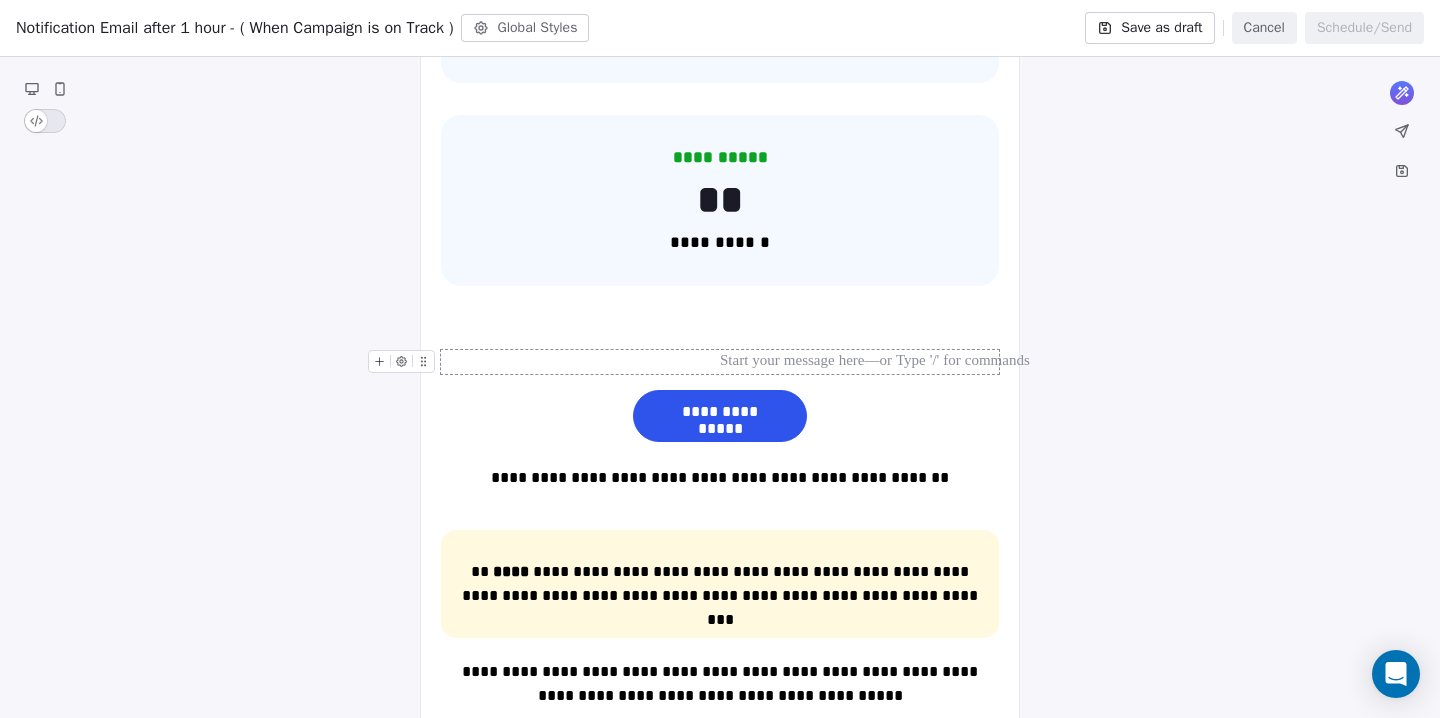 click at bounding box center [720, 362] 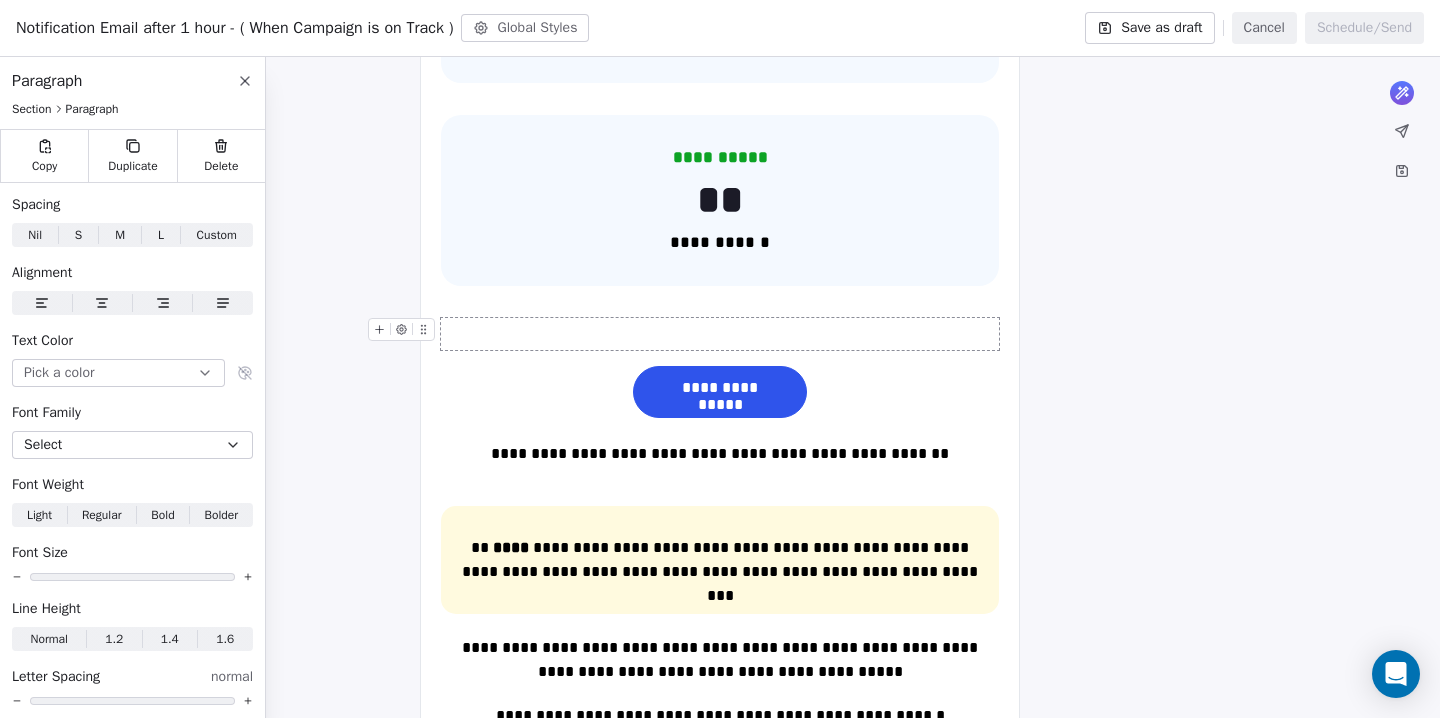 click at bounding box center [720, 334] 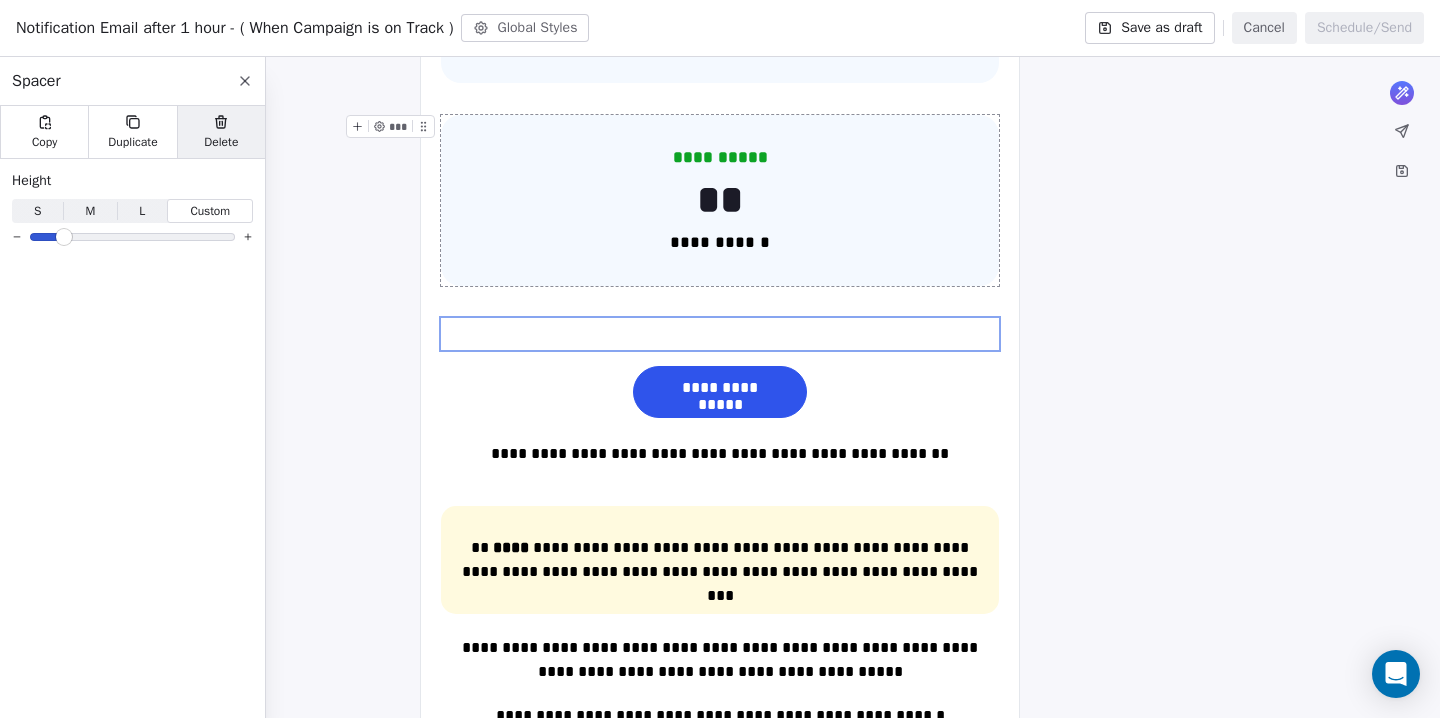 click on "Delete" at bounding box center (221, 132) 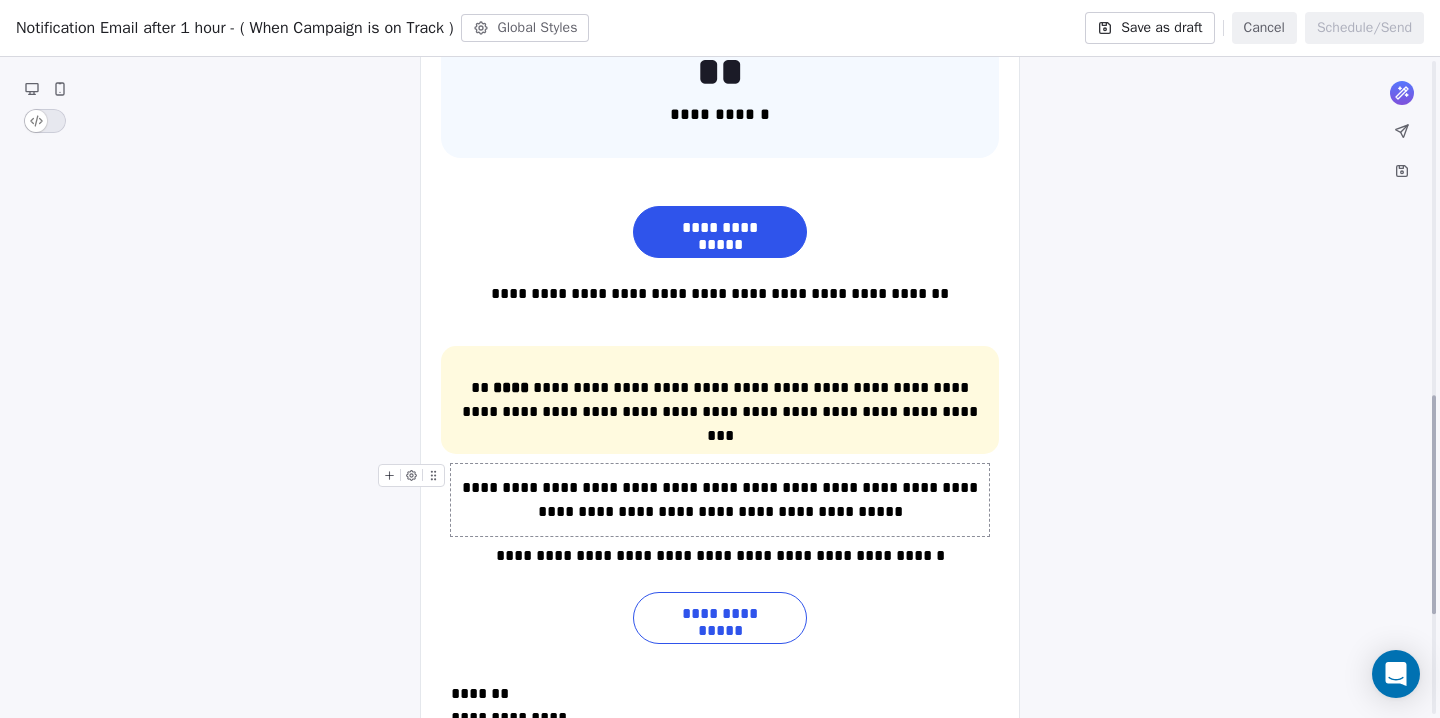 scroll, scrollTop: 1008, scrollLeft: 0, axis: vertical 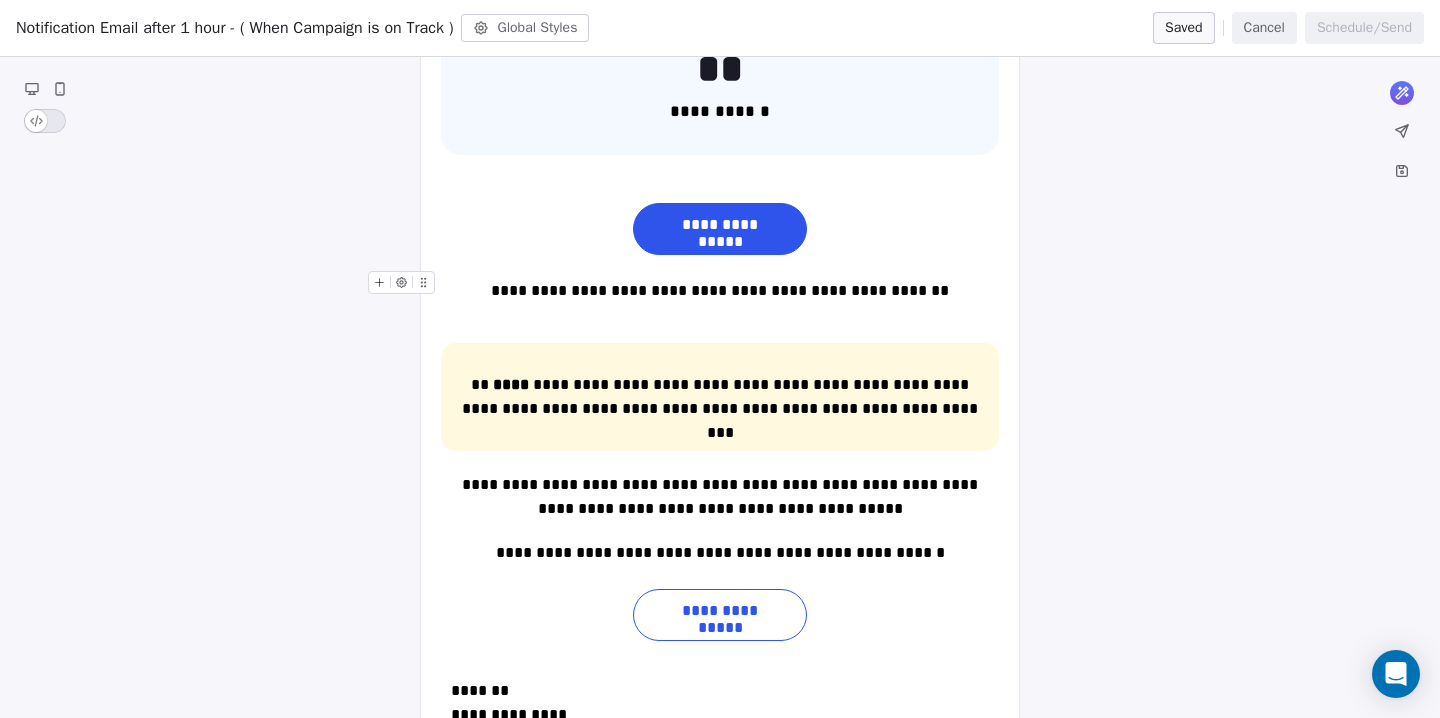 click on "**********" at bounding box center (720, 291) 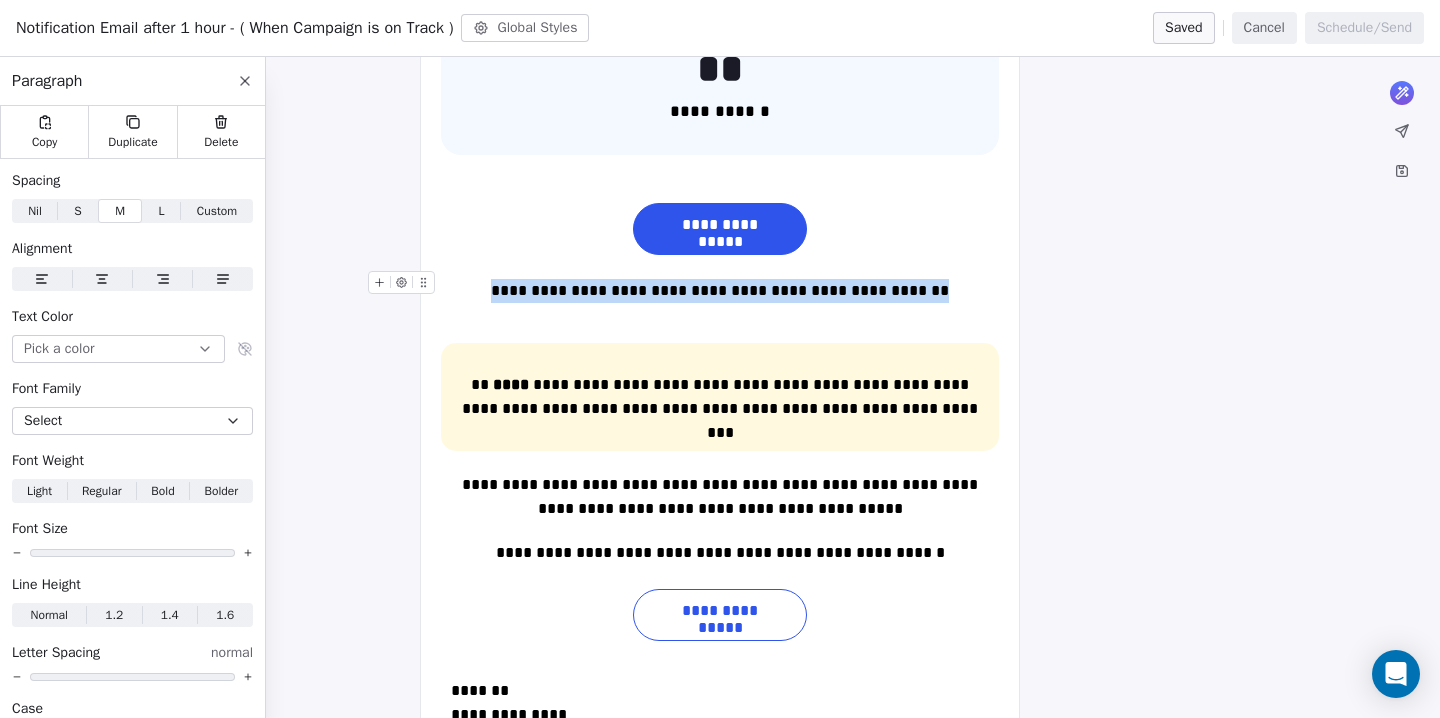 click on "**********" at bounding box center (720, 291) 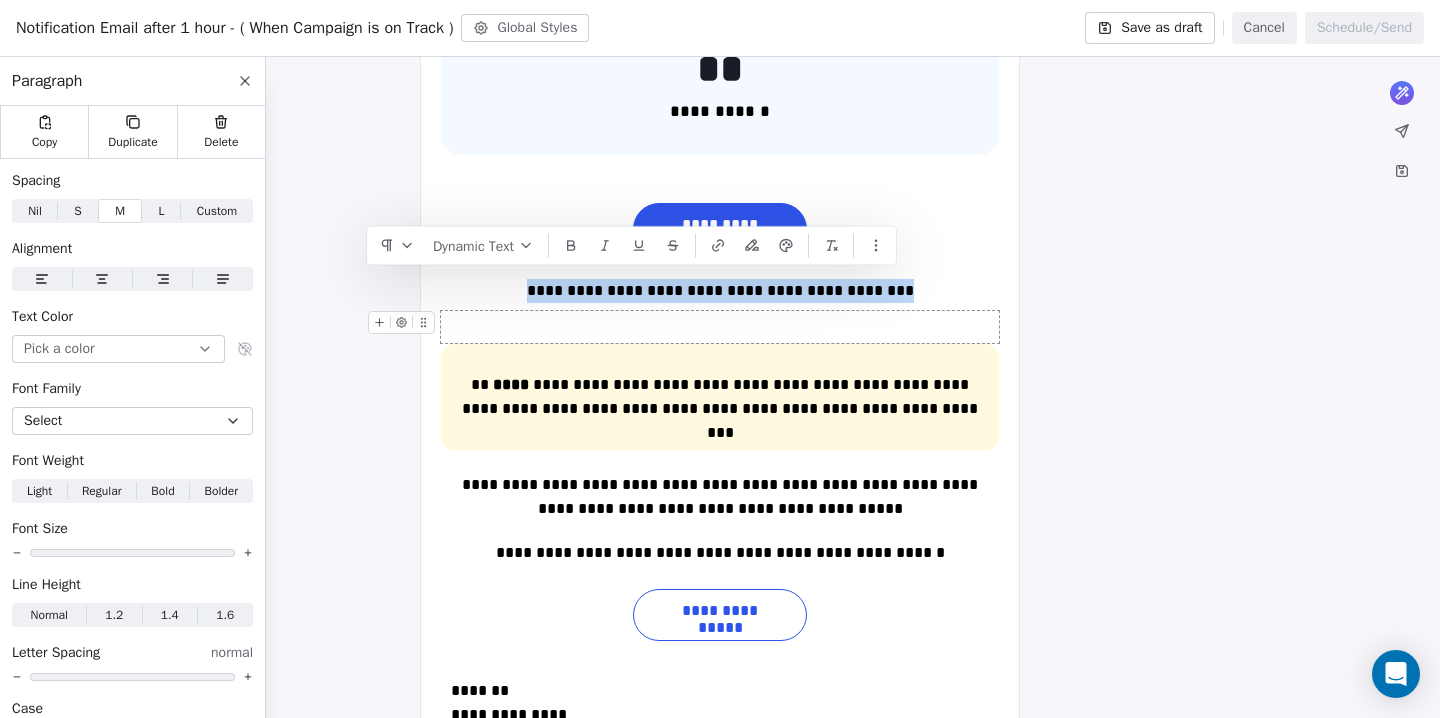 click at bounding box center [720, 327] 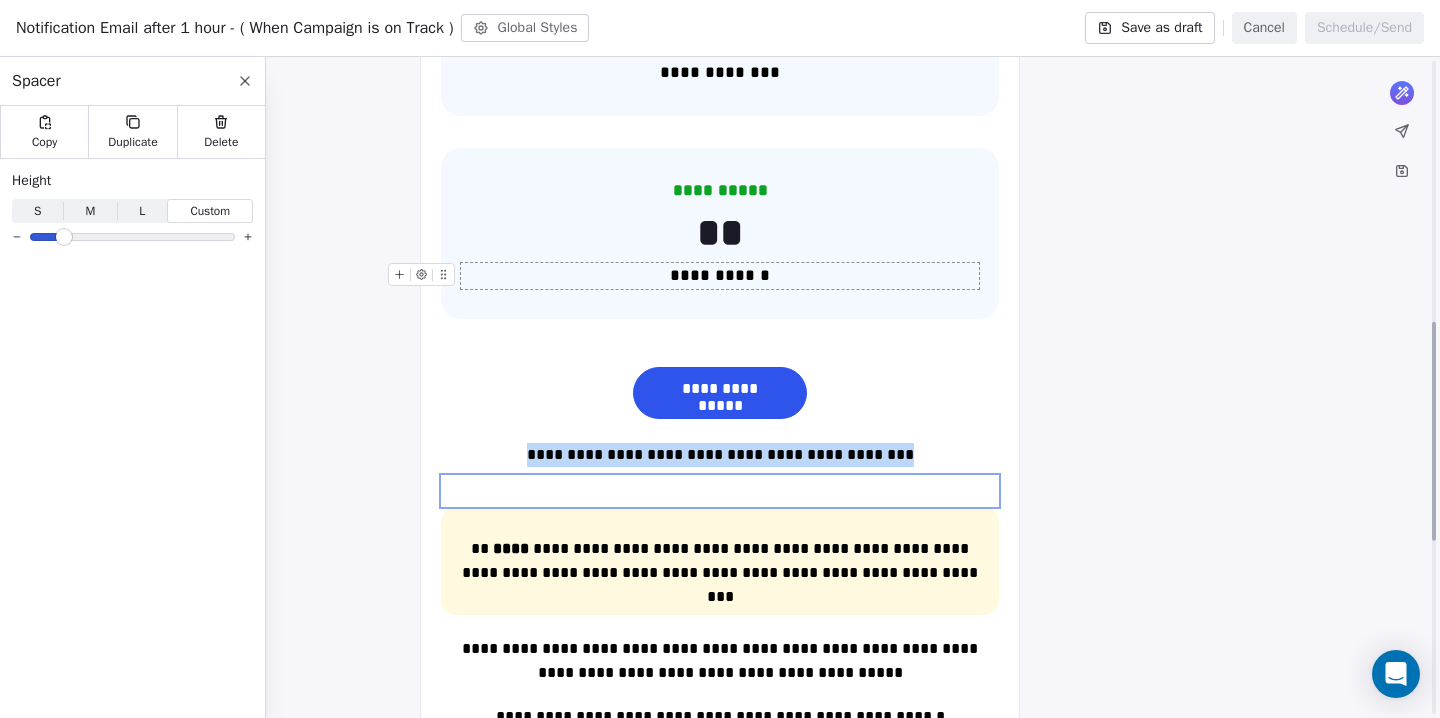 scroll, scrollTop: 872, scrollLeft: 0, axis: vertical 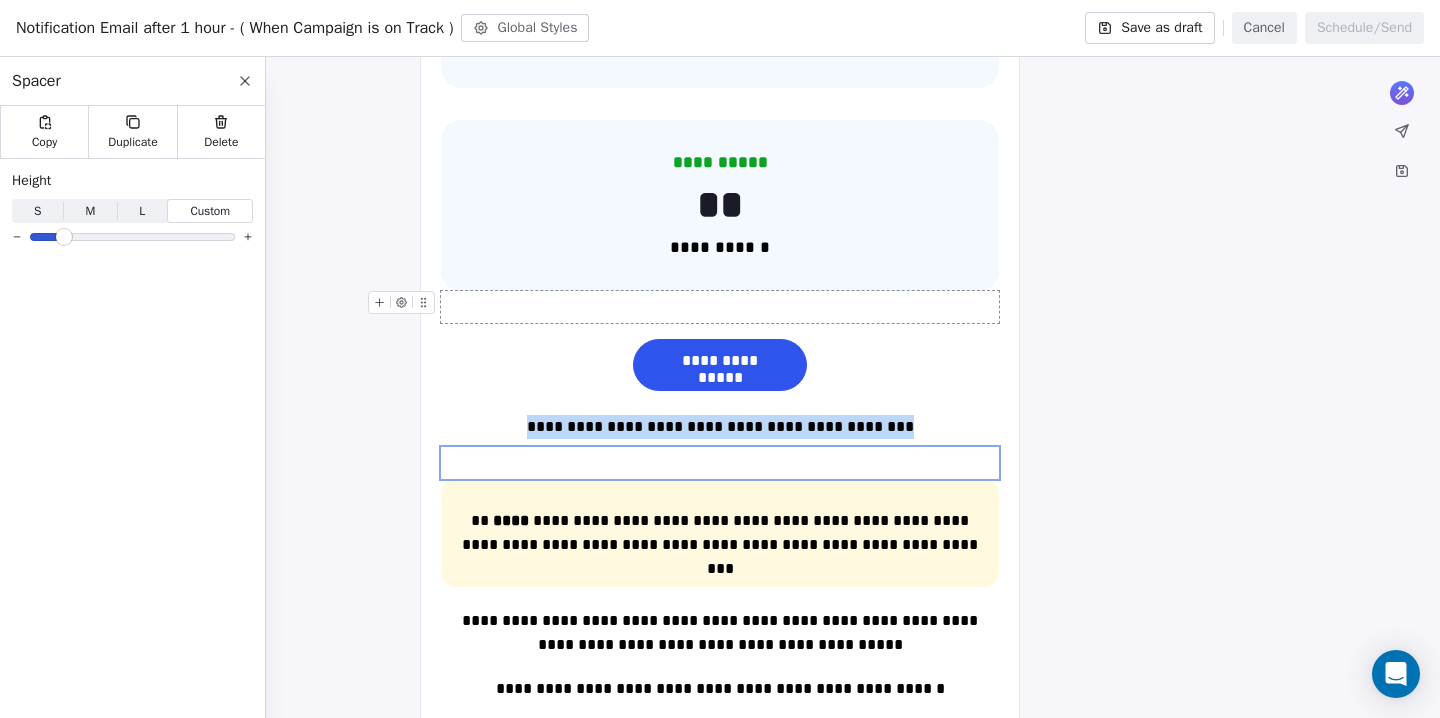 click at bounding box center [720, 307] 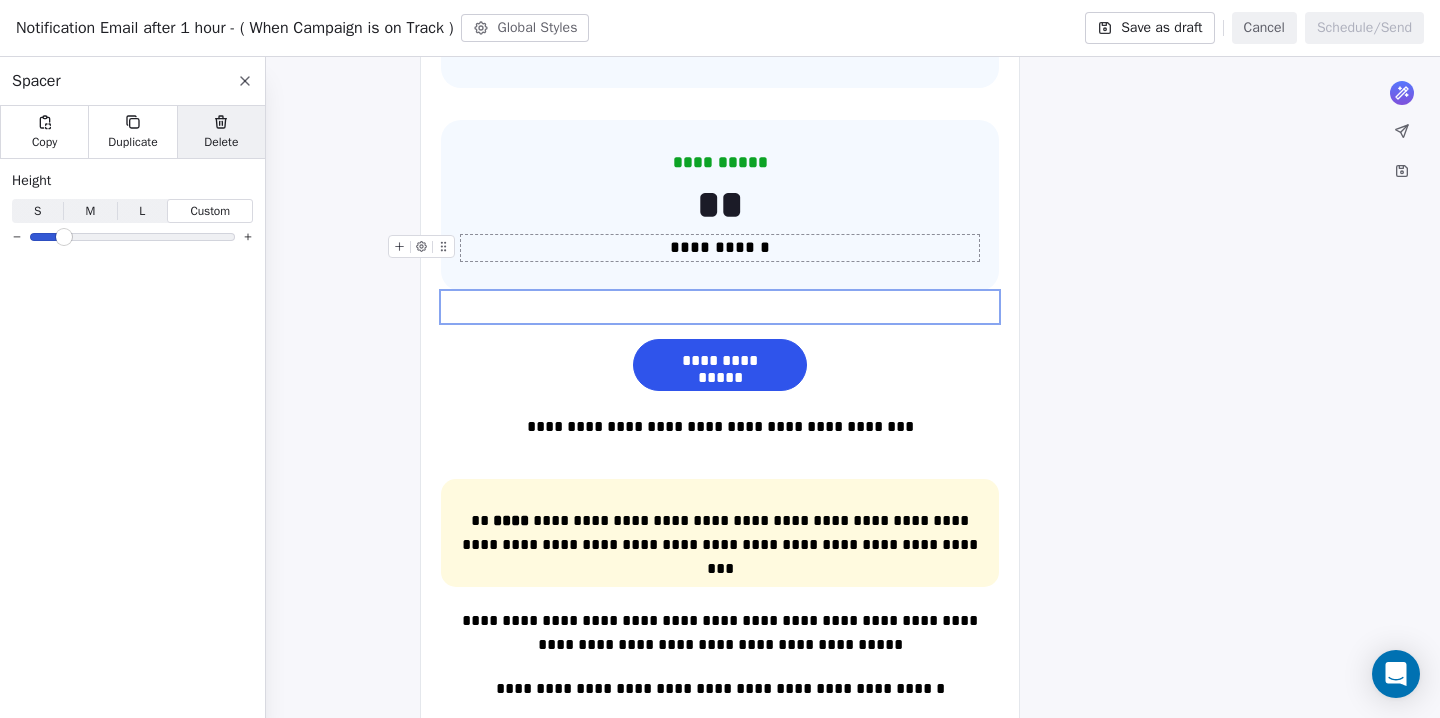 click 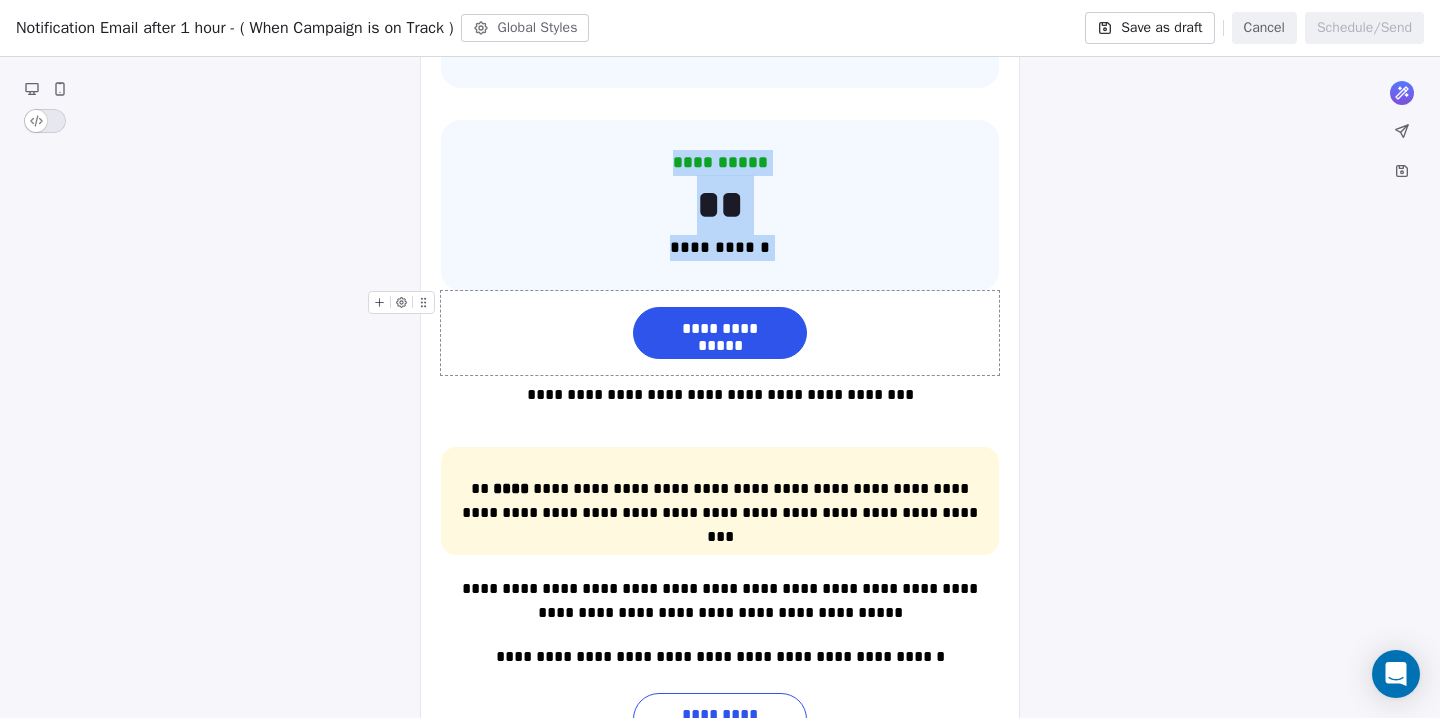 click on "**********" at bounding box center (720, 333) 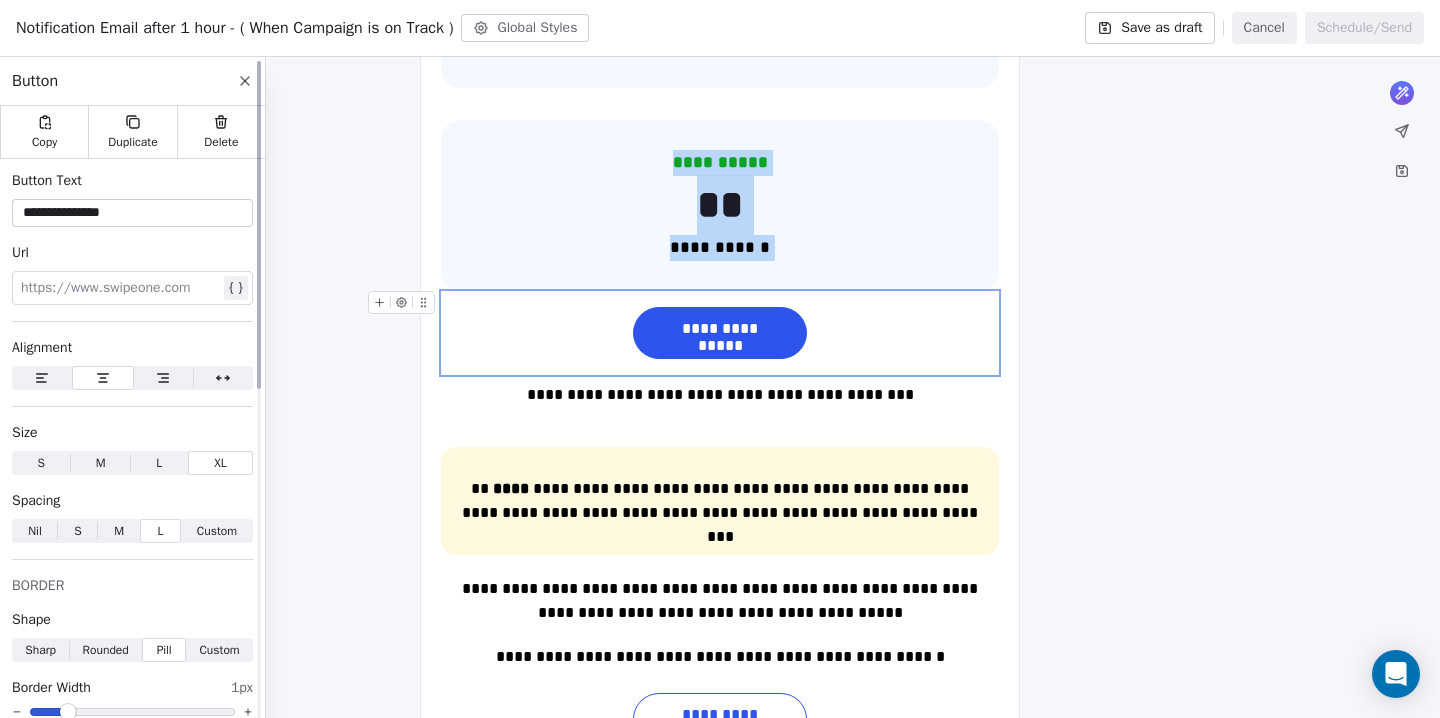 click on "Custom" at bounding box center (217, 531) 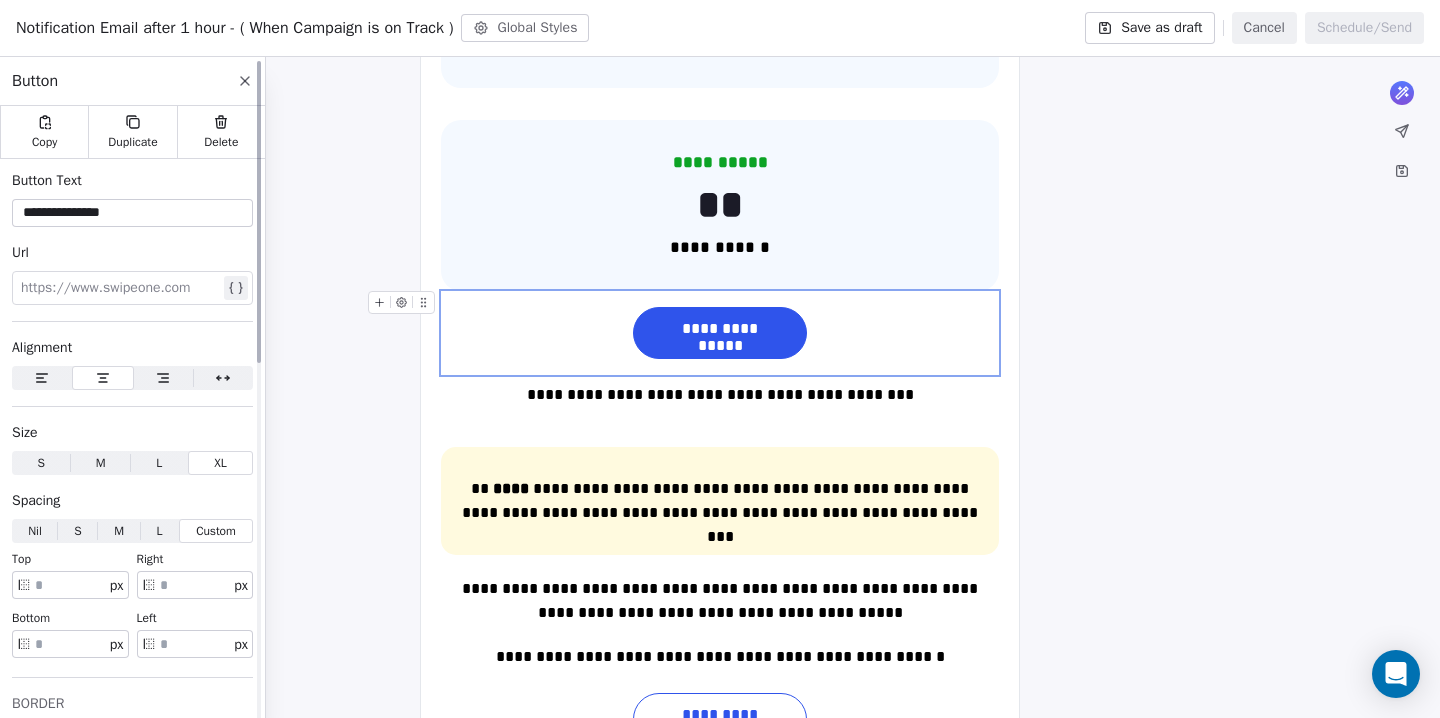 click on "**" at bounding box center [70, 585] 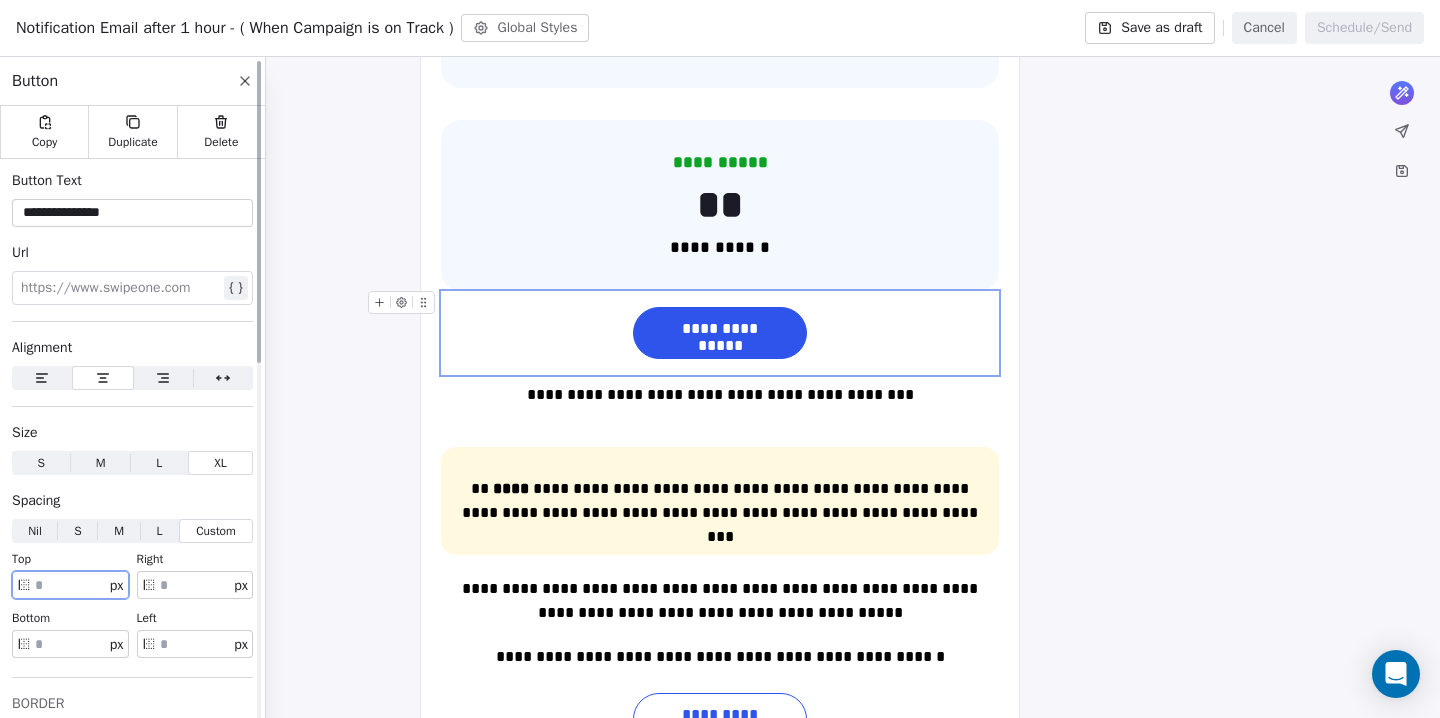 click on "**" at bounding box center [70, 585] 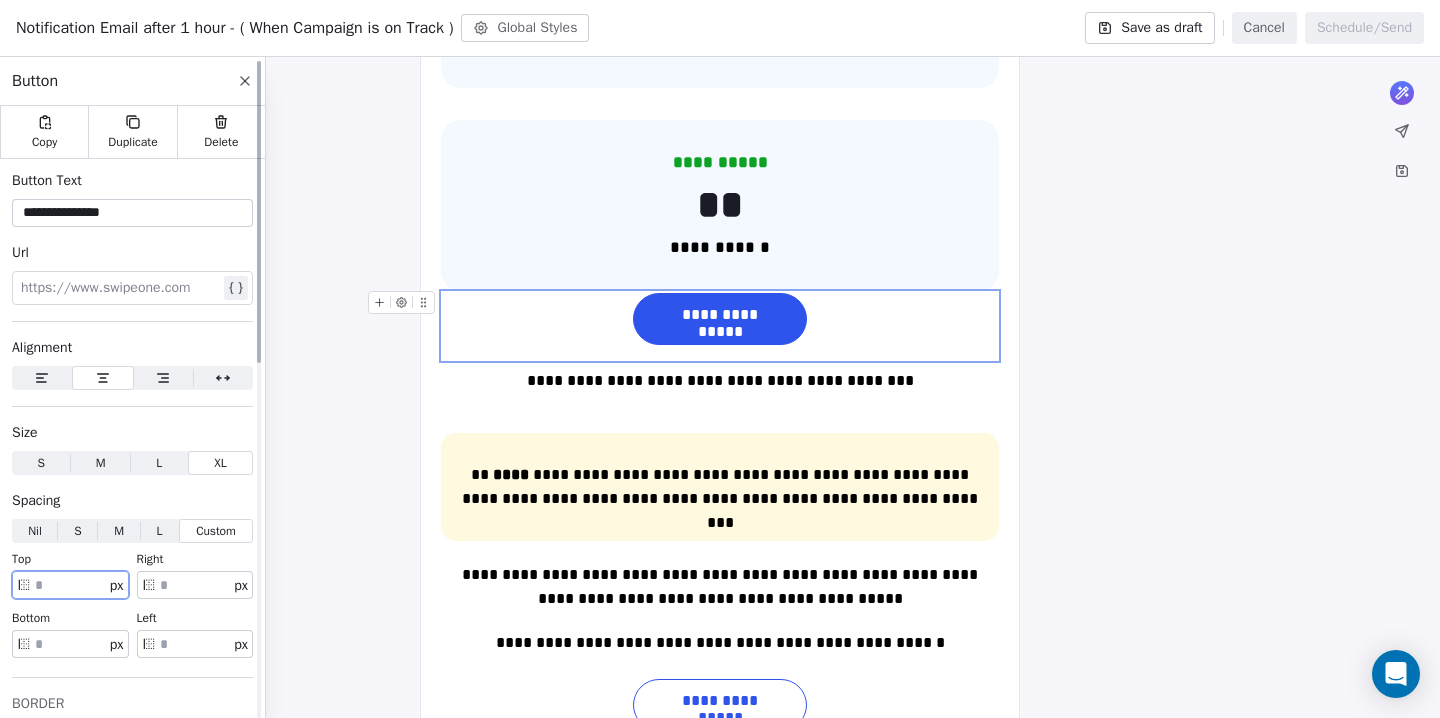 type on "*" 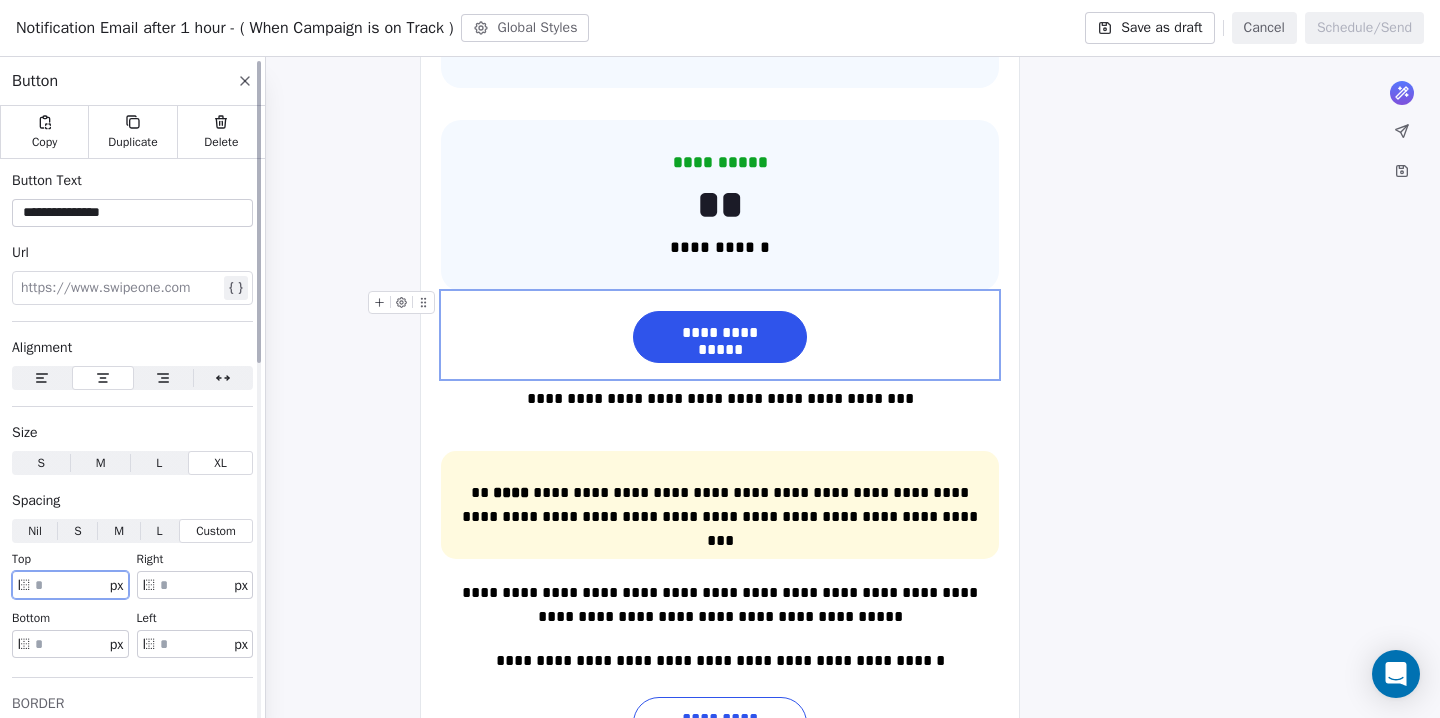 type on "**" 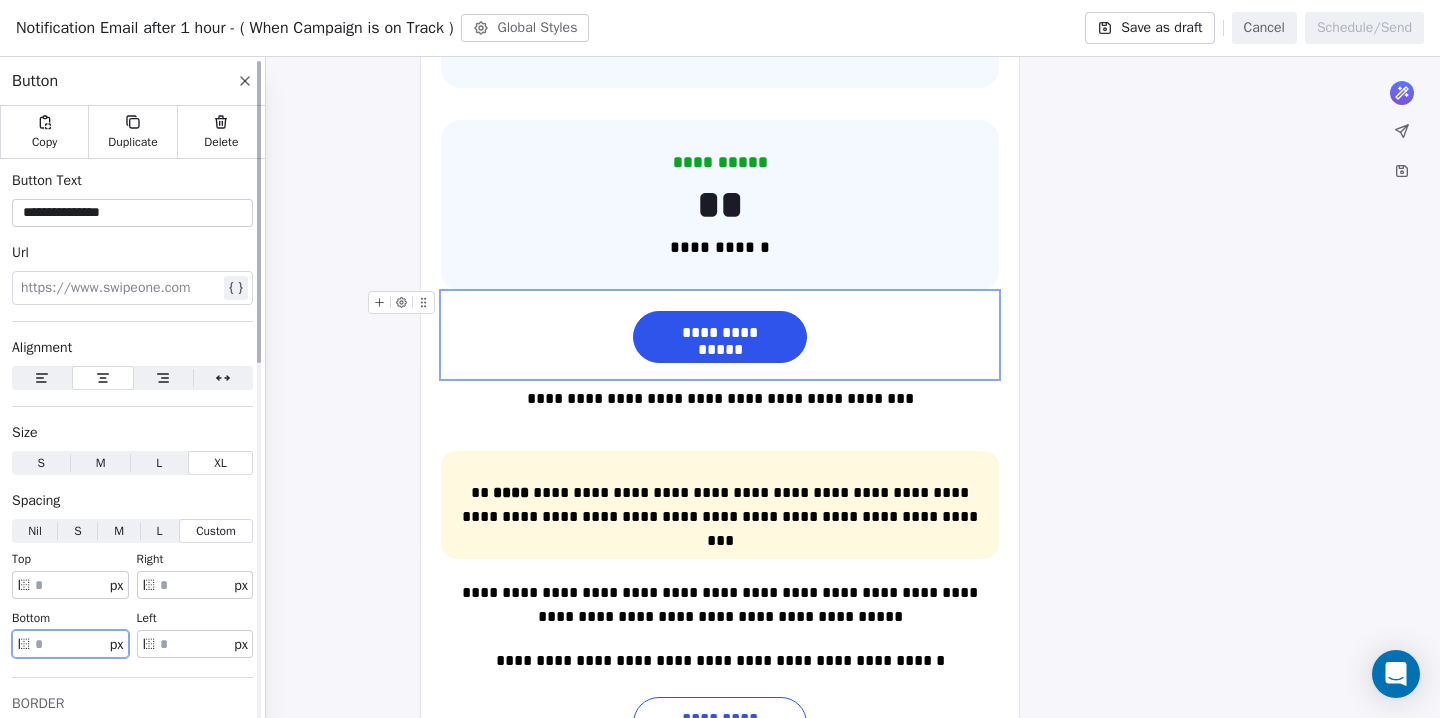 click on "**" at bounding box center [70, 644] 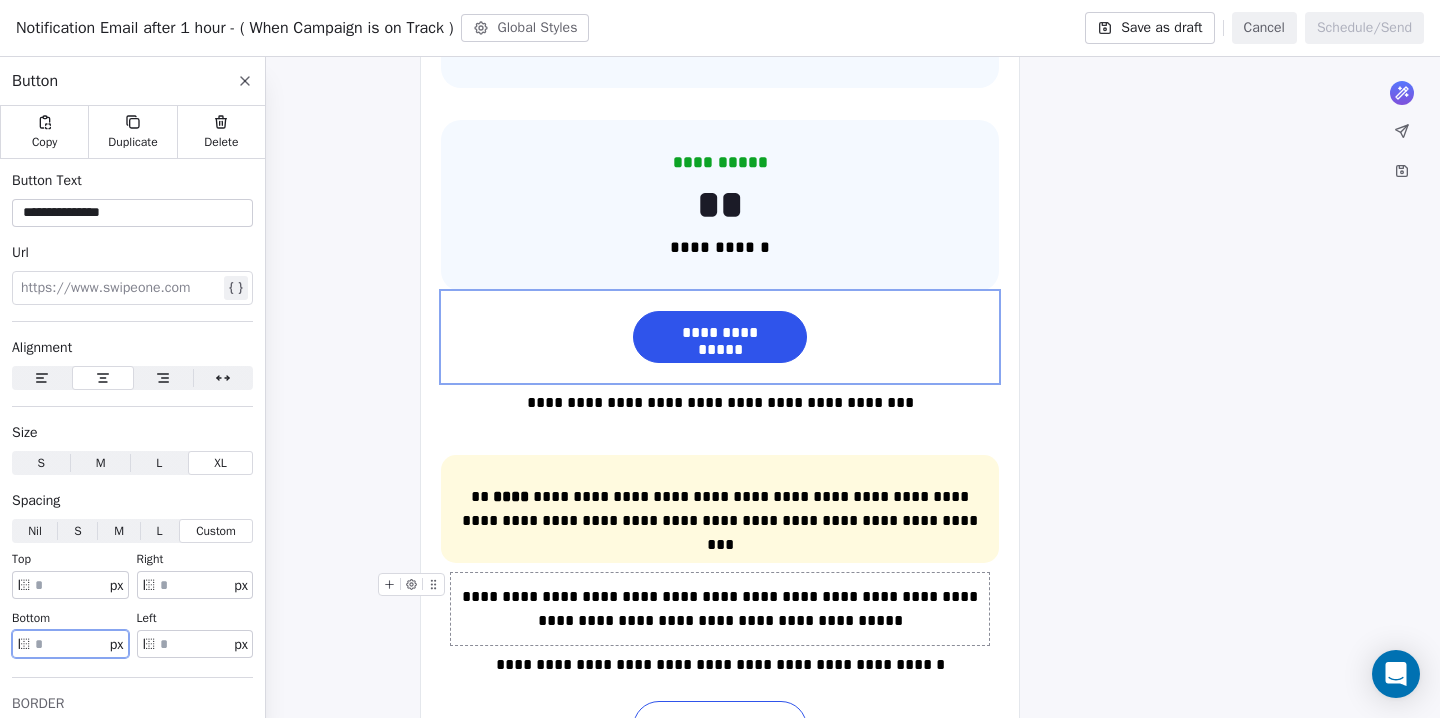 scroll, scrollTop: 992, scrollLeft: 0, axis: vertical 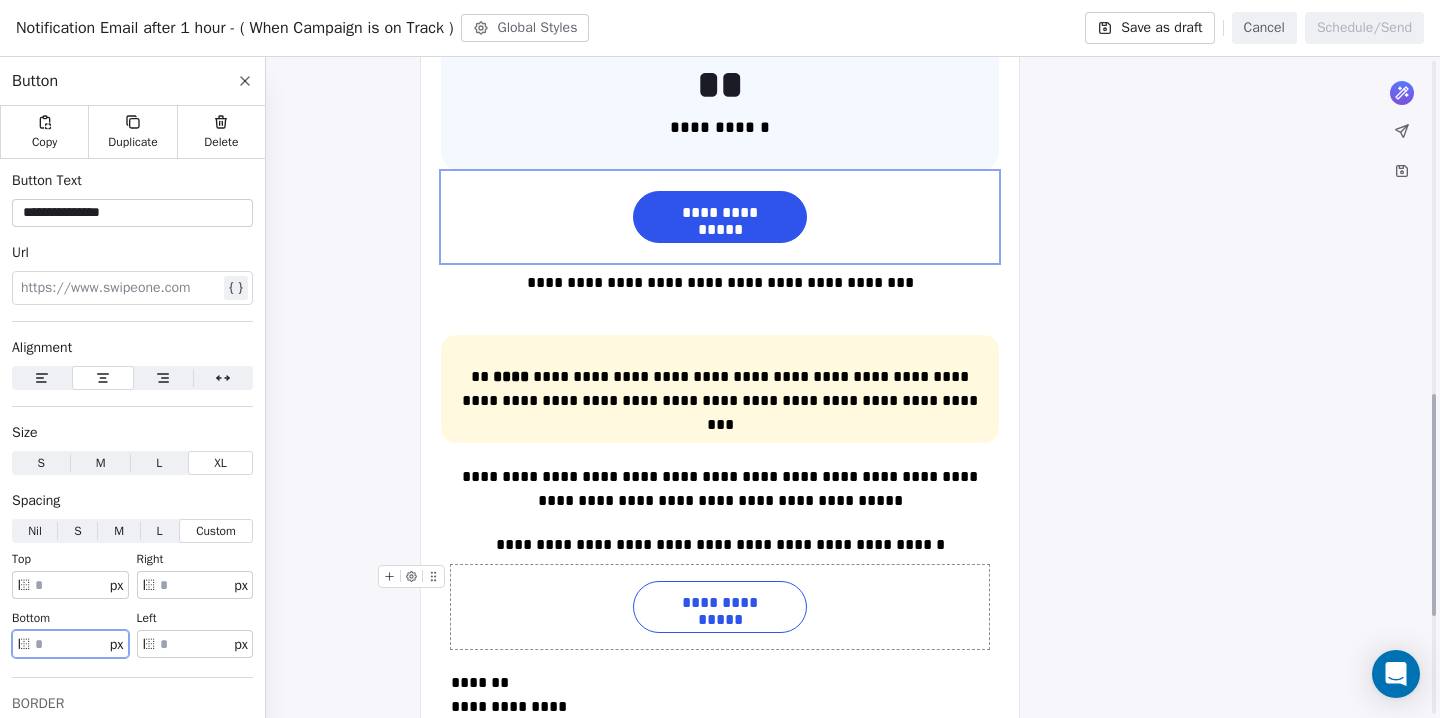 type on "**" 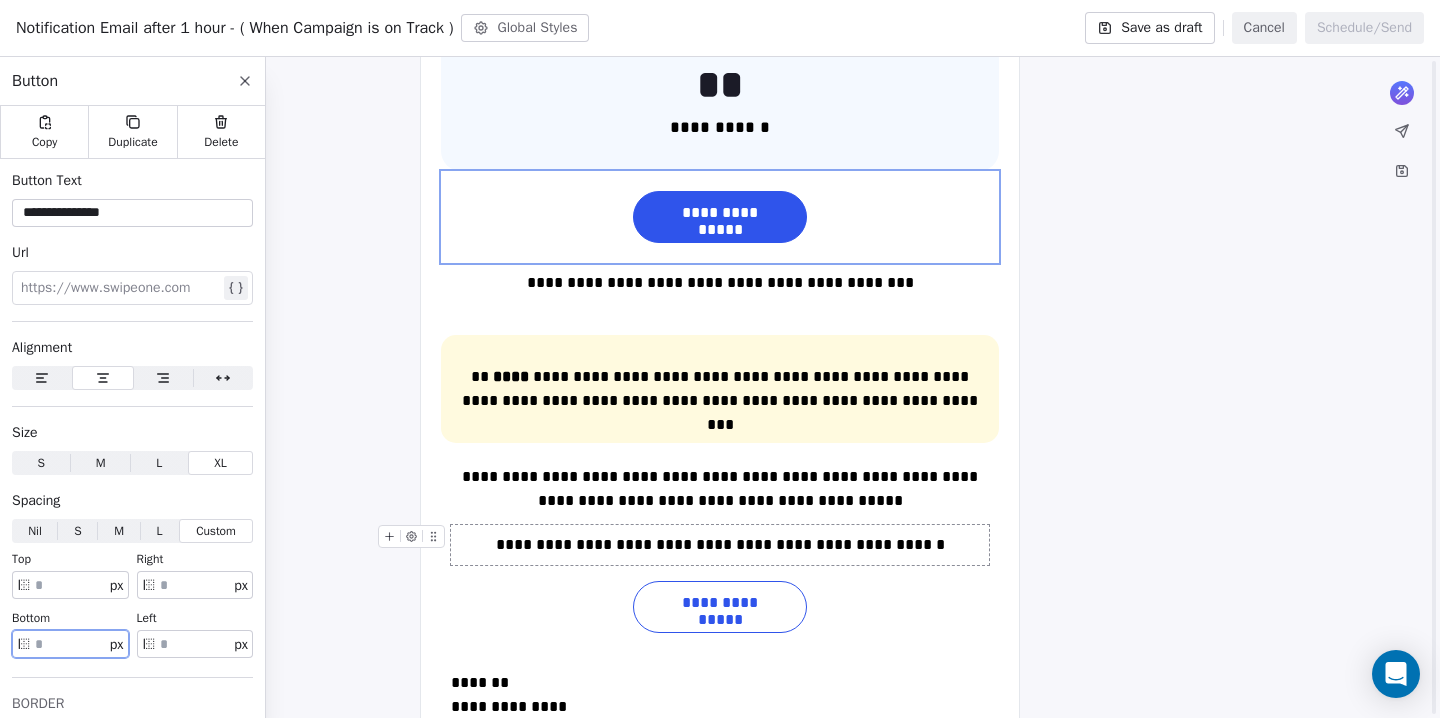 scroll, scrollTop: 1037, scrollLeft: 0, axis: vertical 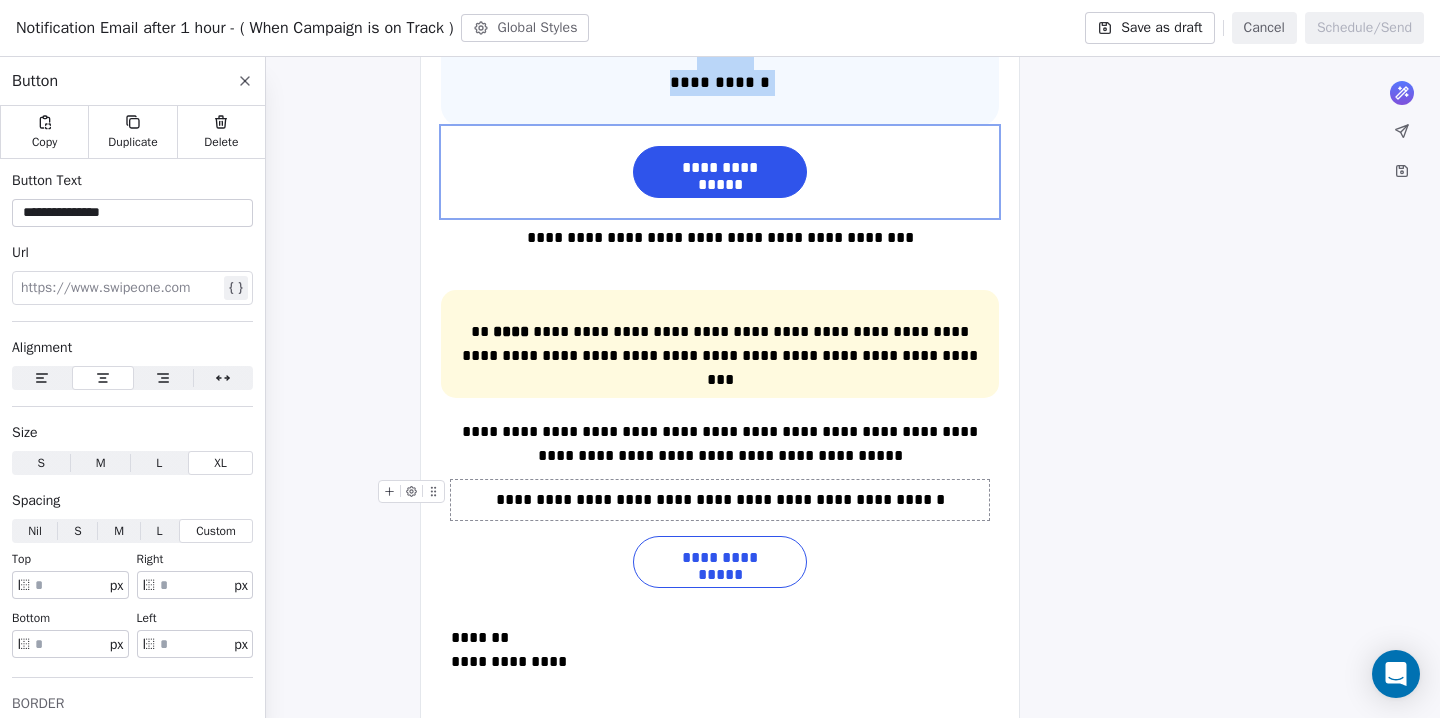 click on "**********" at bounding box center (720, 500) 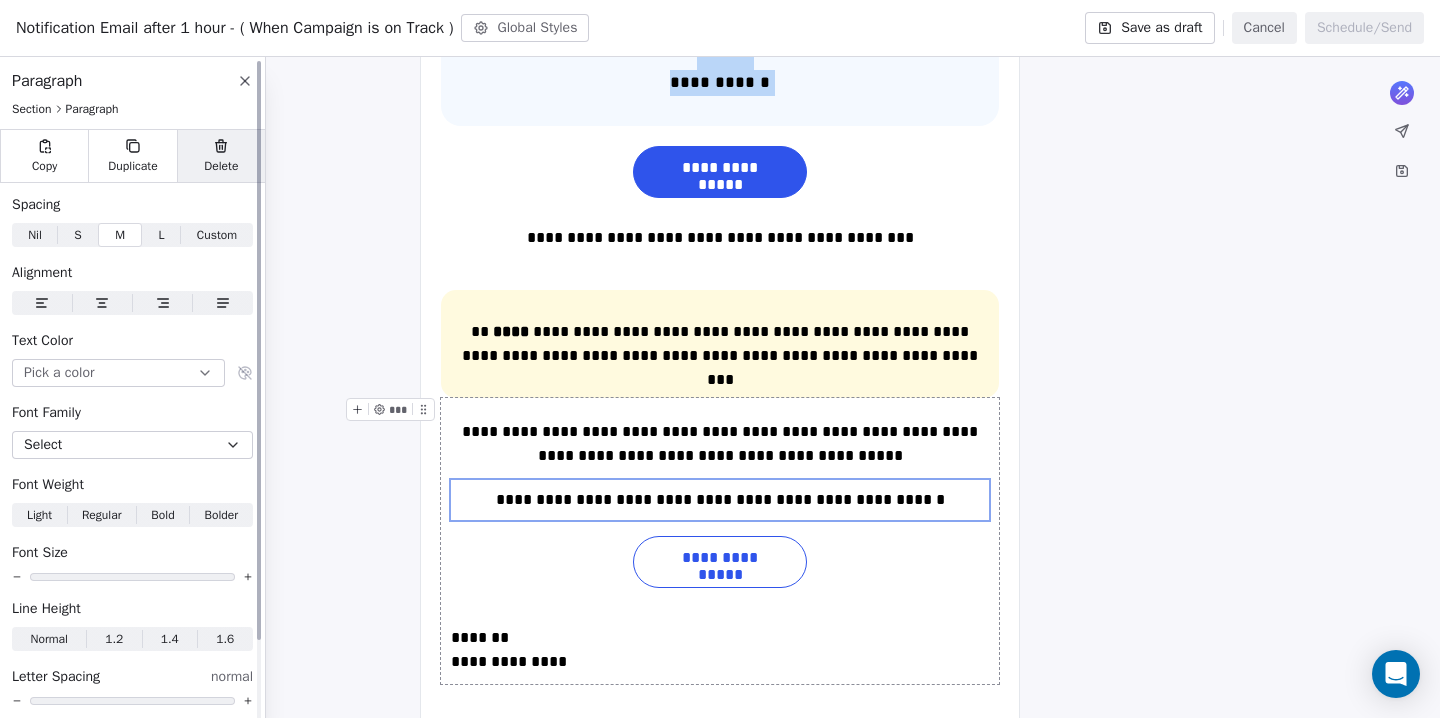 click on "Delete" at bounding box center [221, 166] 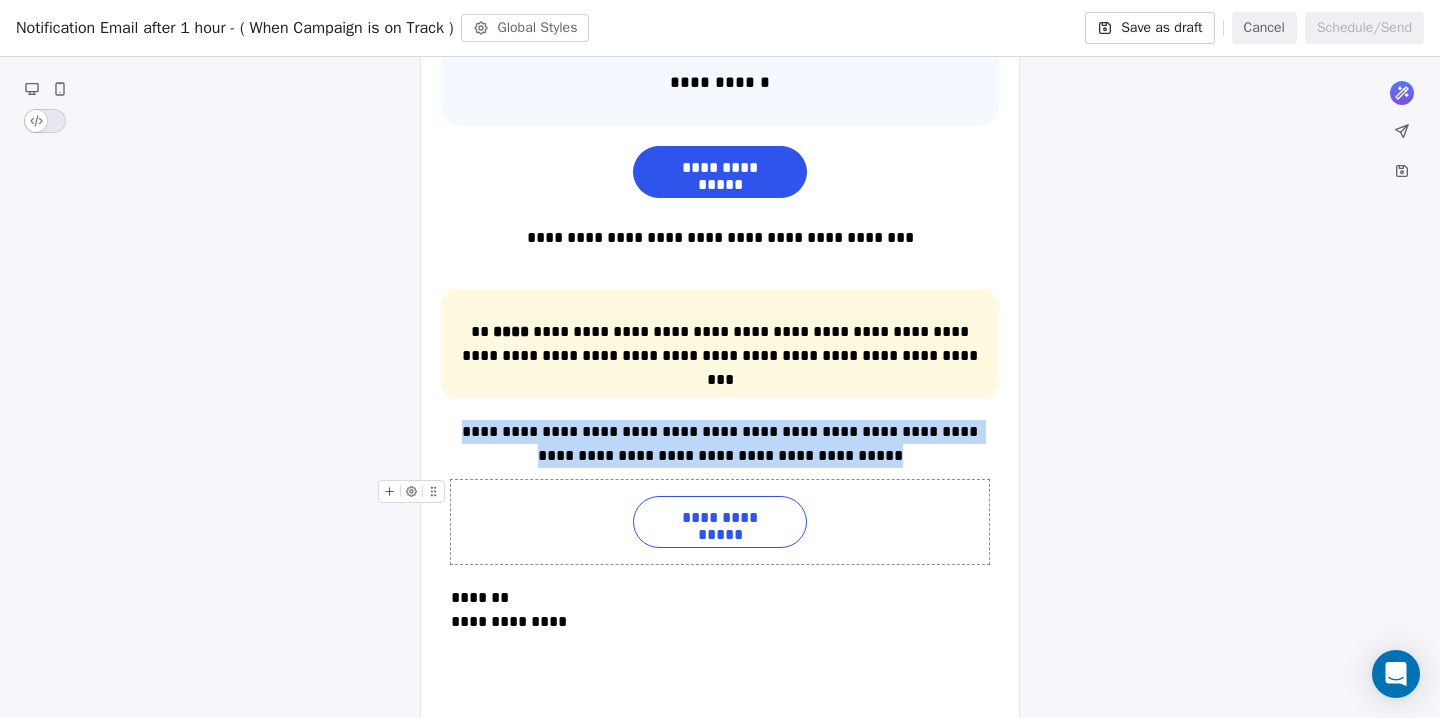 click on "**********" at bounding box center (720, 522) 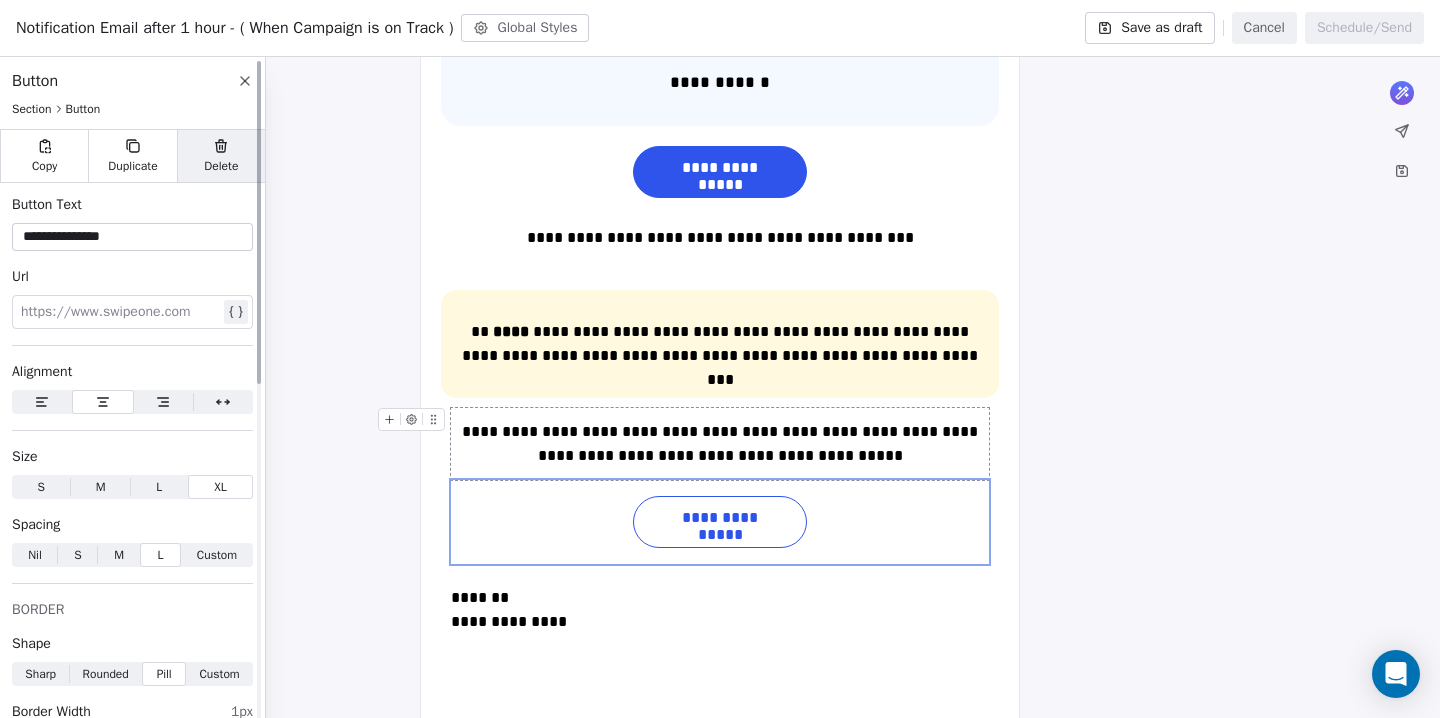 click on "Delete" at bounding box center (221, 166) 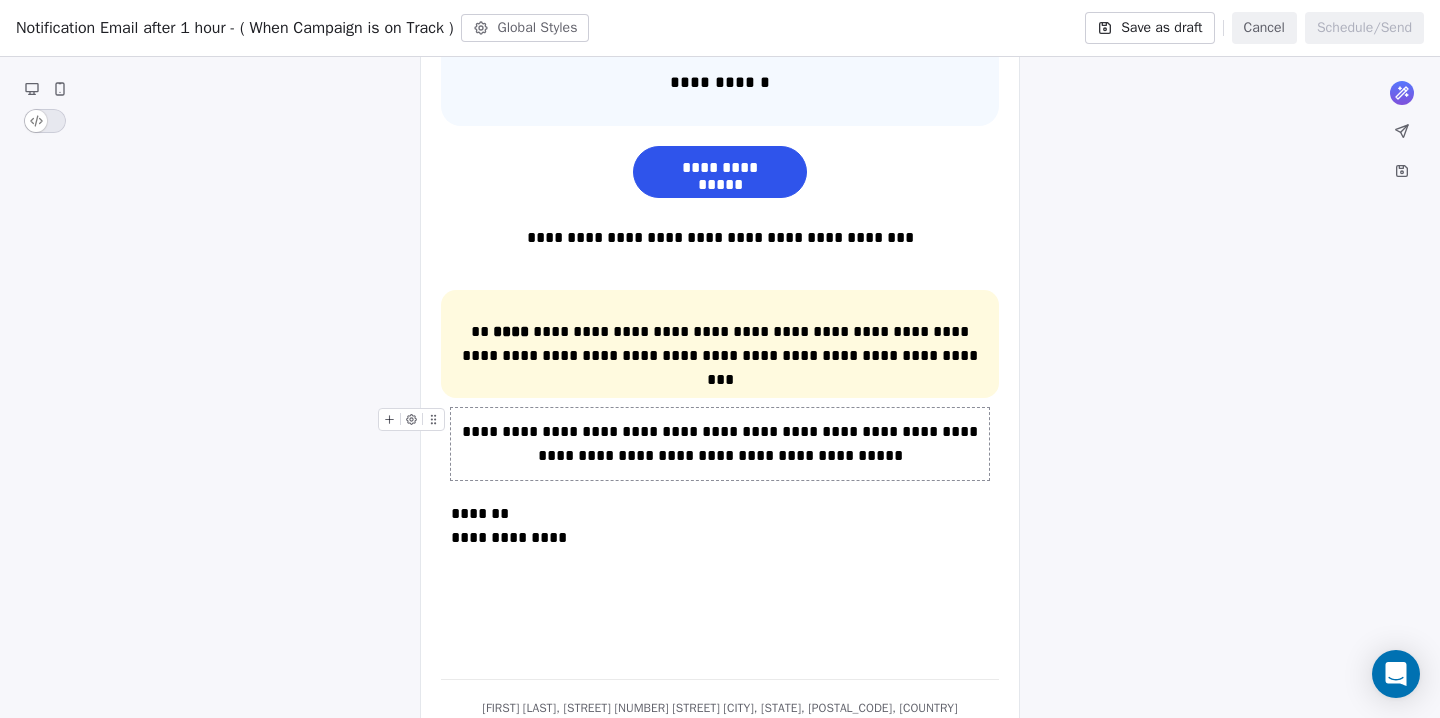 click on "**********" at bounding box center (720, 444) 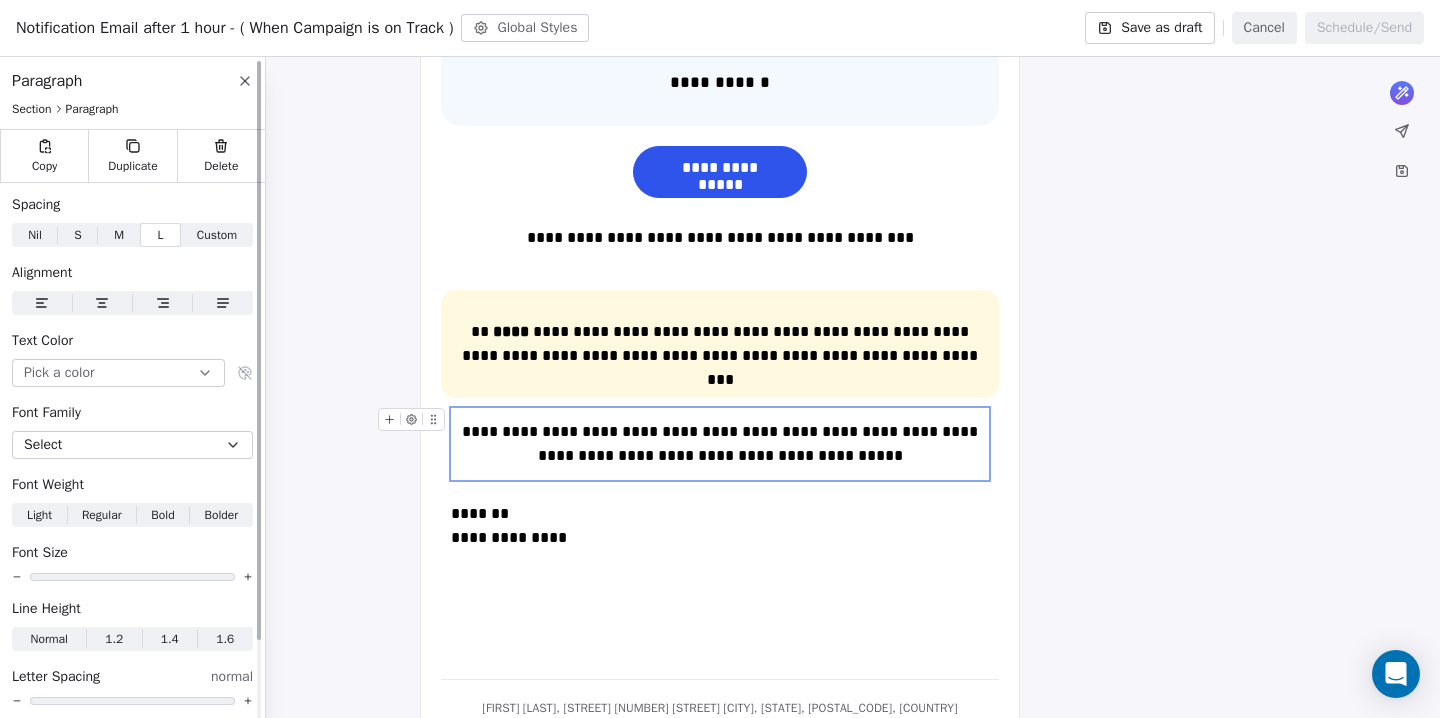 click 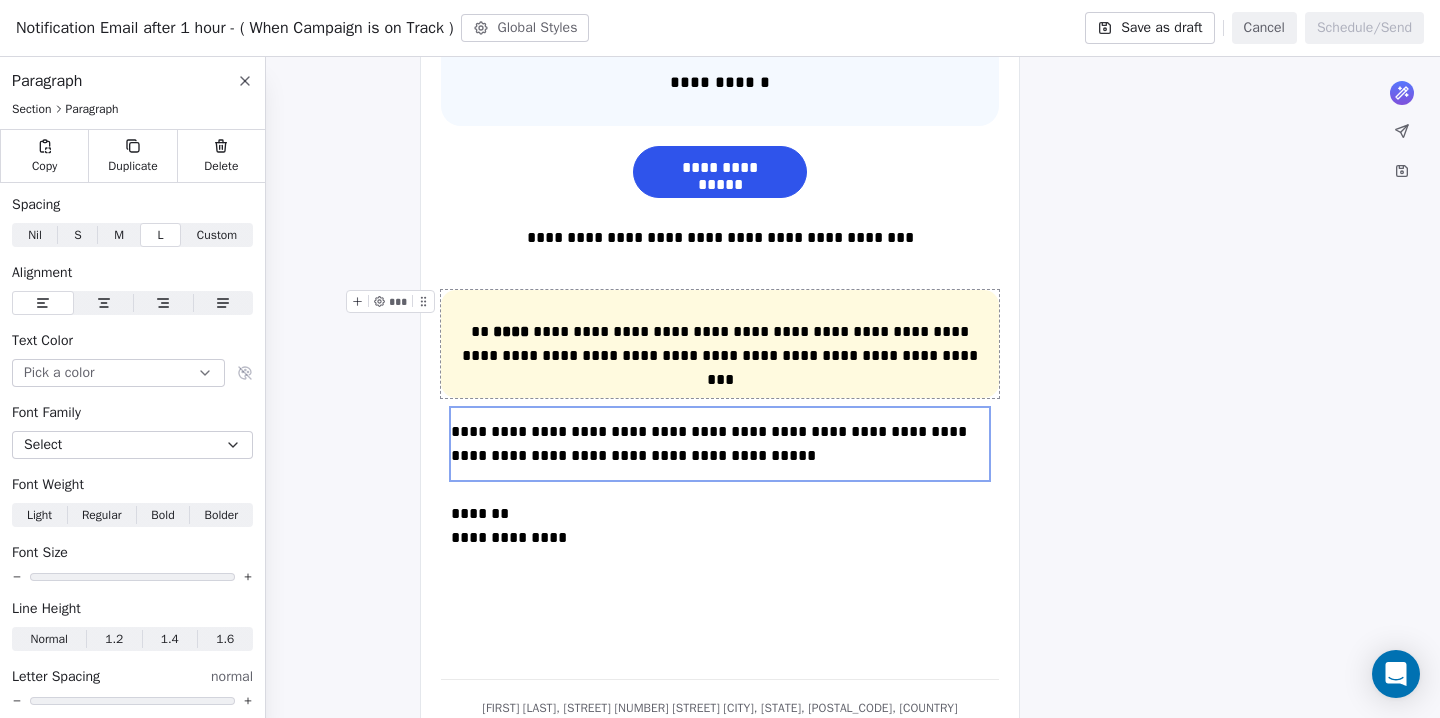 click on "**********" at bounding box center [720, 344] 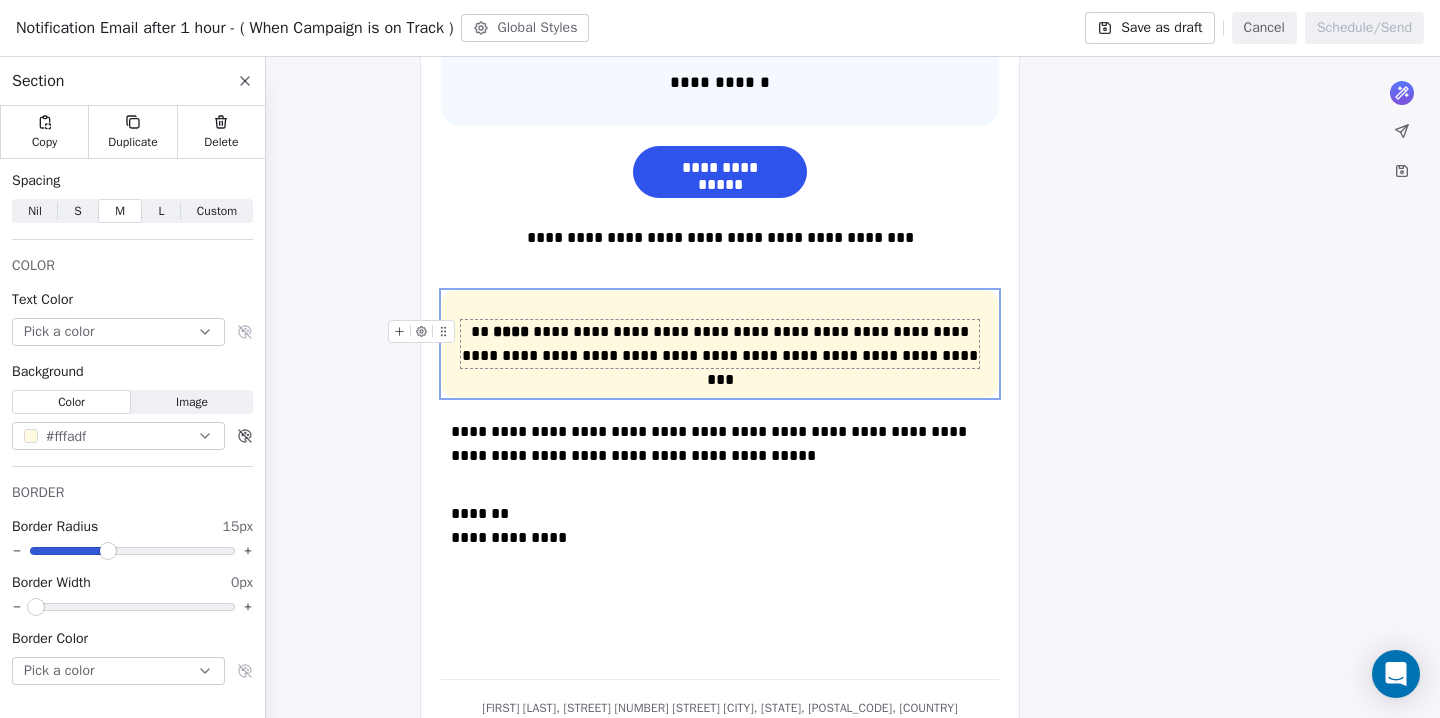click on "**********" at bounding box center (720, 344) 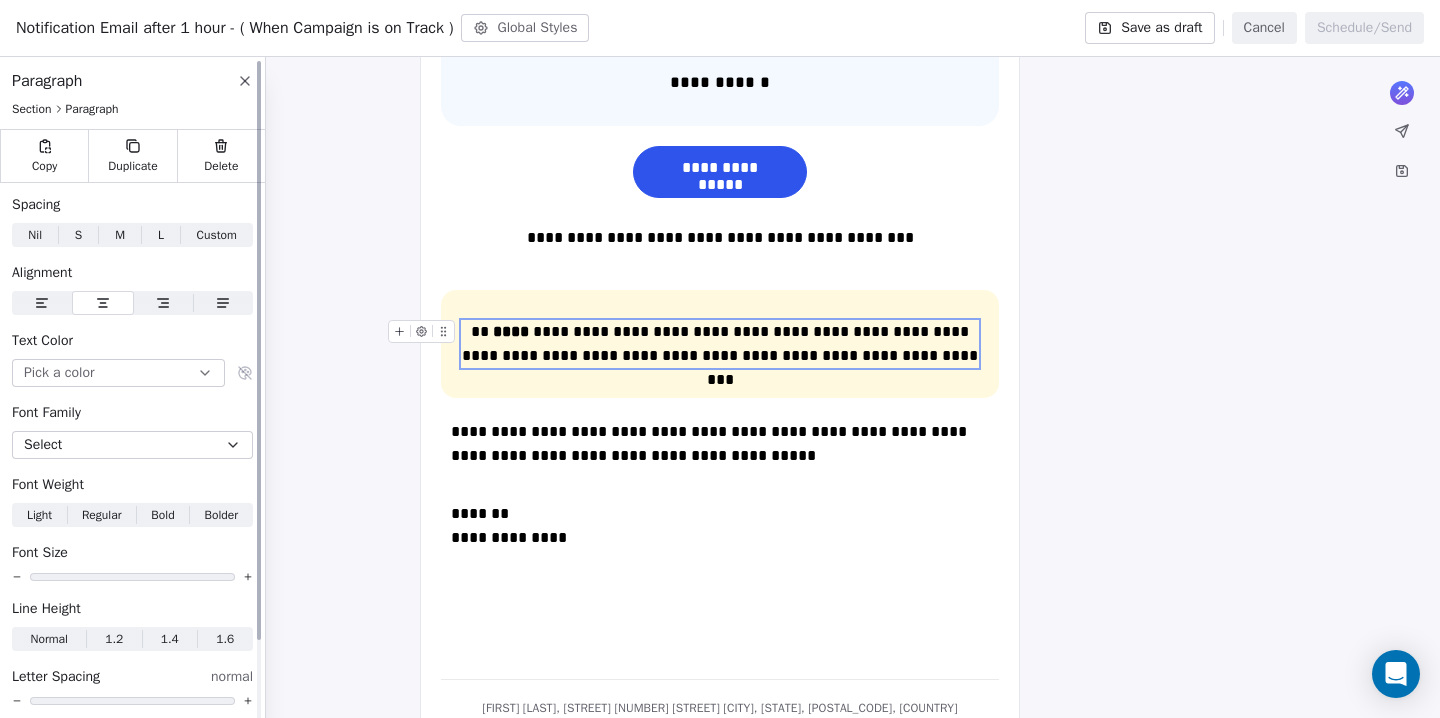 click at bounding box center (42, 303) 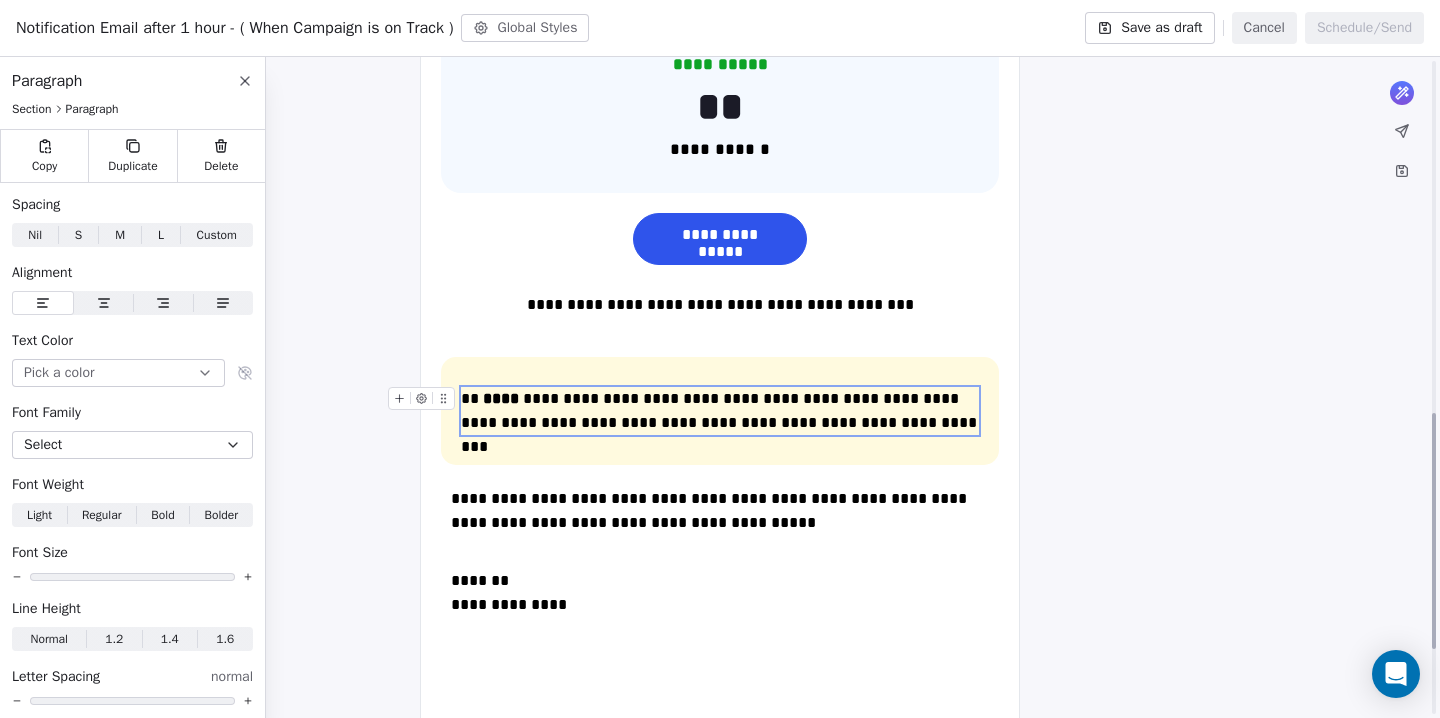 scroll, scrollTop: 965, scrollLeft: 0, axis: vertical 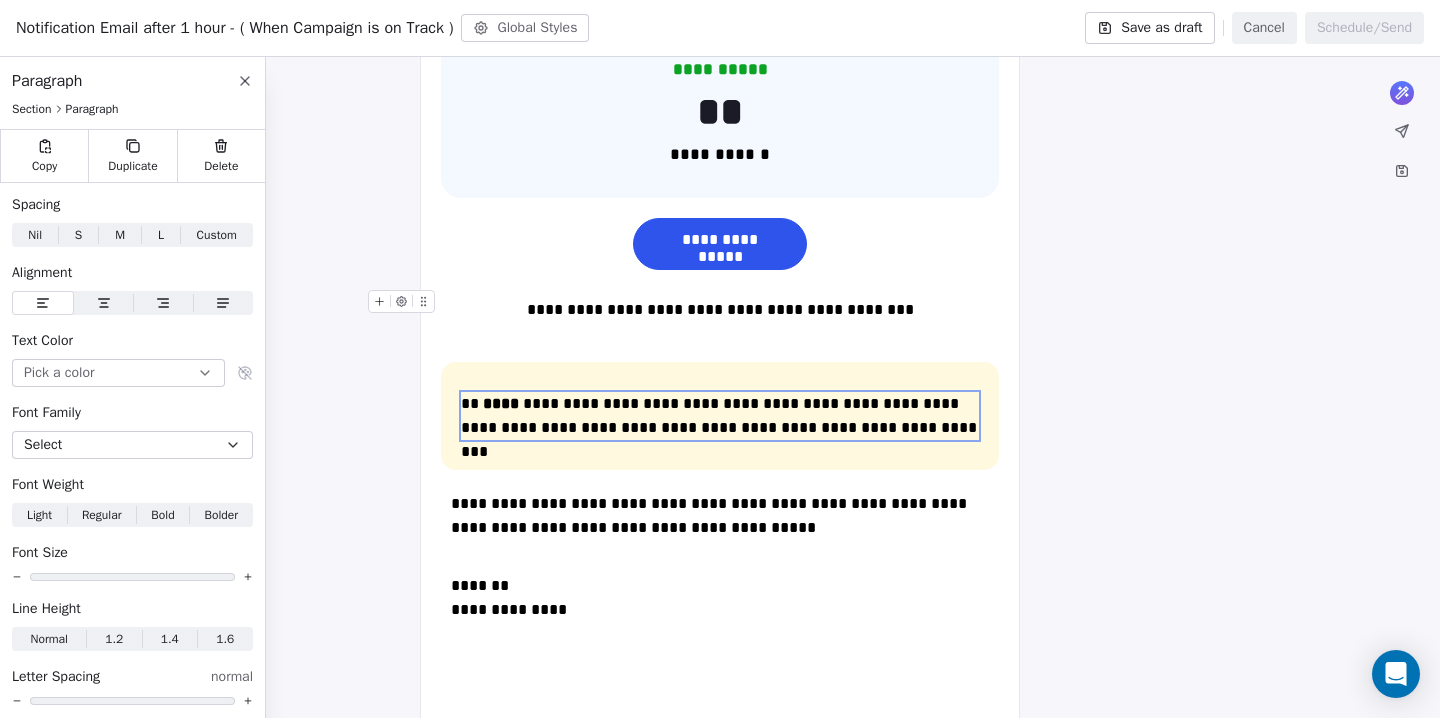 click on "**********" at bounding box center [720, 310] 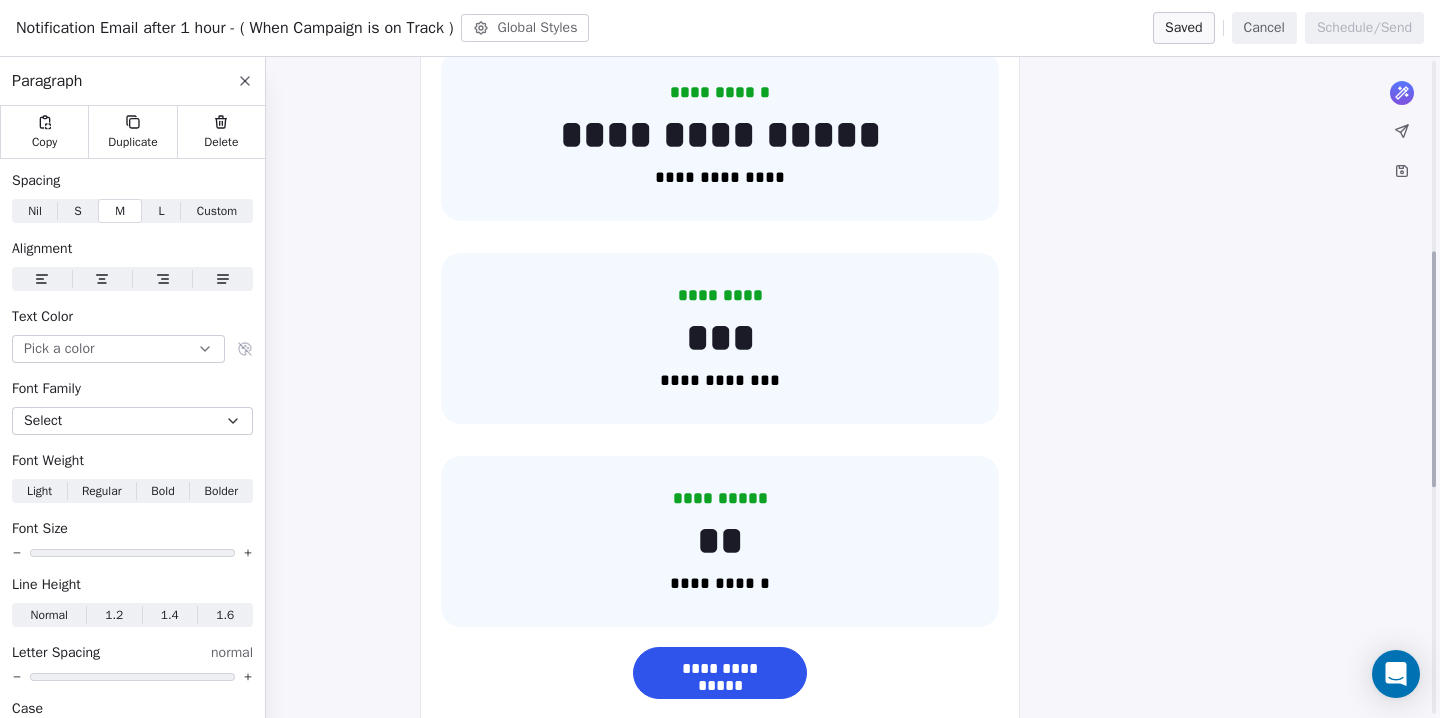 scroll, scrollTop: 530, scrollLeft: 0, axis: vertical 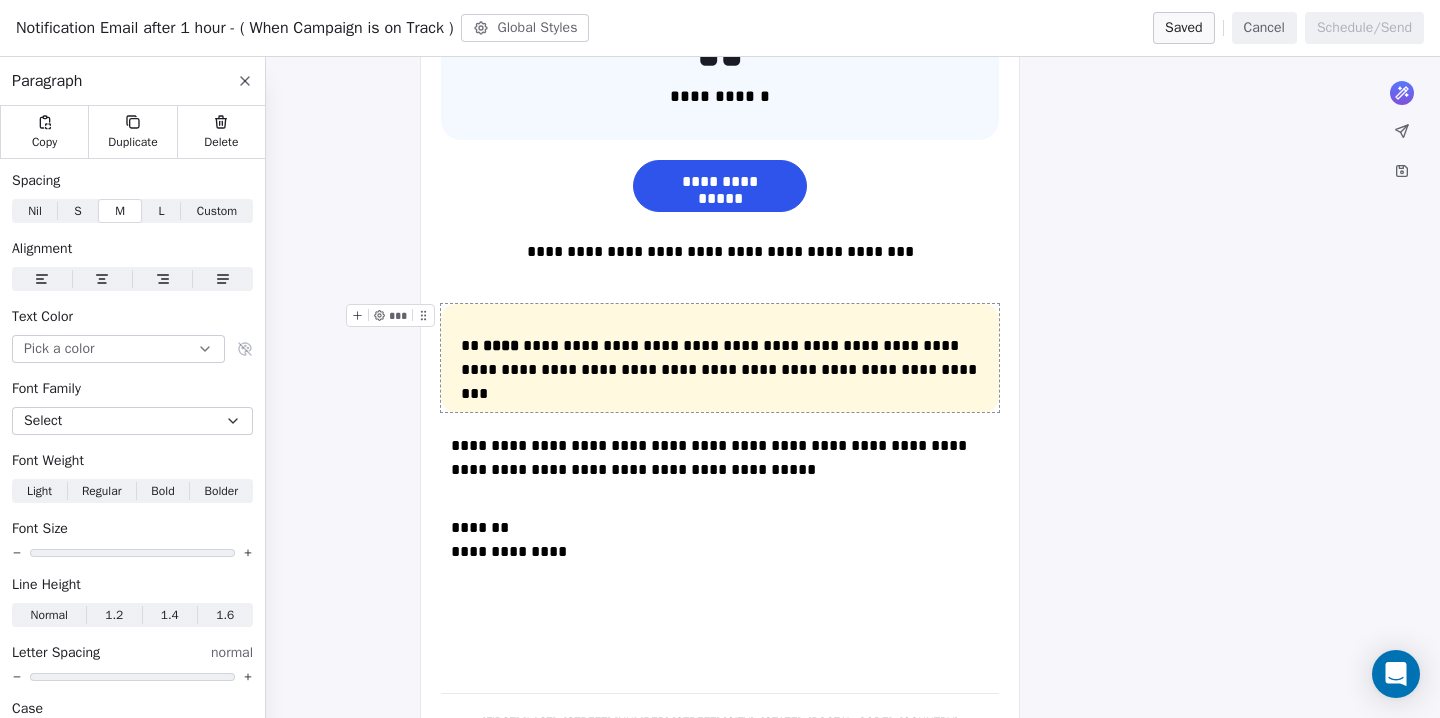 click on "**********" at bounding box center [720, 358] 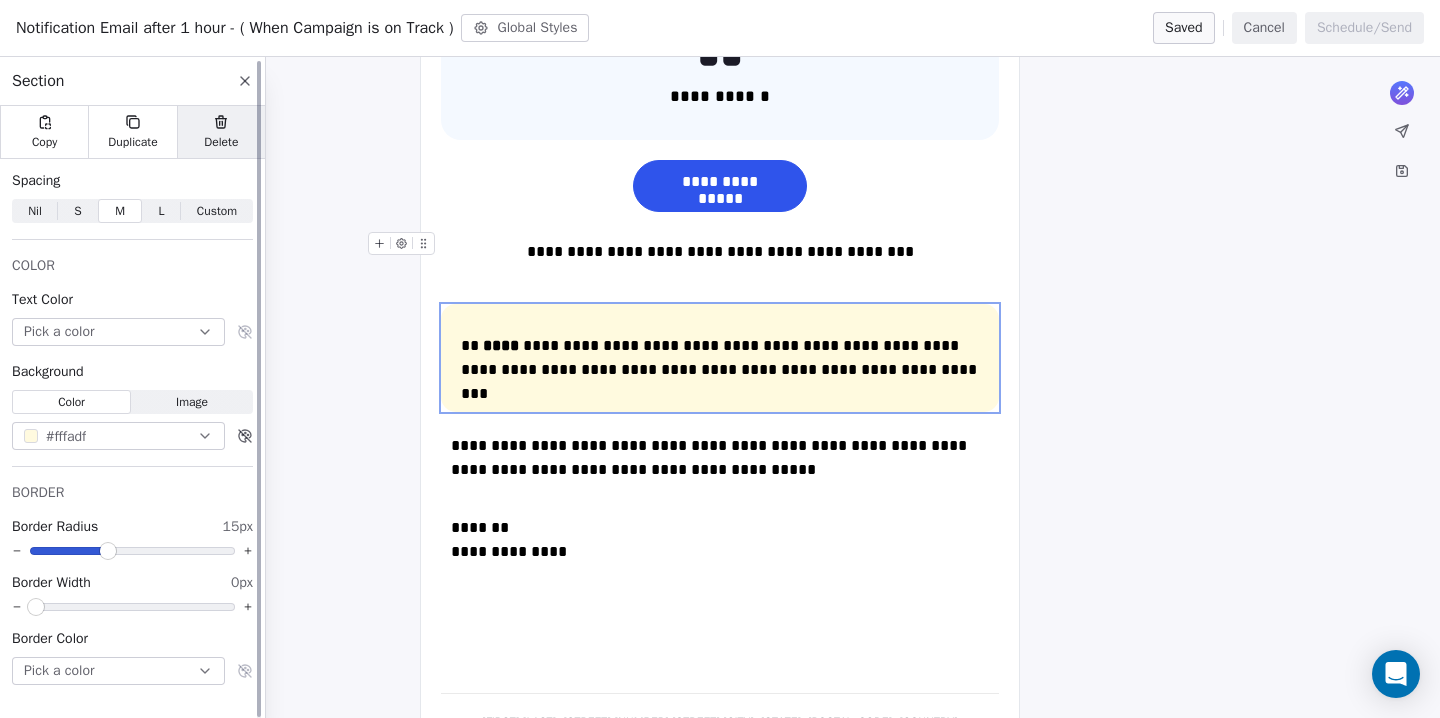 click on "Delete" at bounding box center (221, 132) 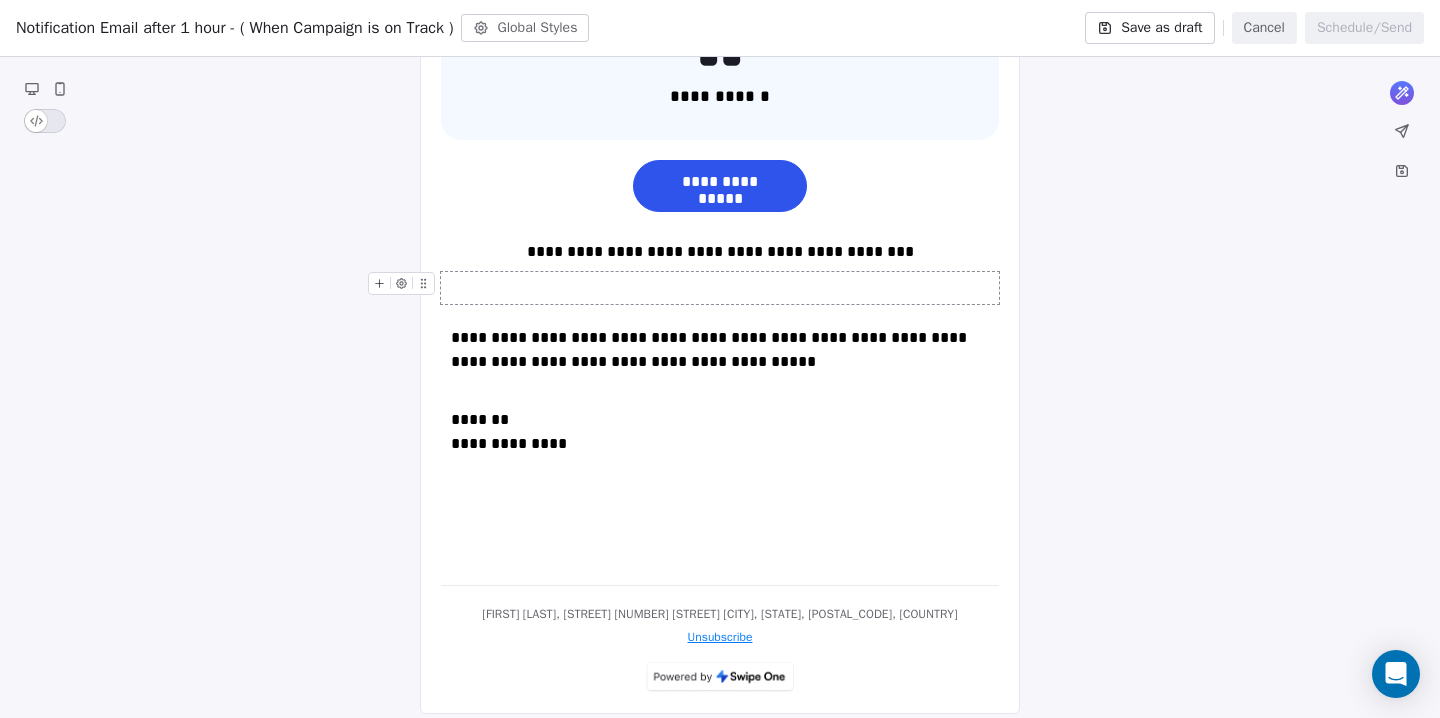 click at bounding box center (720, 288) 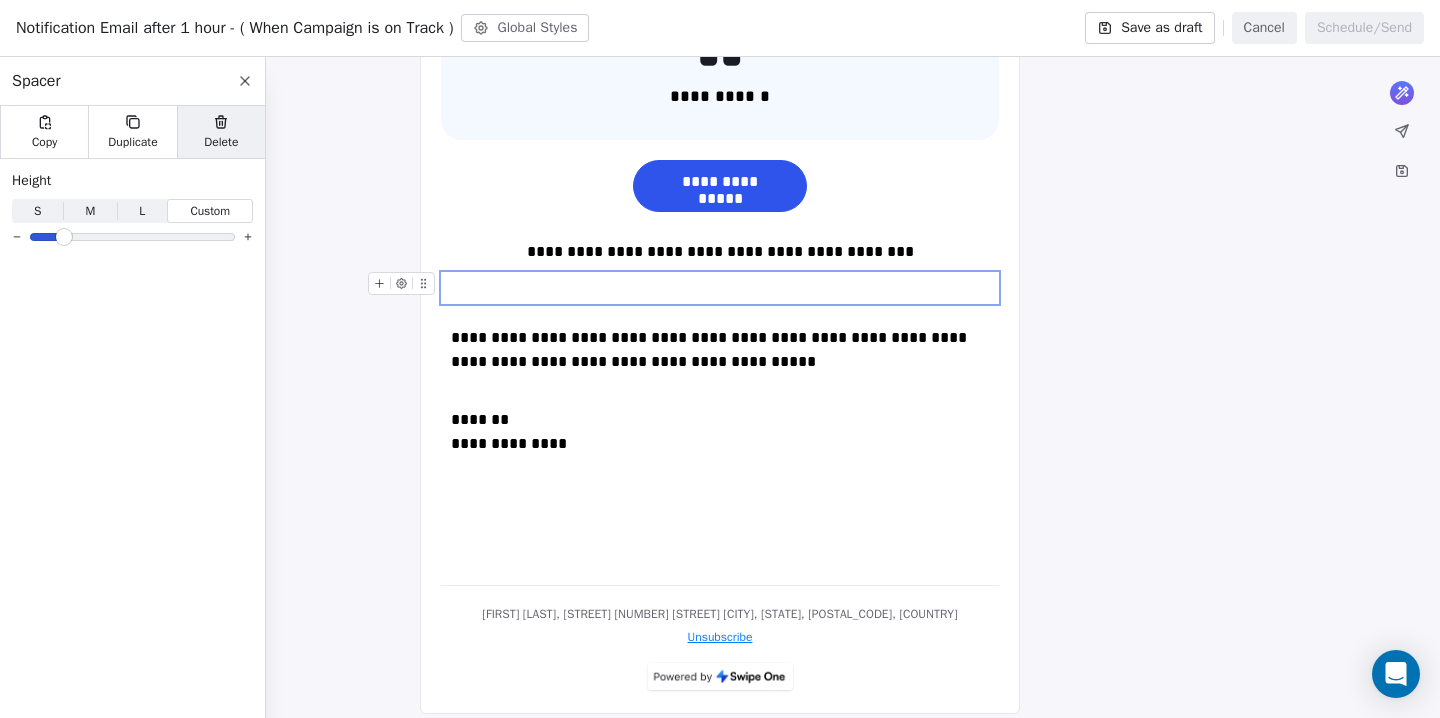 click on "Delete" at bounding box center (221, 142) 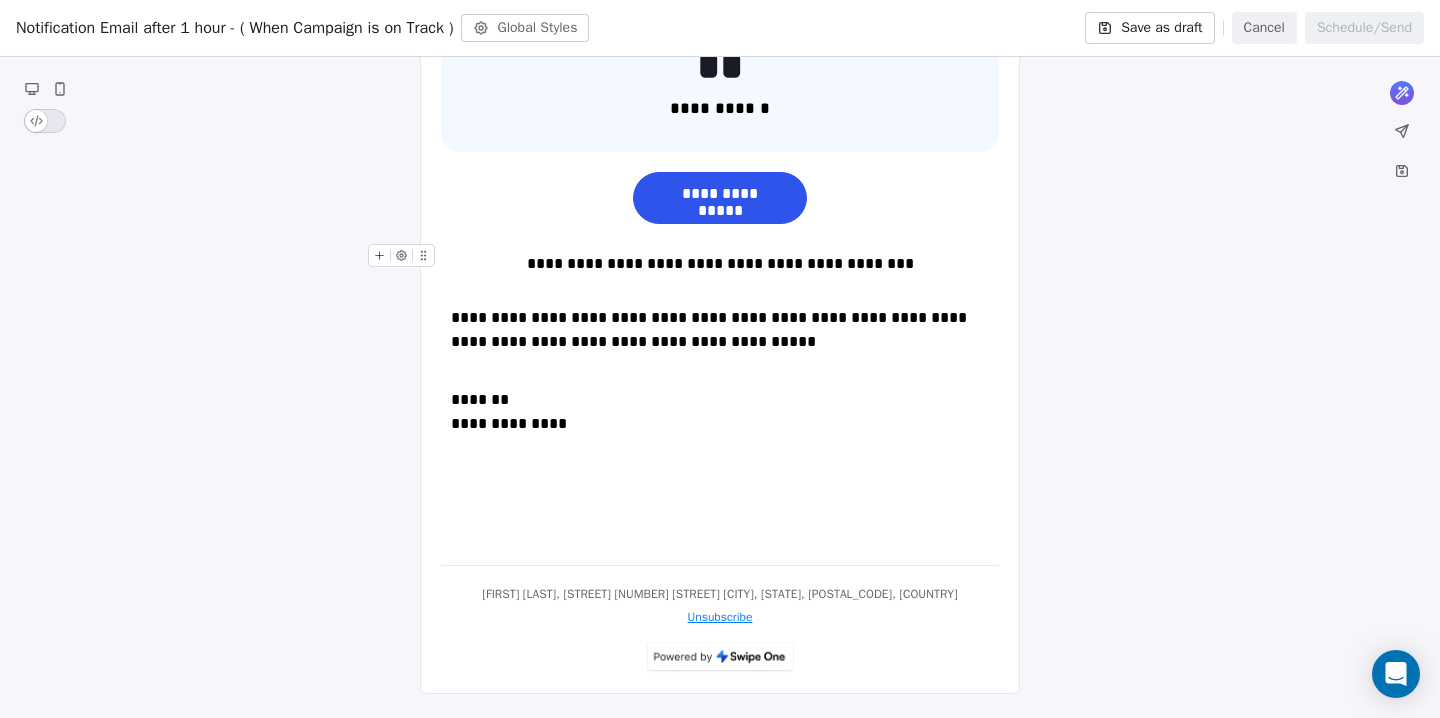 click on "**********" at bounding box center (720, 264) 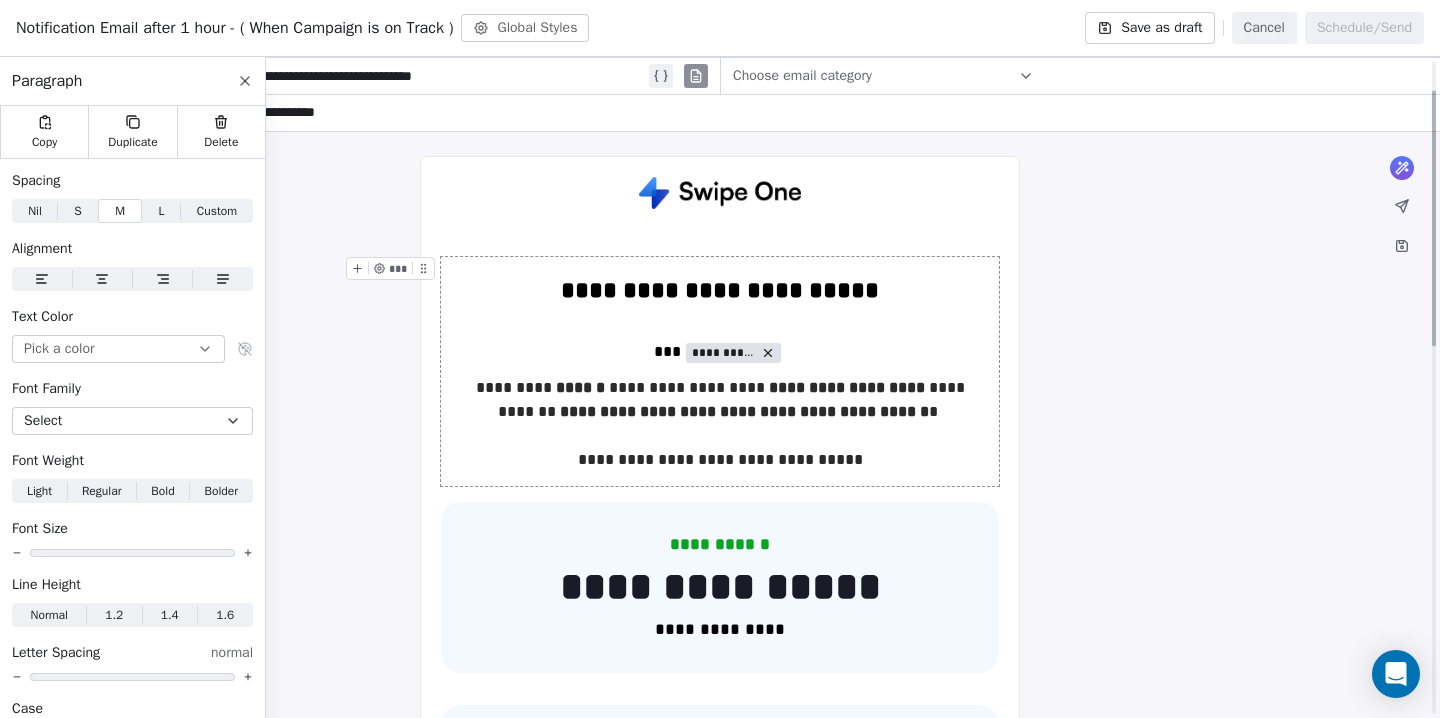 scroll, scrollTop: 87, scrollLeft: 0, axis: vertical 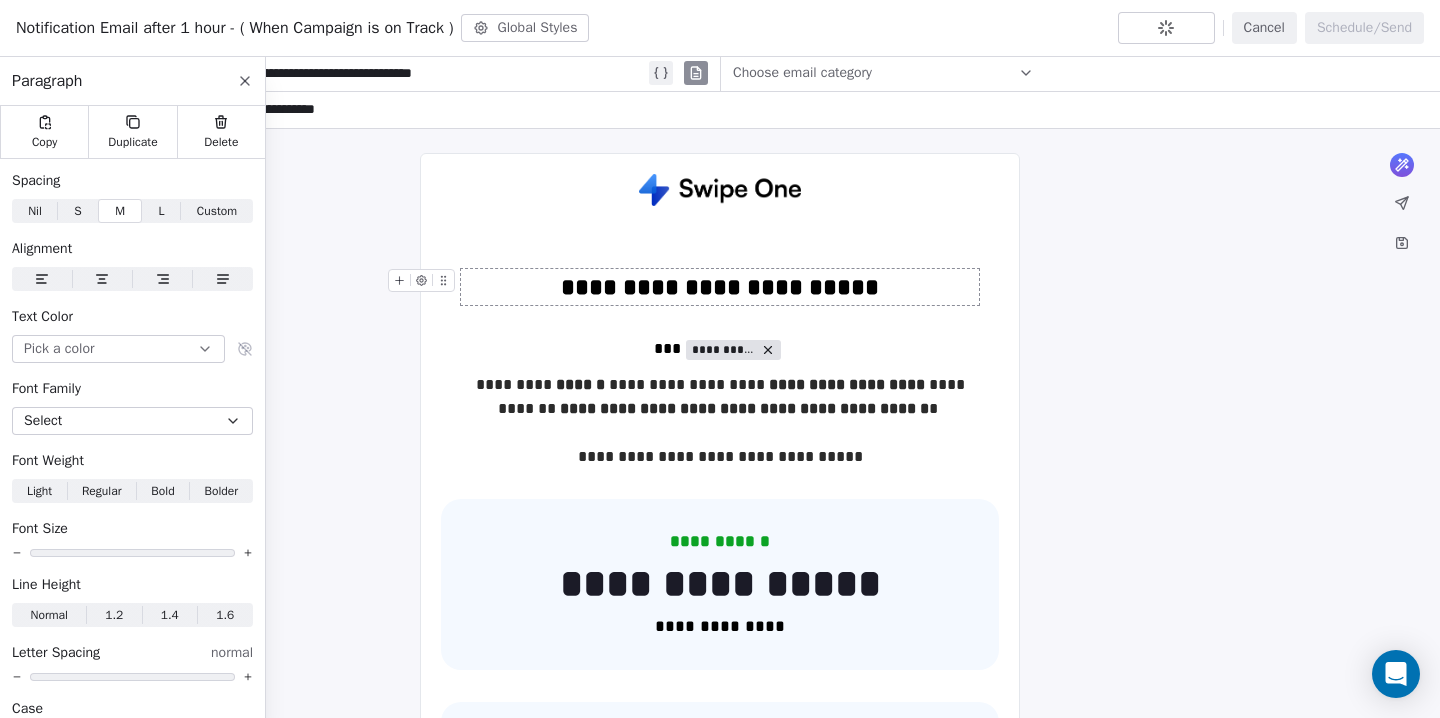 click on "**********" at bounding box center (720, 287) 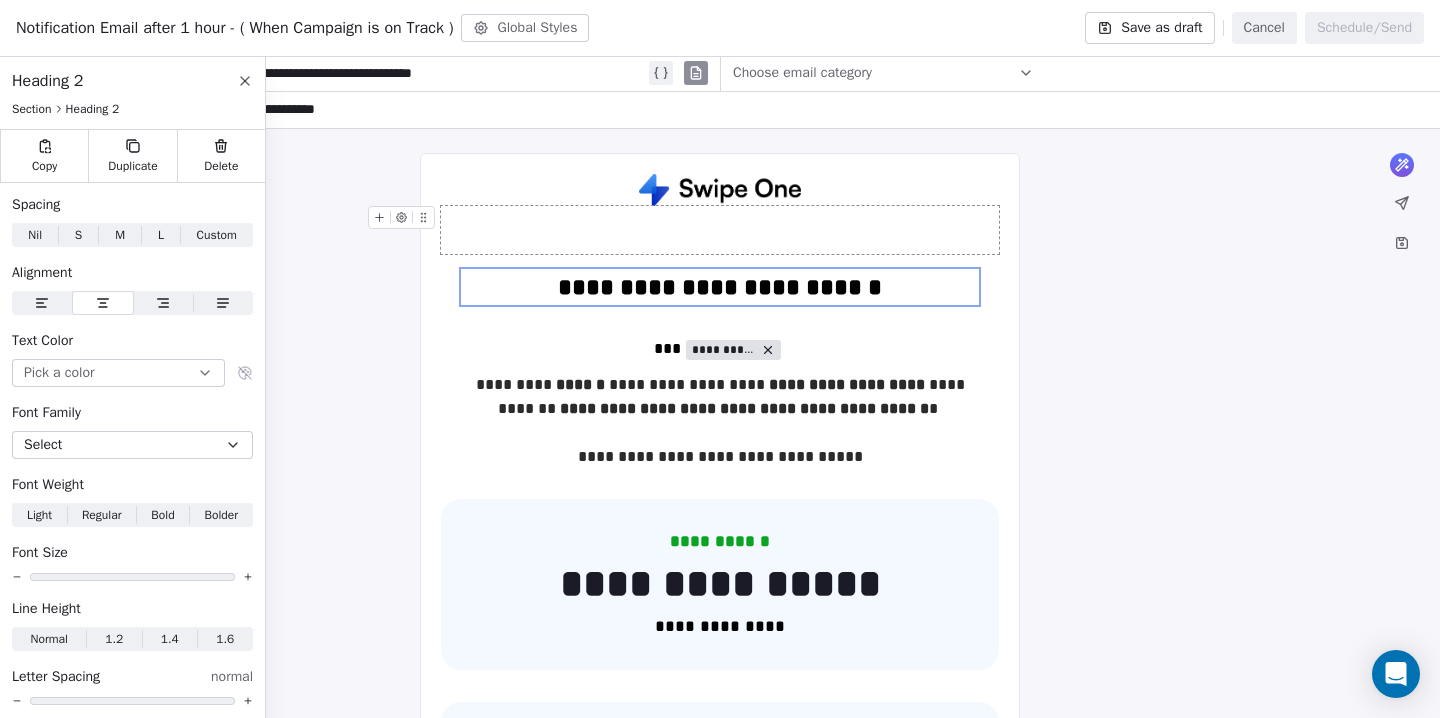 click on "Save as draft" at bounding box center (1149, 28) 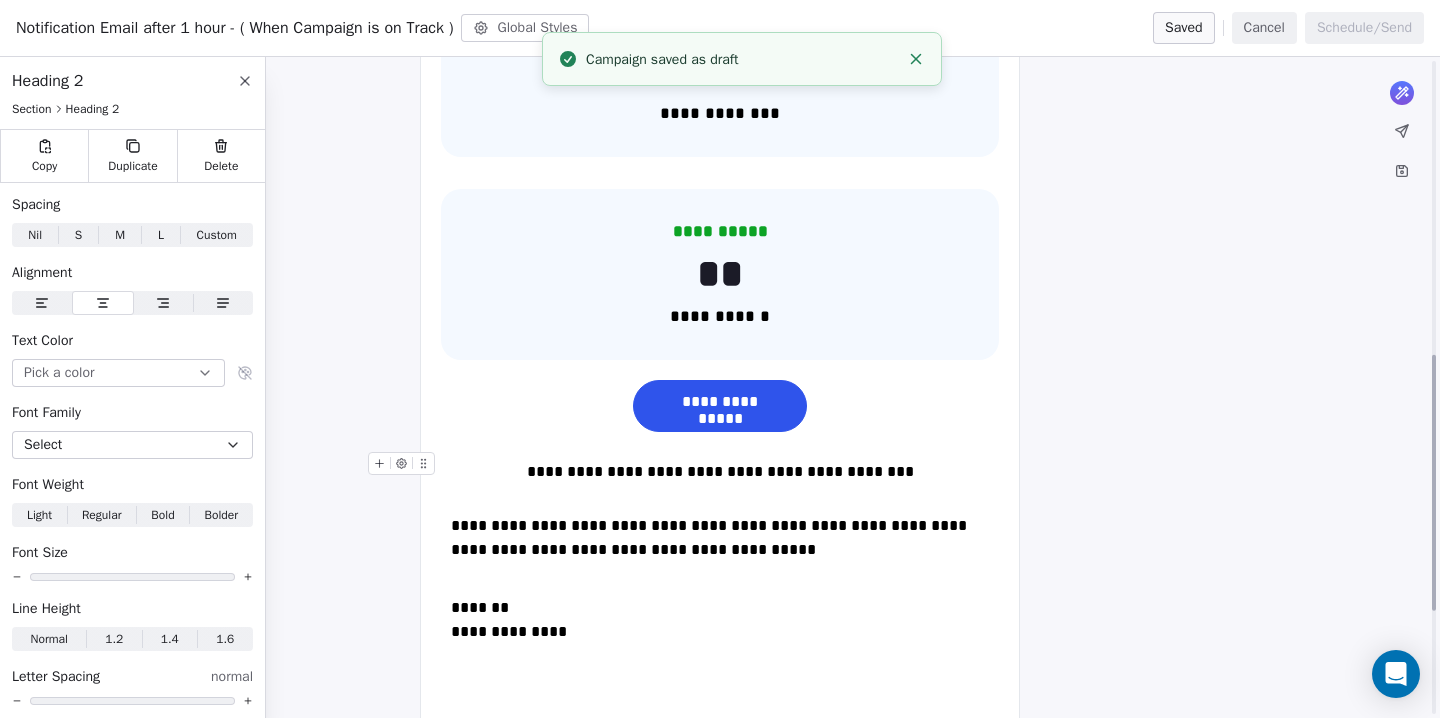 scroll, scrollTop: 811, scrollLeft: 0, axis: vertical 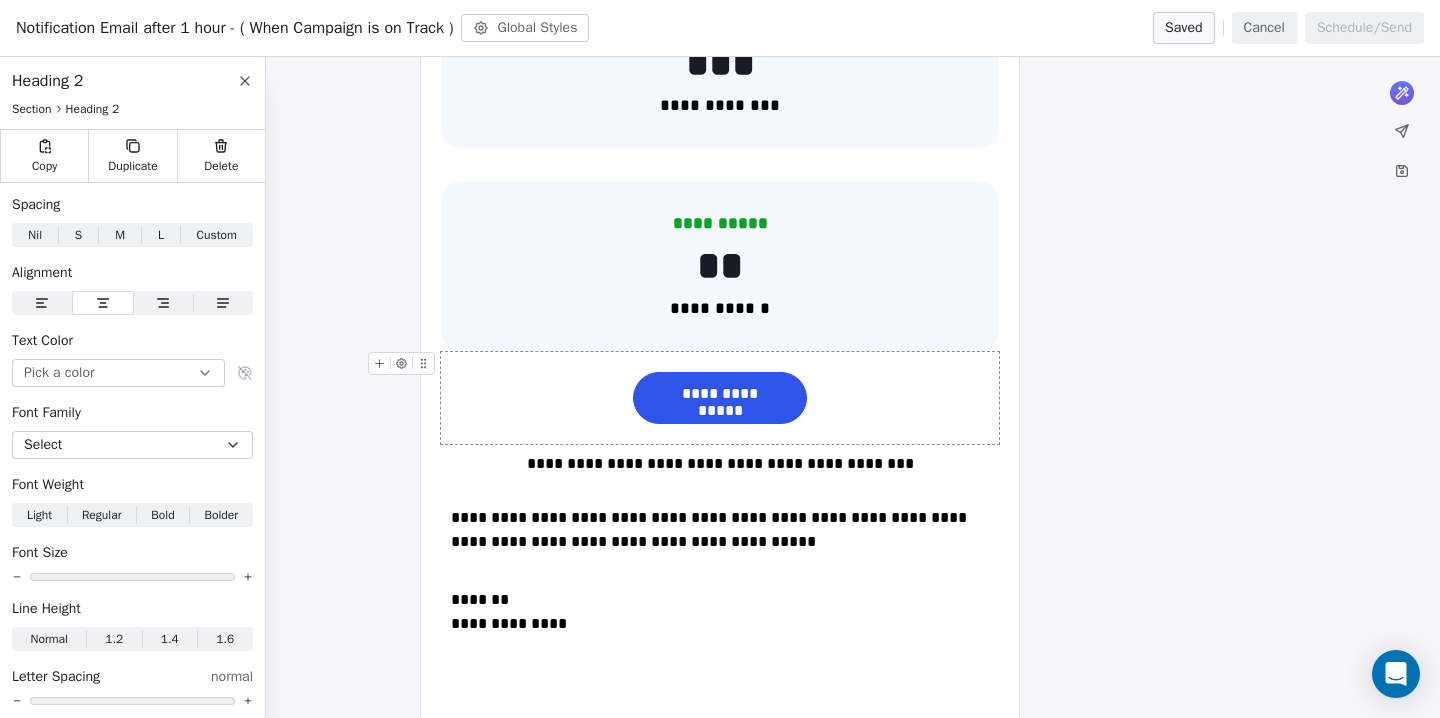 click on "**********" at bounding box center (720, 398) 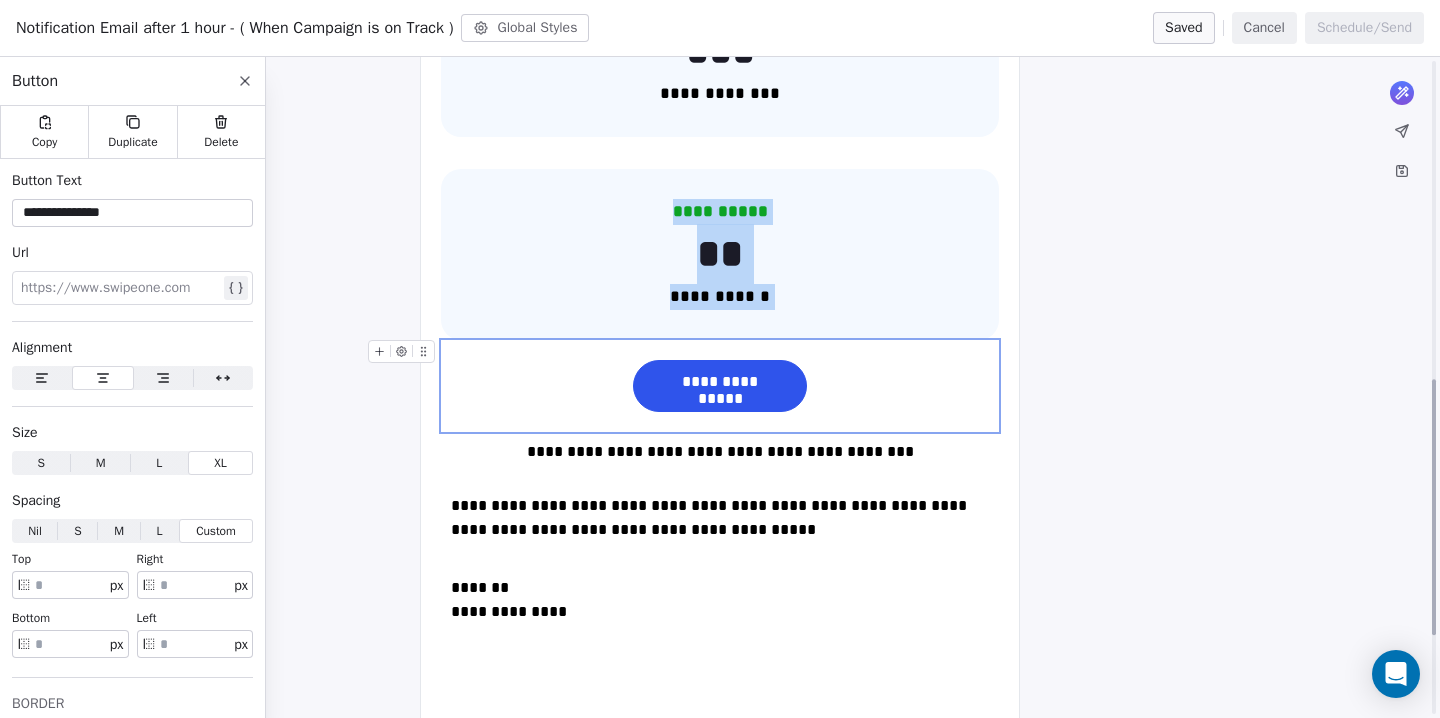 scroll, scrollTop: 825, scrollLeft: 0, axis: vertical 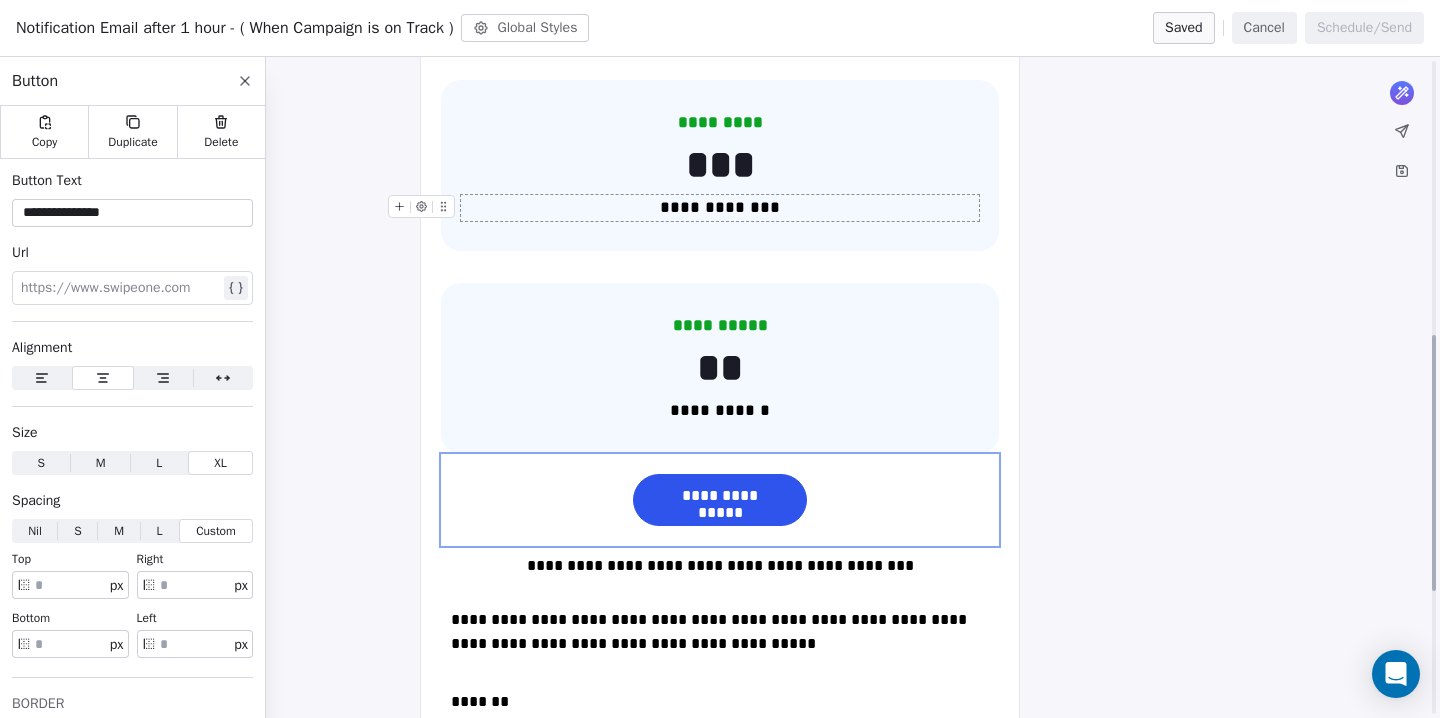 click on "**********" at bounding box center (720, 208) 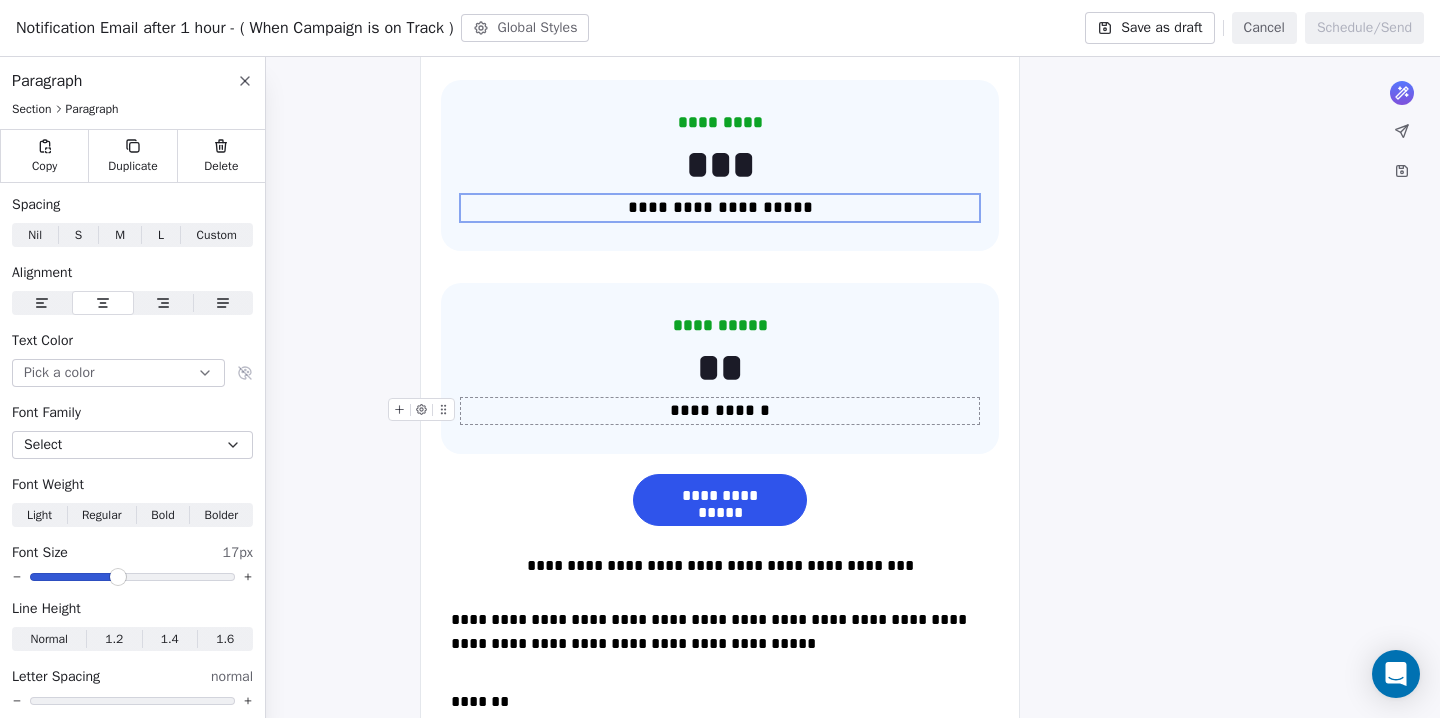 click on "**********" at bounding box center [720, 411] 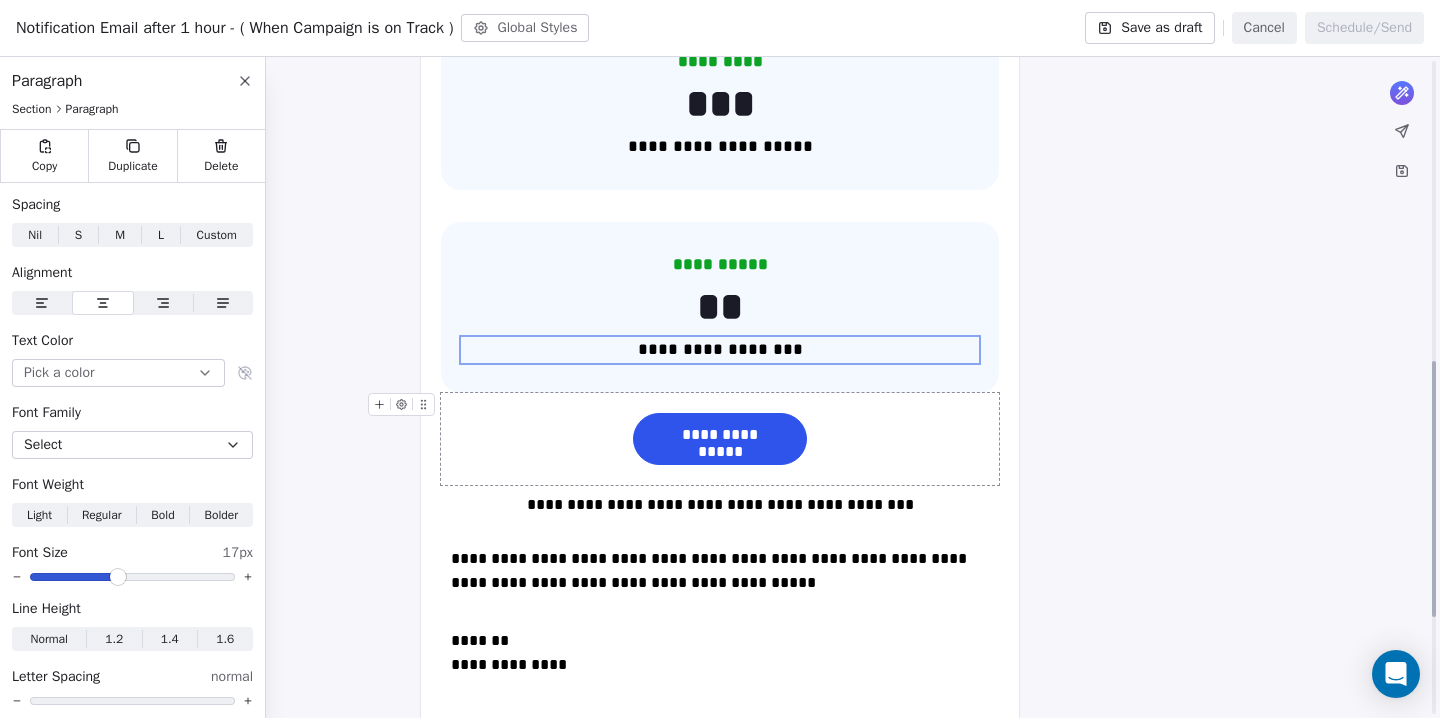 scroll, scrollTop: 789, scrollLeft: 0, axis: vertical 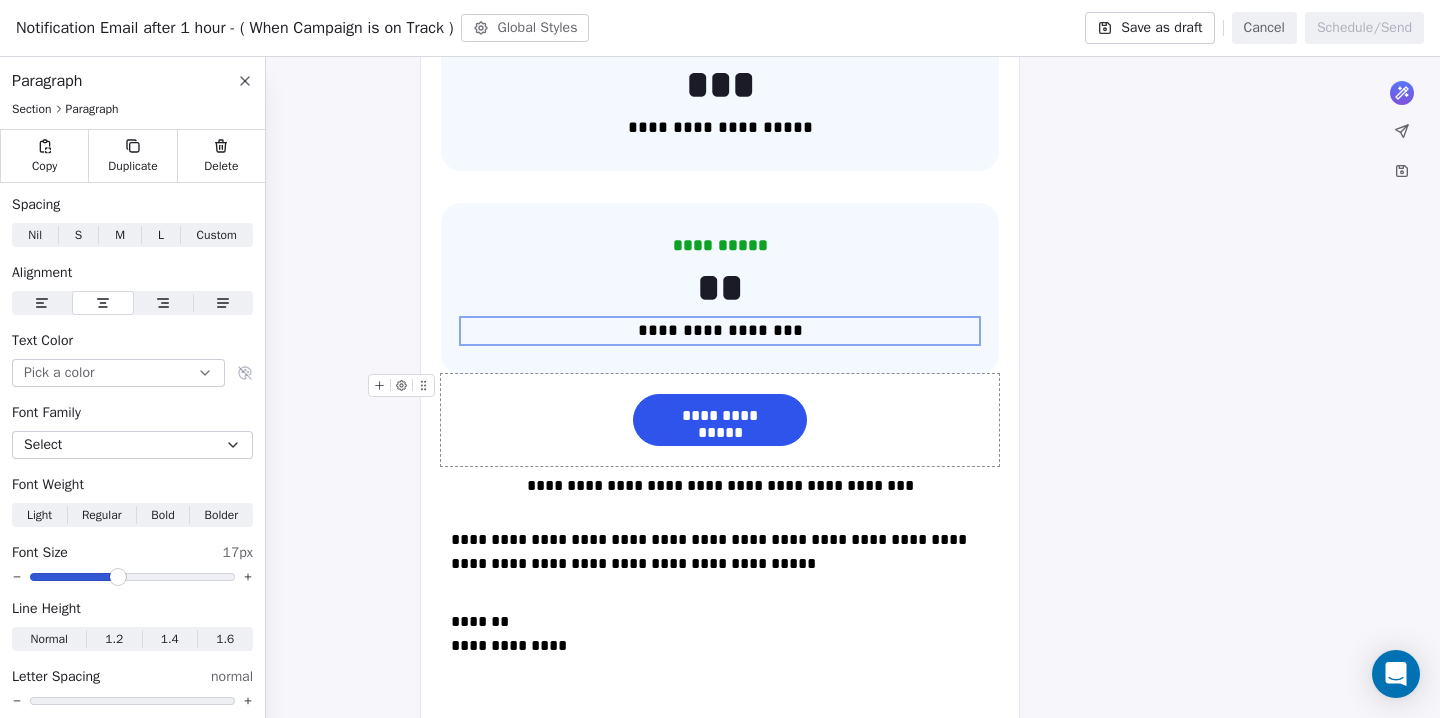 click on "**********" at bounding box center (720, 416) 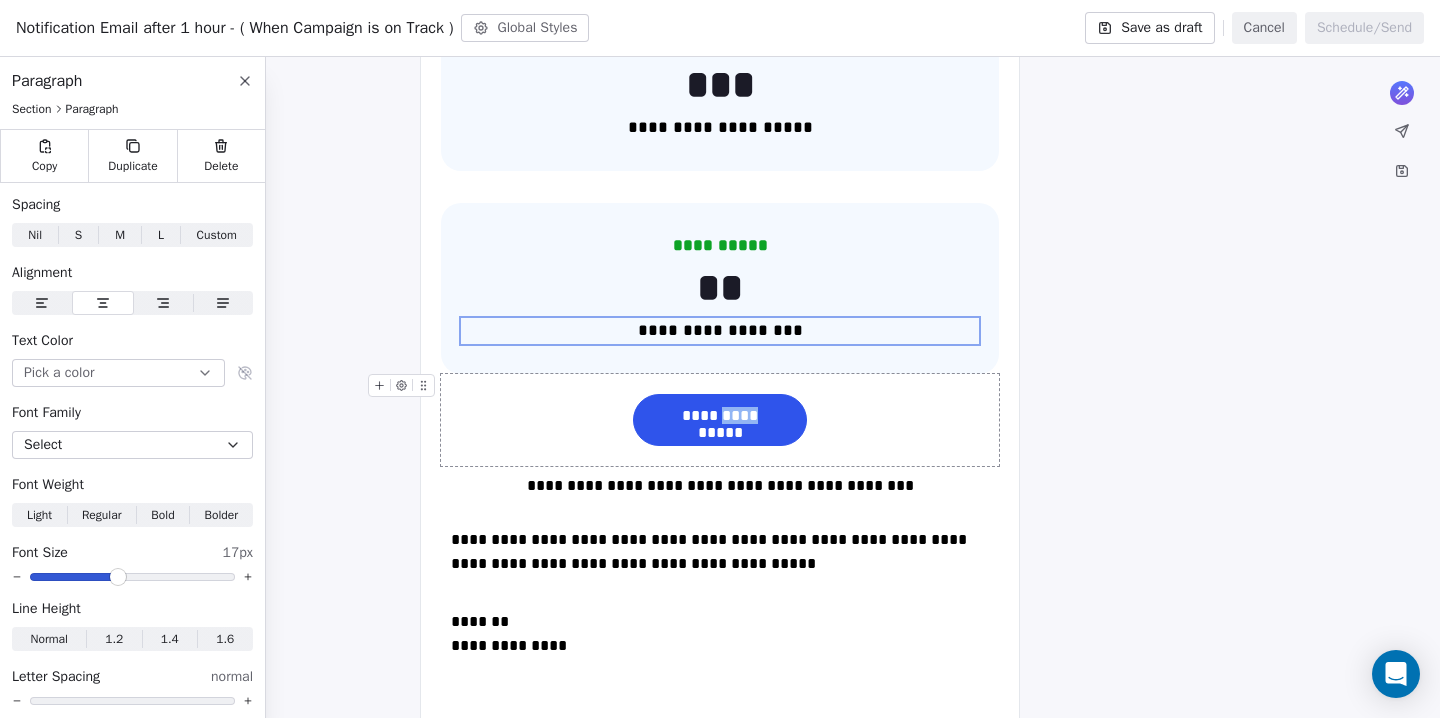 click on "**********" at bounding box center (720, 416) 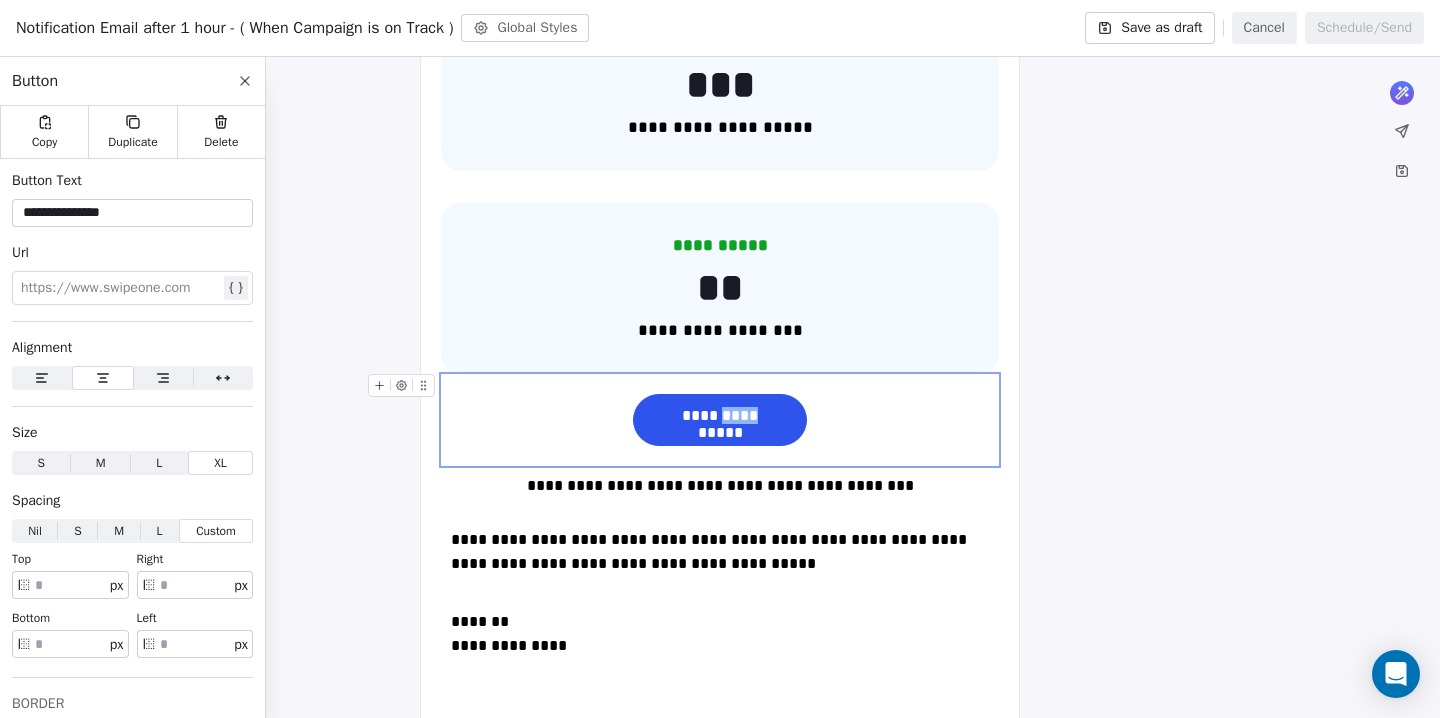 click on "**********" at bounding box center [720, 416] 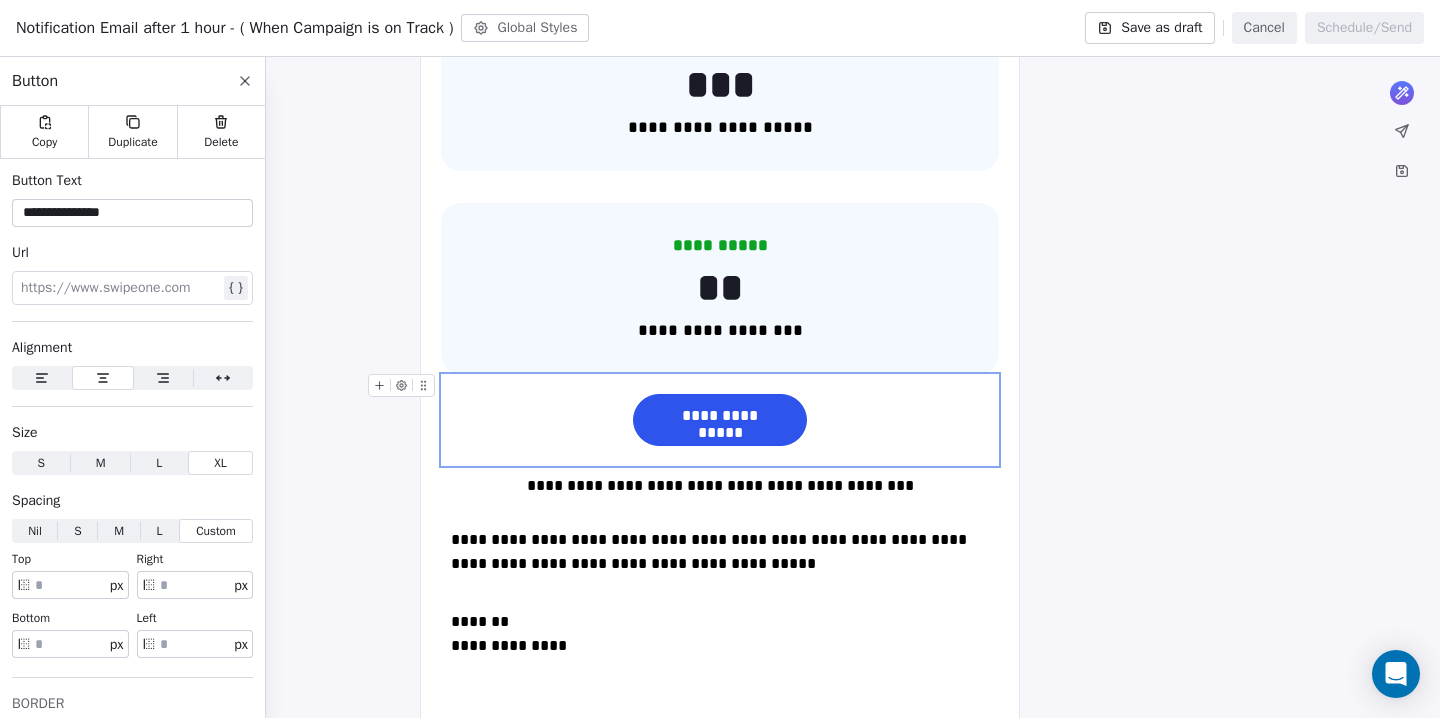 click on "**********" at bounding box center (720, 416) 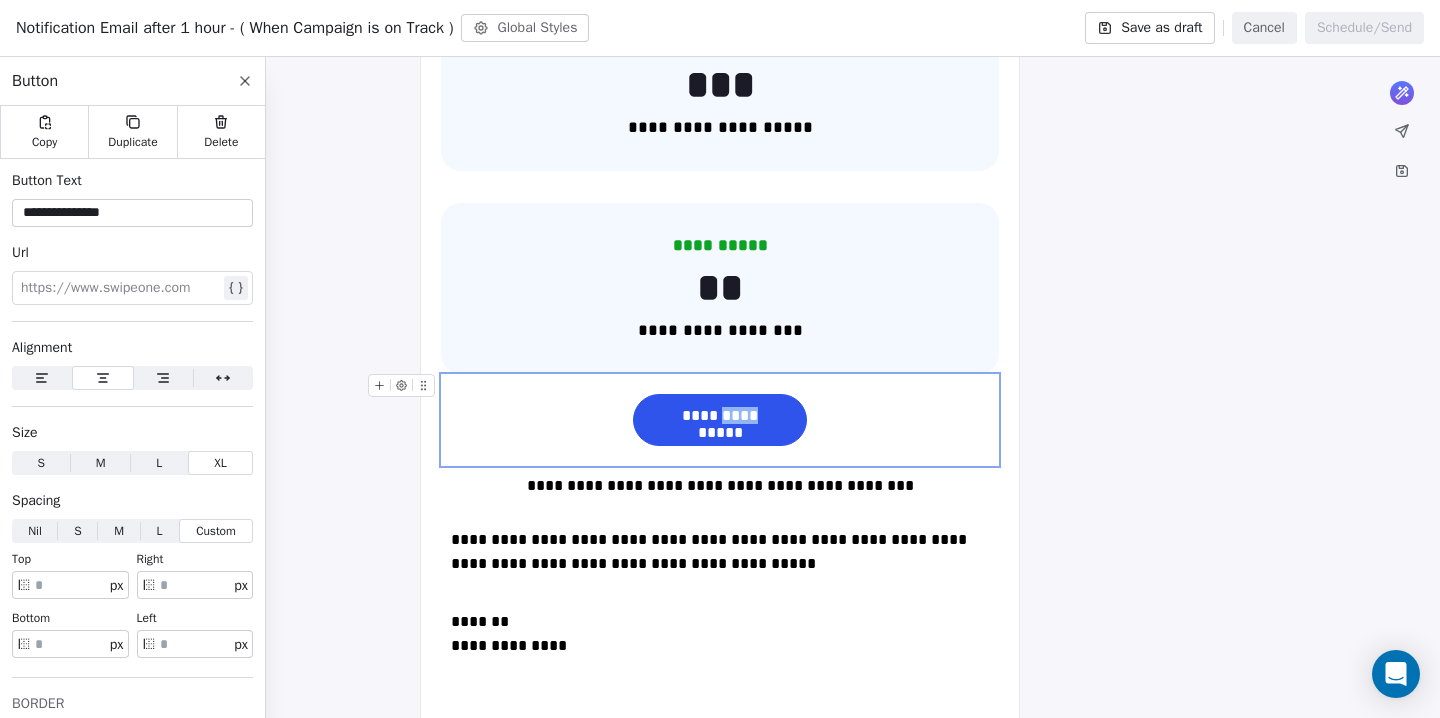 click on "**********" at bounding box center [720, 416] 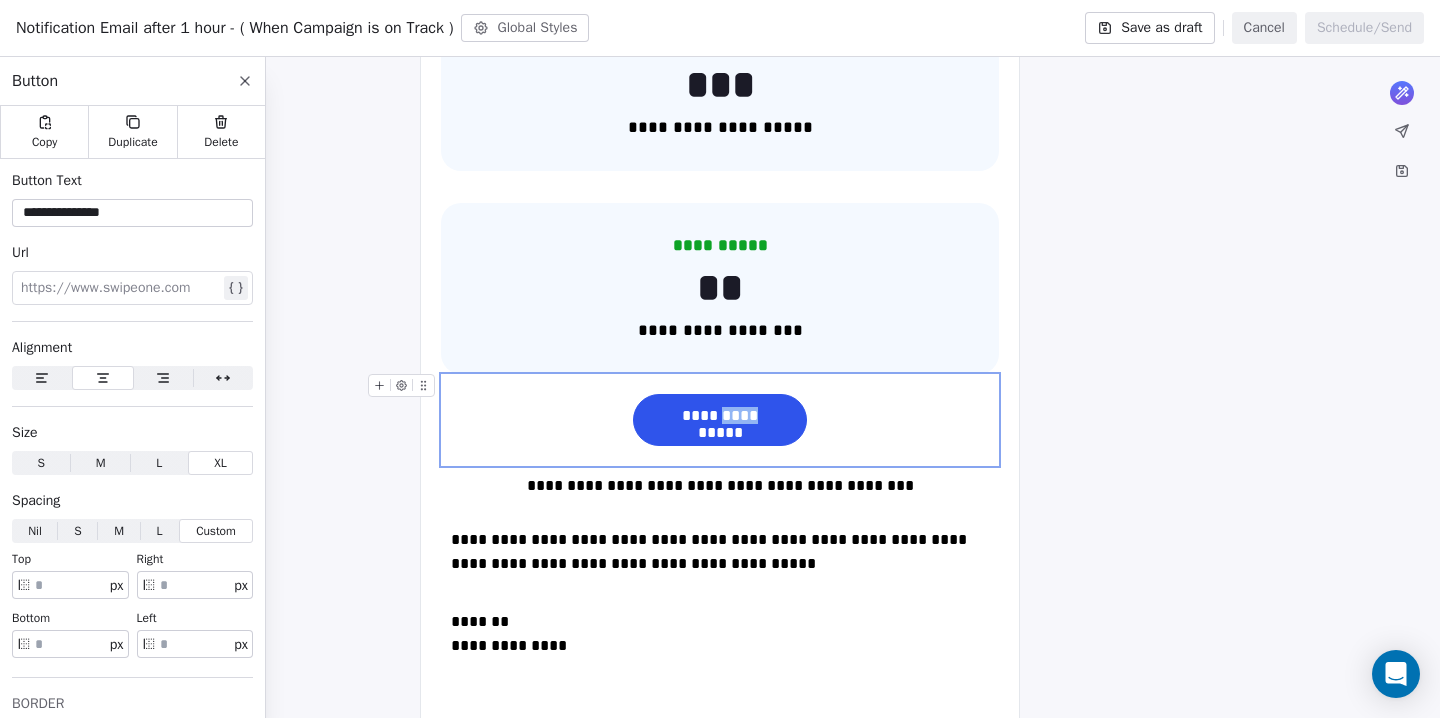 click on "**********" at bounding box center [720, 416] 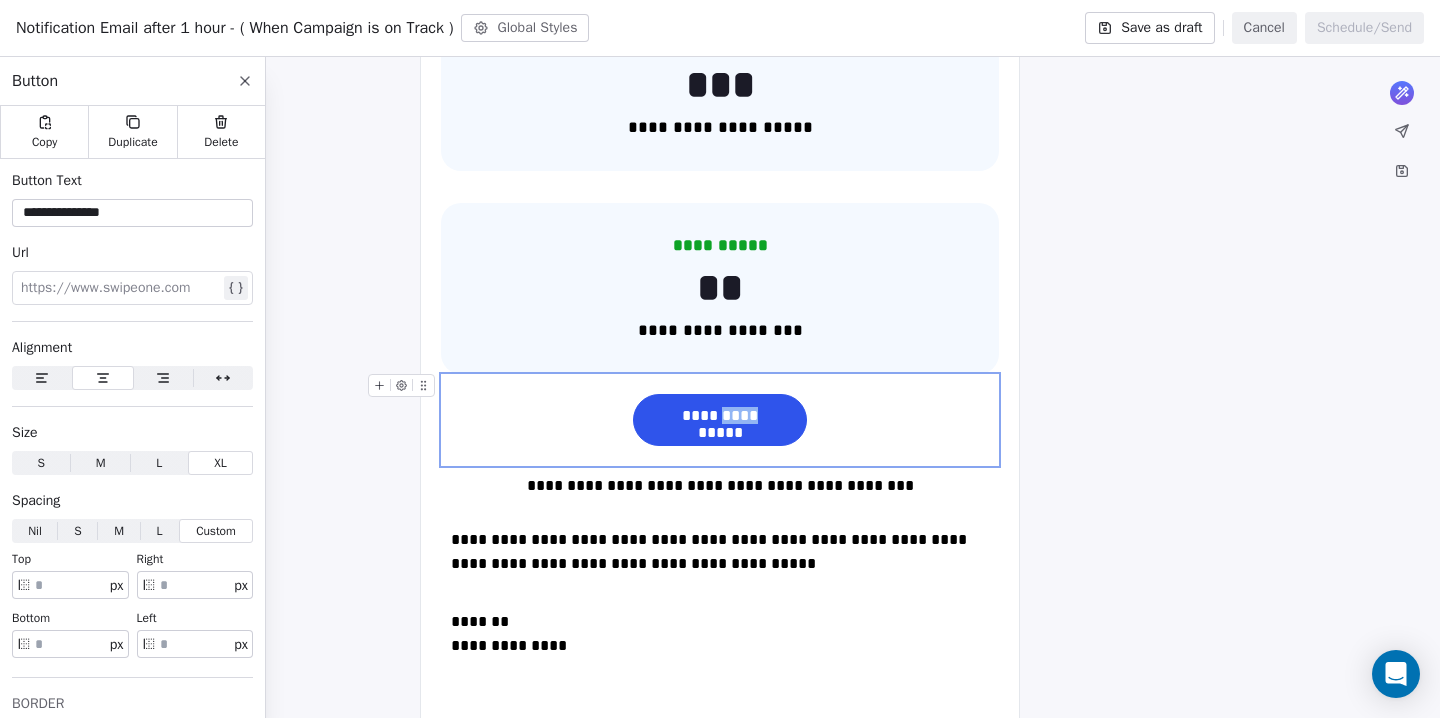 click on "**********" at bounding box center (720, 416) 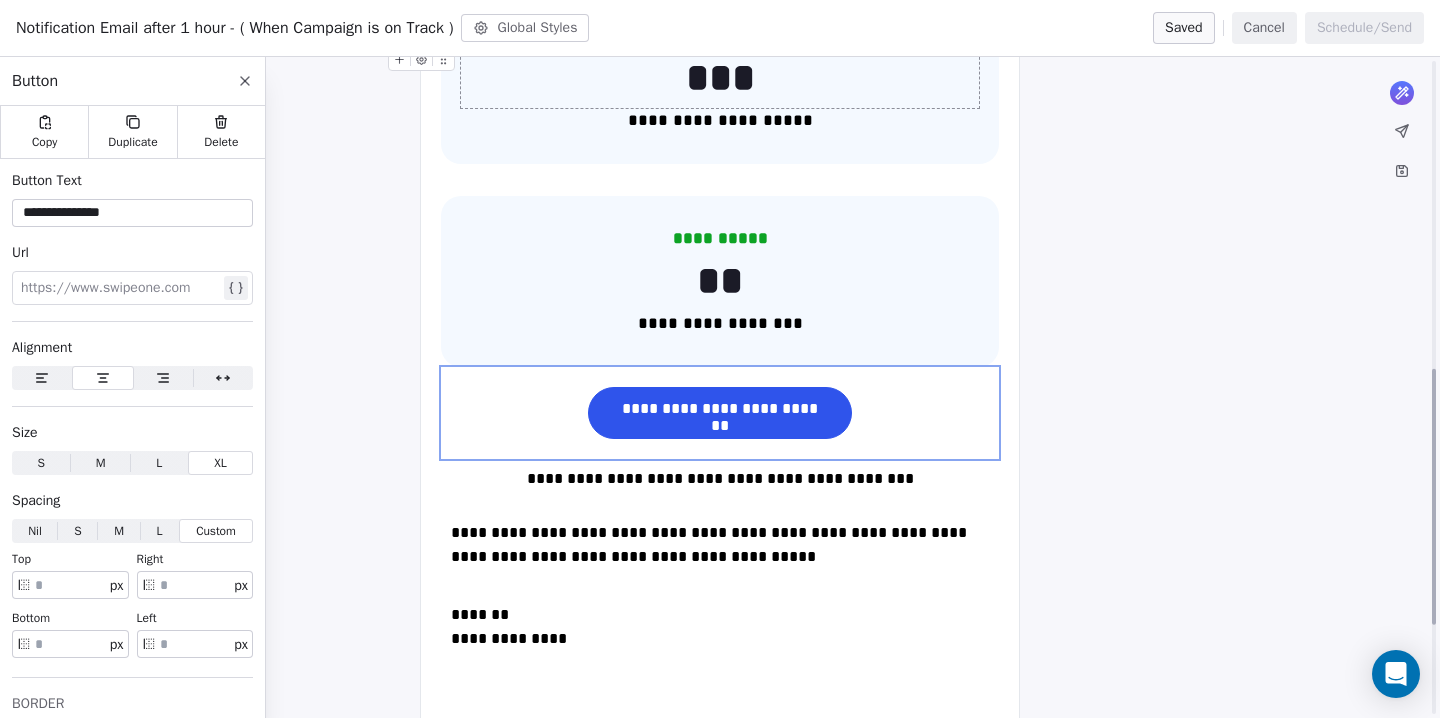 scroll, scrollTop: 834, scrollLeft: 0, axis: vertical 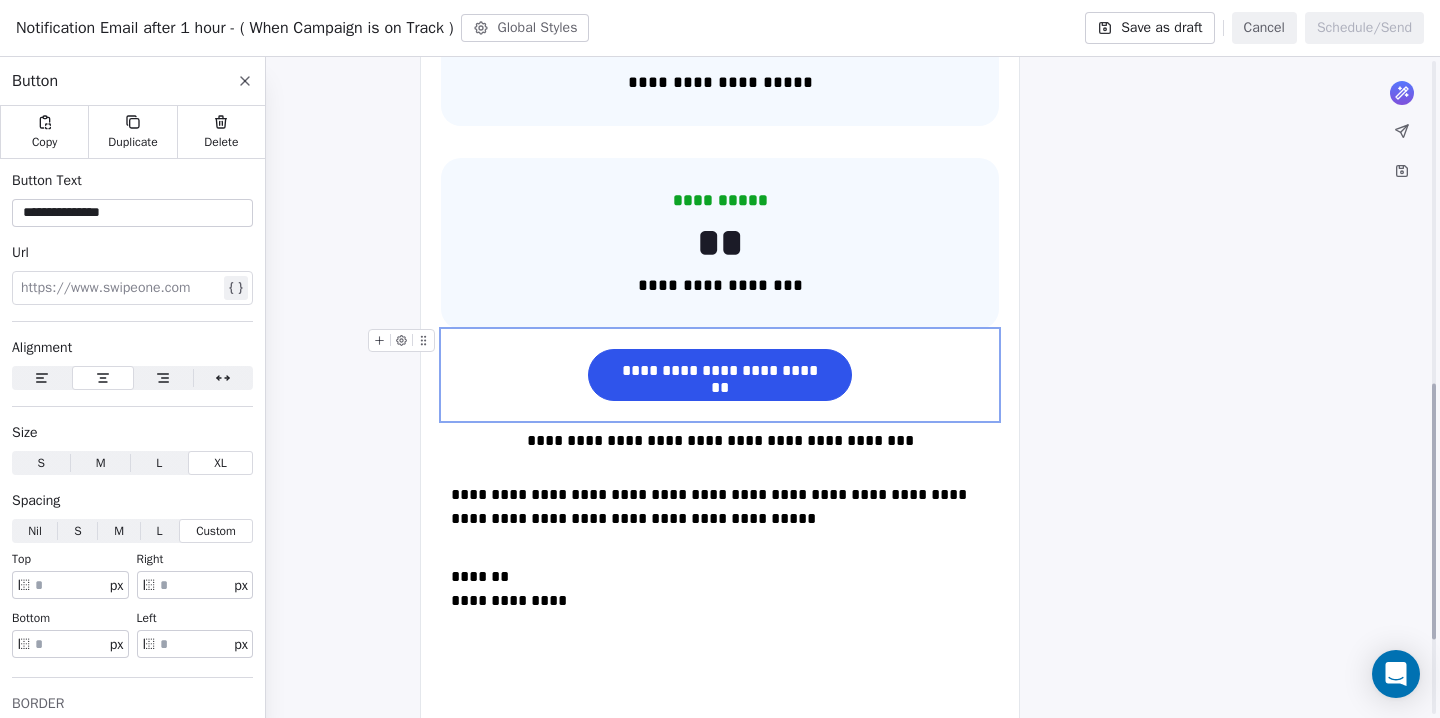 click on "**********" at bounding box center [720, 375] 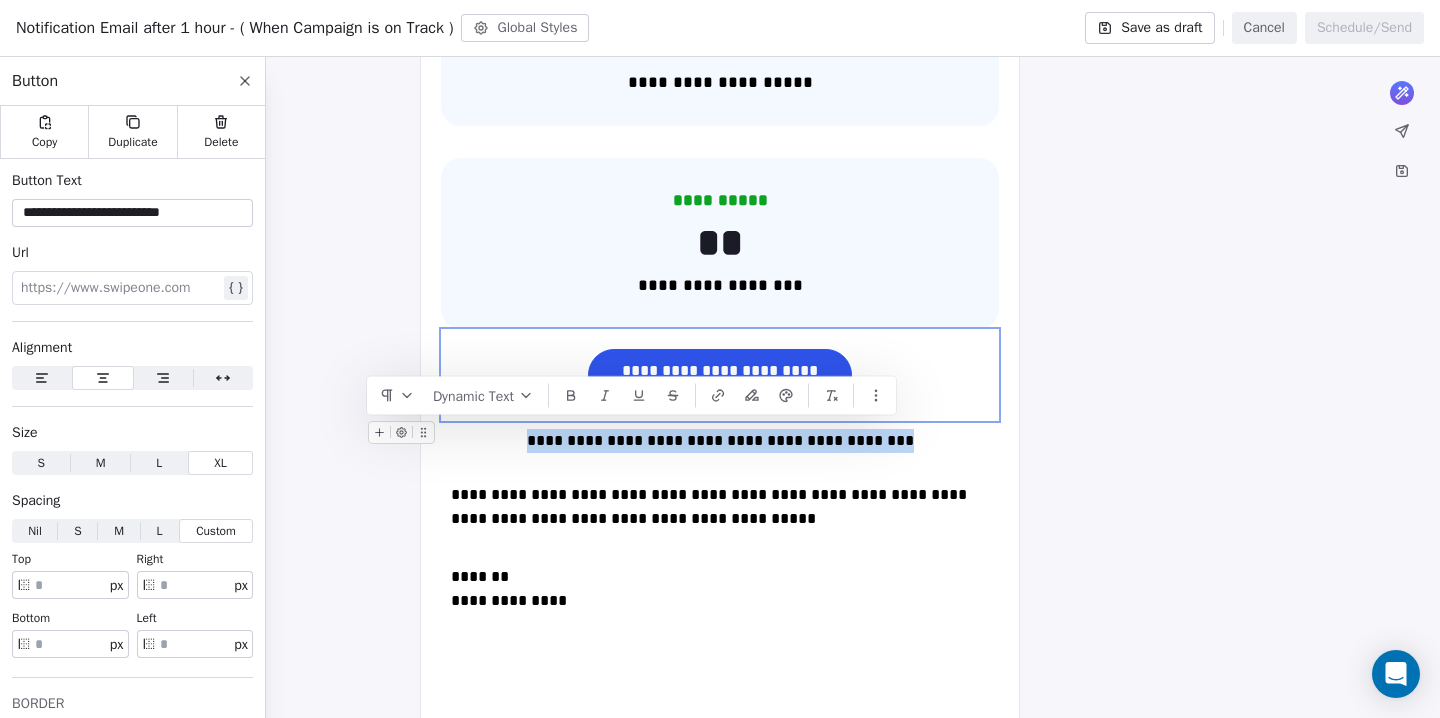 drag, startPoint x: 906, startPoint y: 435, endPoint x: 548, endPoint y: 440, distance: 358.0349 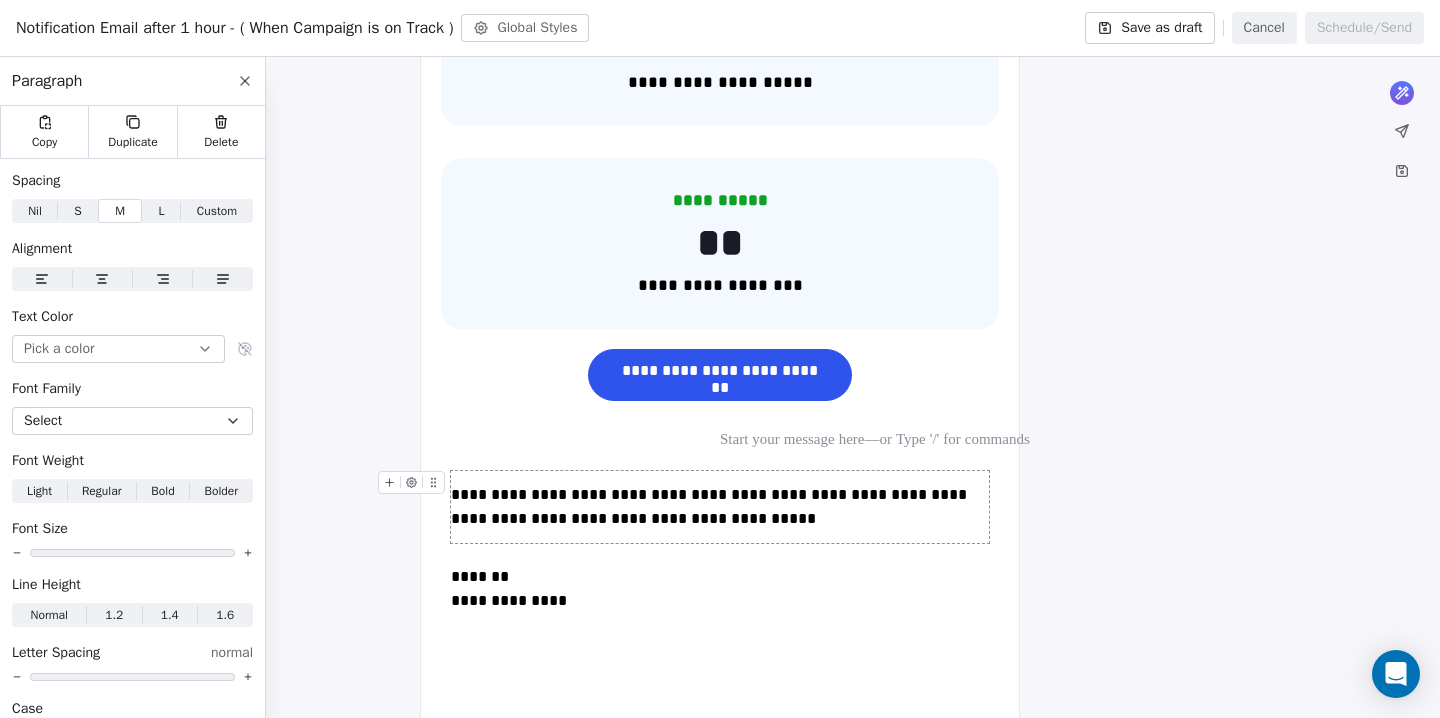 click on "**********" at bounding box center [720, 507] 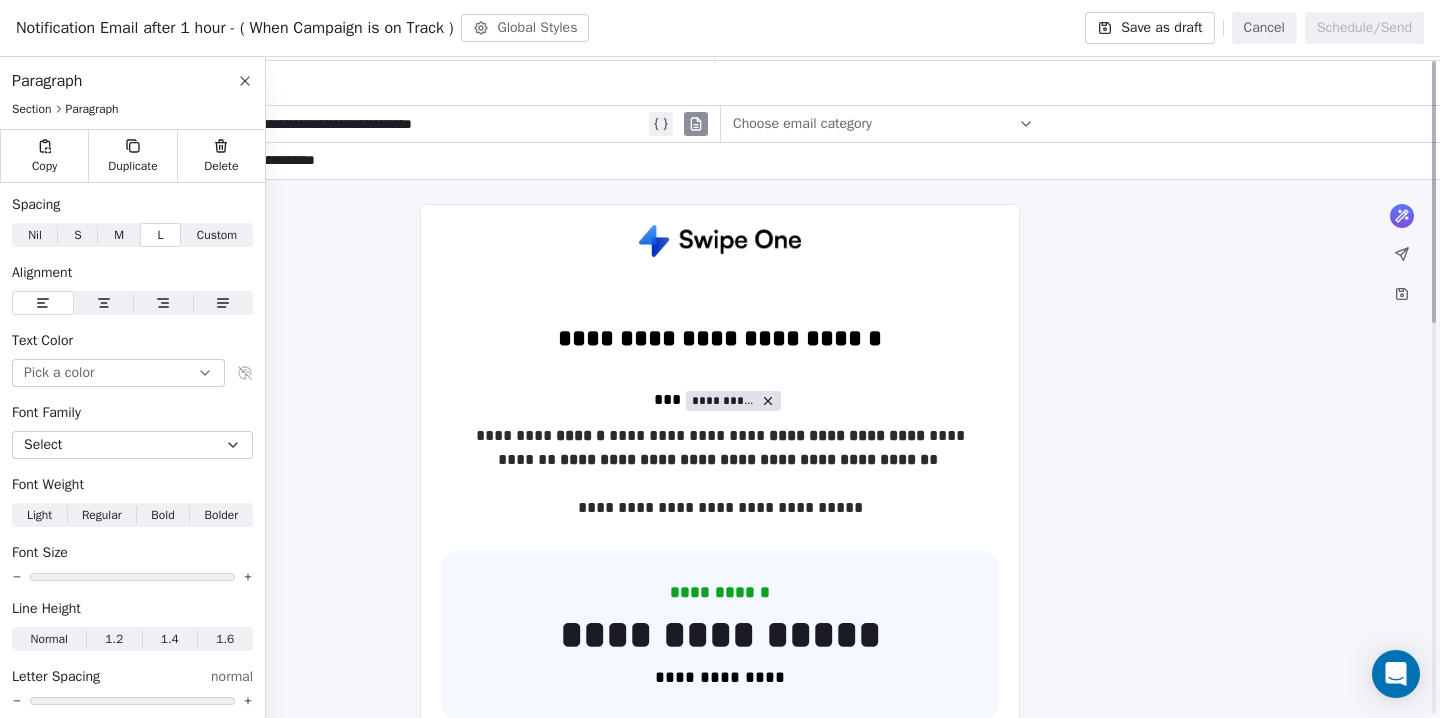 scroll, scrollTop: 0, scrollLeft: 0, axis: both 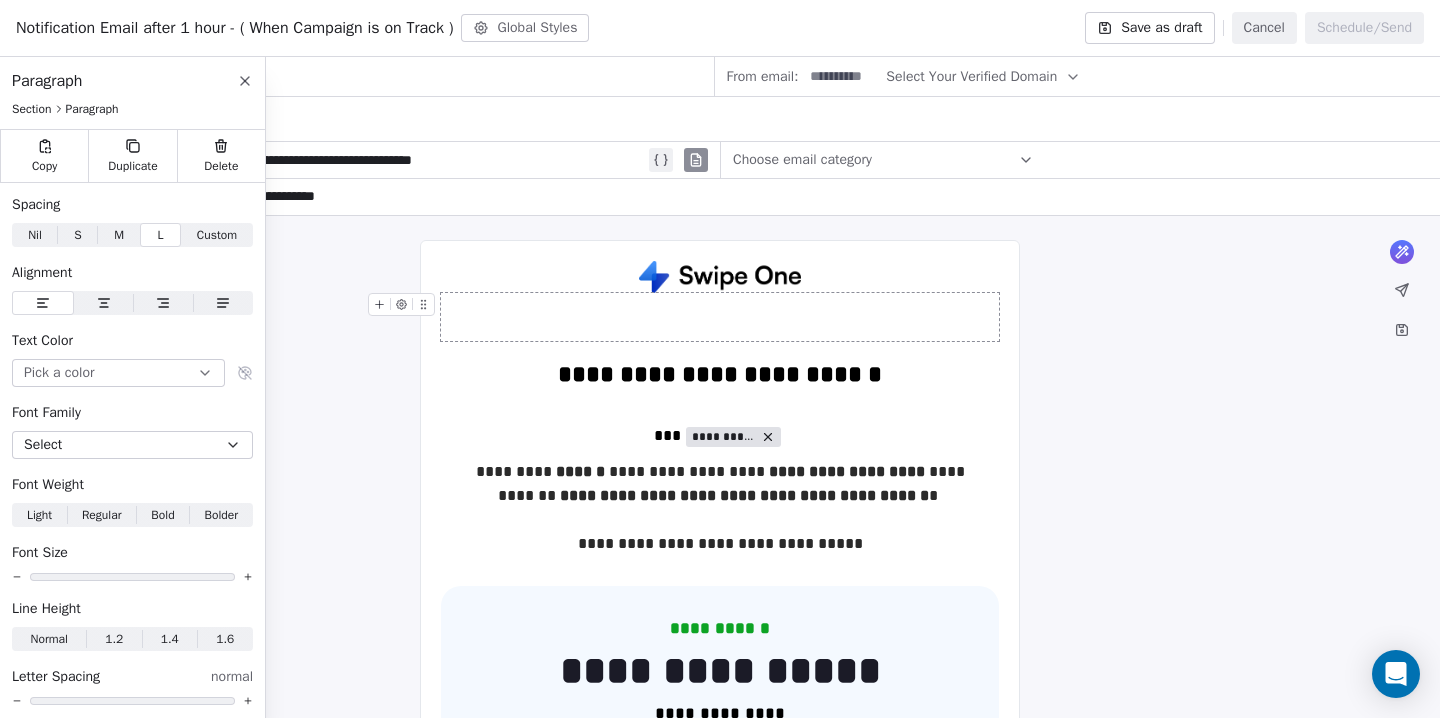 click on "**********" at bounding box center [720, 952] 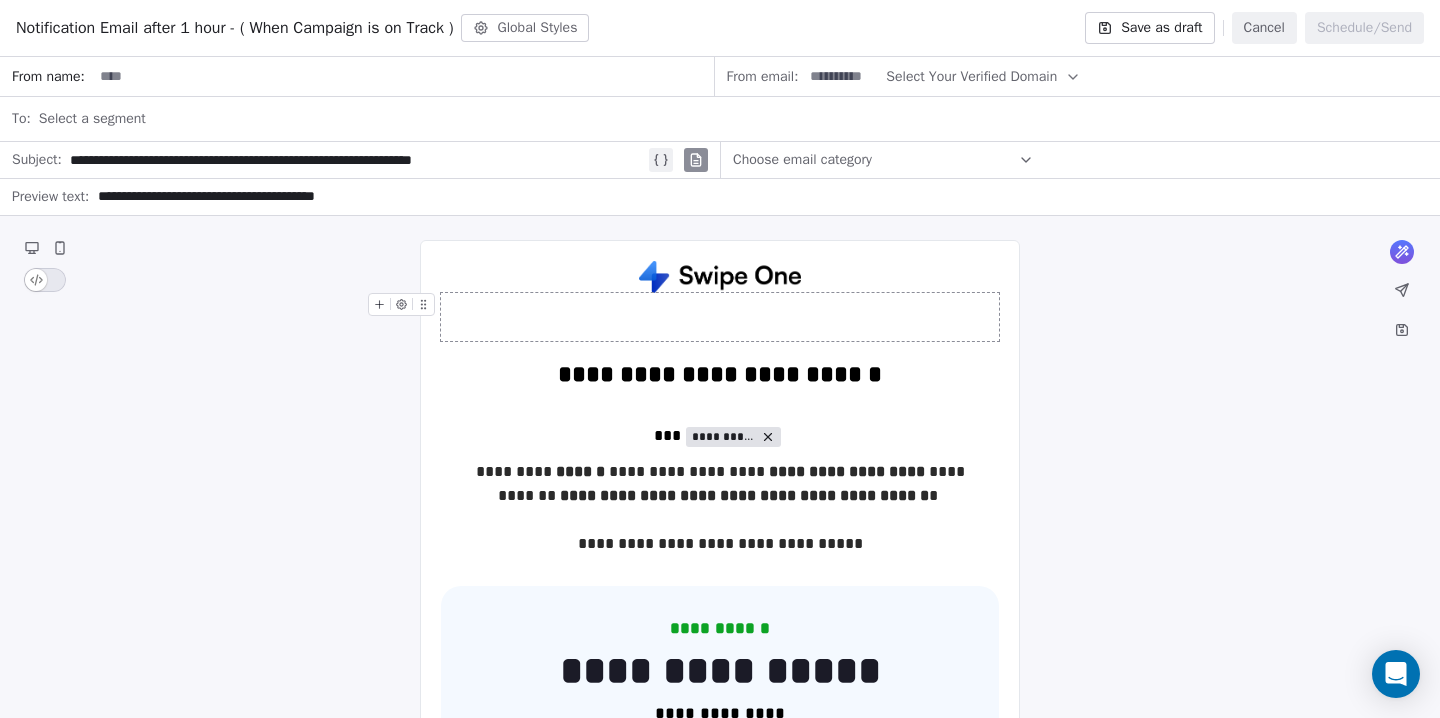click on "Save as draft" at bounding box center (1149, 28) 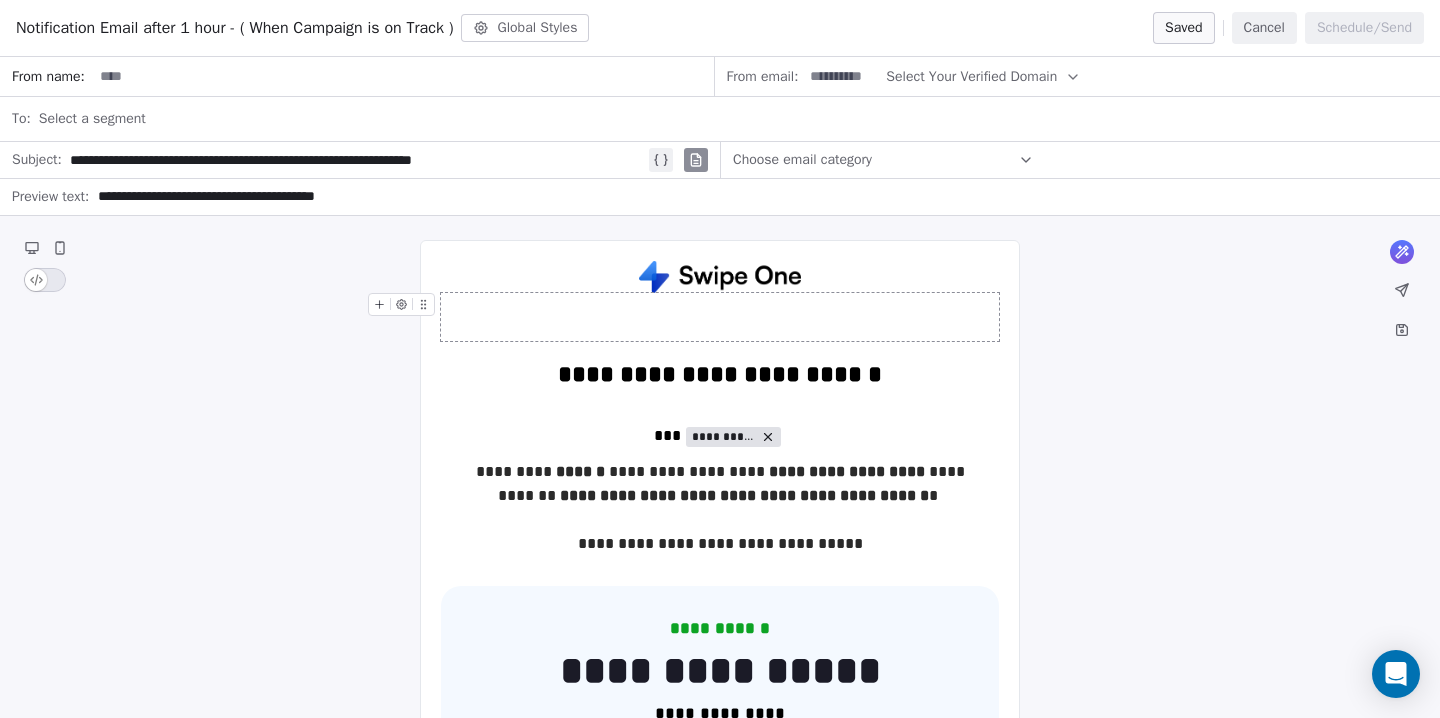 click on "Cancel" at bounding box center (1264, 28) 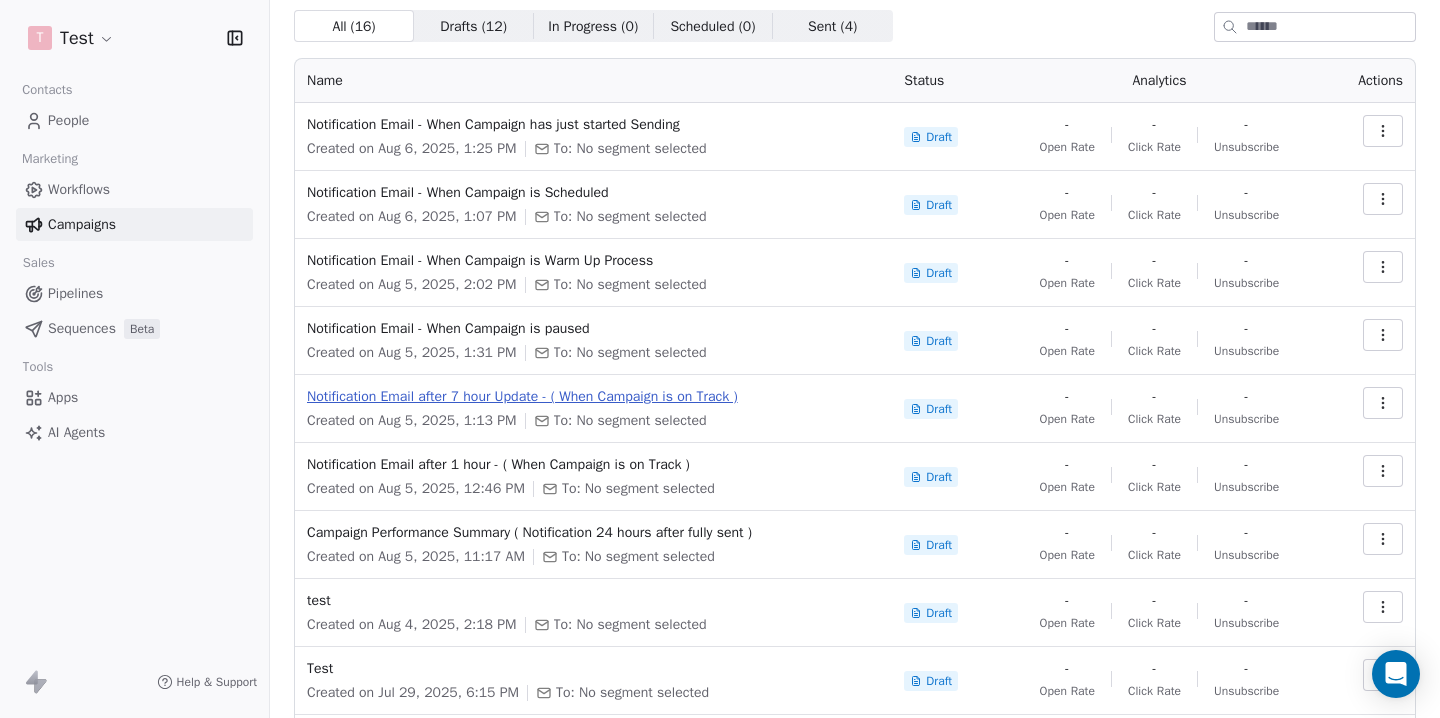 scroll, scrollTop: 67, scrollLeft: 0, axis: vertical 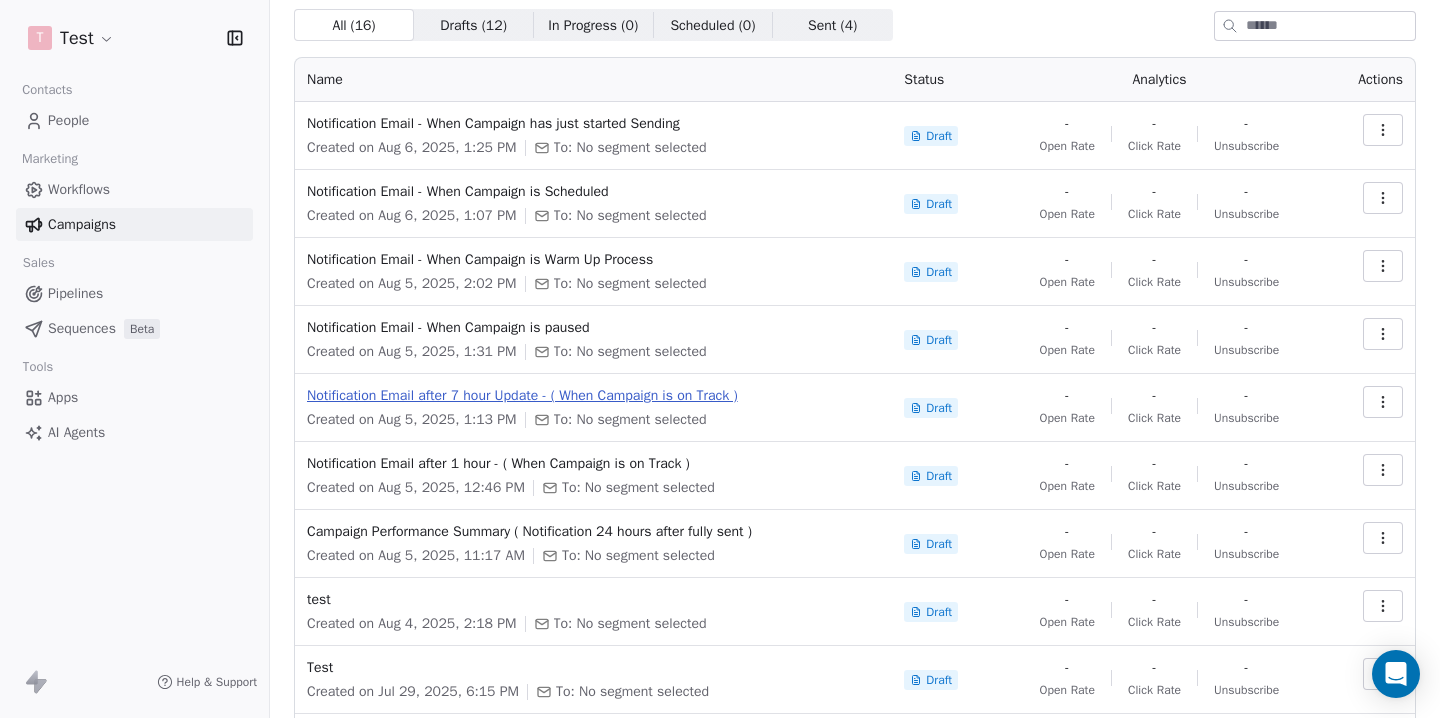 click on "Notification Email after 7 hour Update - ( When Campaign is on Track )" at bounding box center (593, 396) 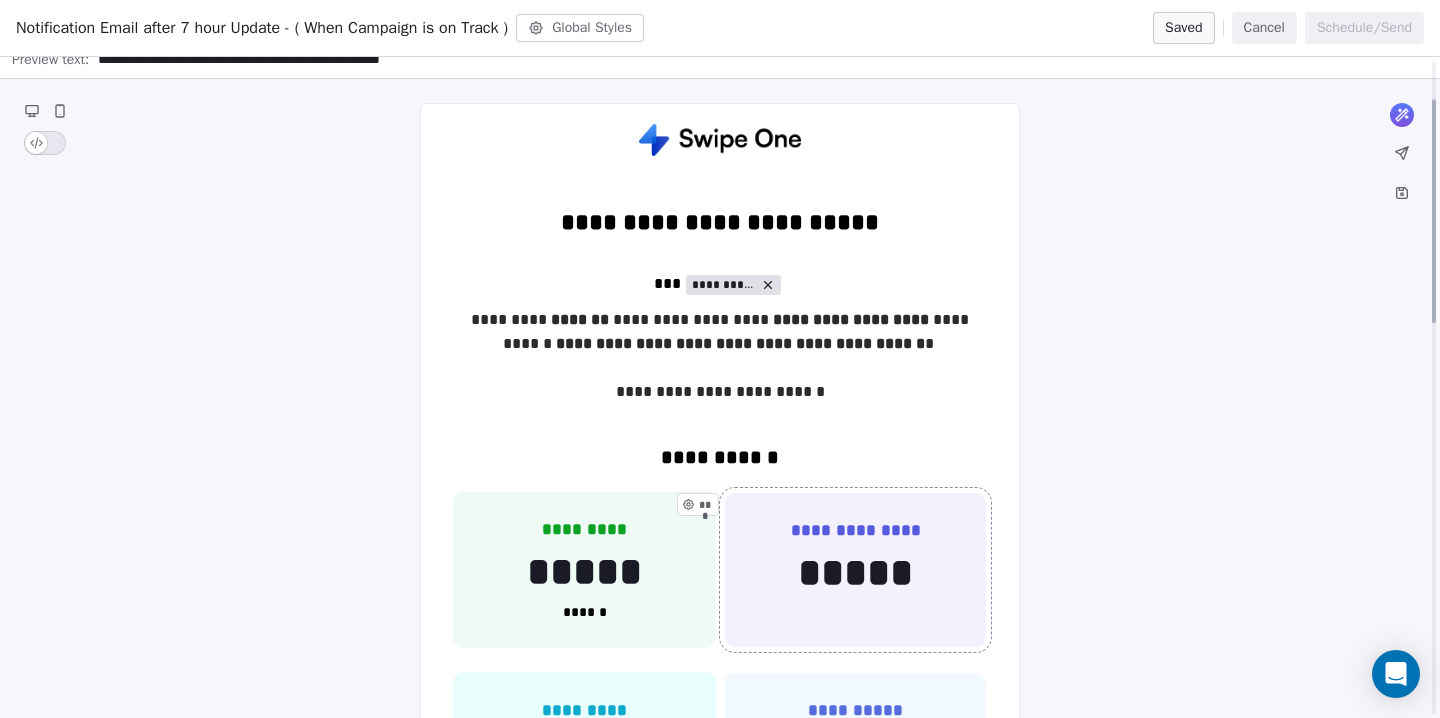 scroll, scrollTop: 0, scrollLeft: 0, axis: both 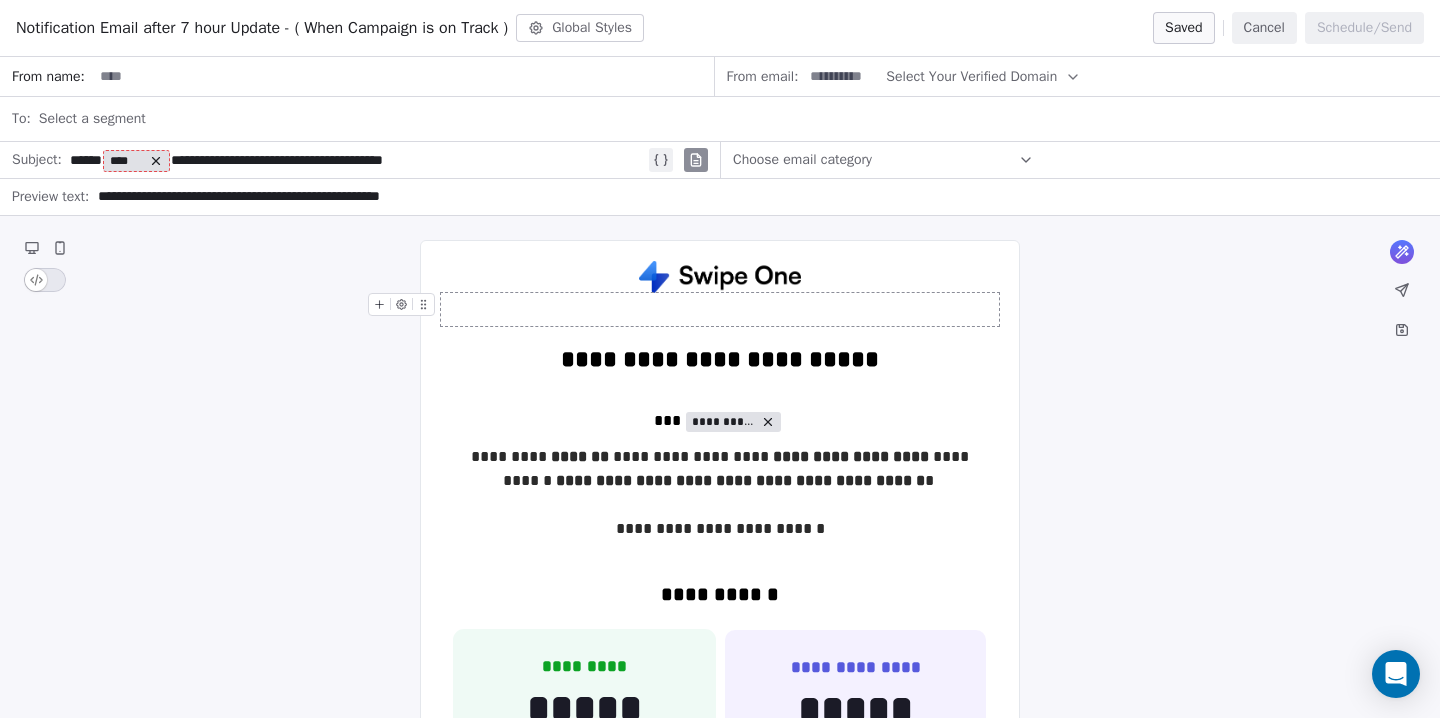 click on "Cancel" at bounding box center (1264, 28) 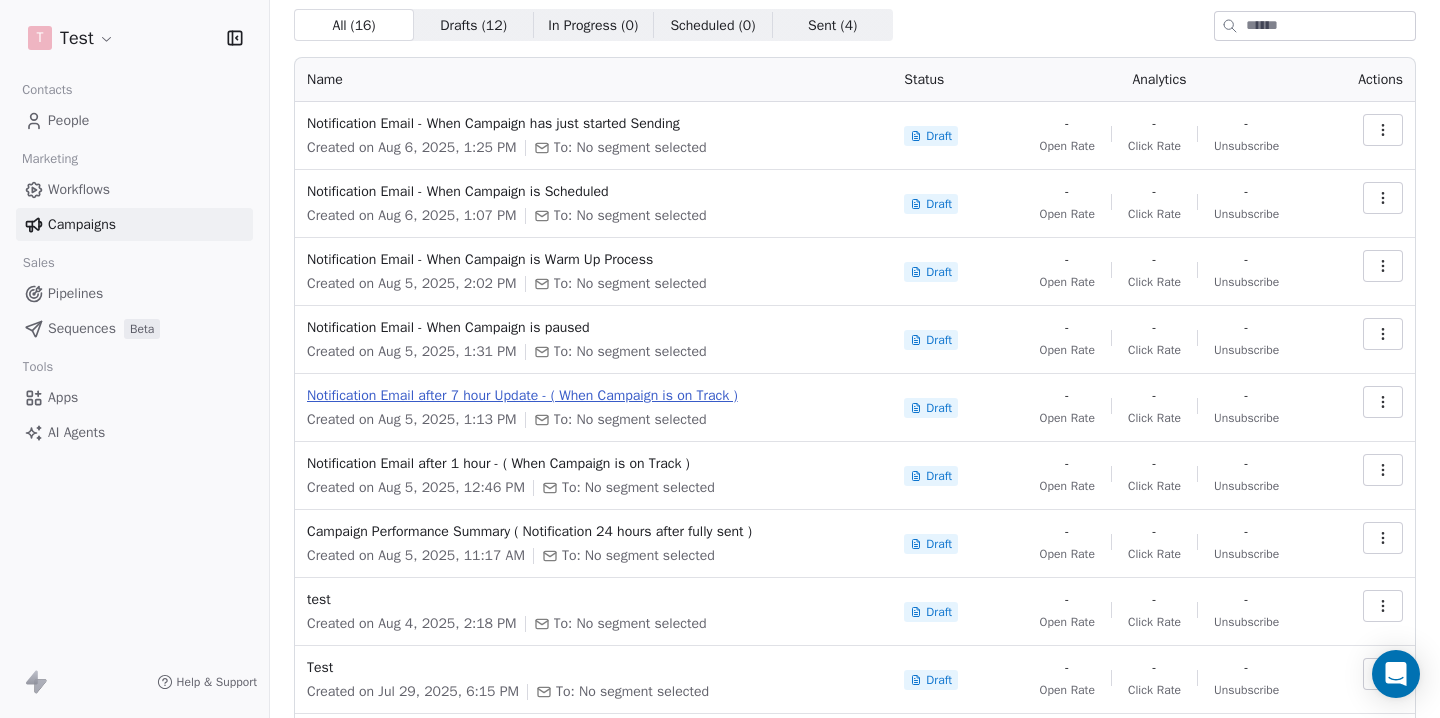 click on "Notification Email after 7 hour Update - ( When Campaign is on Track )" at bounding box center [593, 396] 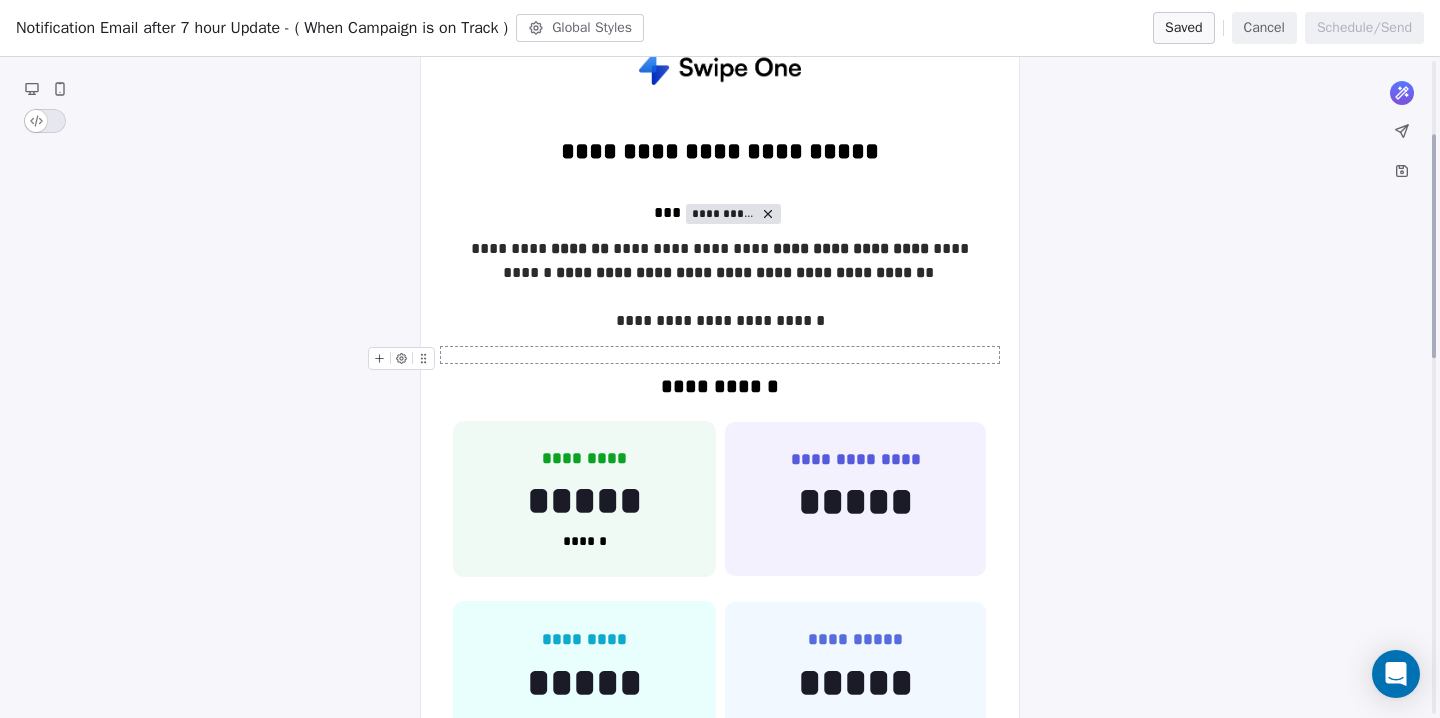 scroll, scrollTop: 216, scrollLeft: 0, axis: vertical 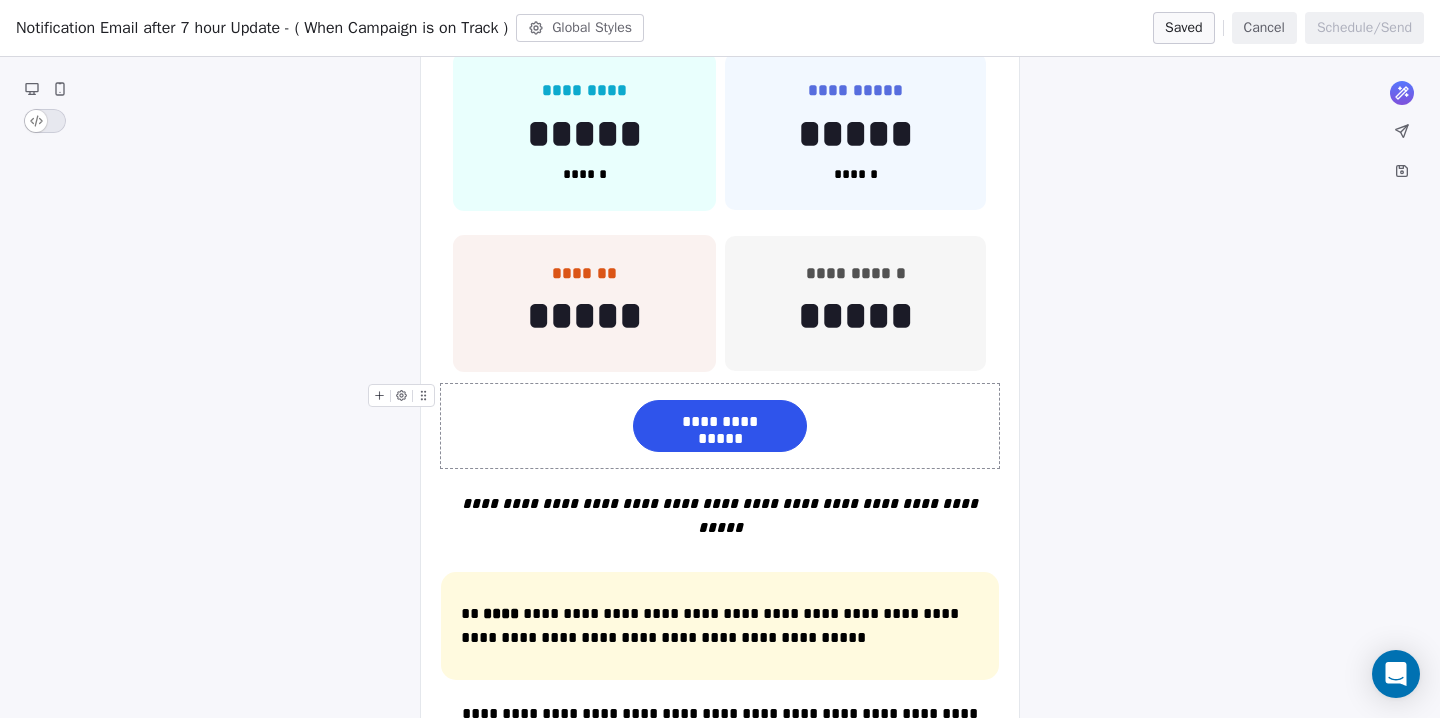 click on "**********" at bounding box center [720, 422] 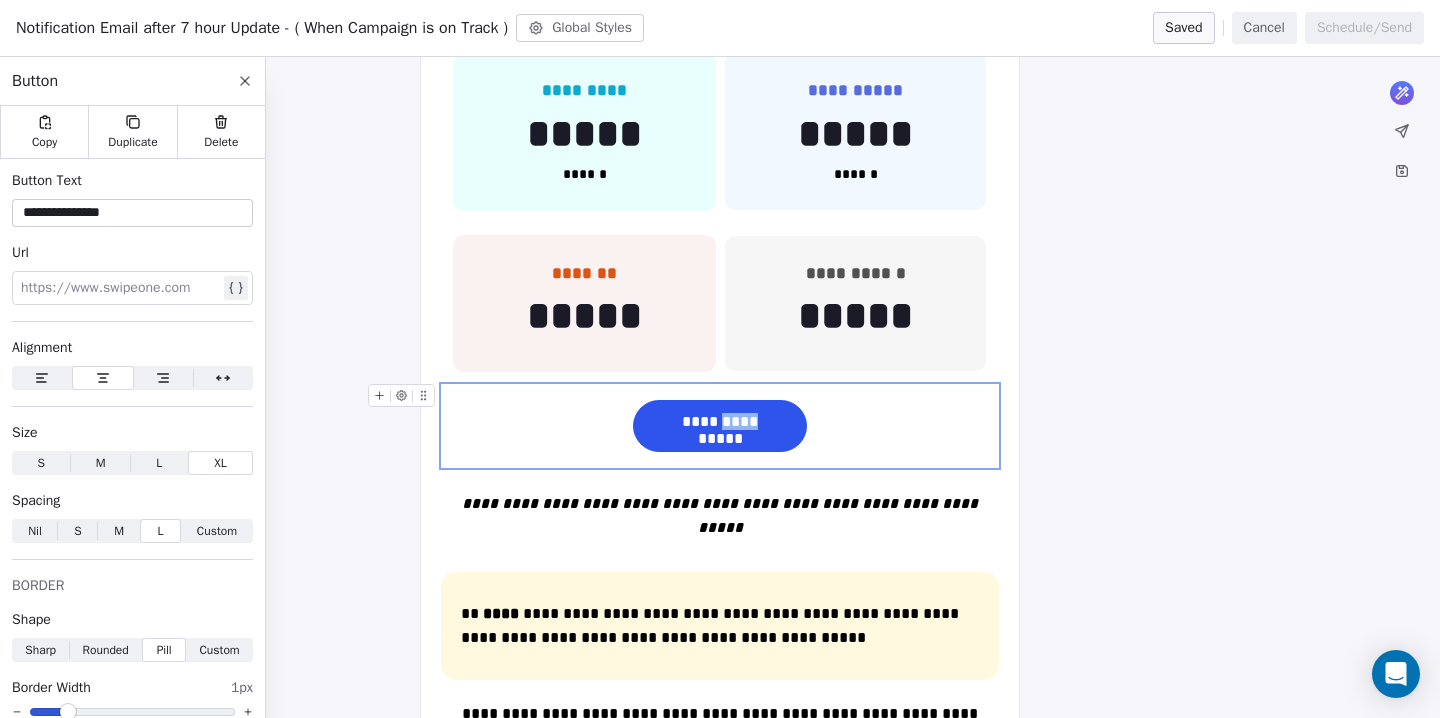 click on "**********" at bounding box center [720, 422] 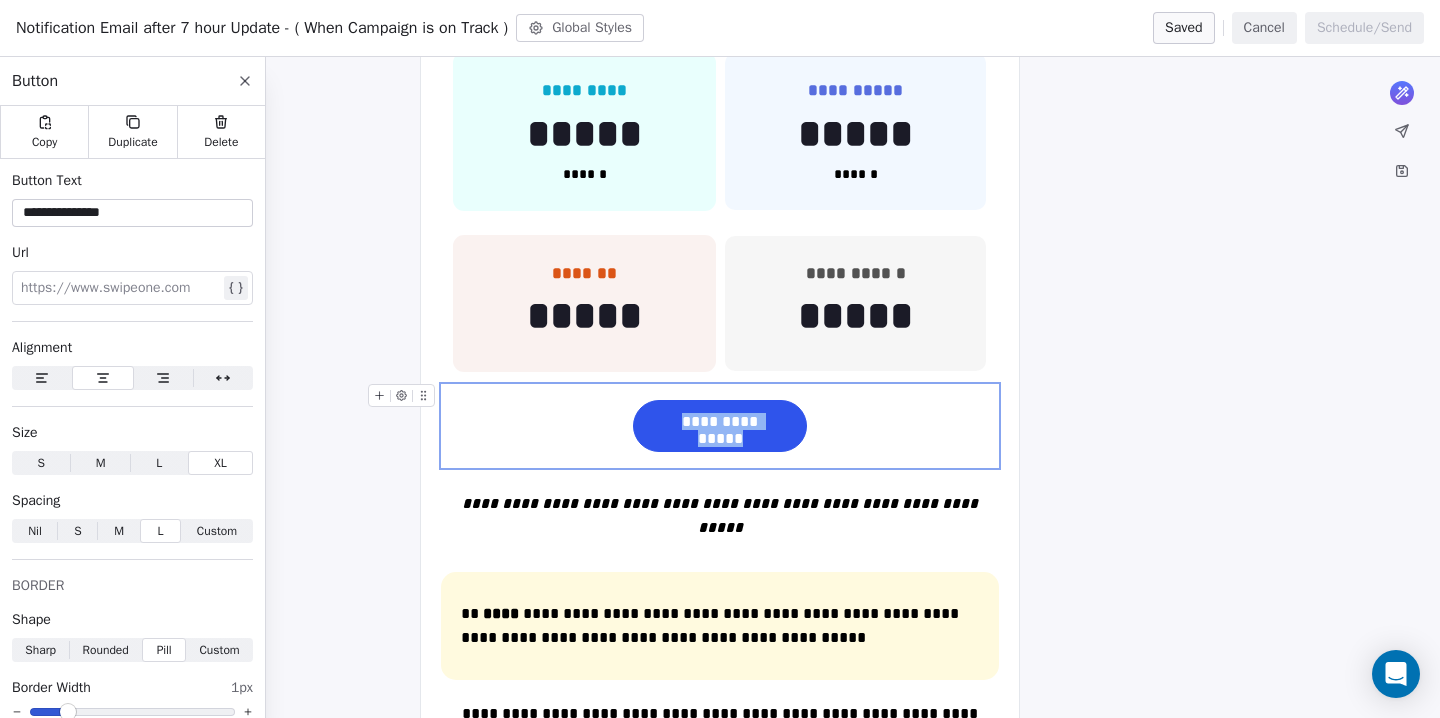 click on "**********" at bounding box center (720, 422) 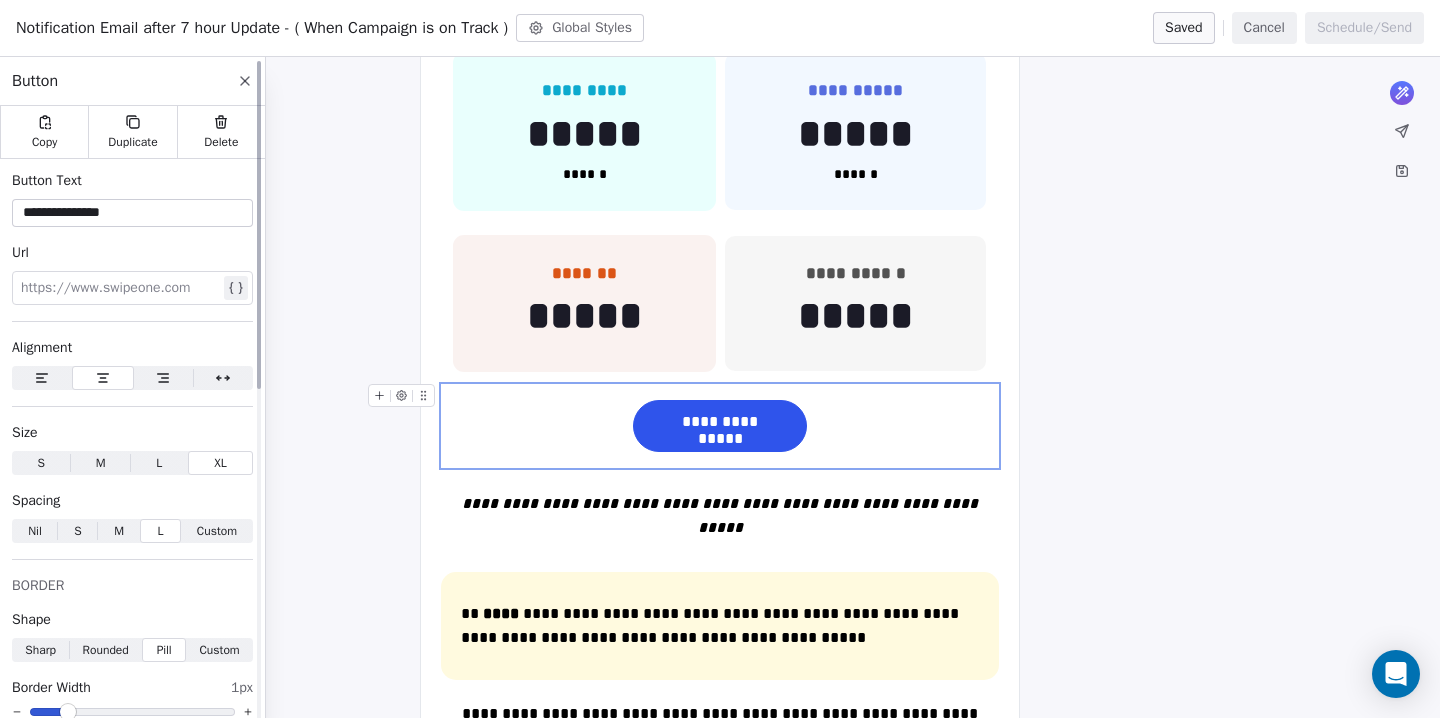 click on "**********" at bounding box center [132, 213] 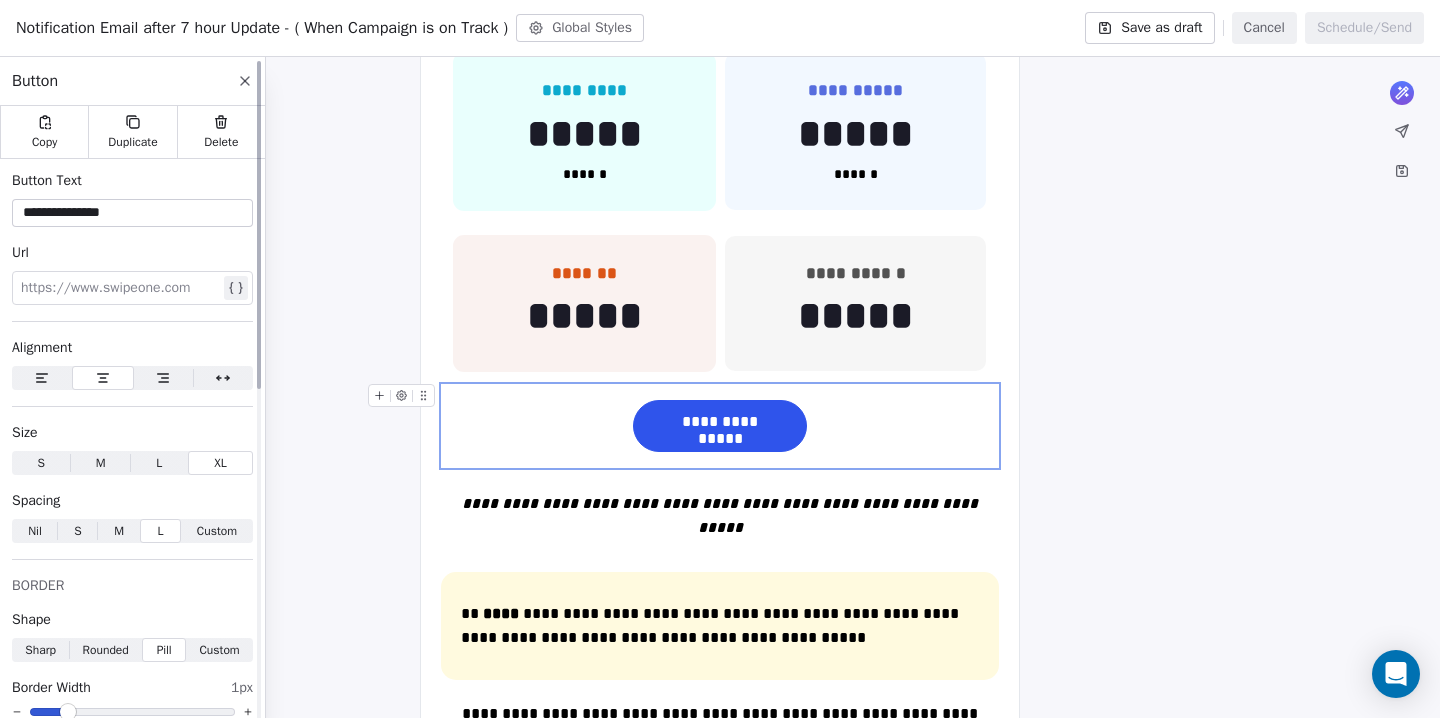click on "**********" at bounding box center [132, 213] 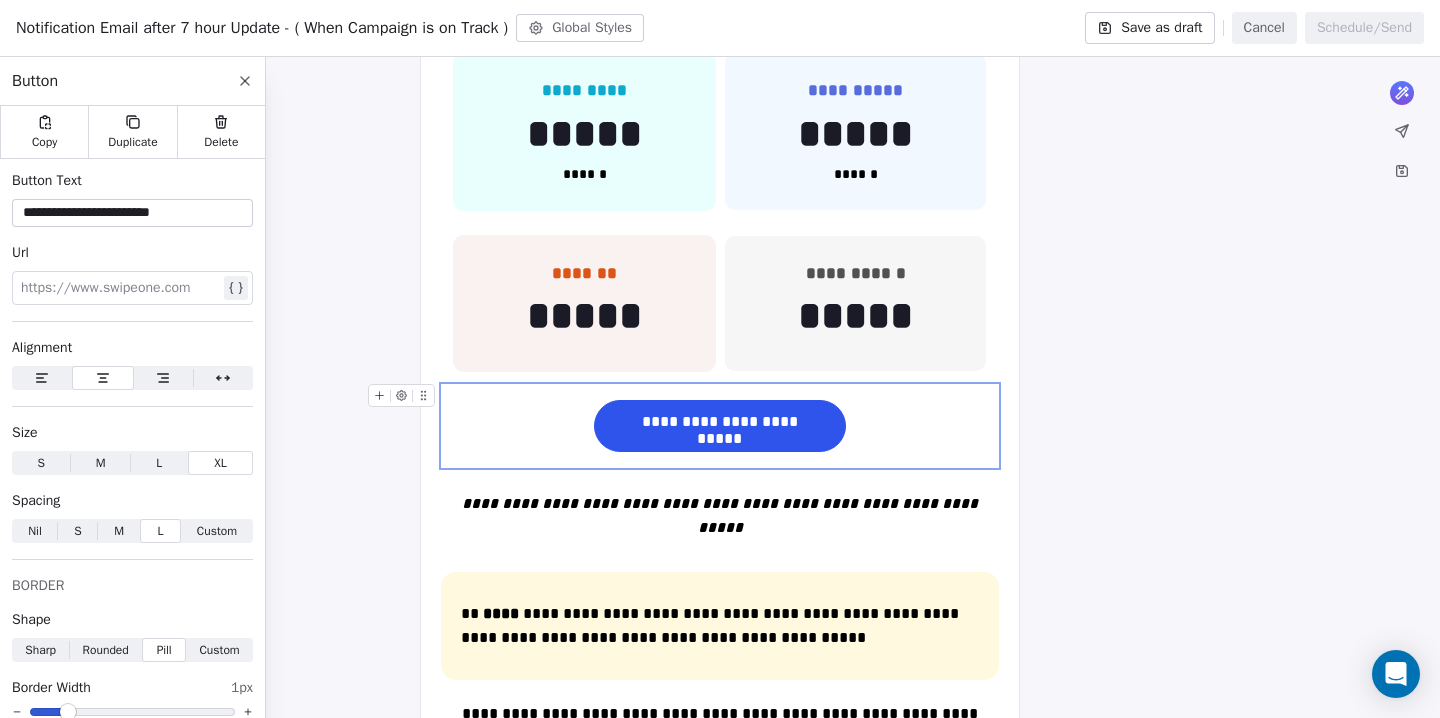 type on "**********" 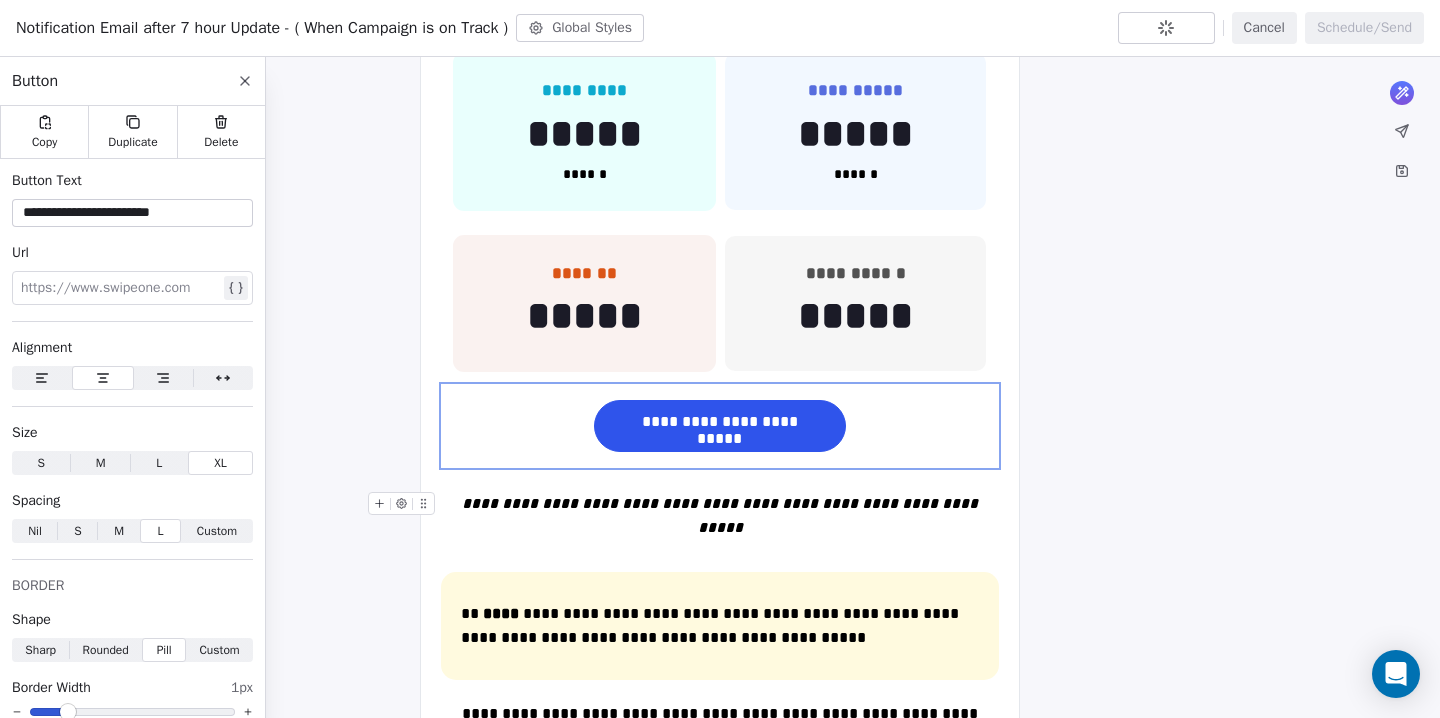 click on "**********" at bounding box center [722, 515] 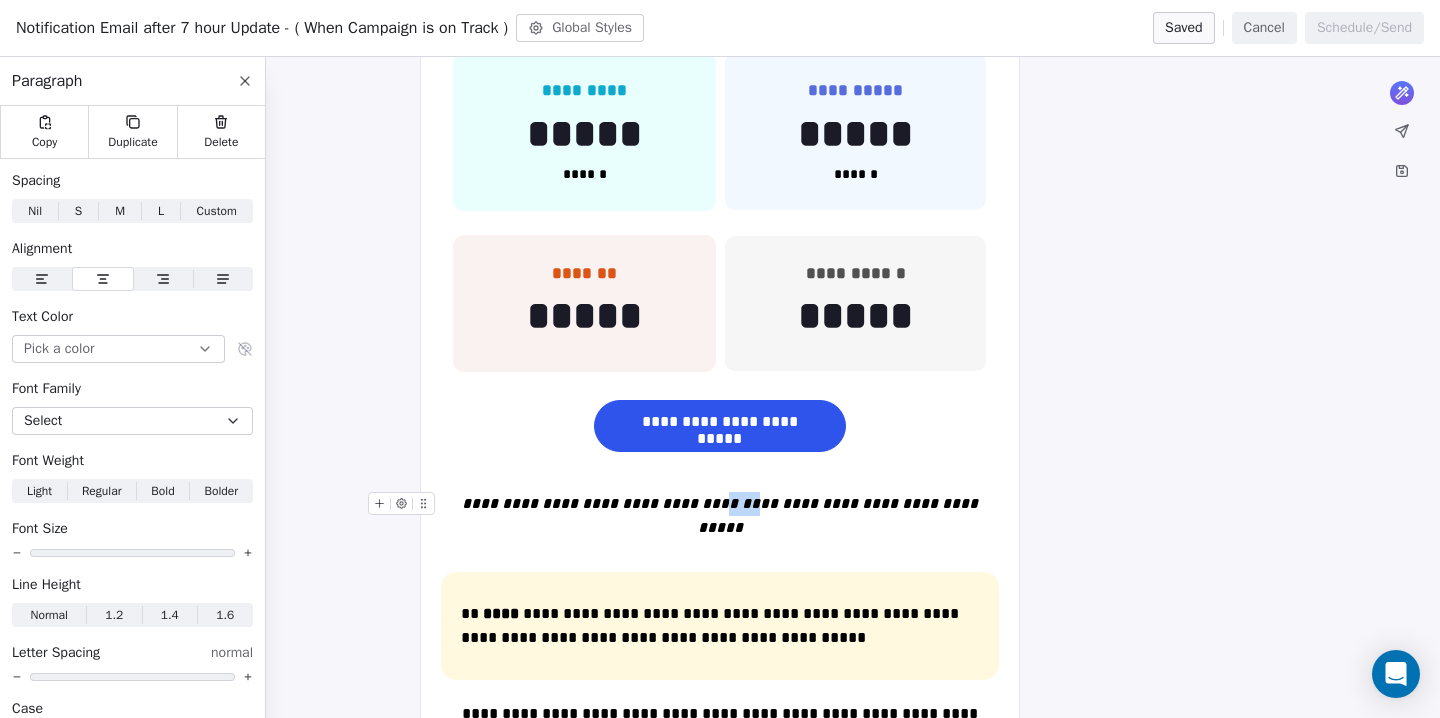 click on "**********" at bounding box center [722, 515] 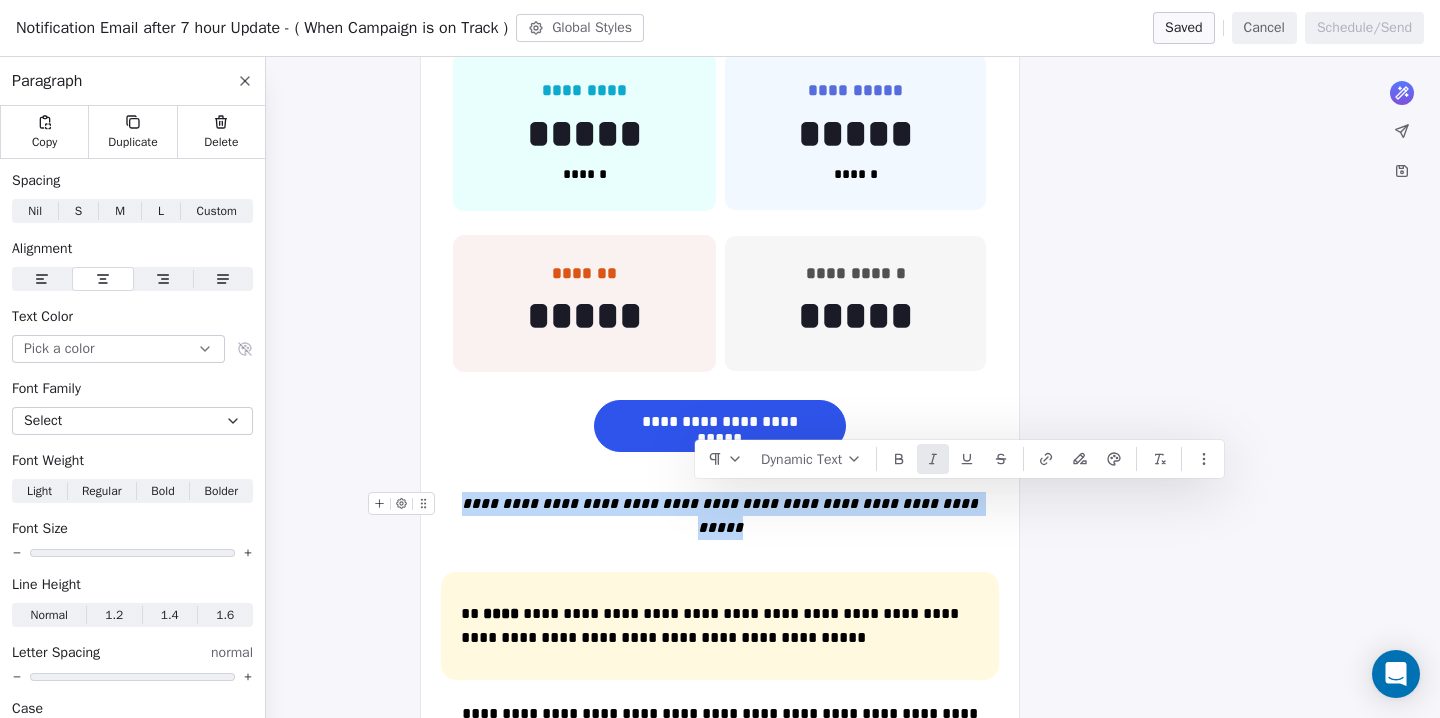 click on "**********" at bounding box center (722, 515) 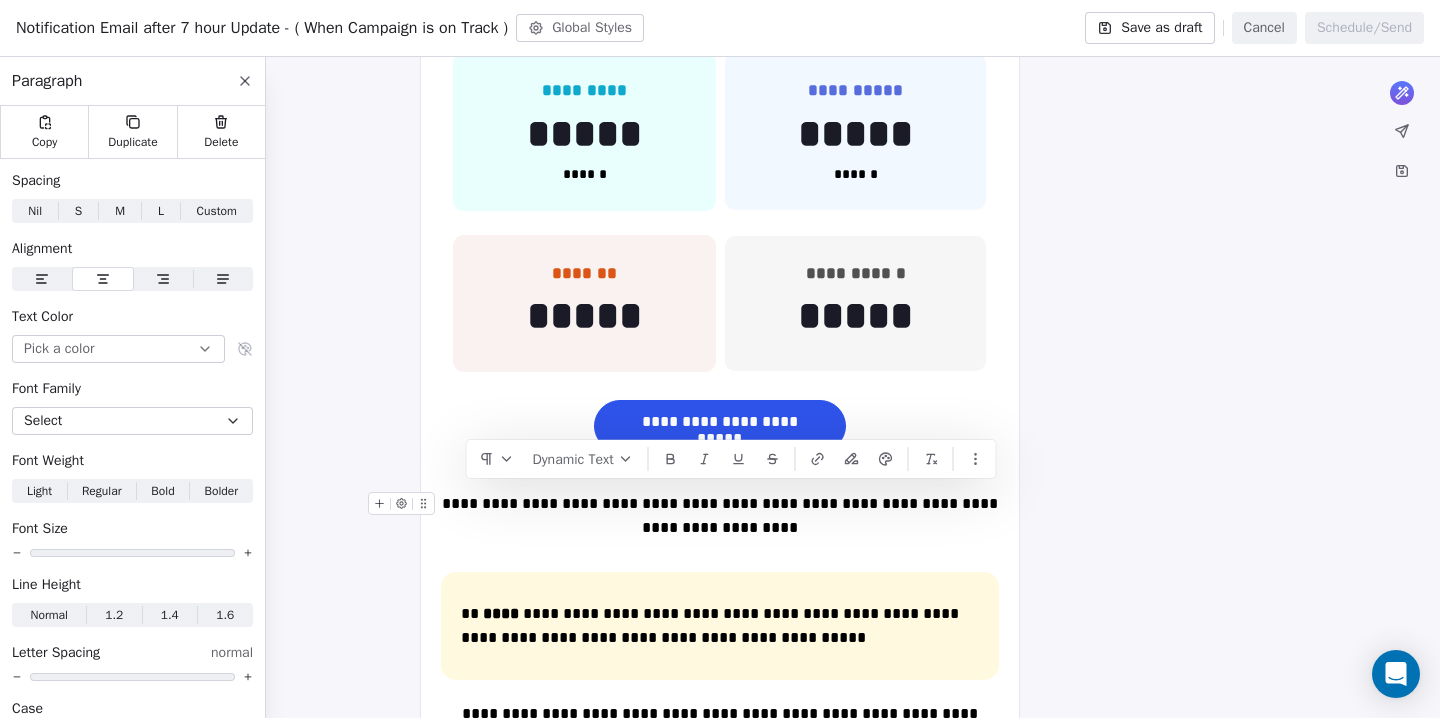 click on "**********" at bounding box center [720, 516] 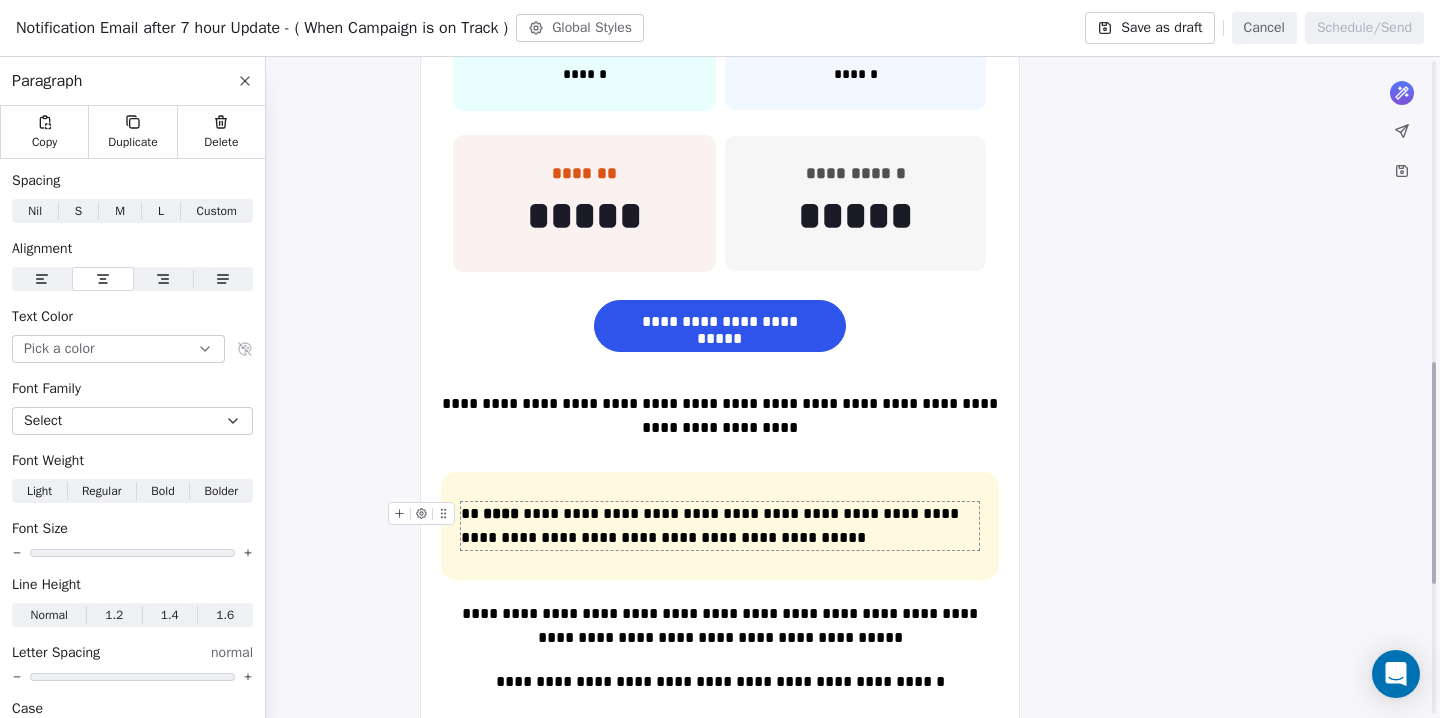 scroll, scrollTop: 923, scrollLeft: 0, axis: vertical 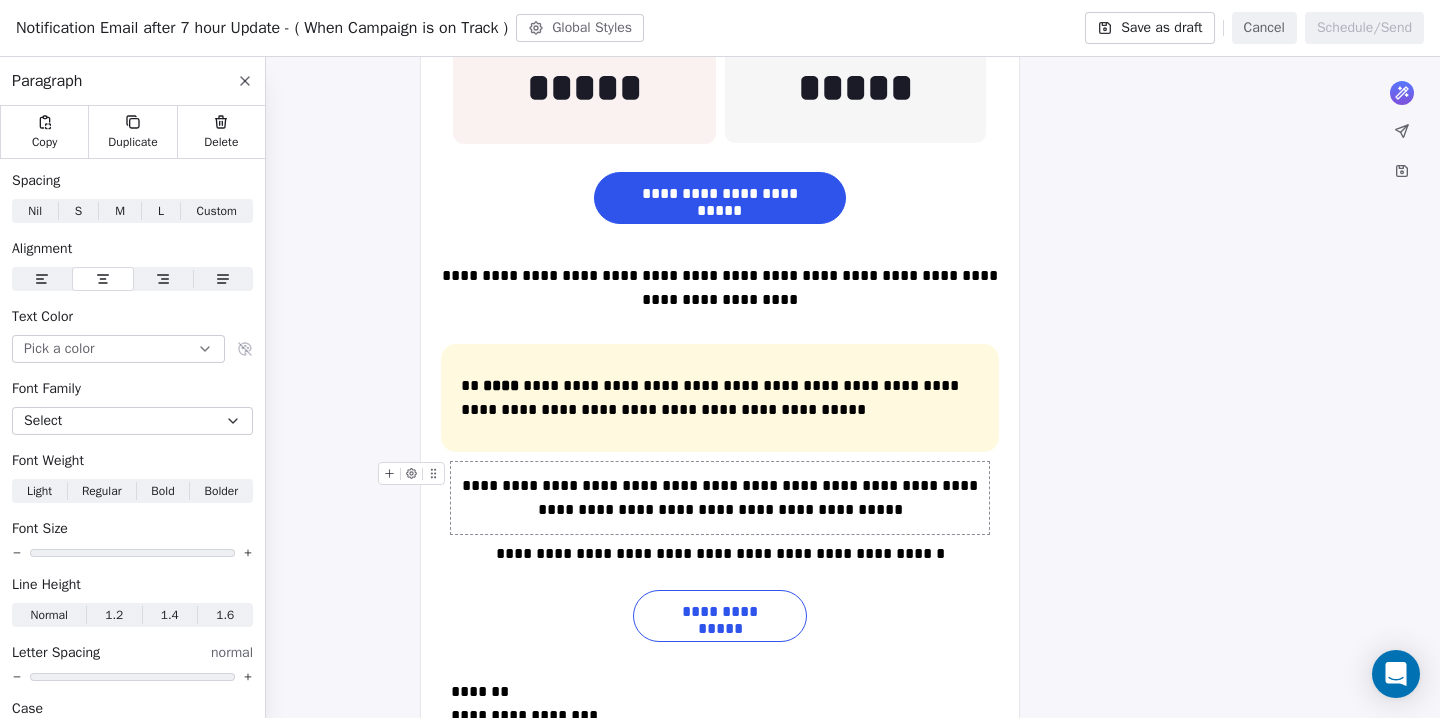 click on "**********" at bounding box center (720, 498) 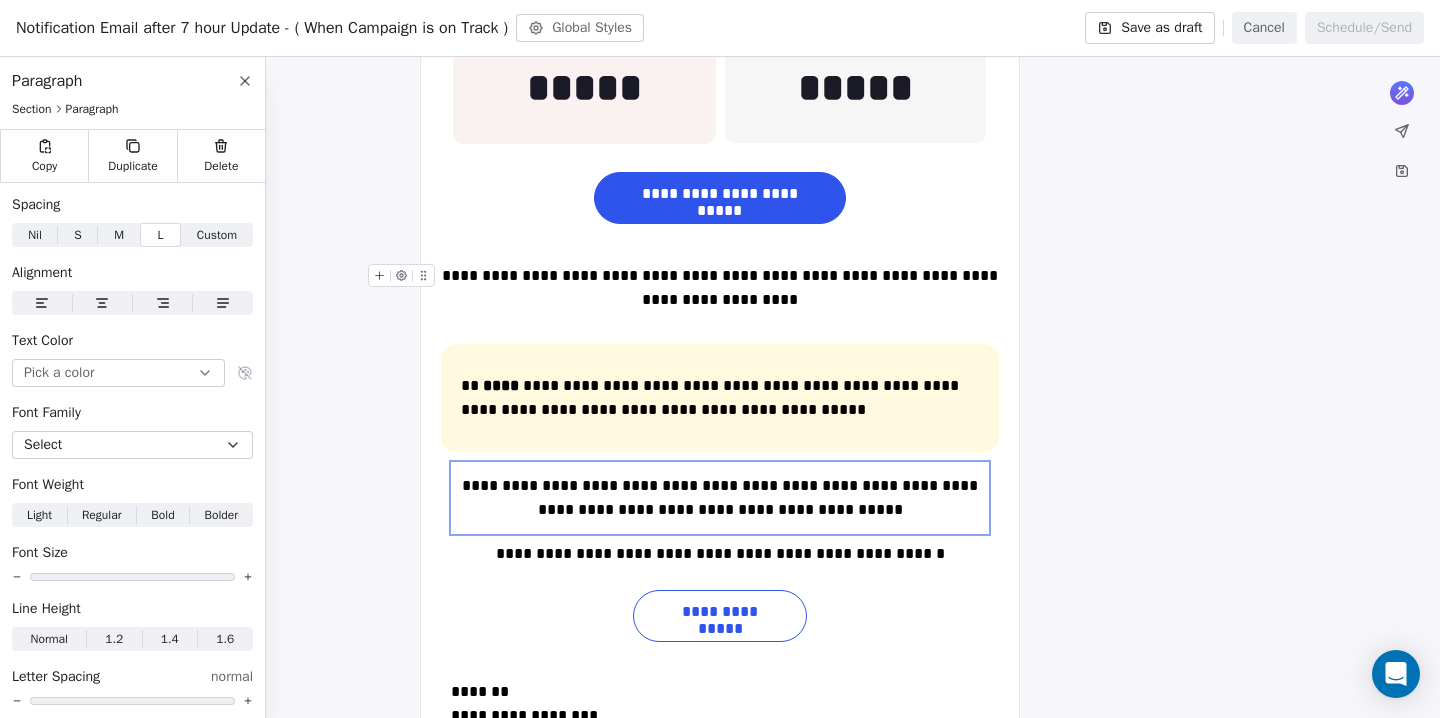 click on "**********" at bounding box center [720, 288] 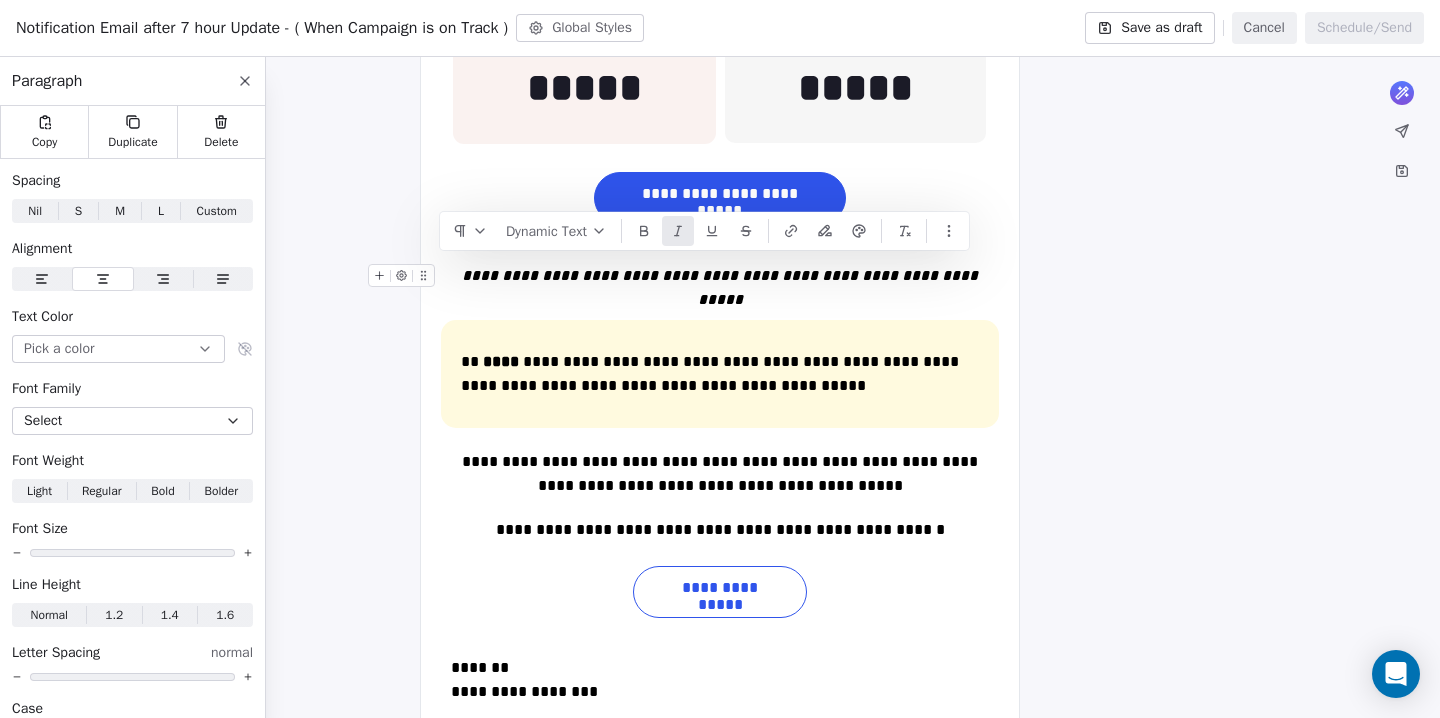 click on "**********" at bounding box center (720, 276) 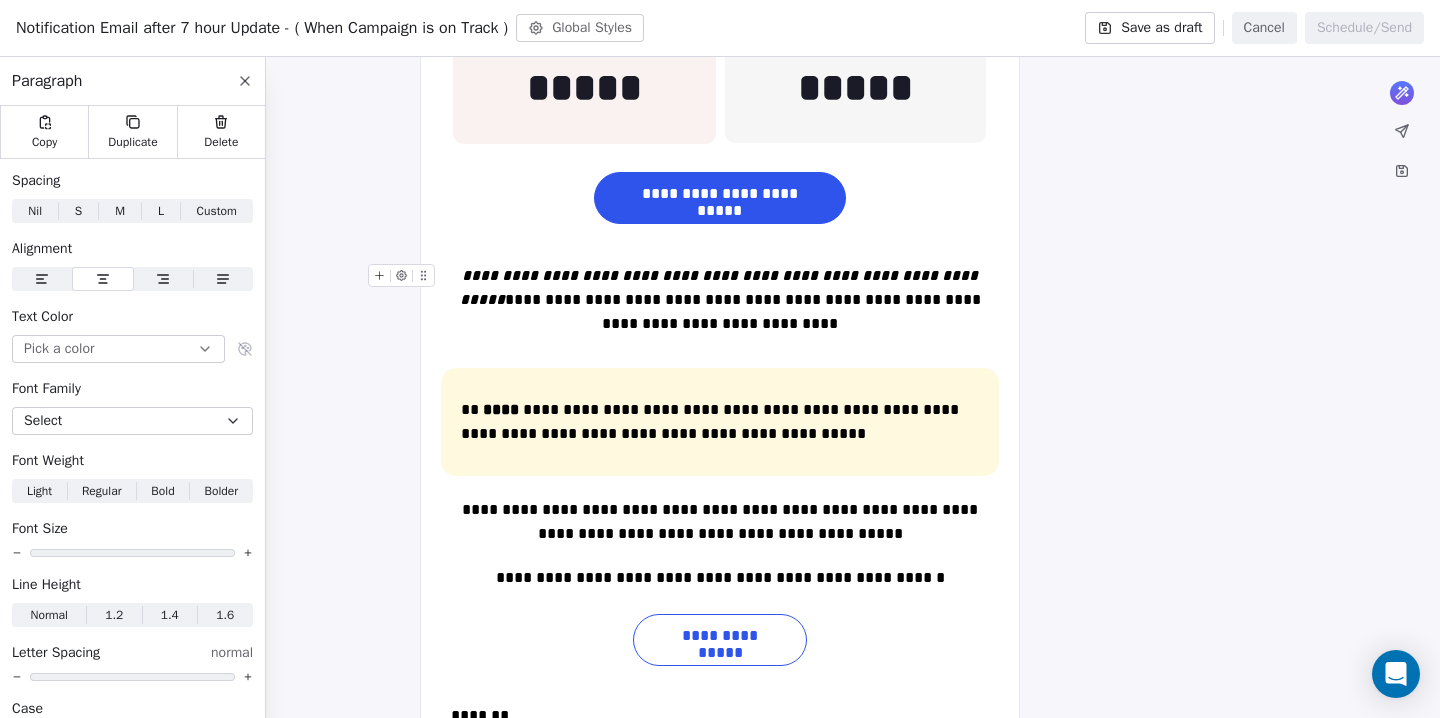 click on "**********" at bounding box center [721, 287] 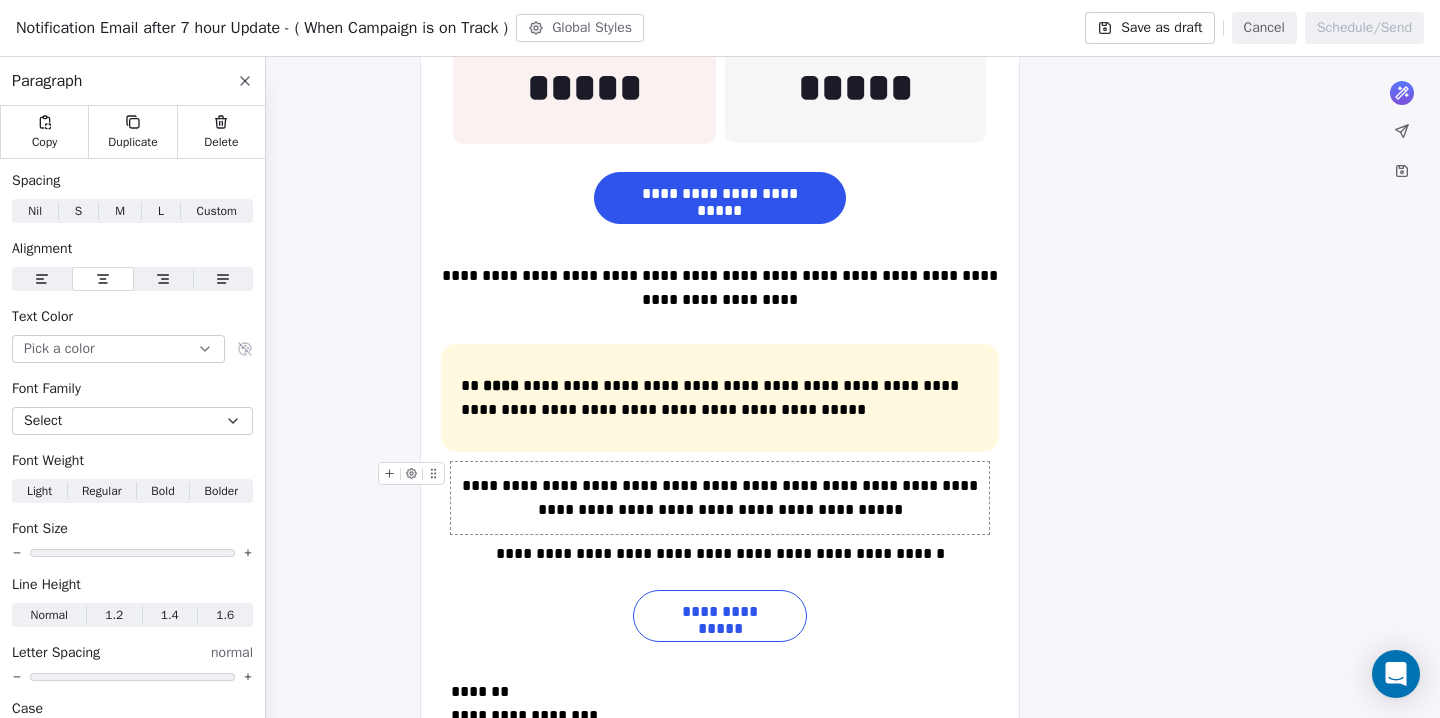 click on "**********" at bounding box center (720, 498) 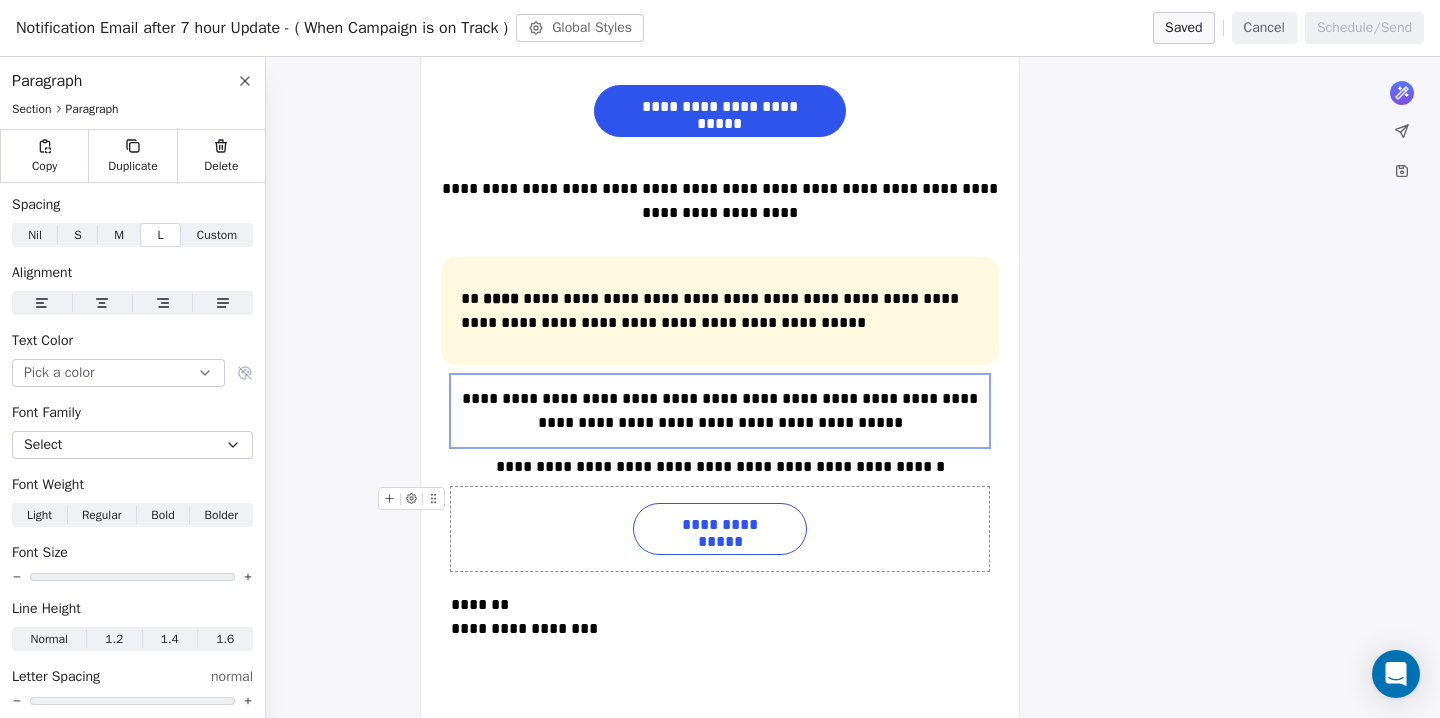 scroll, scrollTop: 1073, scrollLeft: 0, axis: vertical 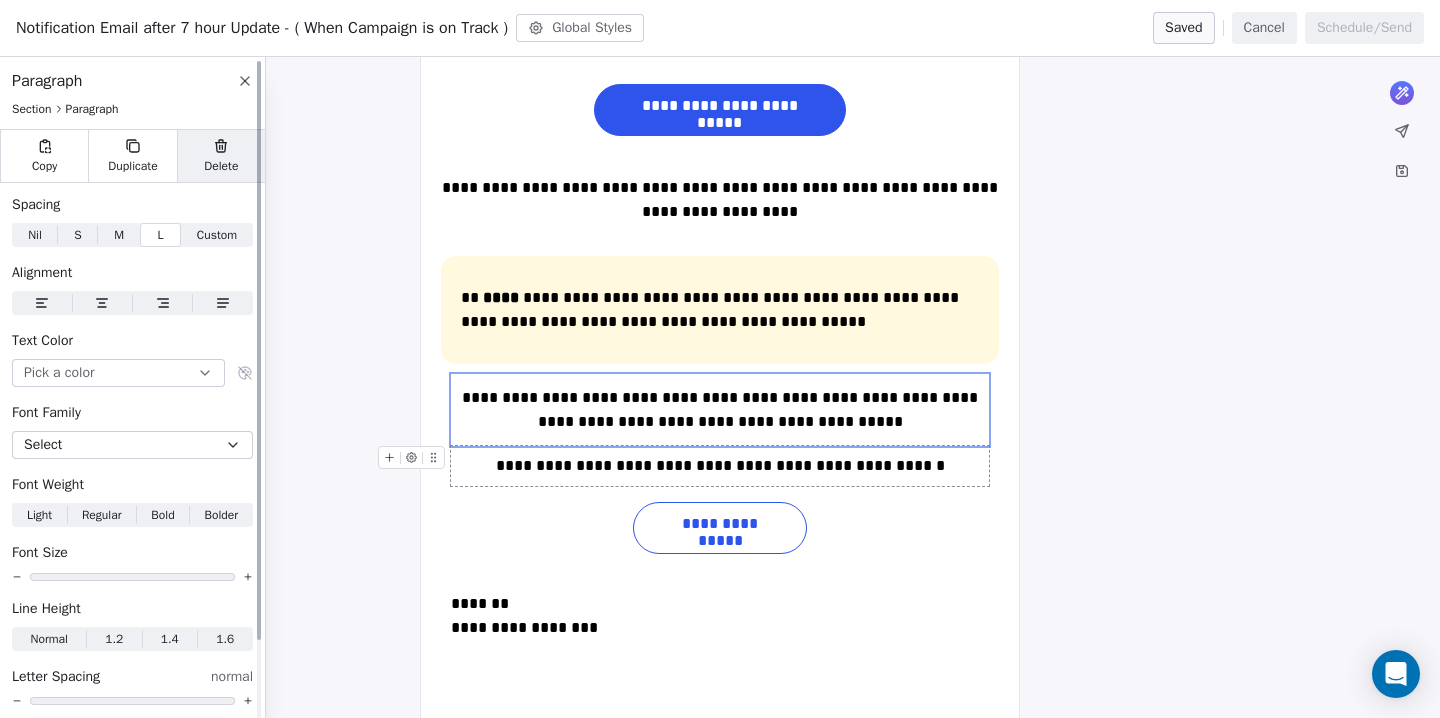 click on "Delete" at bounding box center (221, 166) 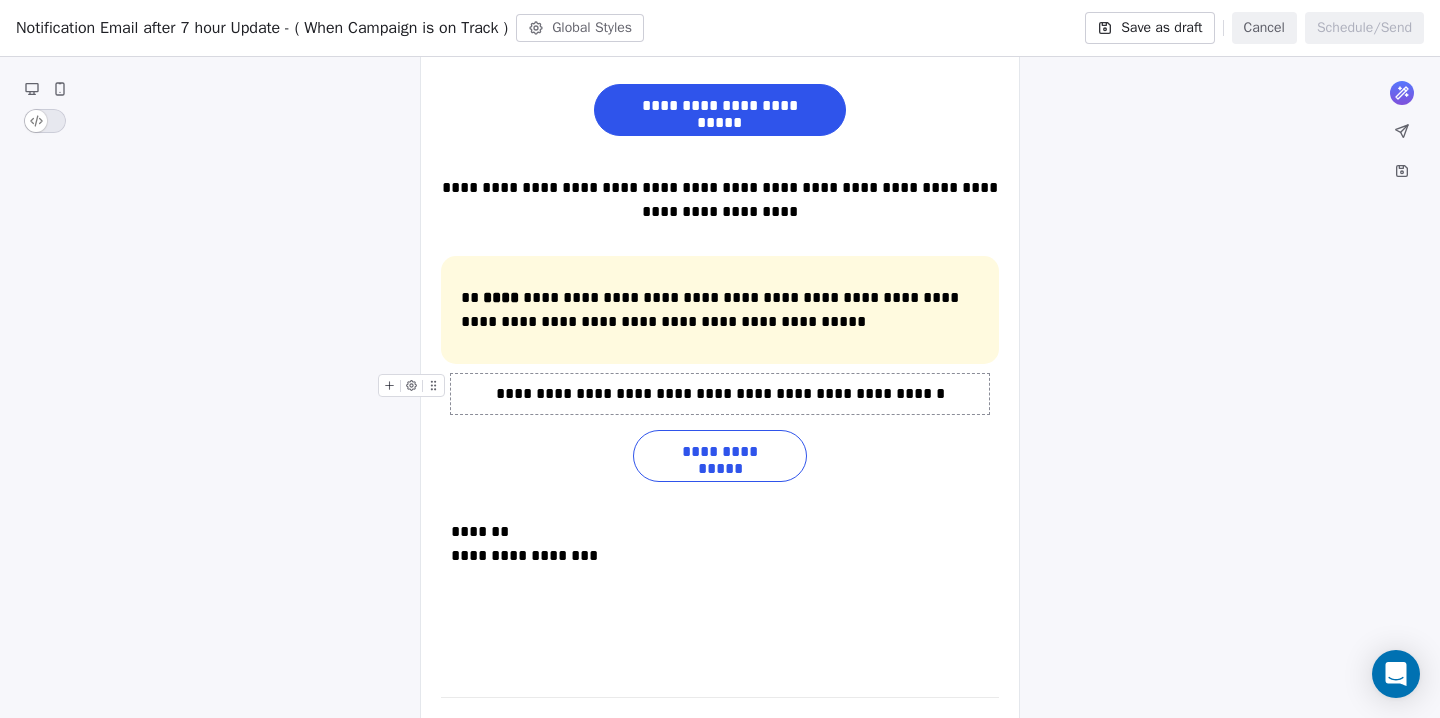 click on "**********" at bounding box center [720, 394] 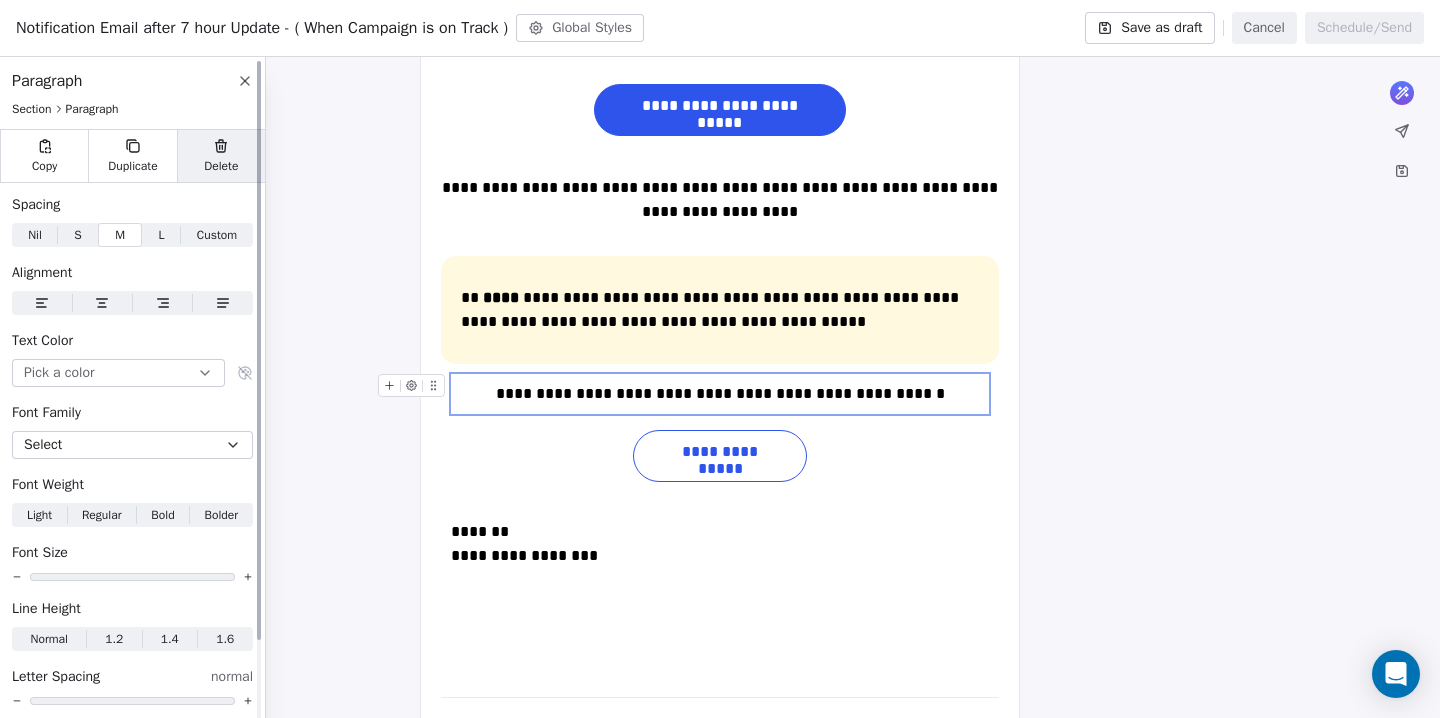 click on "Delete" at bounding box center [221, 156] 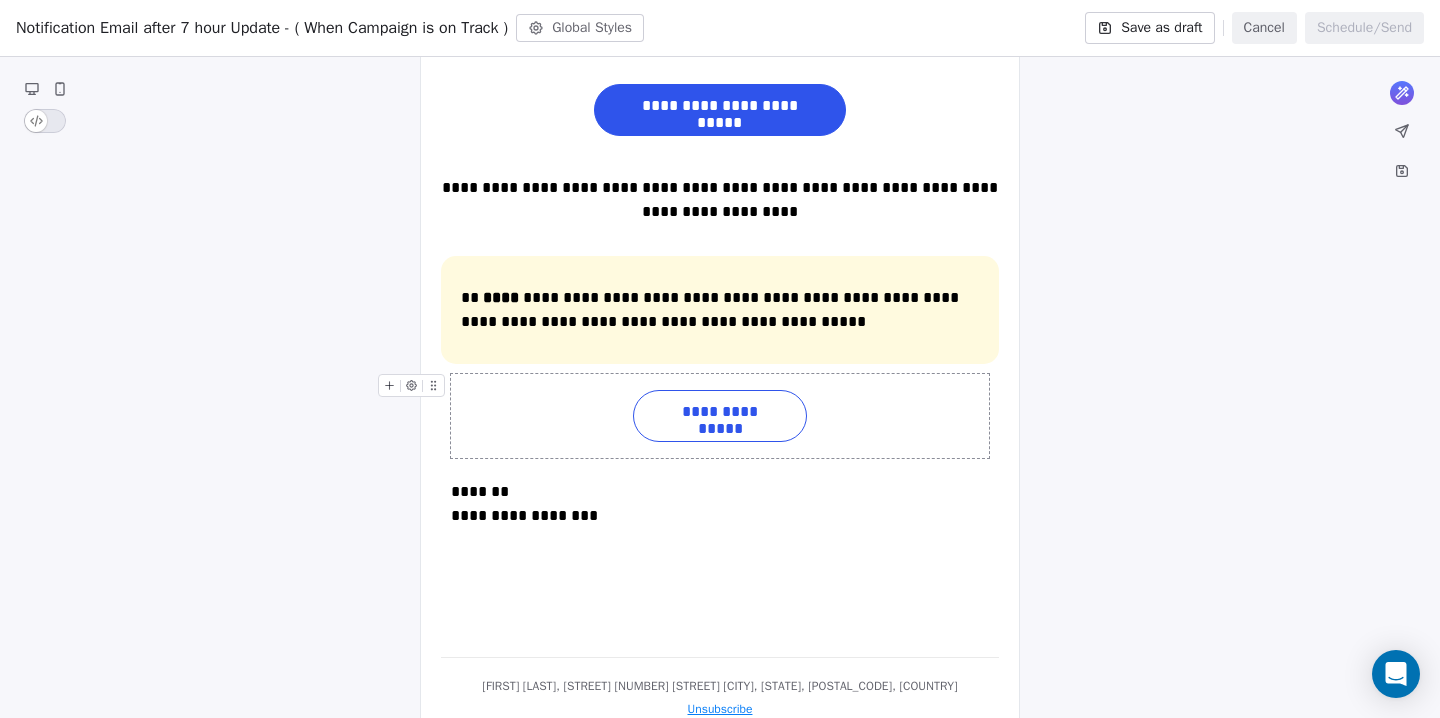click on "**********" at bounding box center (720, 416) 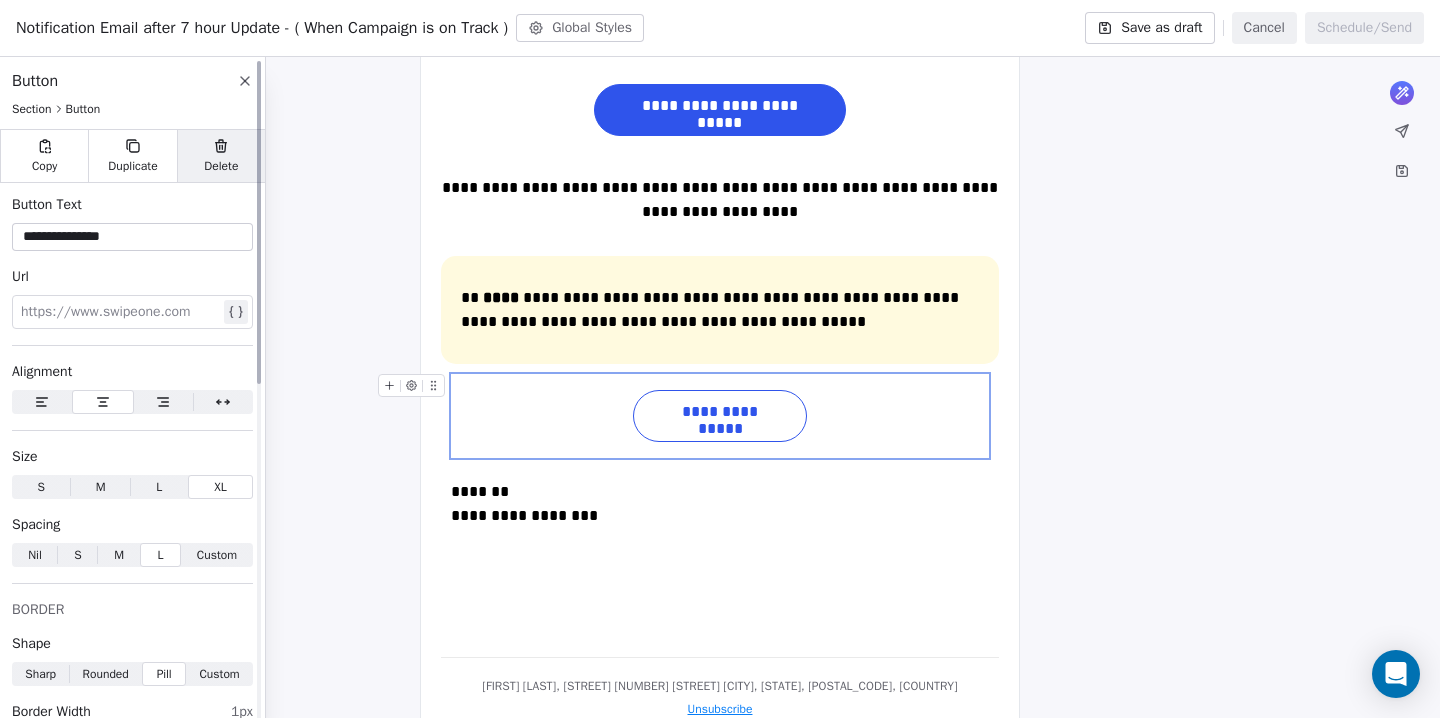 click on "Delete" at bounding box center [221, 166] 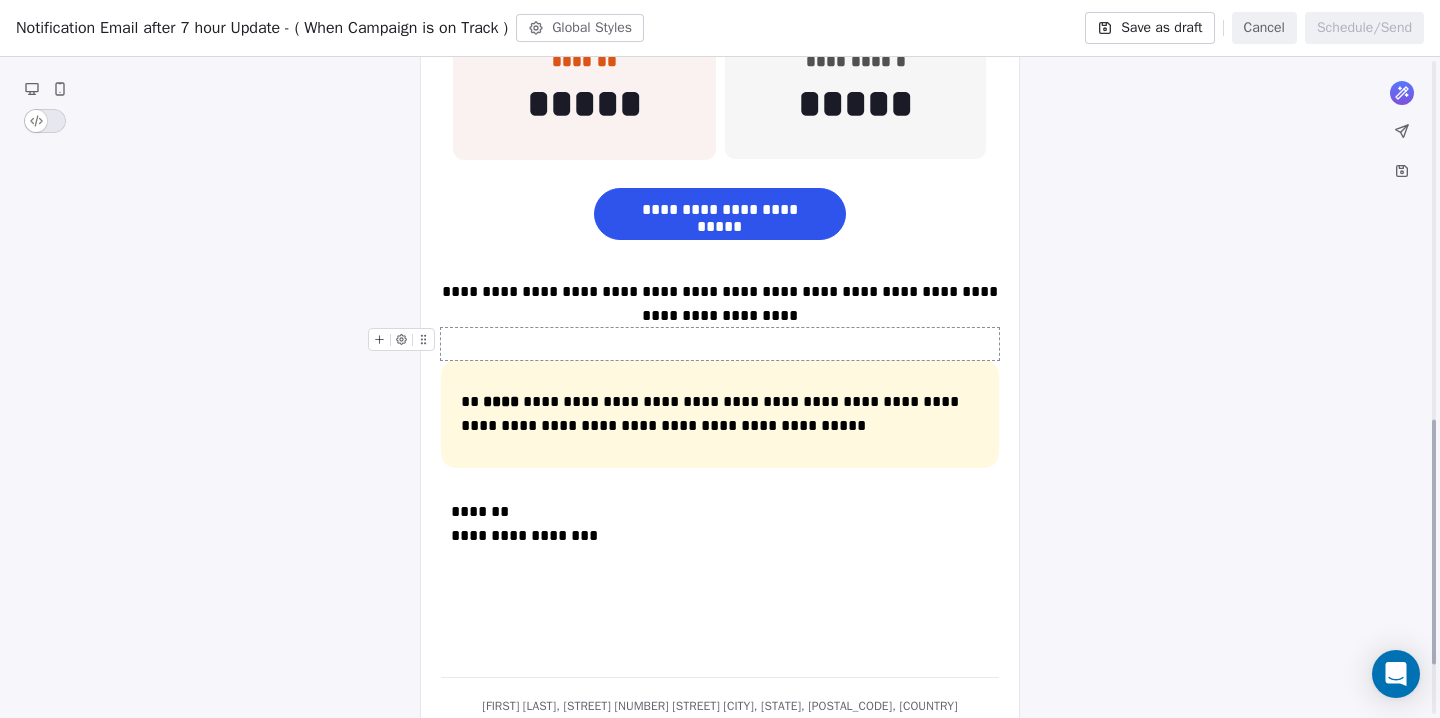 scroll, scrollTop: 966, scrollLeft: 0, axis: vertical 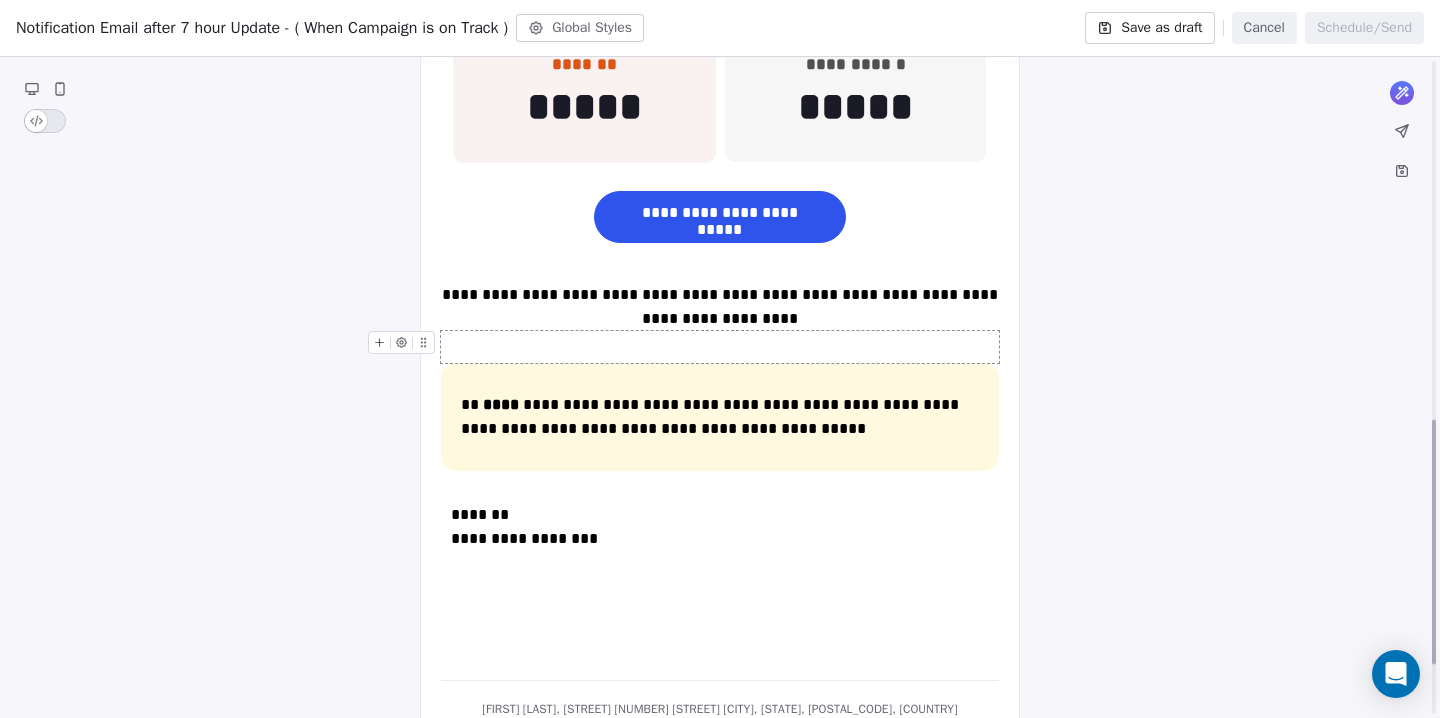 click at bounding box center [720, 347] 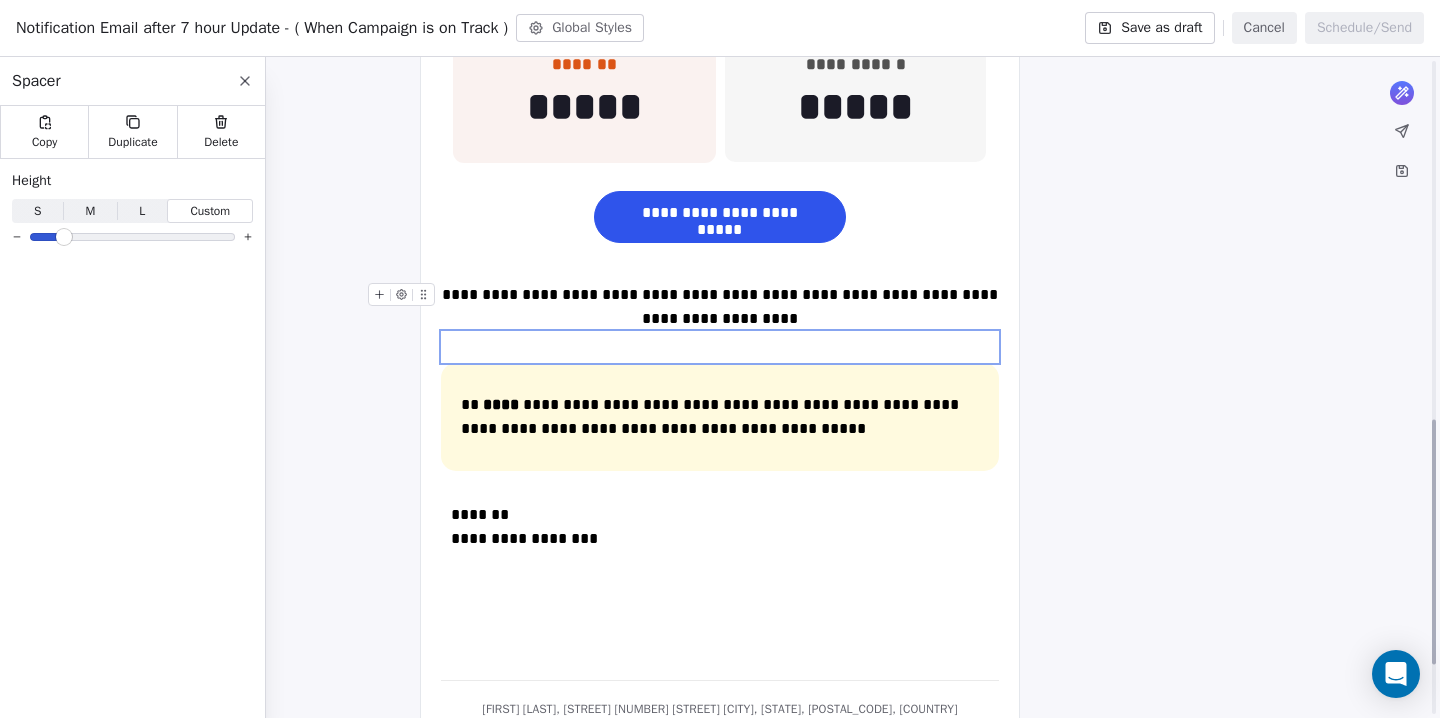 click on "**********" at bounding box center (720, 307) 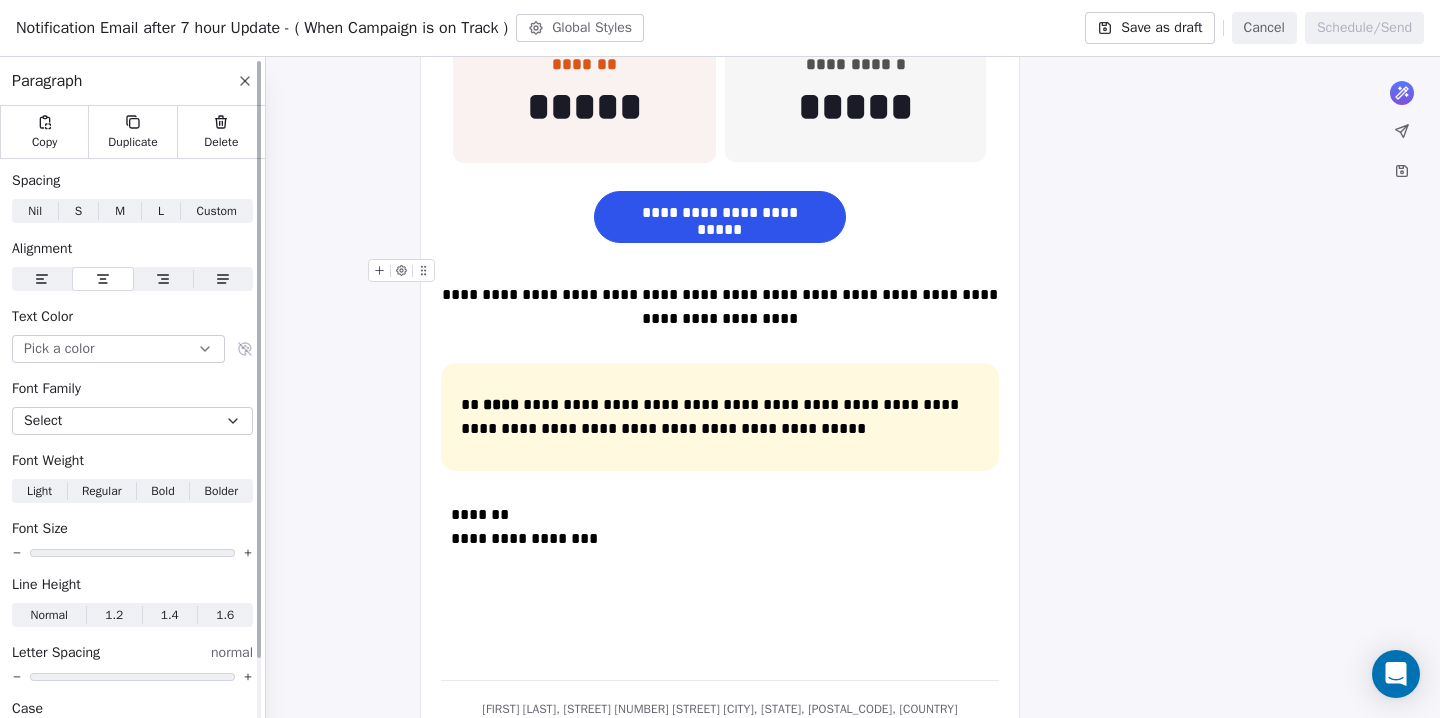 click 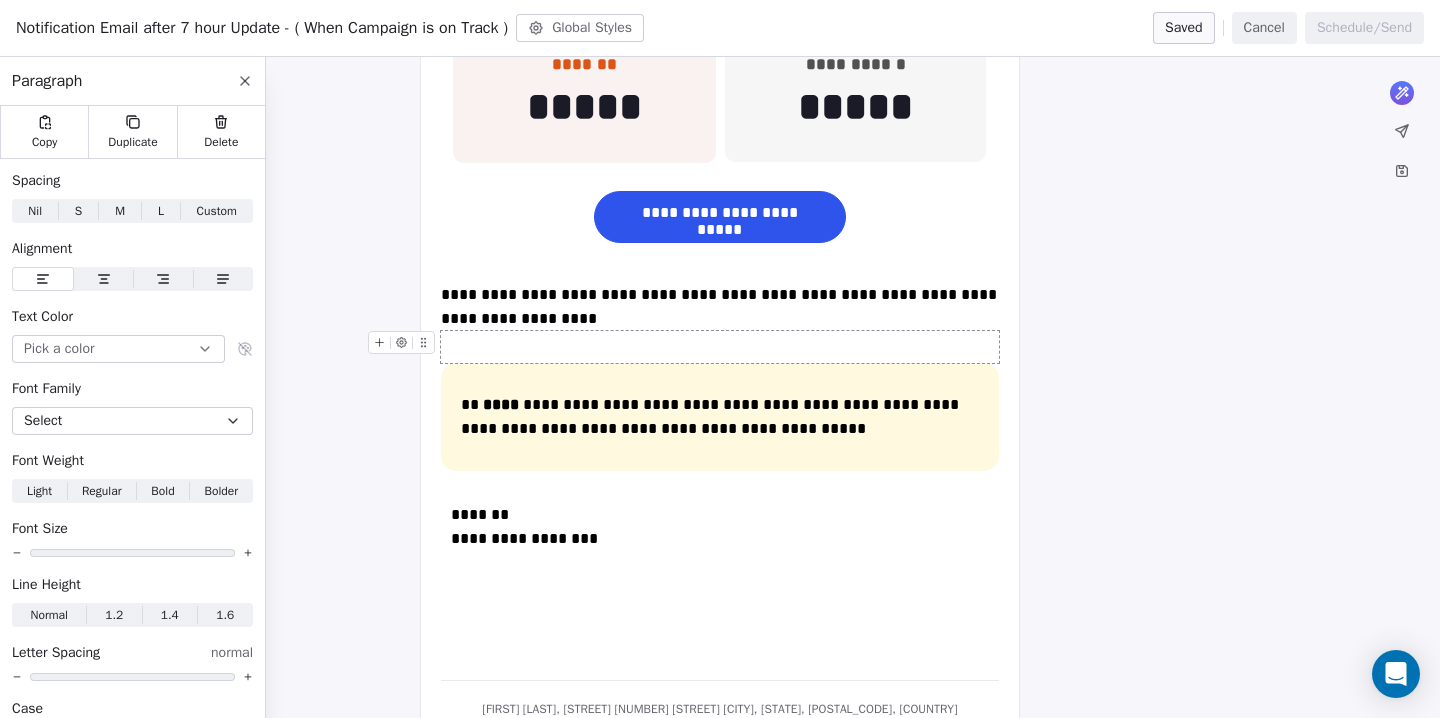 type 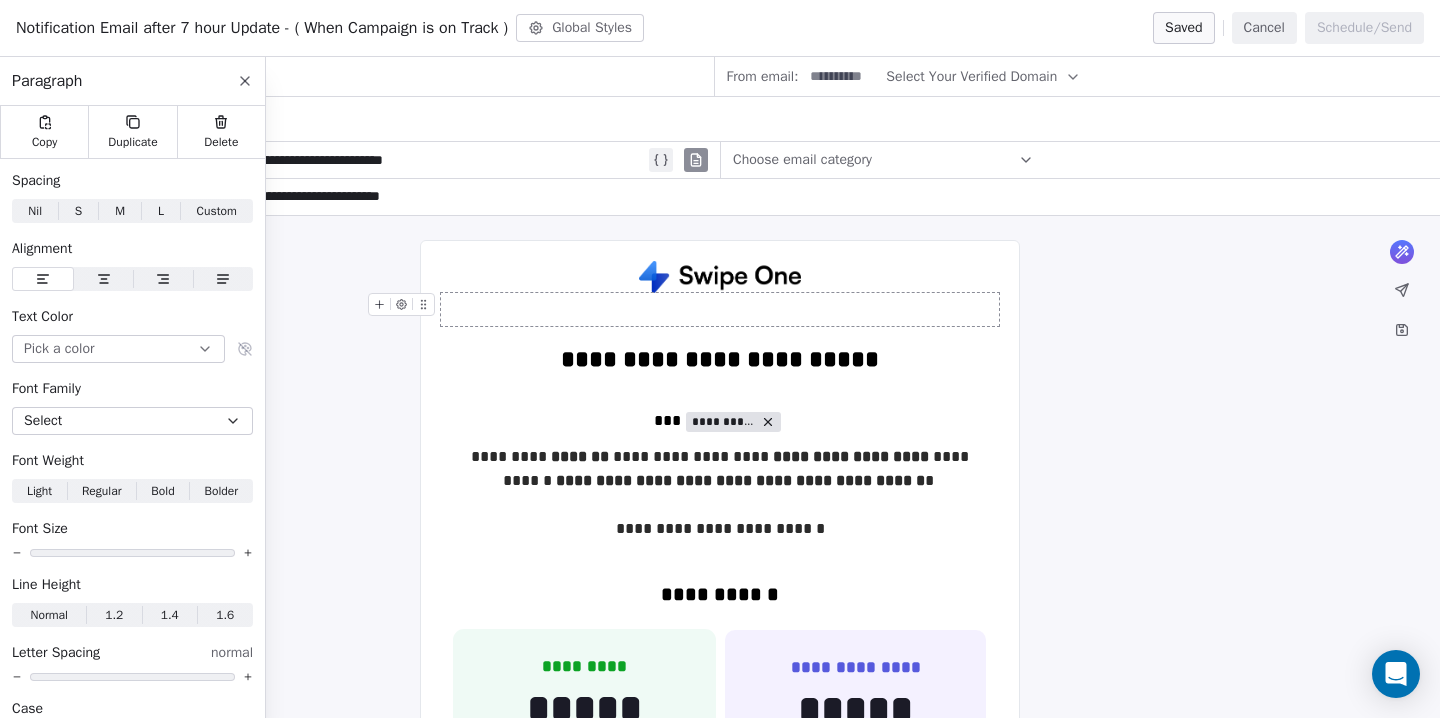 scroll, scrollTop: 100, scrollLeft: 0, axis: vertical 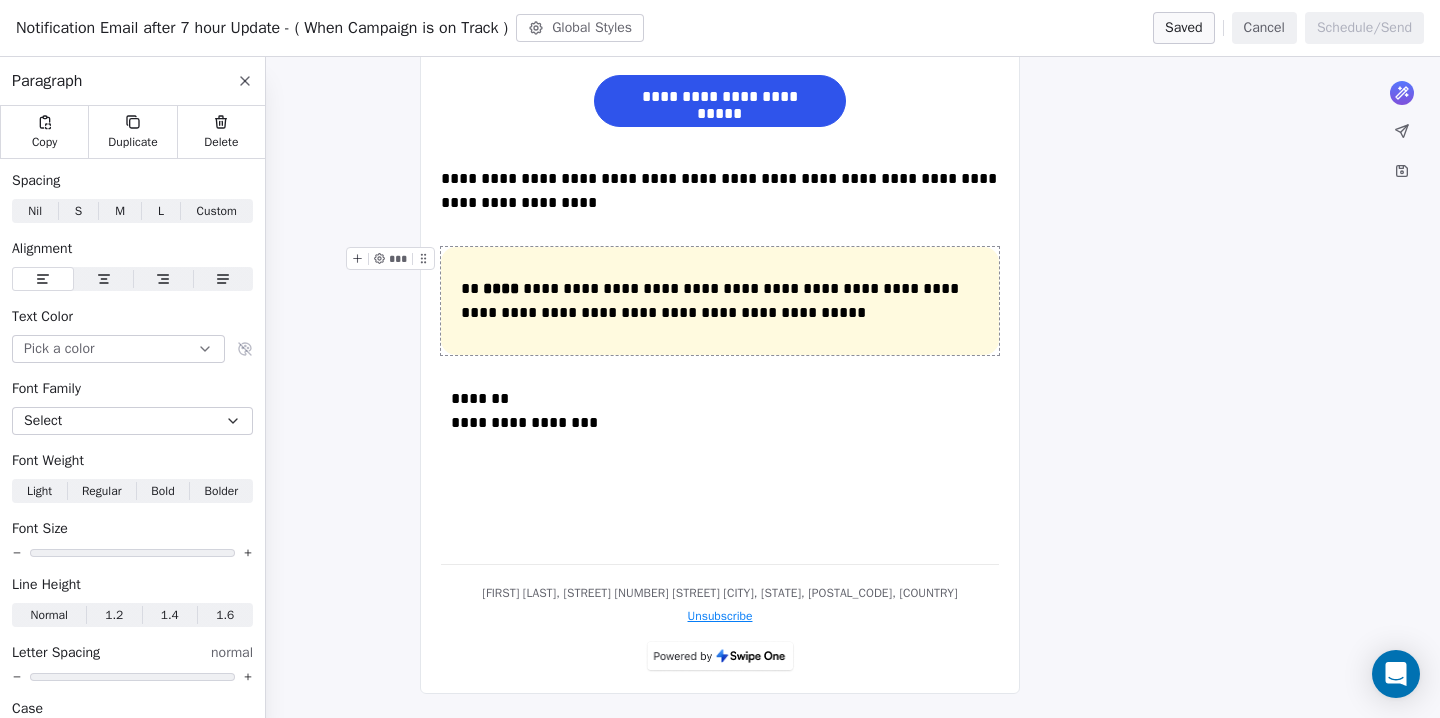 click on "**********" at bounding box center [720, -74] 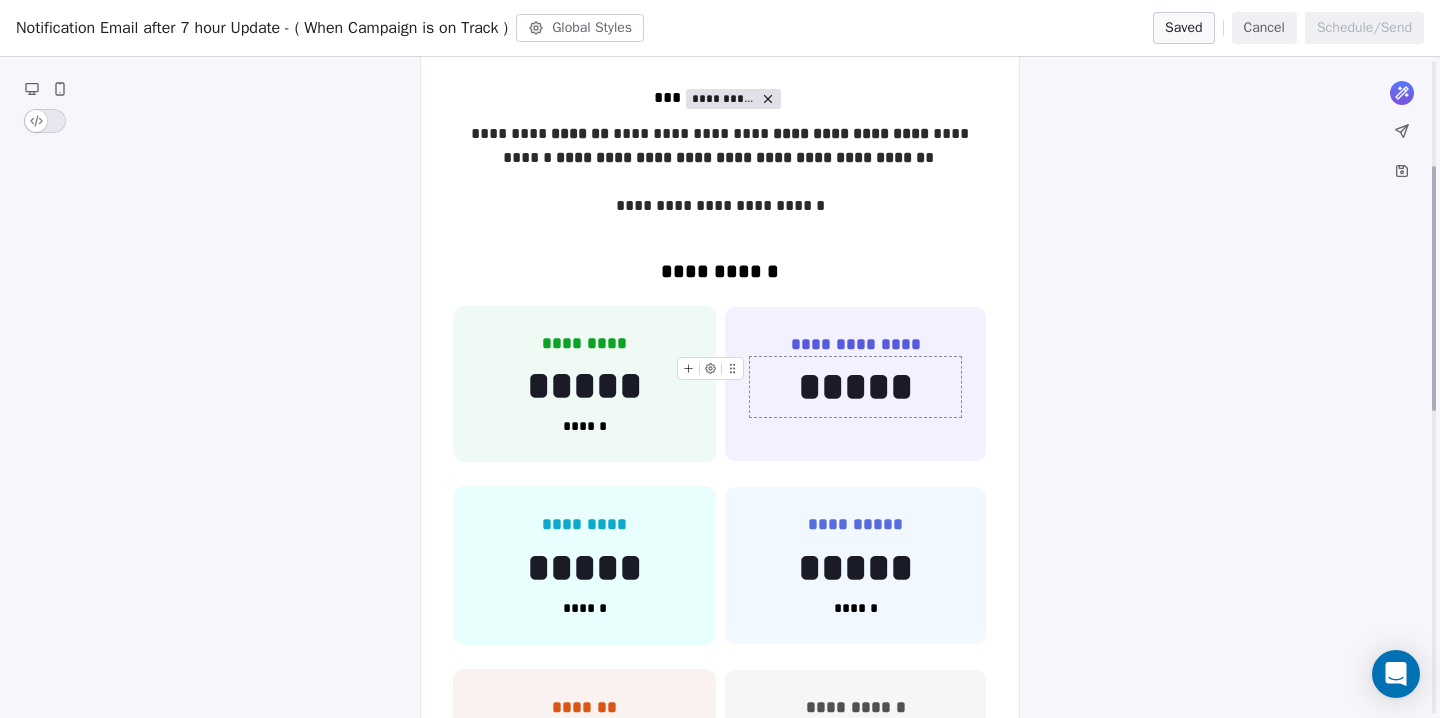 scroll, scrollTop: 283, scrollLeft: 0, axis: vertical 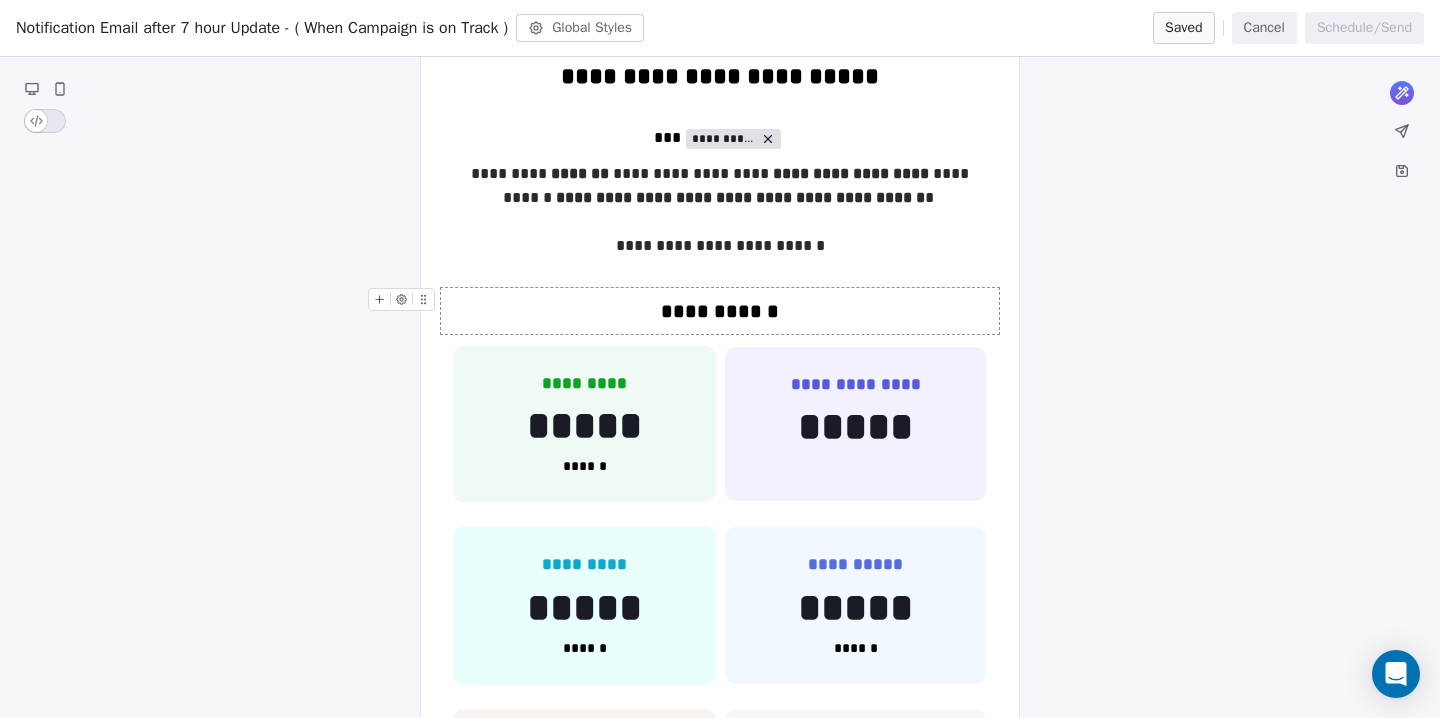click on "**********" at bounding box center (720, 311) 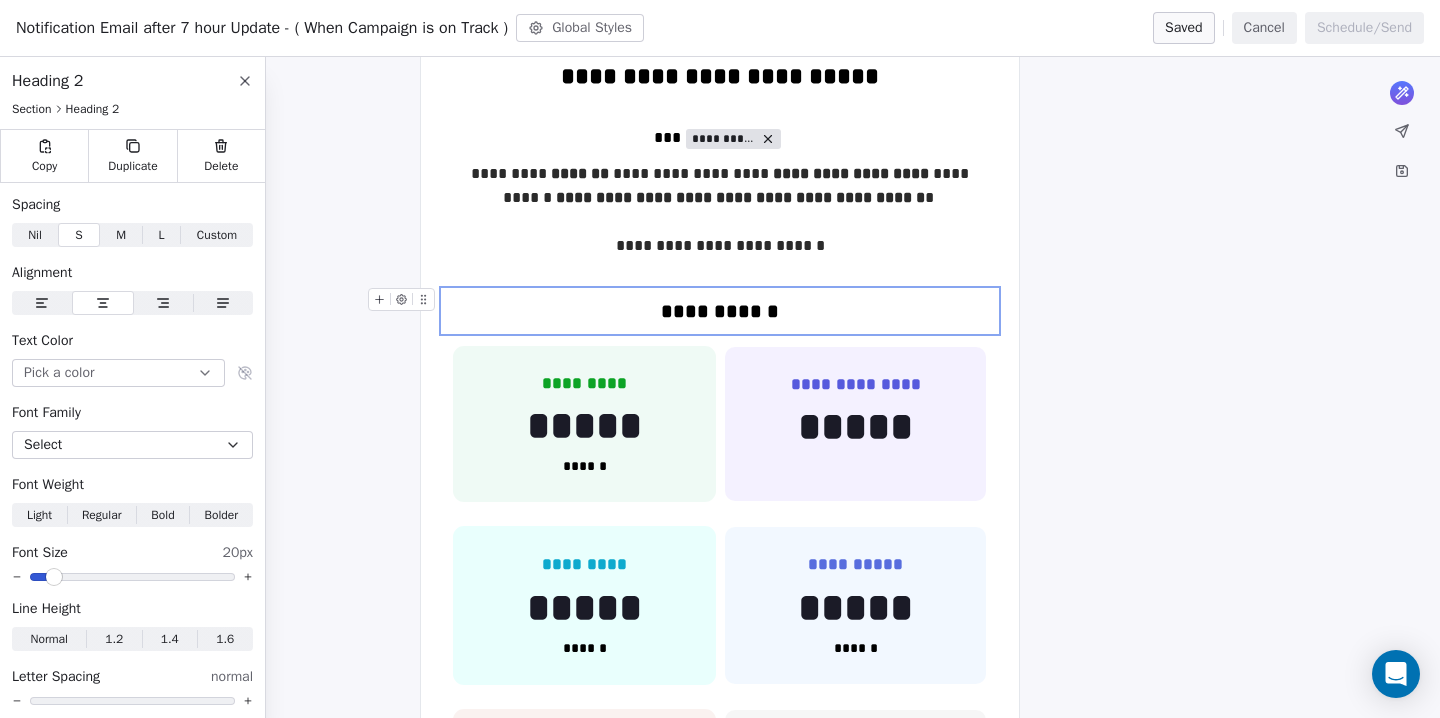 click 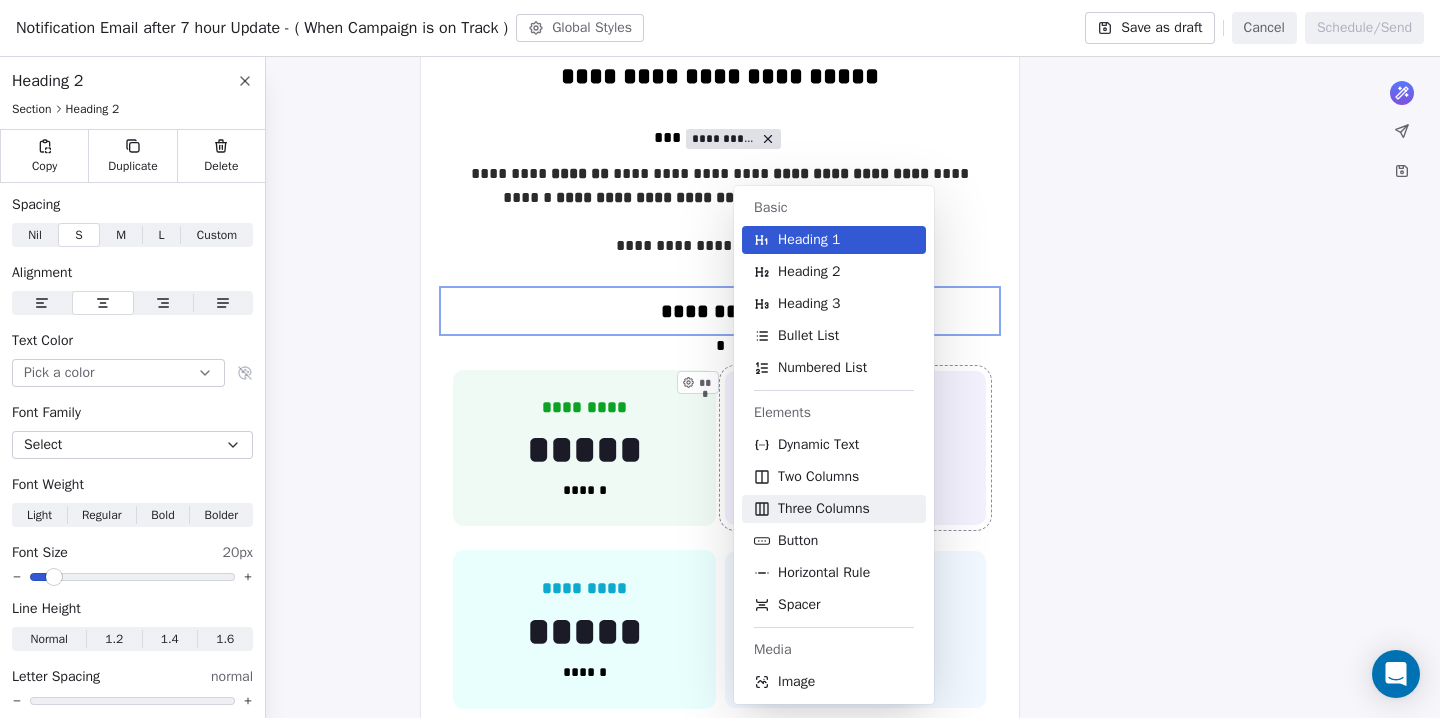 click on "Three Columns" at bounding box center [824, 509] 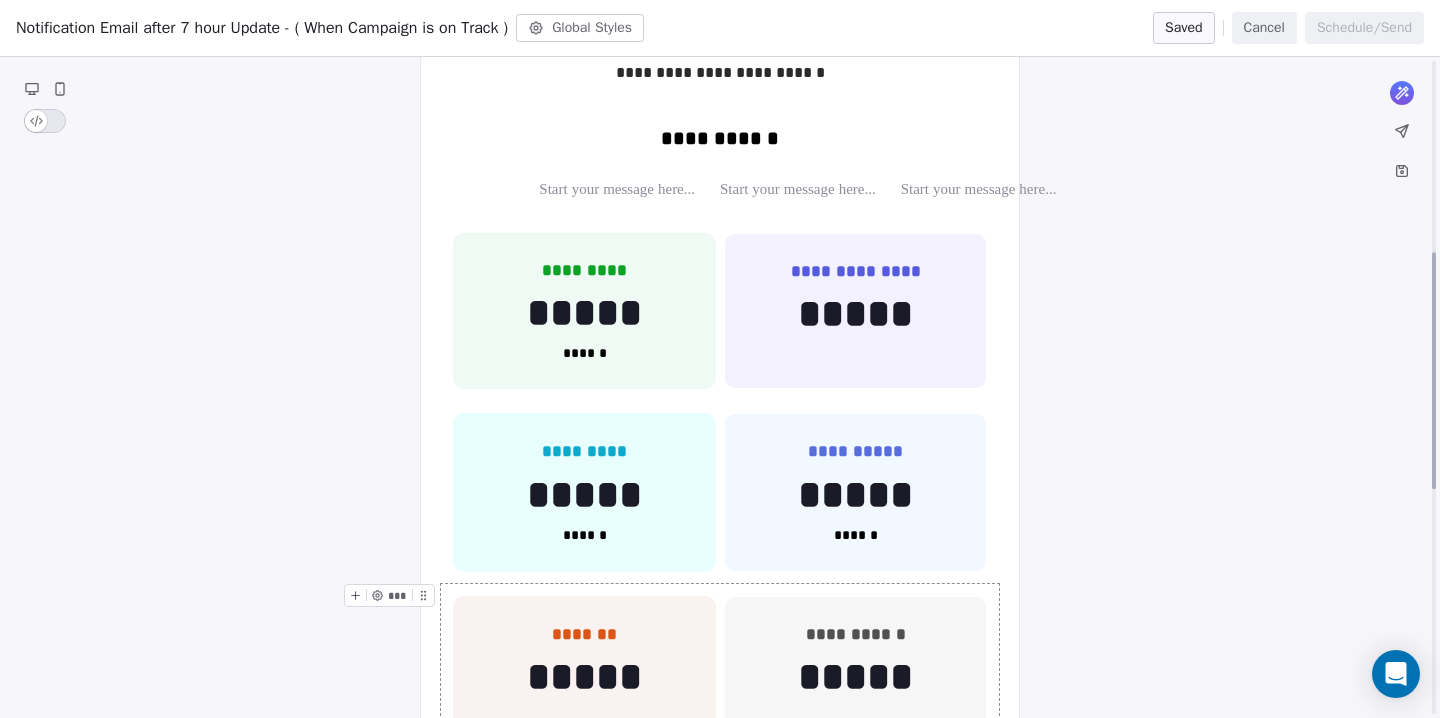 scroll, scrollTop: 533, scrollLeft: 0, axis: vertical 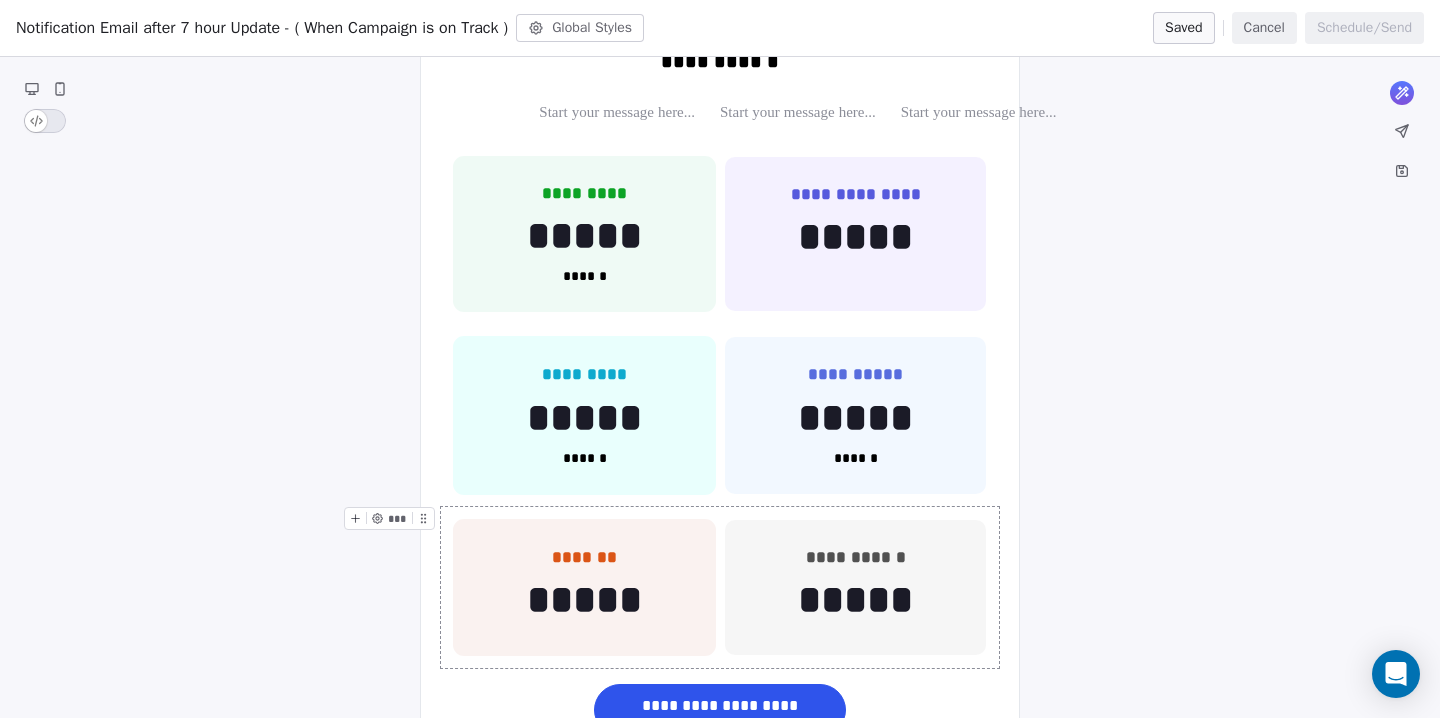 click on "**********" at bounding box center (720, 588) 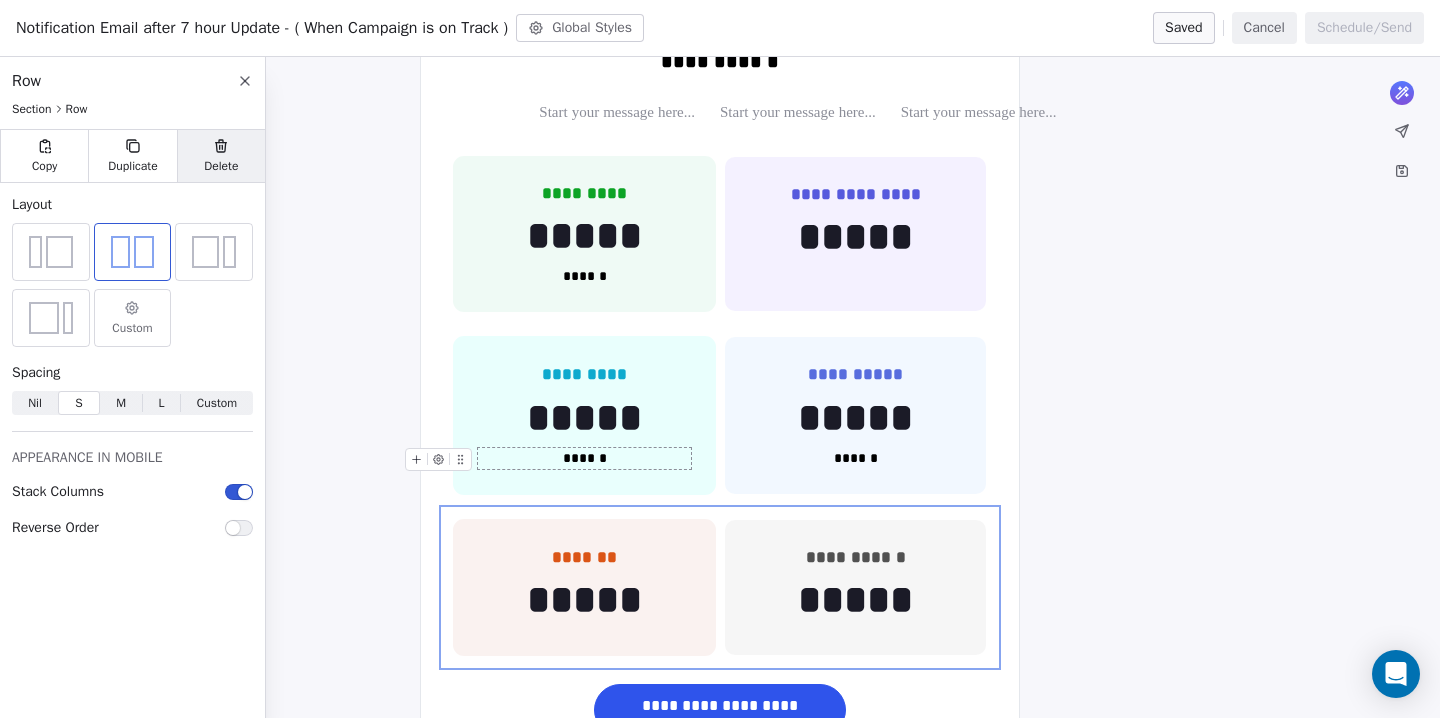 click on "Delete" at bounding box center (221, 166) 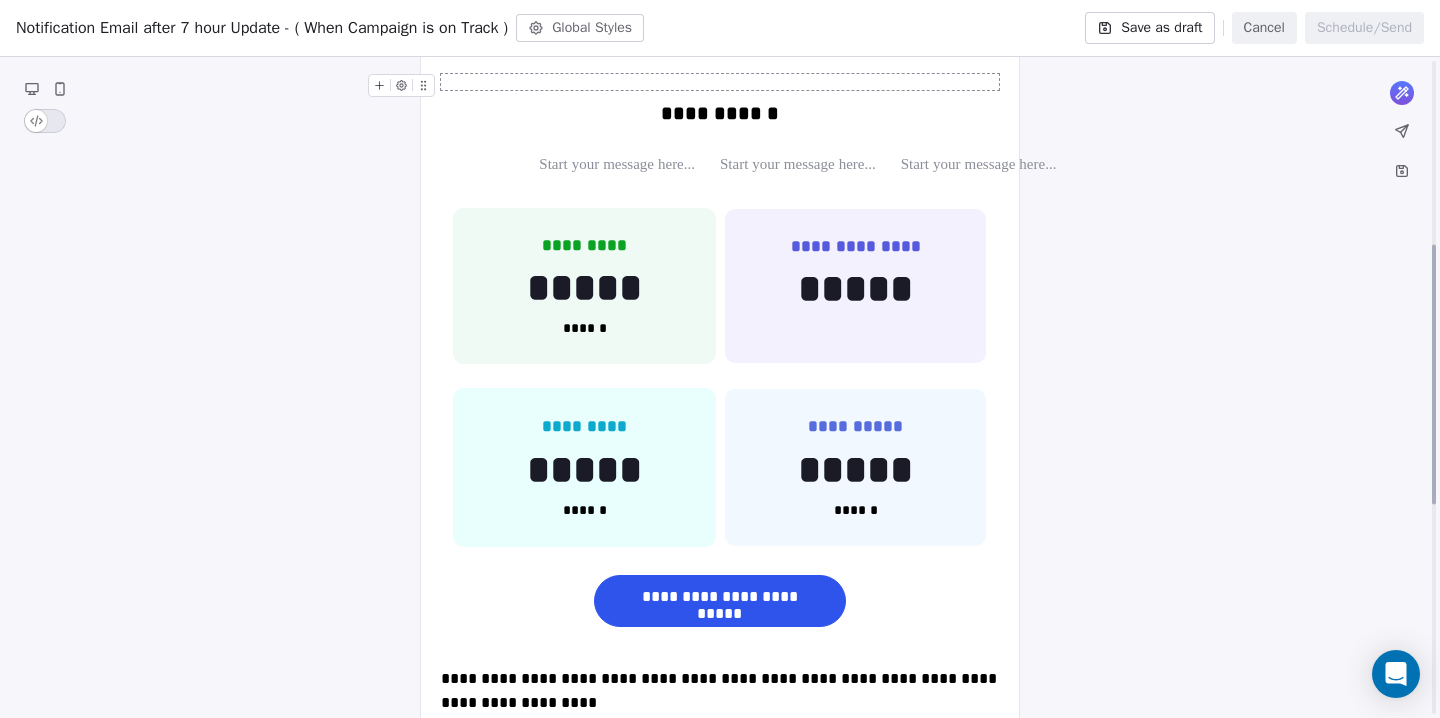 scroll, scrollTop: 459, scrollLeft: 0, axis: vertical 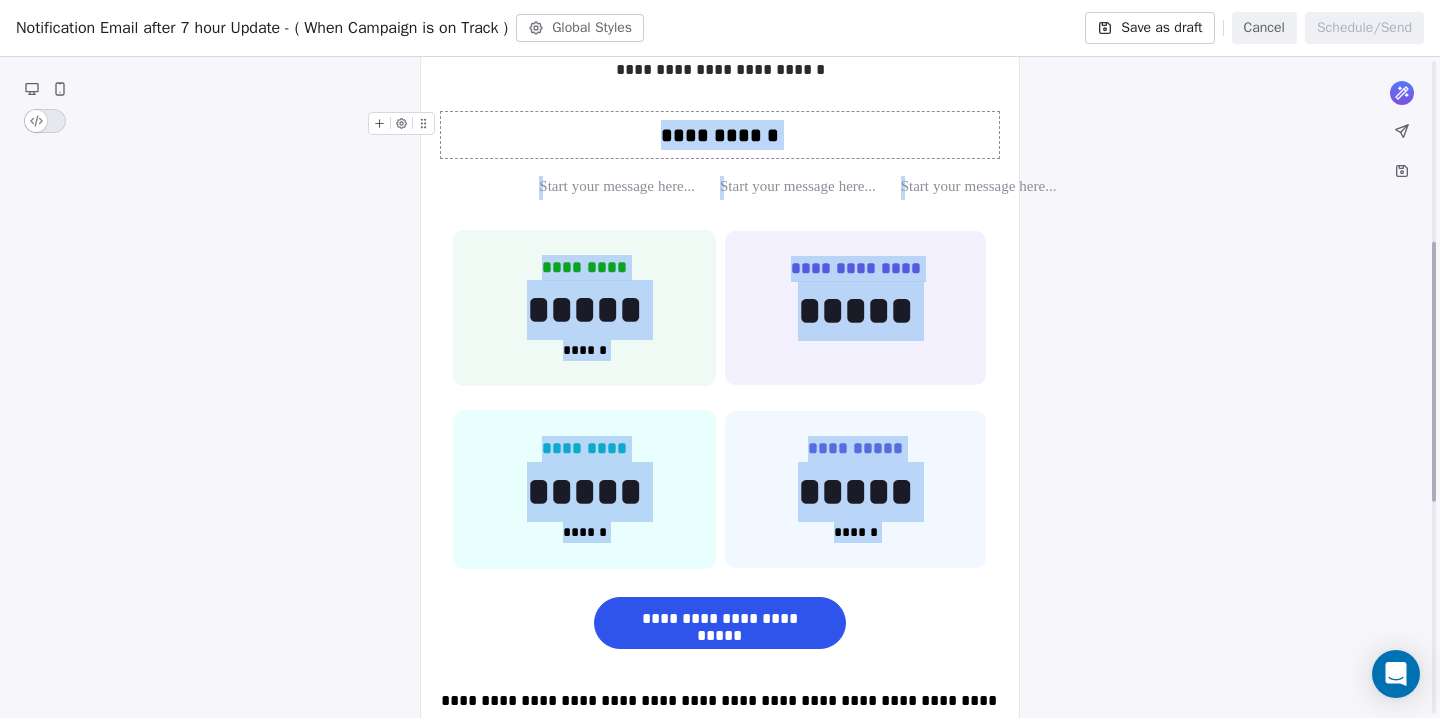 click on "**********" at bounding box center [720, 135] 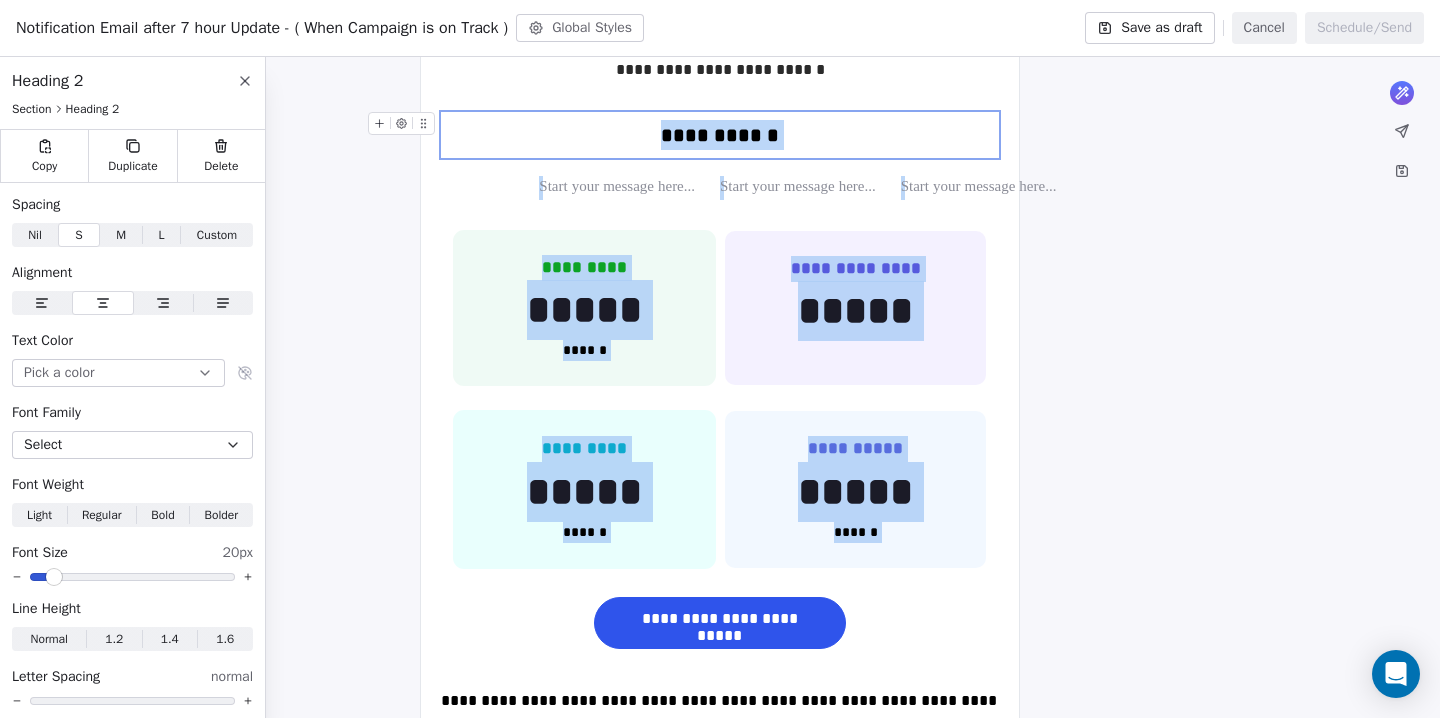 click 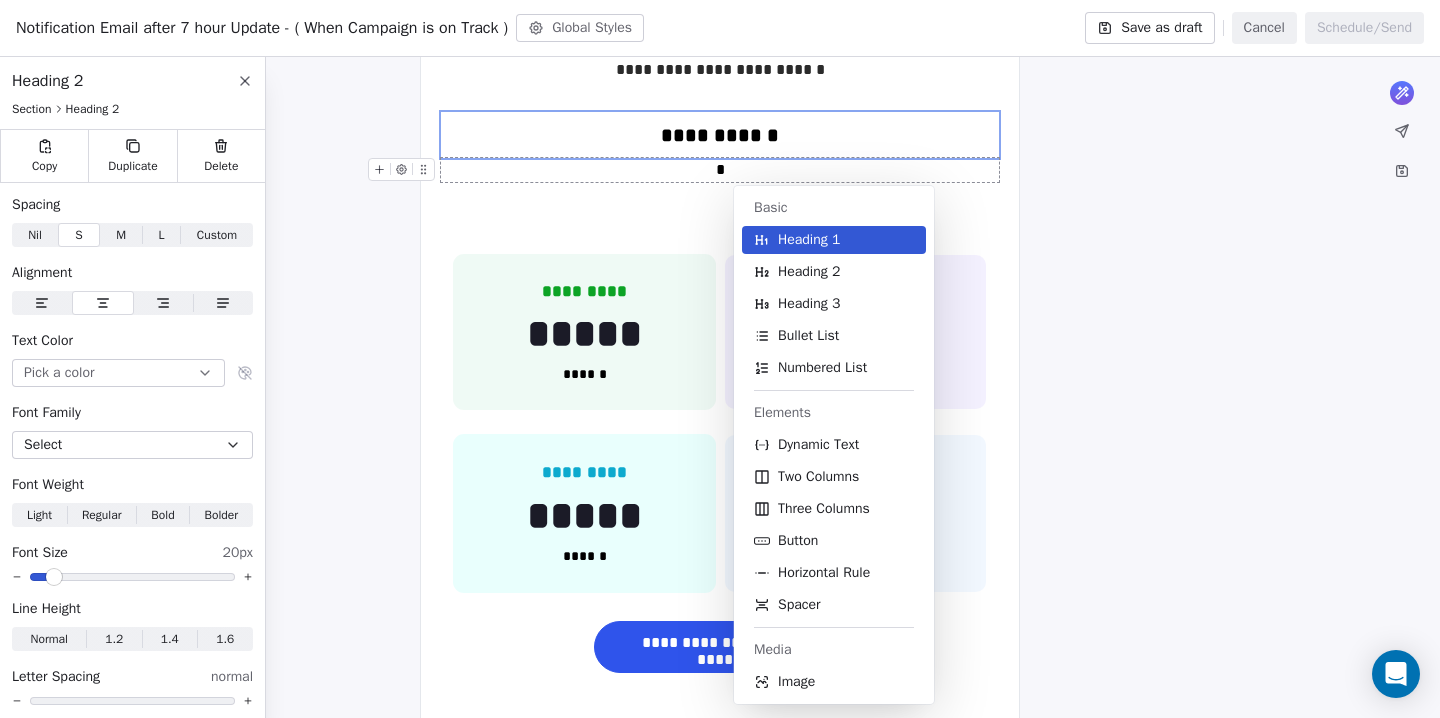 type 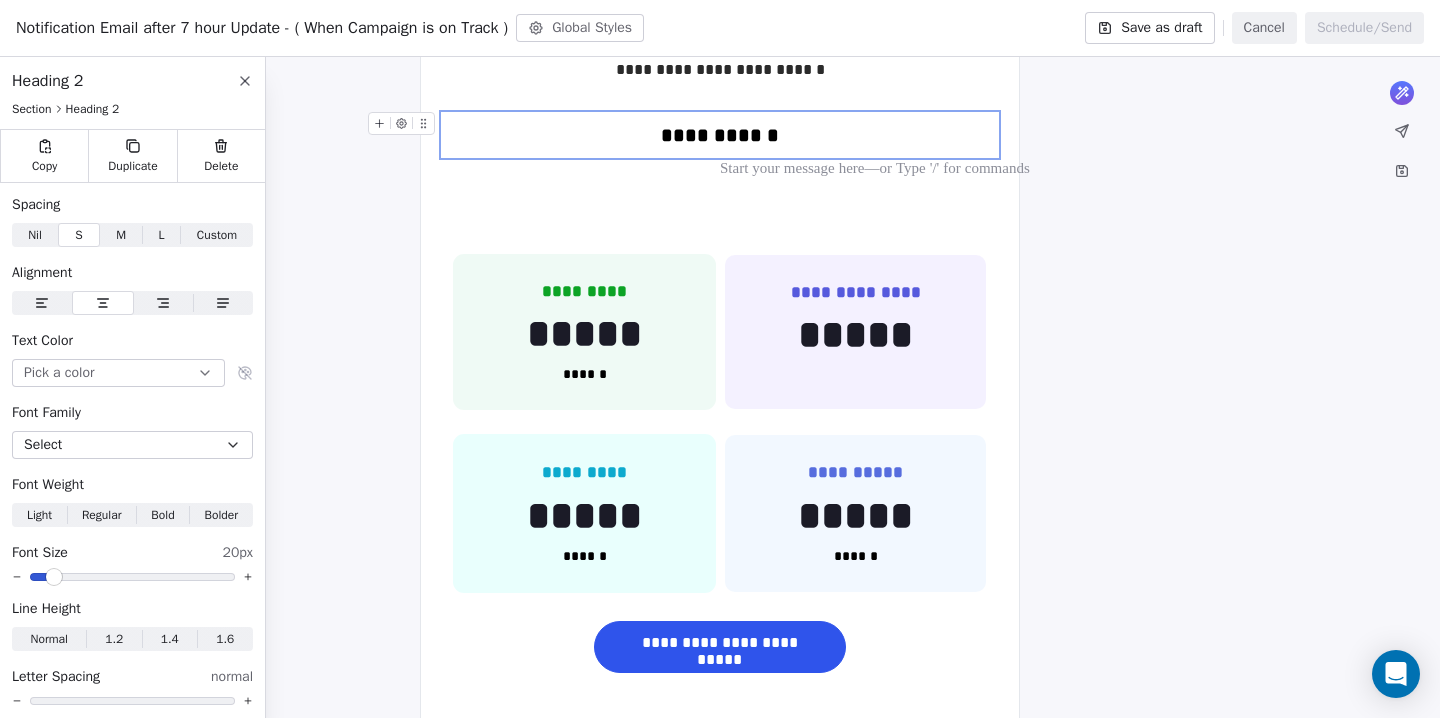click on "**********" at bounding box center [720, 135] 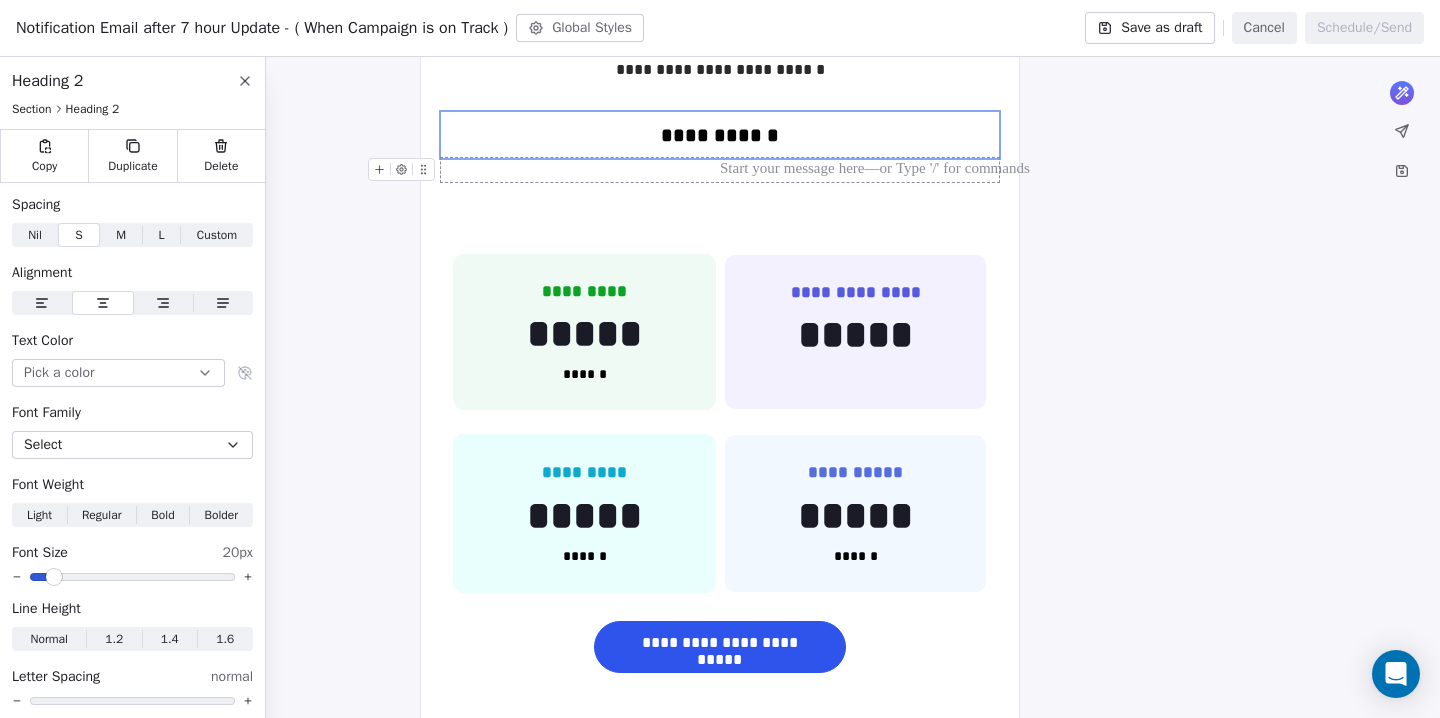 click at bounding box center [720, 170] 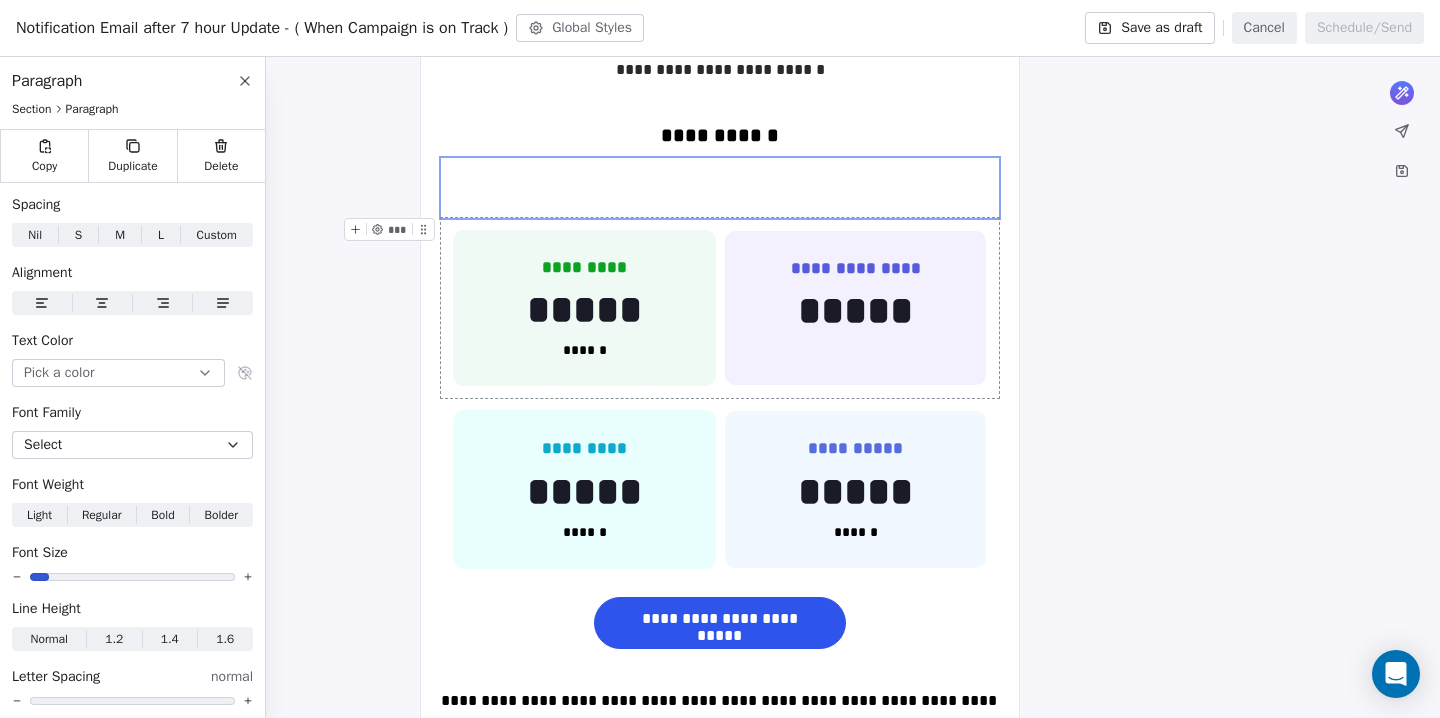 click on "**********" at bounding box center [720, 308] 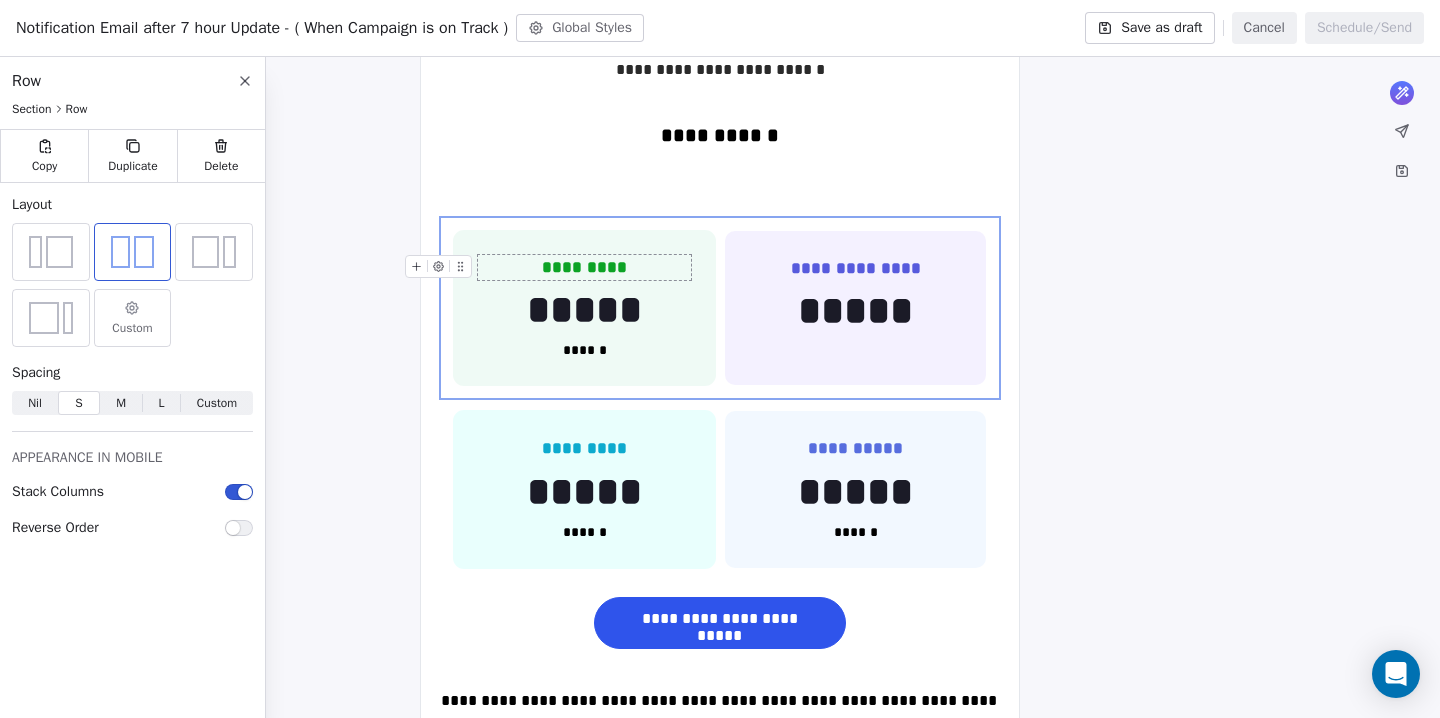 click at bounding box center [442, 272] 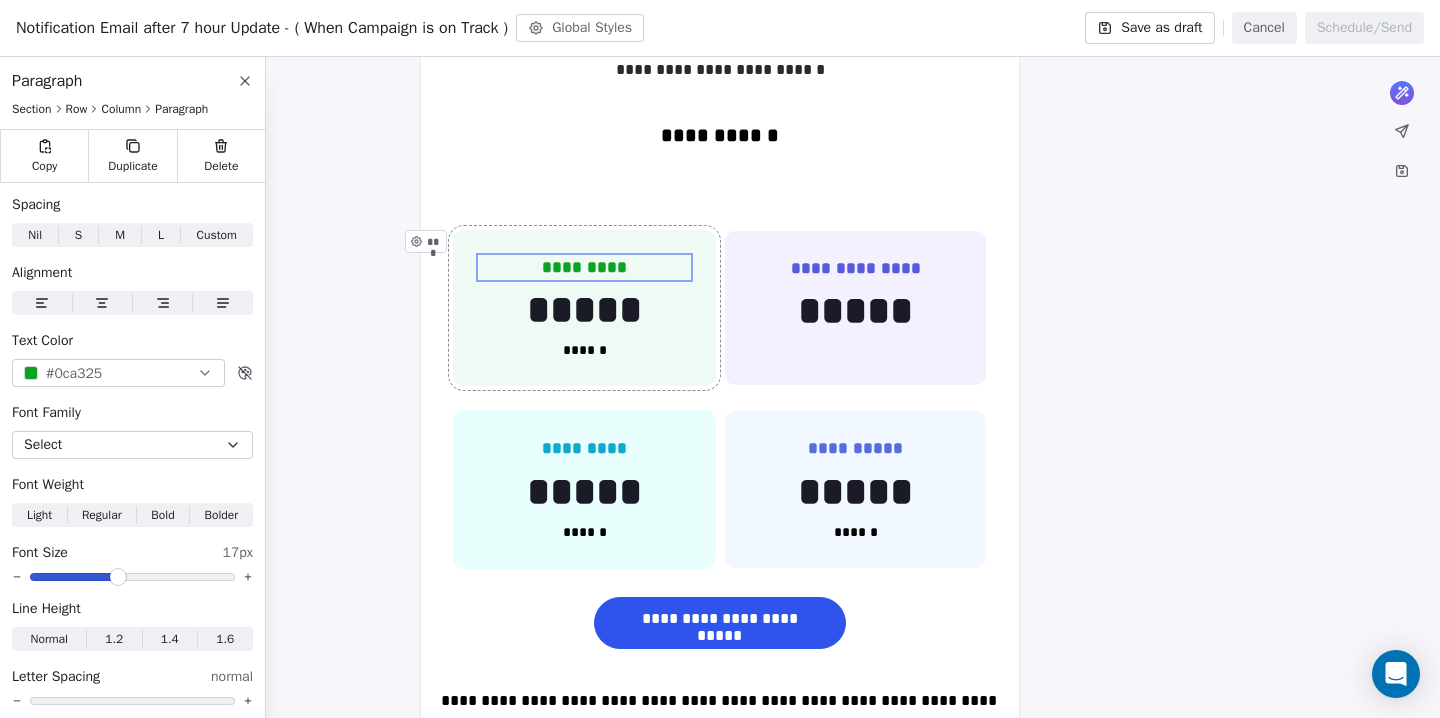 click on "********* ***** ****** ***" at bounding box center (584, 308) 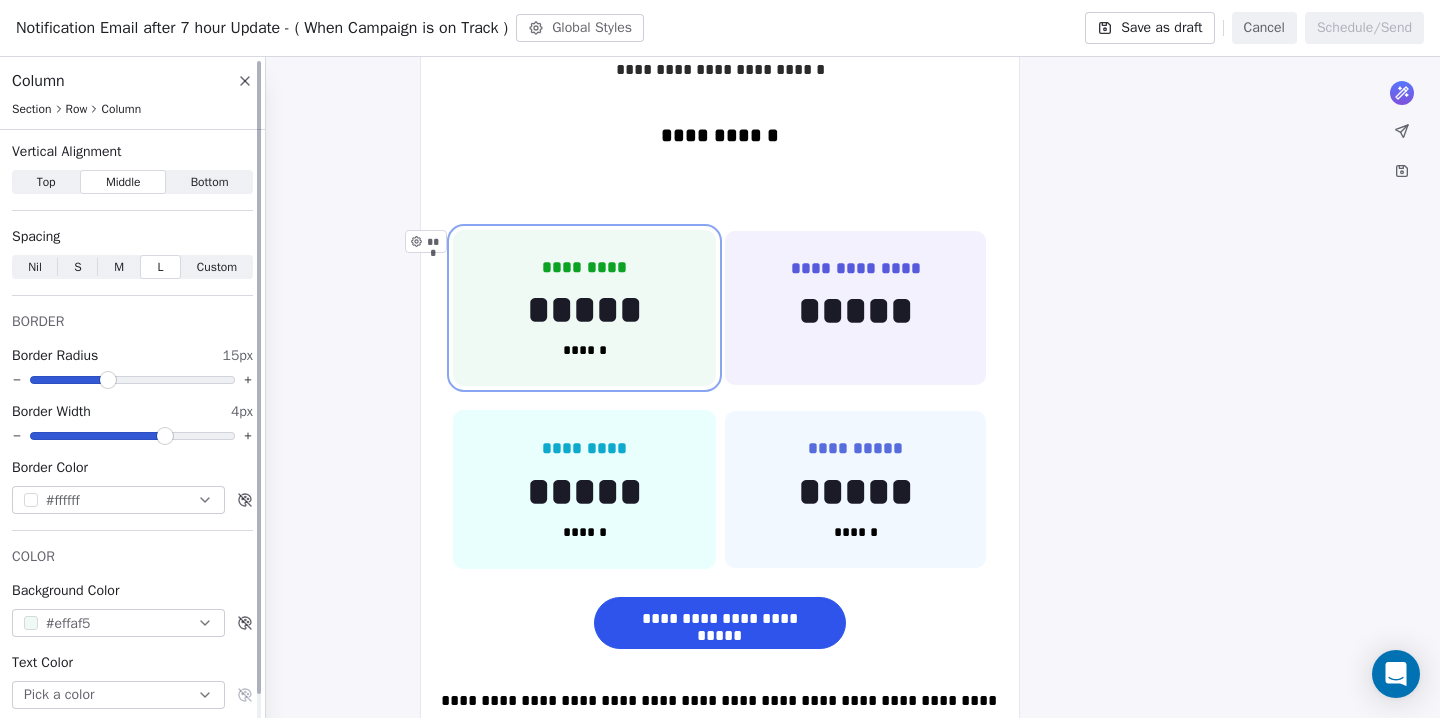 click on "#effaf5" at bounding box center (68, 623) 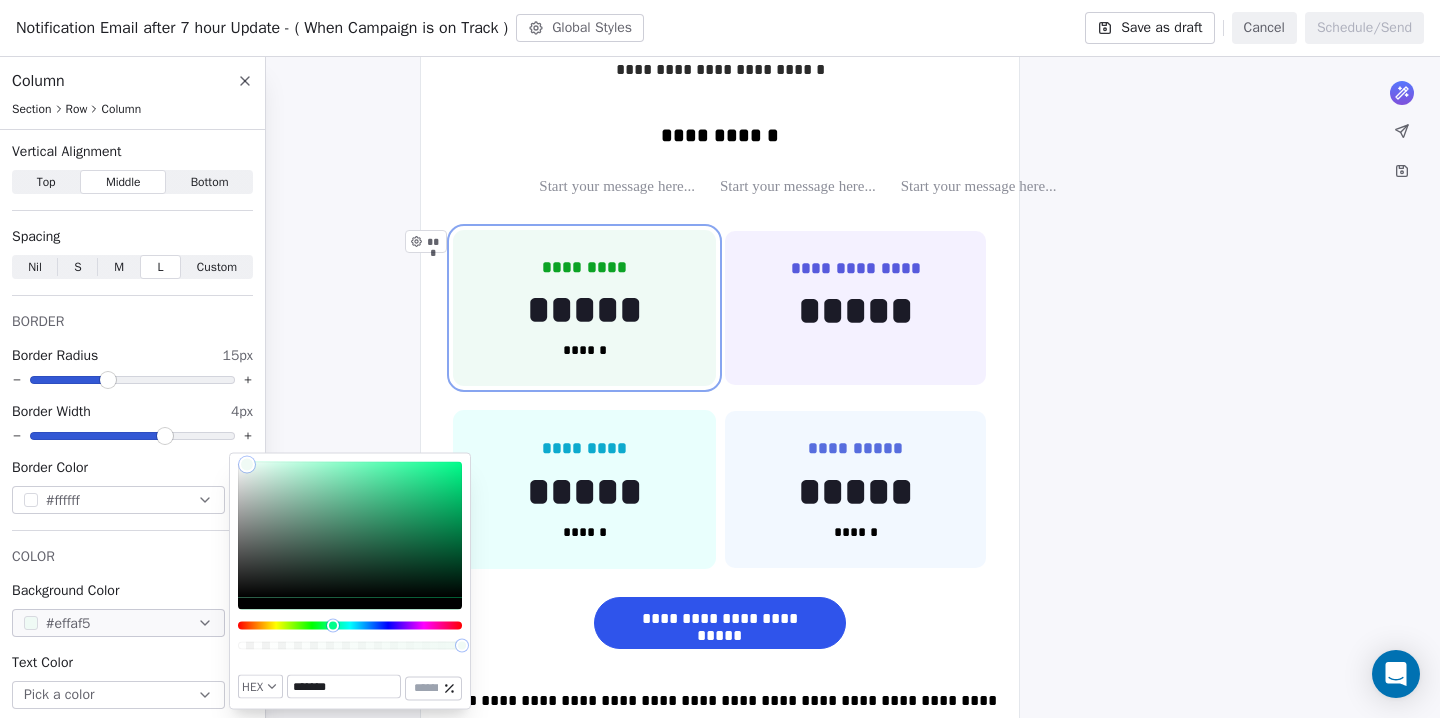 click on "*******" at bounding box center (344, 687) 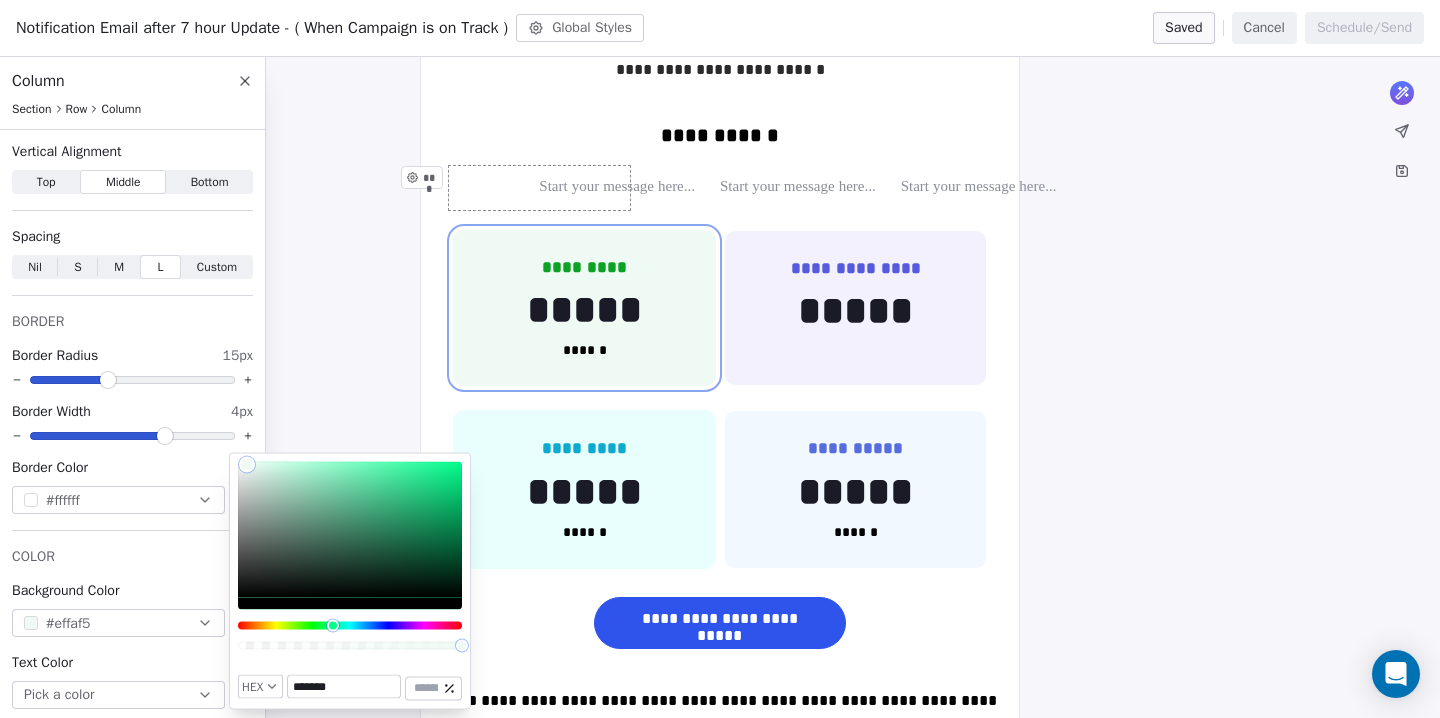 click on "***" at bounding box center [539, 188] 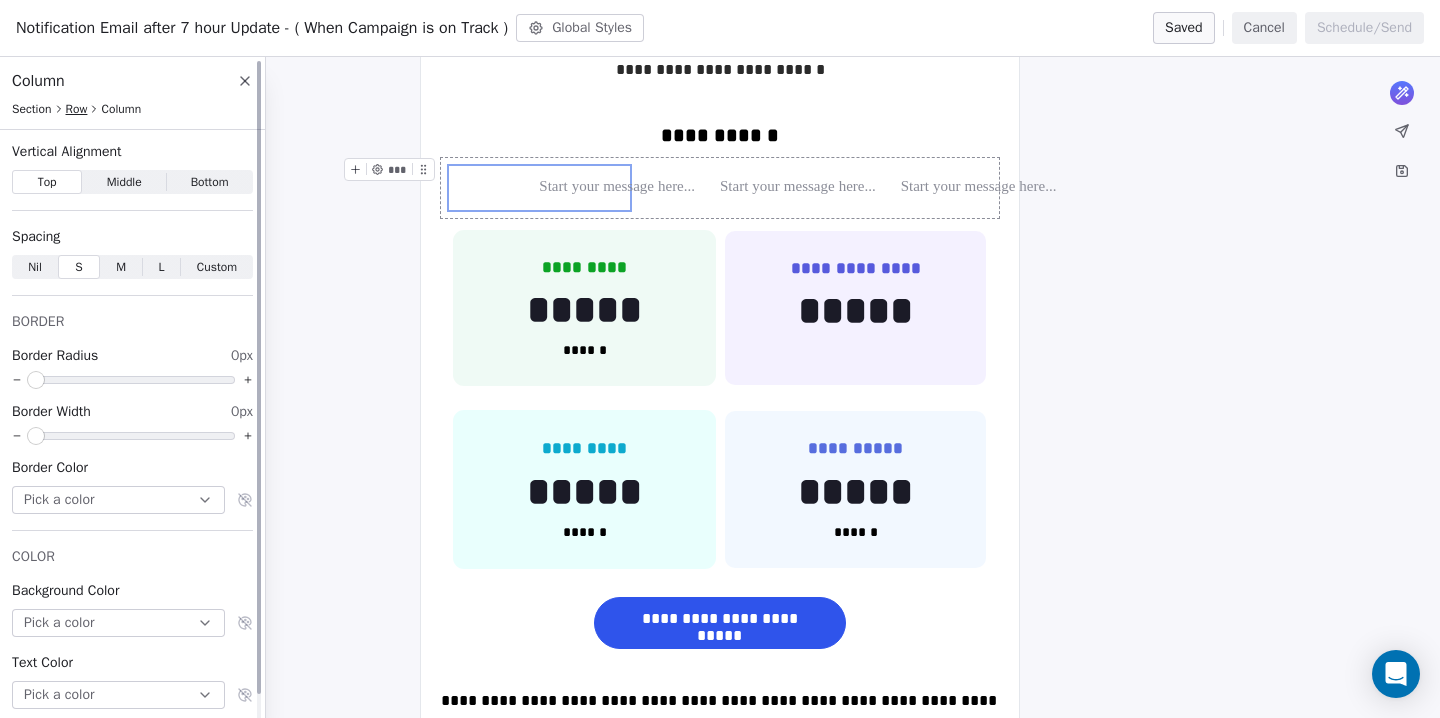 click on "Row" at bounding box center [77, 109] 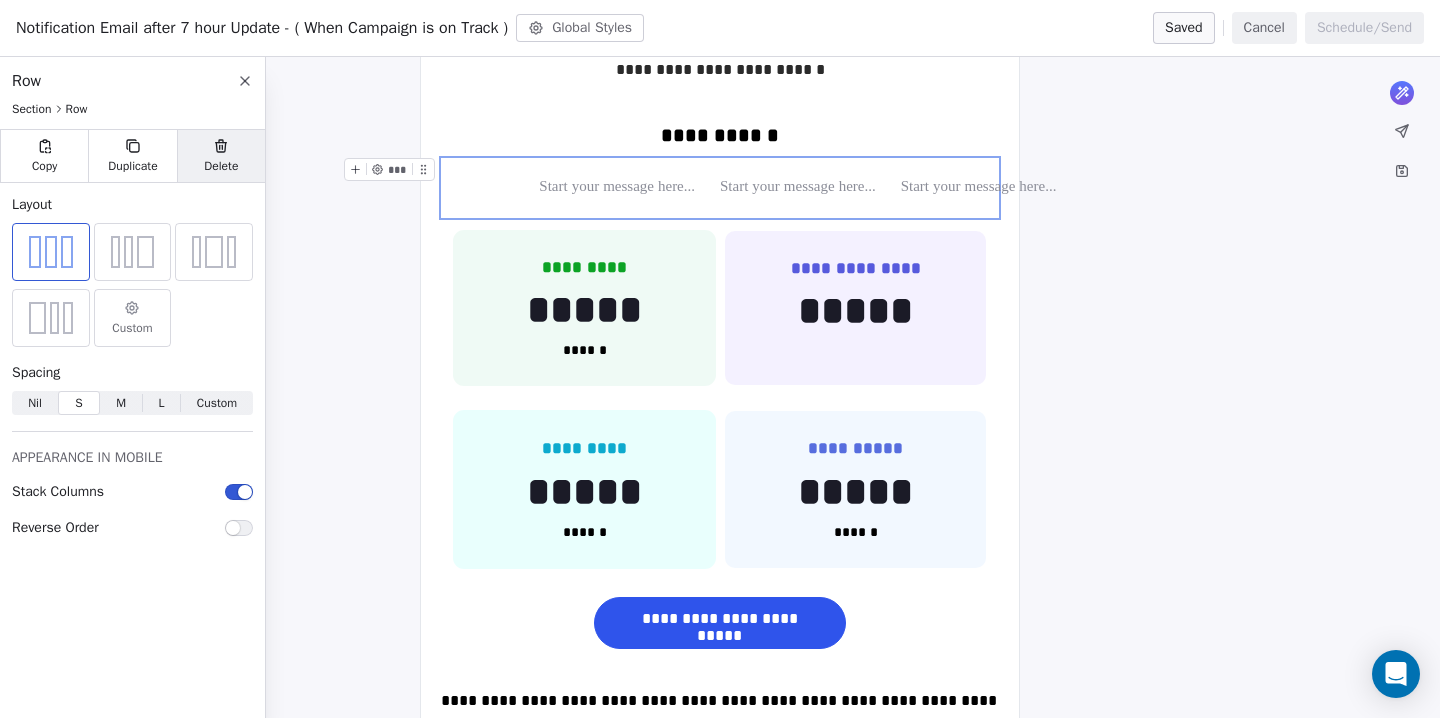 click on "Delete" at bounding box center [221, 166] 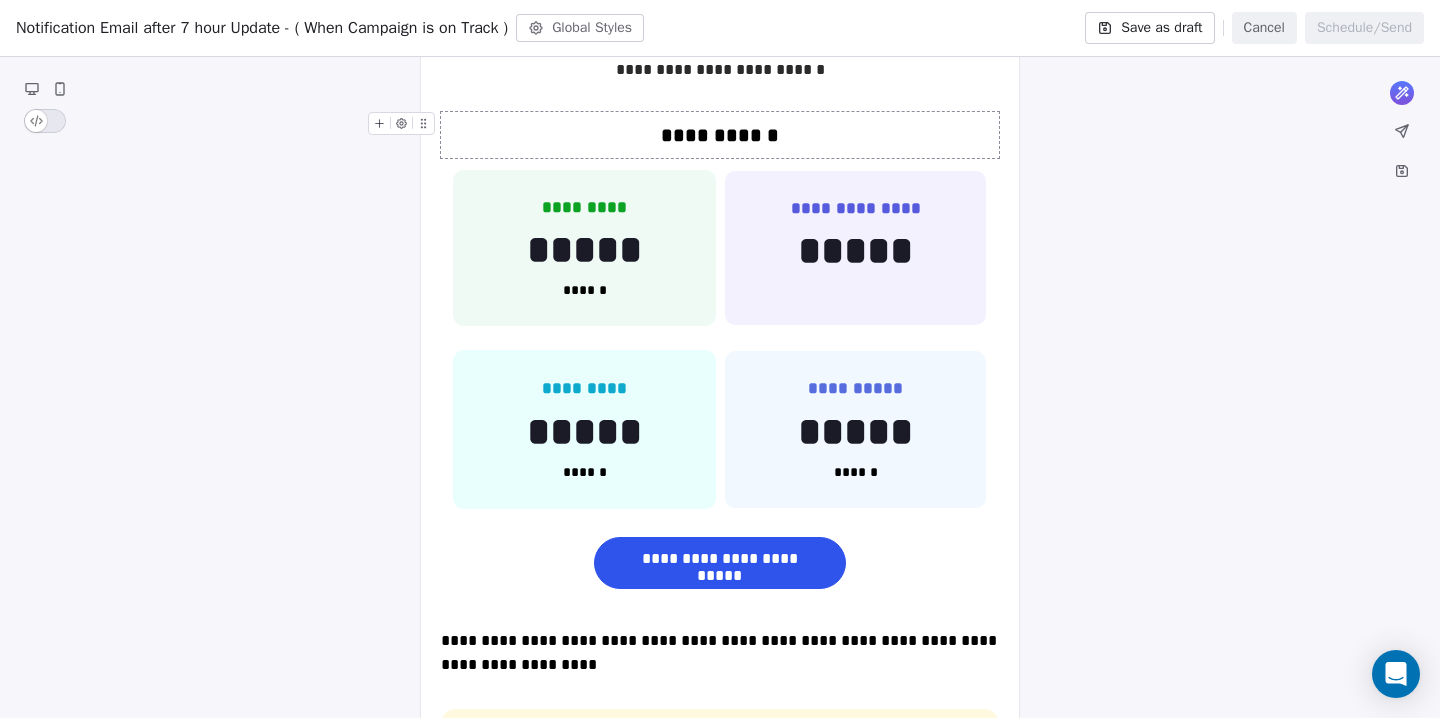 click on "**********" at bounding box center [720, 135] 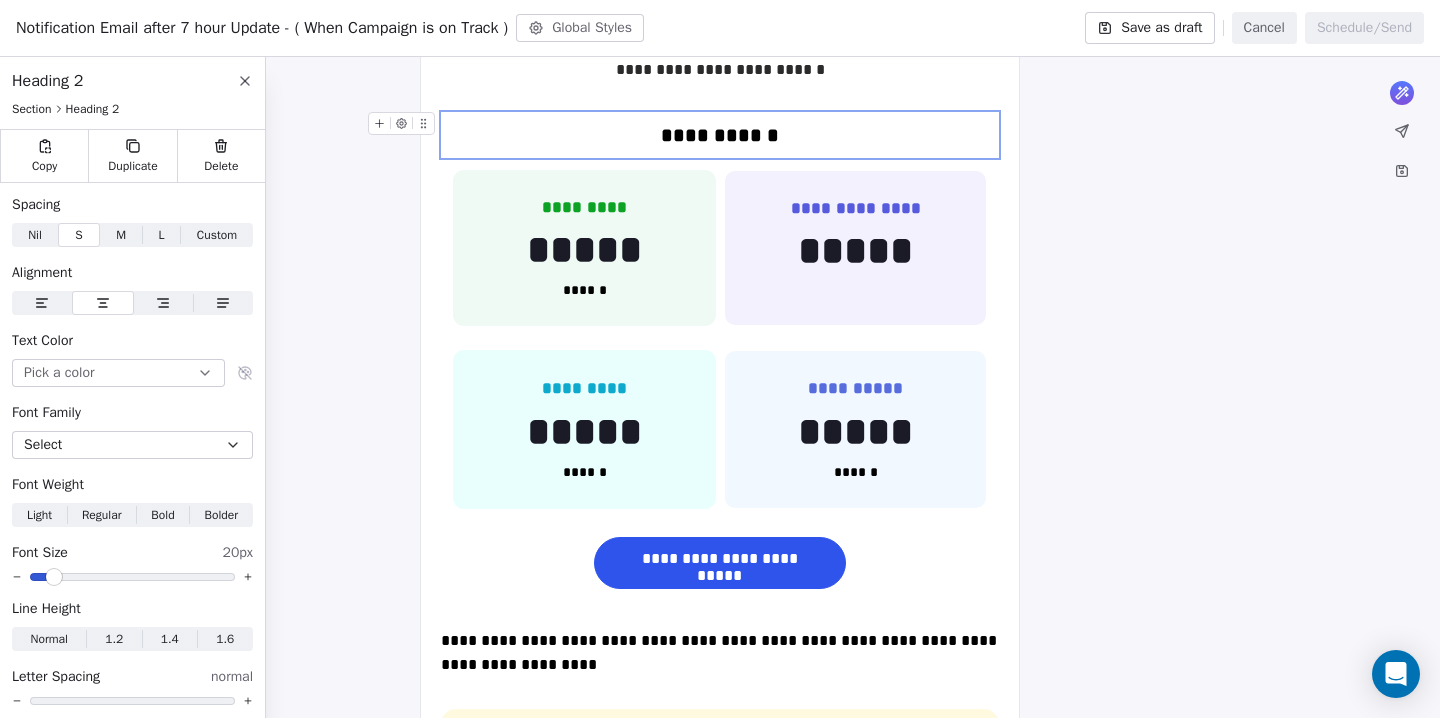click 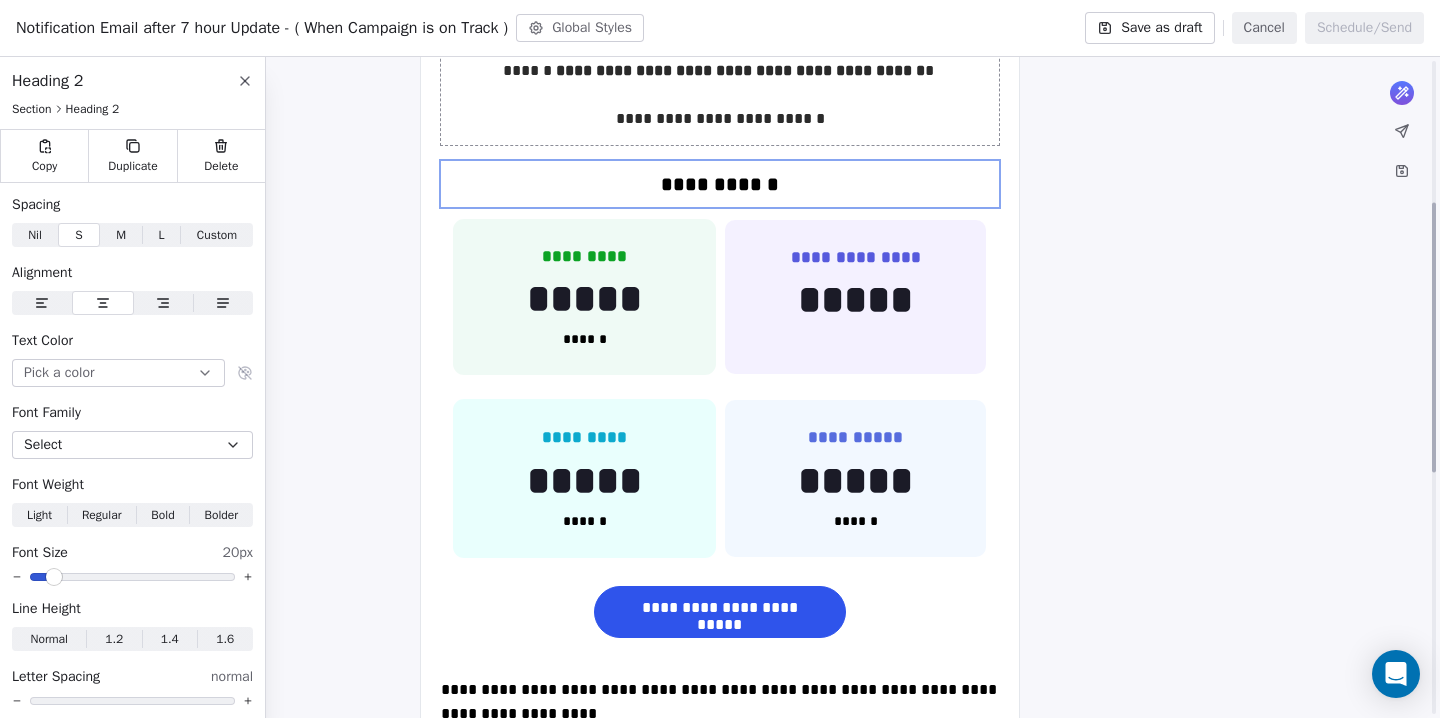 scroll, scrollTop: 334, scrollLeft: 0, axis: vertical 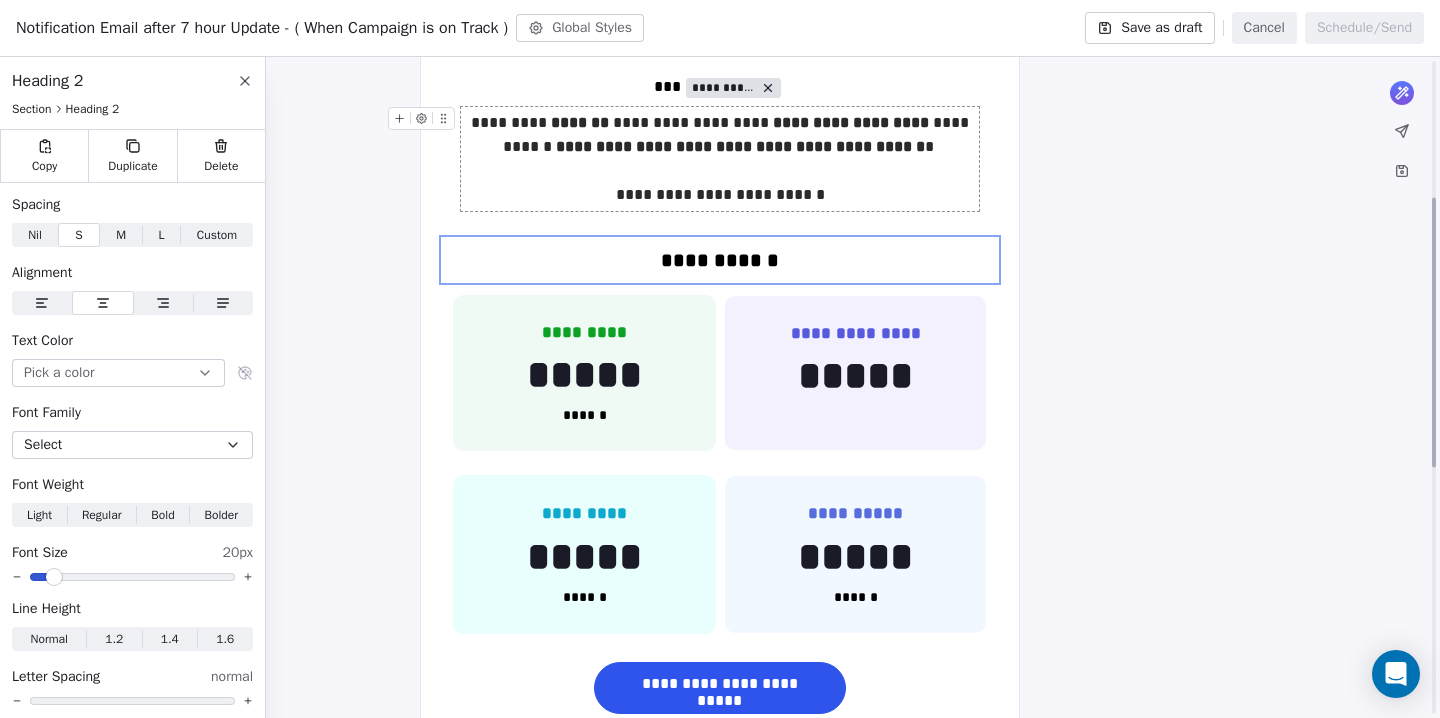 click on "**********" at bounding box center (720, 159) 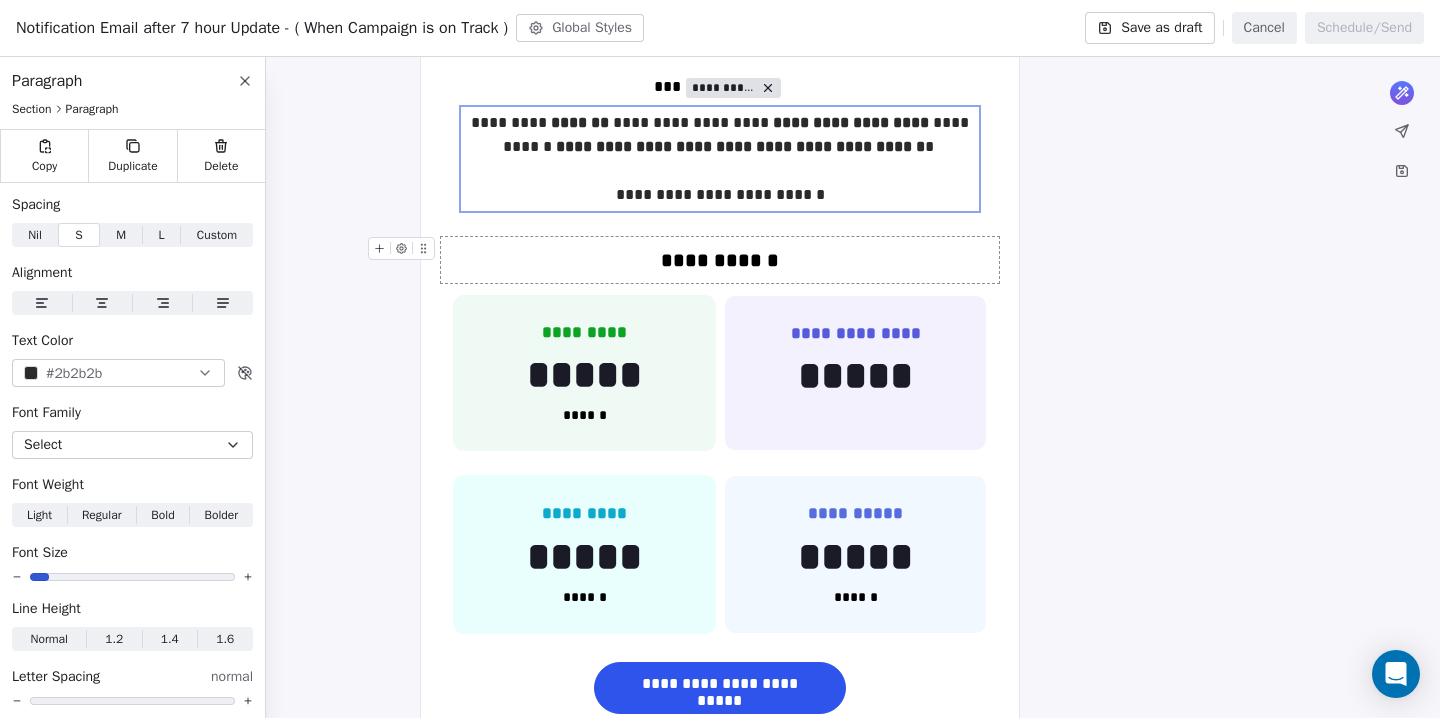 click 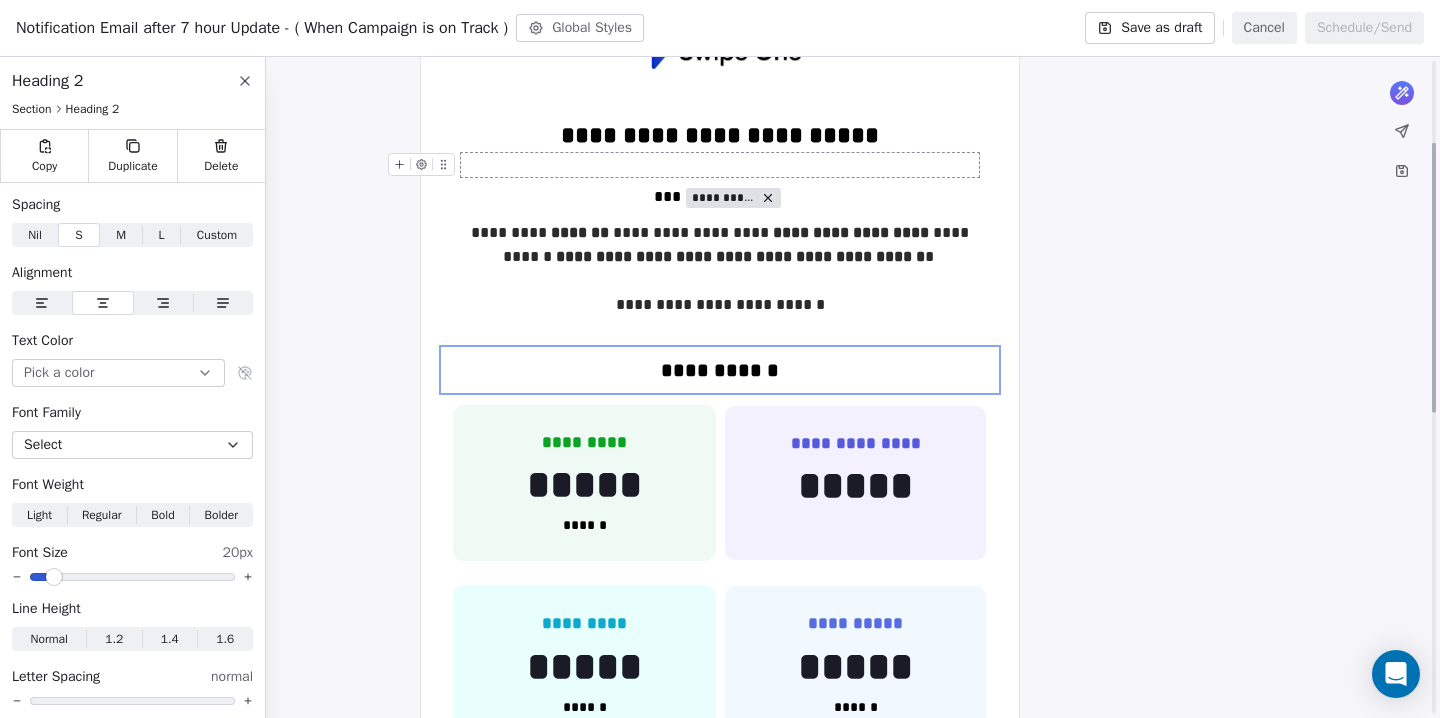 scroll, scrollTop: 200, scrollLeft: 0, axis: vertical 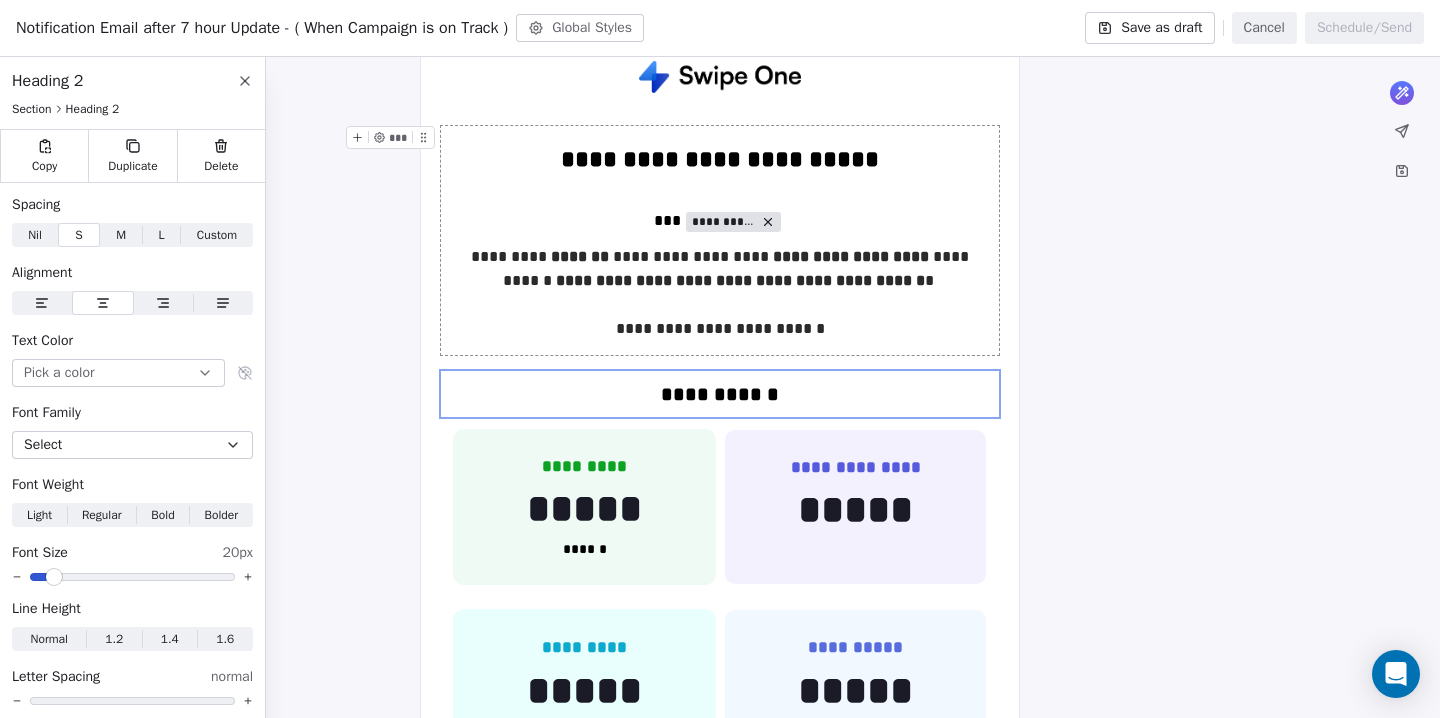 click on "**********" at bounding box center (720, 240) 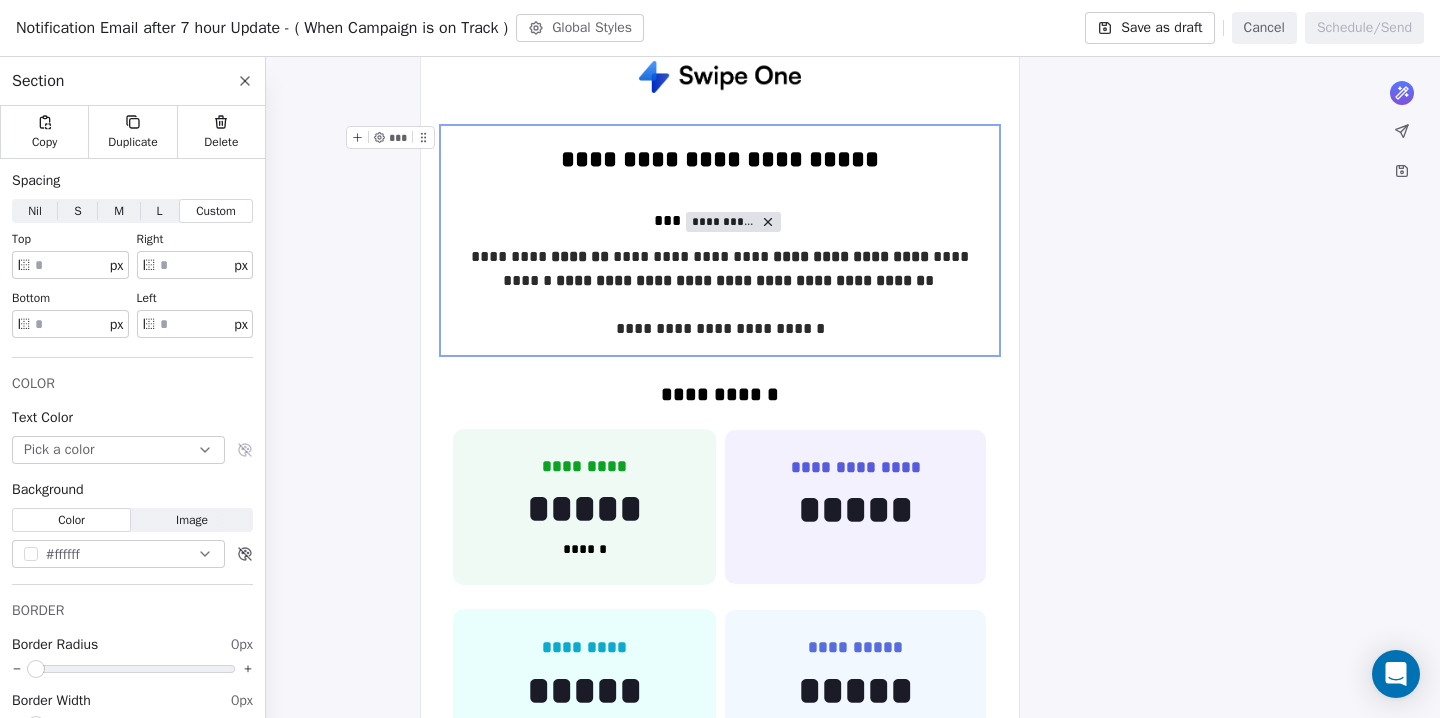 click 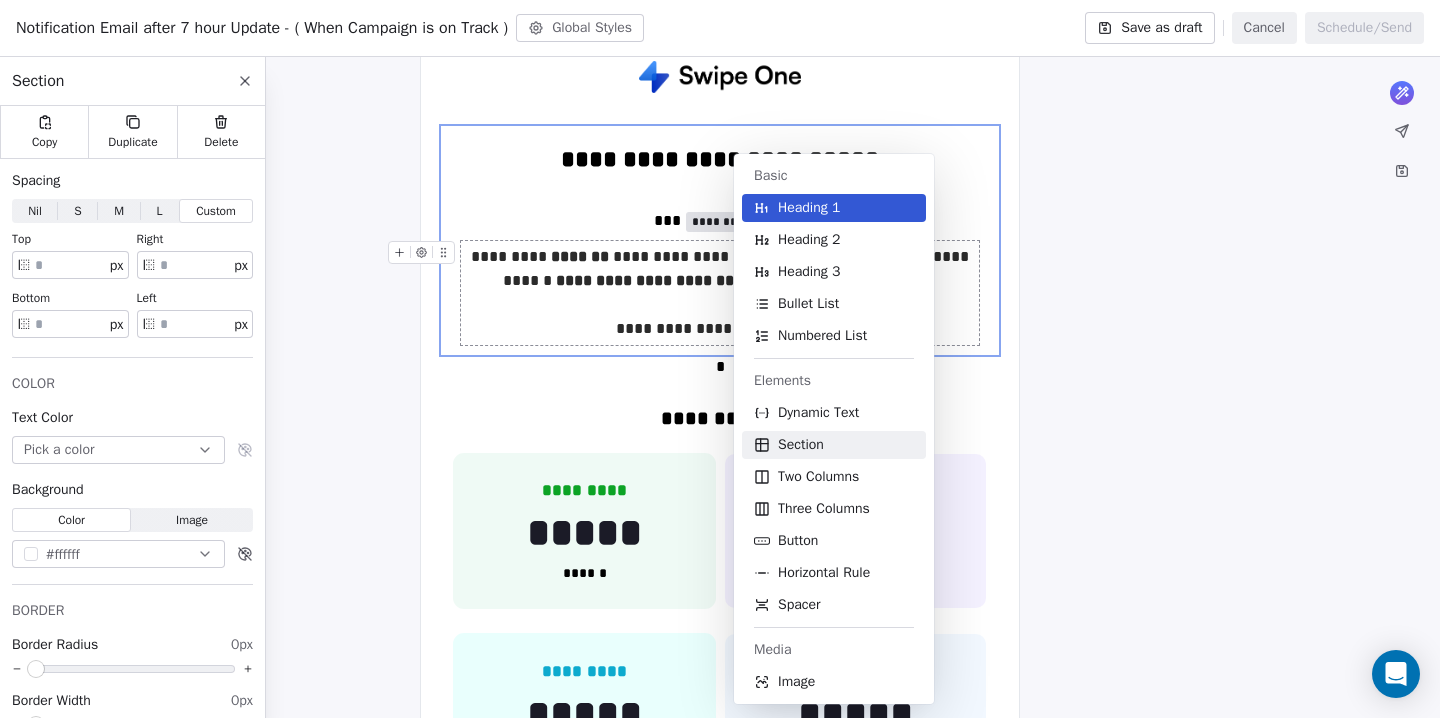 click on "Section" at bounding box center (834, 445) 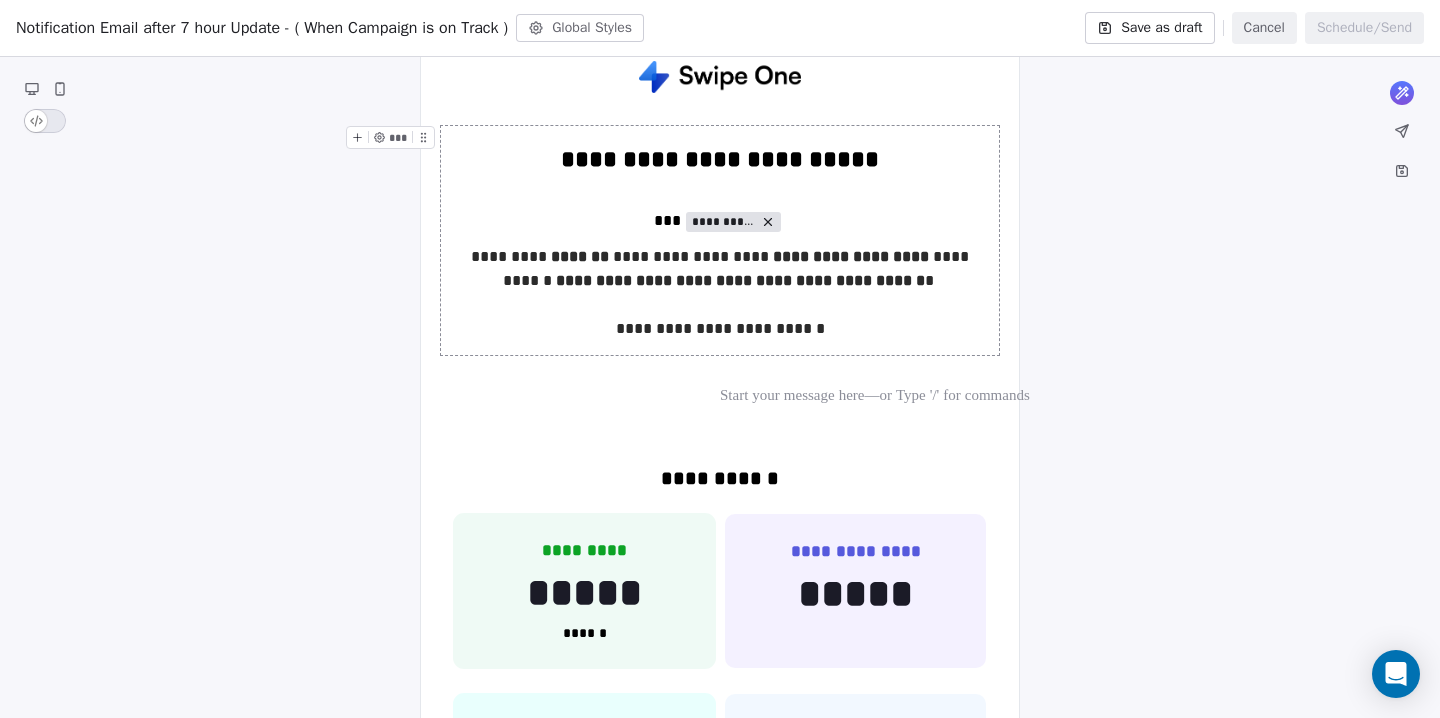 click on "**********" at bounding box center [720, 240] 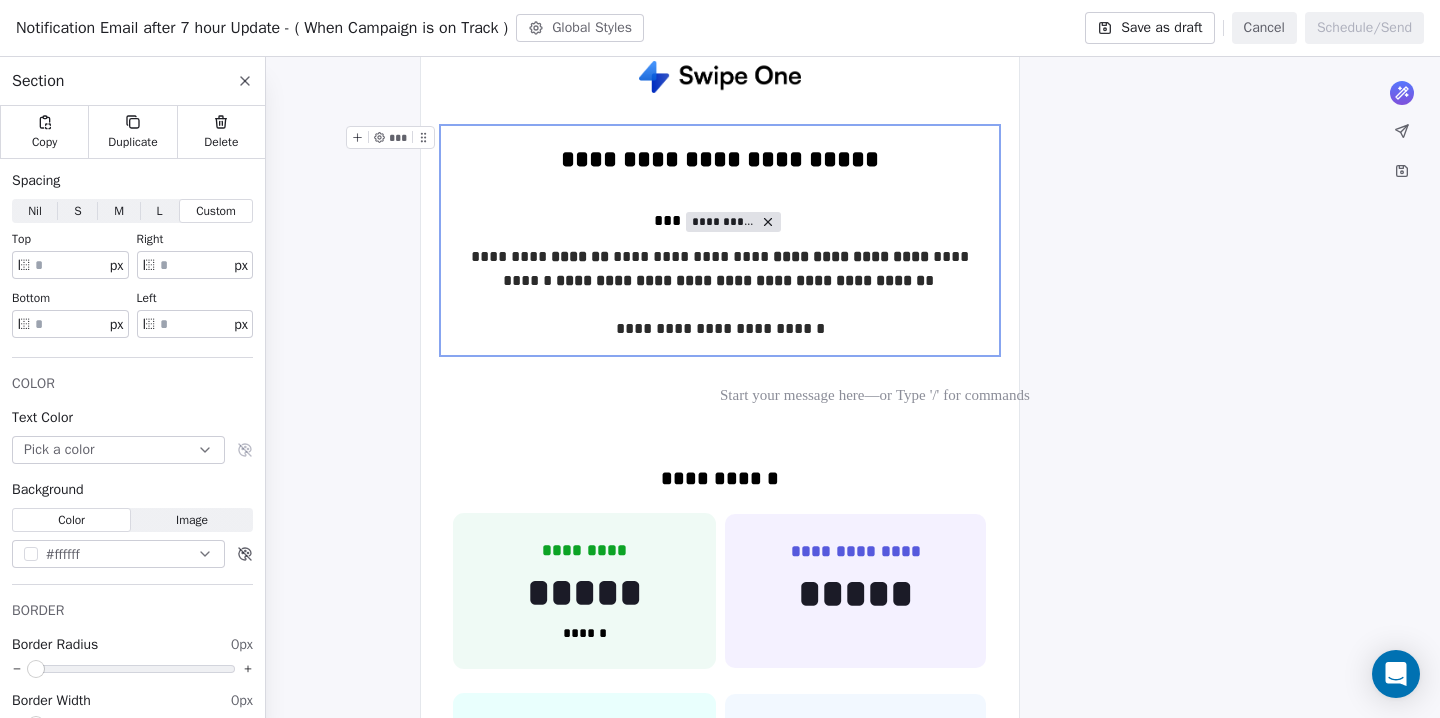 click 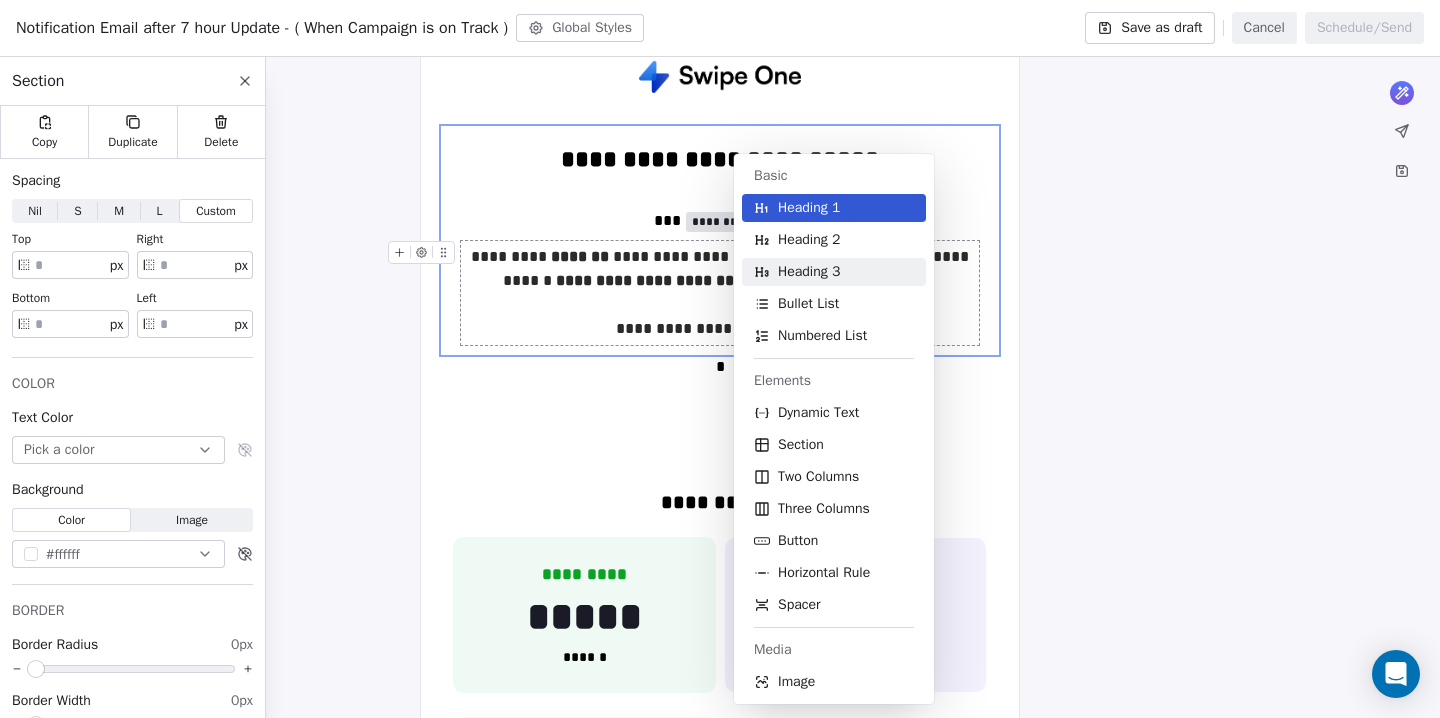 click on "Heading 3" at bounding box center [809, 272] 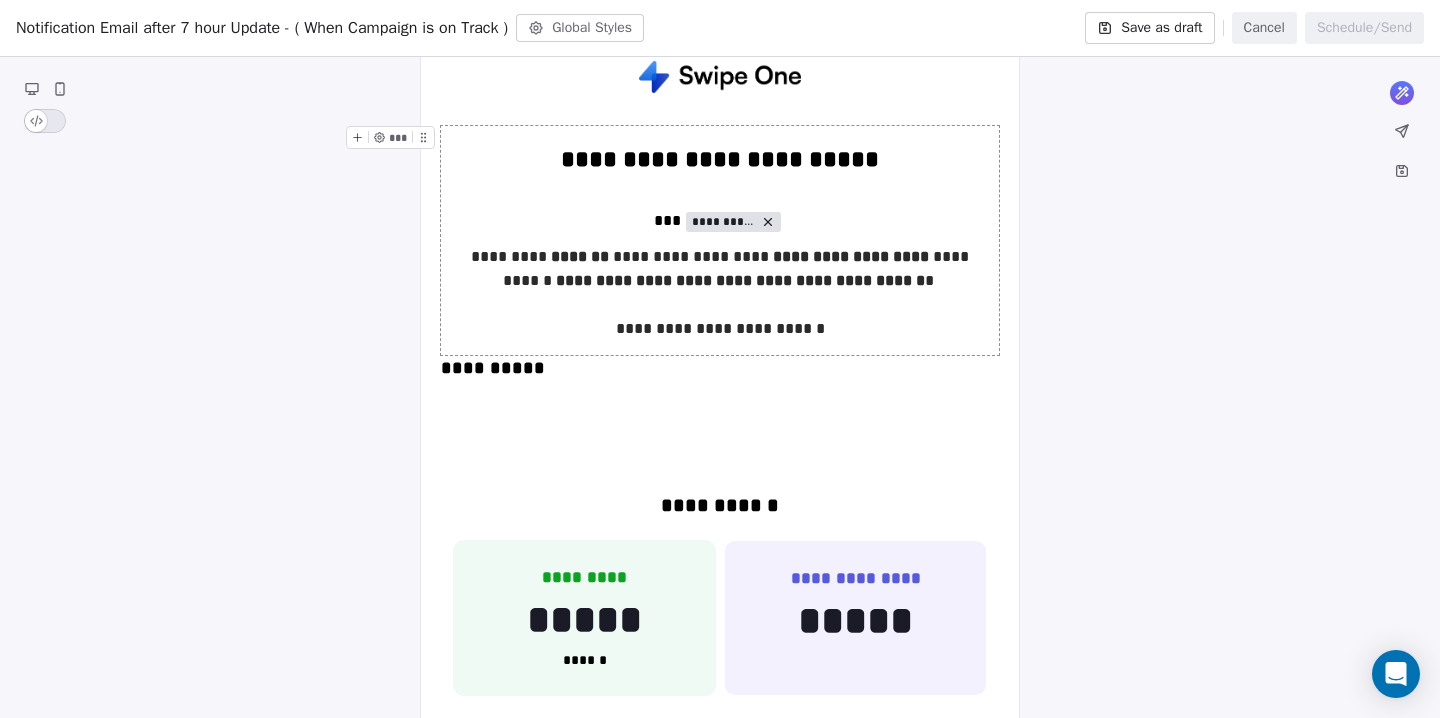 click on "**********" at bounding box center [720, 240] 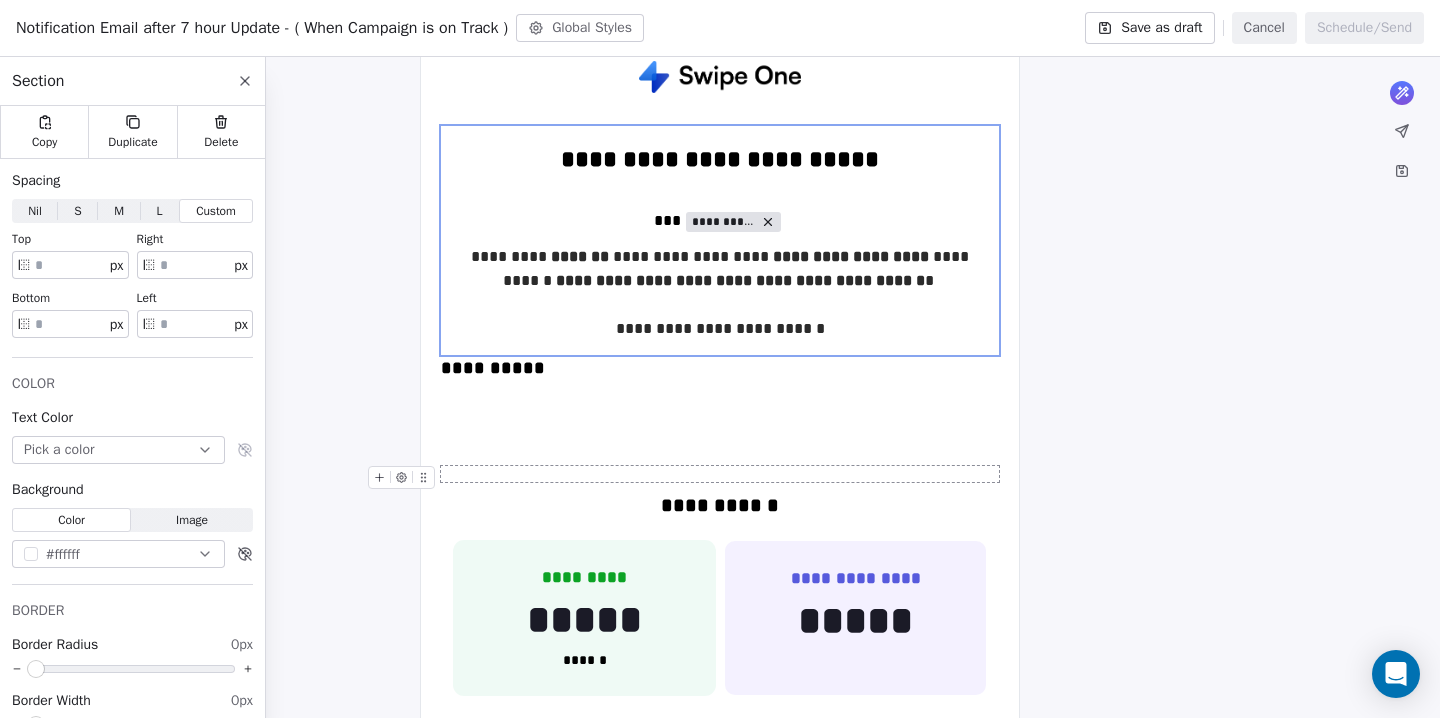 click at bounding box center (720, 474) 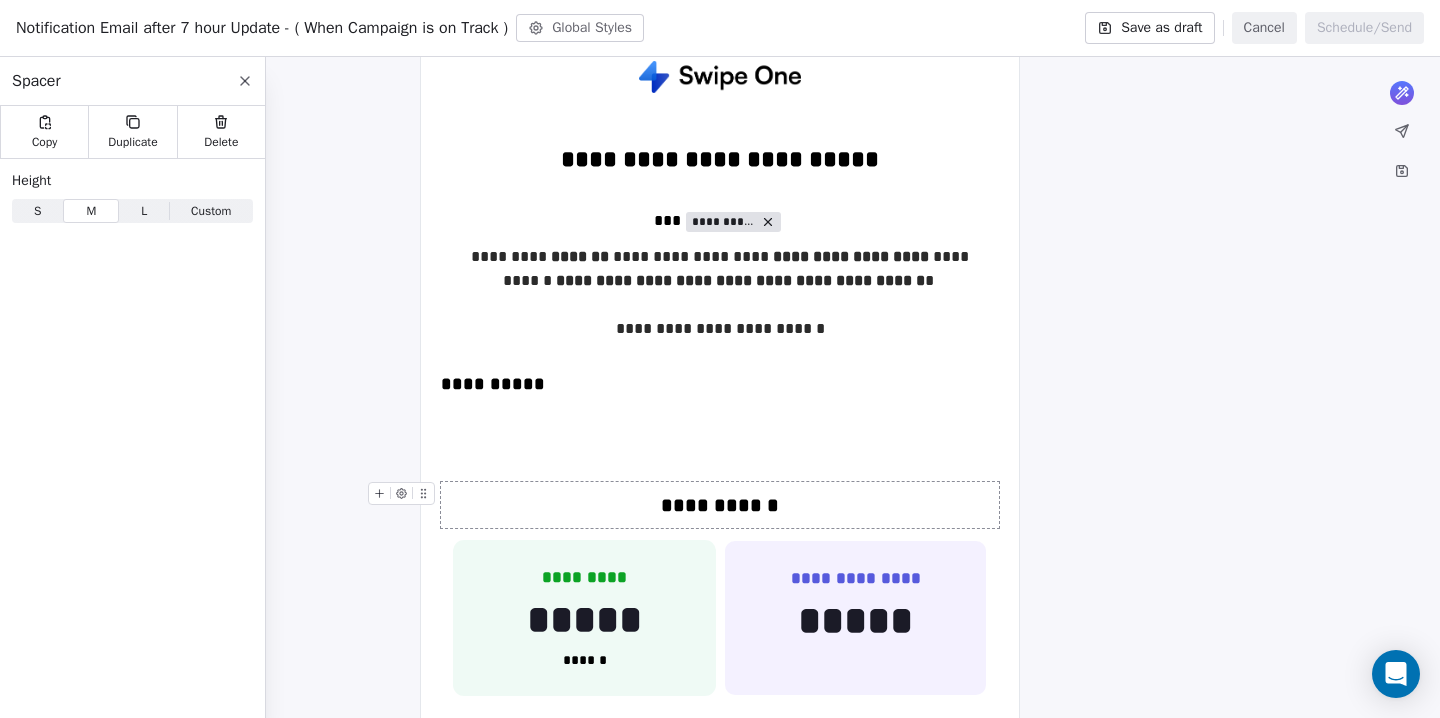 click on "**********" at bounding box center (720, 505) 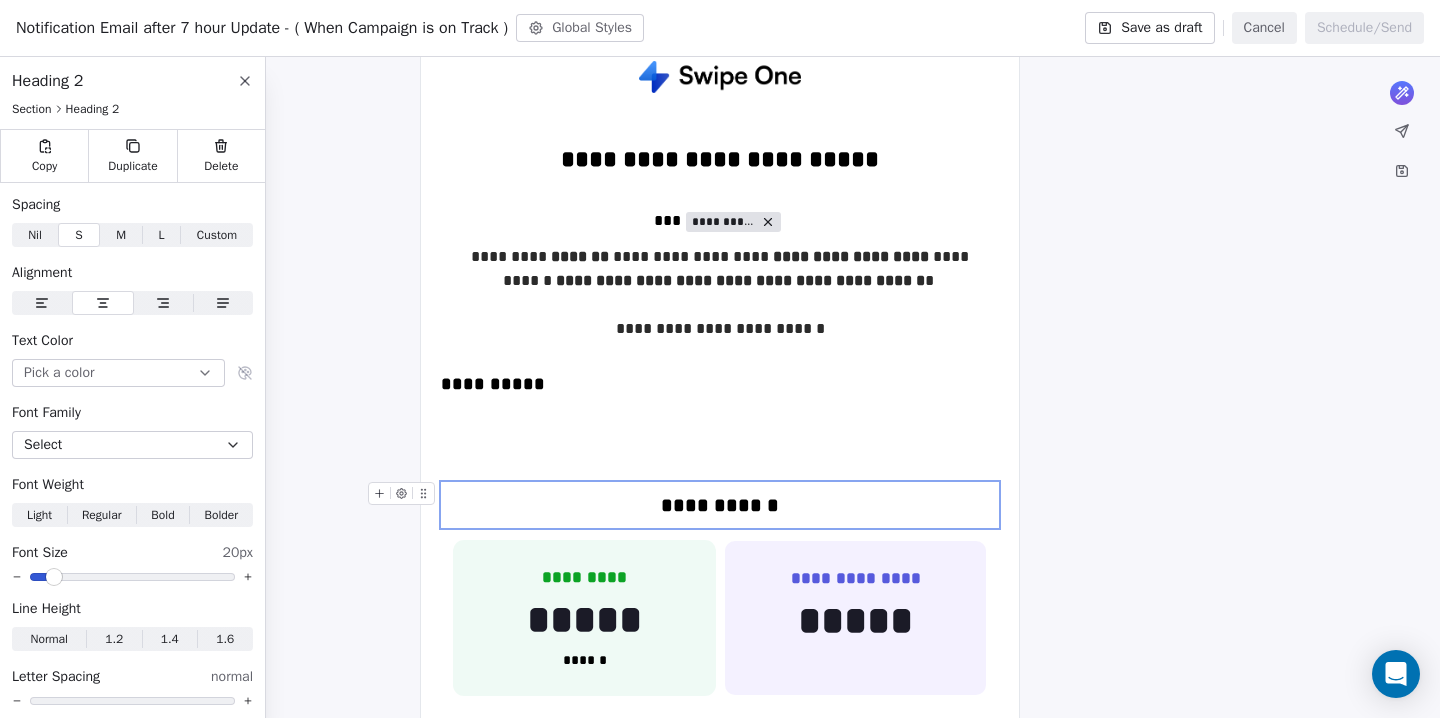 click on "**********" at bounding box center [720, 505] 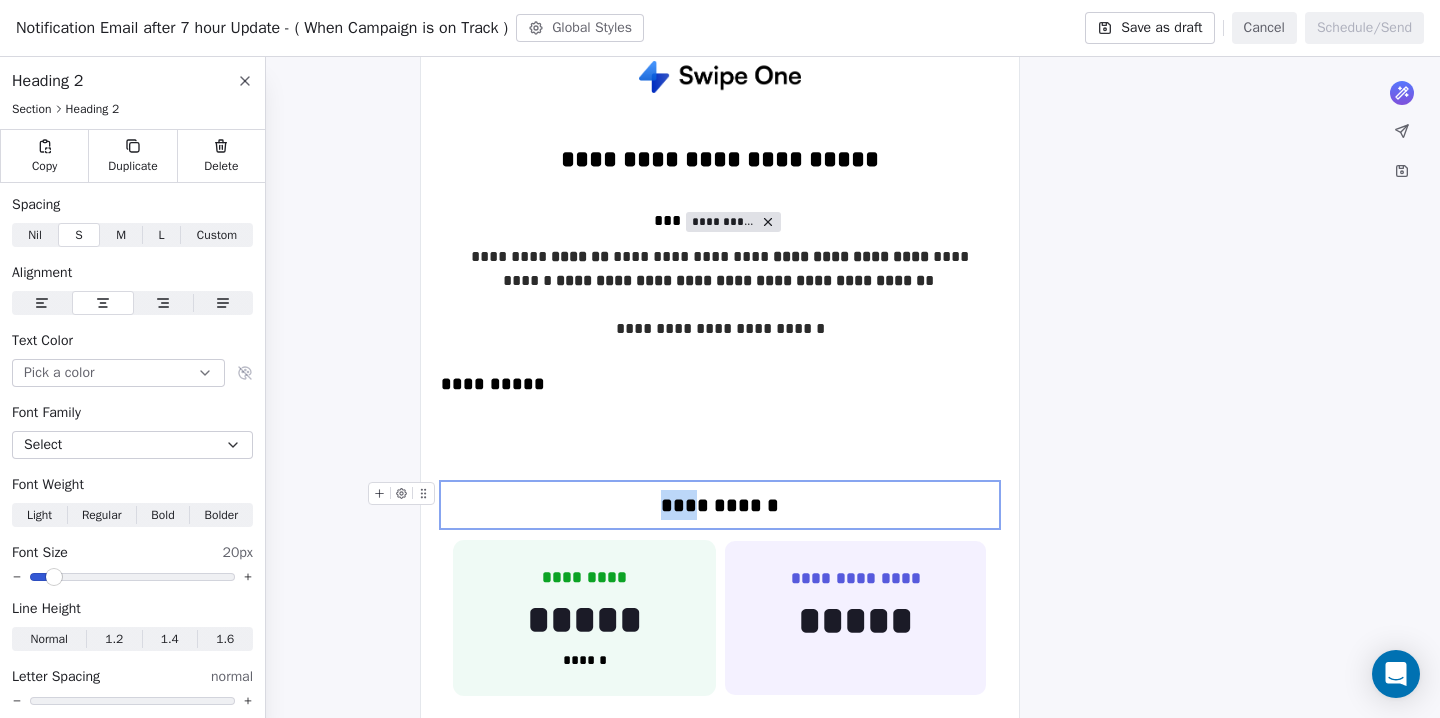 click on "**********" at bounding box center (720, 505) 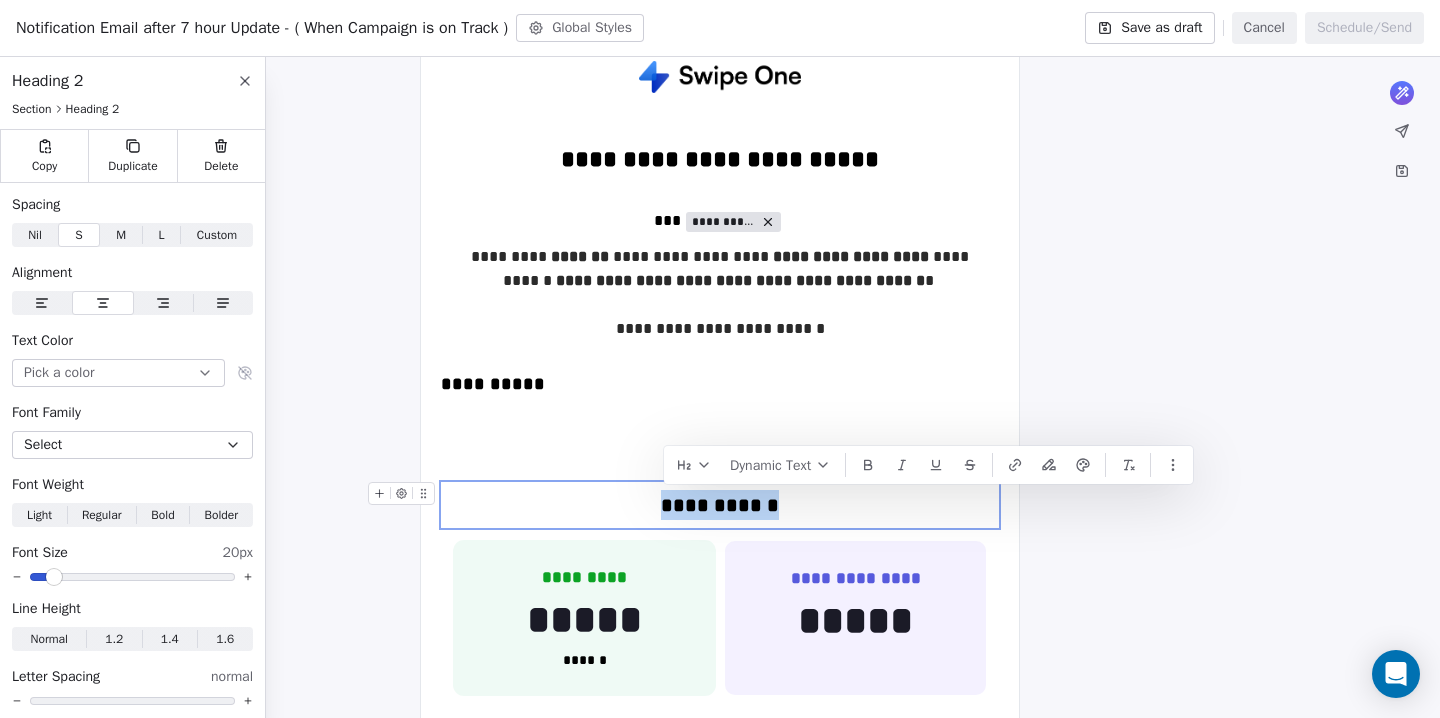 click on "**********" at bounding box center (720, 505) 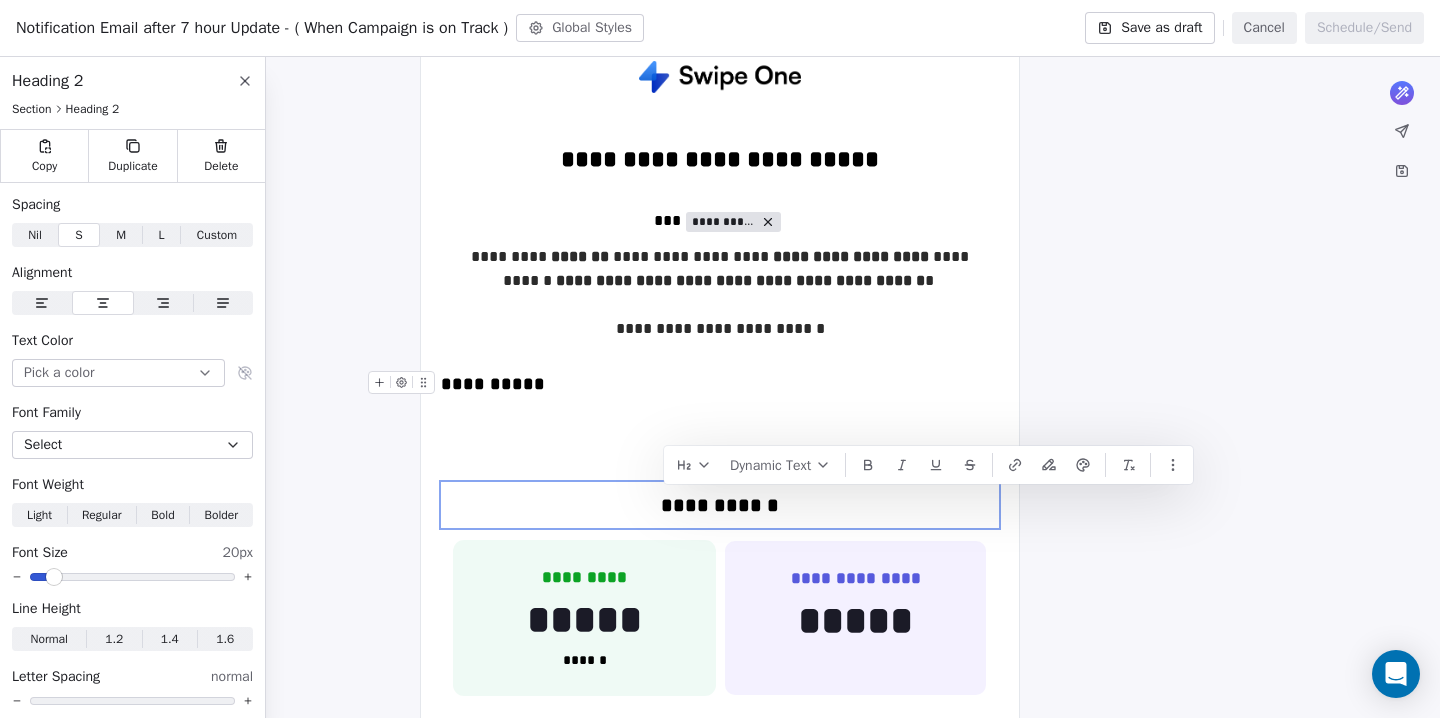 click on "**********" at bounding box center [720, 384] 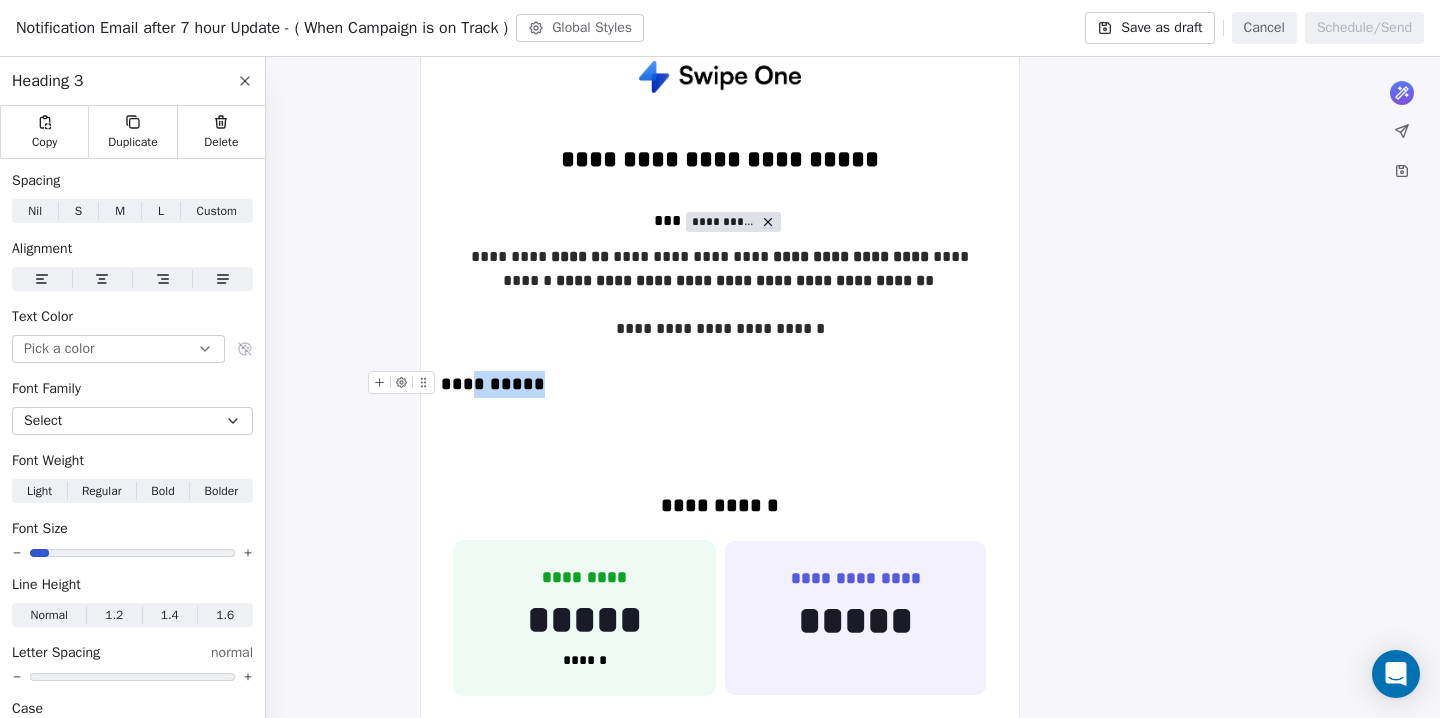 click on "**********" at bounding box center (720, 384) 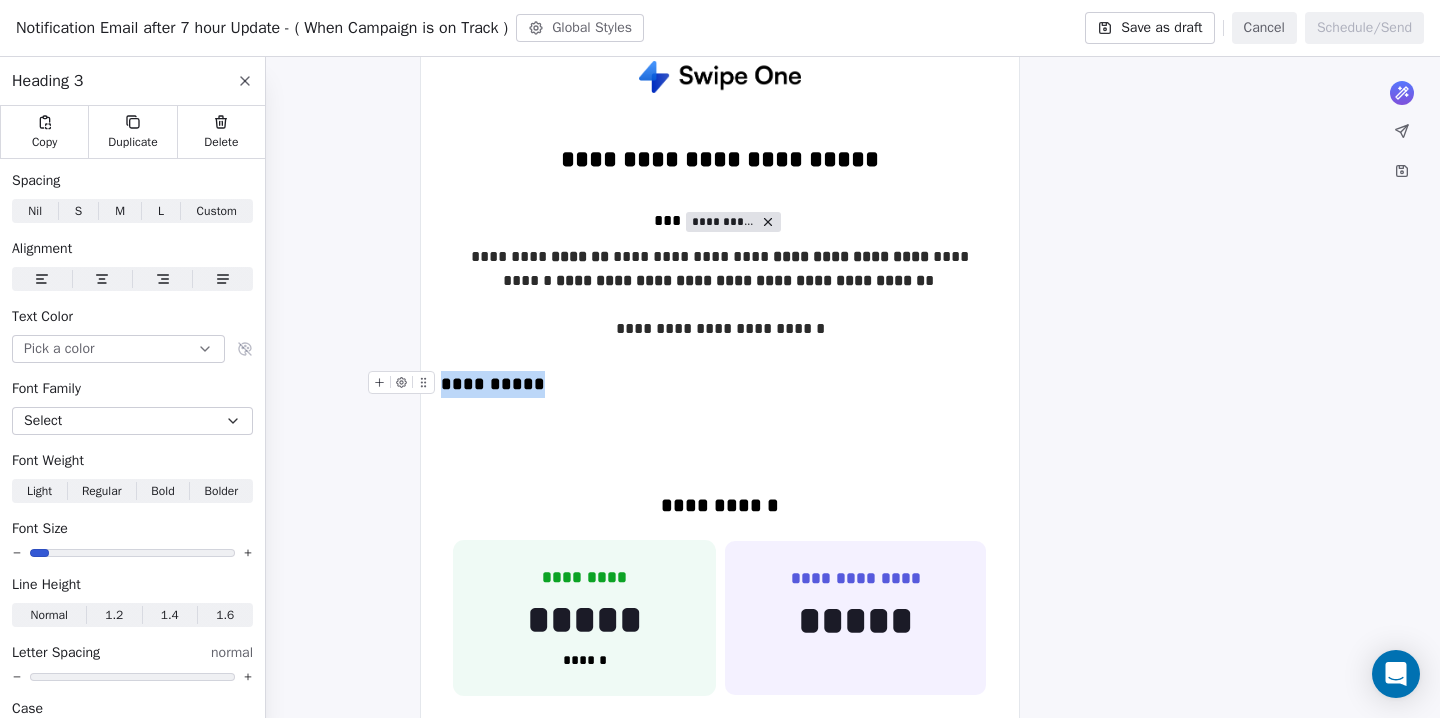 click on "**********" at bounding box center (720, 384) 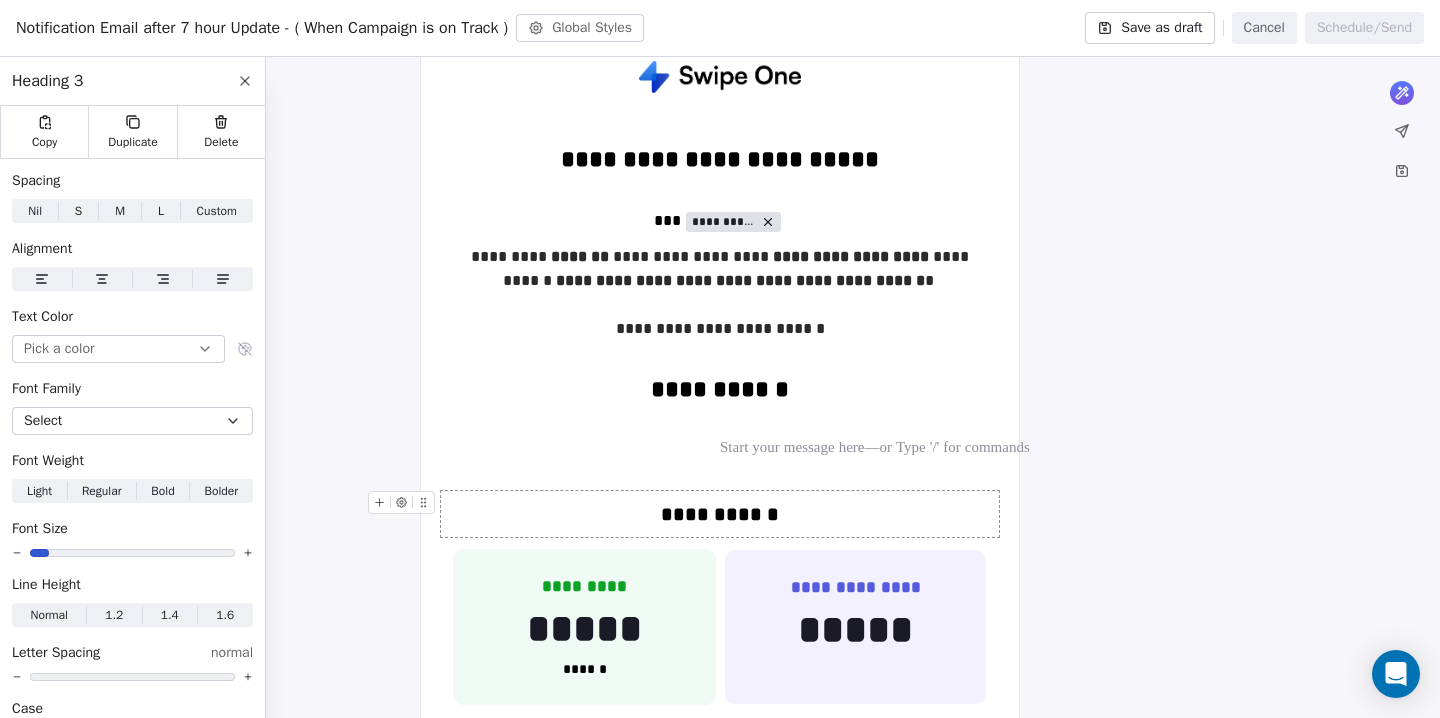 click on "**********" at bounding box center [720, 514] 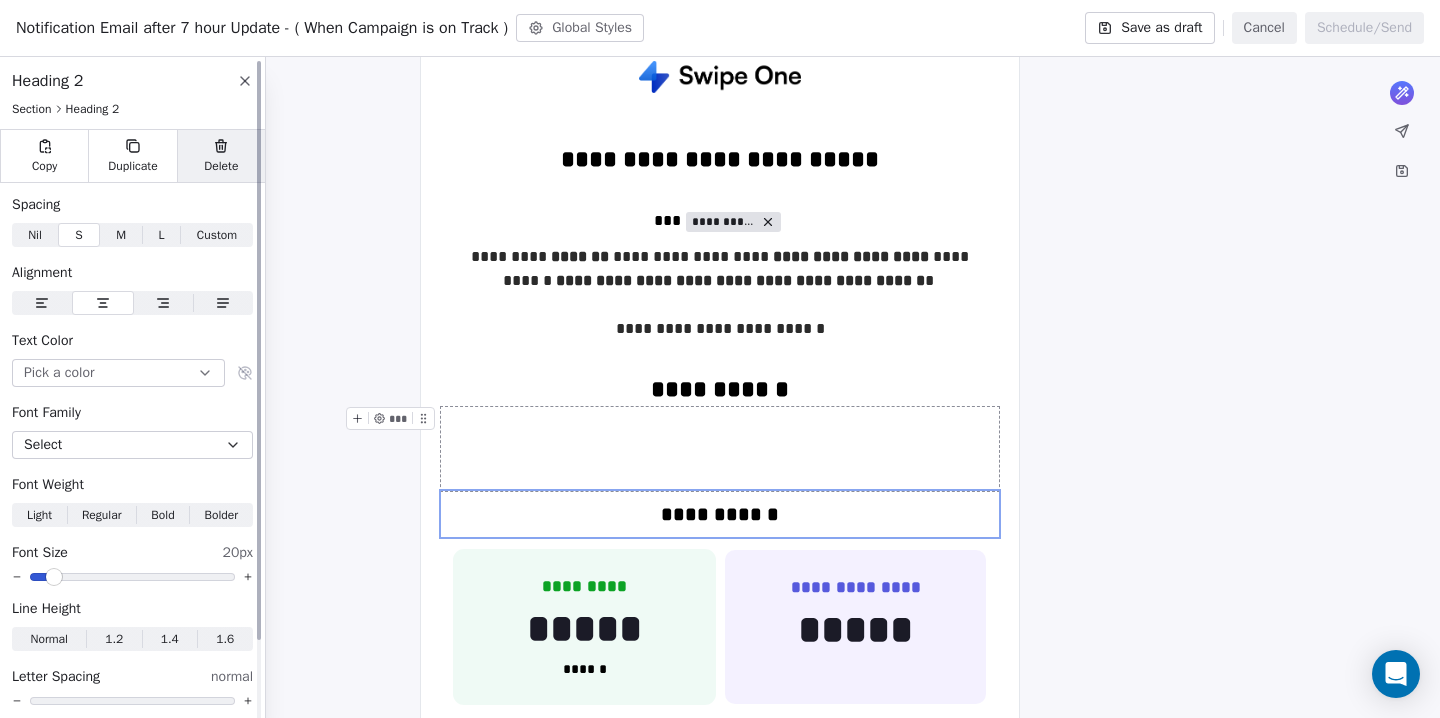 click on "Delete" at bounding box center [221, 166] 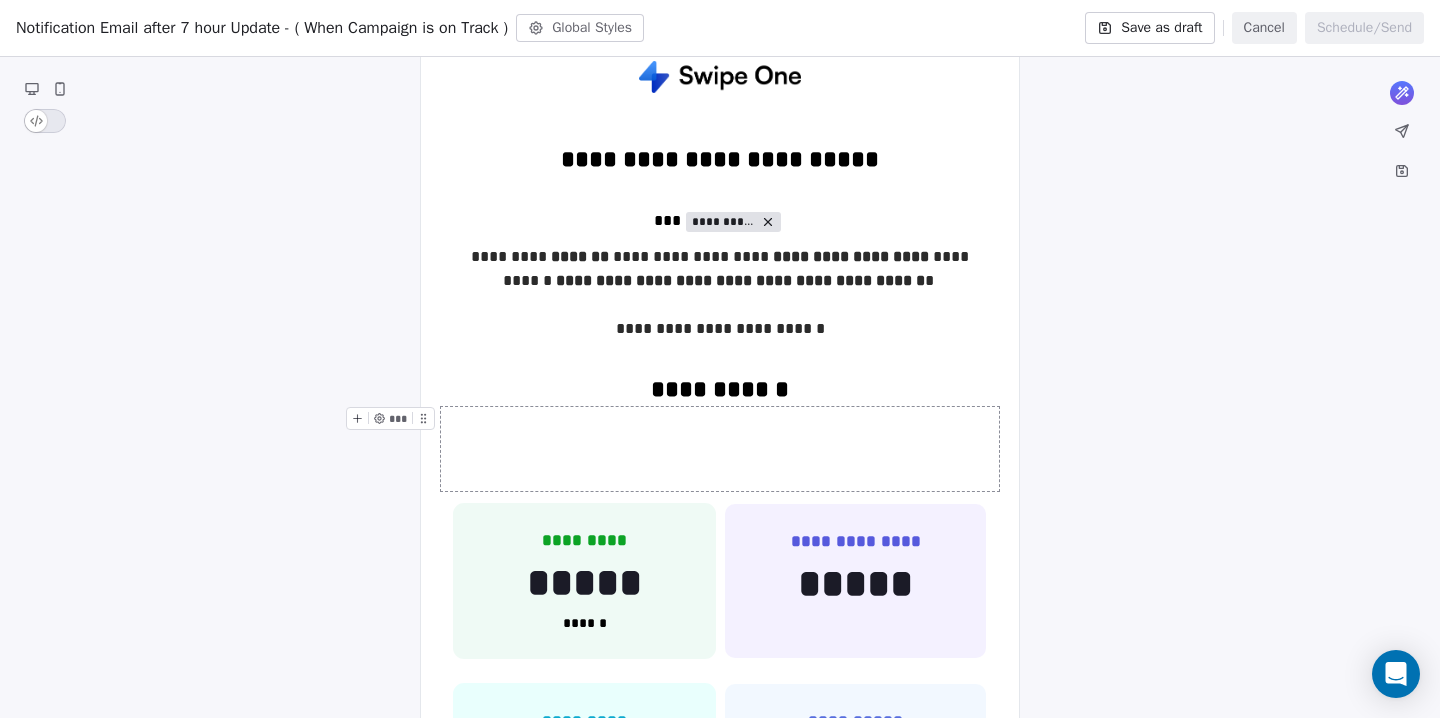click at bounding box center [720, 449] 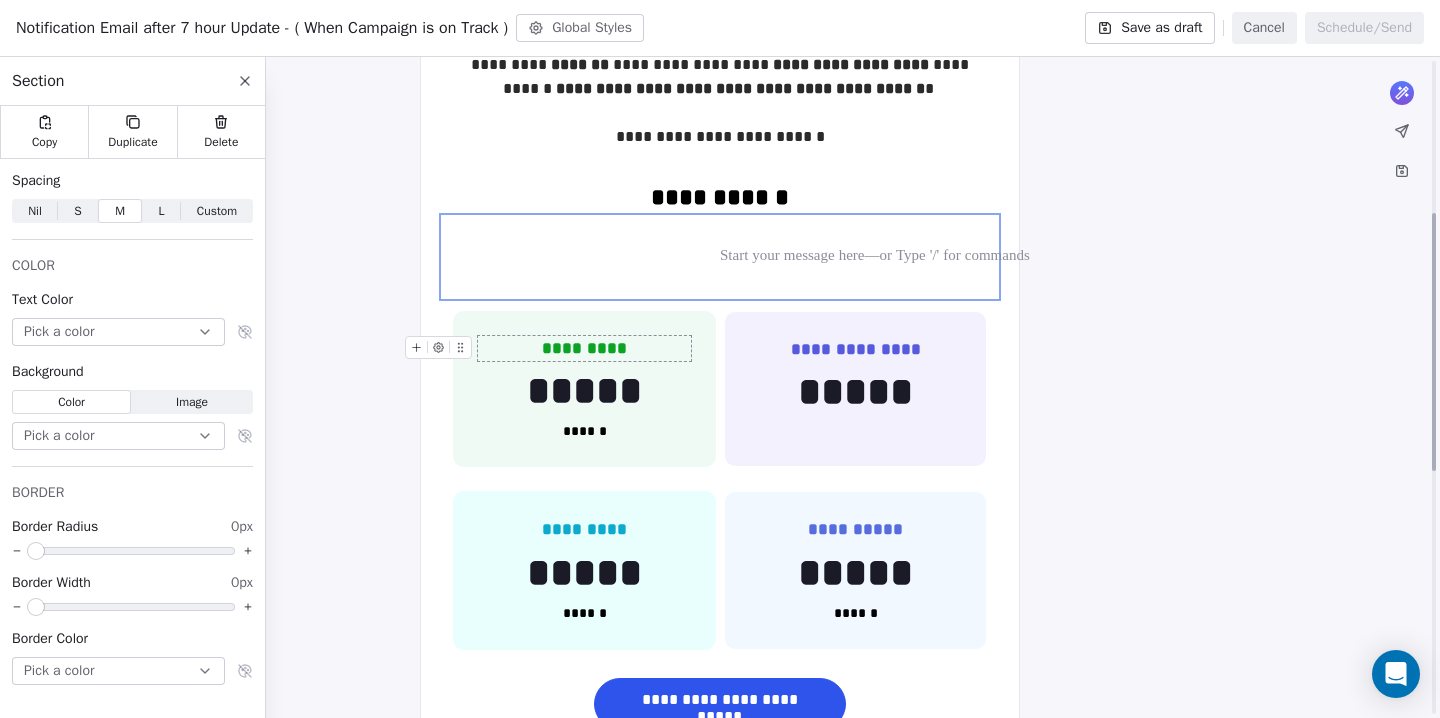 scroll, scrollTop: 410, scrollLeft: 0, axis: vertical 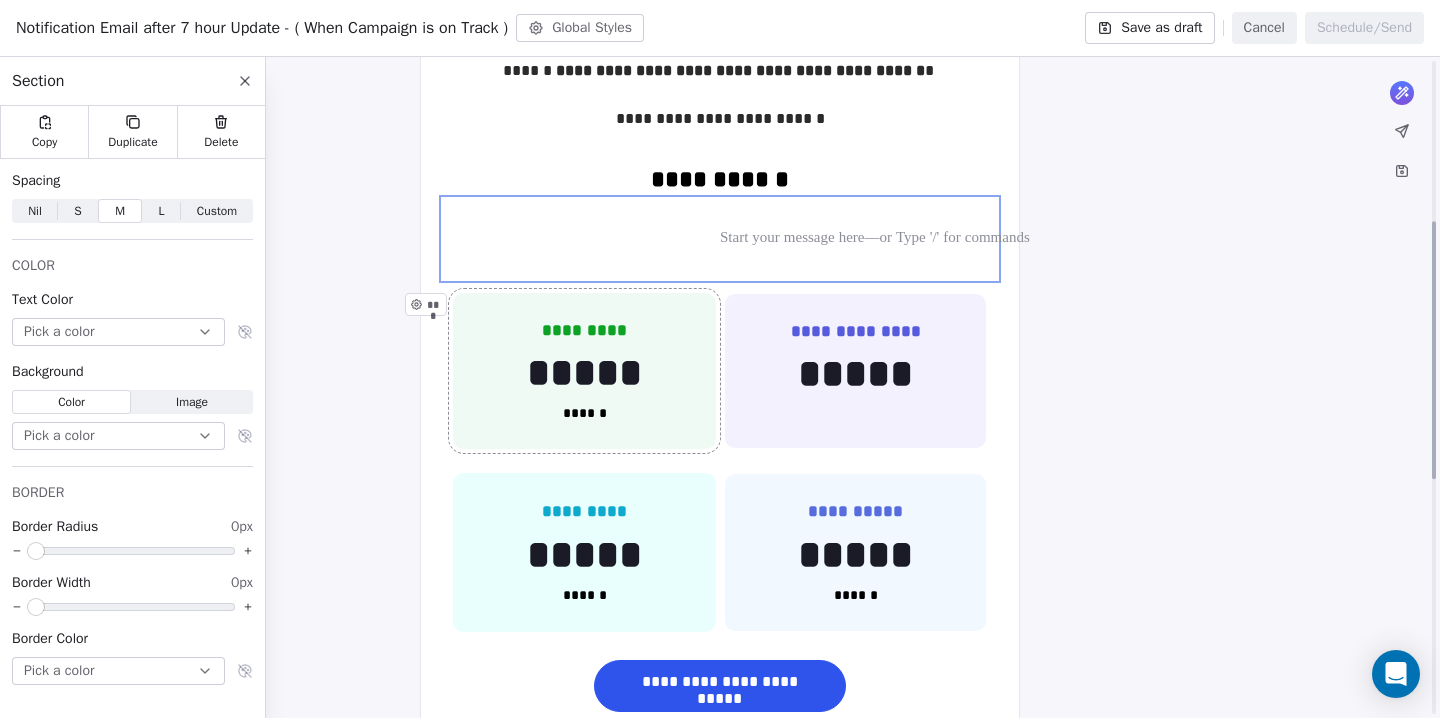 click on "********* ***** ****** ***" at bounding box center [584, 371] 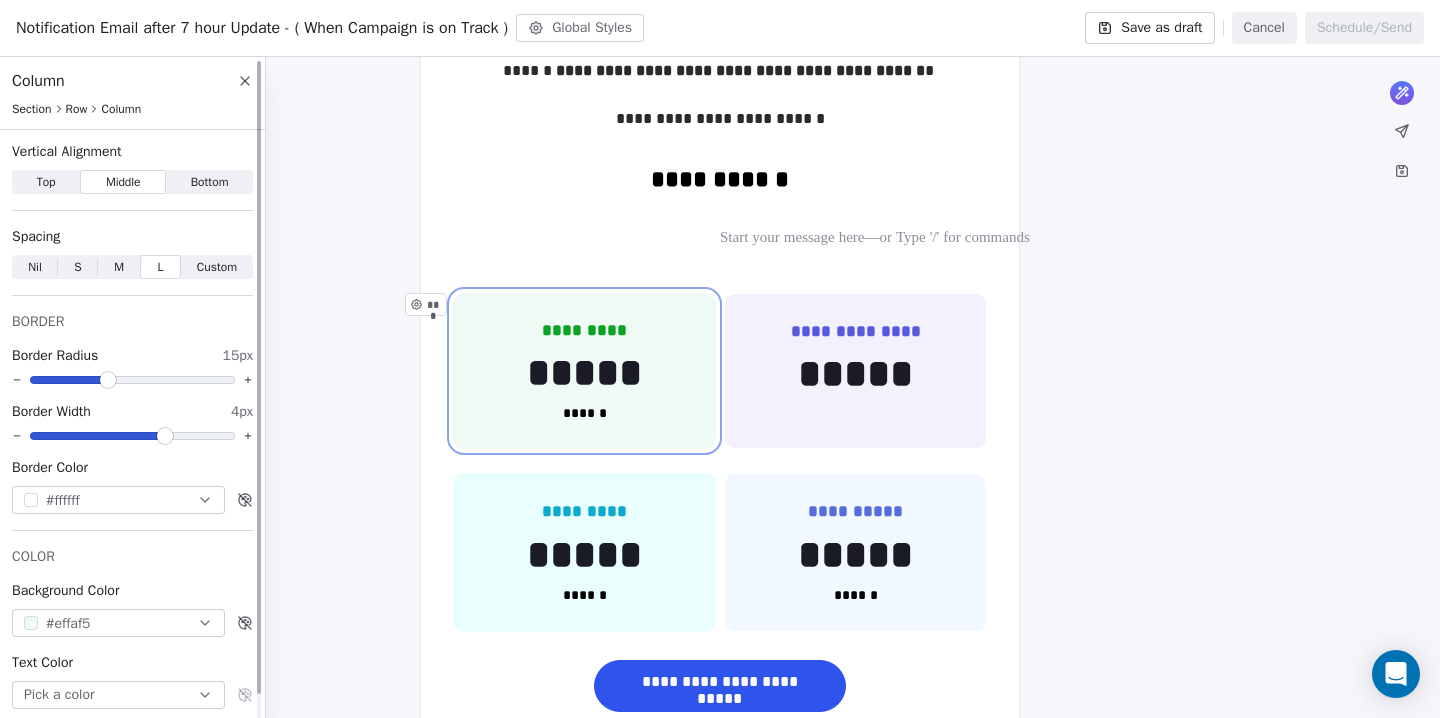 click on "#effaf5" at bounding box center (68, 623) 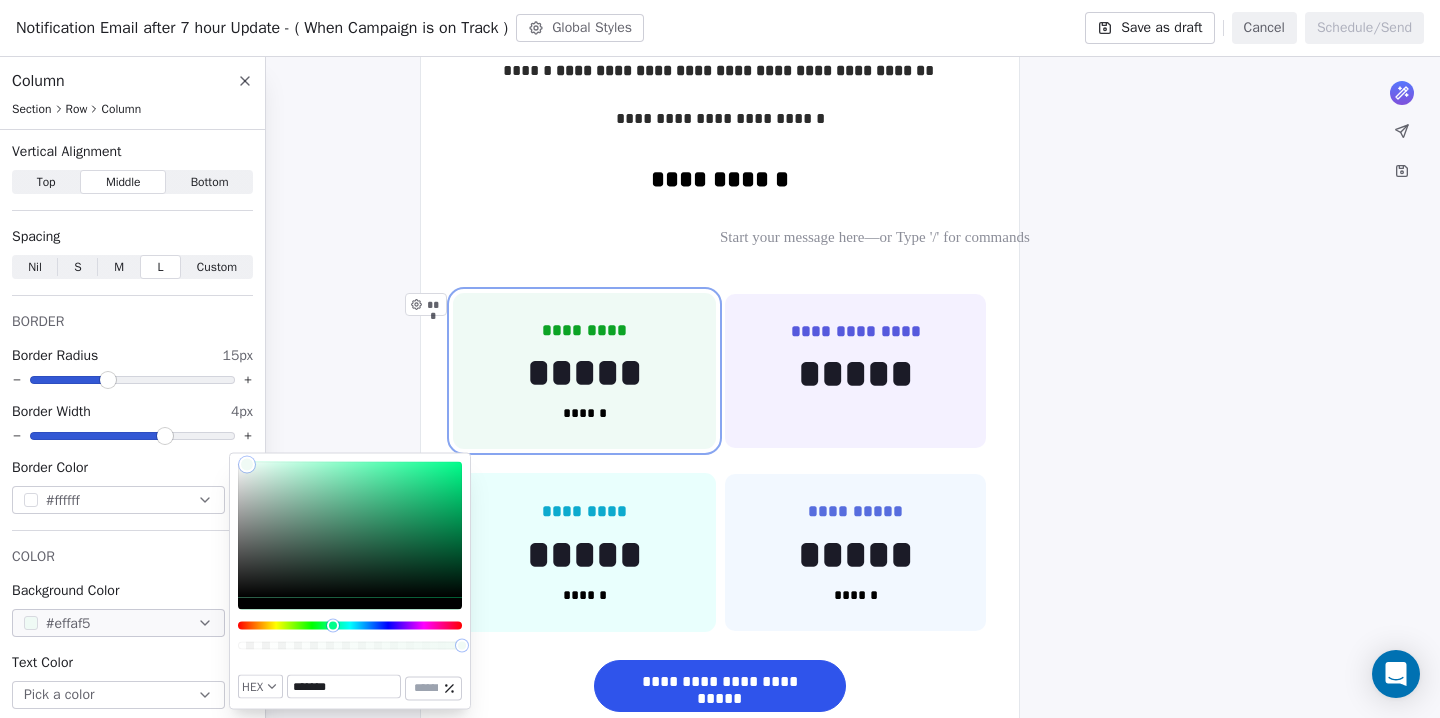 click on "*******" at bounding box center (344, 687) 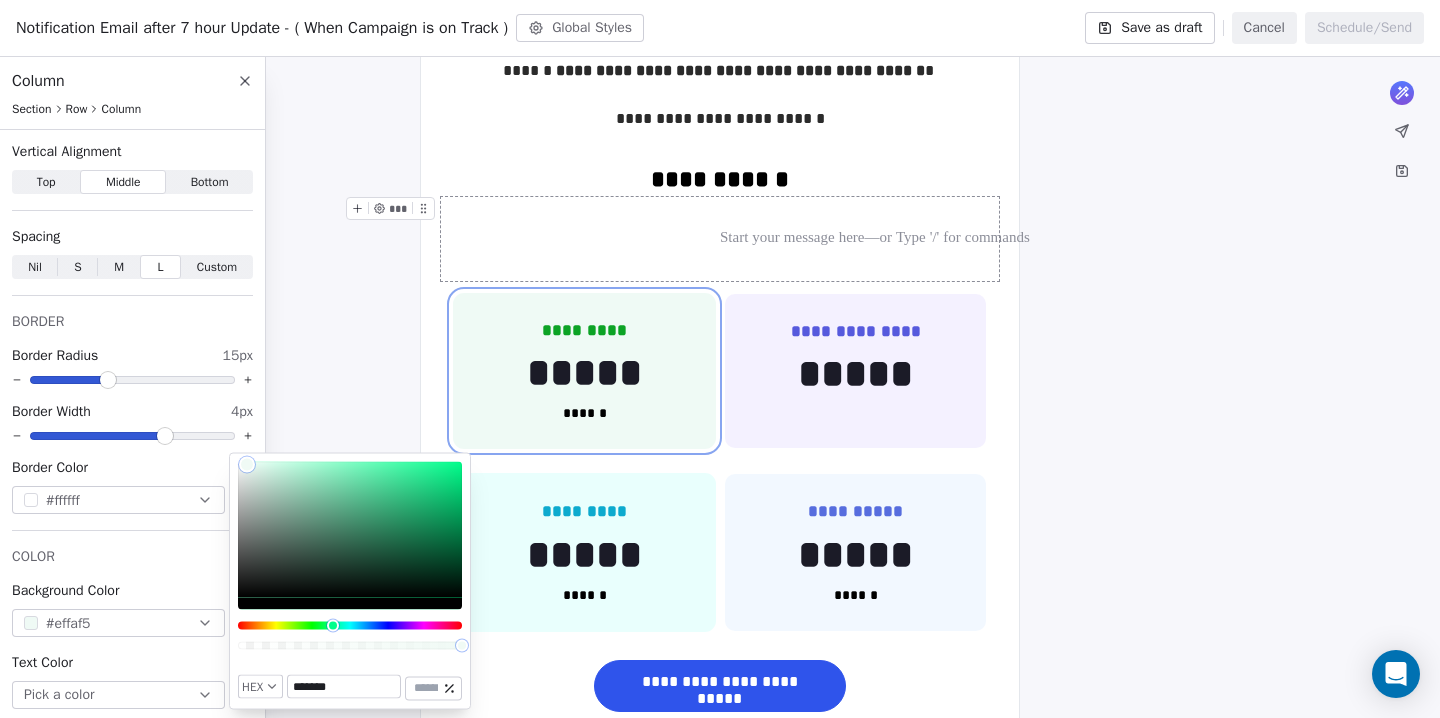 click at bounding box center (720, 239) 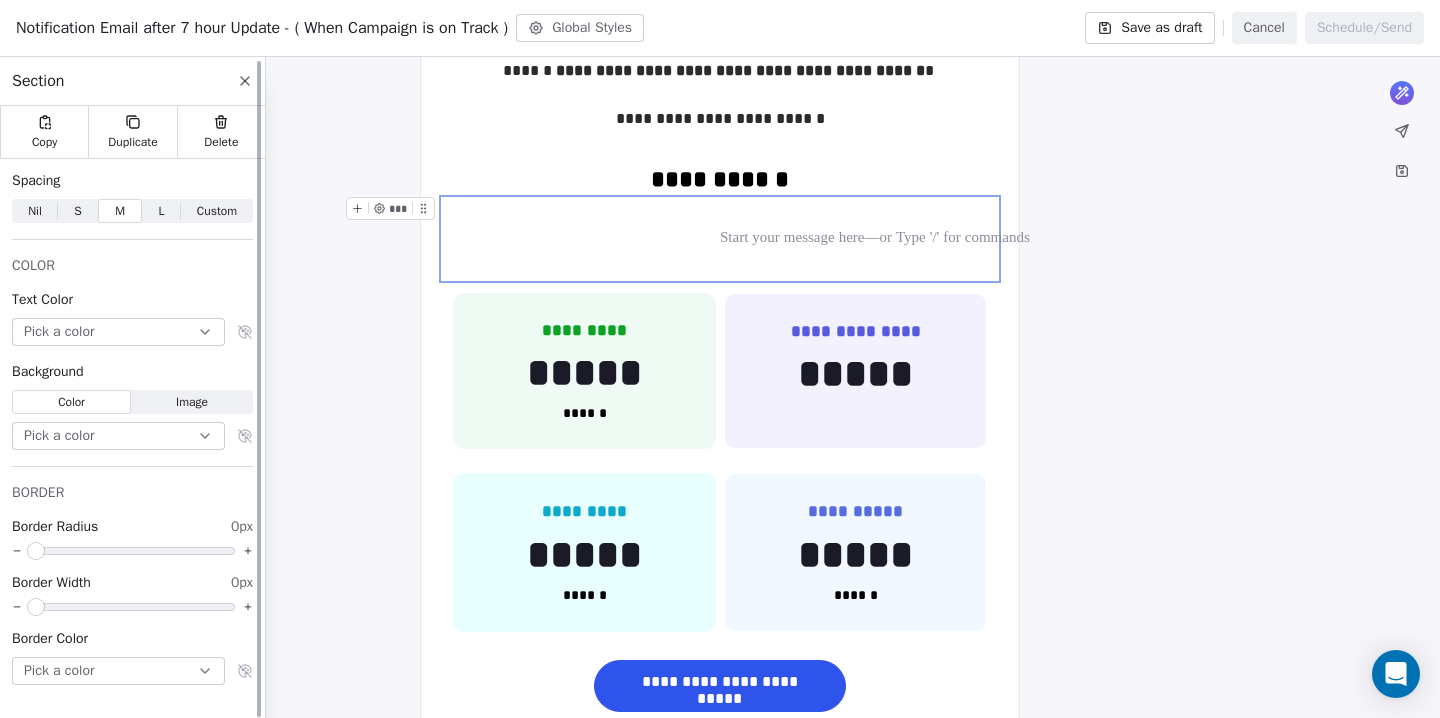 click on "Pick a color" at bounding box center [118, 436] 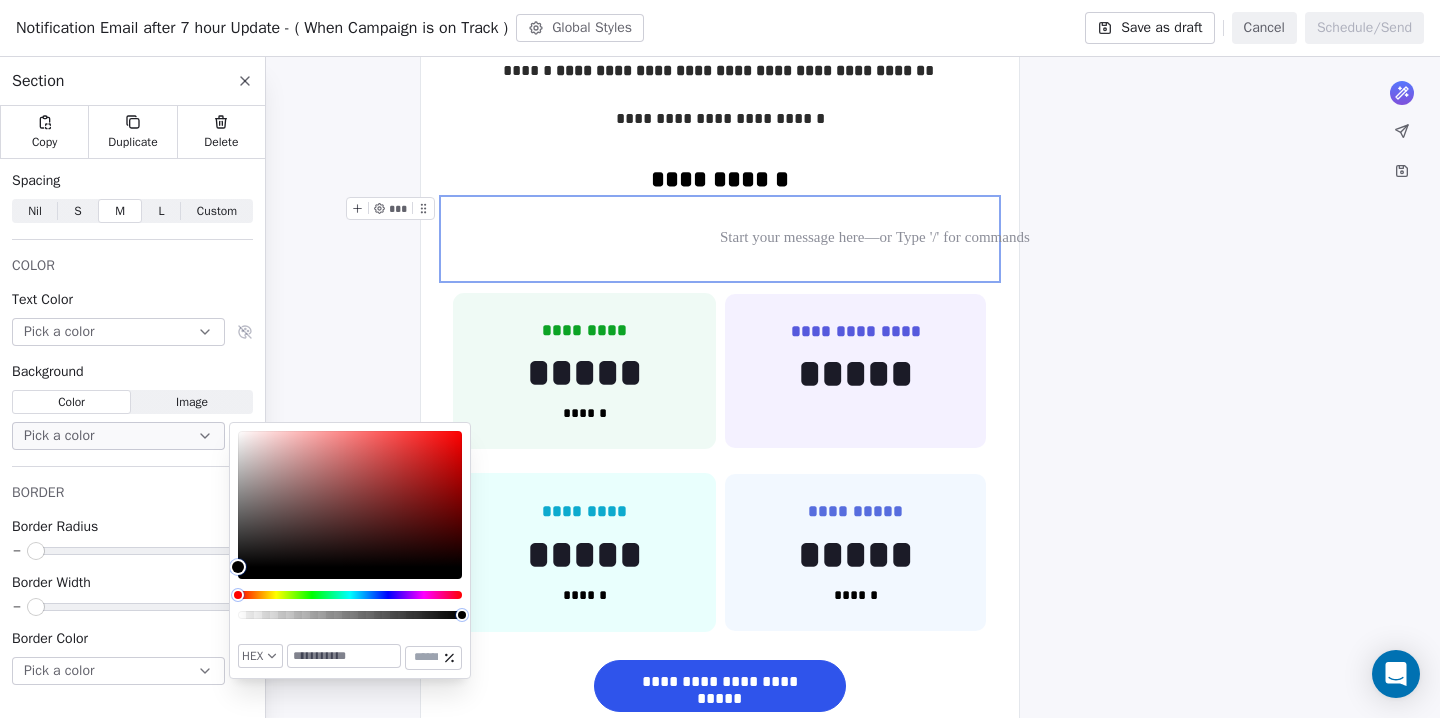 click at bounding box center [344, 656] 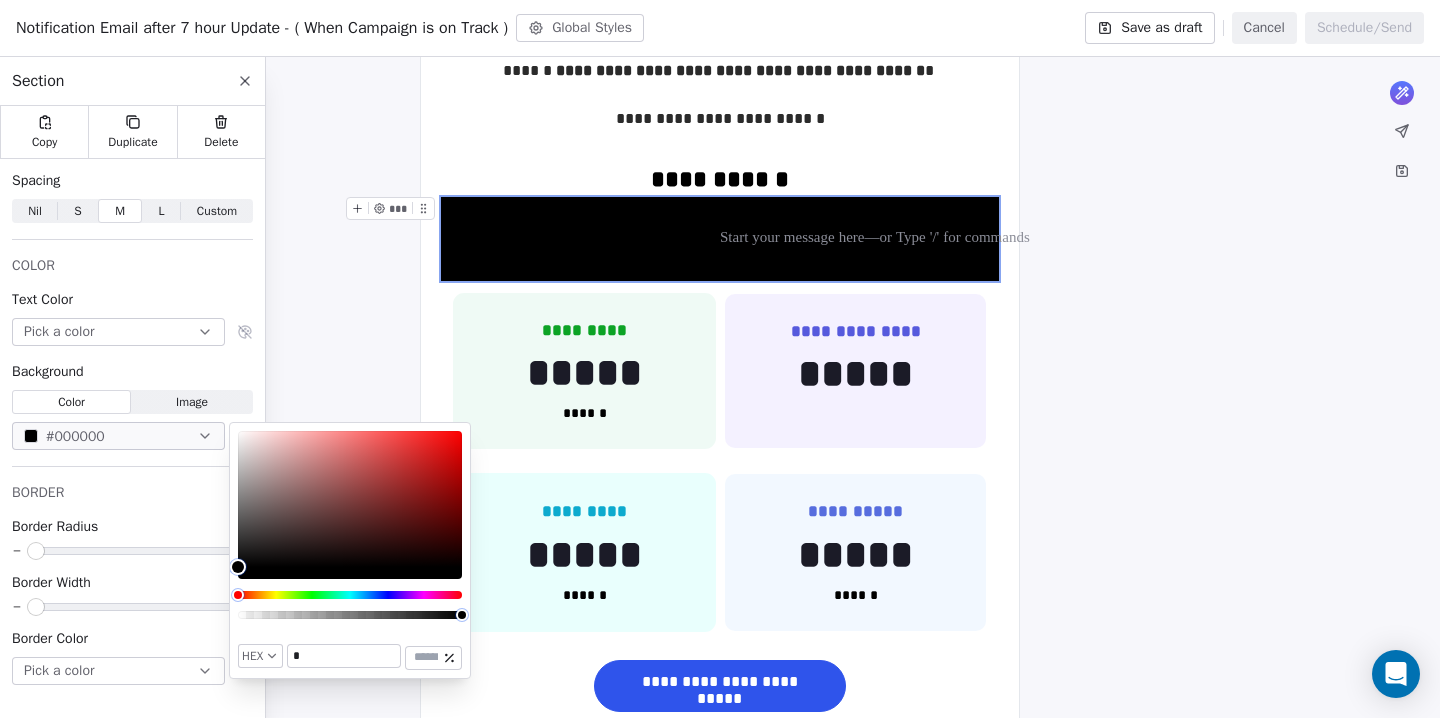 paste on "******" 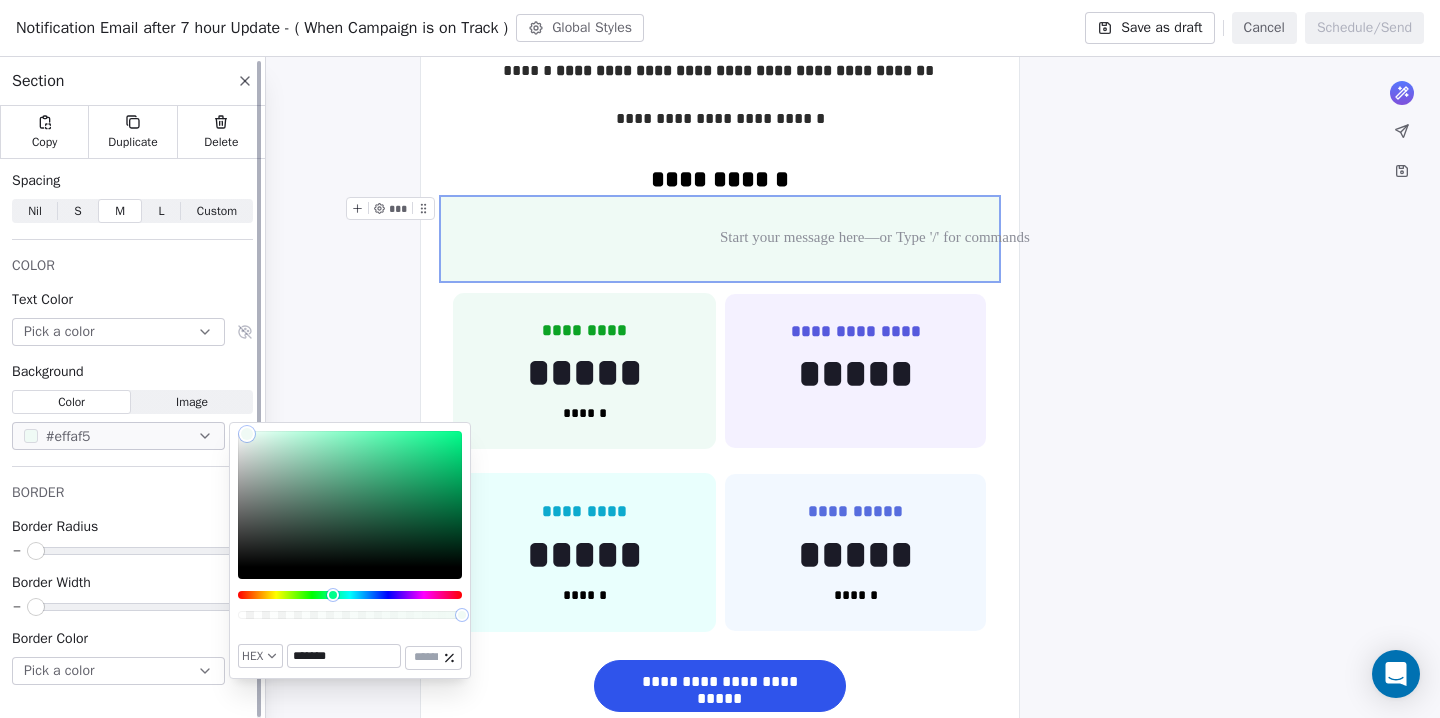 type on "*******" 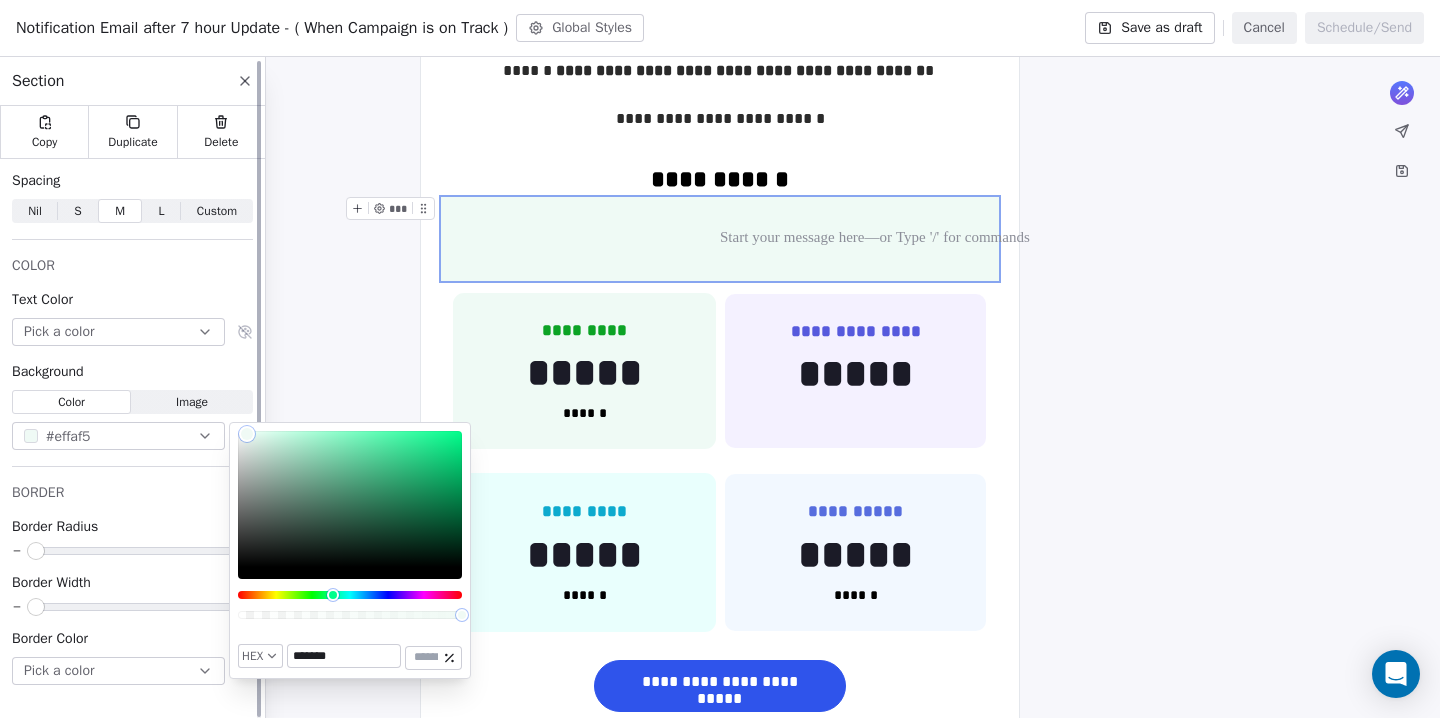 click at bounding box center [36, 551] 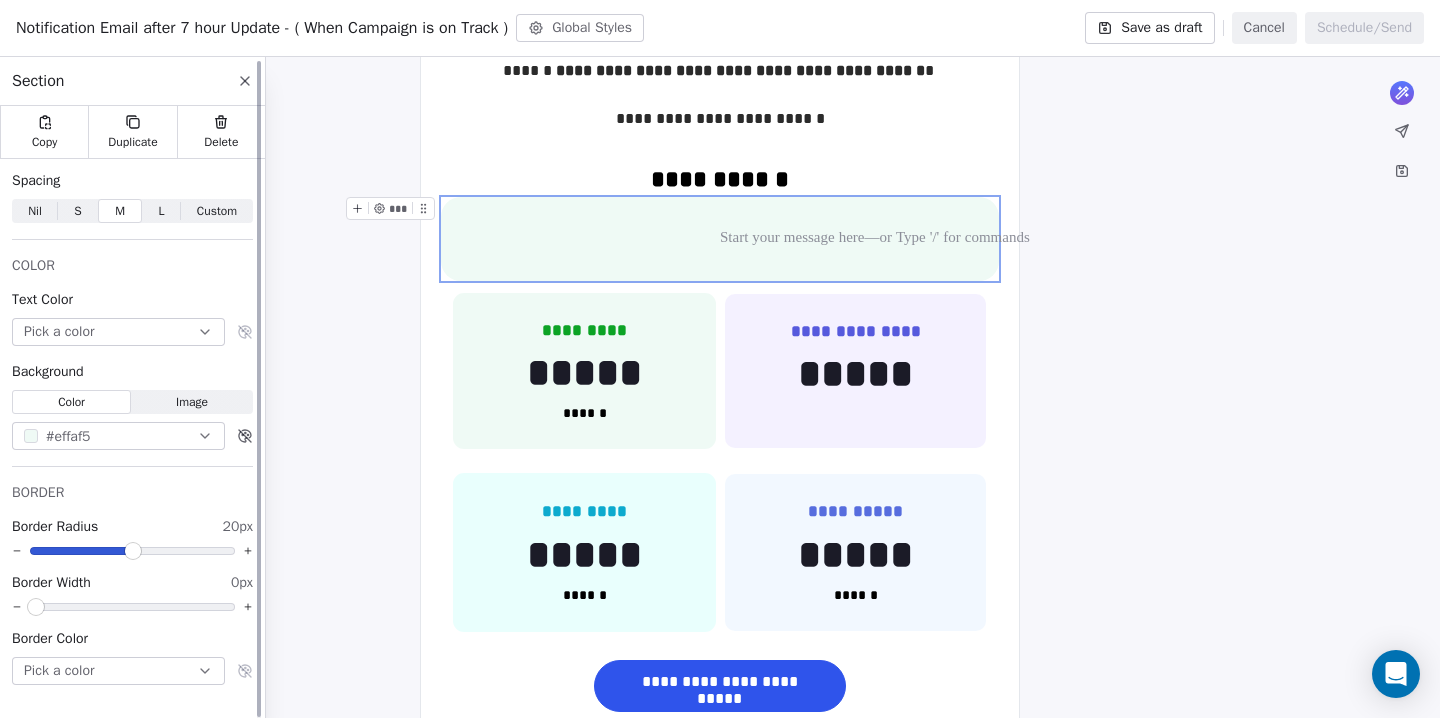 click at bounding box center (132, 551) 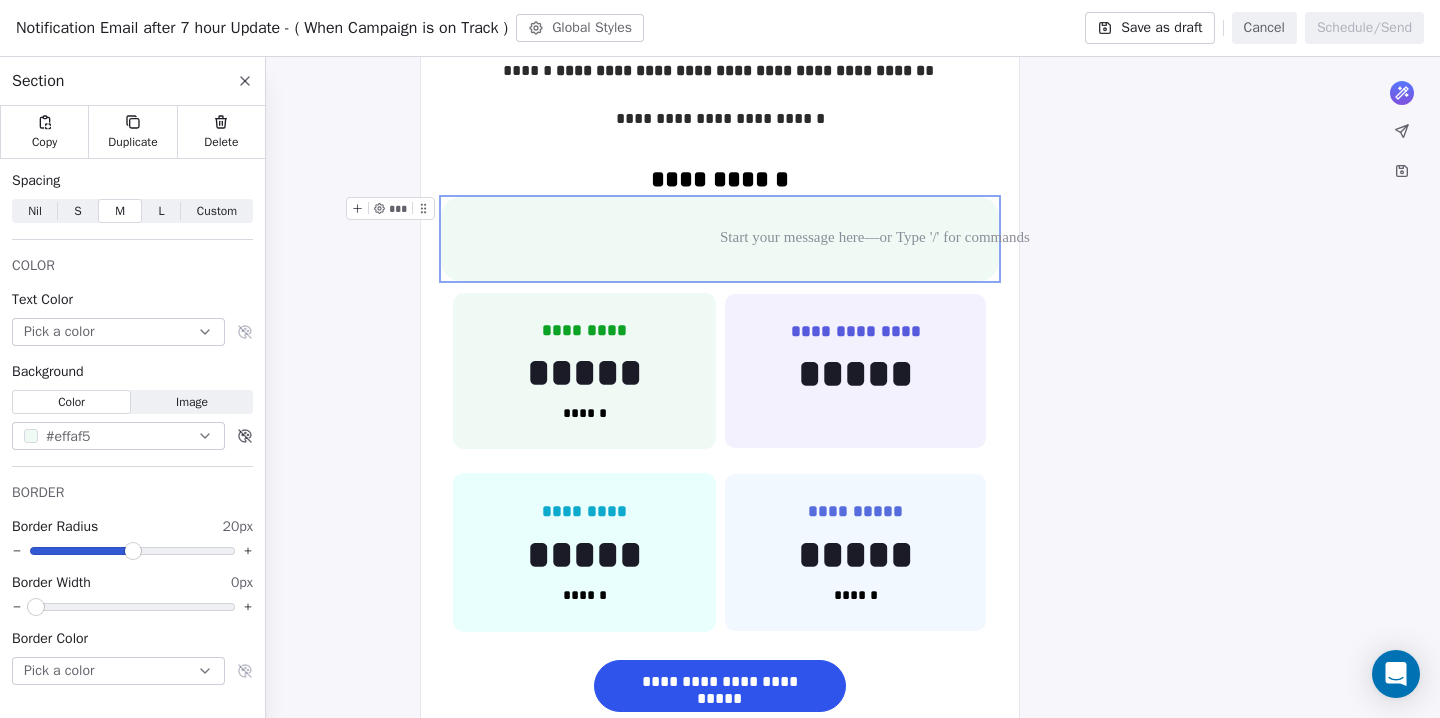click on "What would you like to create email about? or [FIRST] [LAST]   [STREET] [NUMBER] [STREET] [CITY], [STATE], [POSTAL_CODE], [COUNTRY] Unsubscribe" at bounding box center [720, 554] 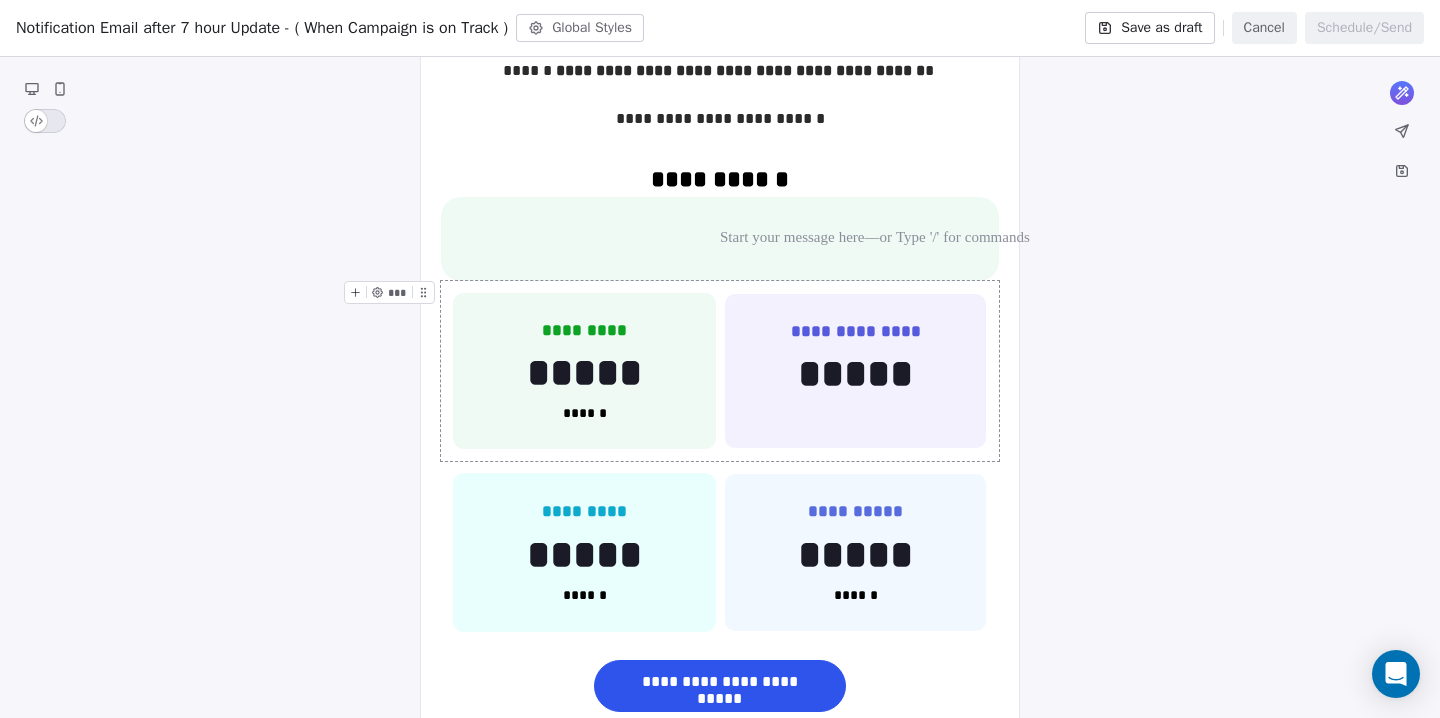 click on "***" at bounding box center [393, 298] 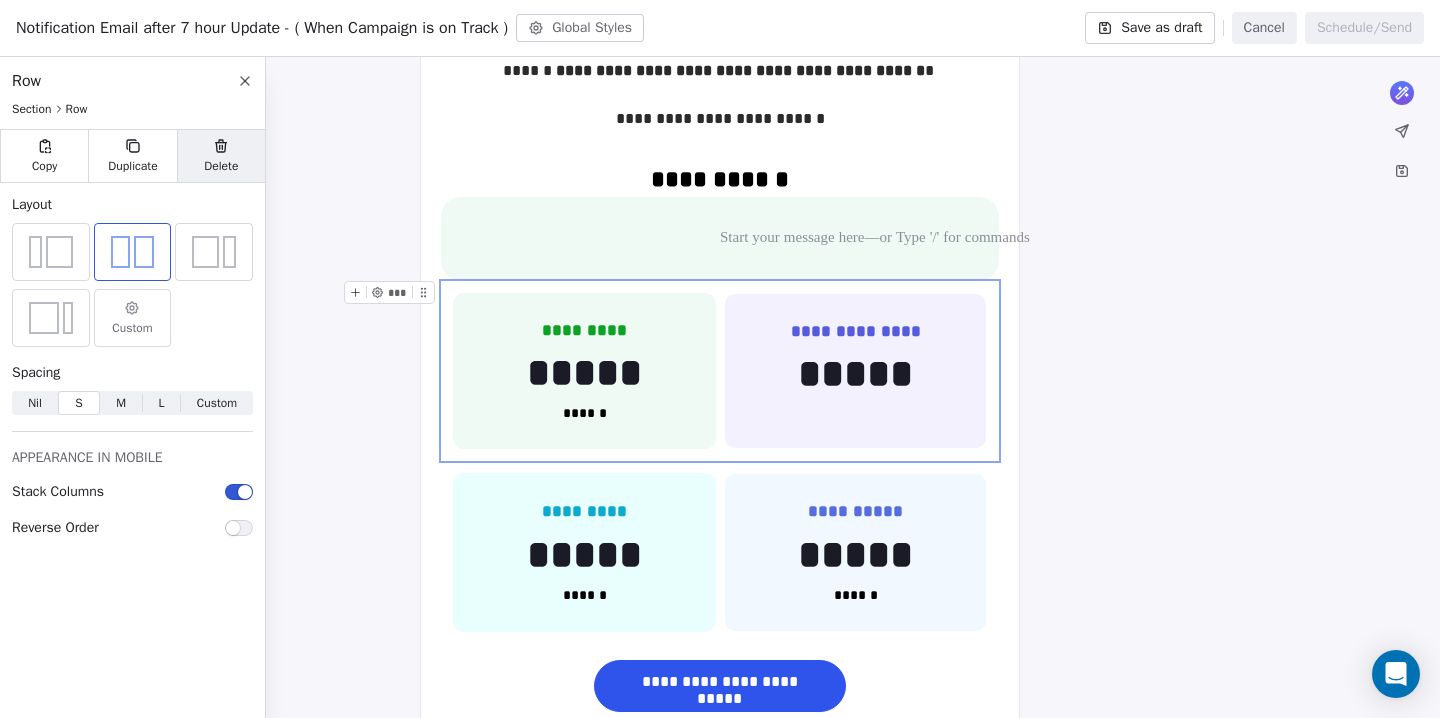 click on "Delete" at bounding box center (221, 166) 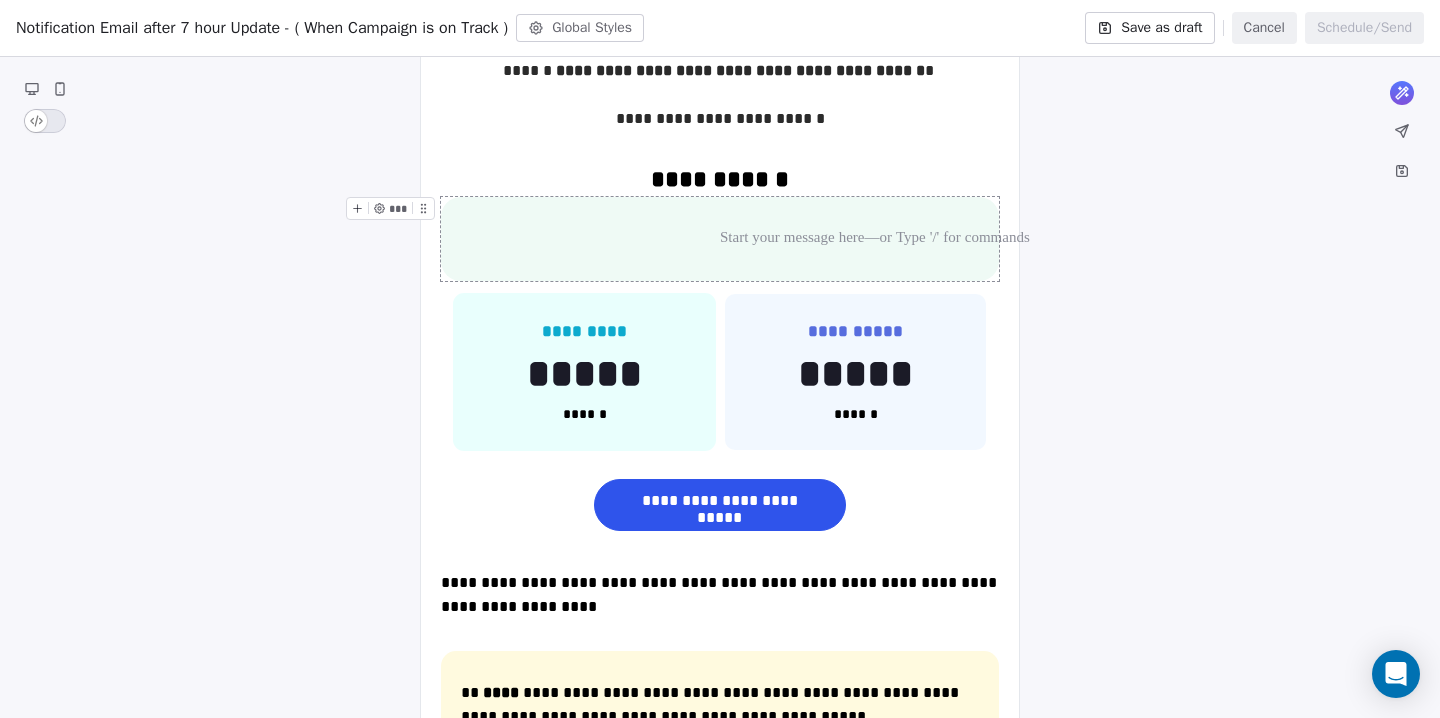 click at bounding box center (720, 239) 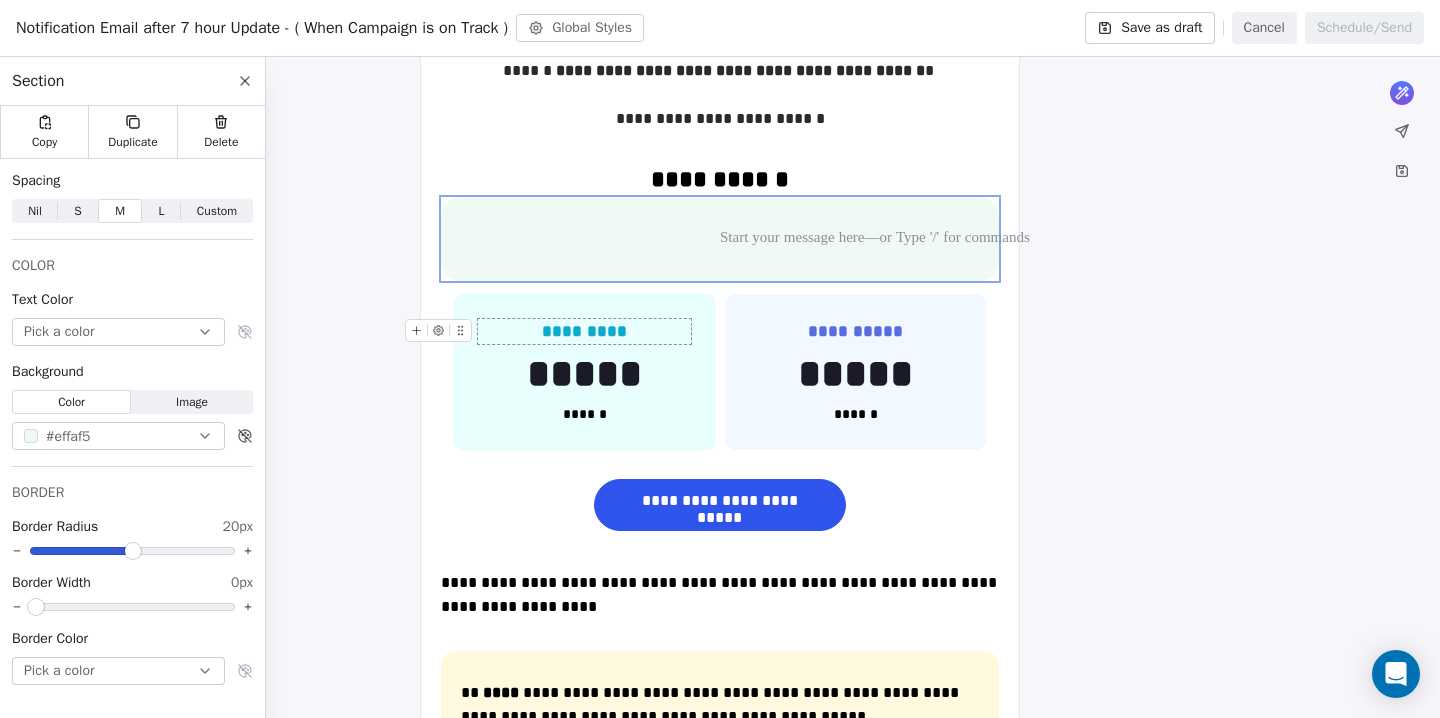 click on "*********" at bounding box center (584, 331) 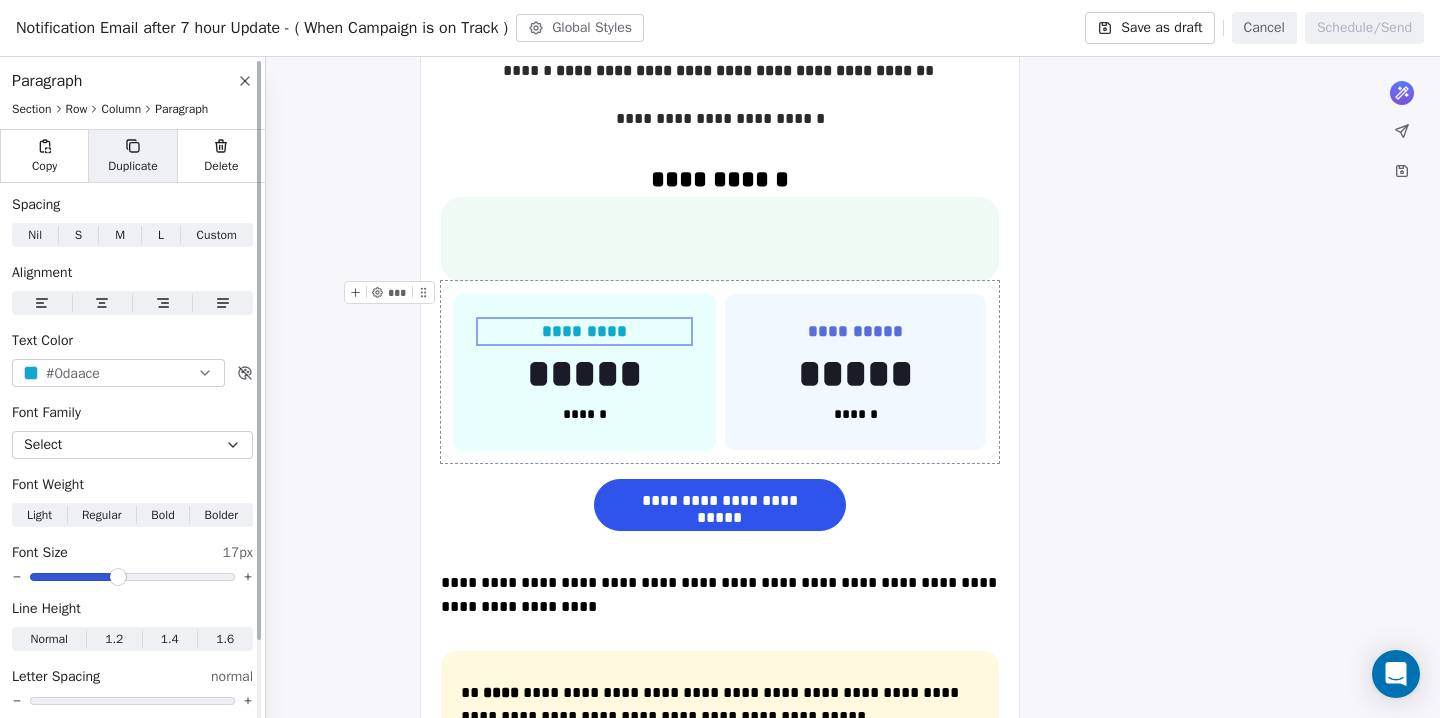 click 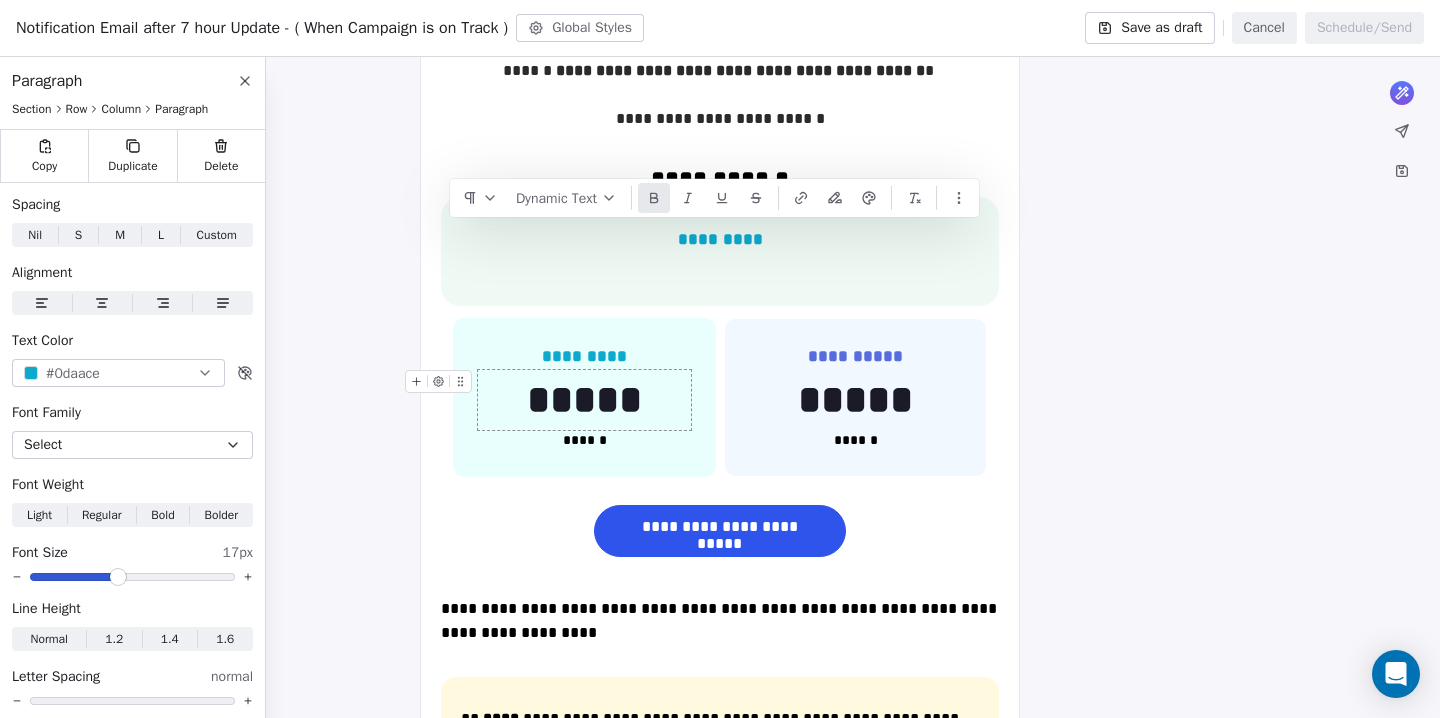 click on "*****" at bounding box center [584, 400] 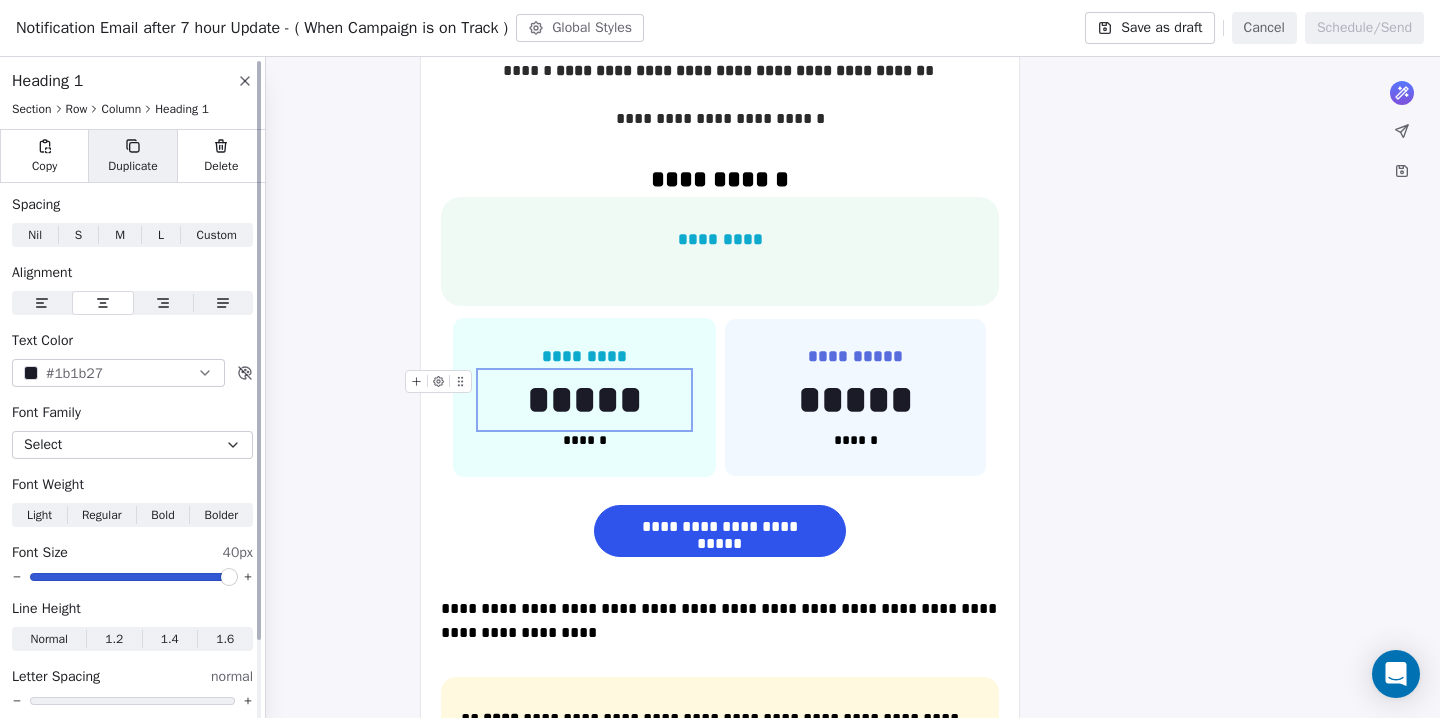 click on "Duplicate" at bounding box center (132, 156) 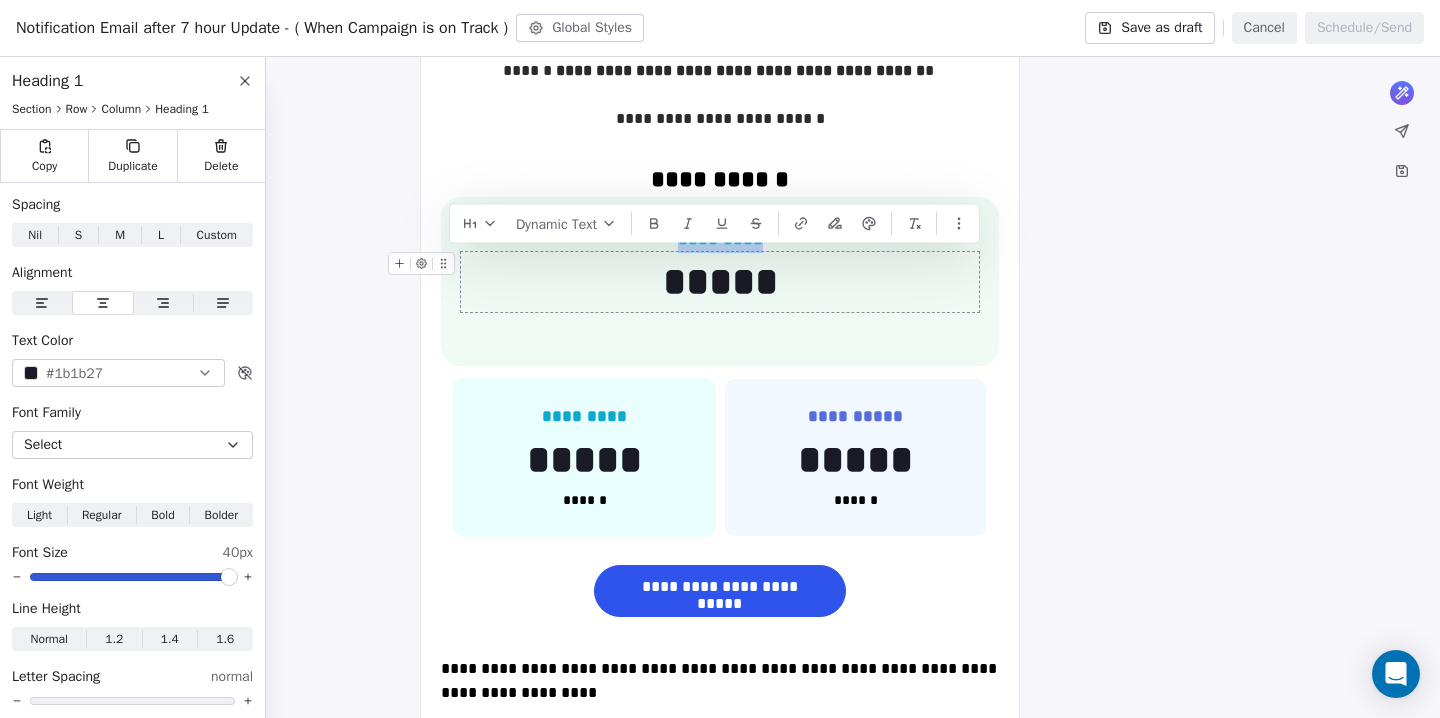 click on "*****" at bounding box center (720, 282) 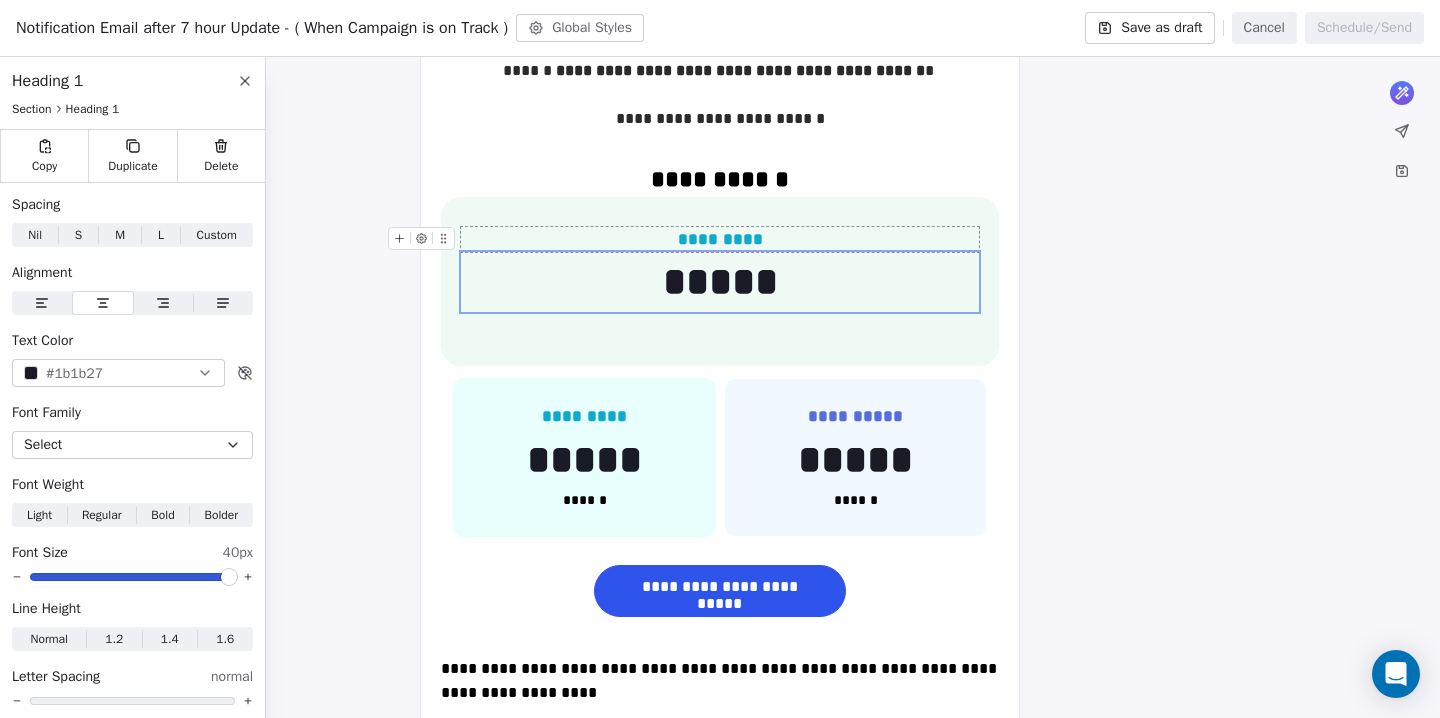 click on "*********" at bounding box center [720, 239] 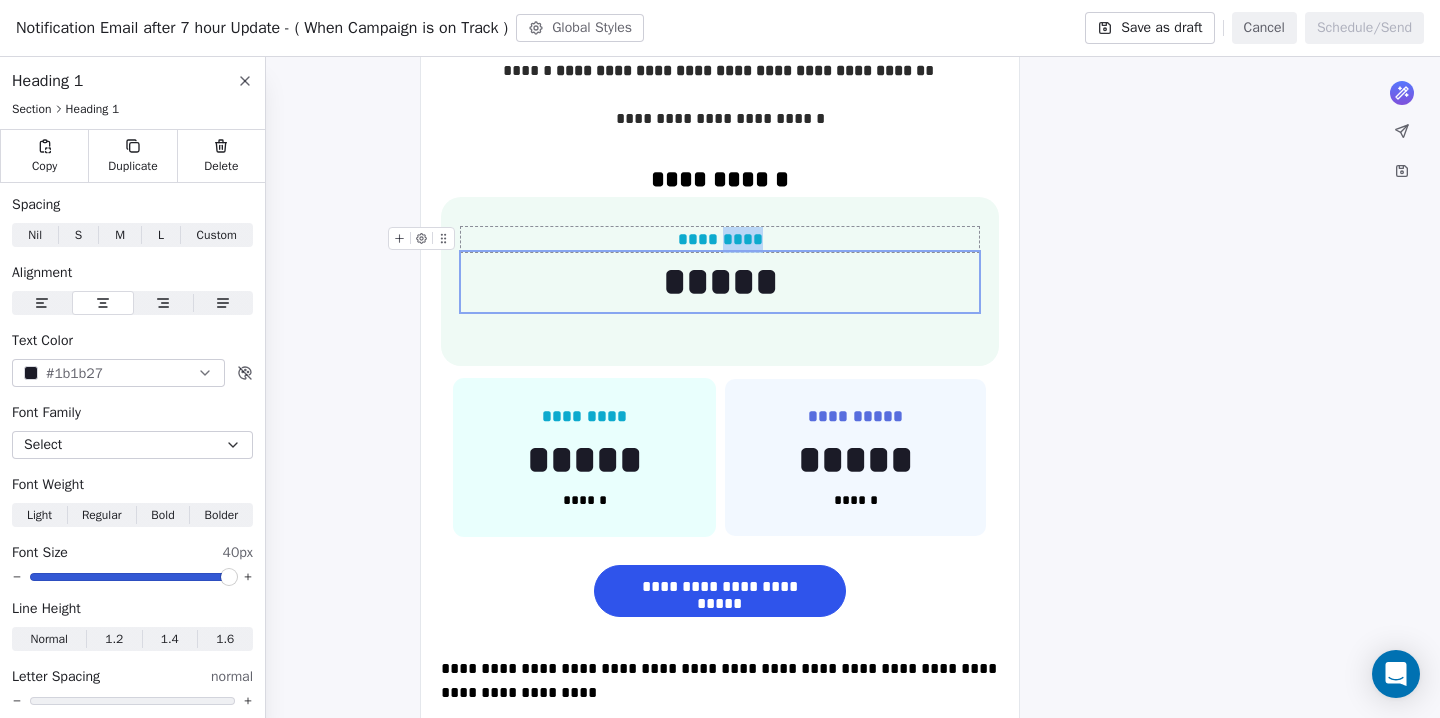 click on "*********" at bounding box center [720, 239] 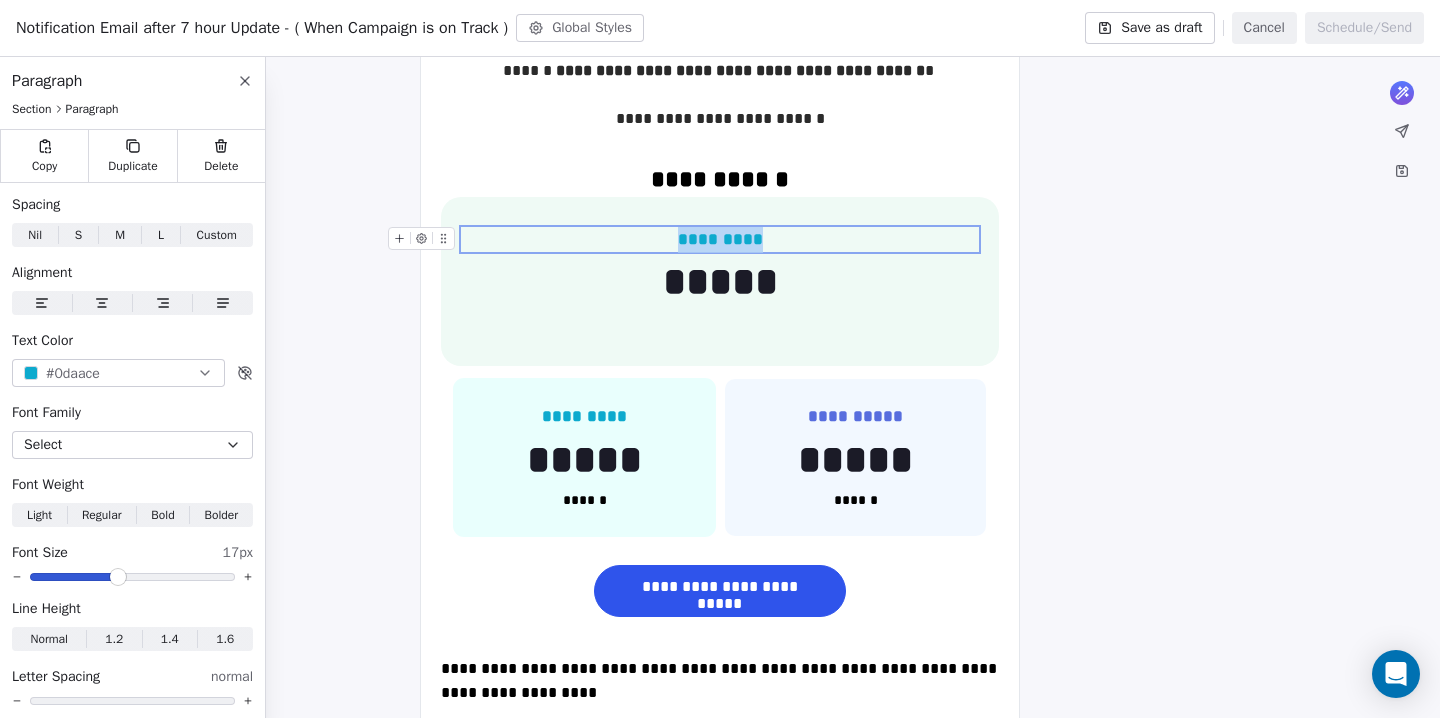 click on "*********" at bounding box center [720, 239] 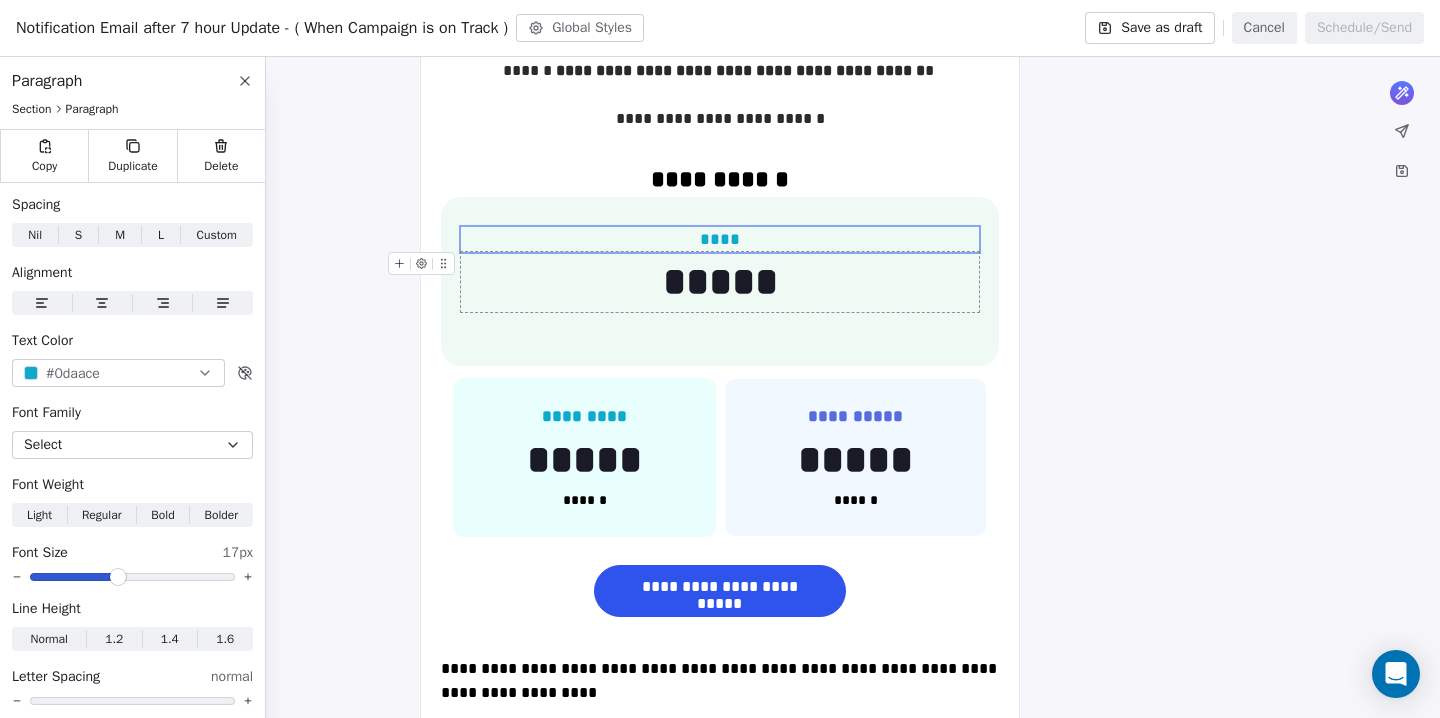 click on "*****" at bounding box center [720, 282] 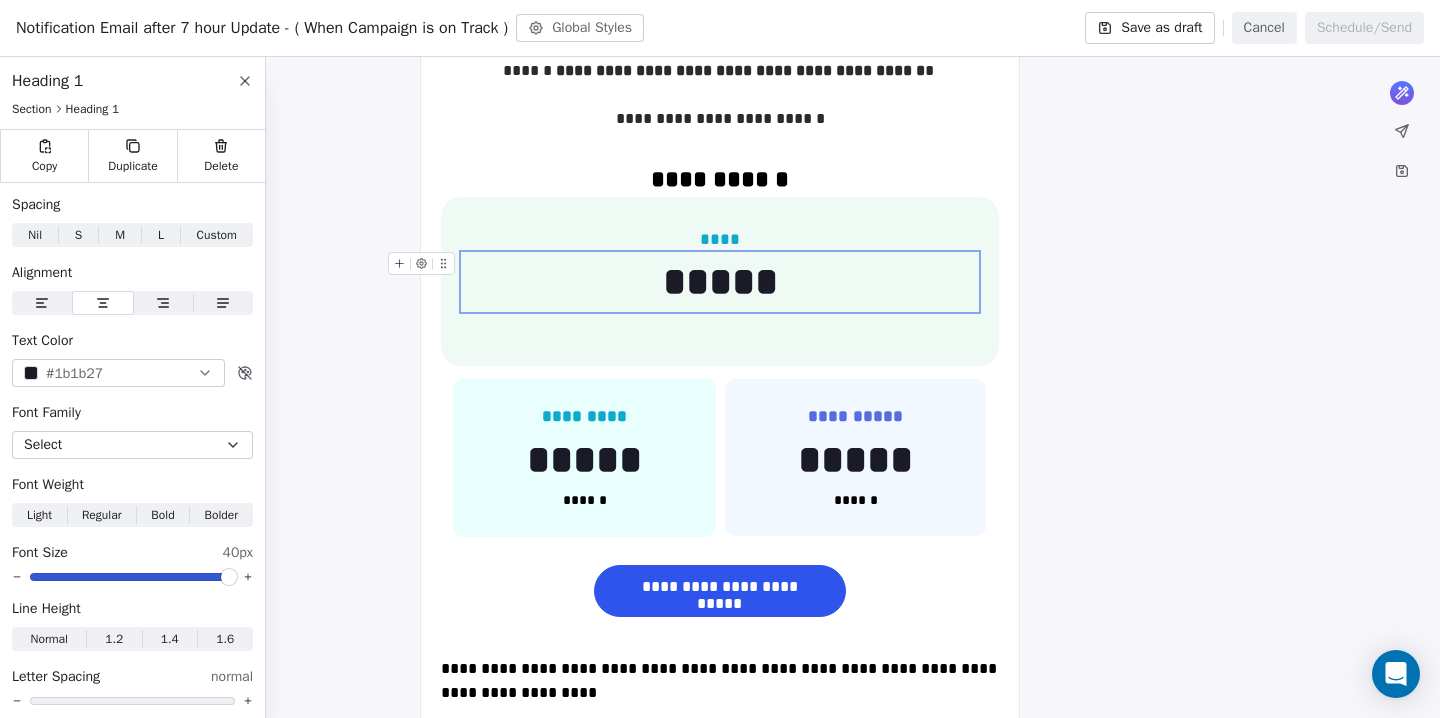 click on "*****" at bounding box center (720, 282) 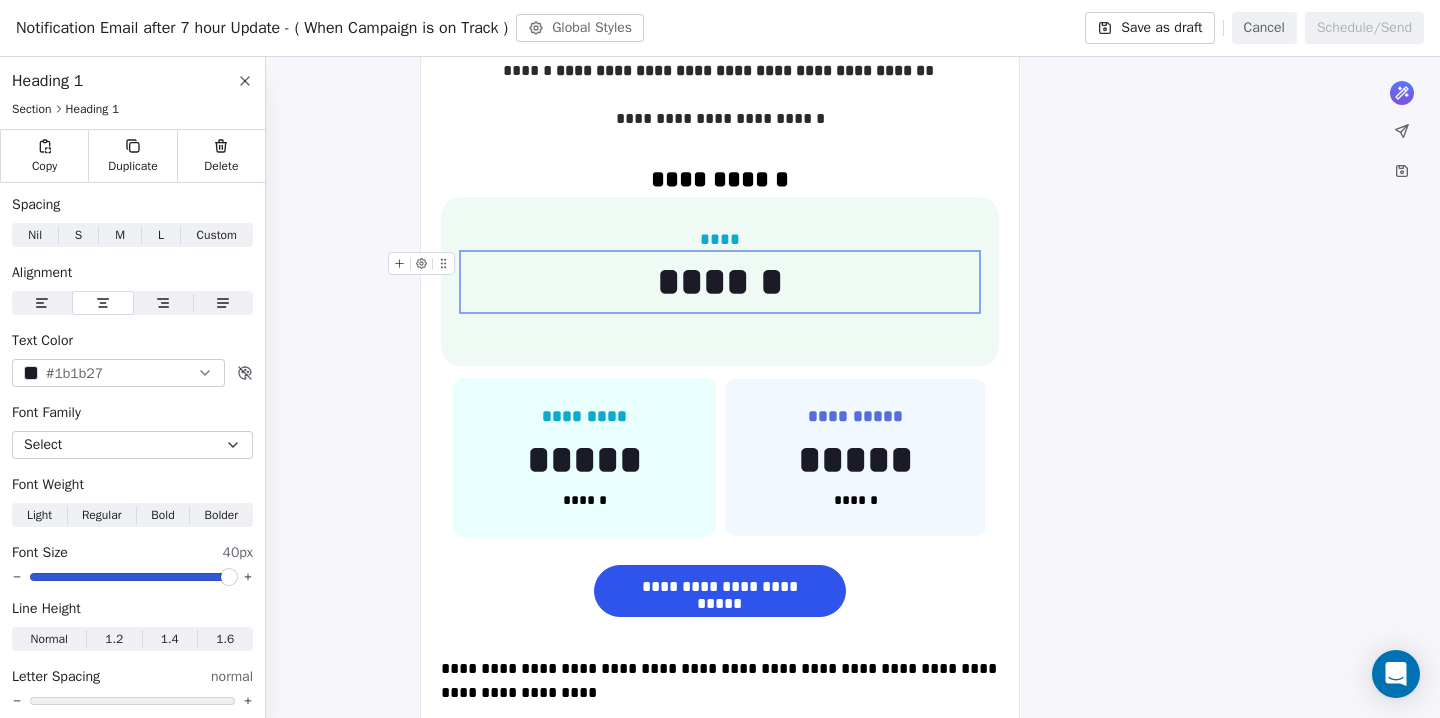 click on "******" at bounding box center [720, 282] 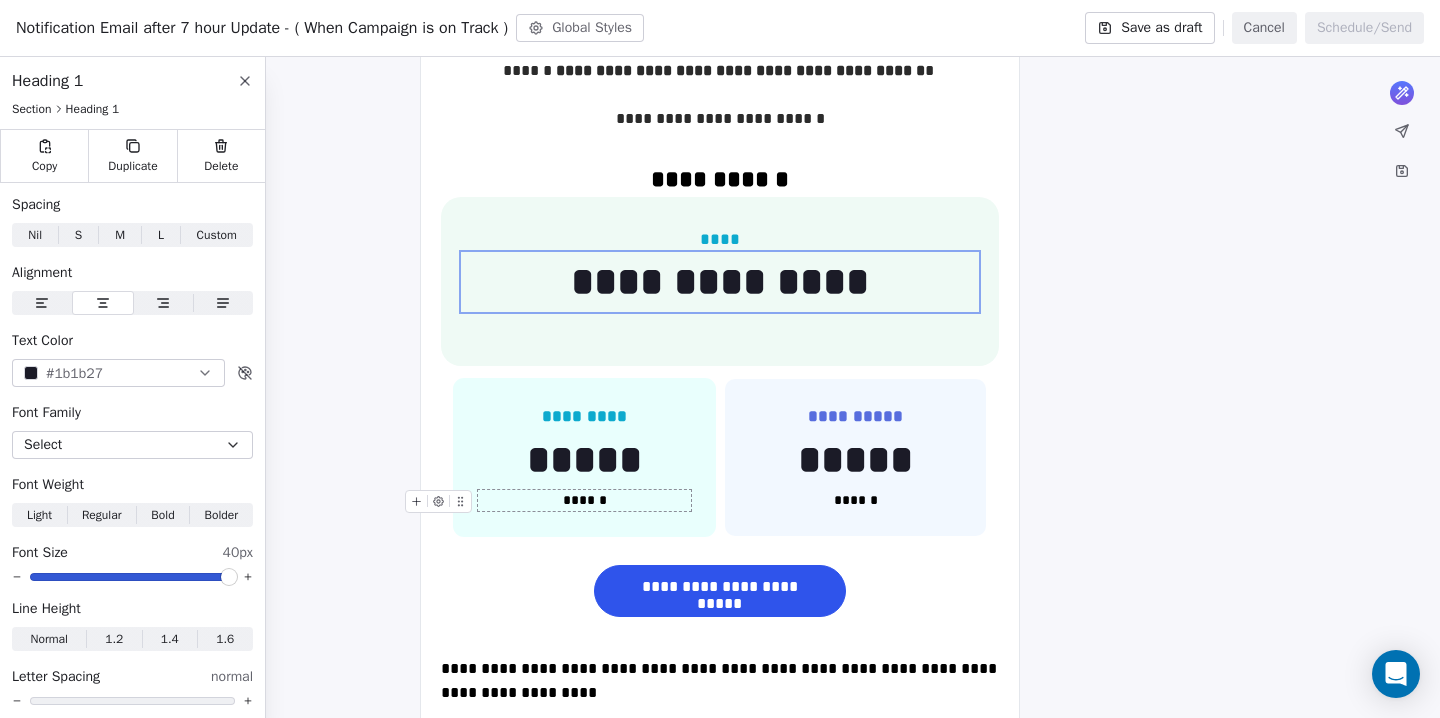 click on "******" at bounding box center (584, 500) 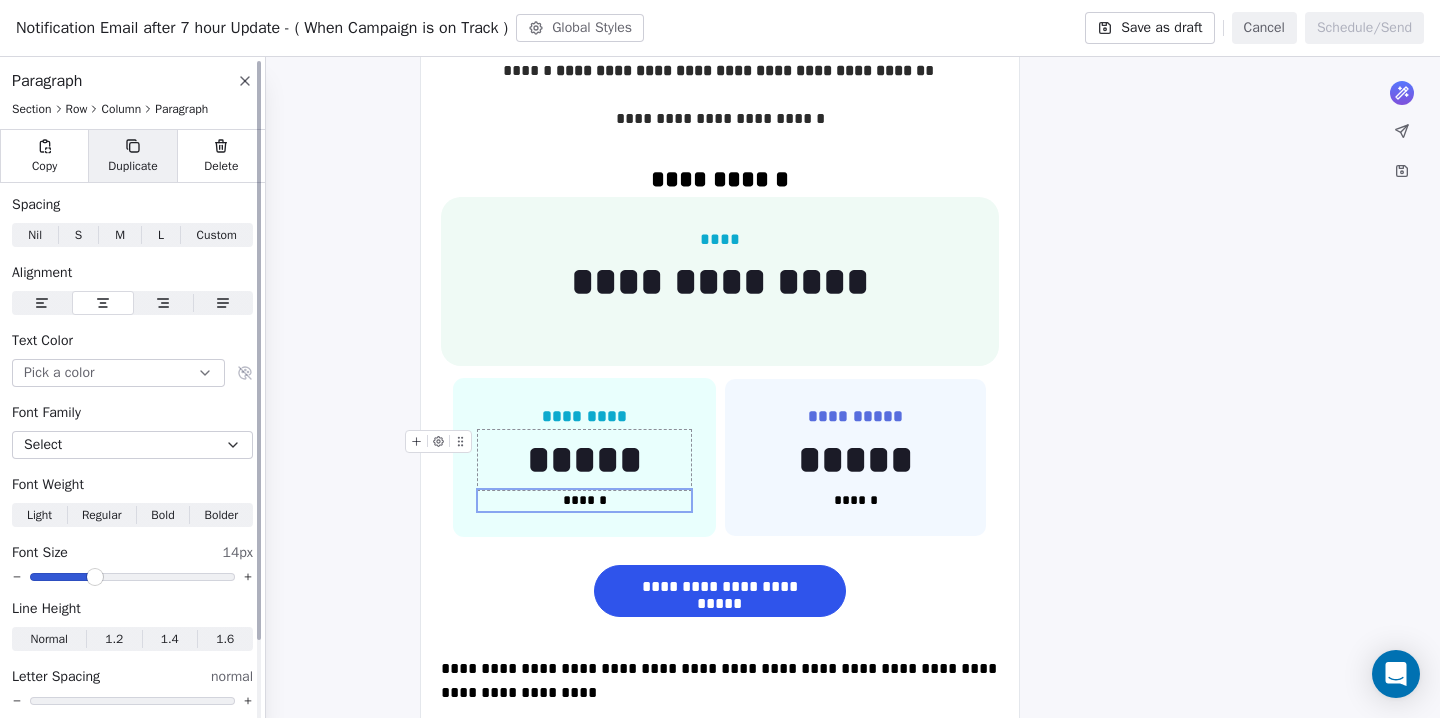click on "Duplicate" at bounding box center [132, 156] 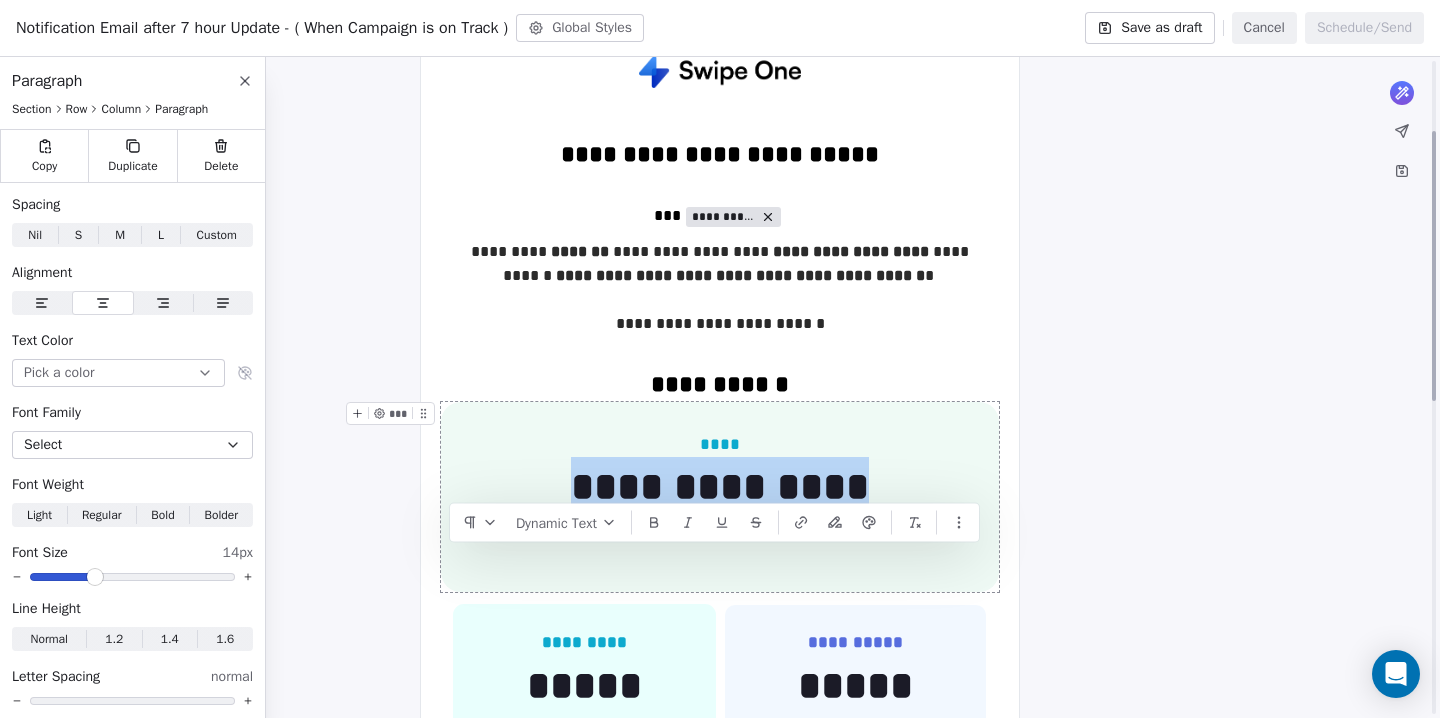 scroll, scrollTop: 171, scrollLeft: 0, axis: vertical 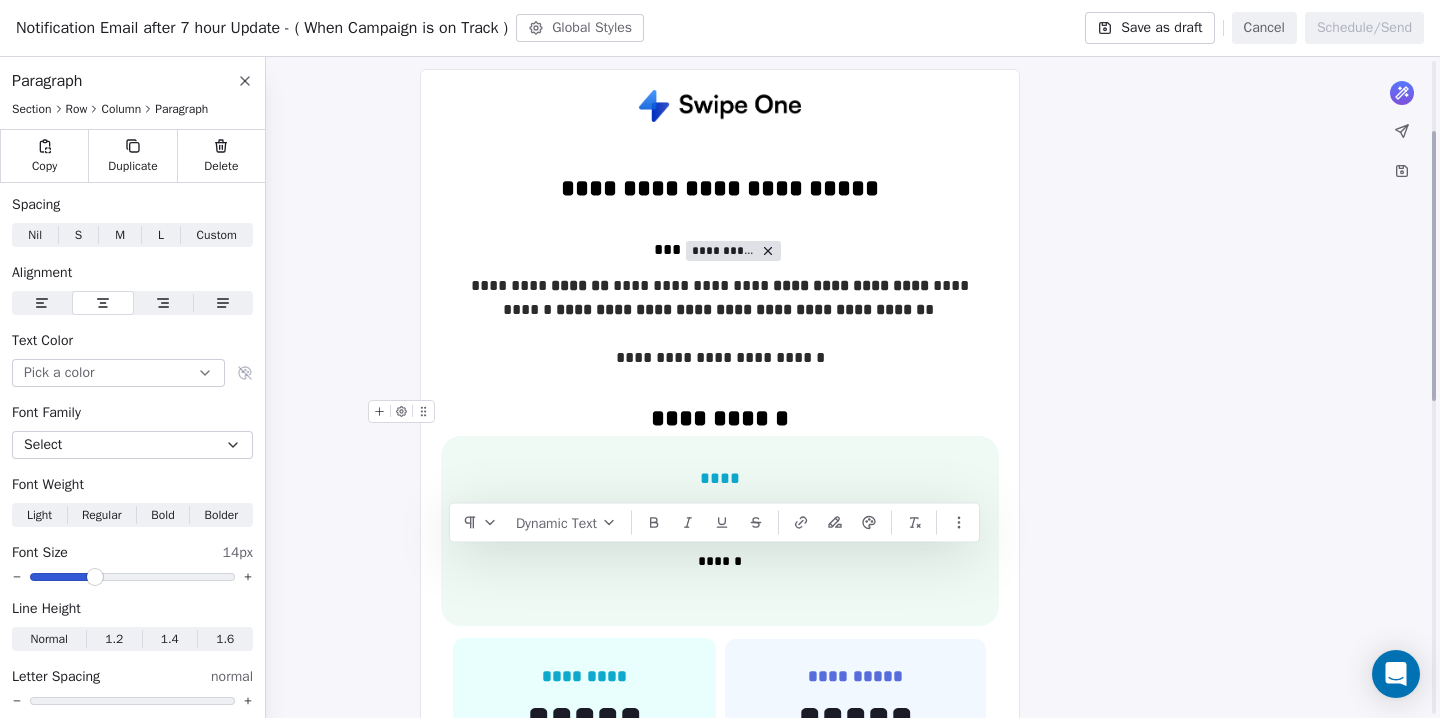 click on "**********" at bounding box center [720, 418] 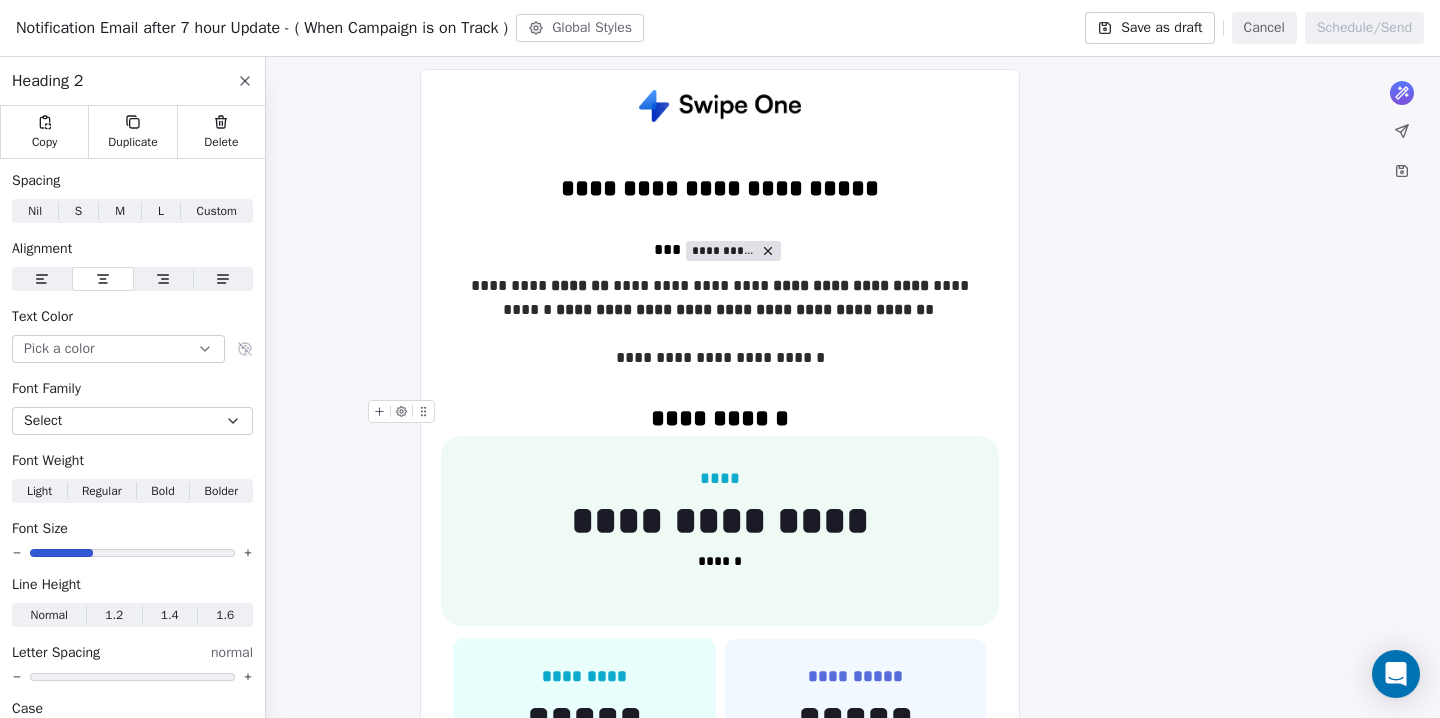 click at bounding box center [379, 411] 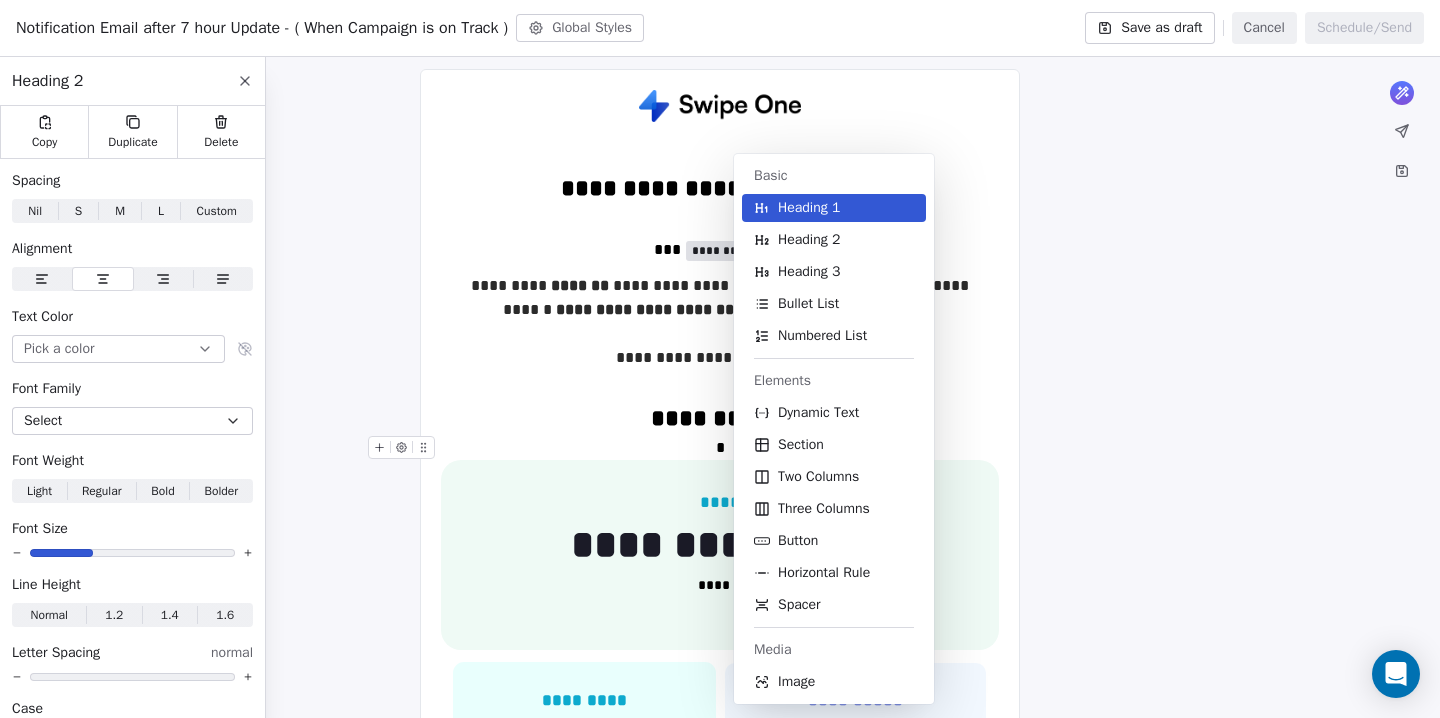 click on "*" at bounding box center [720, 448] 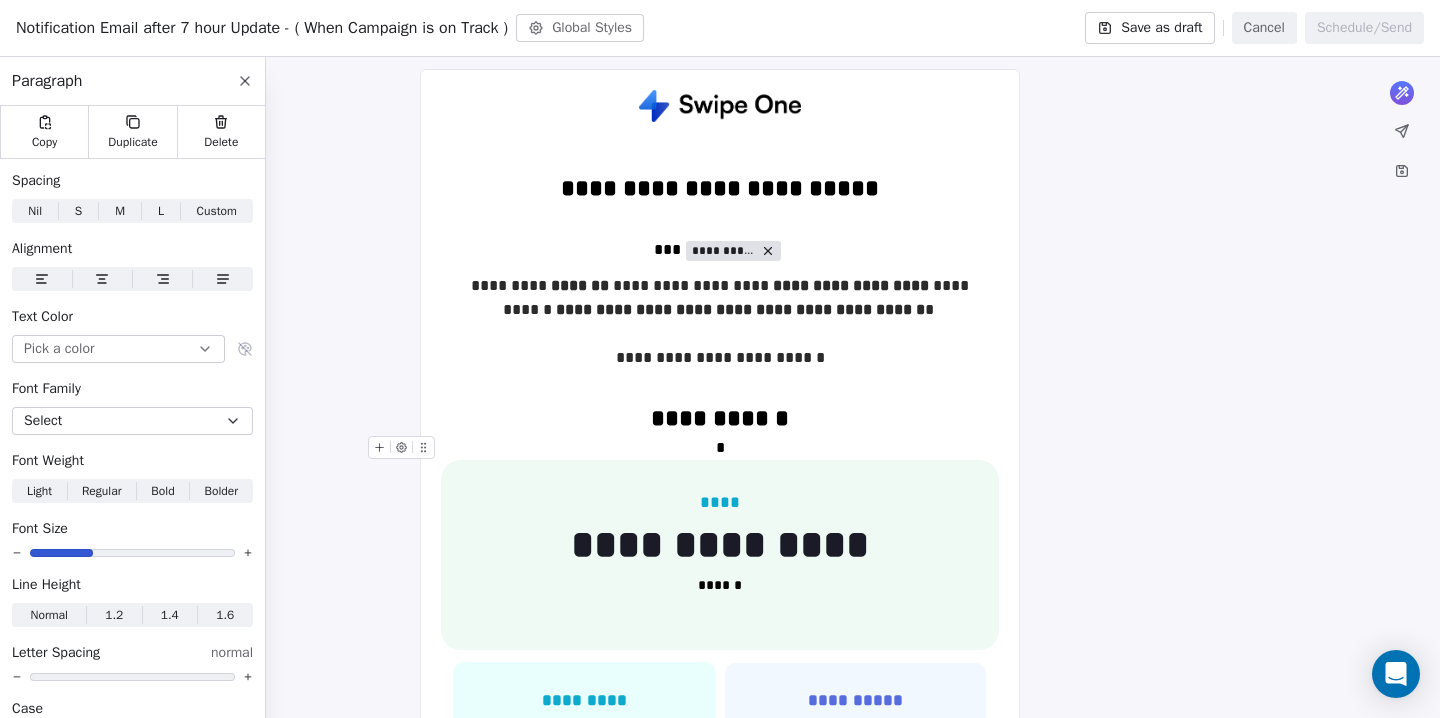 click on "T Test Contacts People Marketing Workflows Campaigns Sales Pipelines Sequences Beta Tools Apps AI Agents Help & Support Campaigns Create new campaign All ( 16 ) All ( 16 ) Drafts ( 12 ) Drafts ( 12 ) In Progress ( 0 ) In Progress ( 0 ) Scheduled ( 0 ) Scheduled ( 0 ) Sent ( 4 ) Sent ( 4 ) Name Status Analytics Actions Notification Email - When Campaign has just started Sending Created on Aug 6, 2025, 1:25 PM To: No segment selected Draft - Open Rate - Click Rate - Unsubscribe Notification Email - When Campaign is Scheduled Created on Aug 6, 2025, 1:07 PM To: No segment selected Draft - Open Rate - Click Rate - Unsubscribe Notification Email - When Campaign is Warm Up Process Created on Aug 5, 2025, 2:02 PM To: No segment selected Draft - Open Rate - Click Rate - Unsubscribe Notification Email - When Campaign is paused Created on Aug 5, 2025, 1:31 PM To: No segment selected Draft - Open Rate - Click Rate - Unsubscribe Notification Email after 7 hour Update - ( When Campaign is on Track ) Draft - Open Rate -" at bounding box center (720, 359) 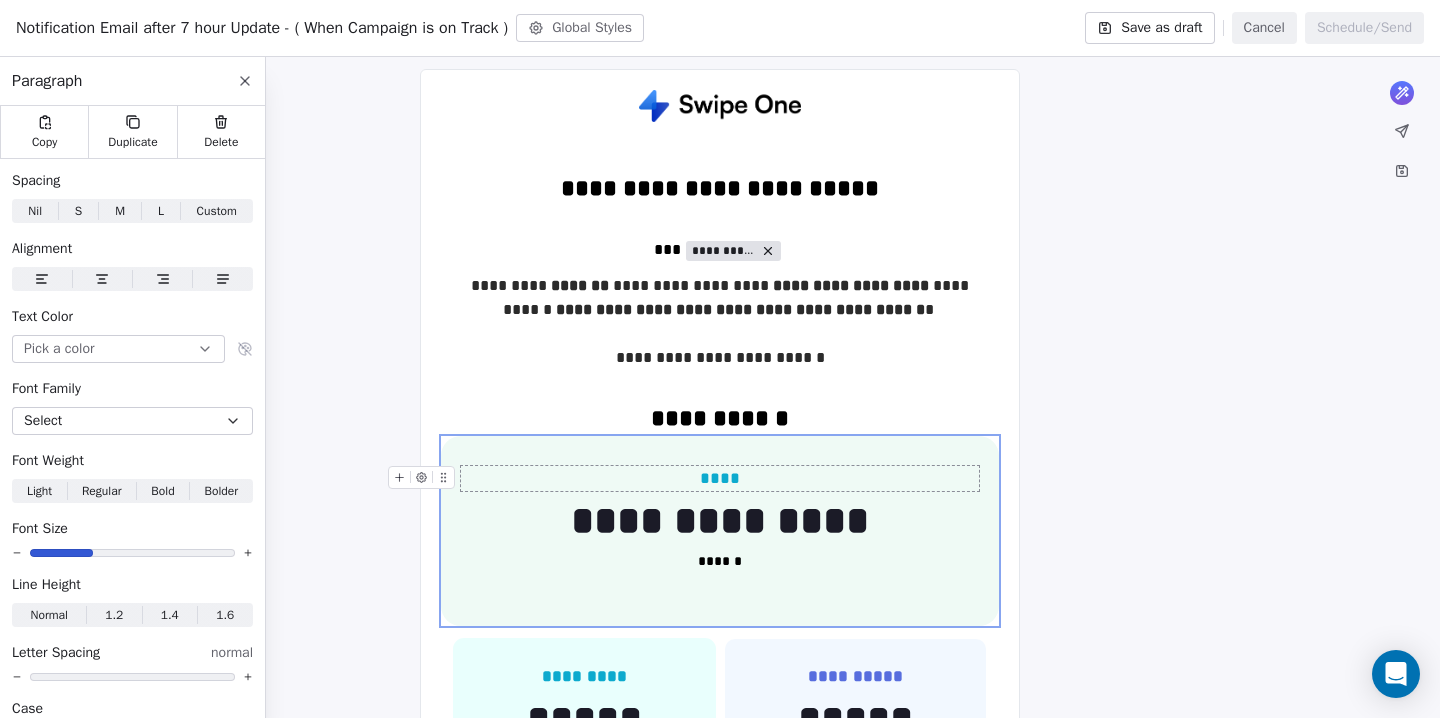 click on "****" at bounding box center [720, 479] 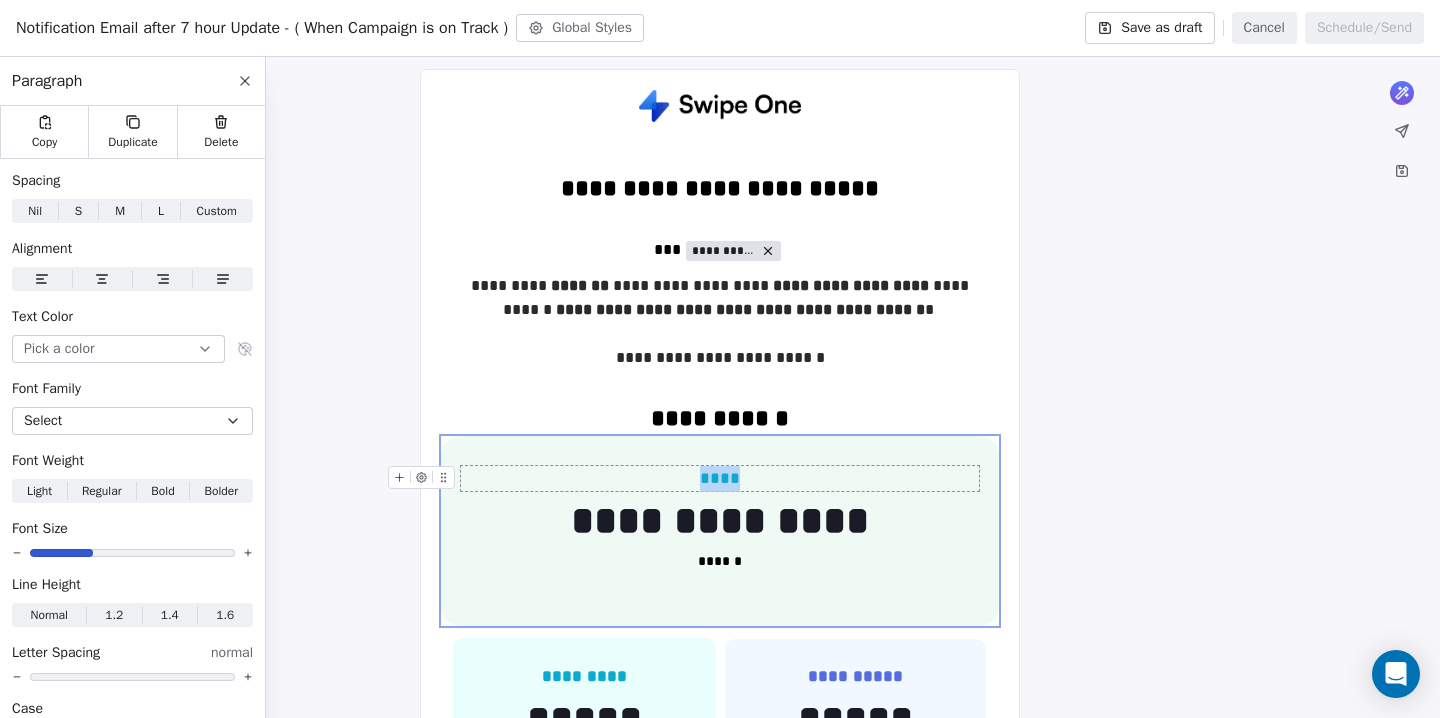 click on "****" at bounding box center (720, 479) 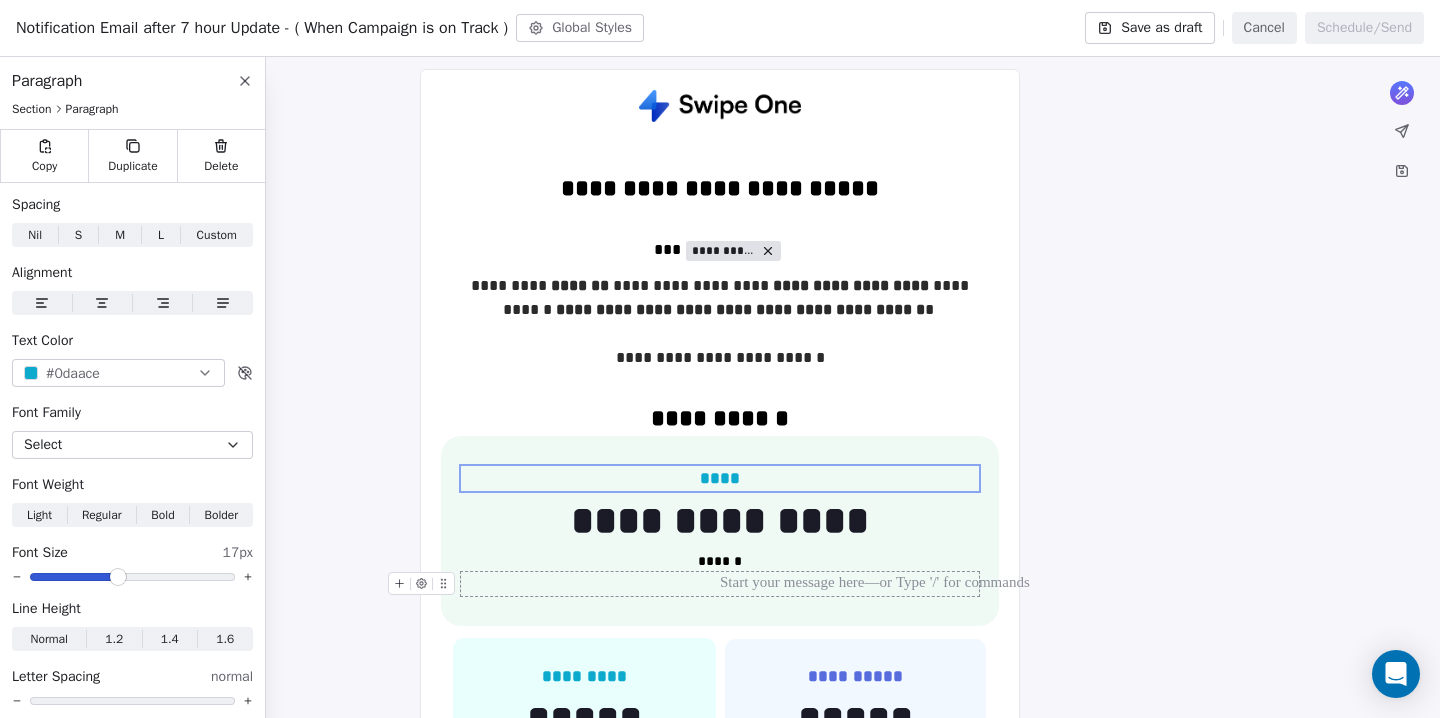 click at bounding box center (720, 584) 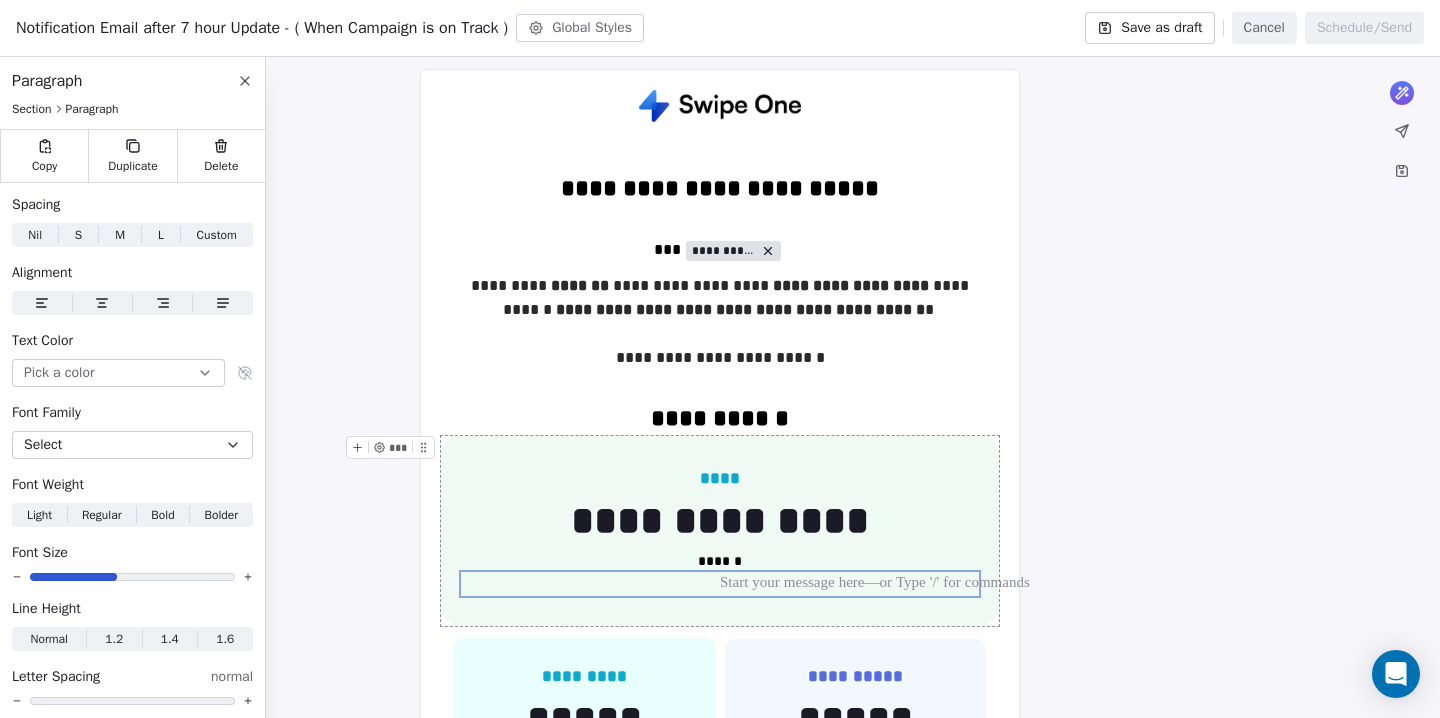 click on "**********" at bounding box center [720, 531] 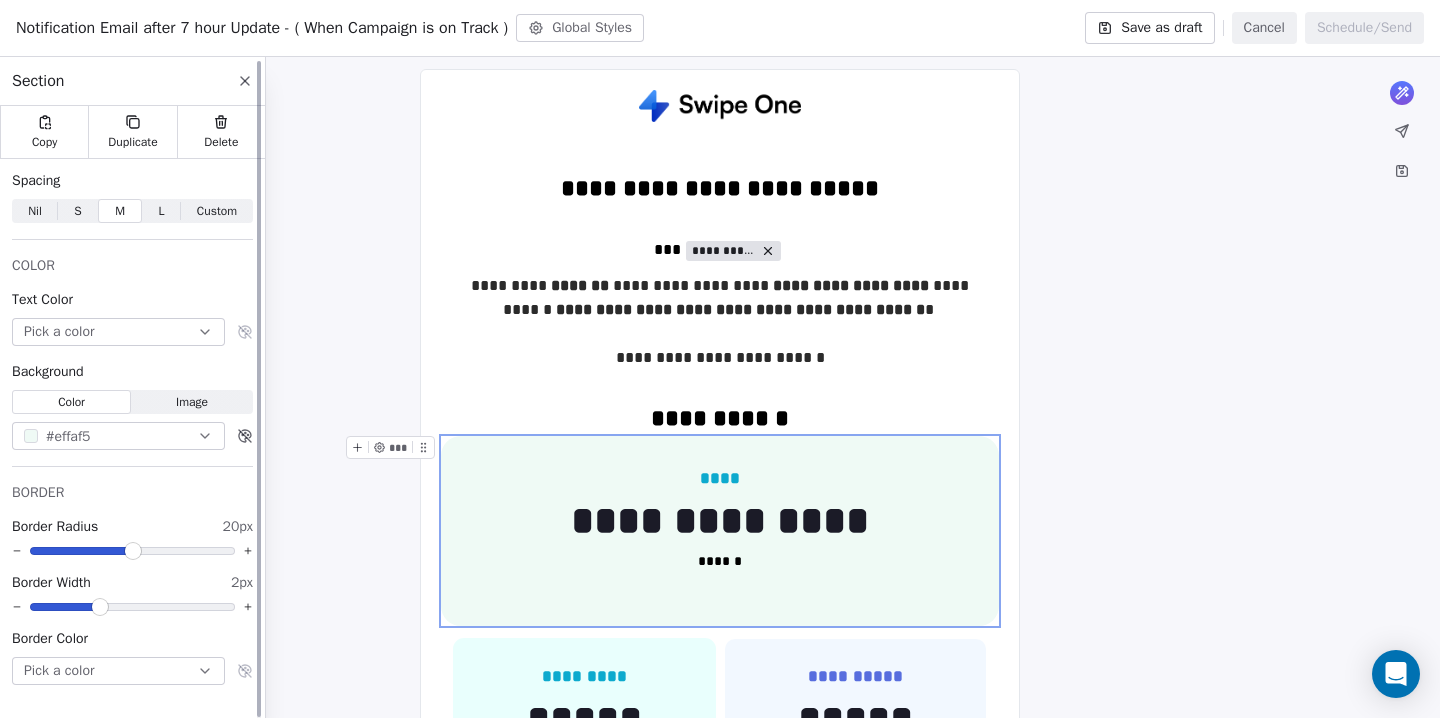 click at bounding box center [100, 607] 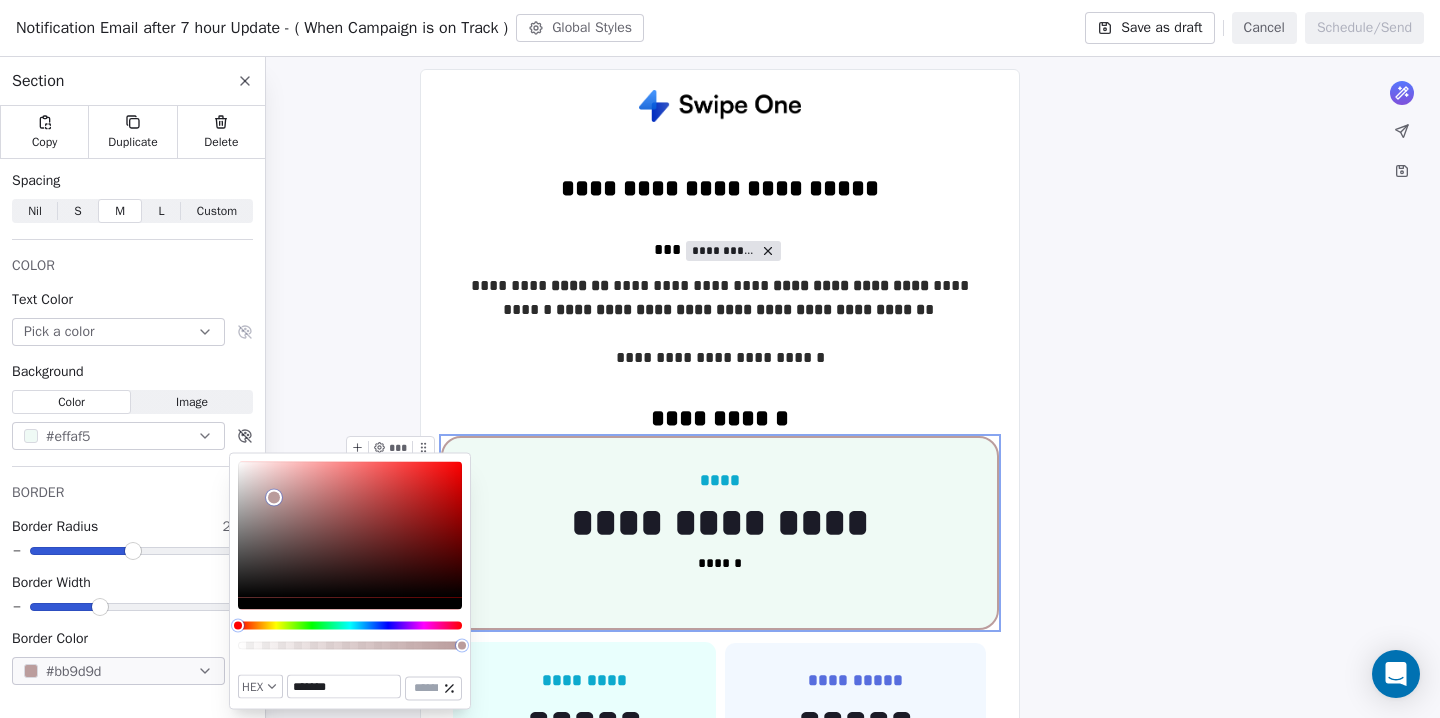 type on "*******" 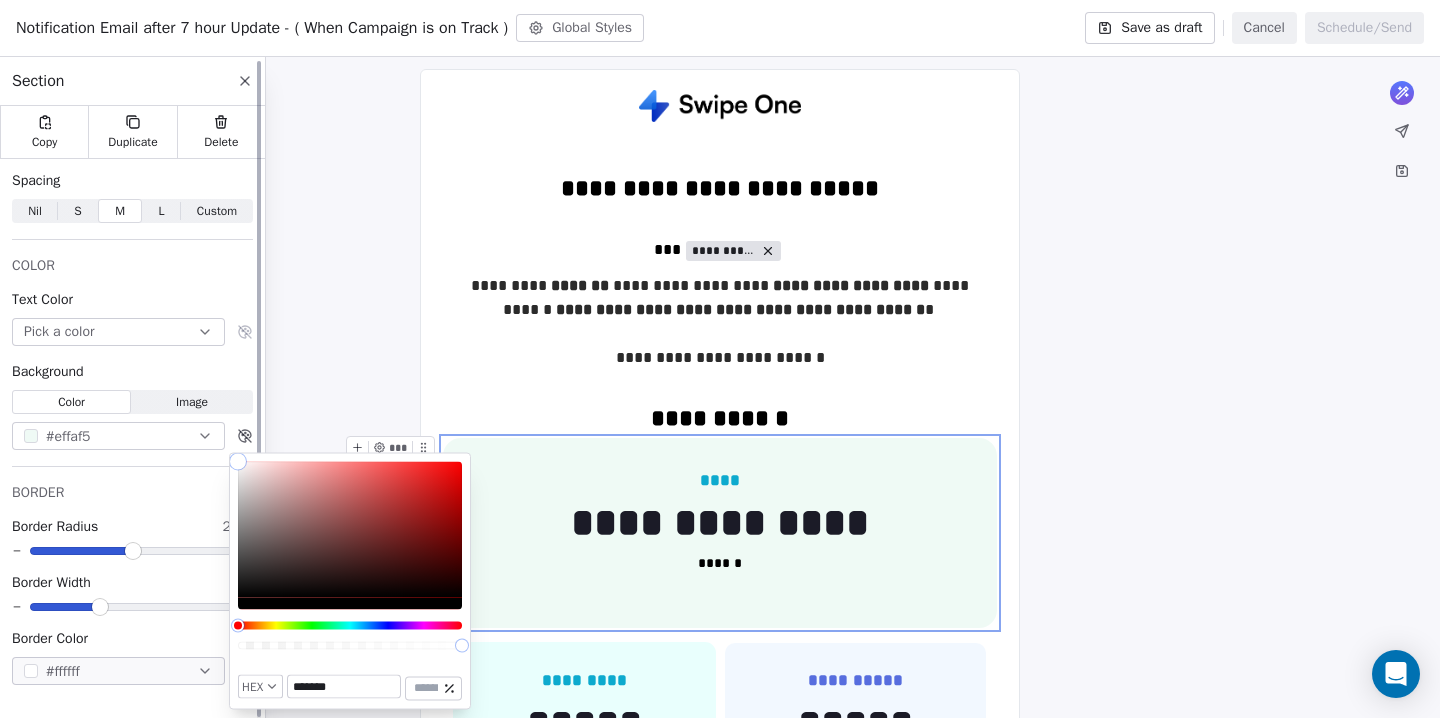 drag, startPoint x: 274, startPoint y: 498, endPoint x: 203, endPoint y: 423, distance: 103.27633 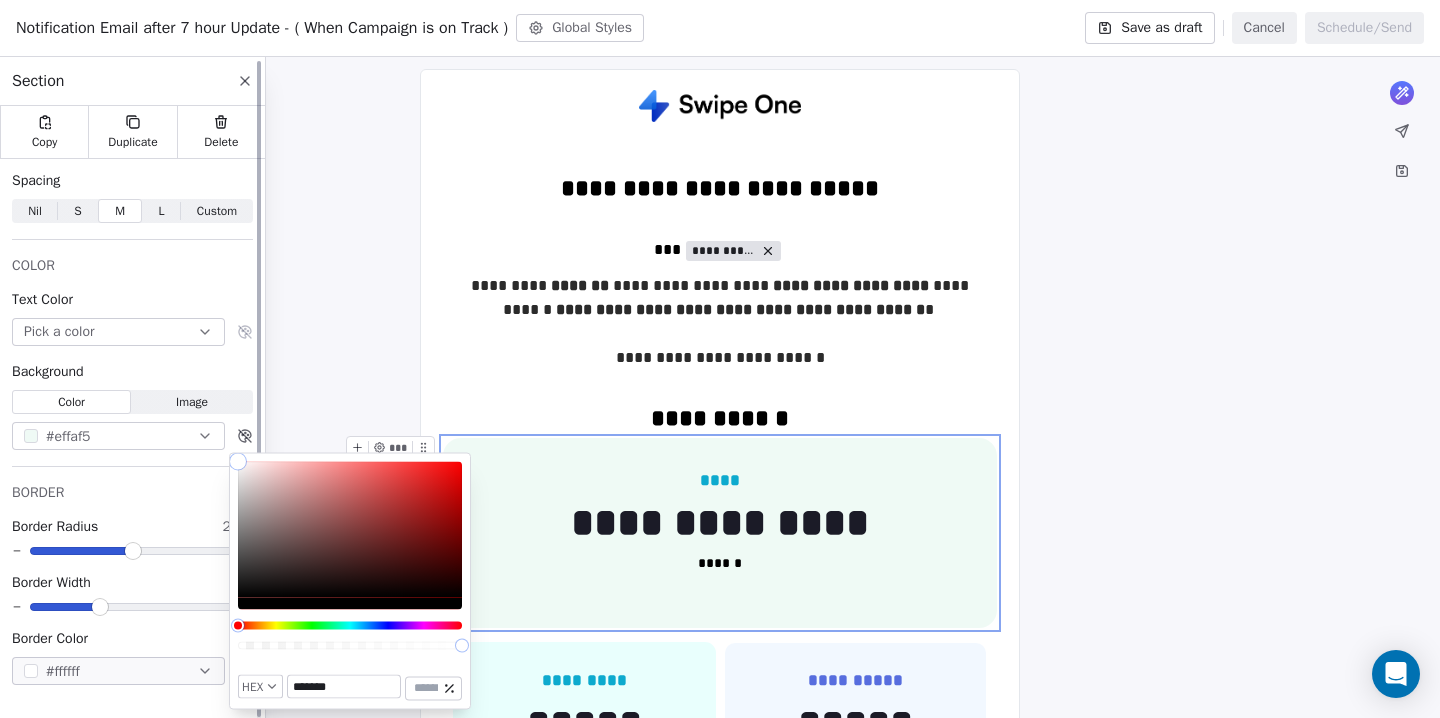 click on "T Test Contacts People Marketing Workflows Campaigns Sales Pipelines Sequences Beta Tools Apps AI Agents Help & Support Campaigns Create new campaign All ( 16 ) All ( 16 ) Drafts ( 12 ) Drafts ( 12 ) In Progress ( 0 ) In Progress ( 0 ) Scheduled ( 0 ) Scheduled ( 0 ) Sent ( 4 ) Sent ( 4 ) Name Status Analytics Actions Notification Email - When Campaign has just started Sending Created on Aug 6, 2025, 1:25 PM To: No segment selected Draft - Open Rate - Click Rate - Unsubscribe Notification Email - When Campaign is Scheduled Created on Aug 6, 2025, 1:07 PM To: No segment selected Draft - Open Rate - Click Rate - Unsubscribe Notification Email - When Campaign is Warm Up Process Created on Aug 5, 2025, 2:02 PM To: No segment selected Draft - Open Rate - Click Rate - Unsubscribe Notification Email - When Campaign is paused Created on Aug 5, 2025, 1:31 PM To: No segment selected Draft - Open Rate - Click Rate - Unsubscribe Notification Email after 7 hour Update - ( When Campaign is on Track ) Draft - Open Rate -" at bounding box center [720, 359] 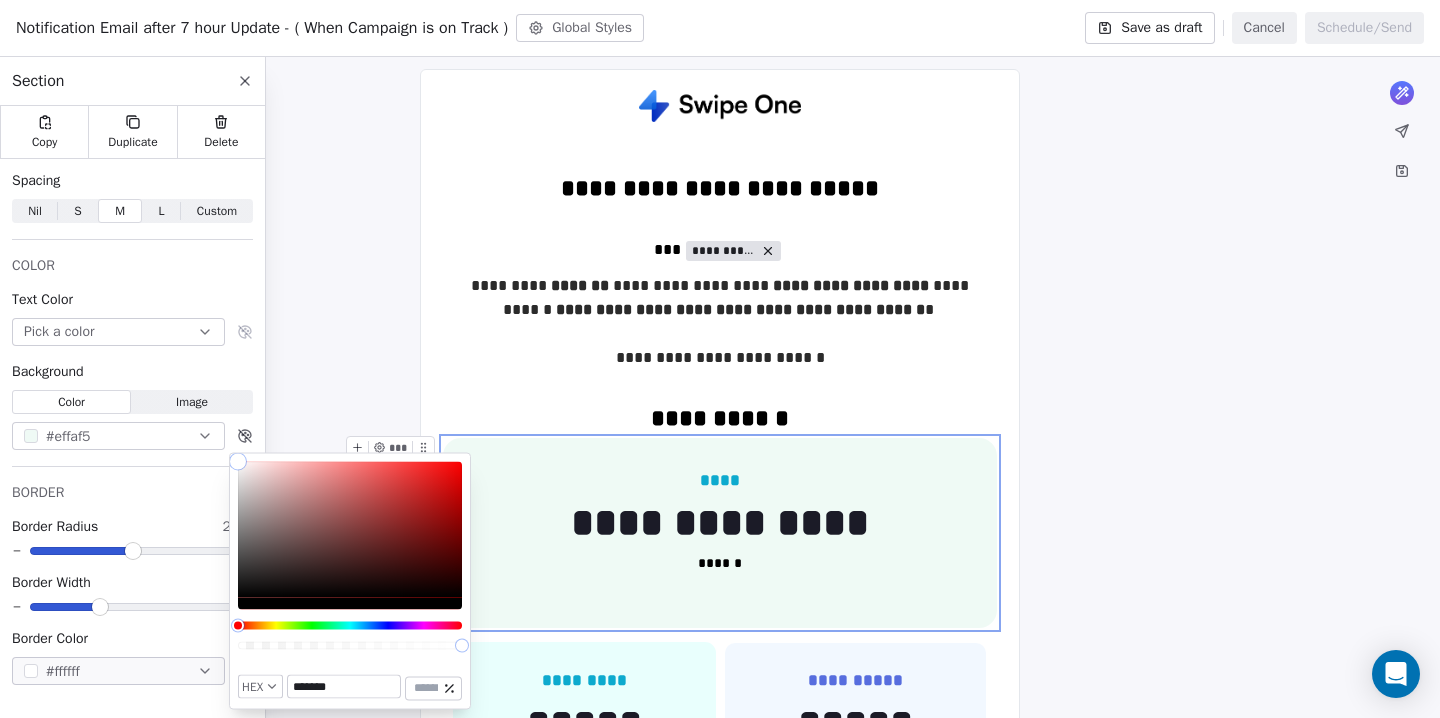 click on "**********" at bounding box center [720, 758] 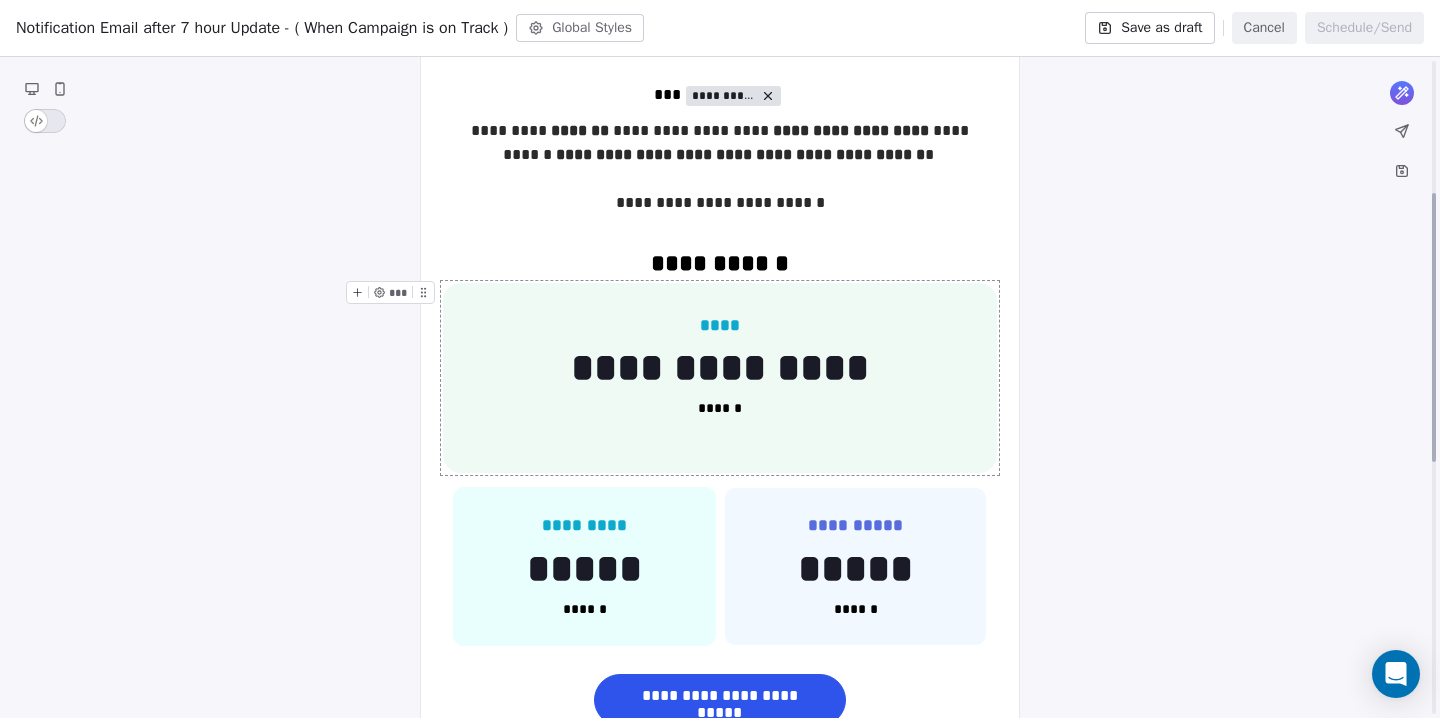 scroll, scrollTop: 328, scrollLeft: 0, axis: vertical 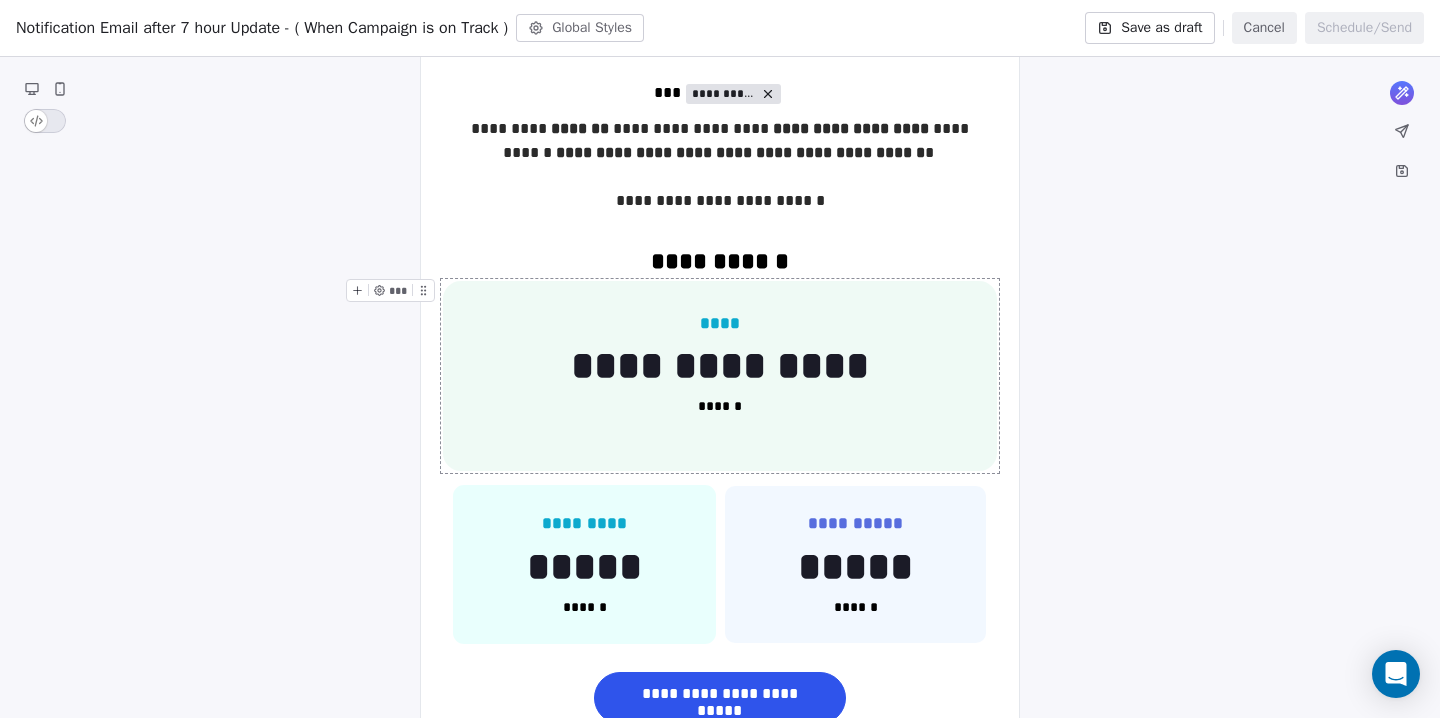 click on "**********" at bounding box center [720, 376] 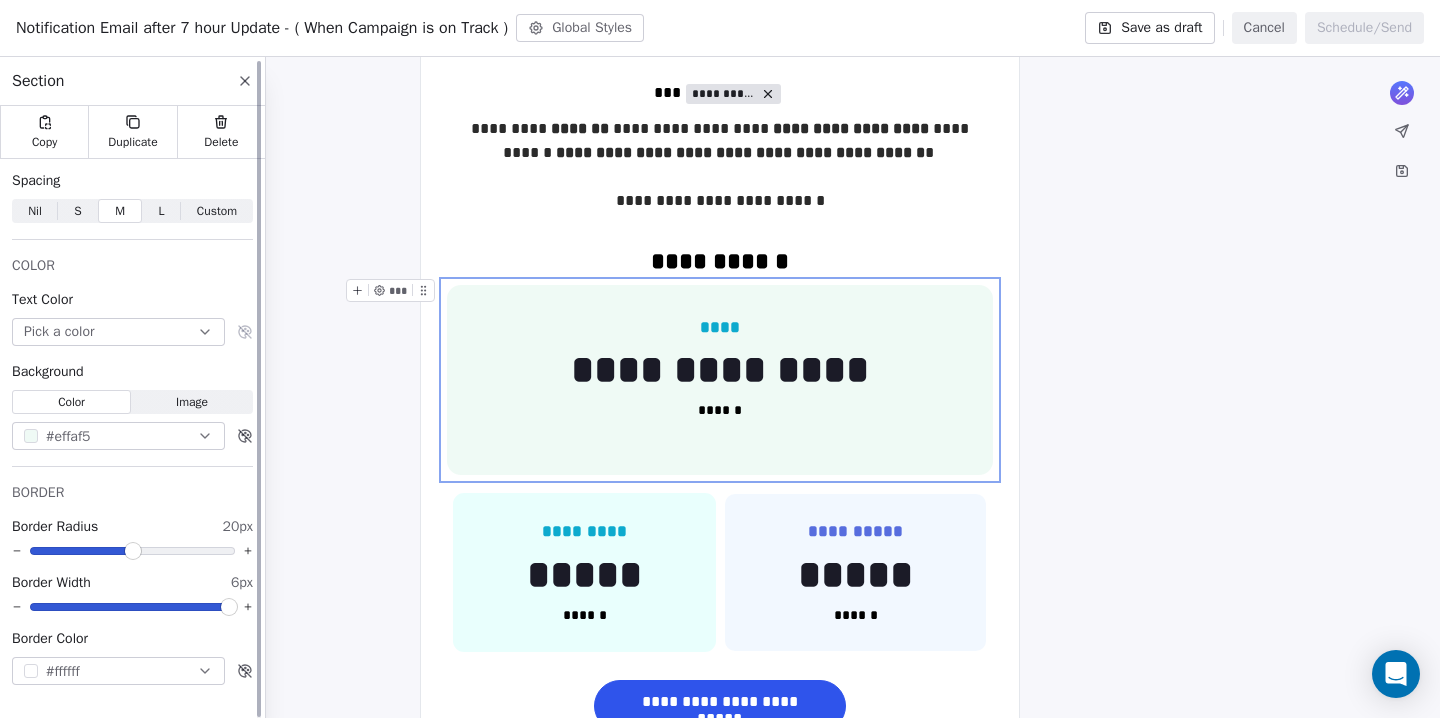 click at bounding box center (229, 607) 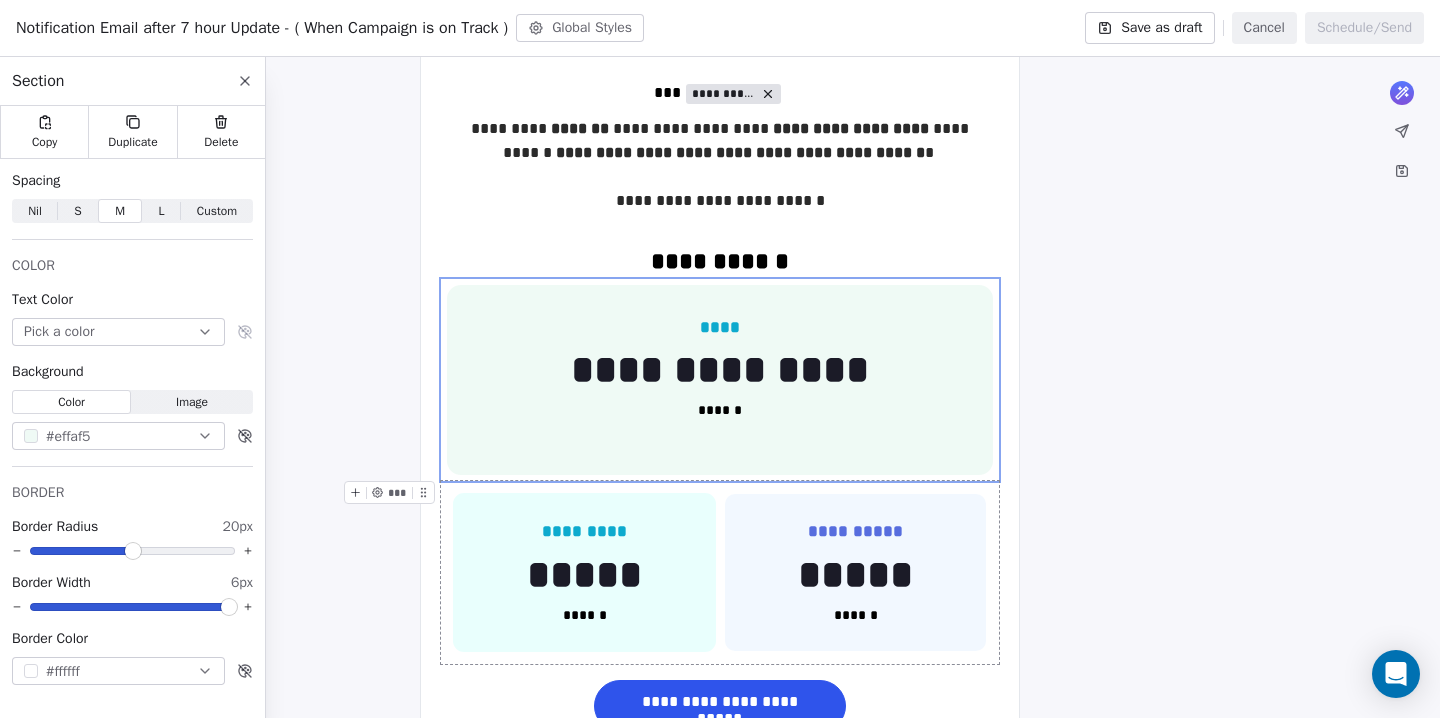click on "**********" at bounding box center [720, 605] 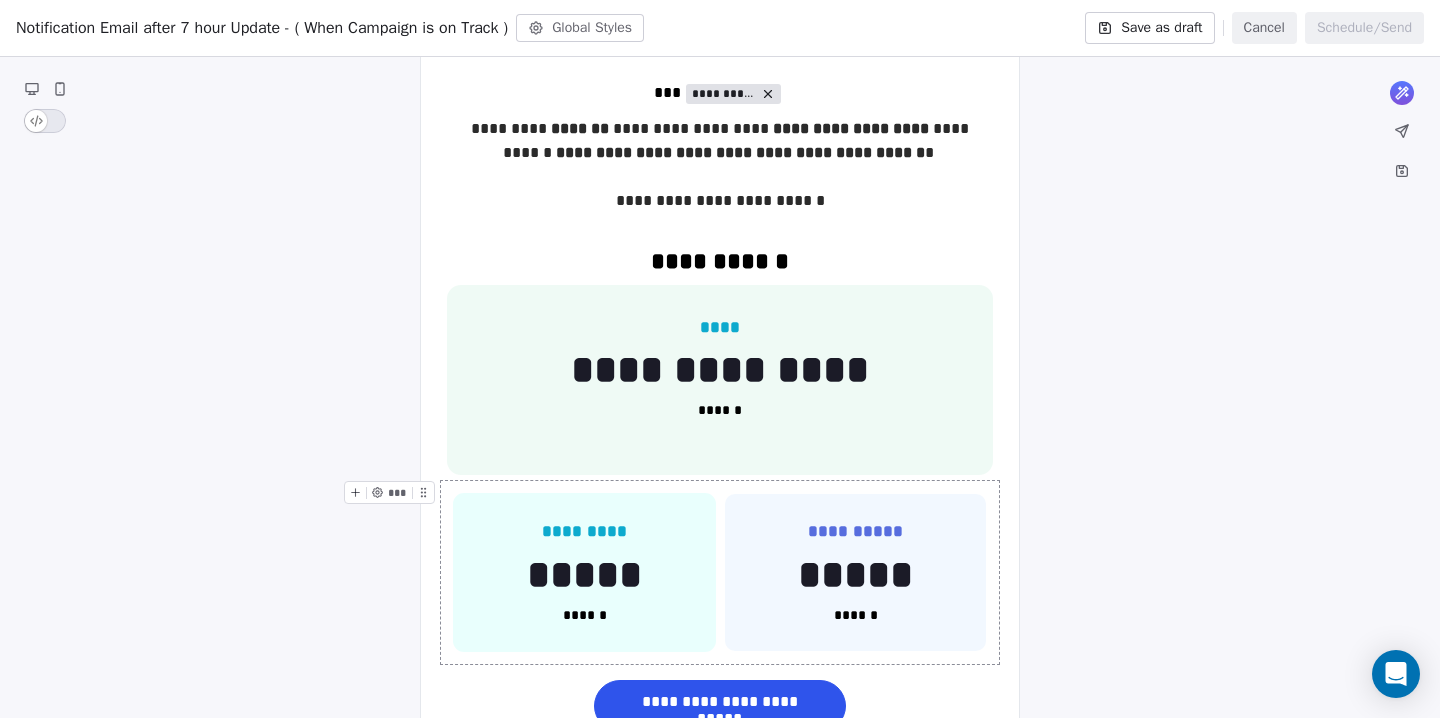 click on "**********" at bounding box center [720, 572] 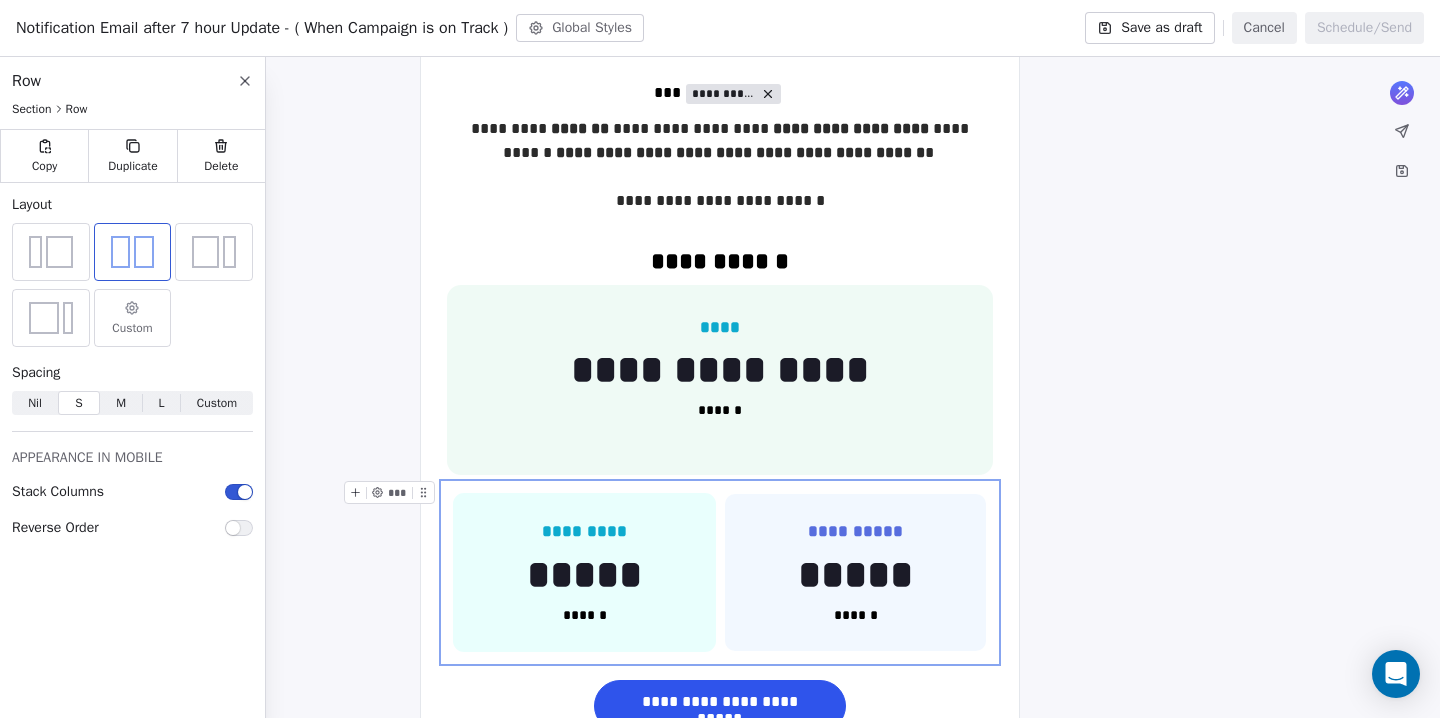 click on "Nil" at bounding box center (35, 403) 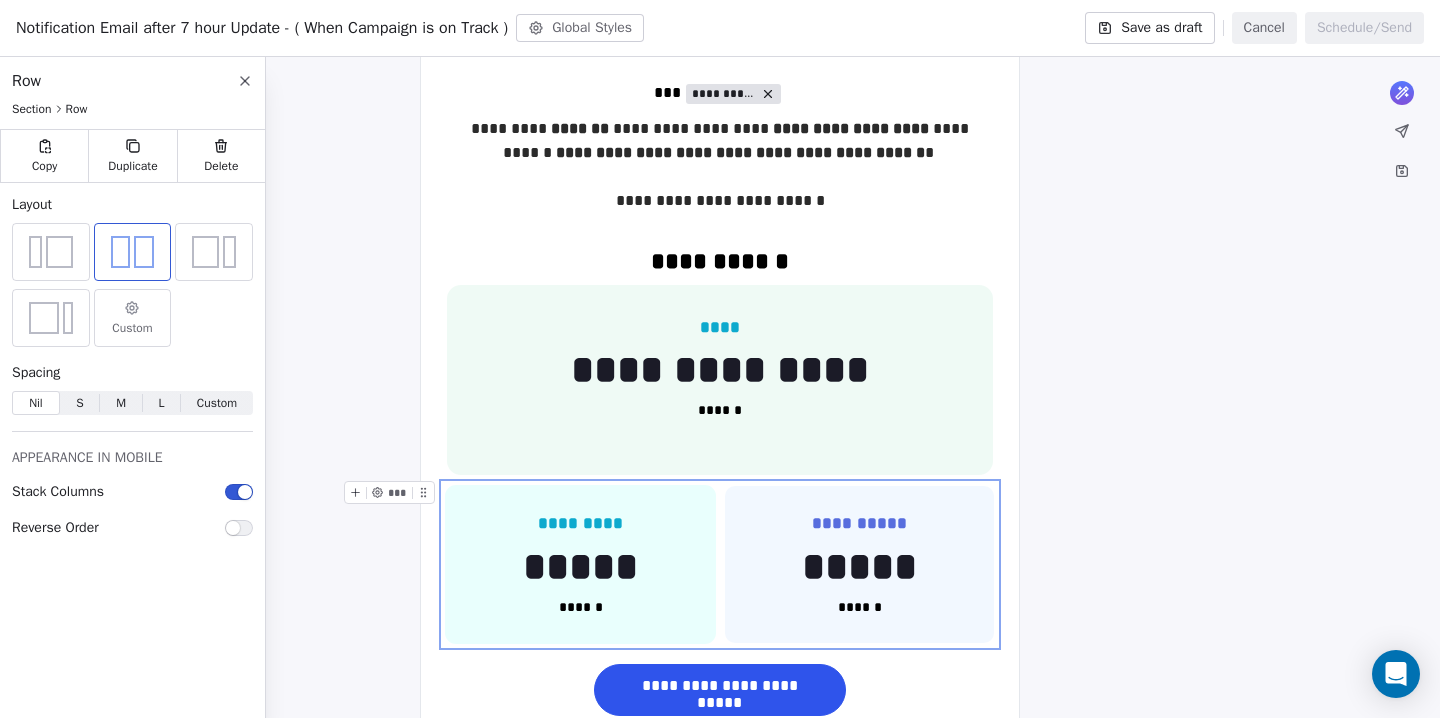 click on "S S" at bounding box center (80, 403) 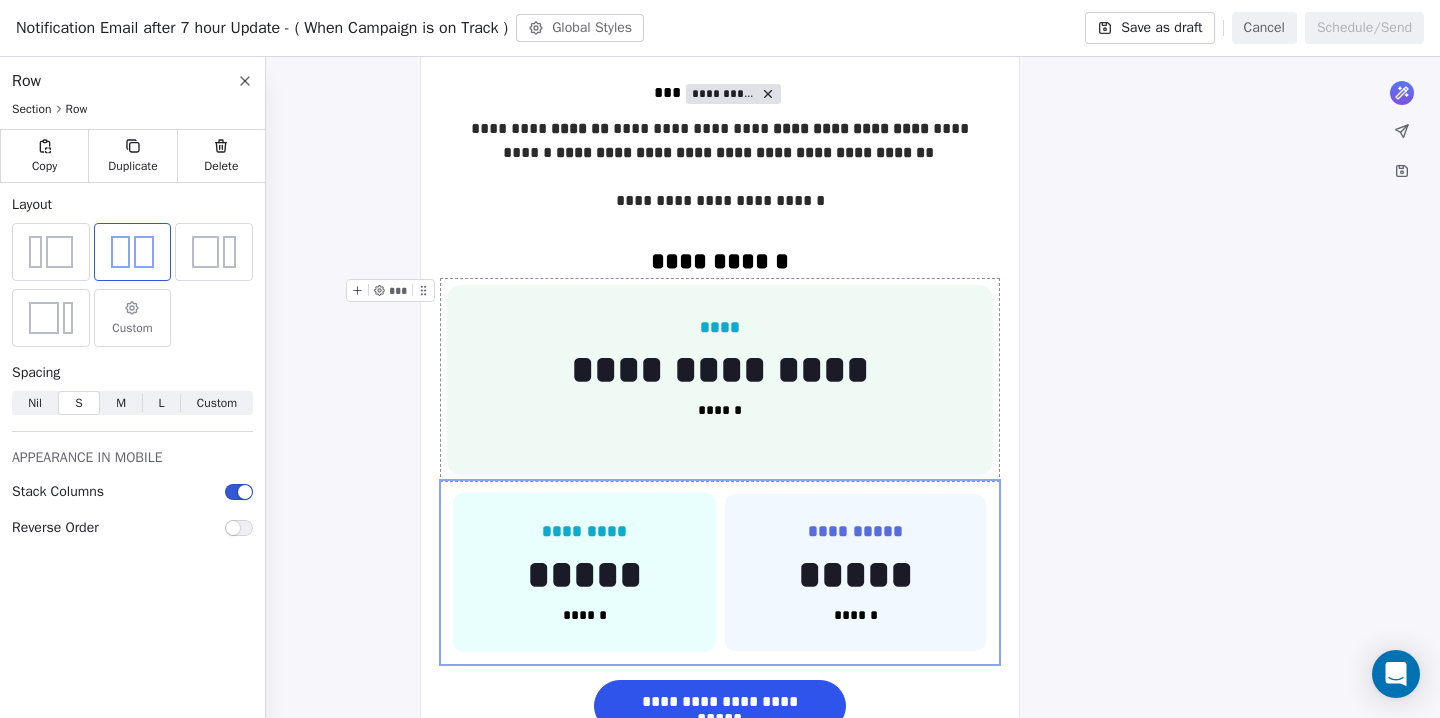 click on "**********" at bounding box center (720, 380) 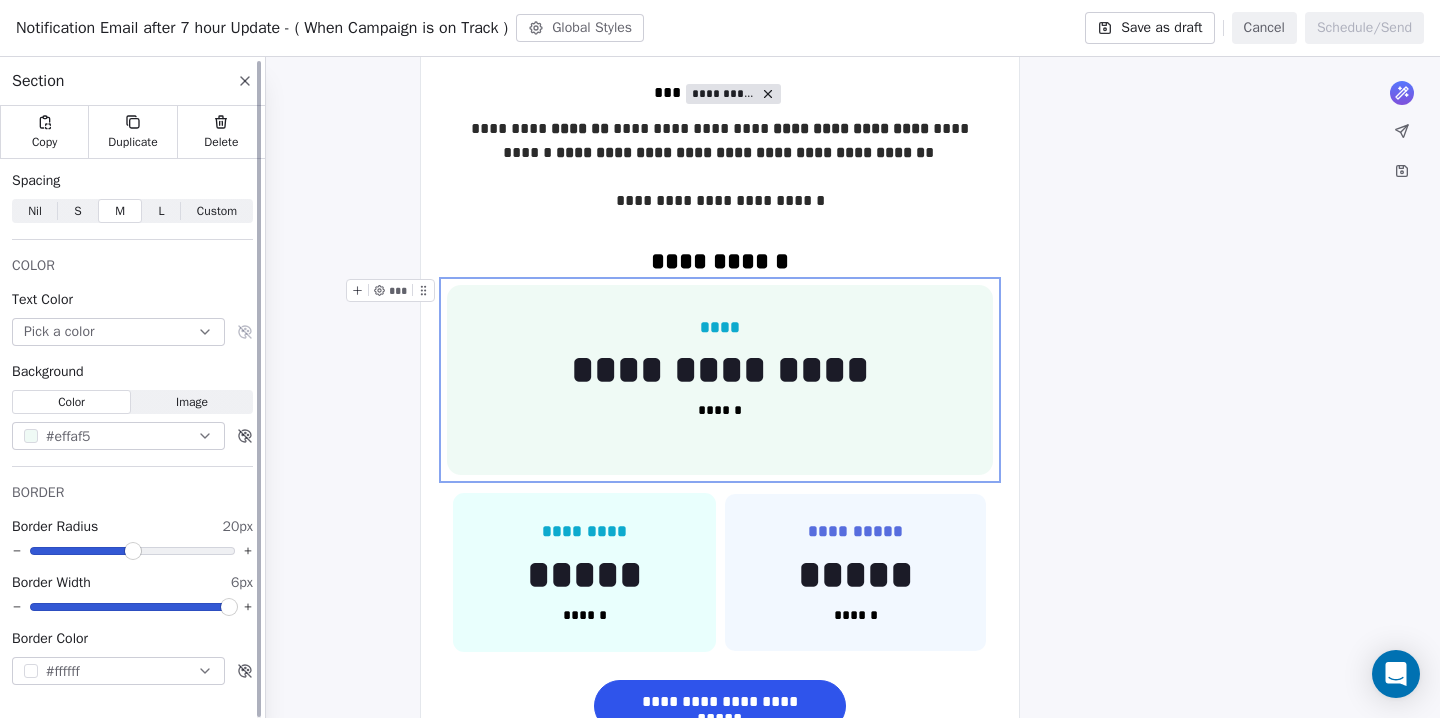 click on "S S" at bounding box center (78, 211) 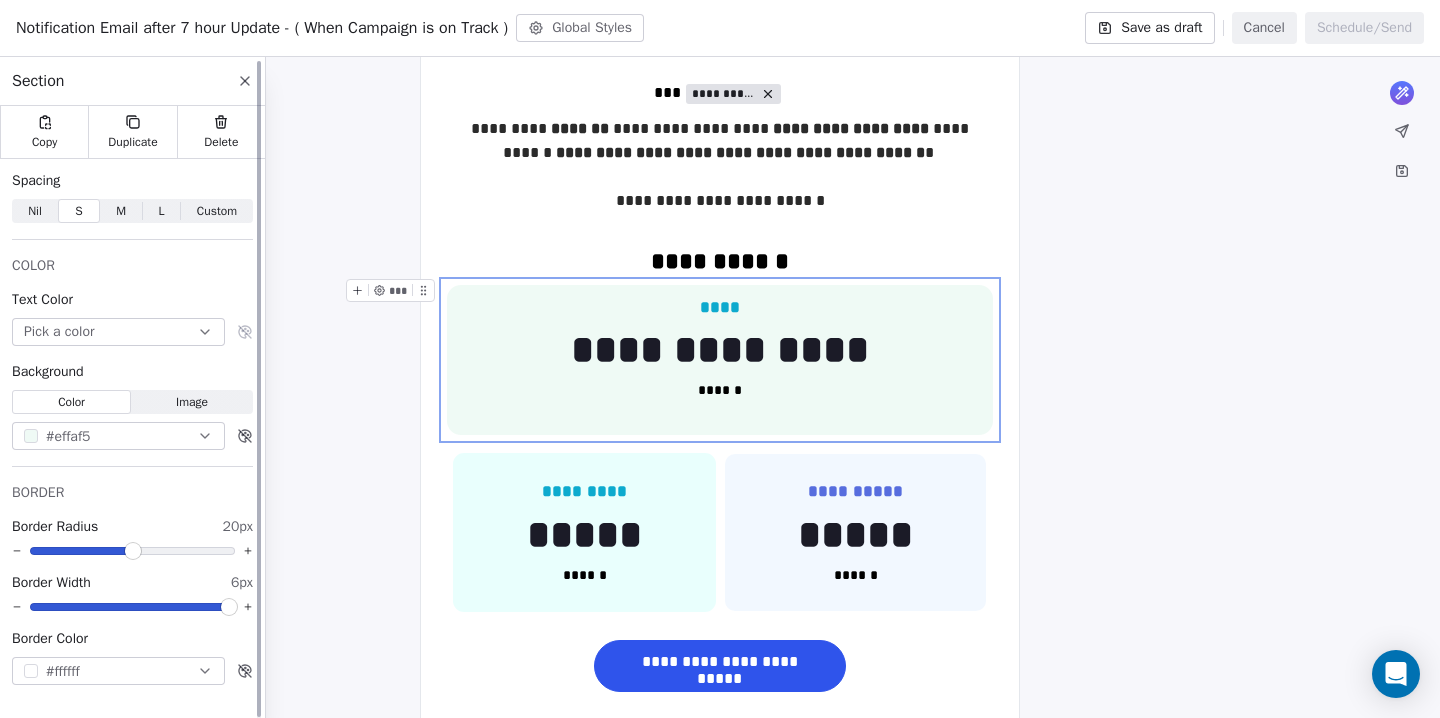 click on "M" at bounding box center [121, 211] 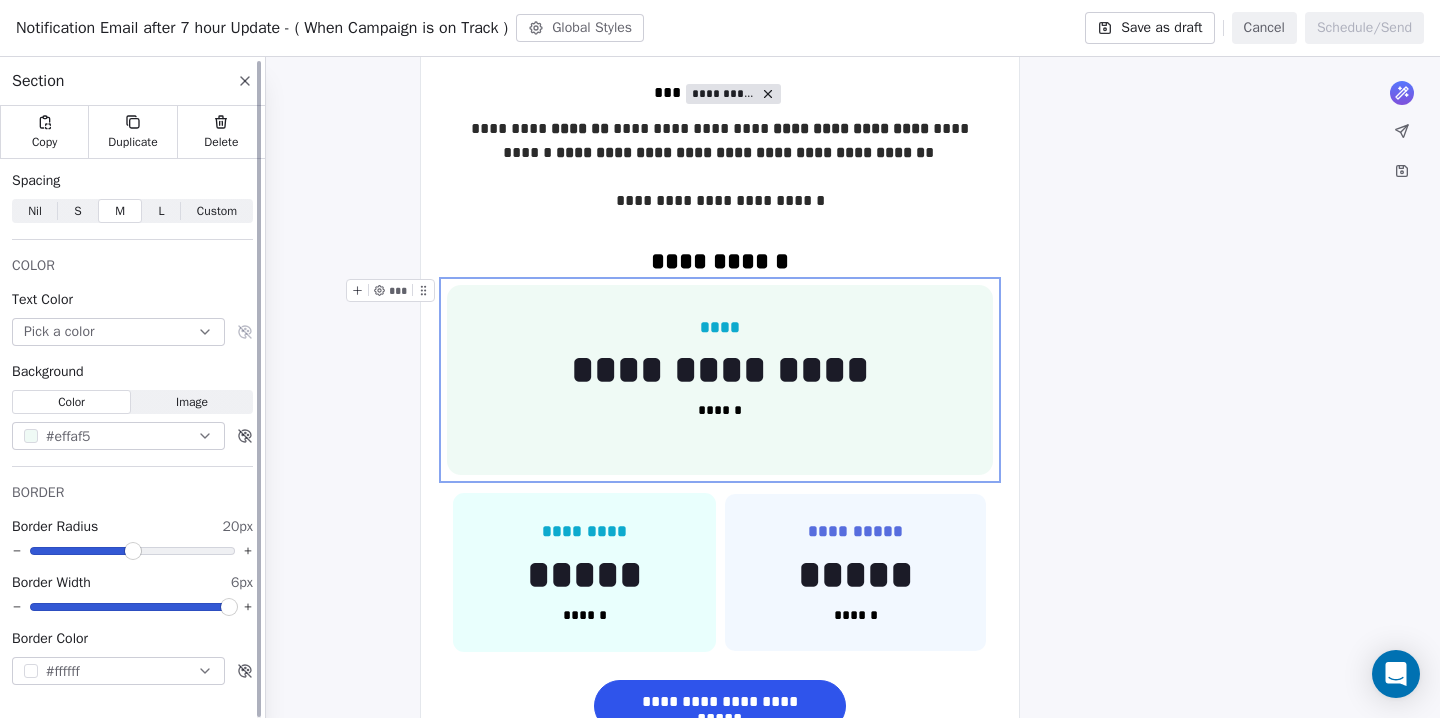 click on "S" at bounding box center [77, 211] 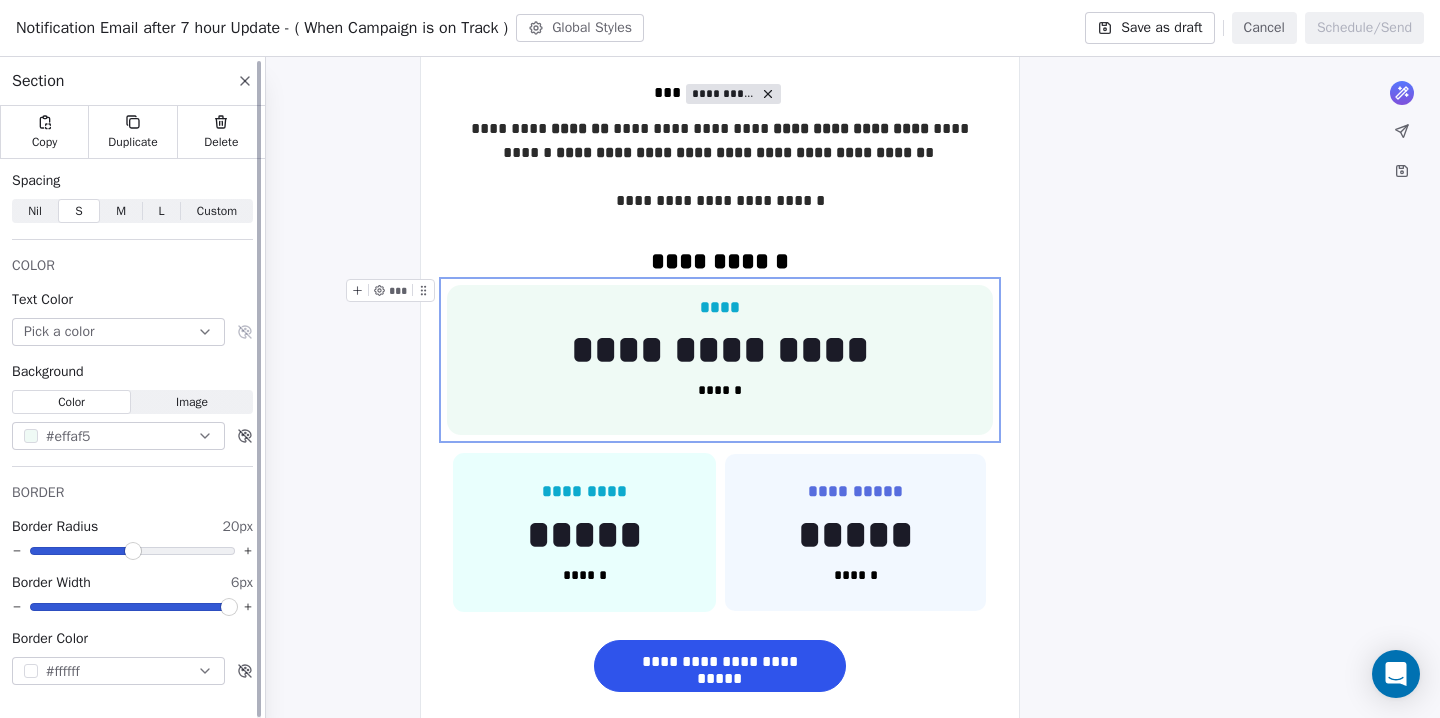 click on "M M" at bounding box center [121, 211] 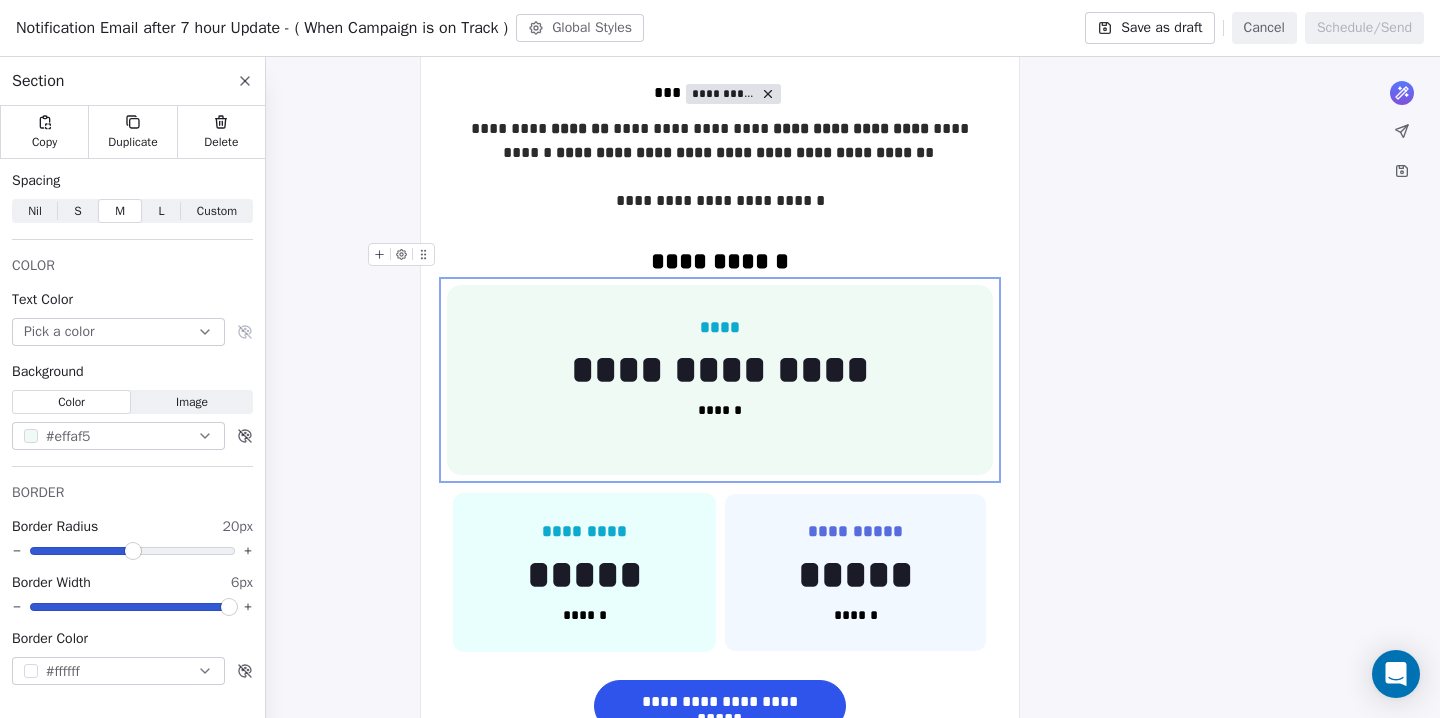 click on "**********" at bounding box center (720, 261) 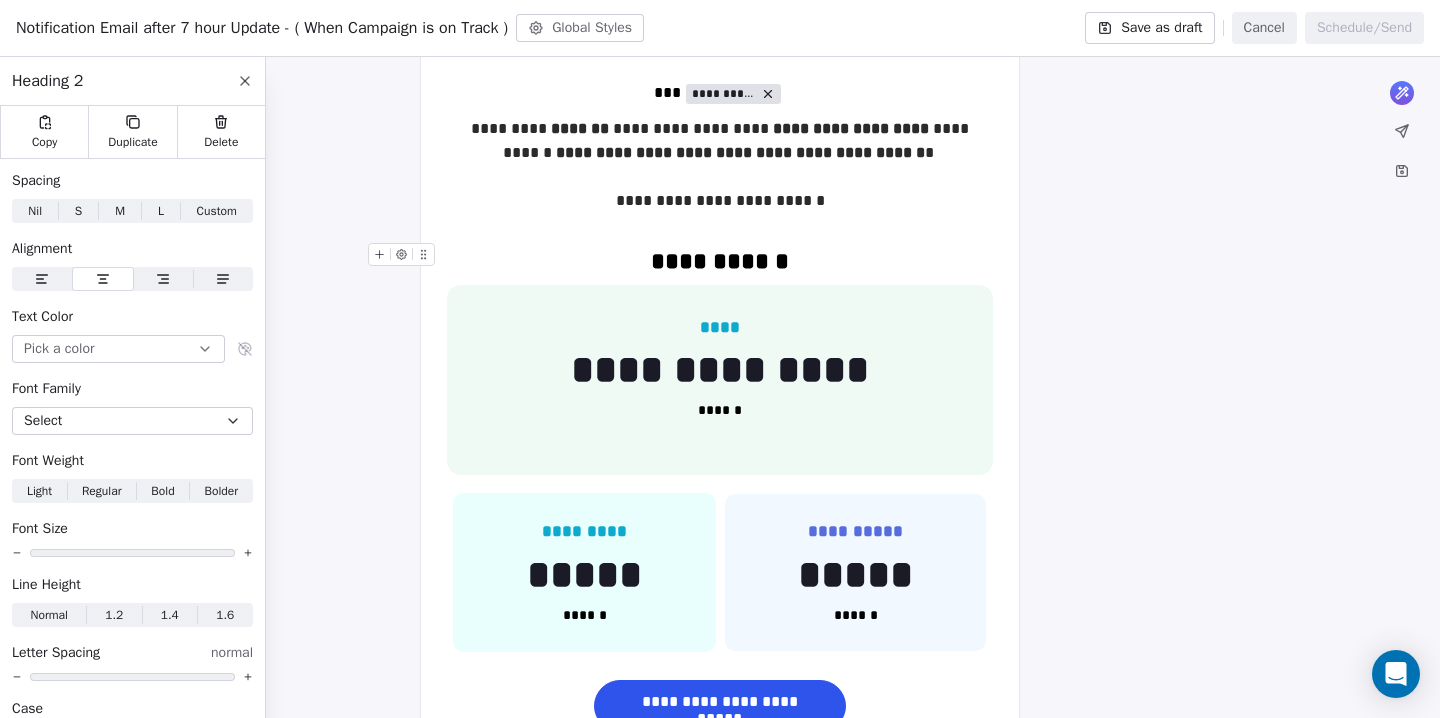 click 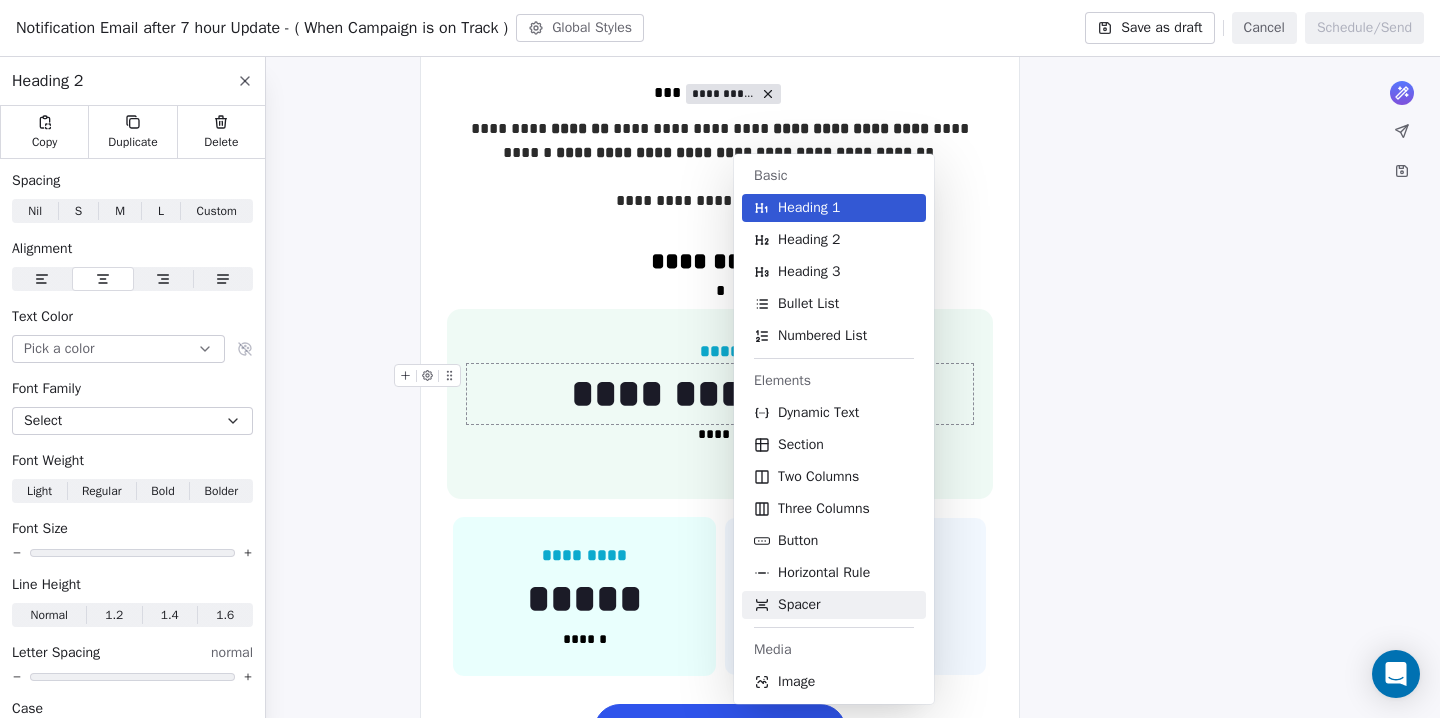 click on "Spacer" at bounding box center [799, 605] 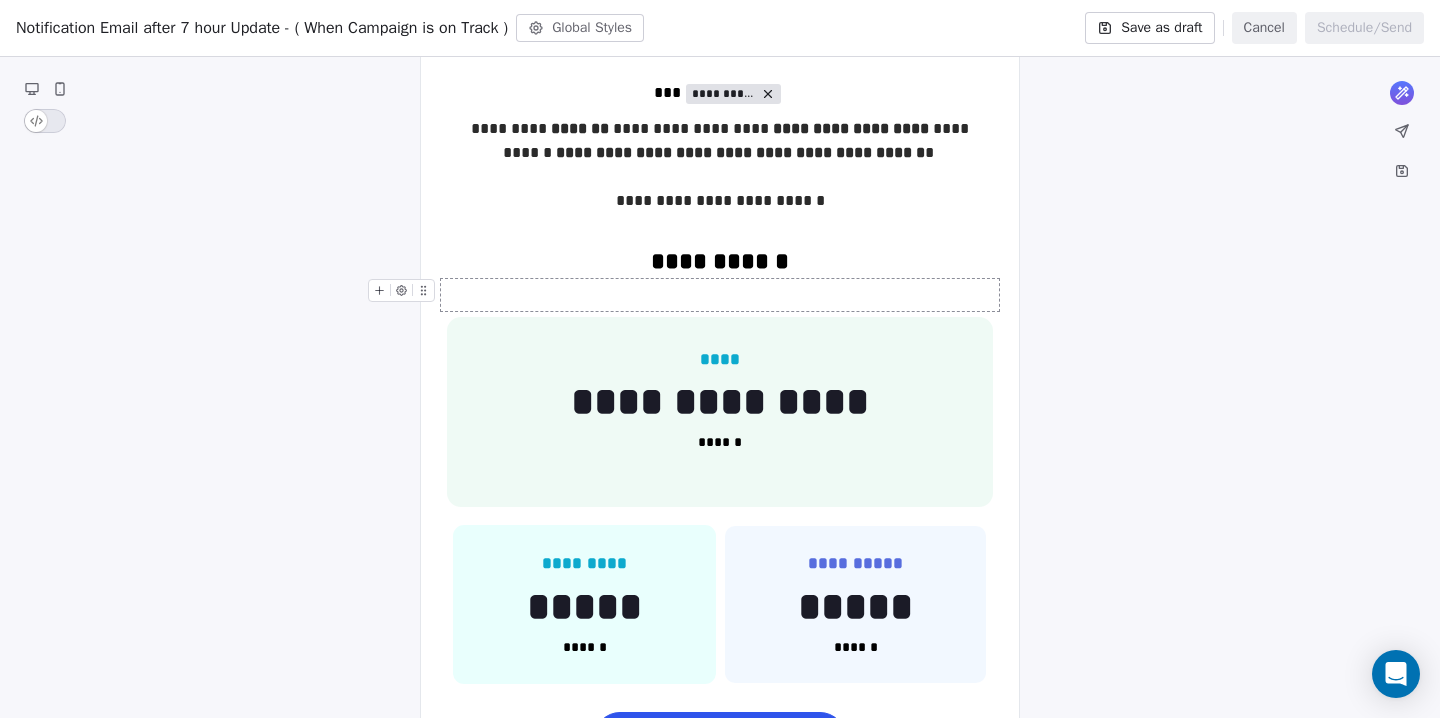 click at bounding box center [720, 295] 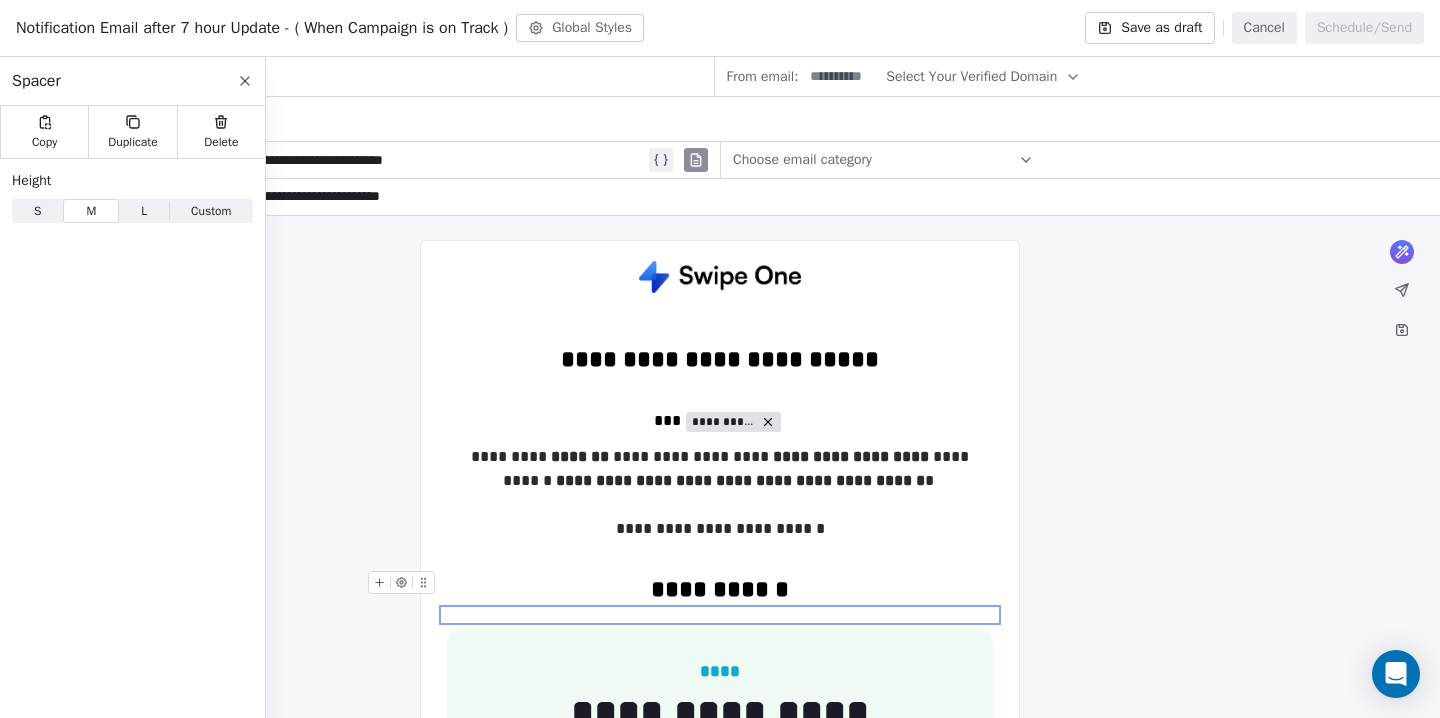 scroll, scrollTop: 0, scrollLeft: 0, axis: both 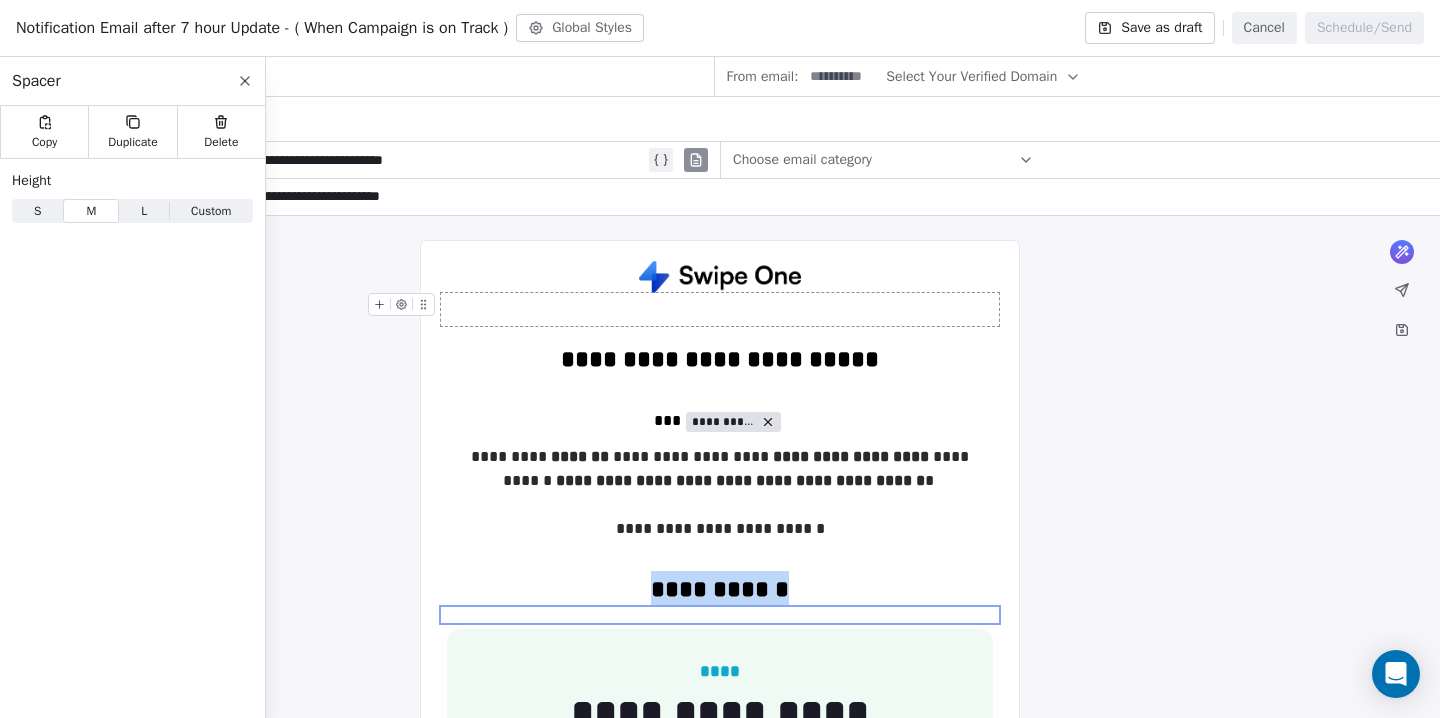 click at bounding box center [720, 309] 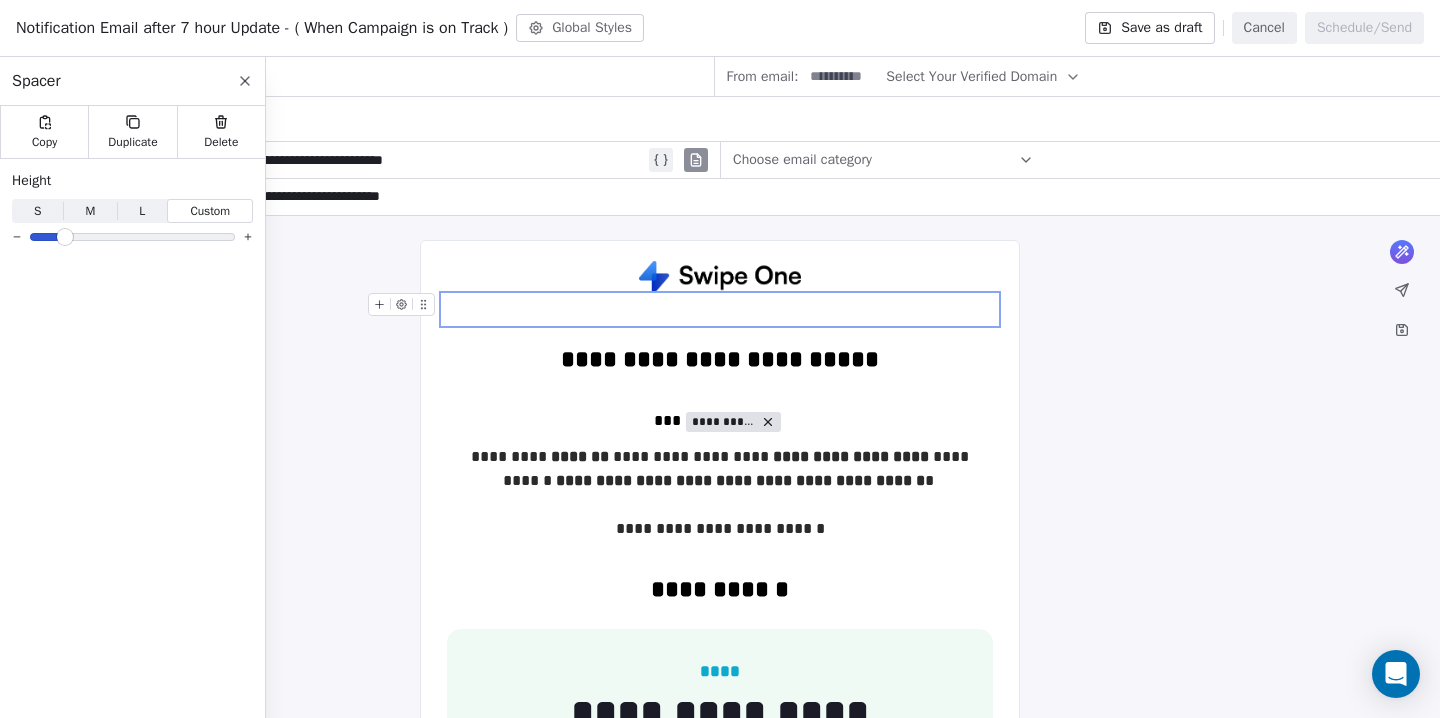 click at bounding box center [720, 309] 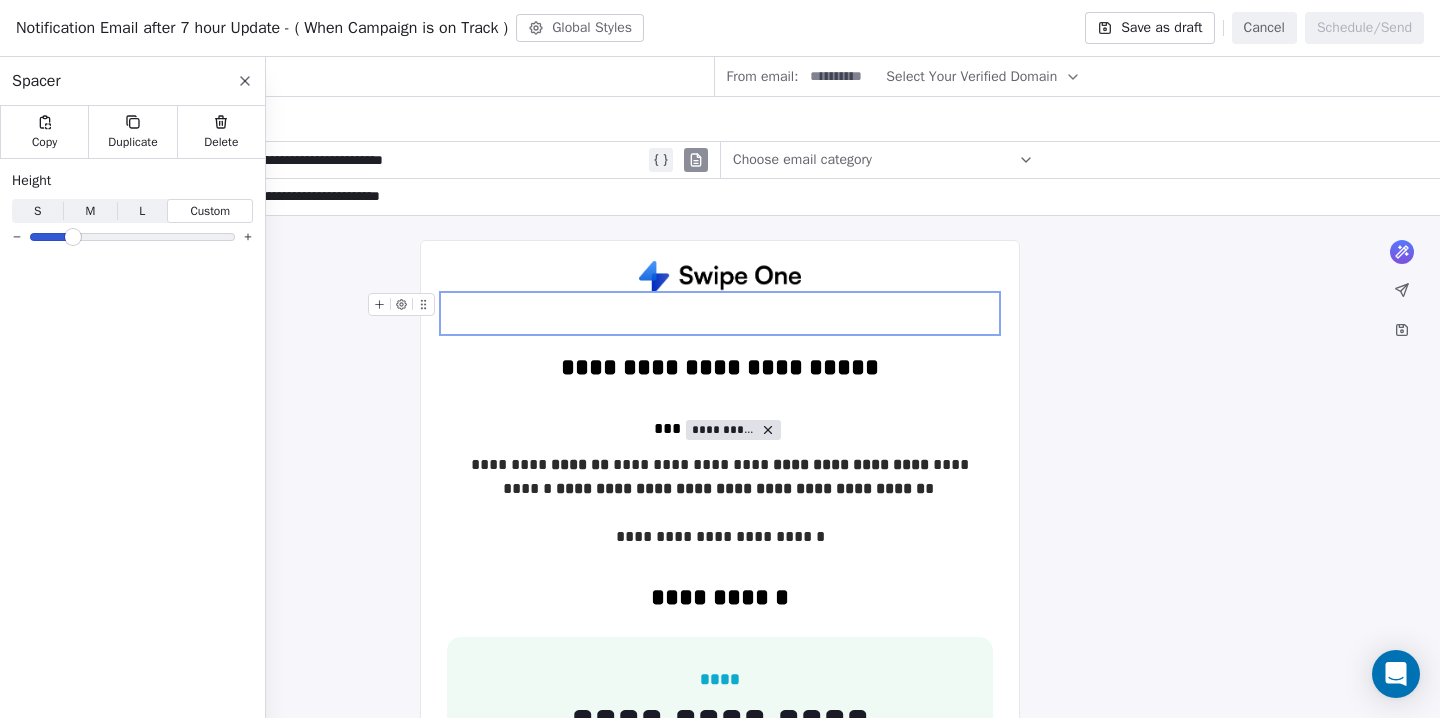 click at bounding box center (73, 237) 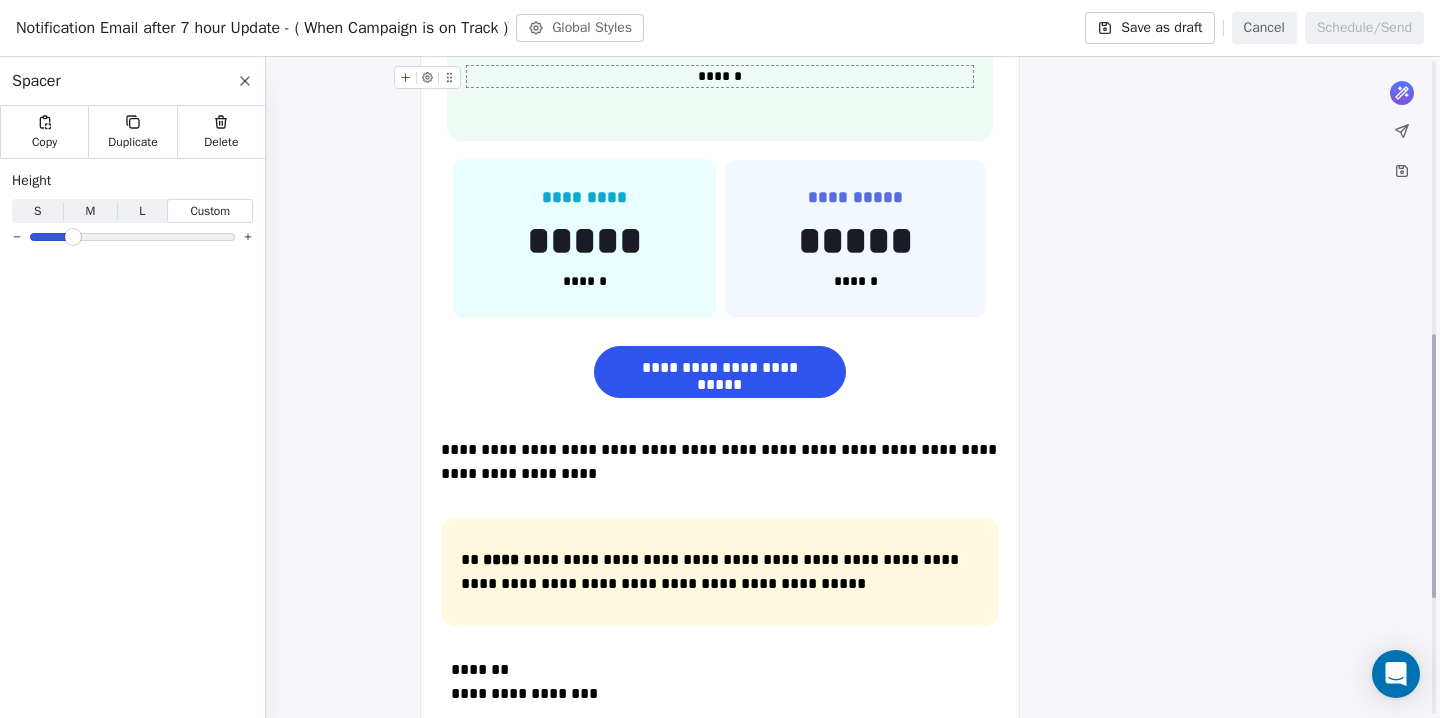 scroll, scrollTop: 689, scrollLeft: 0, axis: vertical 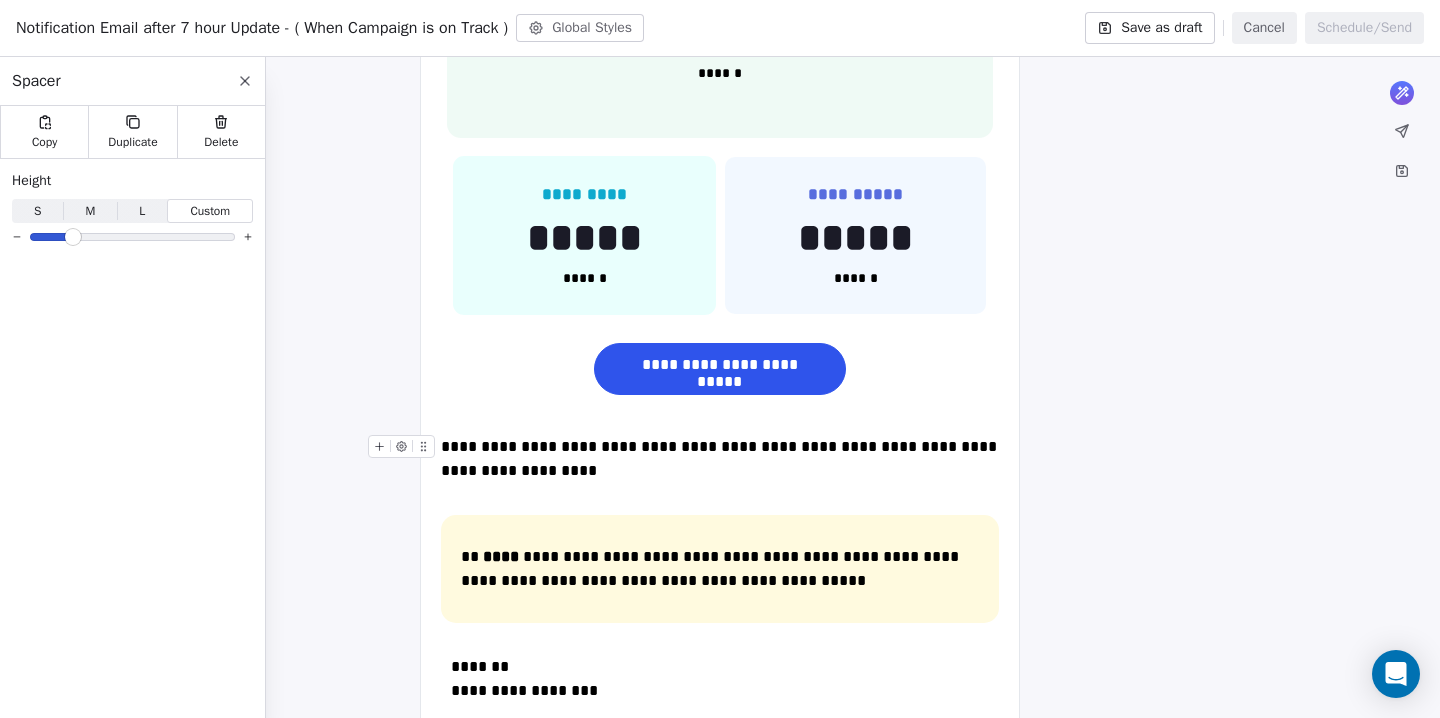 click on "**********" at bounding box center (720, 459) 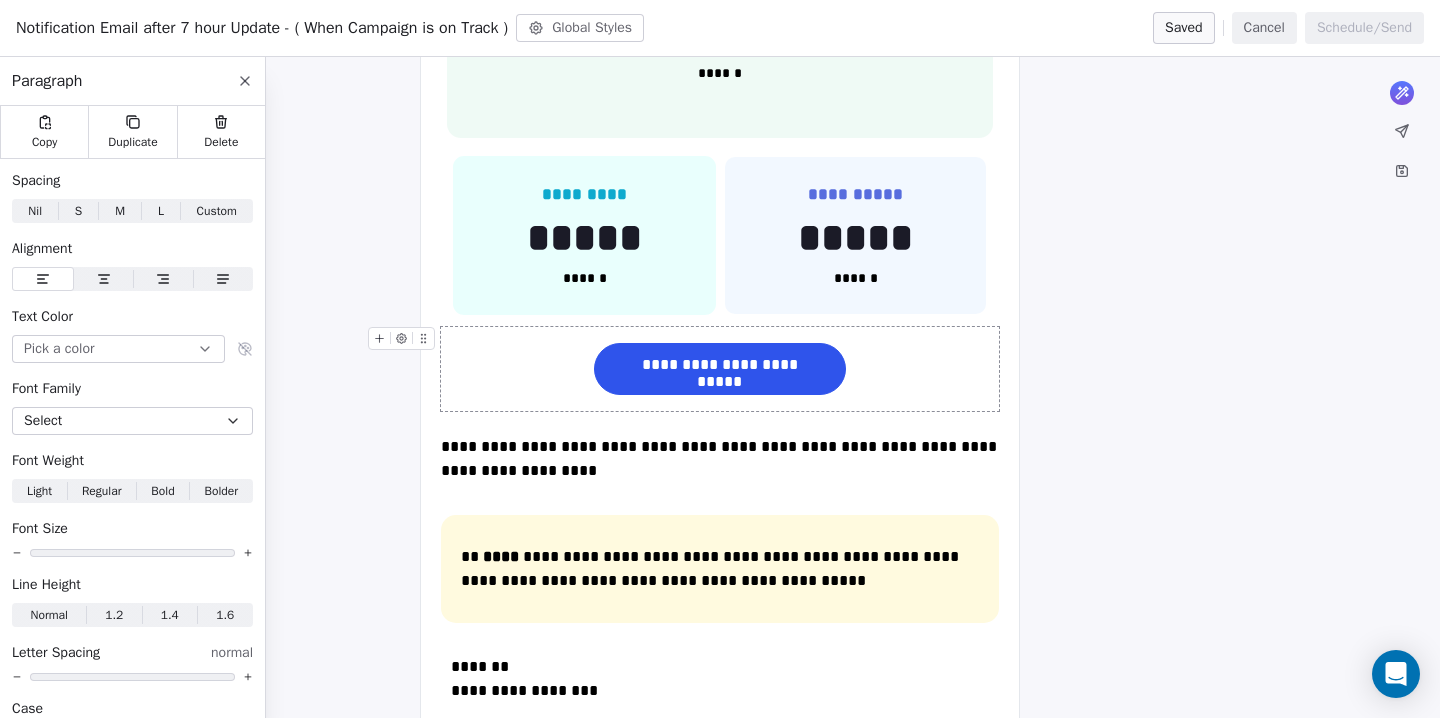 click on "**********" at bounding box center (720, 369) 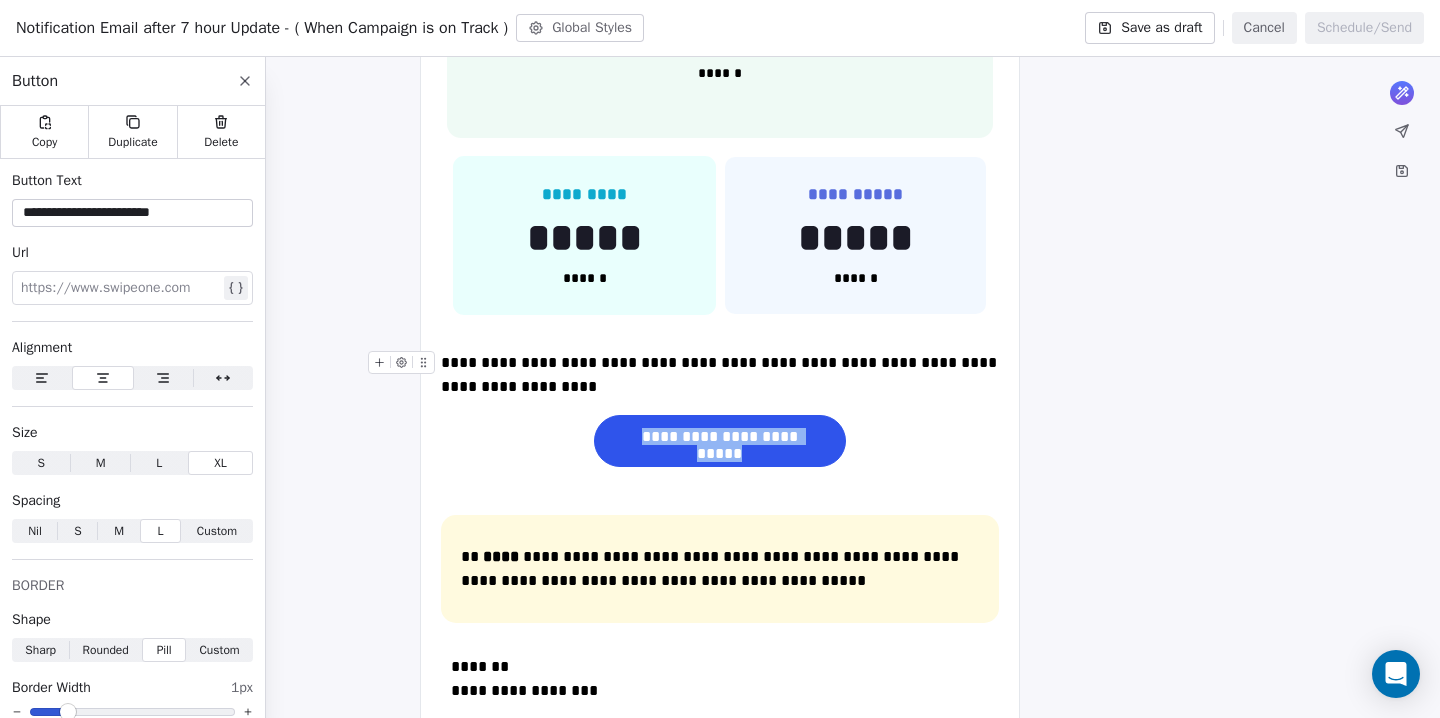 click on "**********" at bounding box center [720, 375] 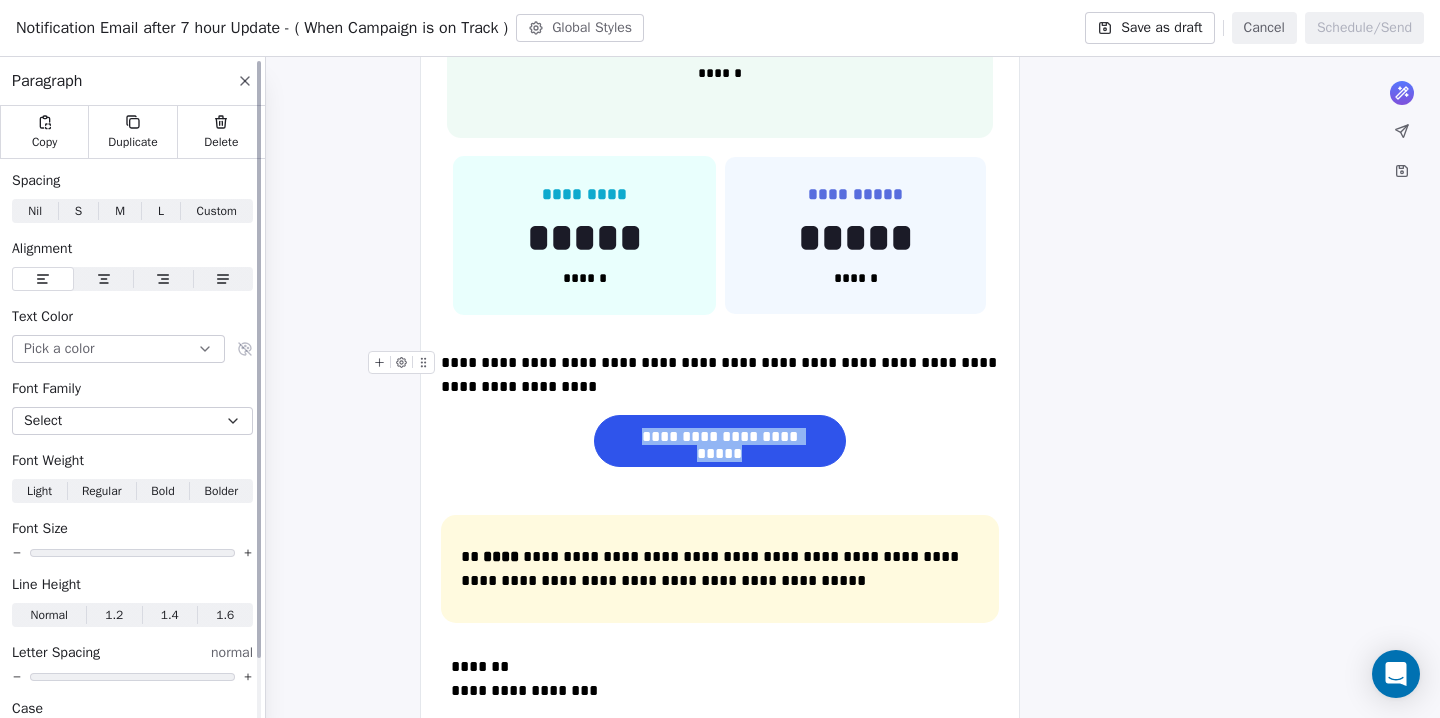 click 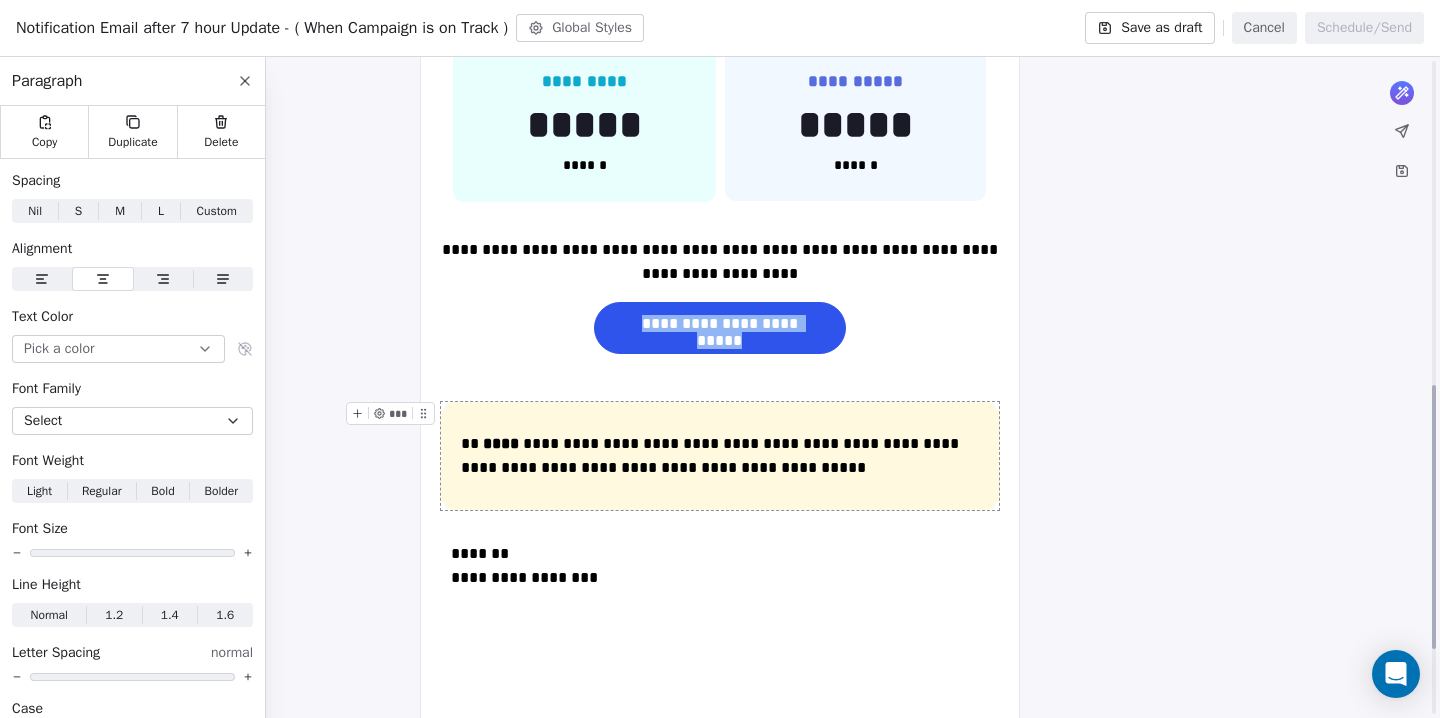 scroll, scrollTop: 811, scrollLeft: 0, axis: vertical 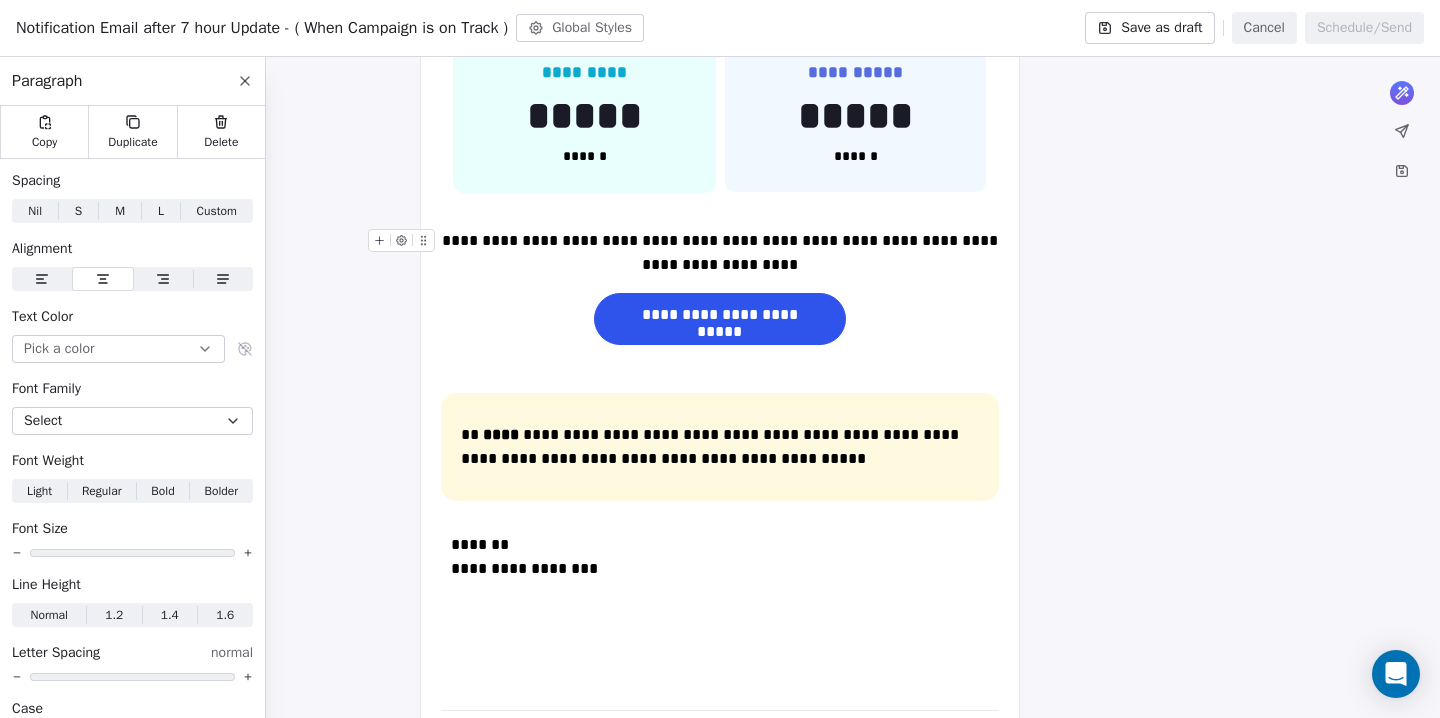 click on "**********" at bounding box center (720, 253) 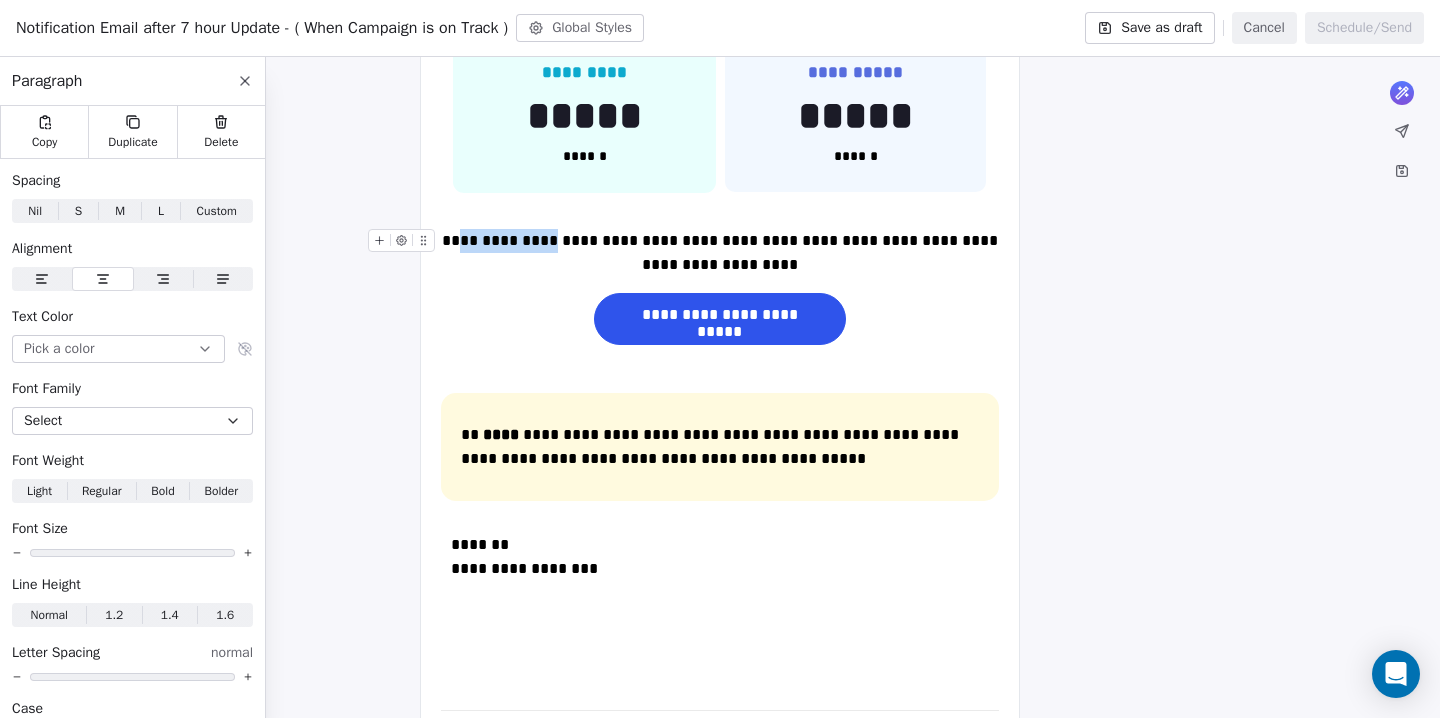click on "**********" at bounding box center [720, 253] 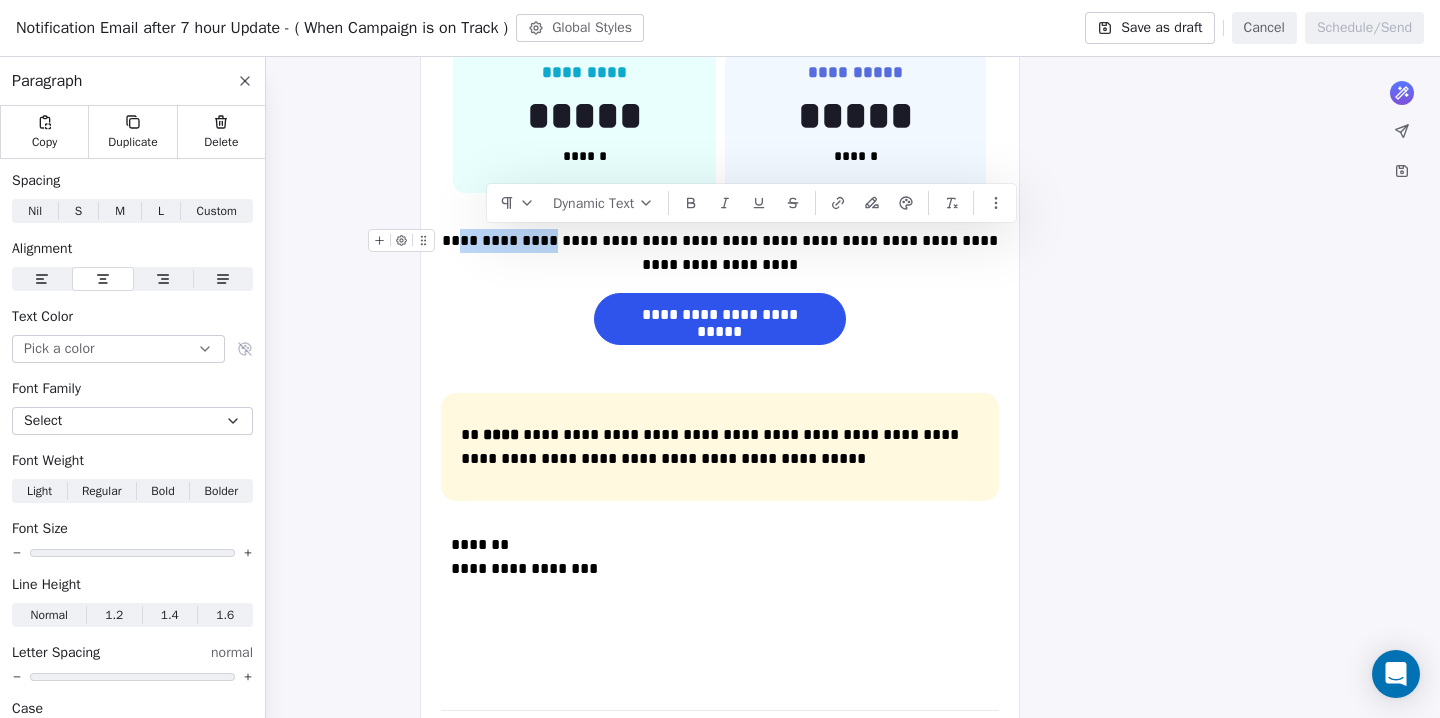 click on "**********" at bounding box center (720, 253) 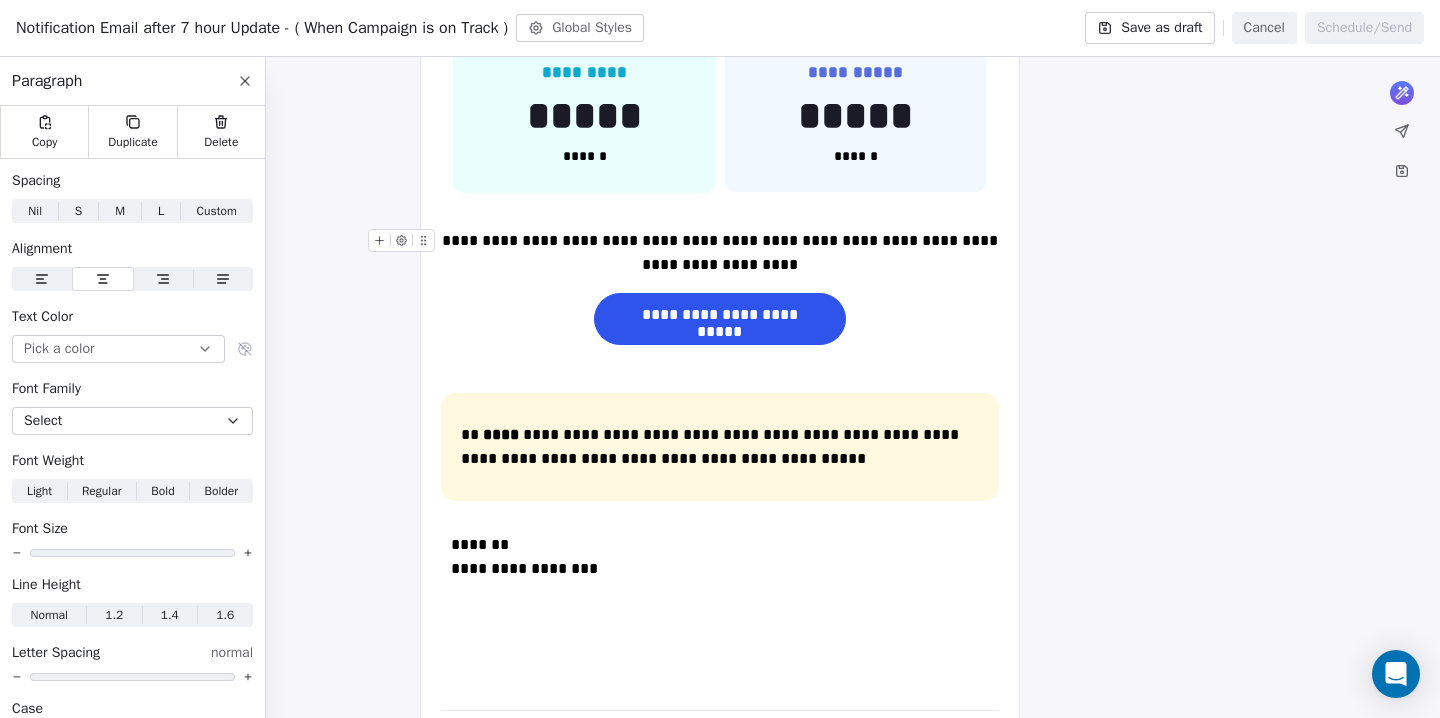 click on "**********" at bounding box center (720, 253) 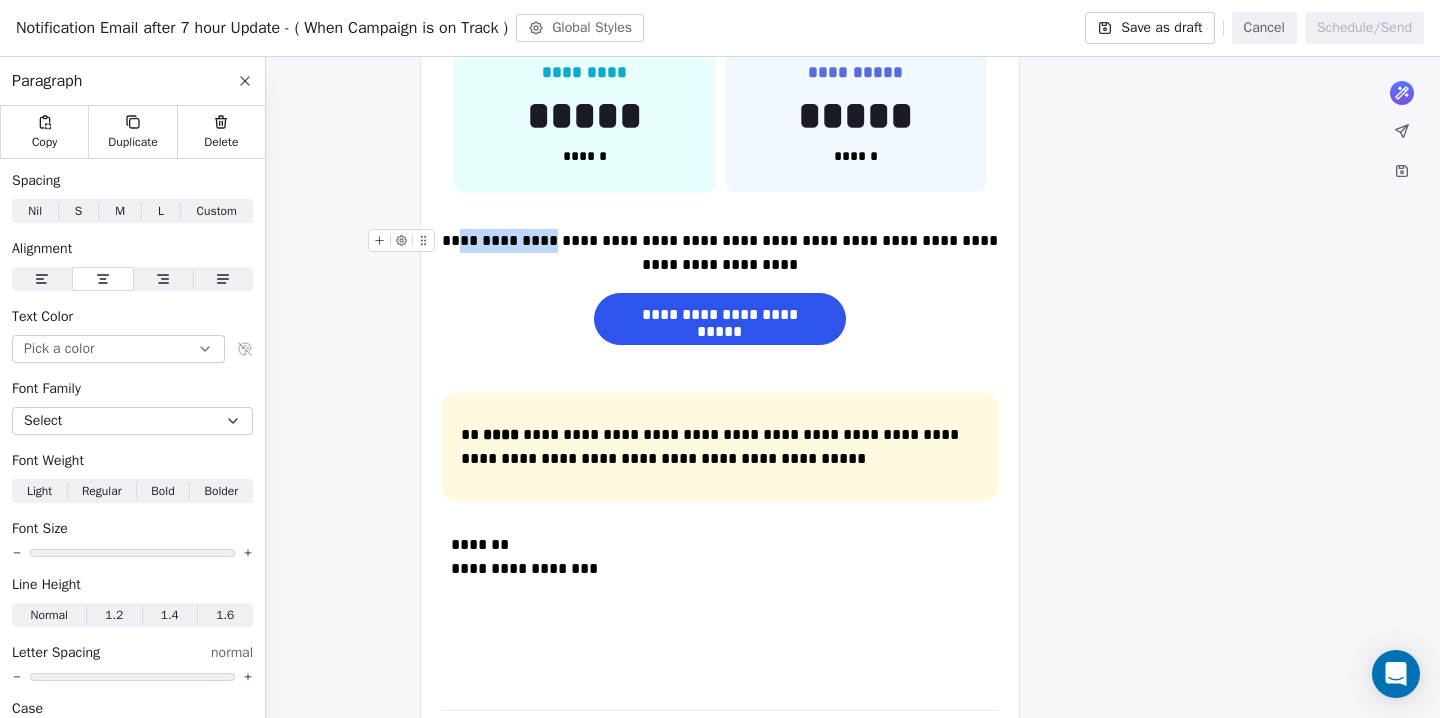 click on "**********" at bounding box center (720, 253) 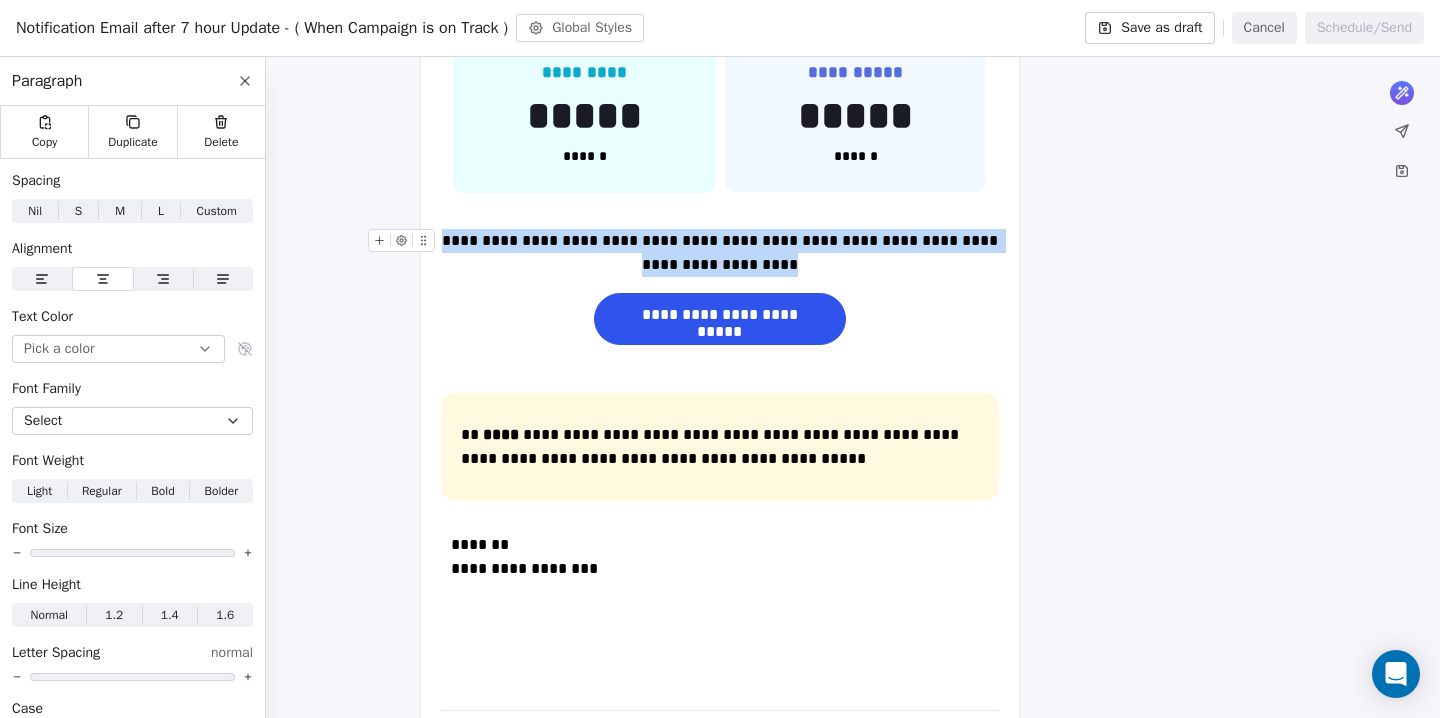 click on "**********" at bounding box center [720, 253] 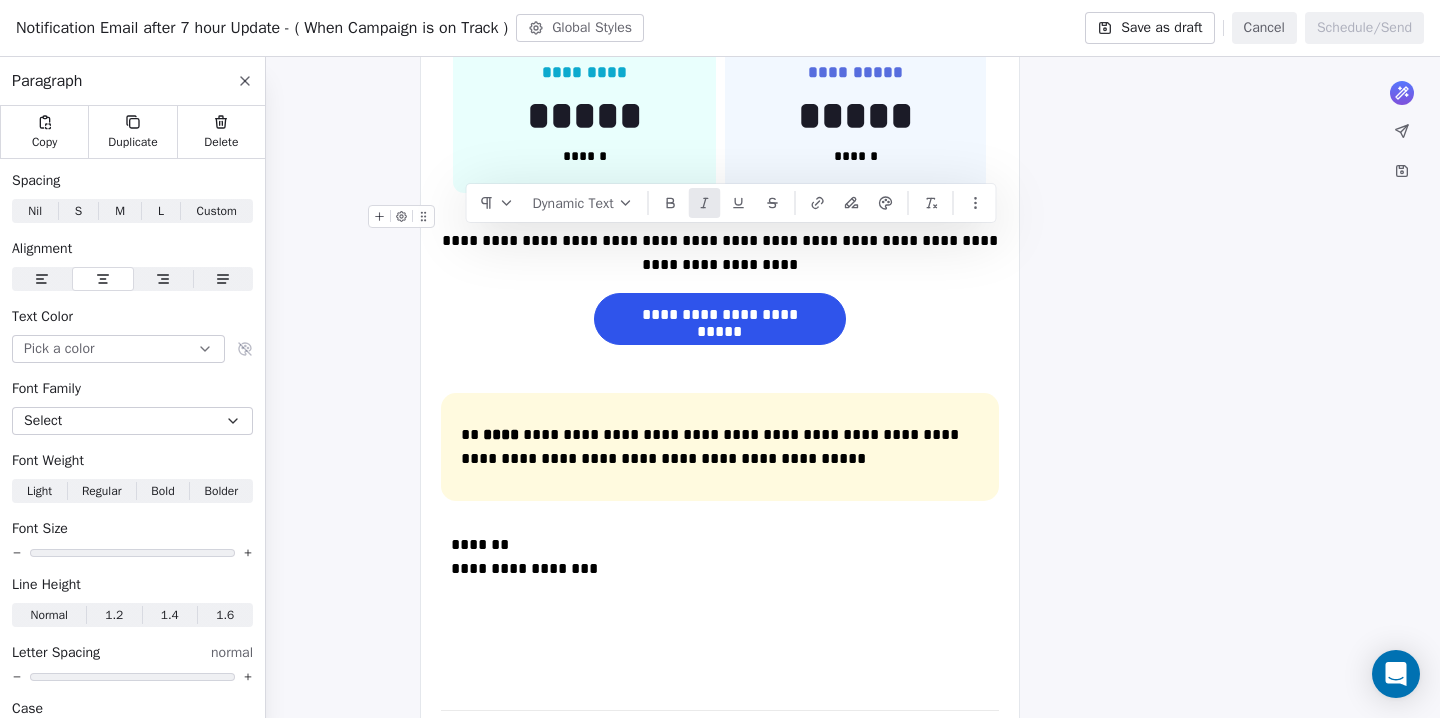 click 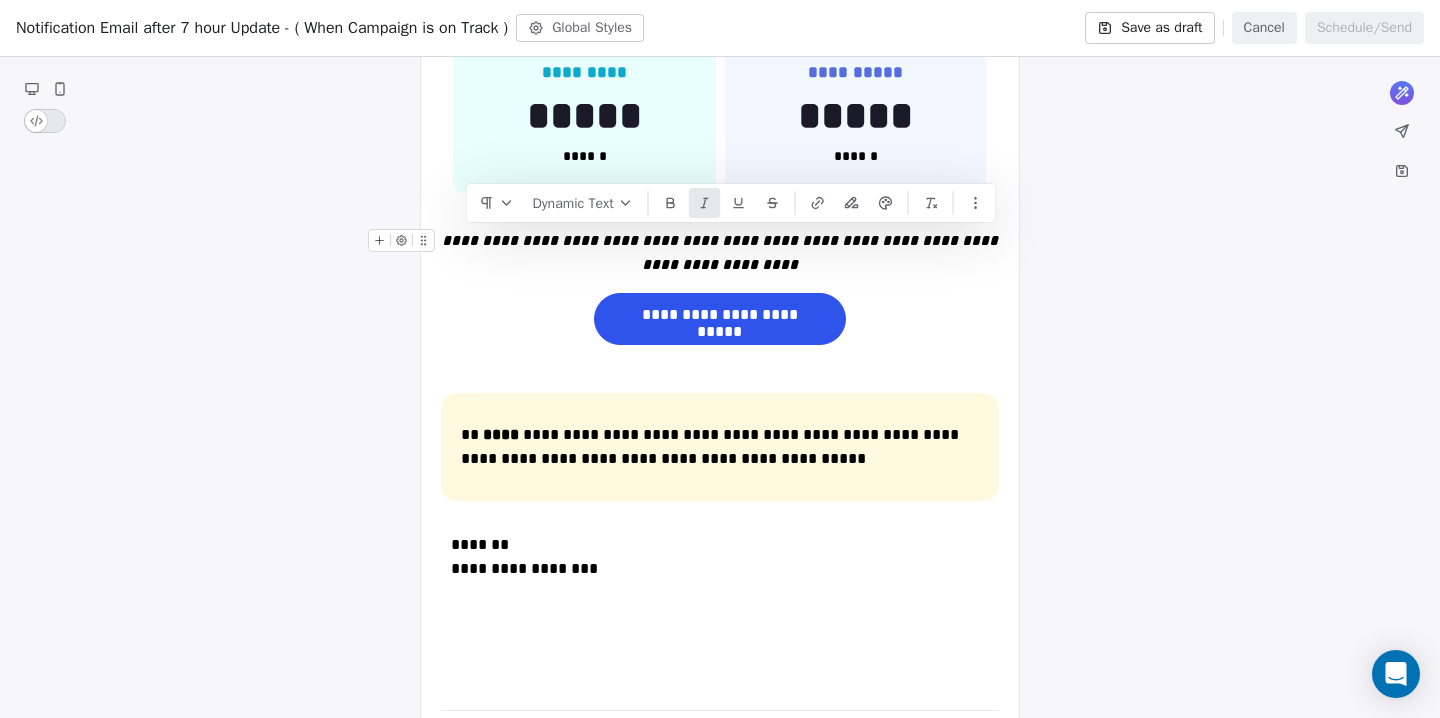 click on "**********" at bounding box center [720, 253] 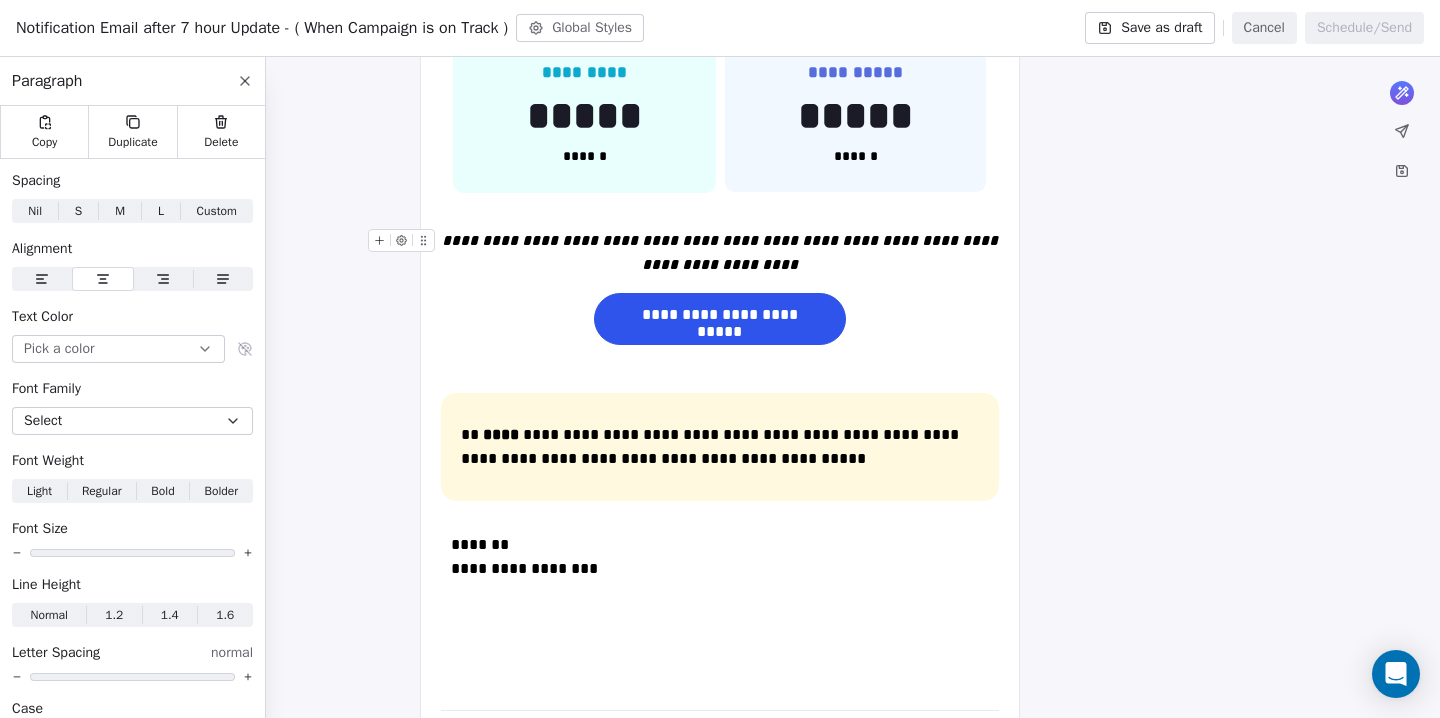 click on "**********" at bounding box center [722, 252] 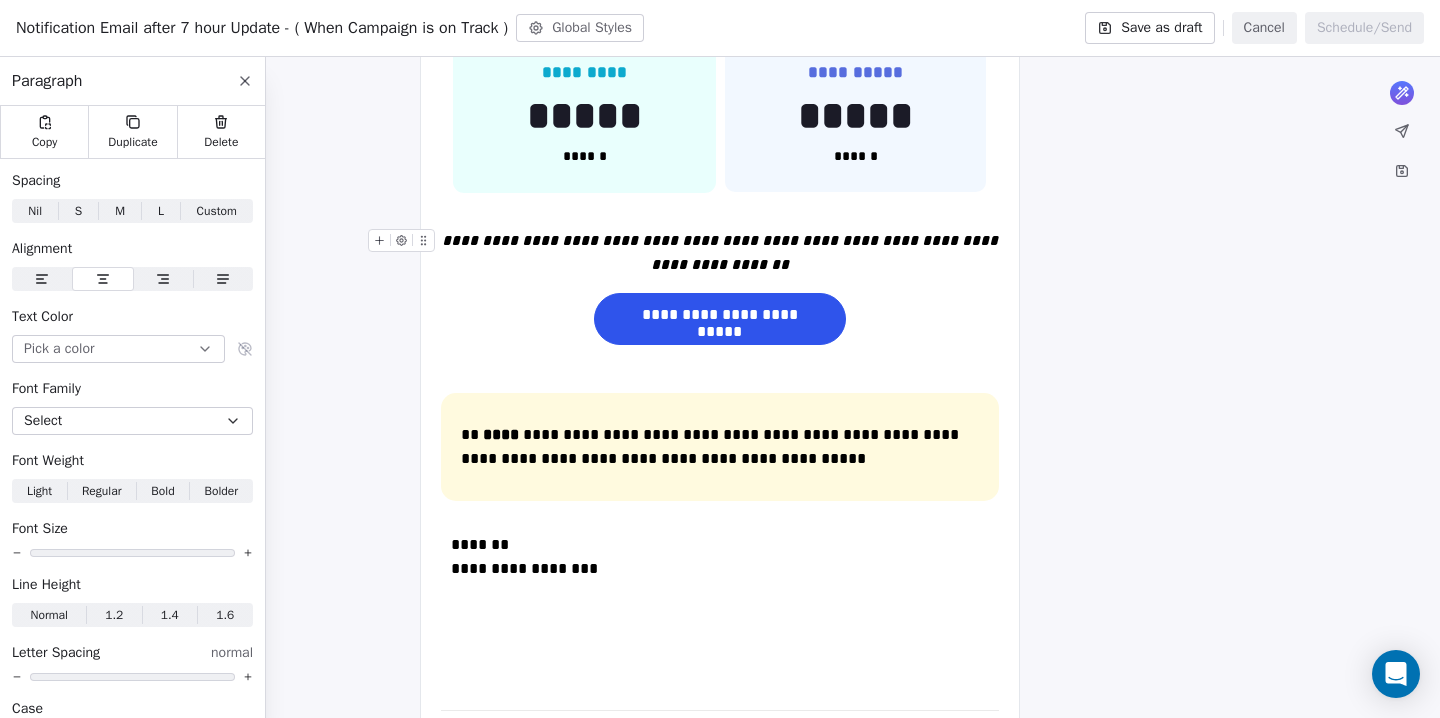 click on "**********" at bounding box center [722, 252] 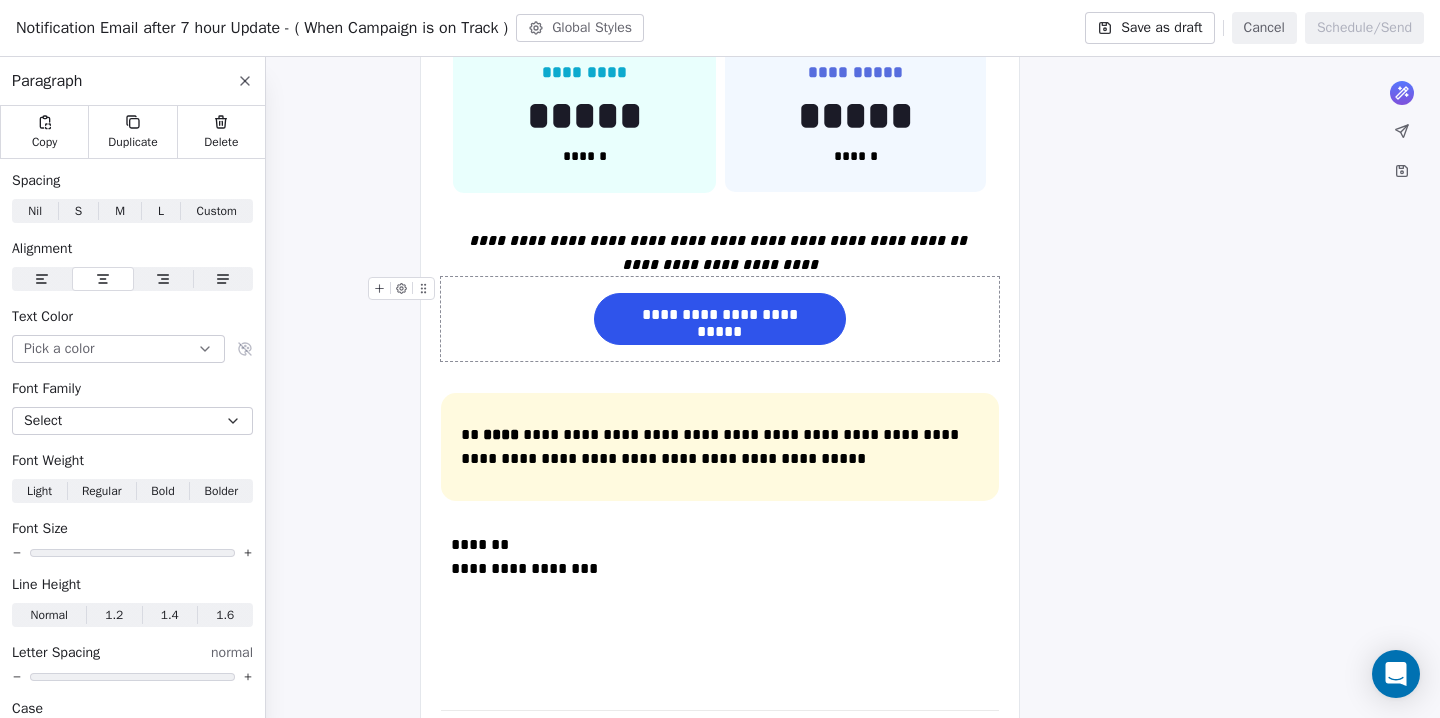 click on "**********" at bounding box center [720, 319] 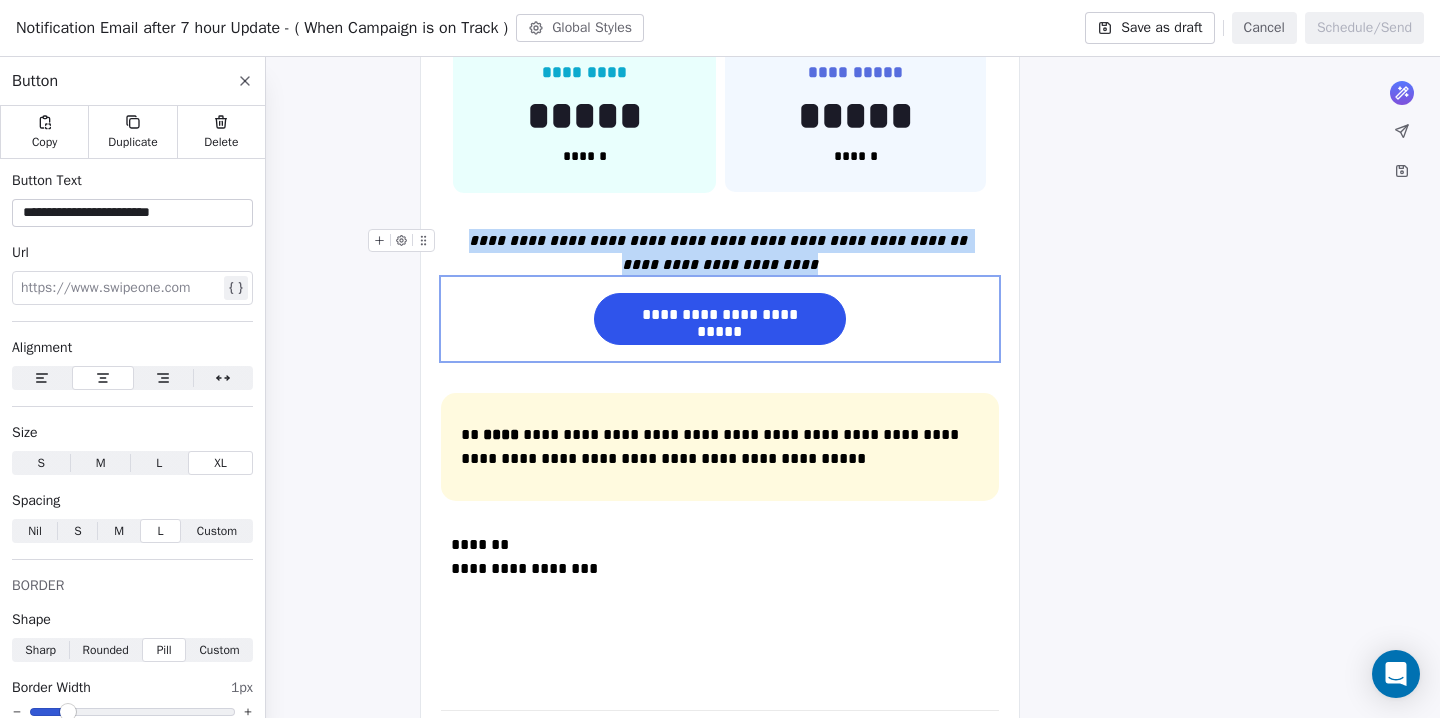 click on "**********" at bounding box center (720, 253) 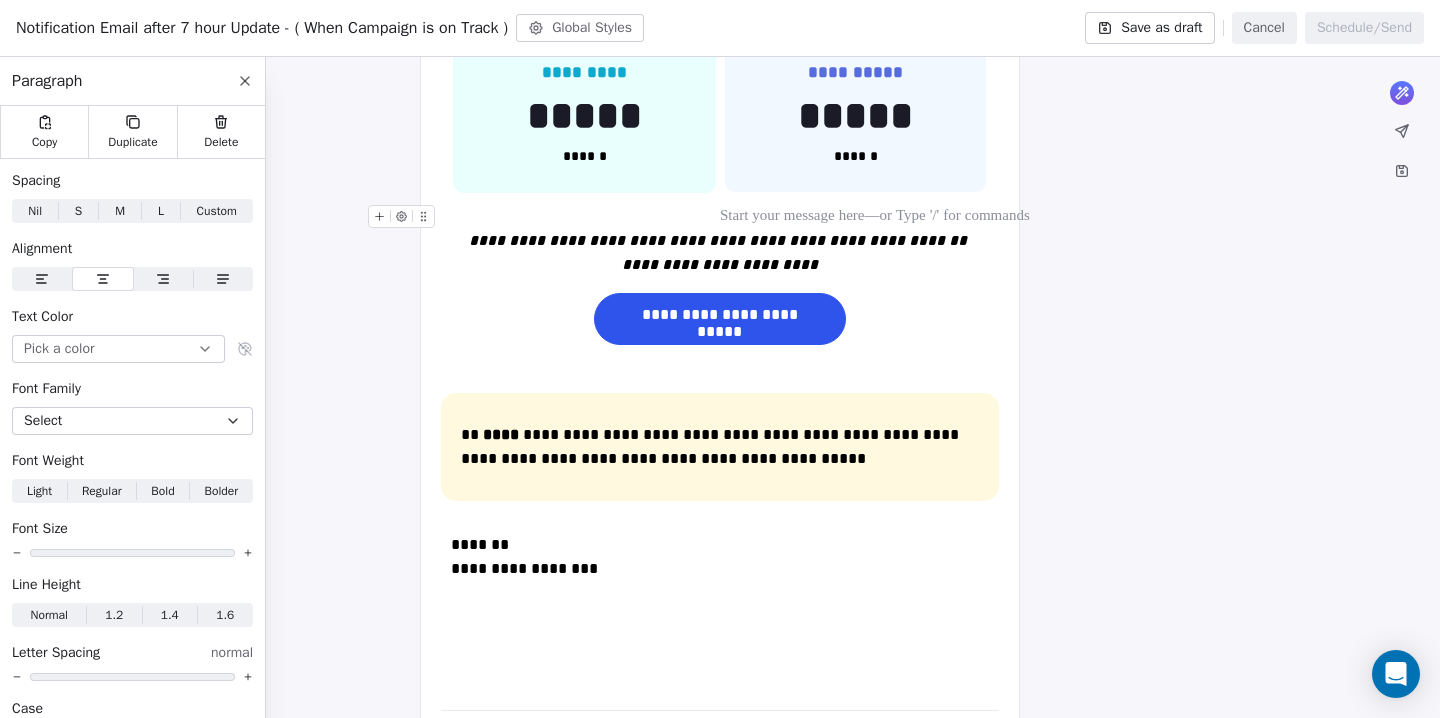 click at bounding box center [720, 217] 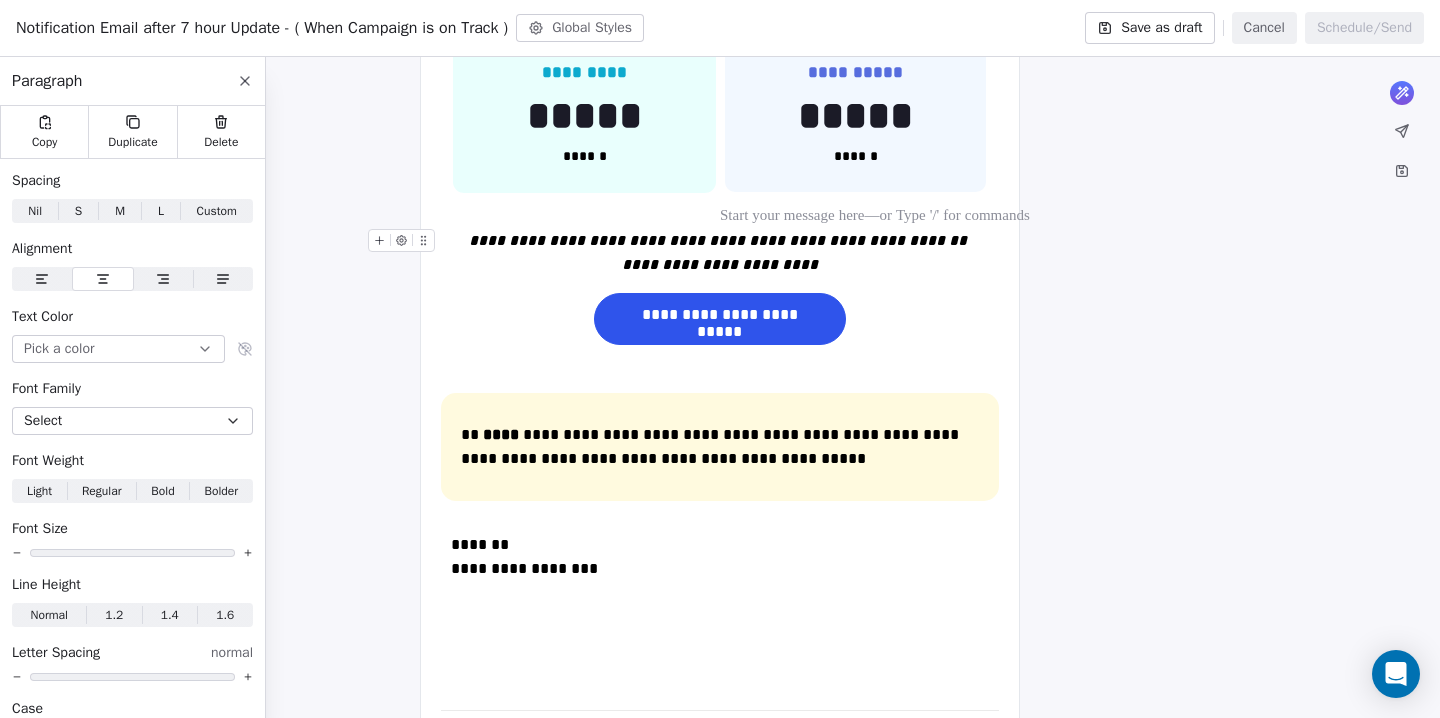 click on "**********" at bounding box center (720, 240) 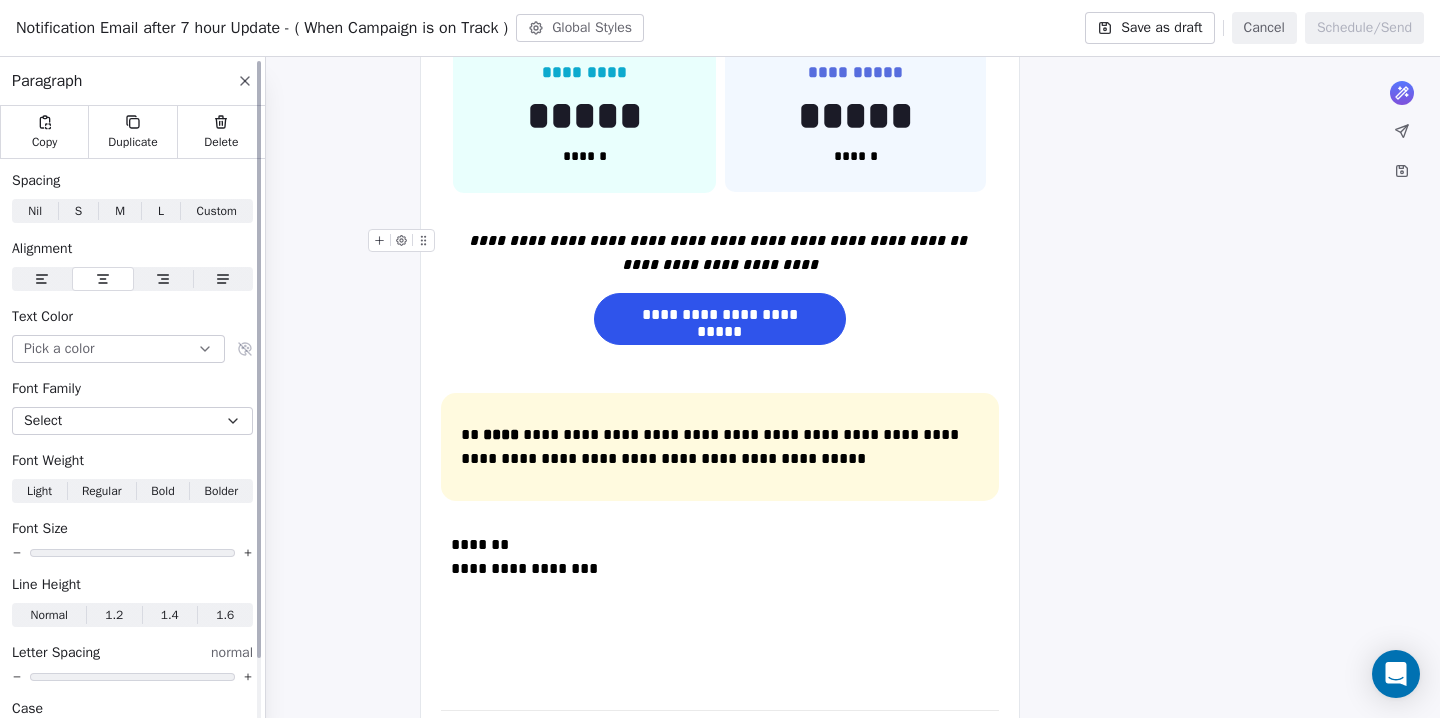 click on "M" at bounding box center [120, 211] 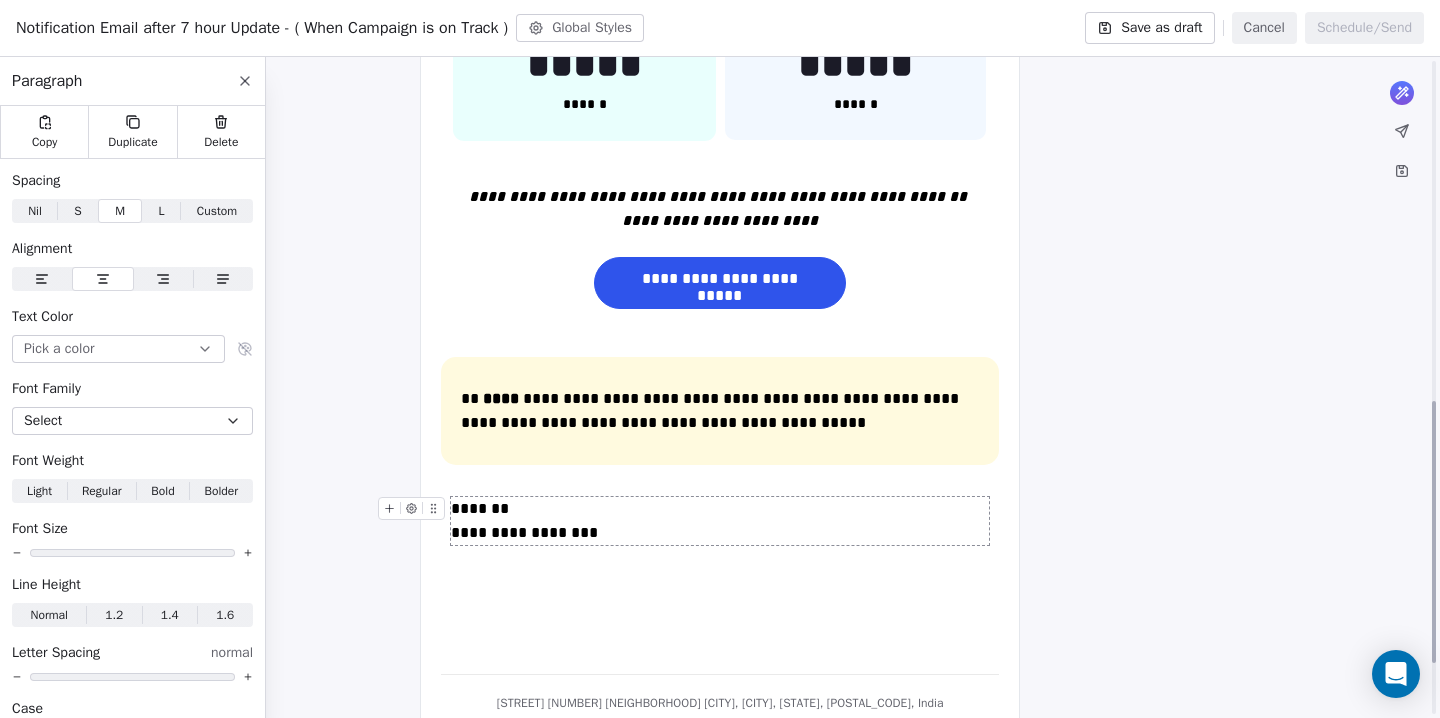 scroll, scrollTop: 866, scrollLeft: 0, axis: vertical 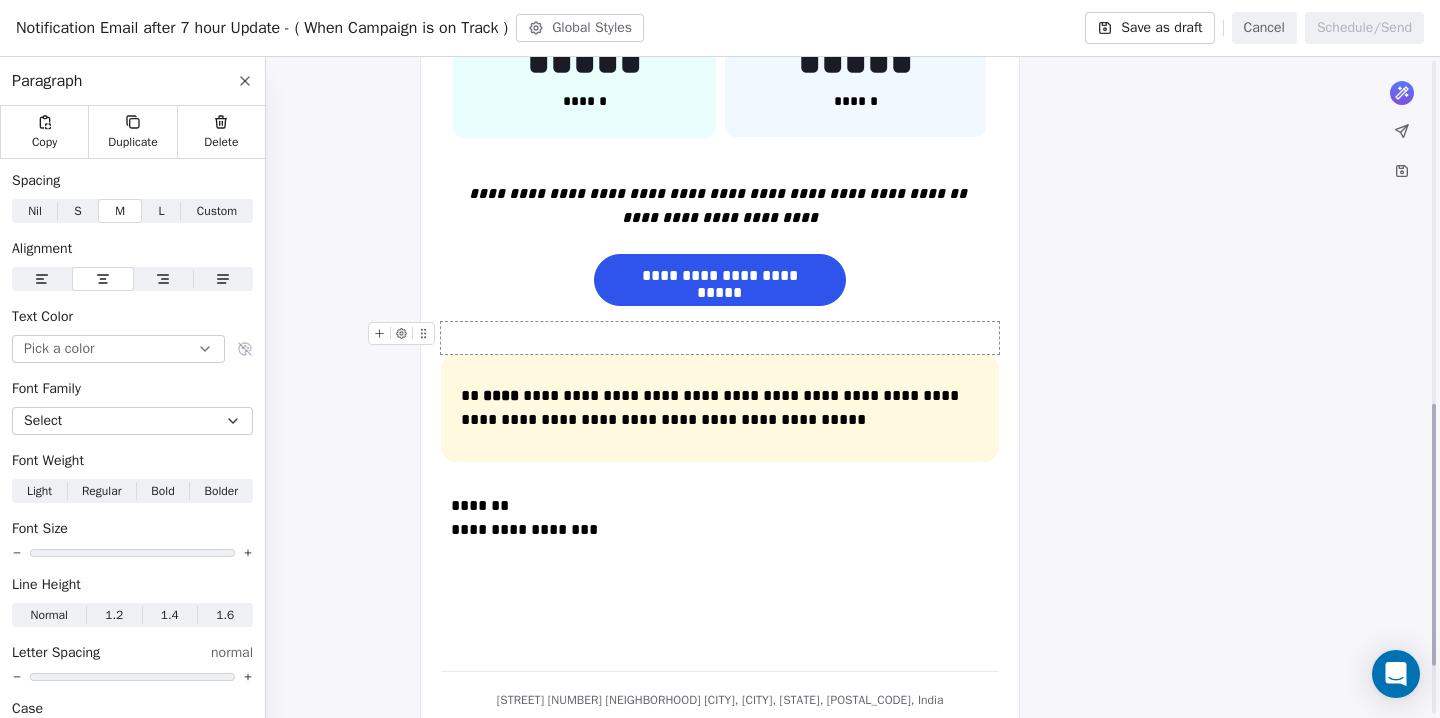 click at bounding box center (720, 338) 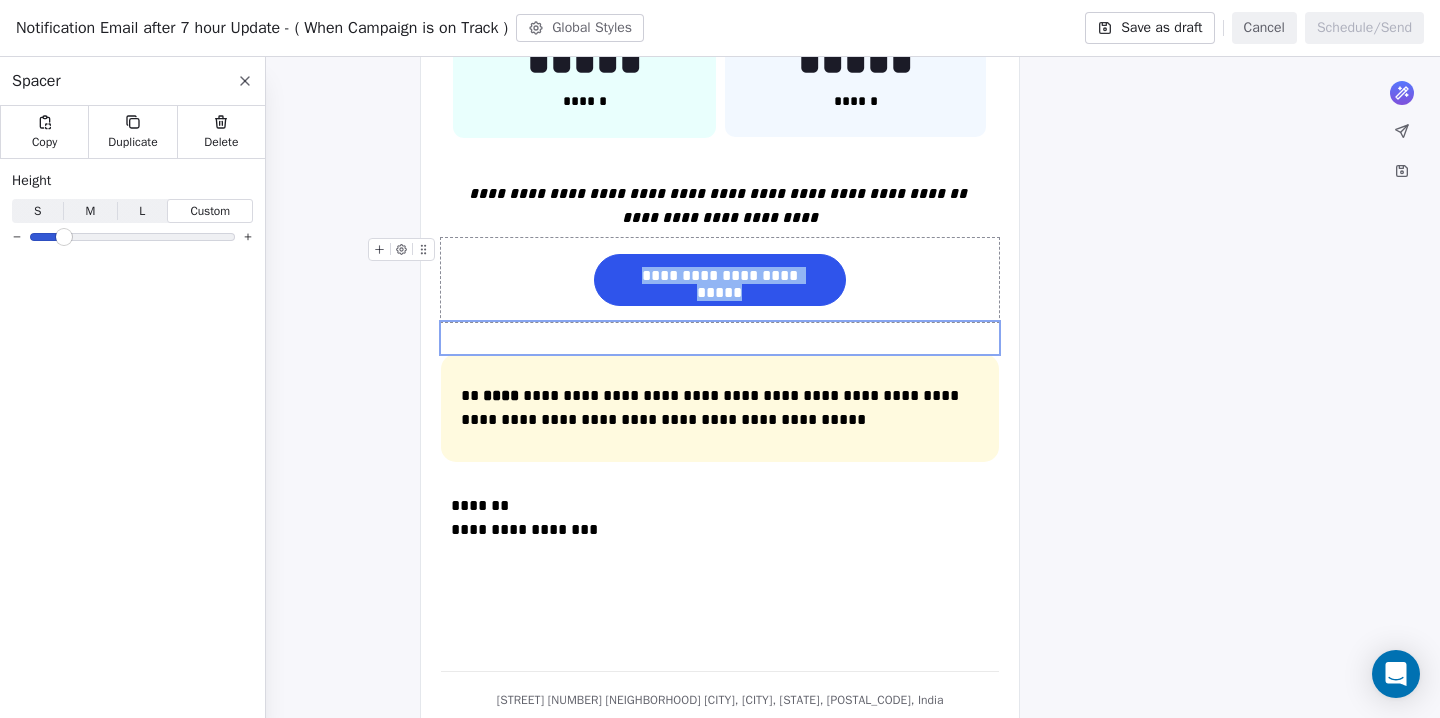 click on "S" at bounding box center (37, 211) 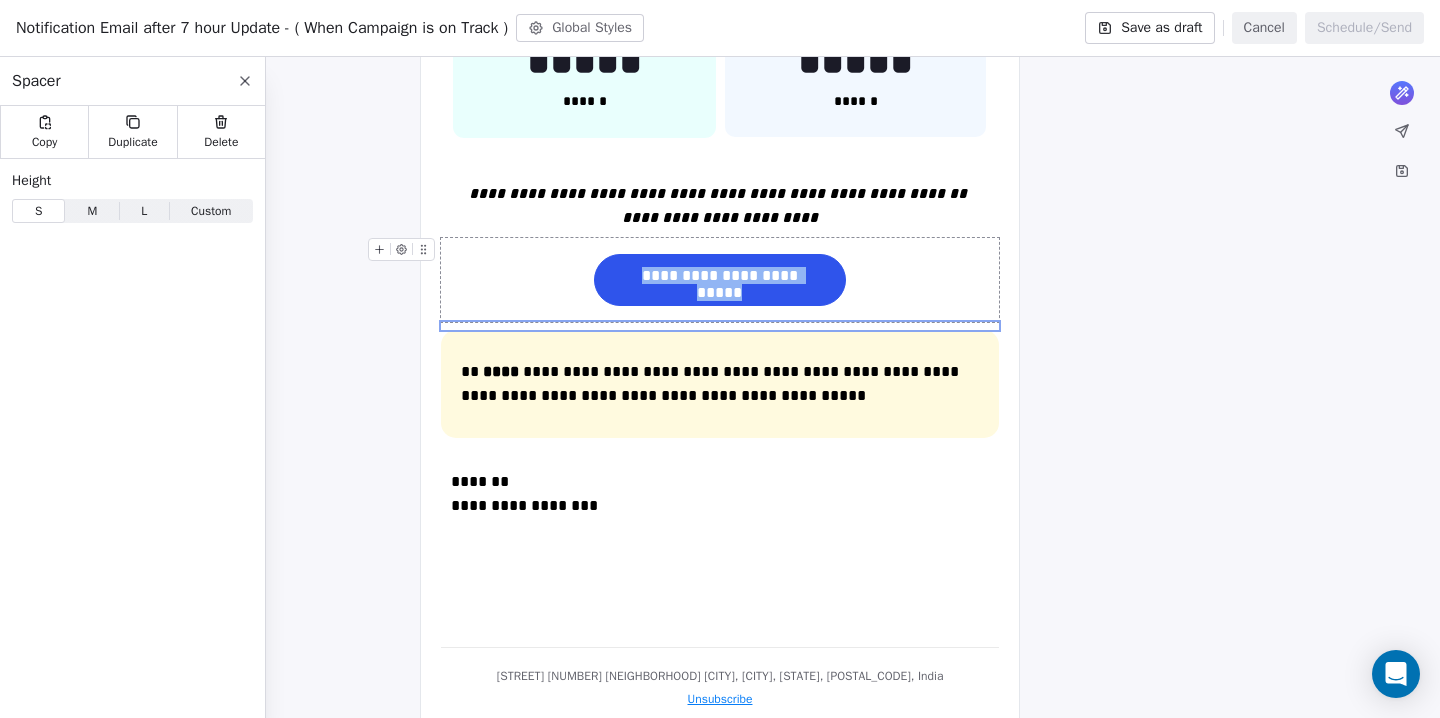 click on "M" at bounding box center (92, 211) 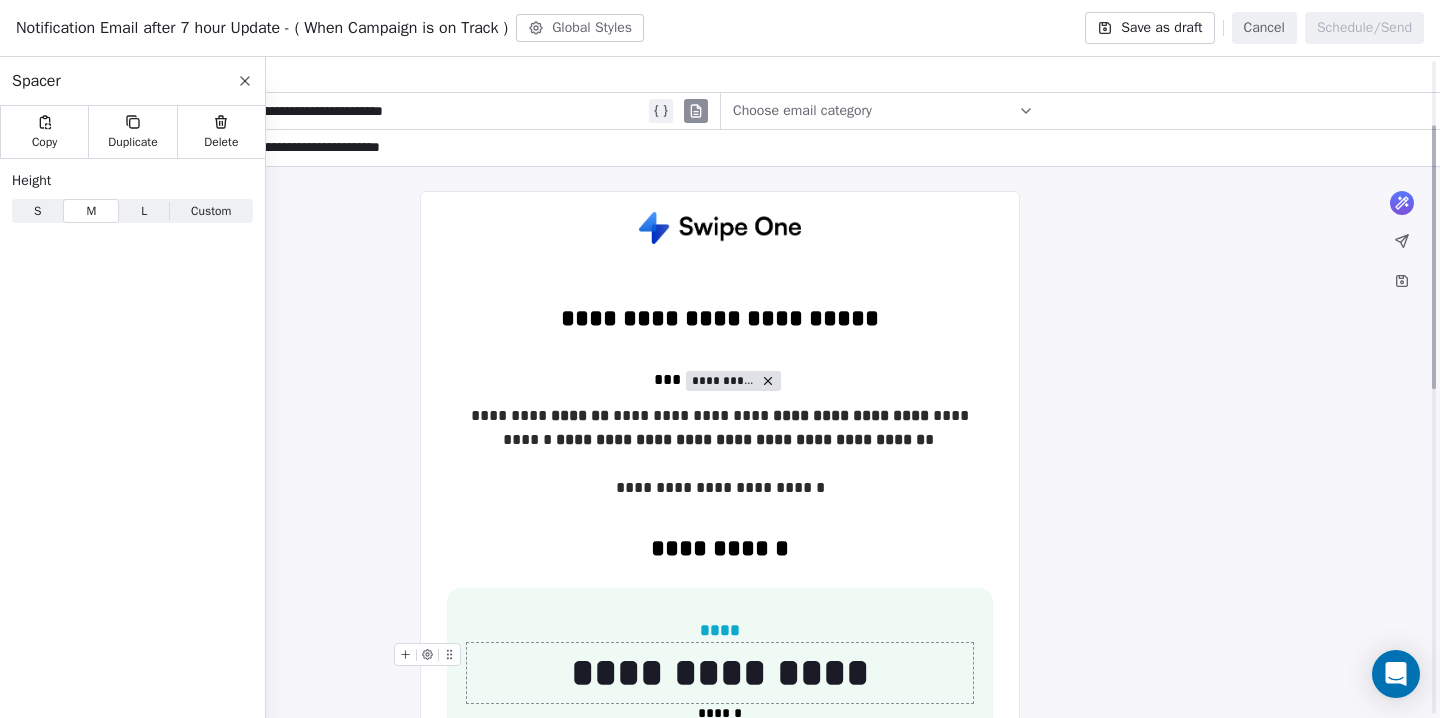 scroll, scrollTop: 0, scrollLeft: 0, axis: both 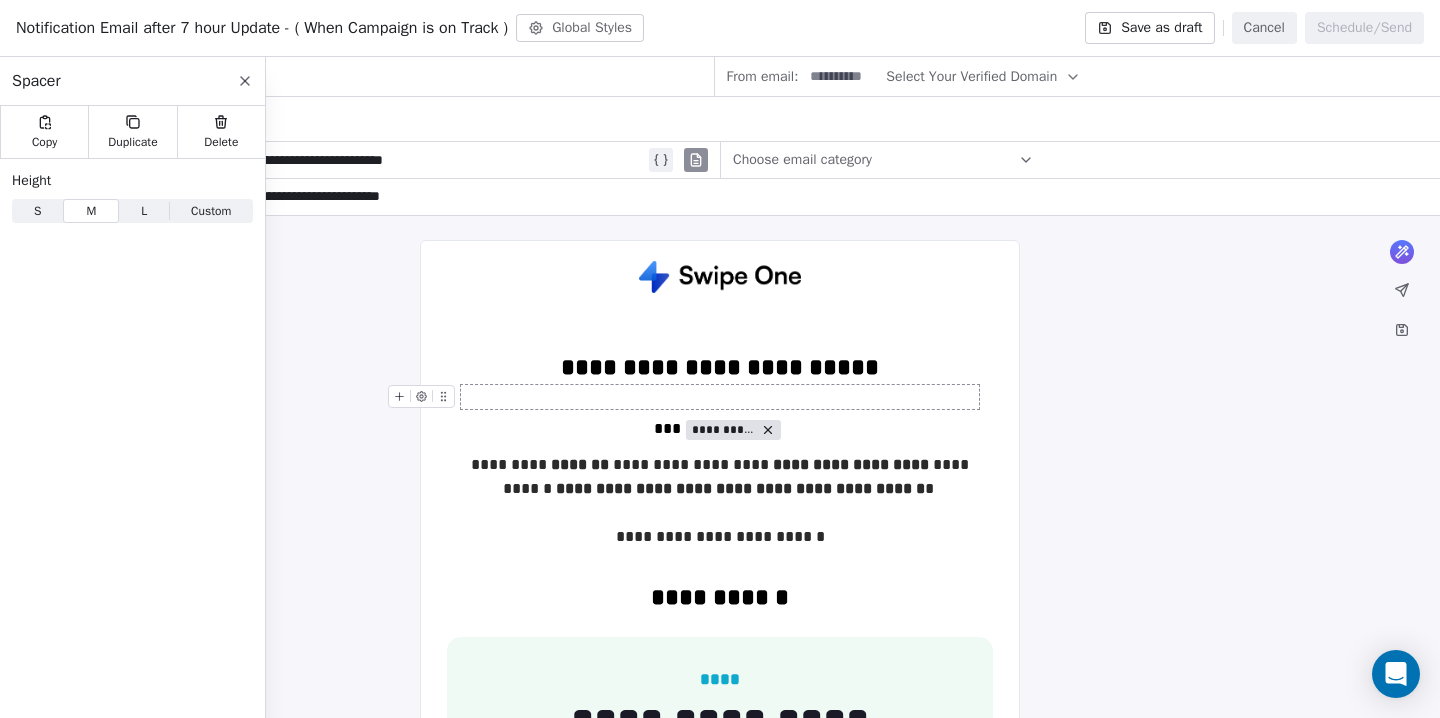 click 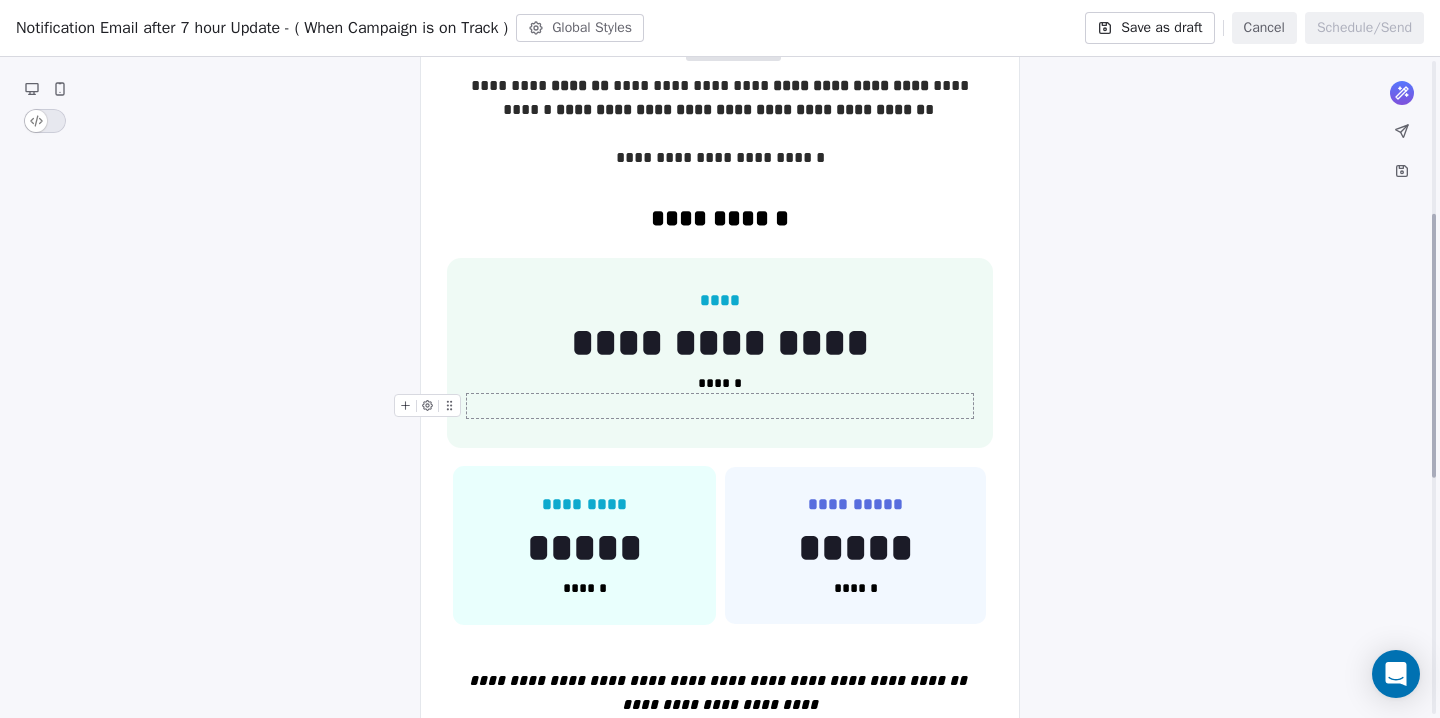 scroll, scrollTop: 382, scrollLeft: 0, axis: vertical 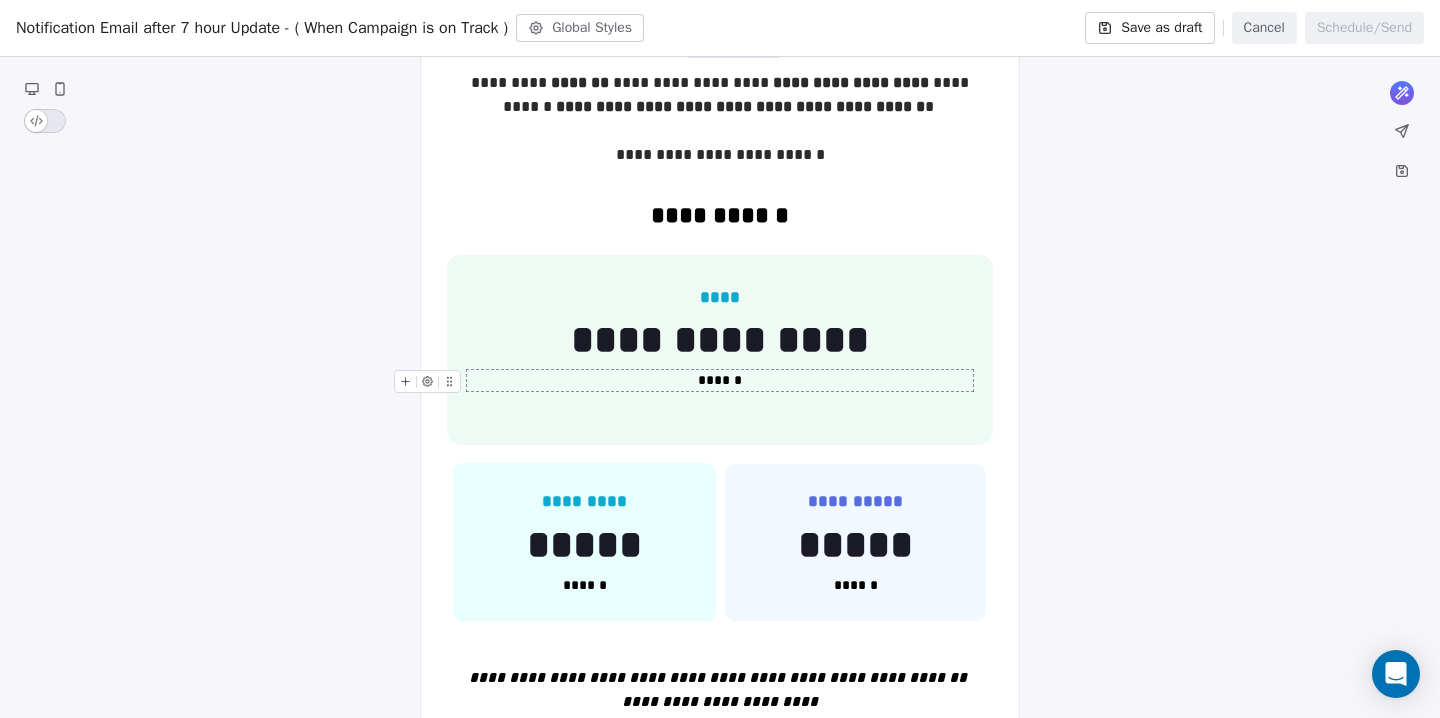 click on "******" at bounding box center (720, 380) 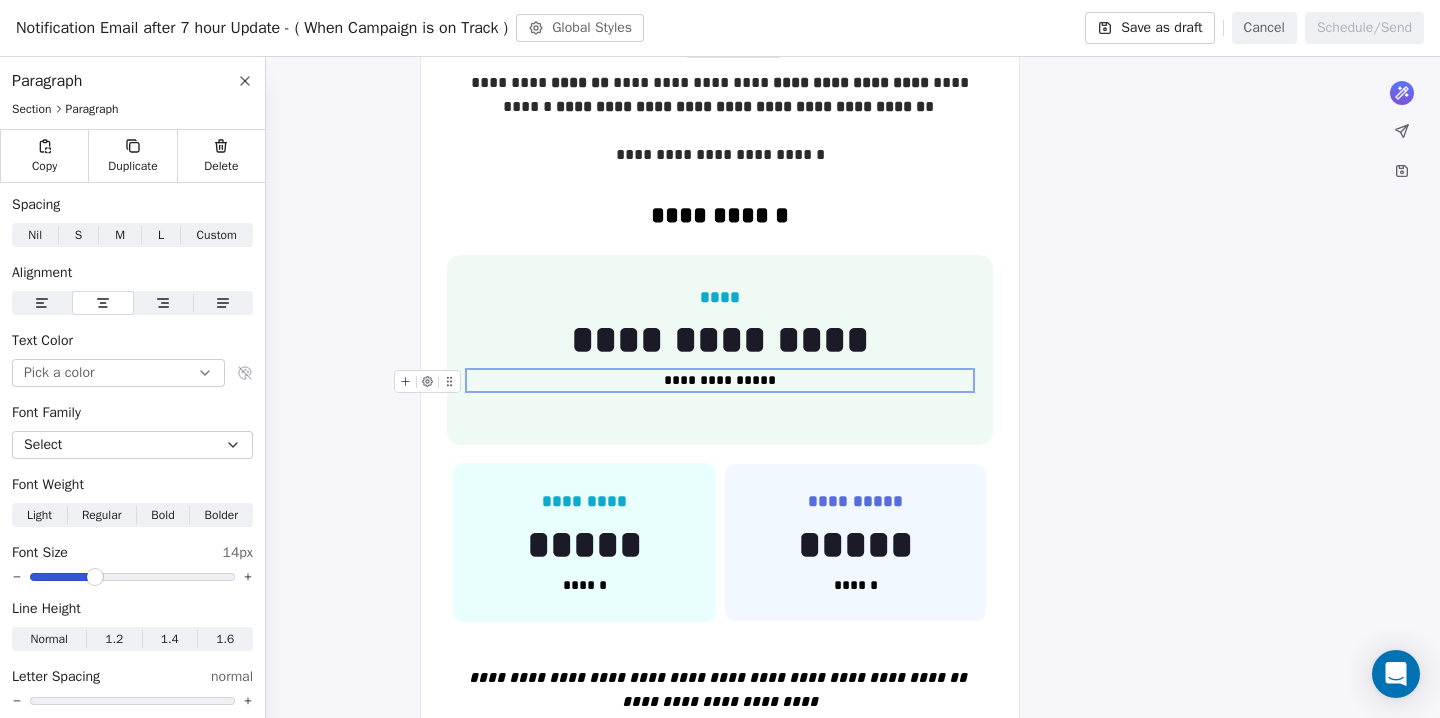 click on "**********" at bounding box center [720, 380] 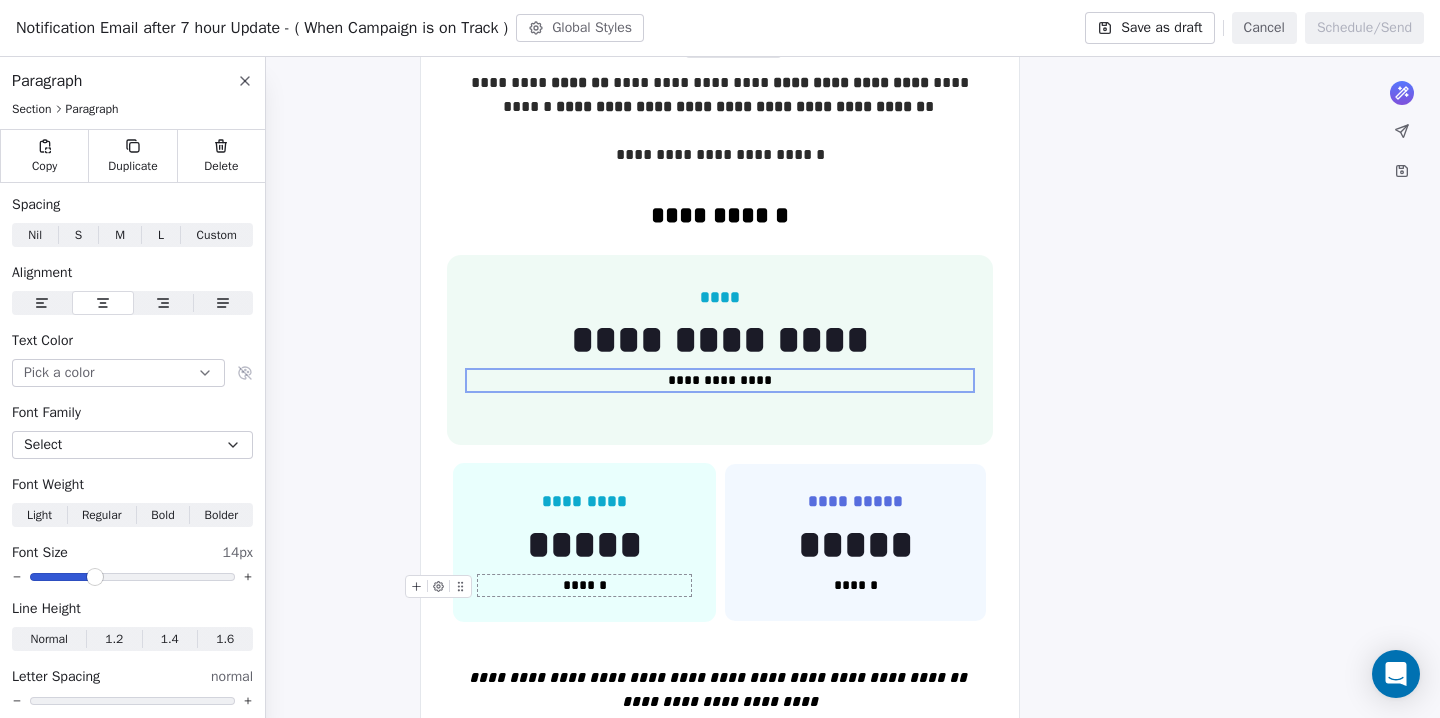 click on "******" at bounding box center [584, 585] 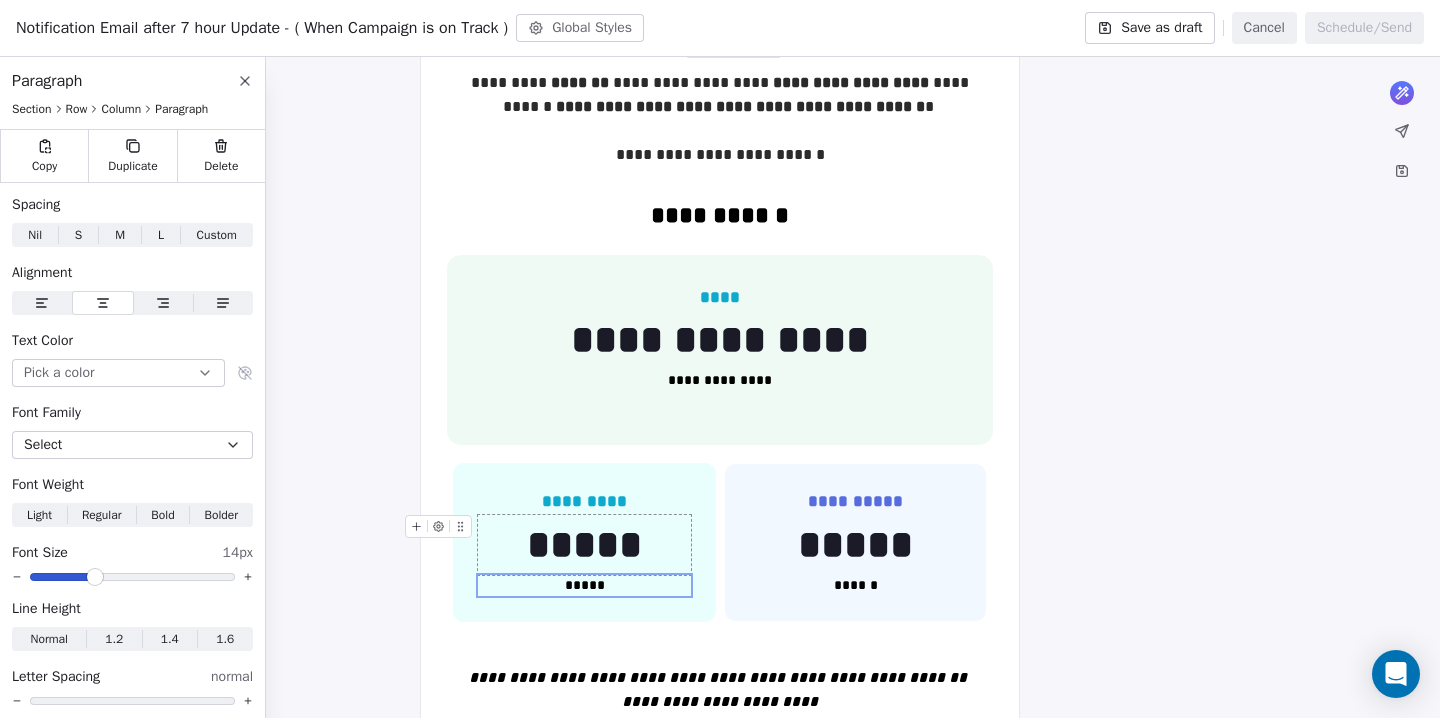 click on "*****" at bounding box center [584, 545] 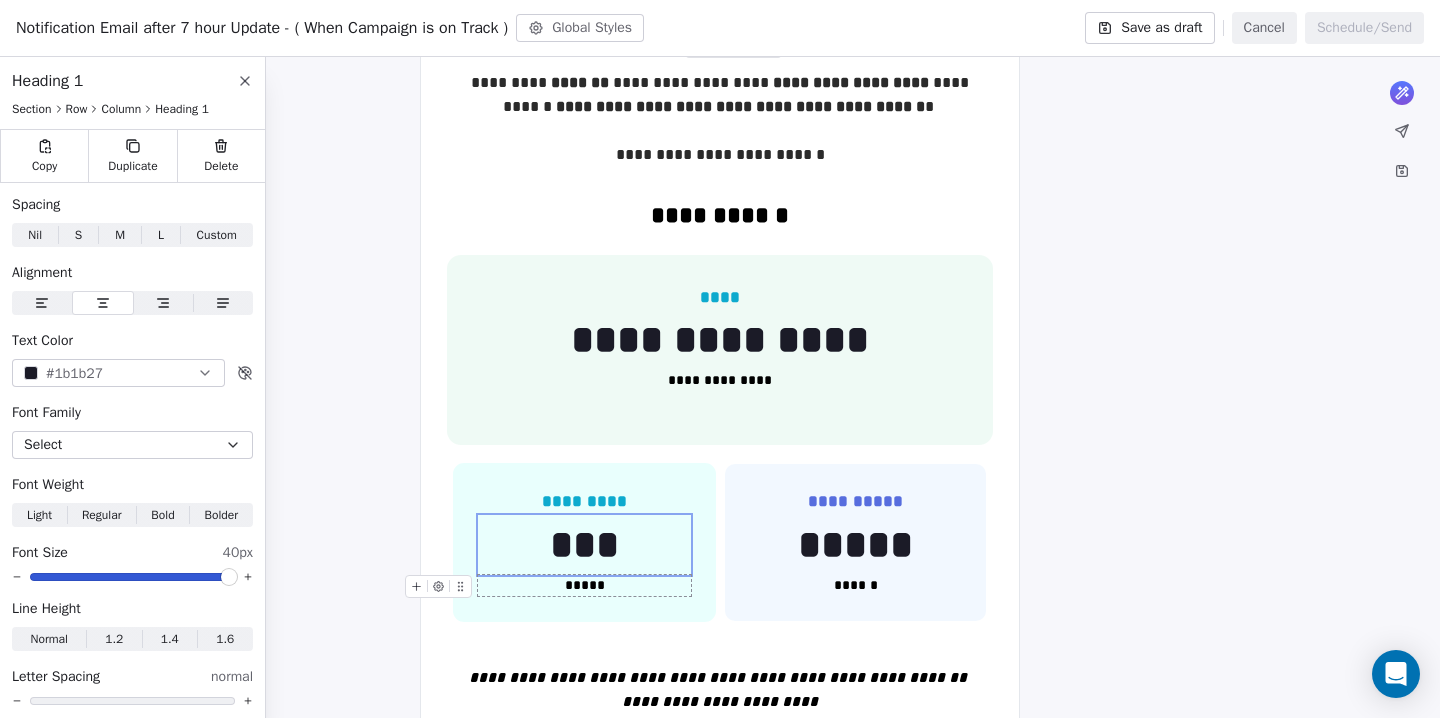 click on "*****" at bounding box center (584, 585) 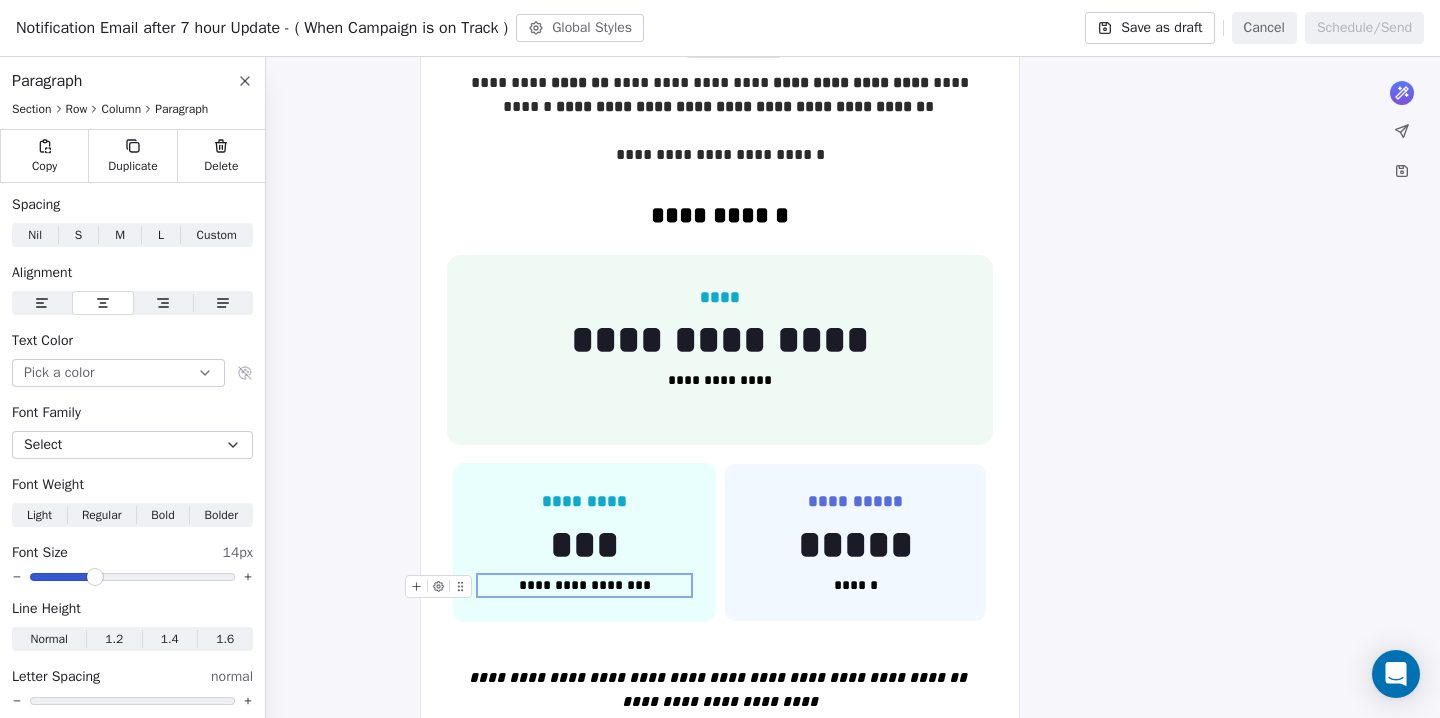 click on "**********" at bounding box center [584, 585] 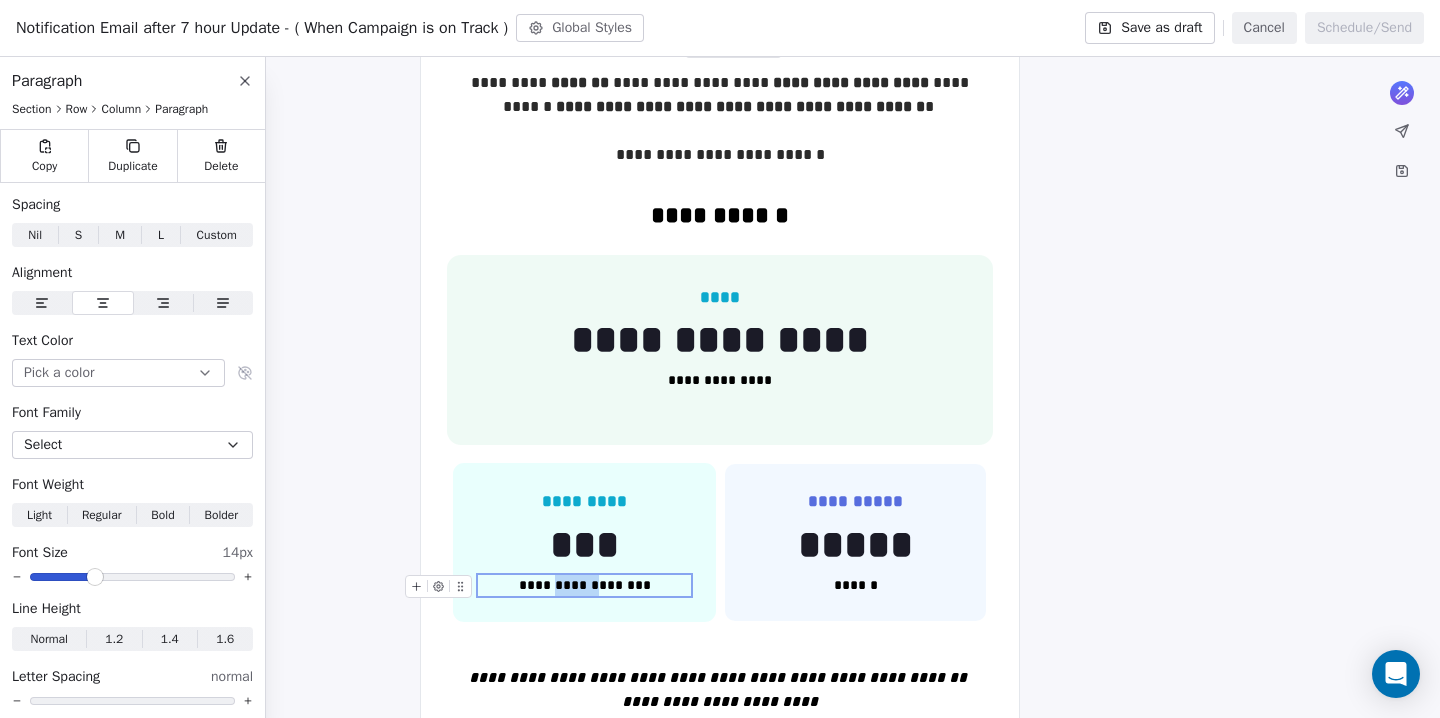 click on "**********" at bounding box center (584, 585) 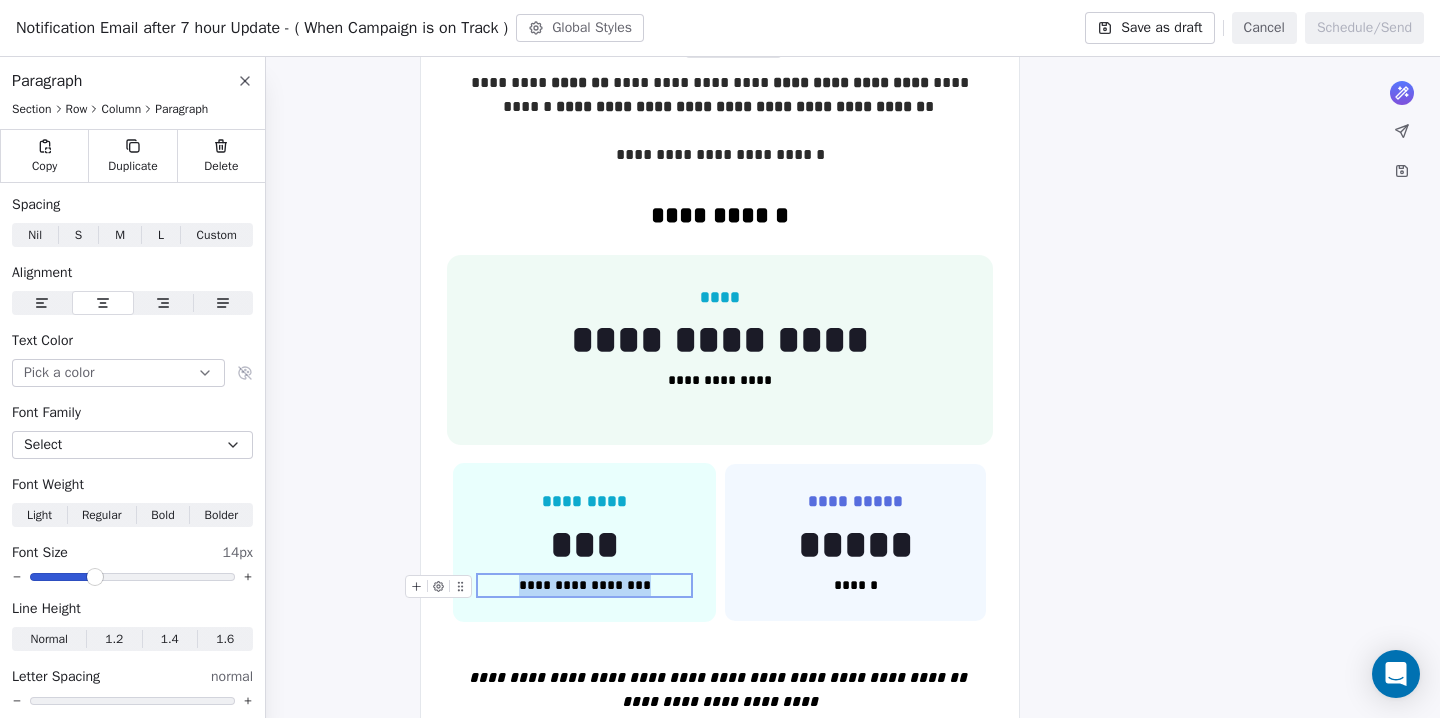 click on "**********" at bounding box center [584, 585] 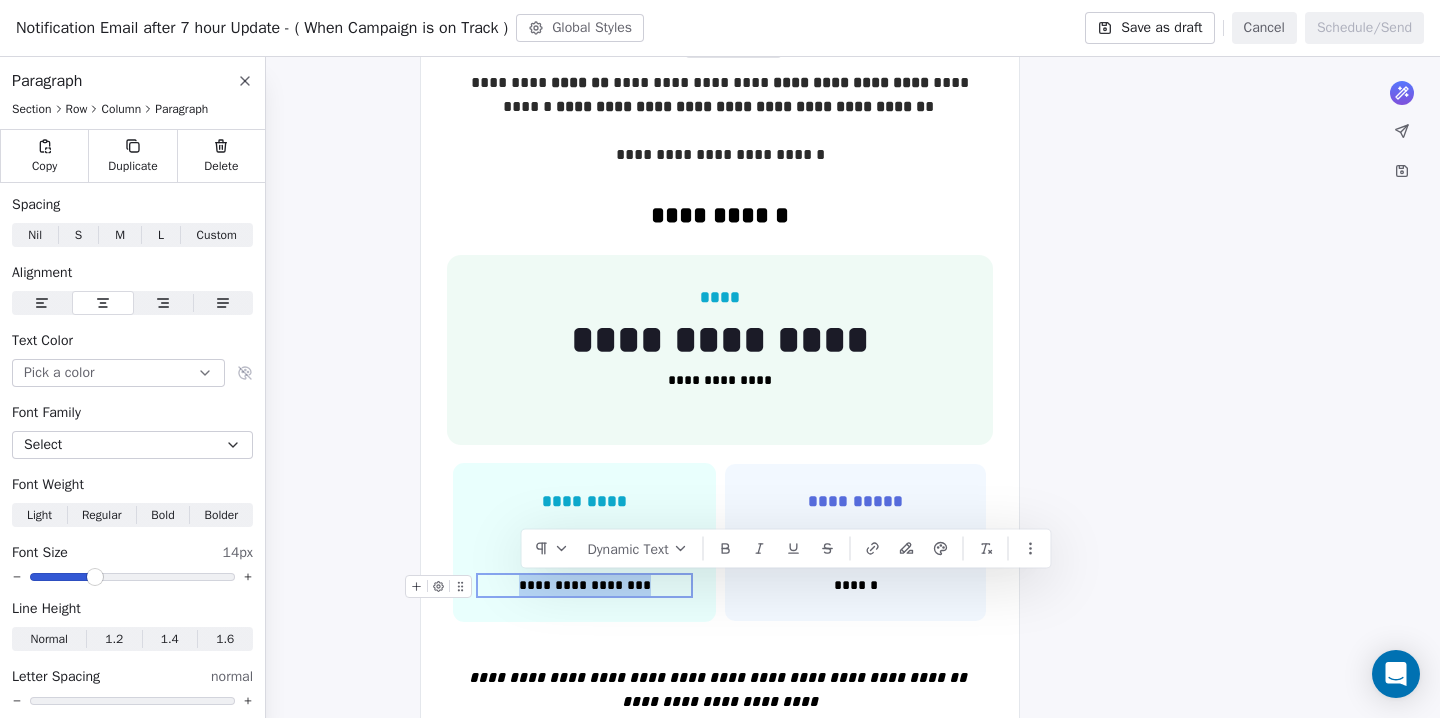 copy on "**********" 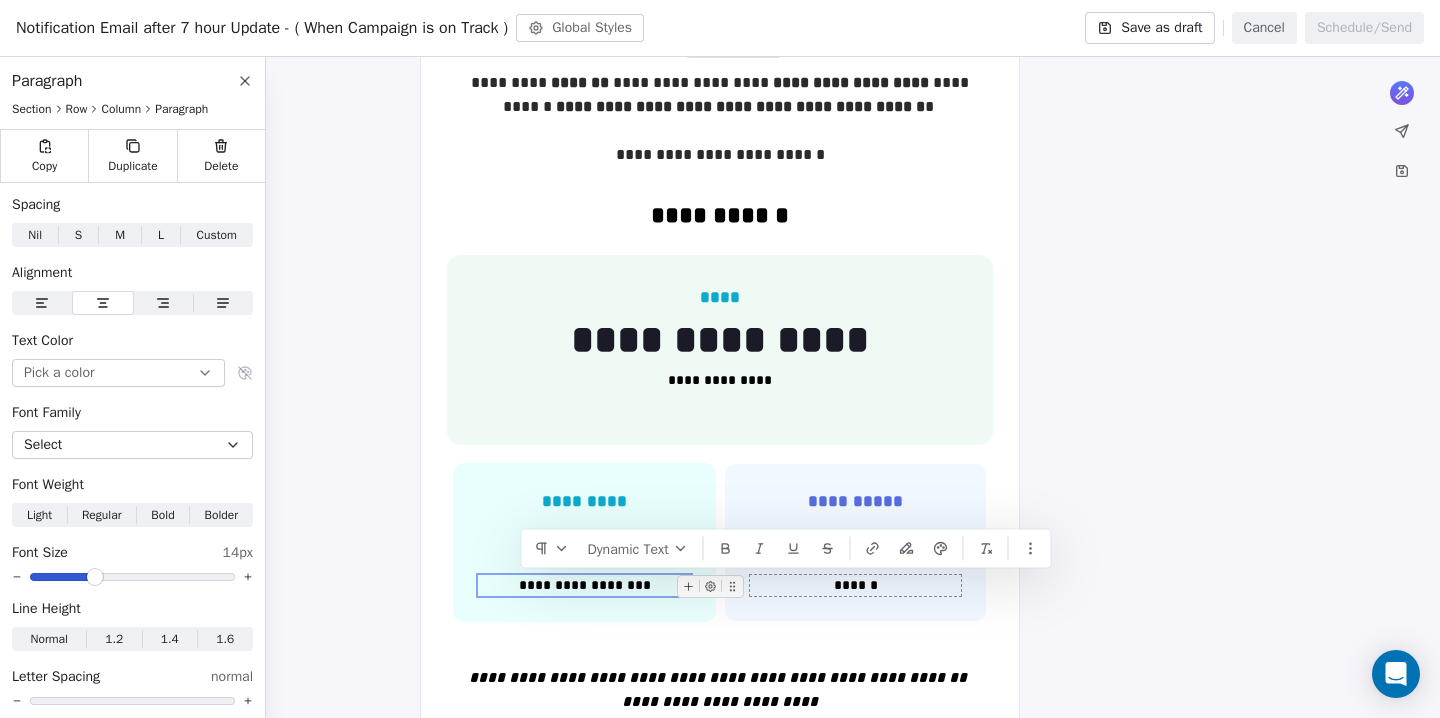 click on "******" at bounding box center (855, 585) 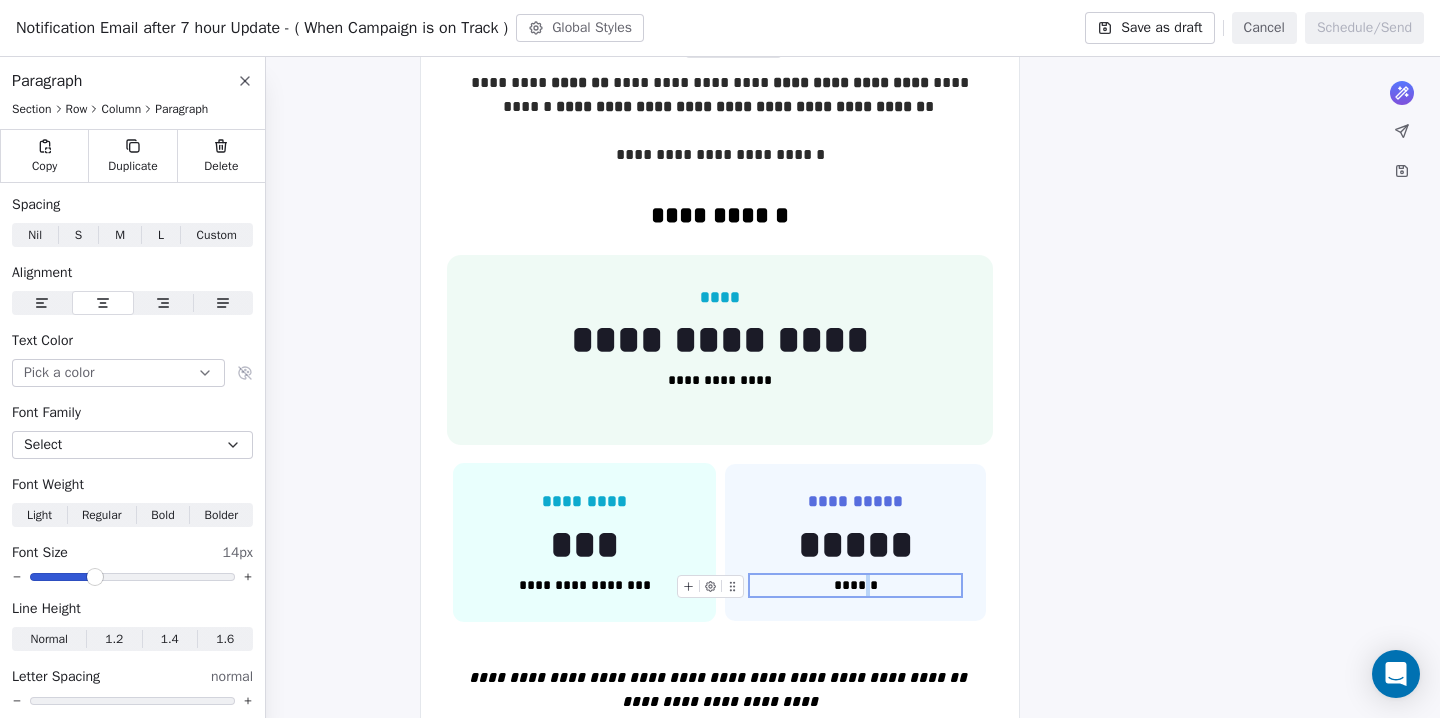 click on "******" at bounding box center (855, 585) 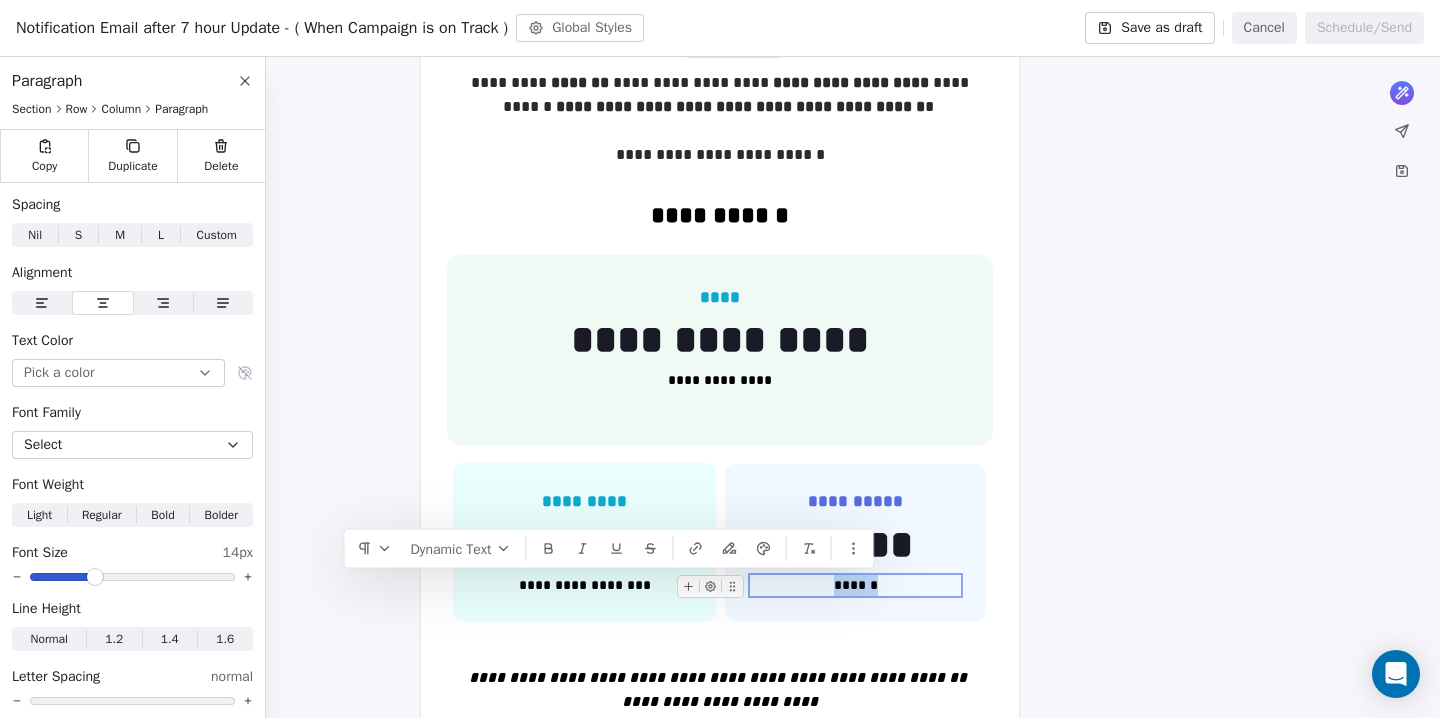 click on "******" at bounding box center [855, 585] 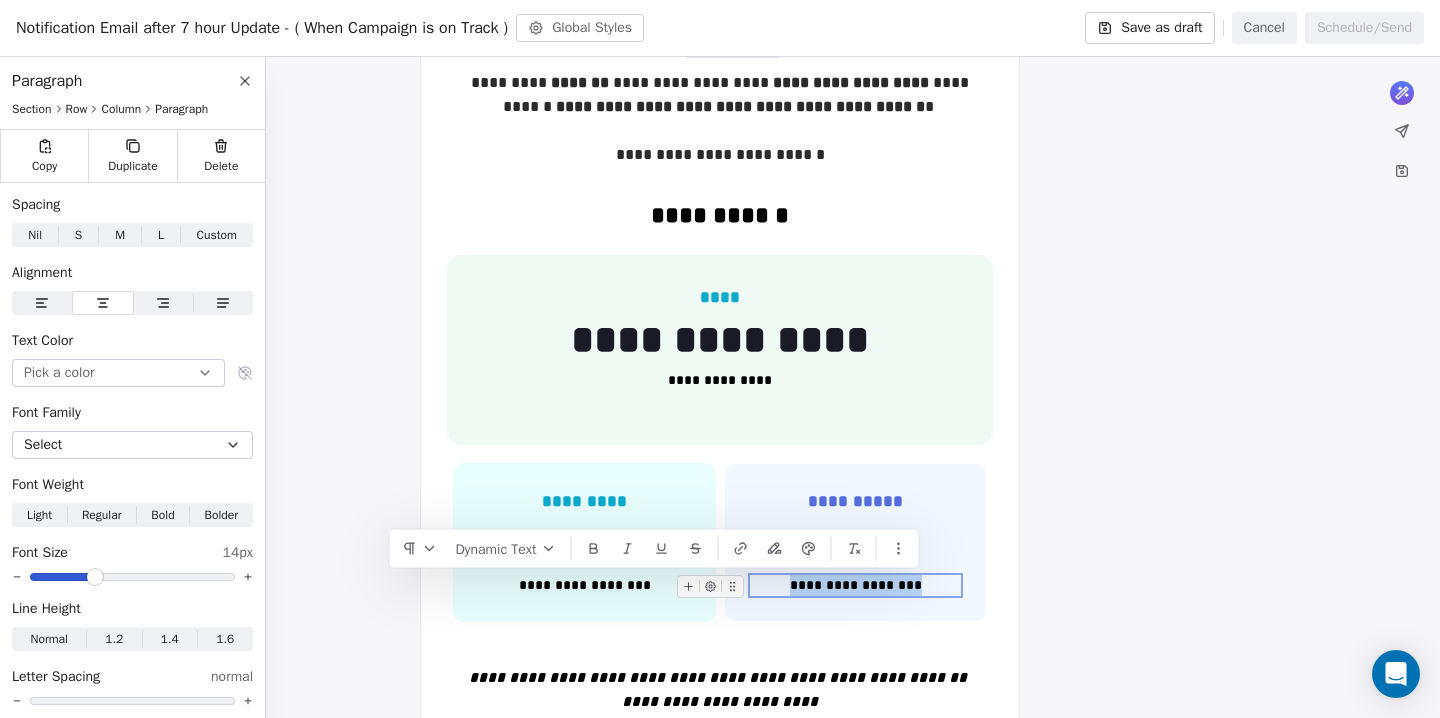 click on "**********" at bounding box center (855, 585) 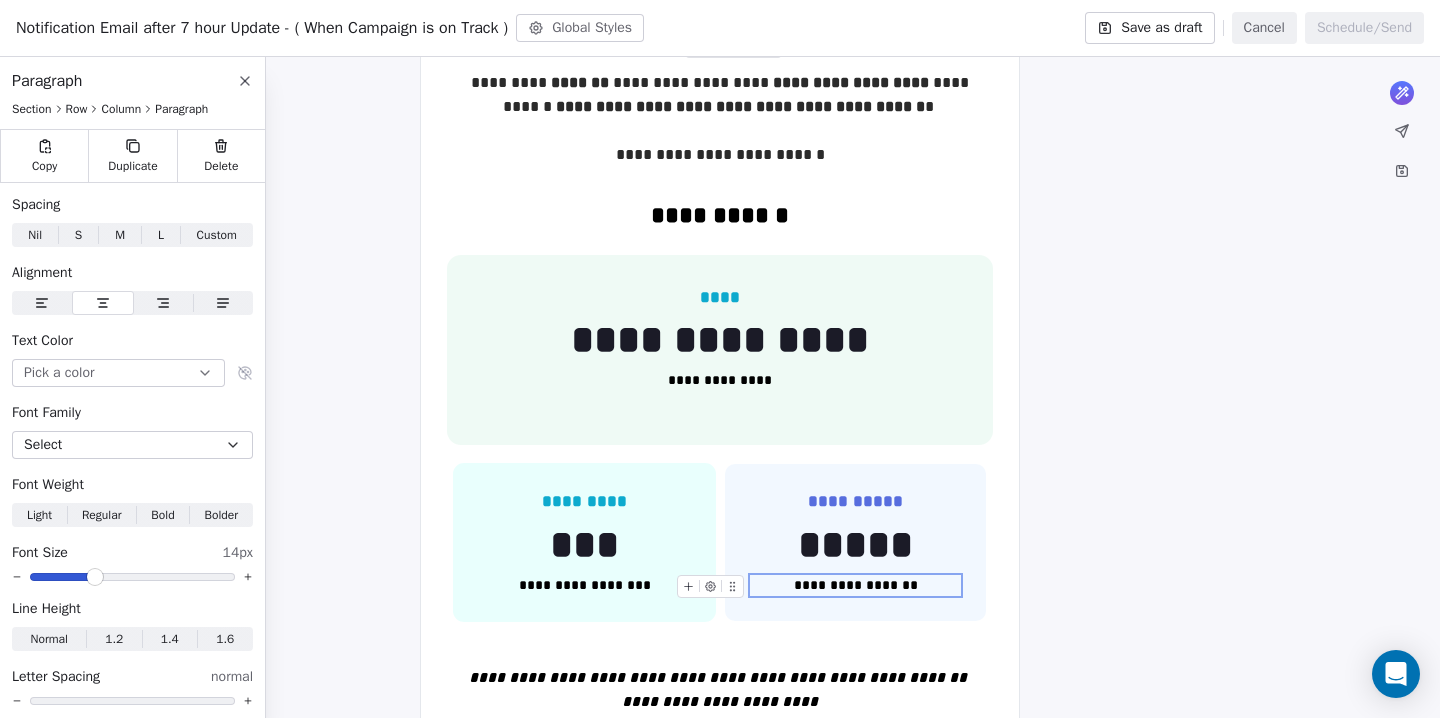 click on "**********" at bounding box center [855, 585] 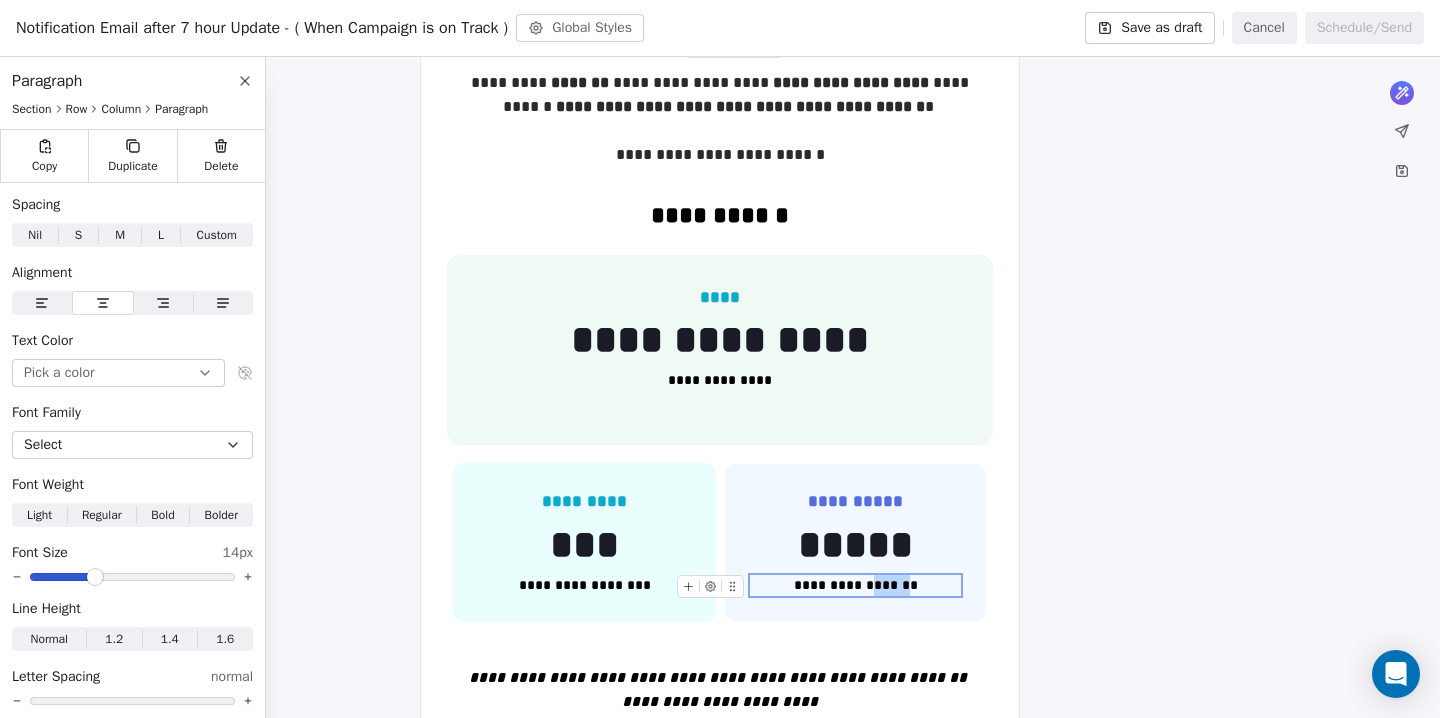 click on "**********" at bounding box center (855, 585) 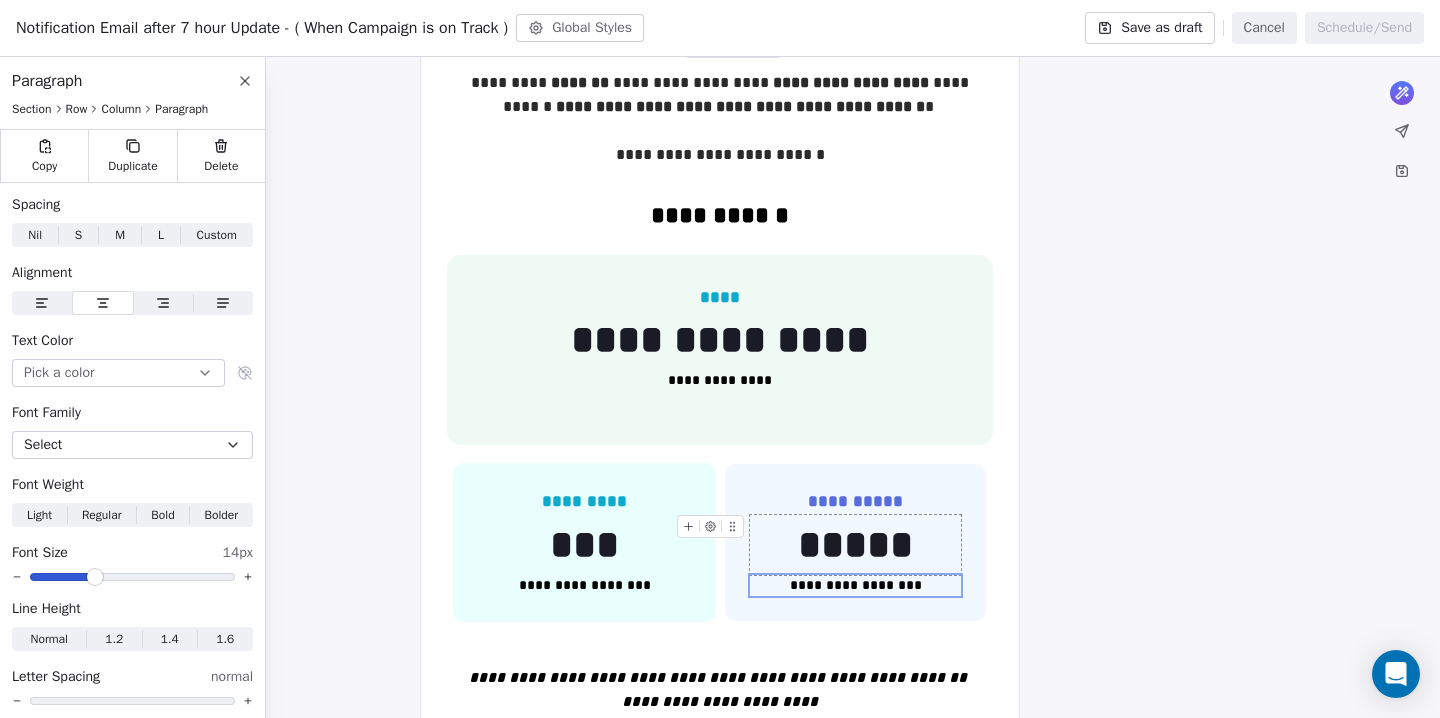 click on "*****" at bounding box center [855, 545] 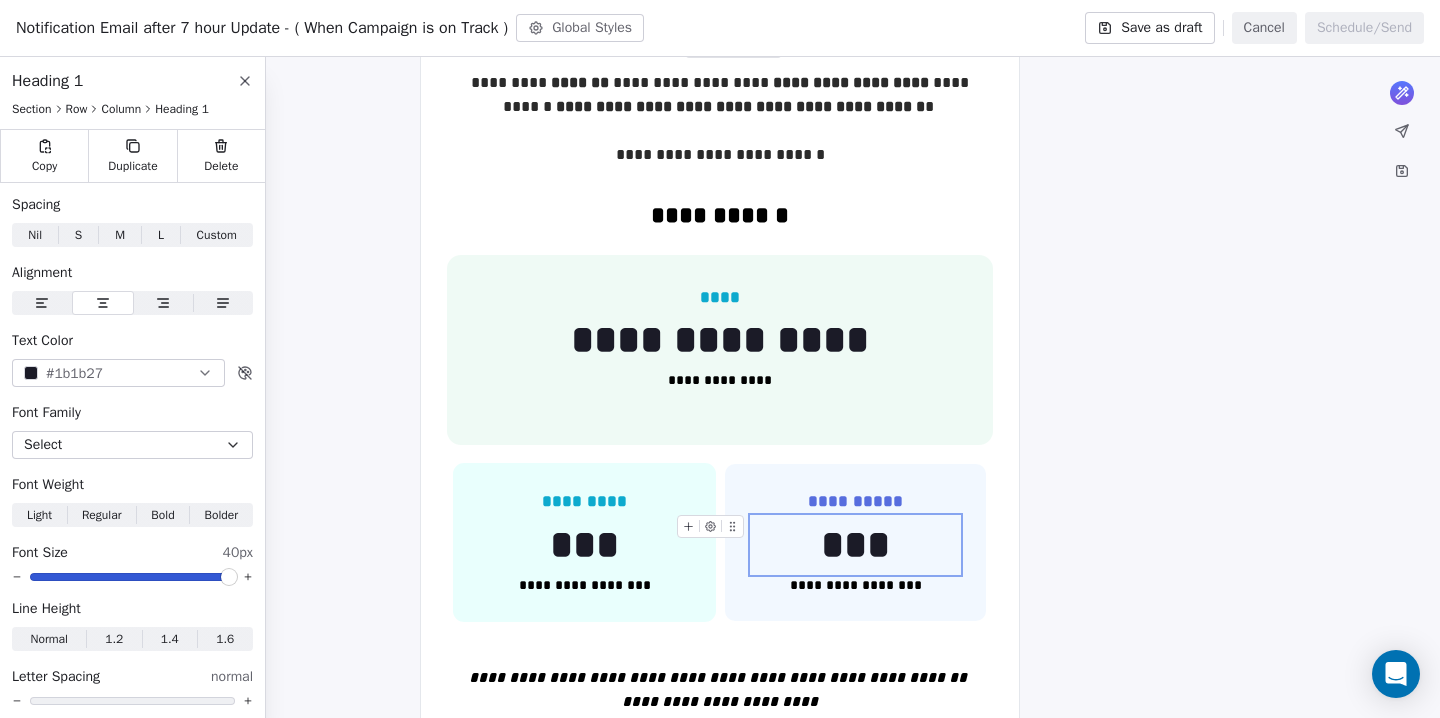 click on "***" at bounding box center [855, 545] 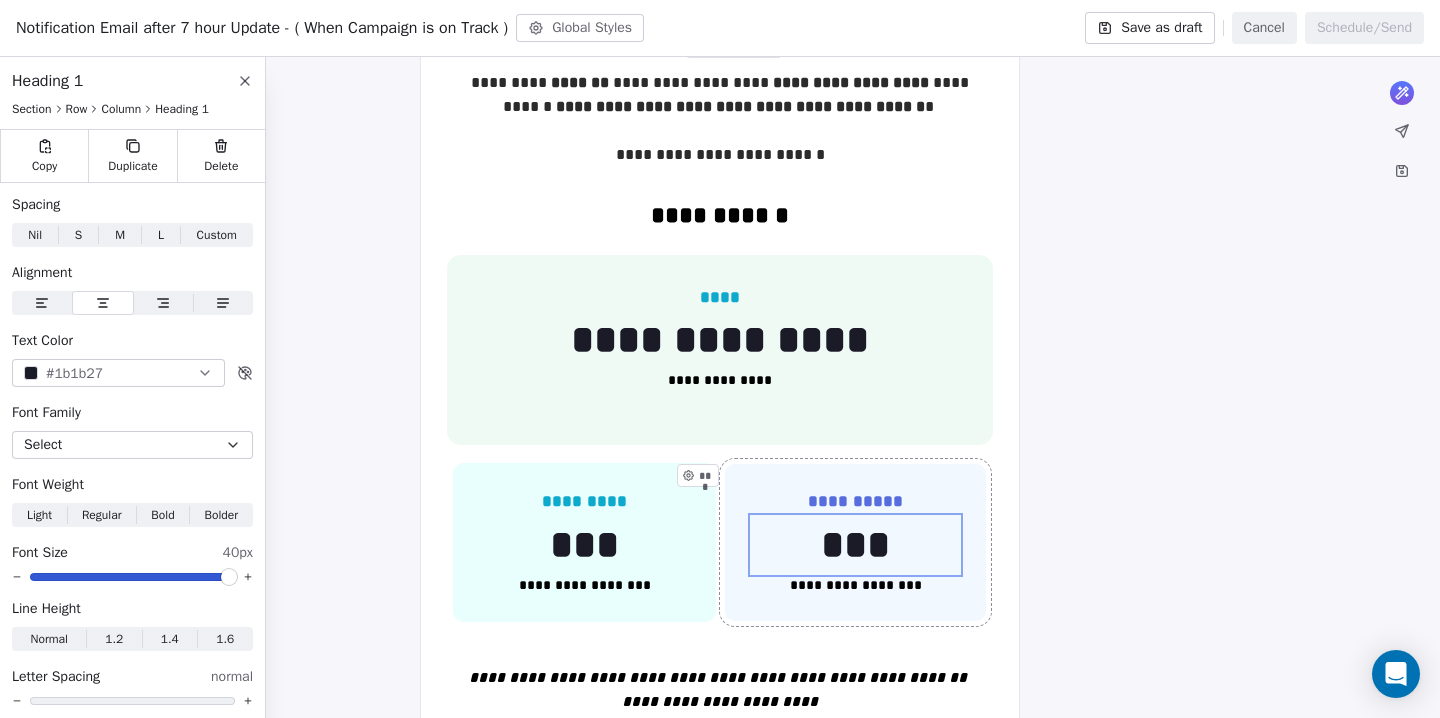 click on "**********" at bounding box center [720, 563] 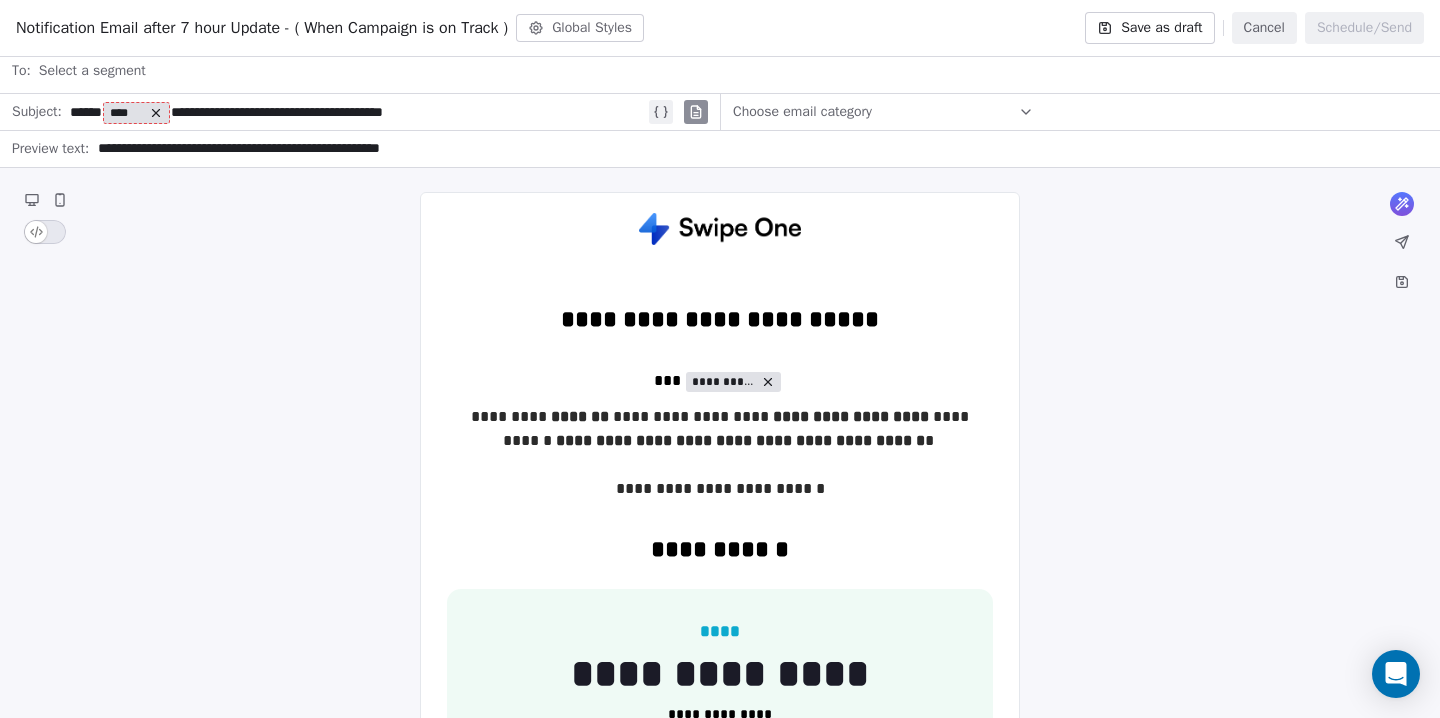 scroll, scrollTop: 0, scrollLeft: 0, axis: both 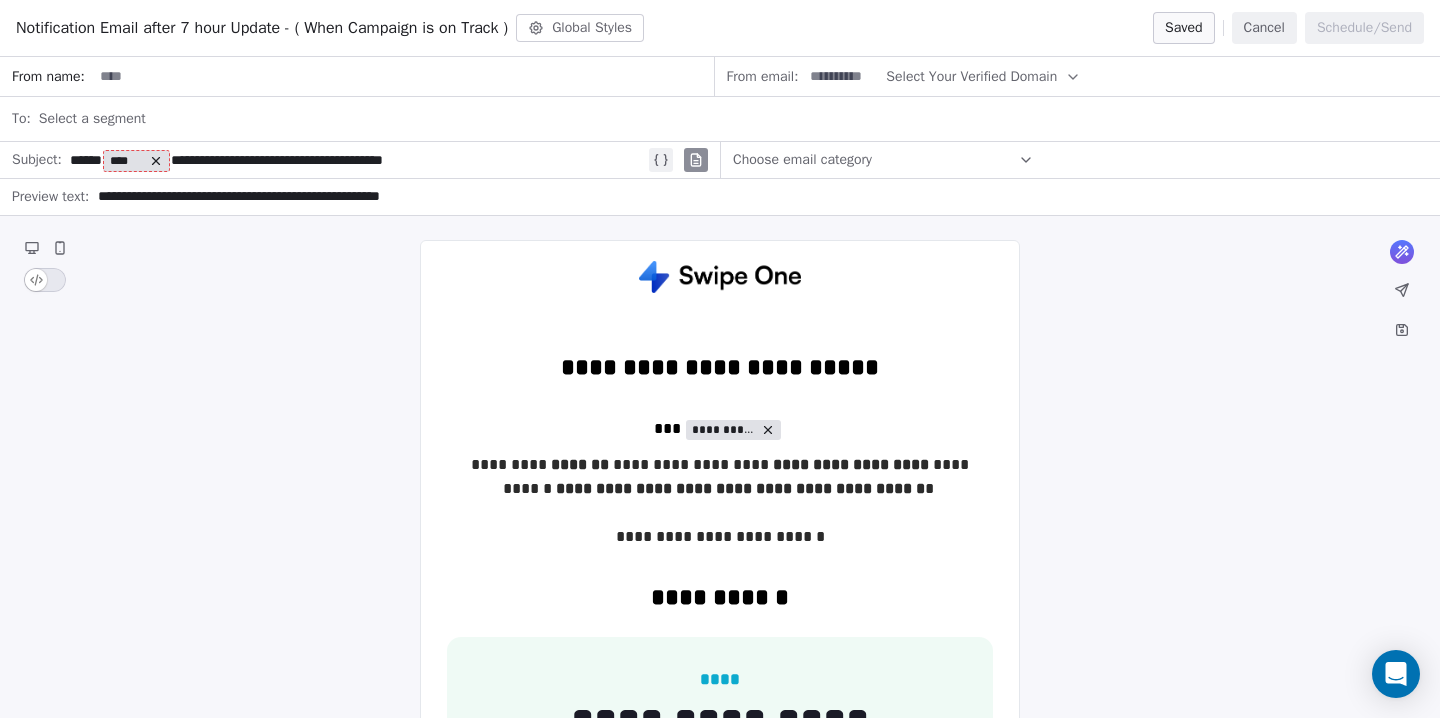 click on "Cancel" at bounding box center (1264, 28) 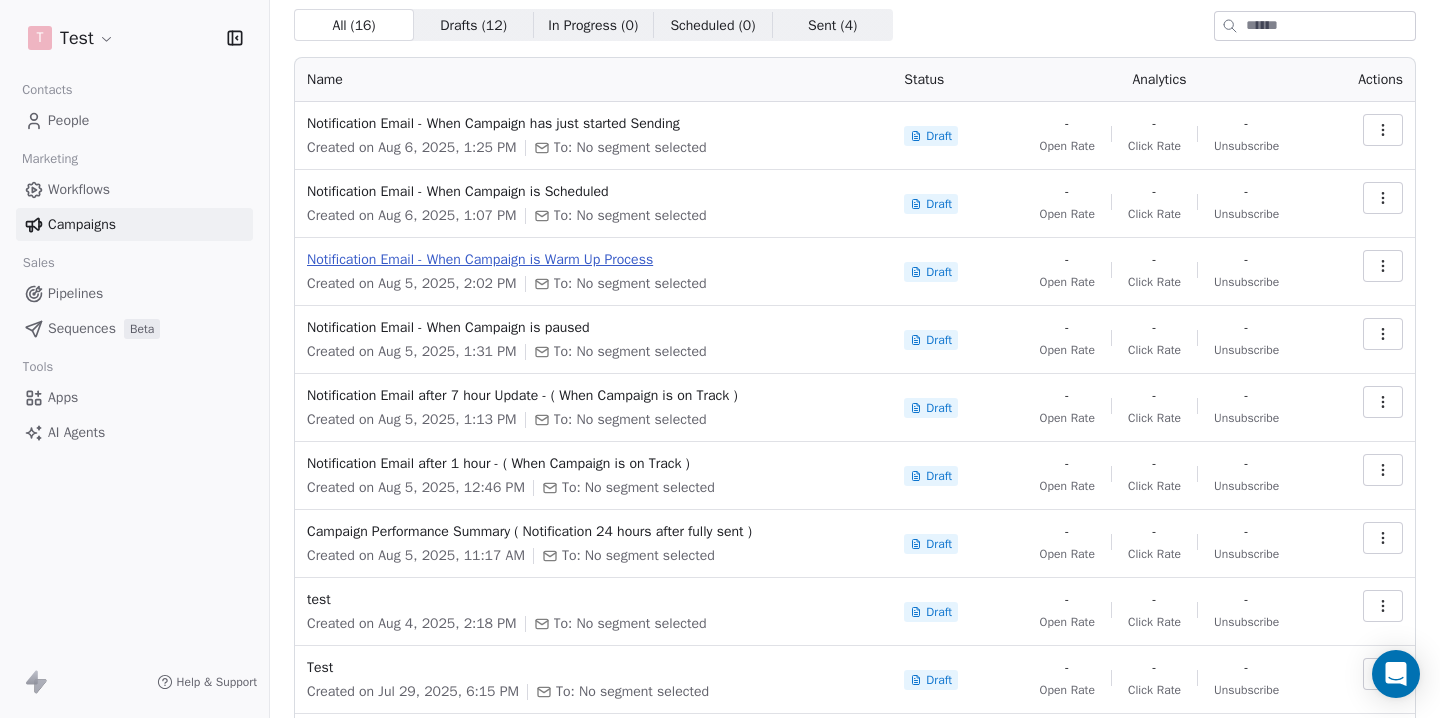 click on "Notification Email - When Campaign is Warm Up Process" at bounding box center (593, 260) 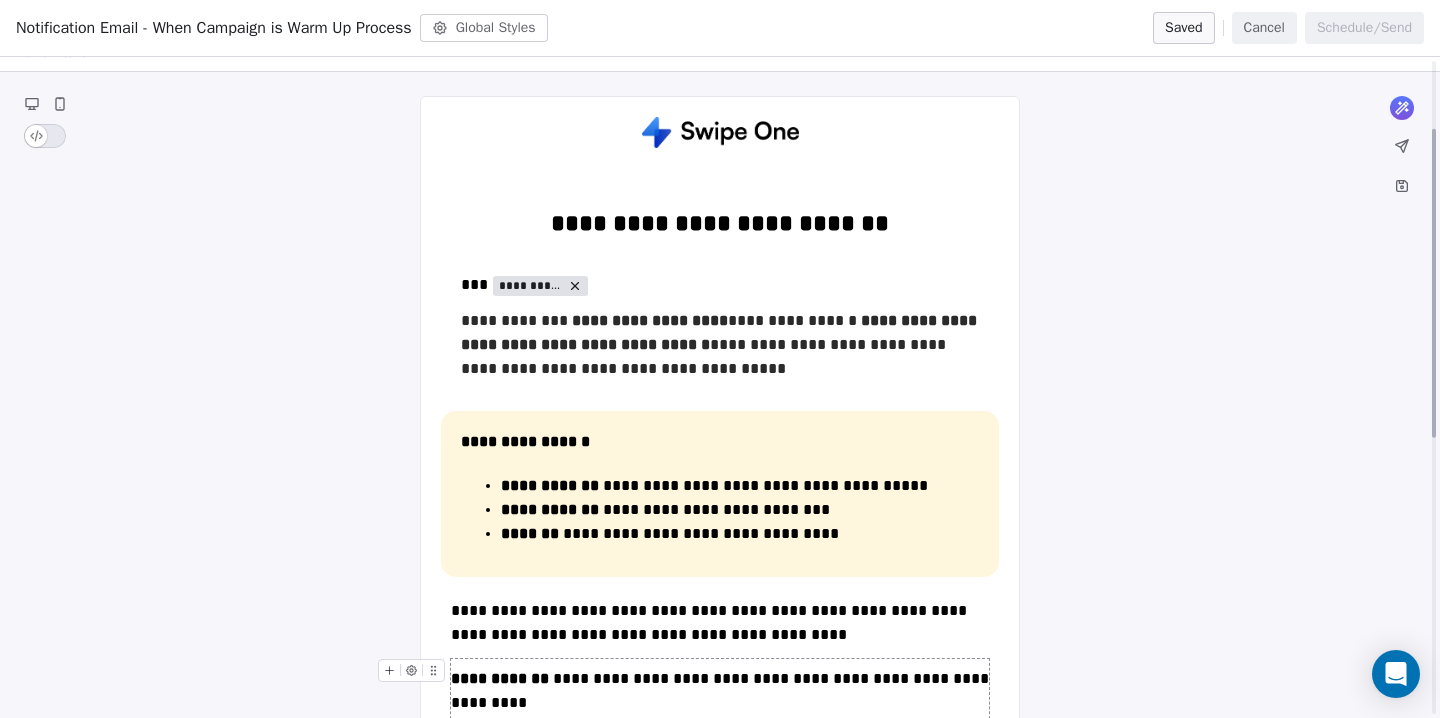 scroll, scrollTop: 140, scrollLeft: 0, axis: vertical 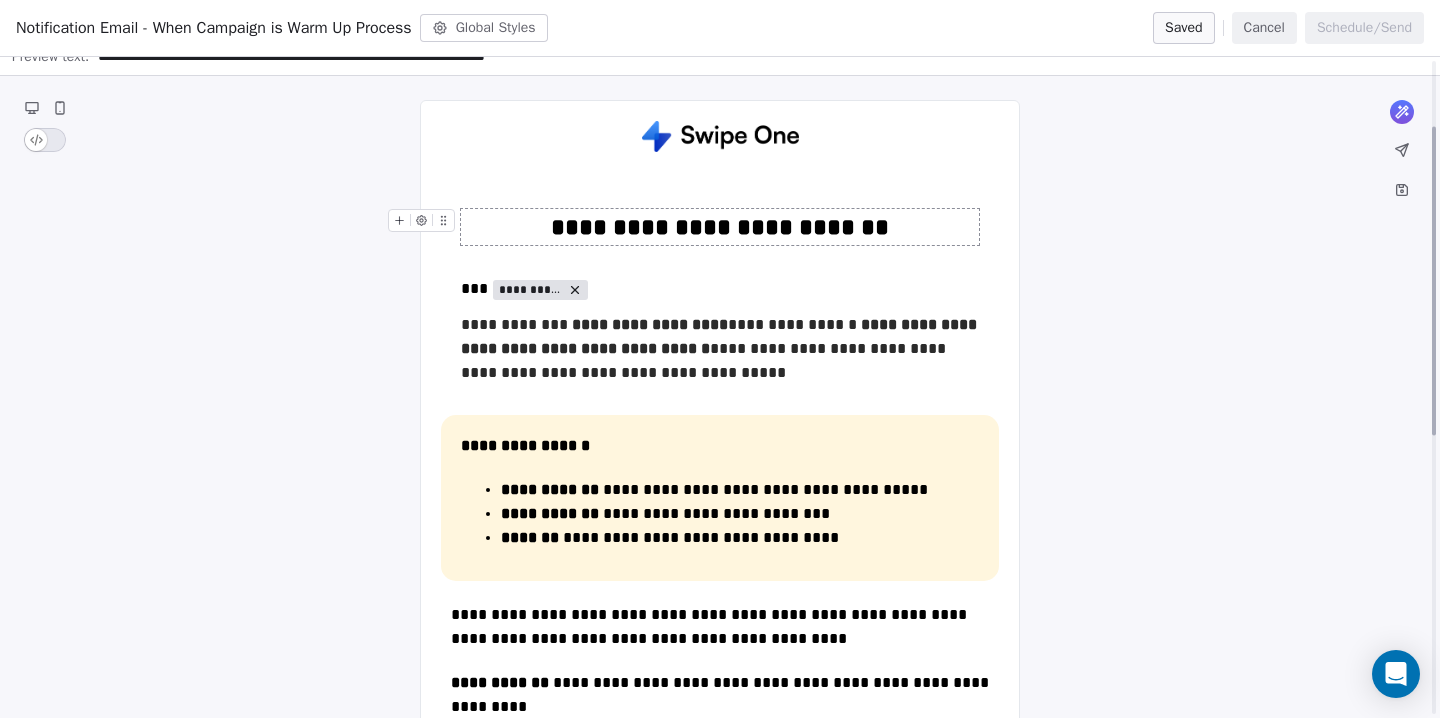 click on "Cancel" at bounding box center (1264, 28) 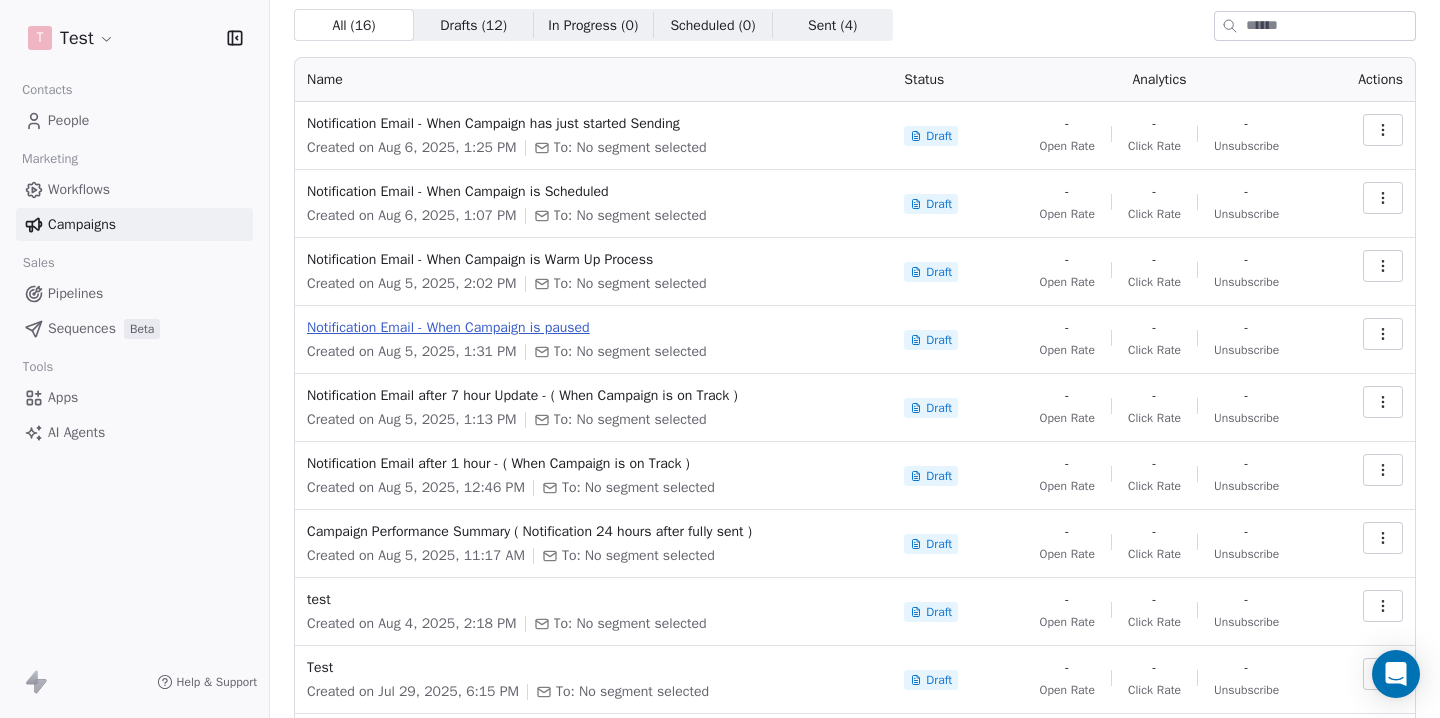 click on "Notification Email - When Campaign is paused" at bounding box center (593, 328) 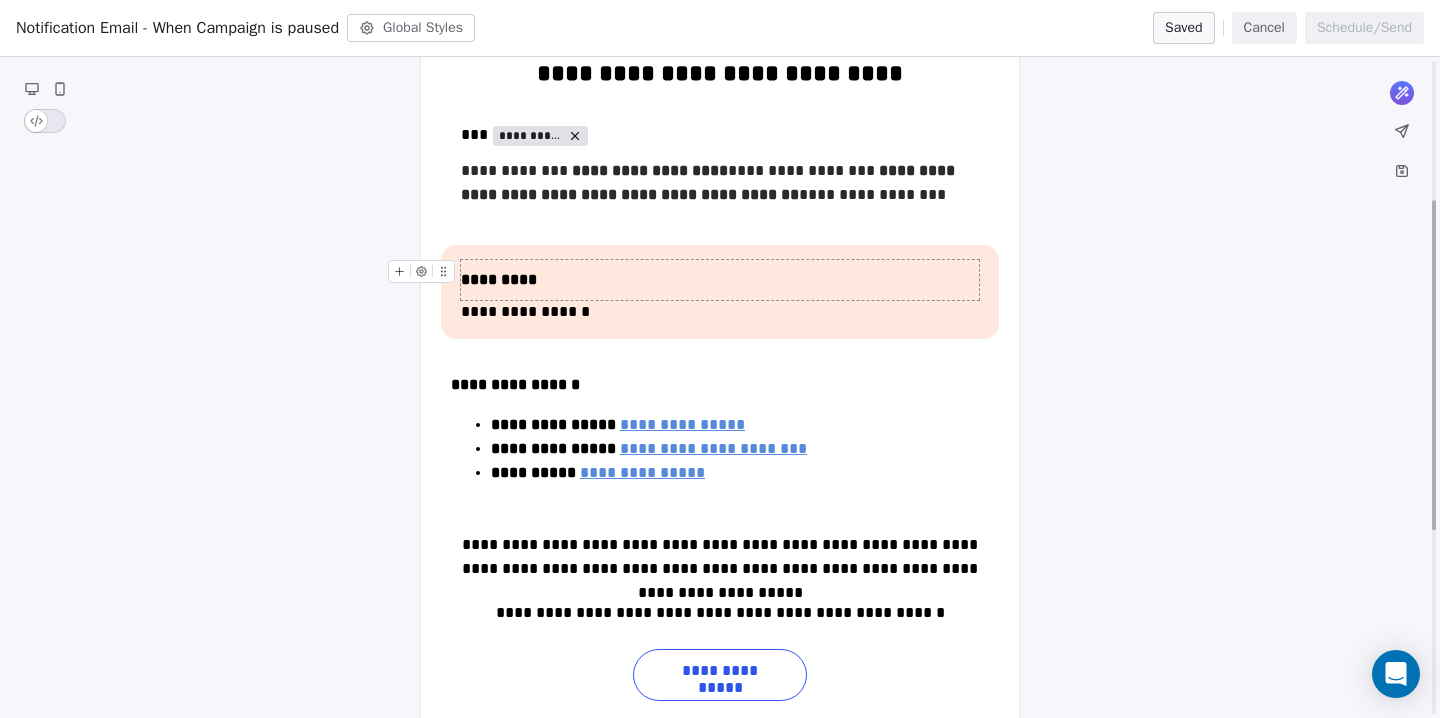 scroll, scrollTop: 283, scrollLeft: 0, axis: vertical 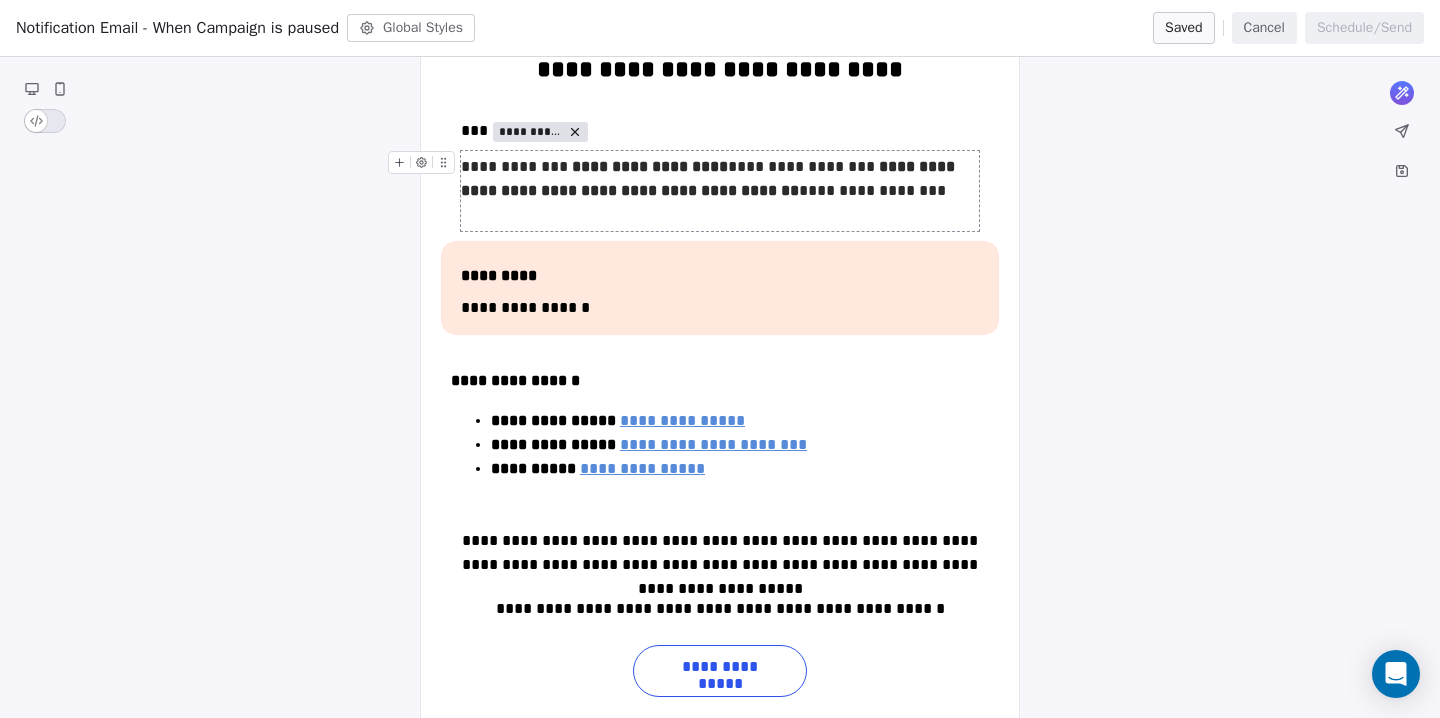 click on "Cancel" at bounding box center (1264, 28) 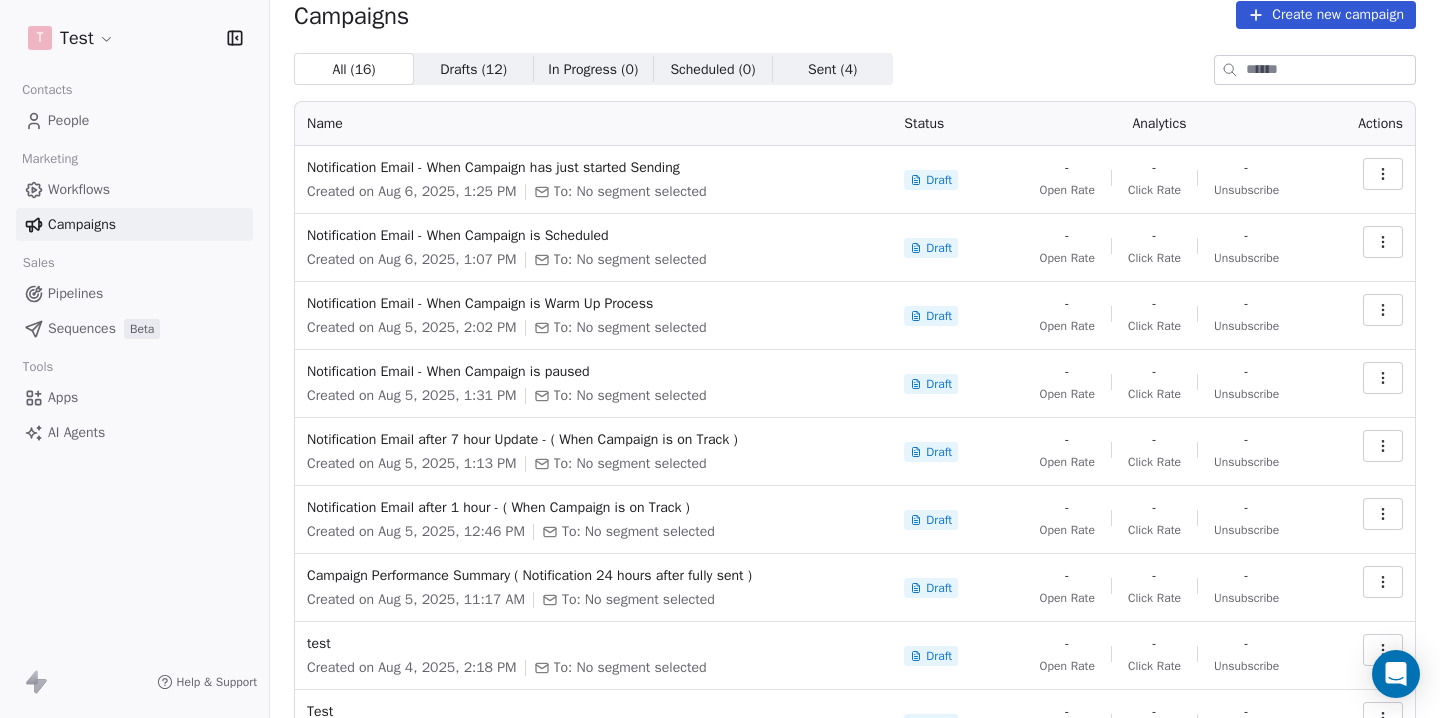 scroll, scrollTop: 0, scrollLeft: 0, axis: both 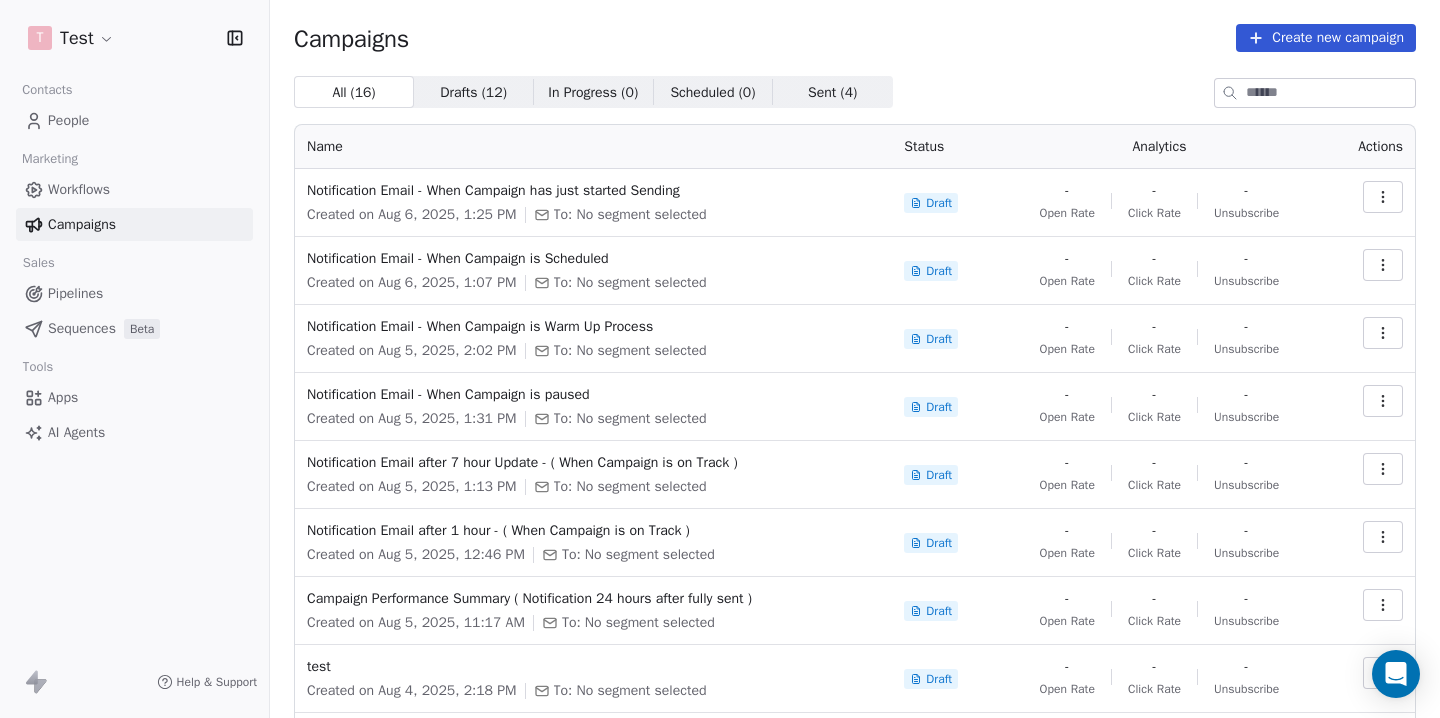click at bounding box center [1383, 401] 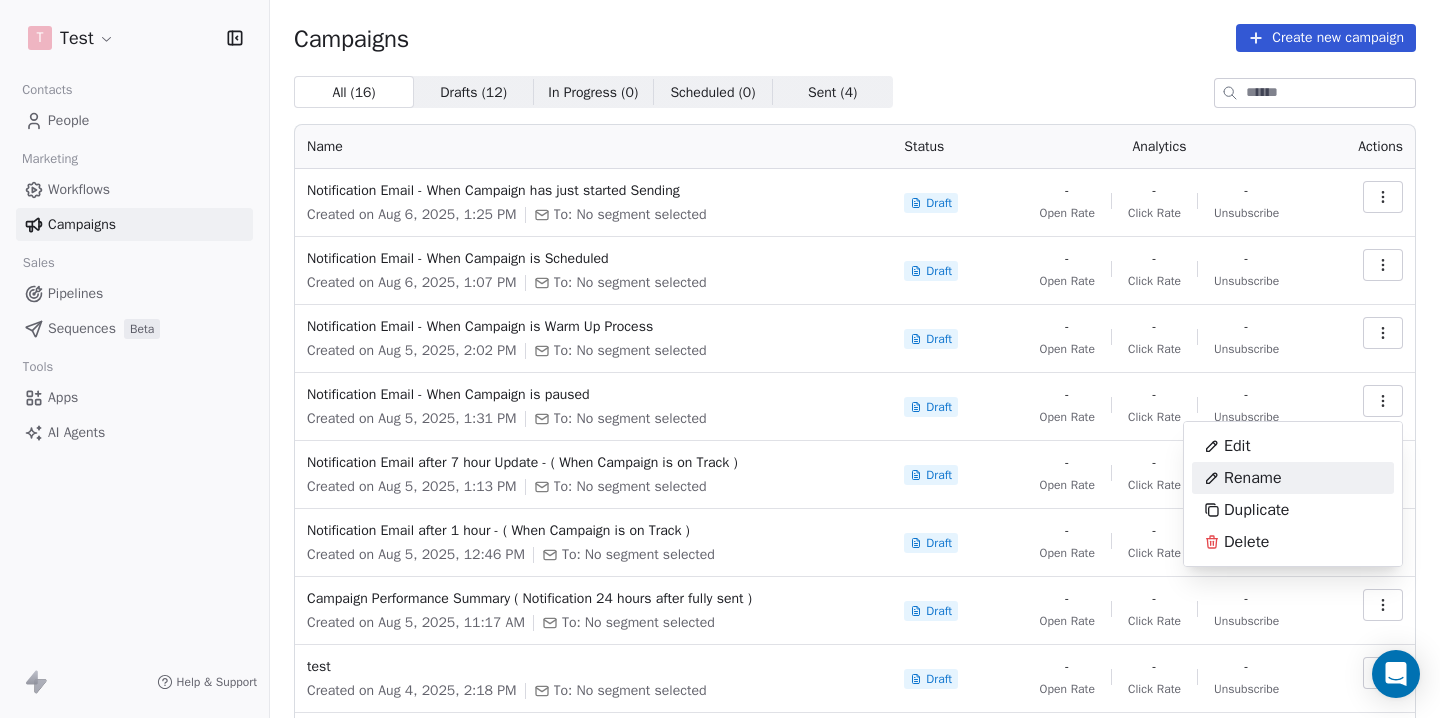 click on "Rename" at bounding box center (1293, 478) 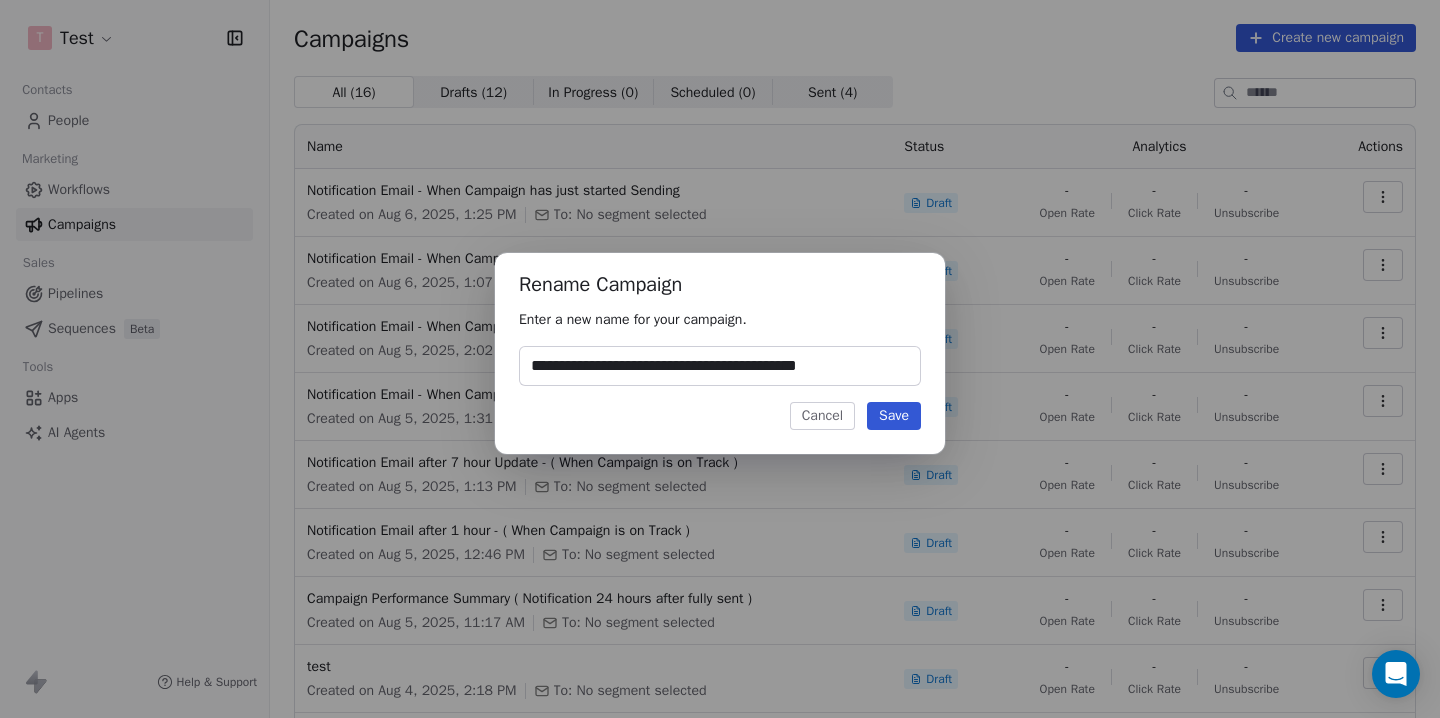click on "**********" at bounding box center [720, 366] 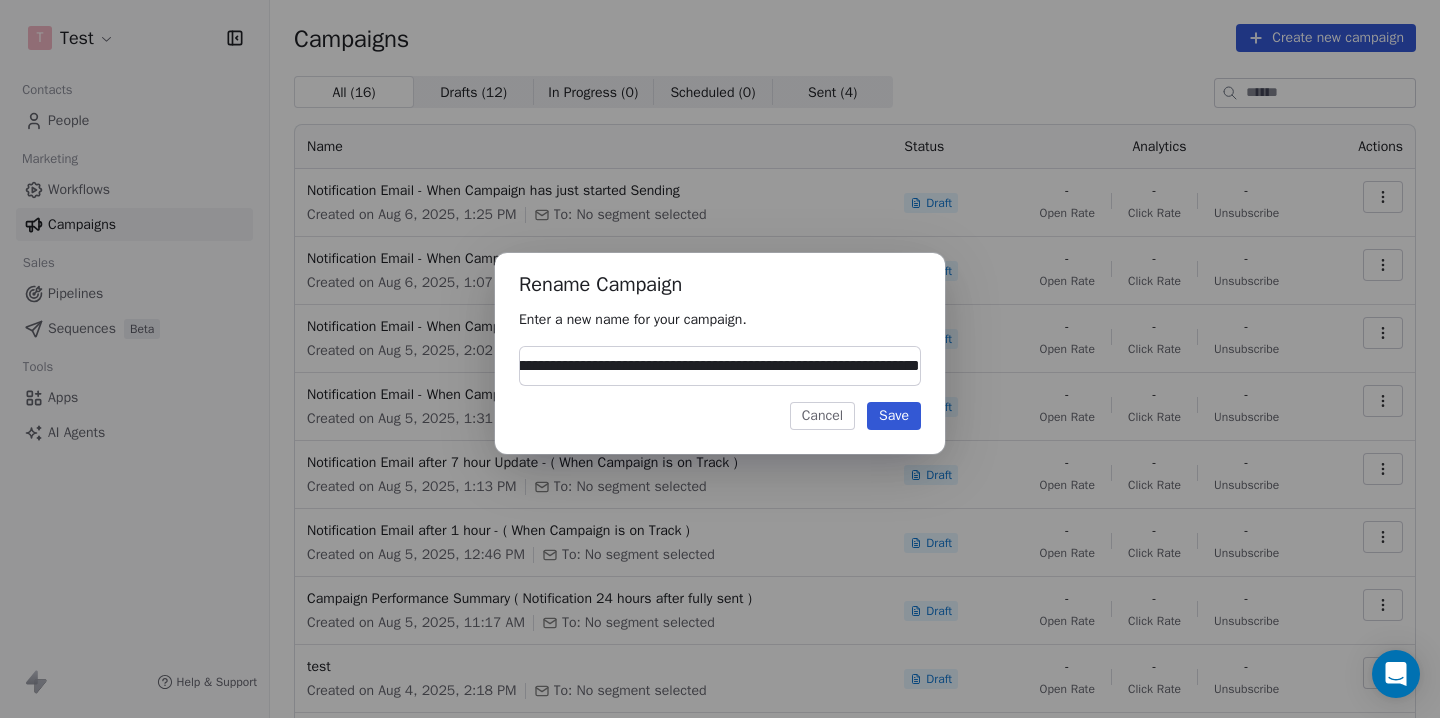 scroll, scrollTop: 0, scrollLeft: 131, axis: horizontal 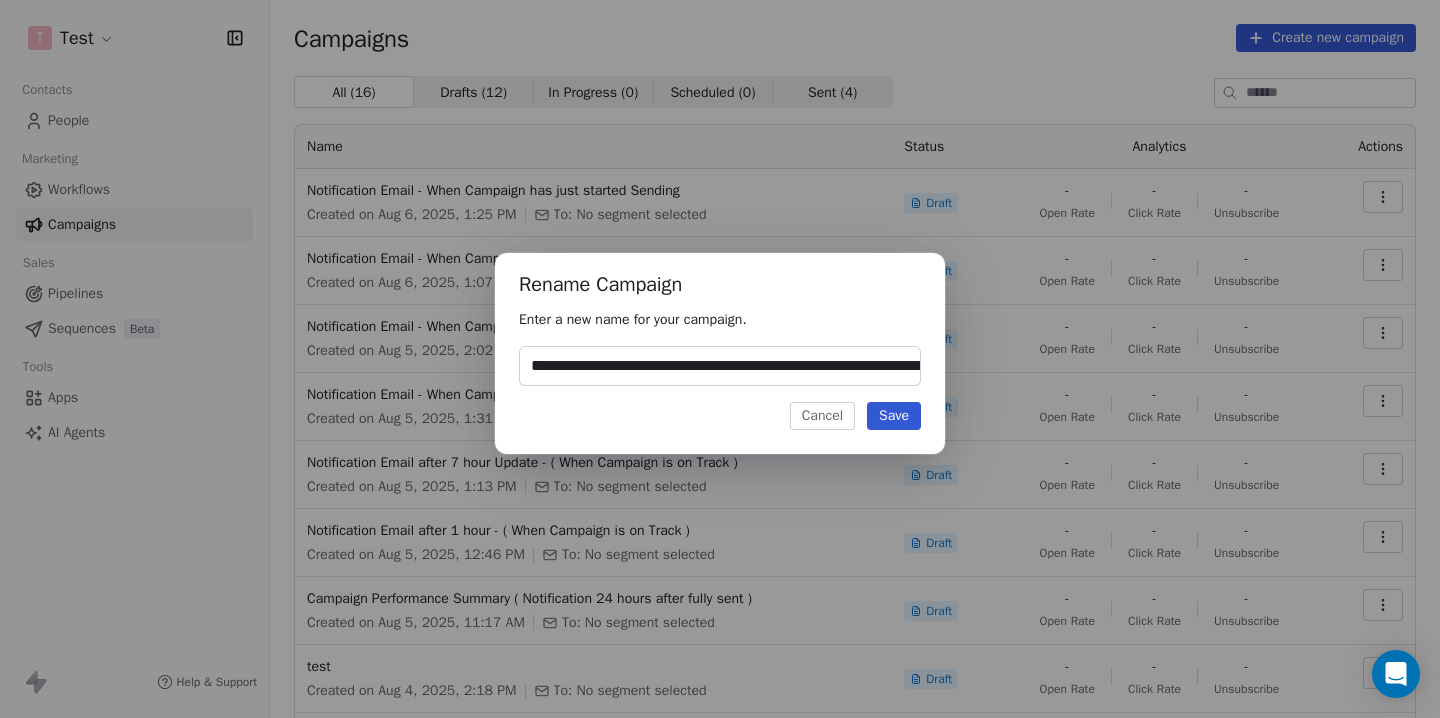 click on "Save" at bounding box center [894, 416] 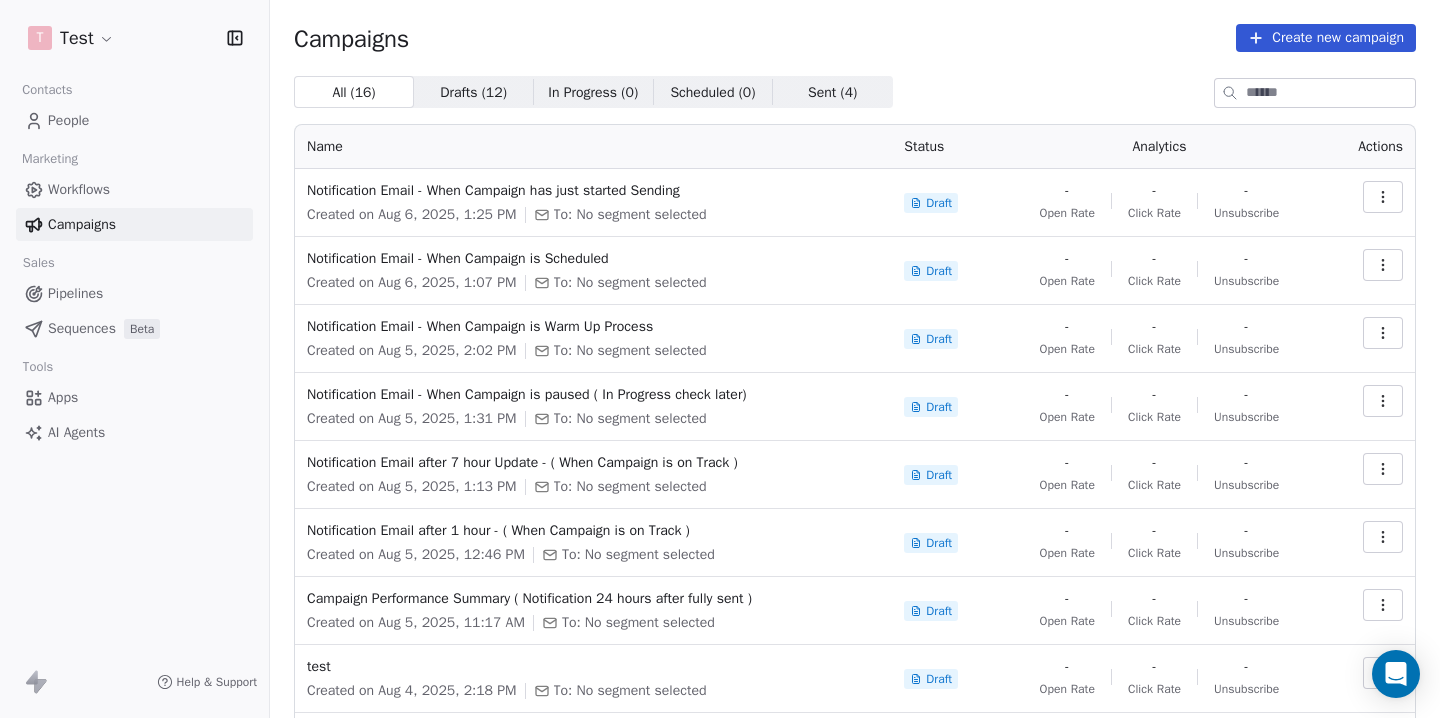 click 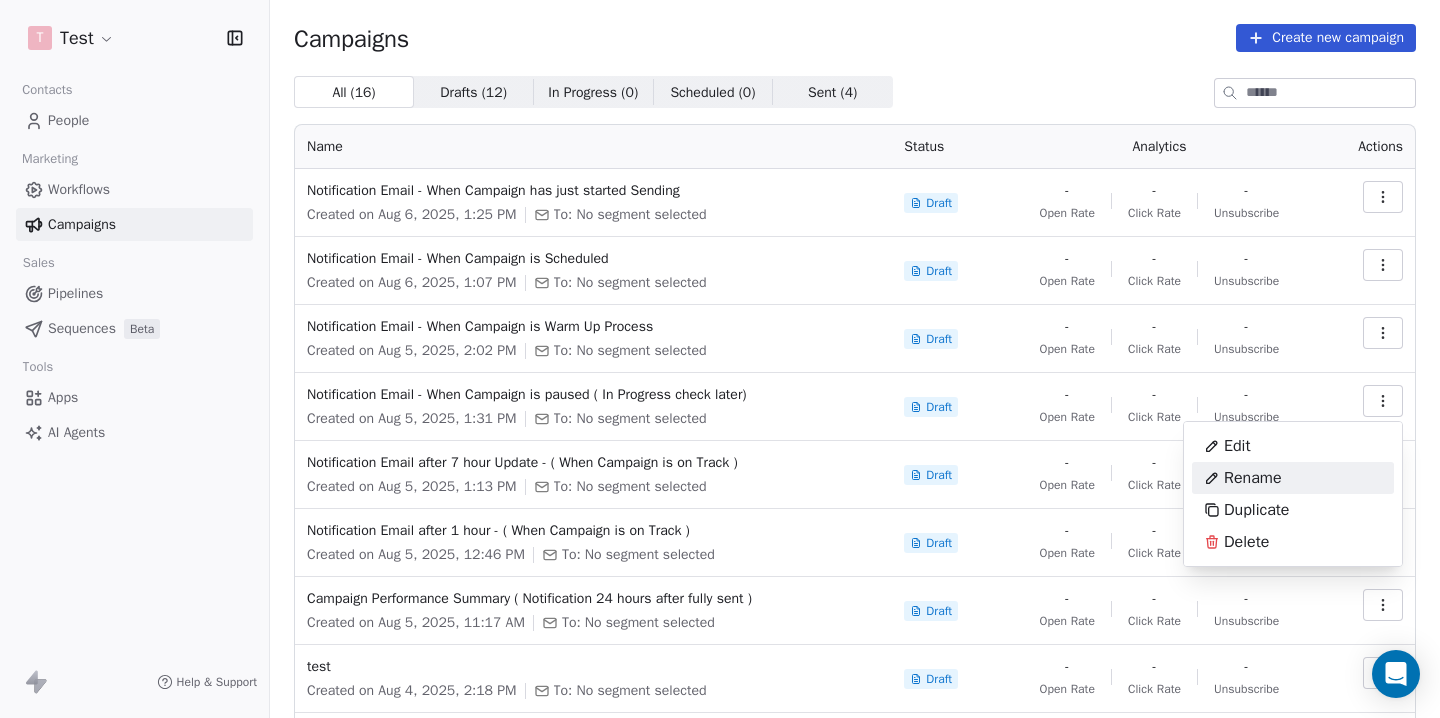 click on "Rename" at bounding box center (1253, 478) 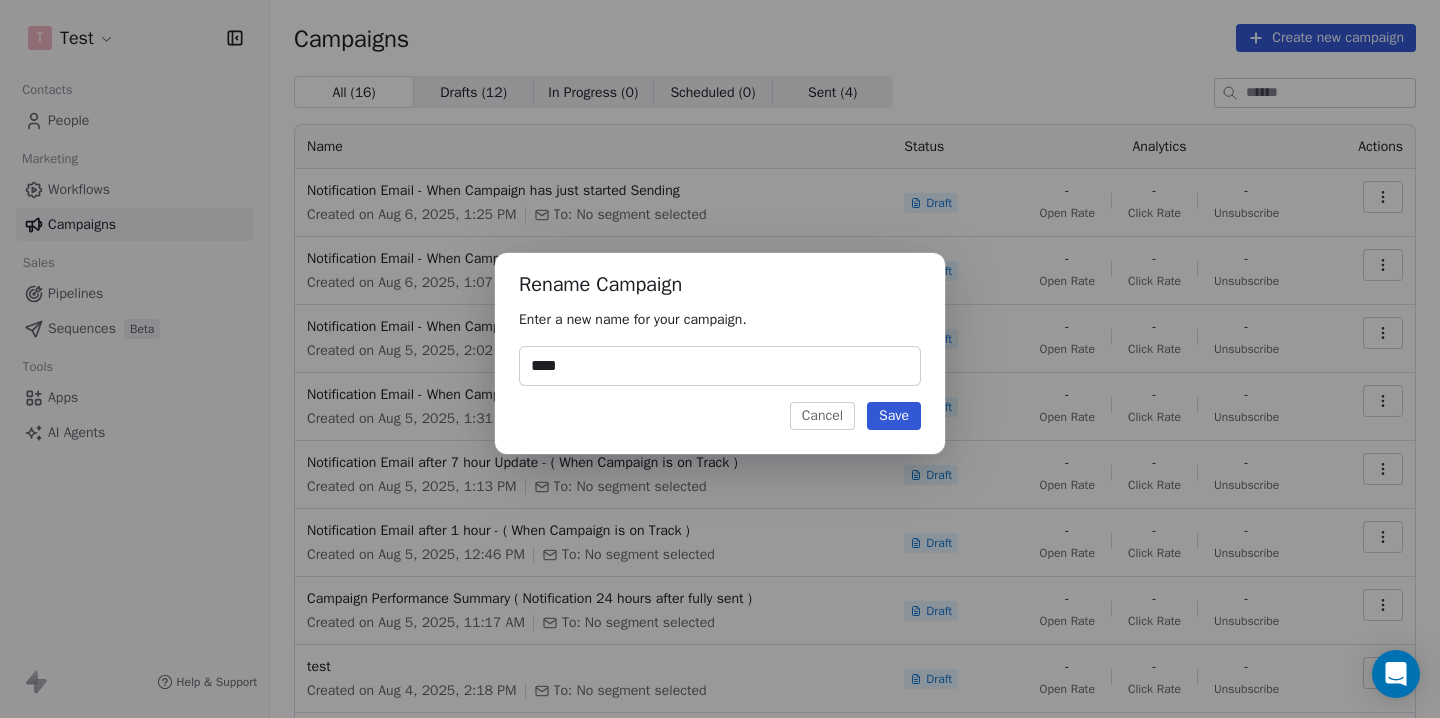 type on "****" 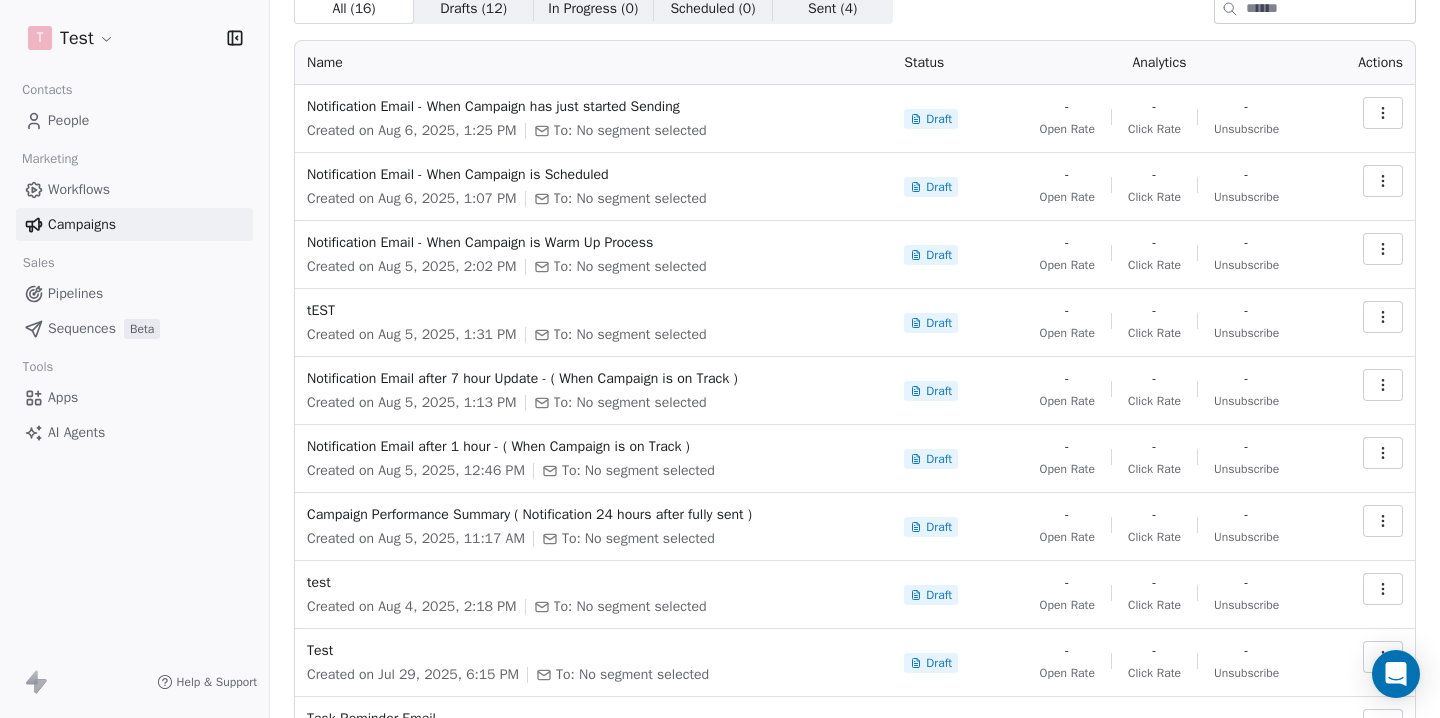 scroll, scrollTop: 90, scrollLeft: 0, axis: vertical 